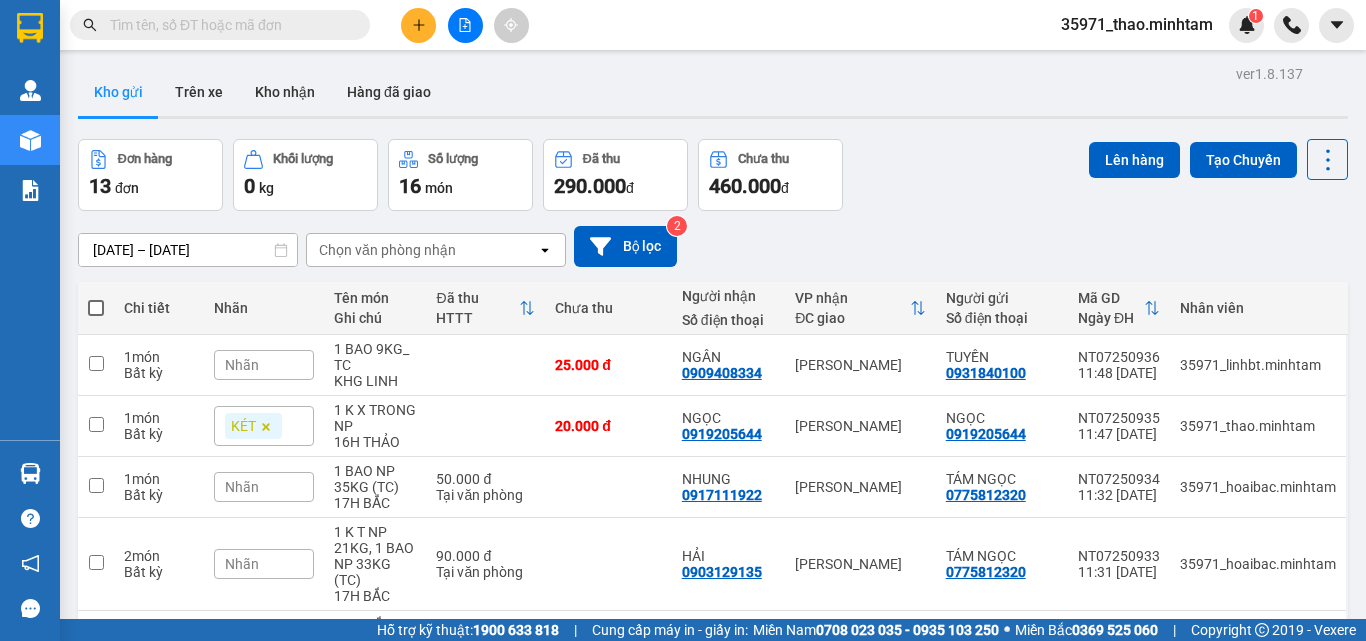 scroll, scrollTop: 0, scrollLeft: 0, axis: both 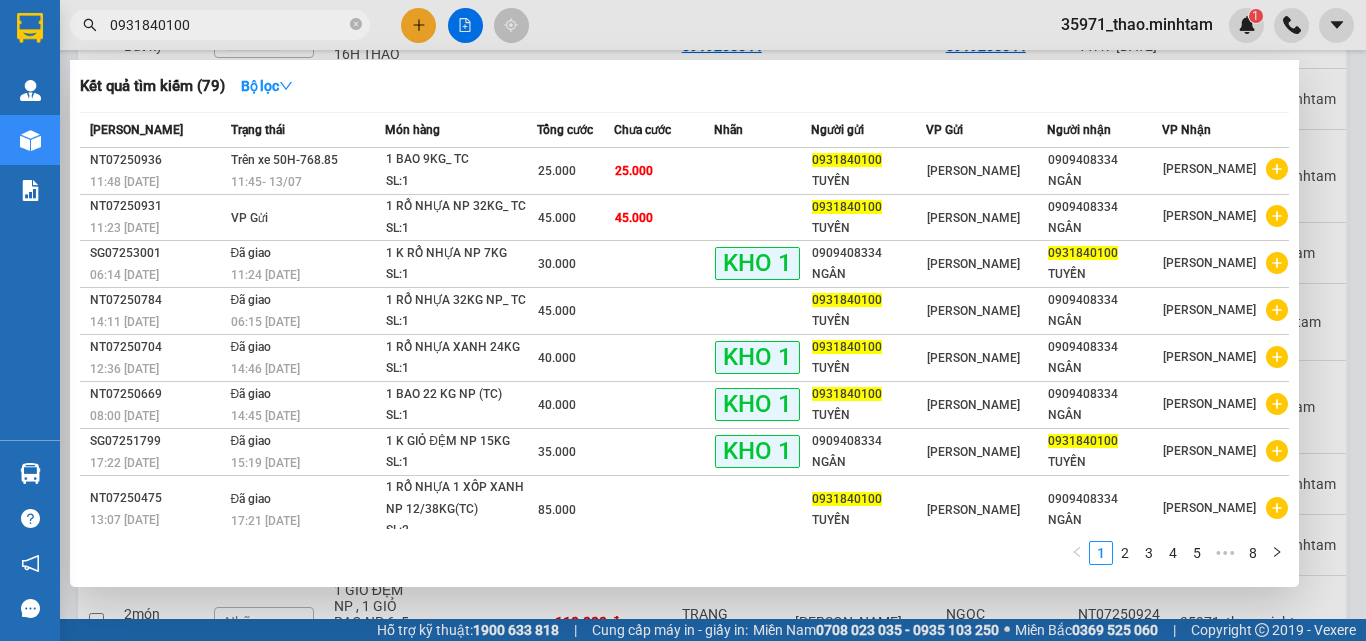type on "0931840100" 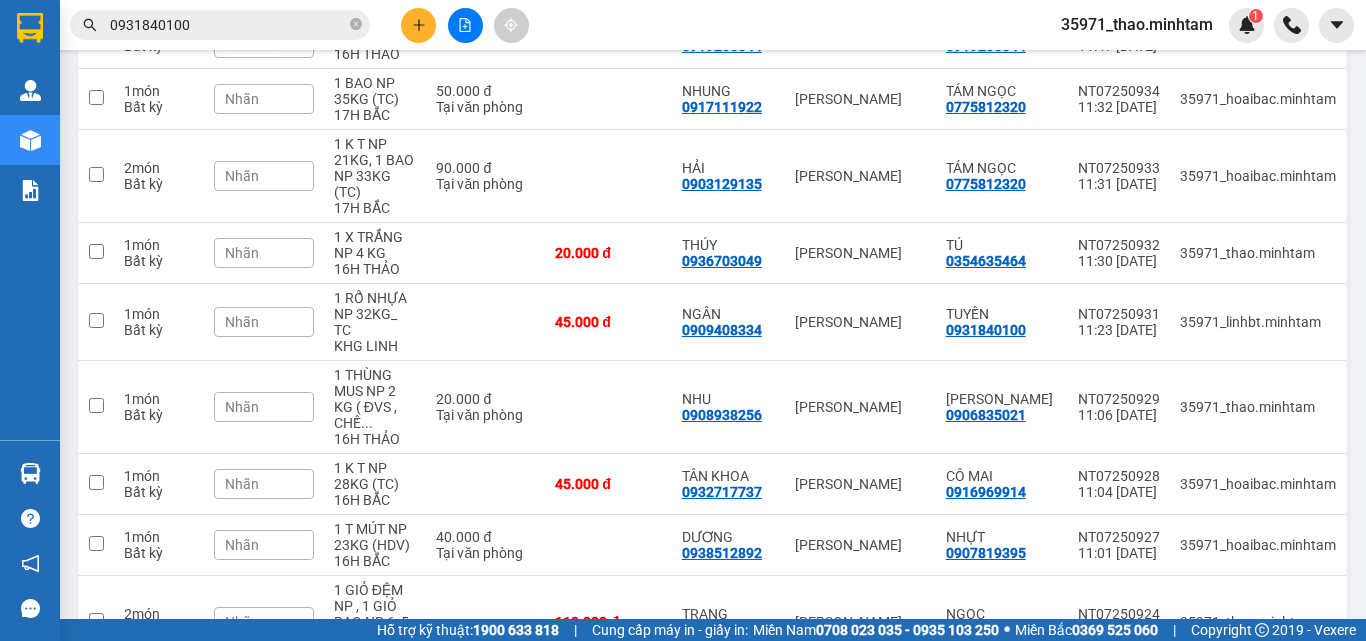 click on "0931840100" at bounding box center [228, 25] 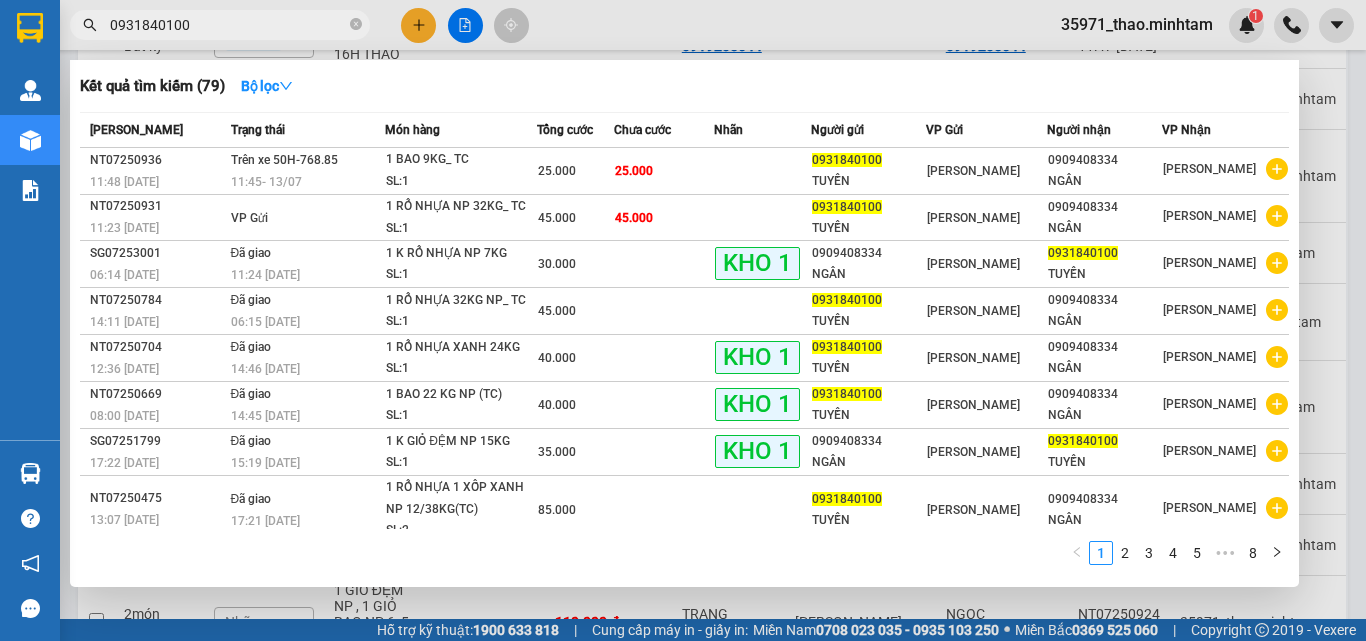 click at bounding box center (683, 320) 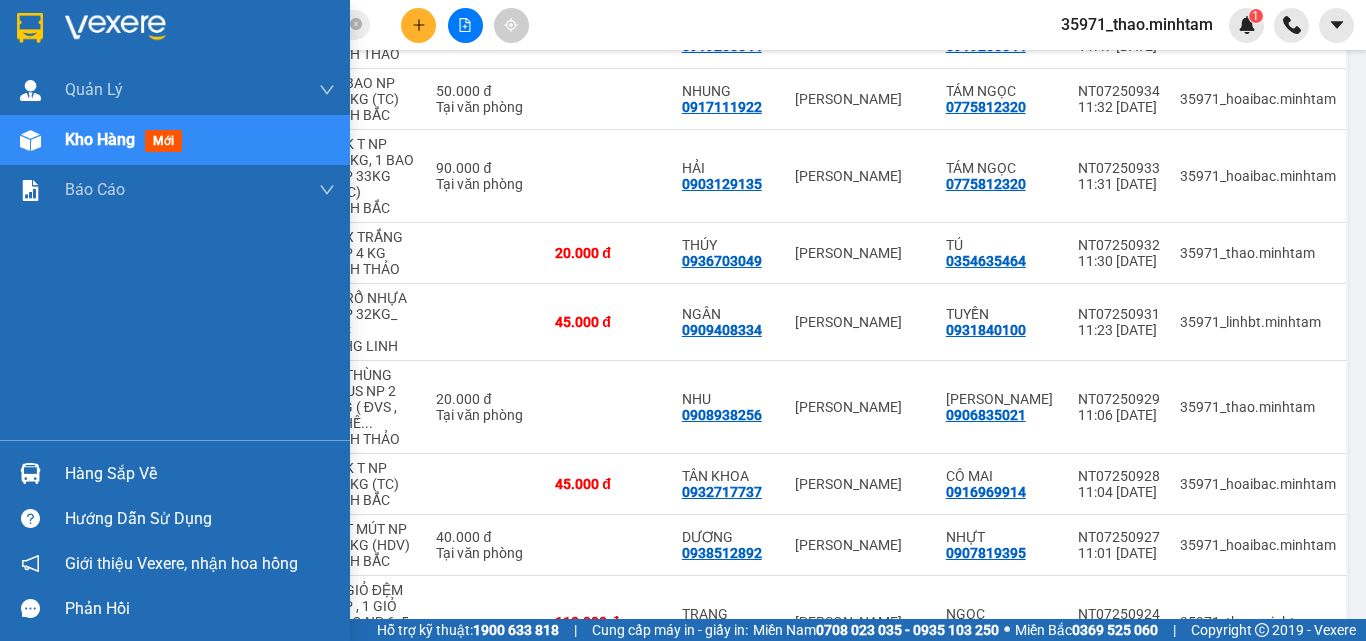 scroll, scrollTop: 0, scrollLeft: 0, axis: both 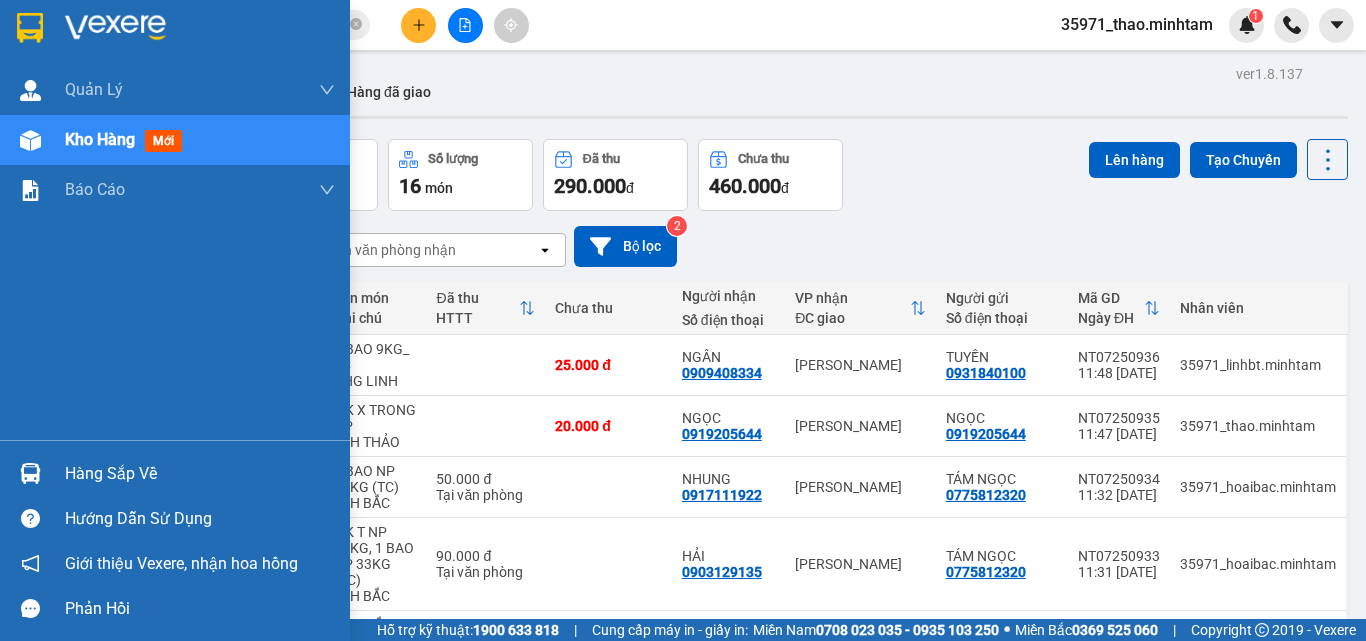 click on "Hàng sắp về" at bounding box center (200, 474) 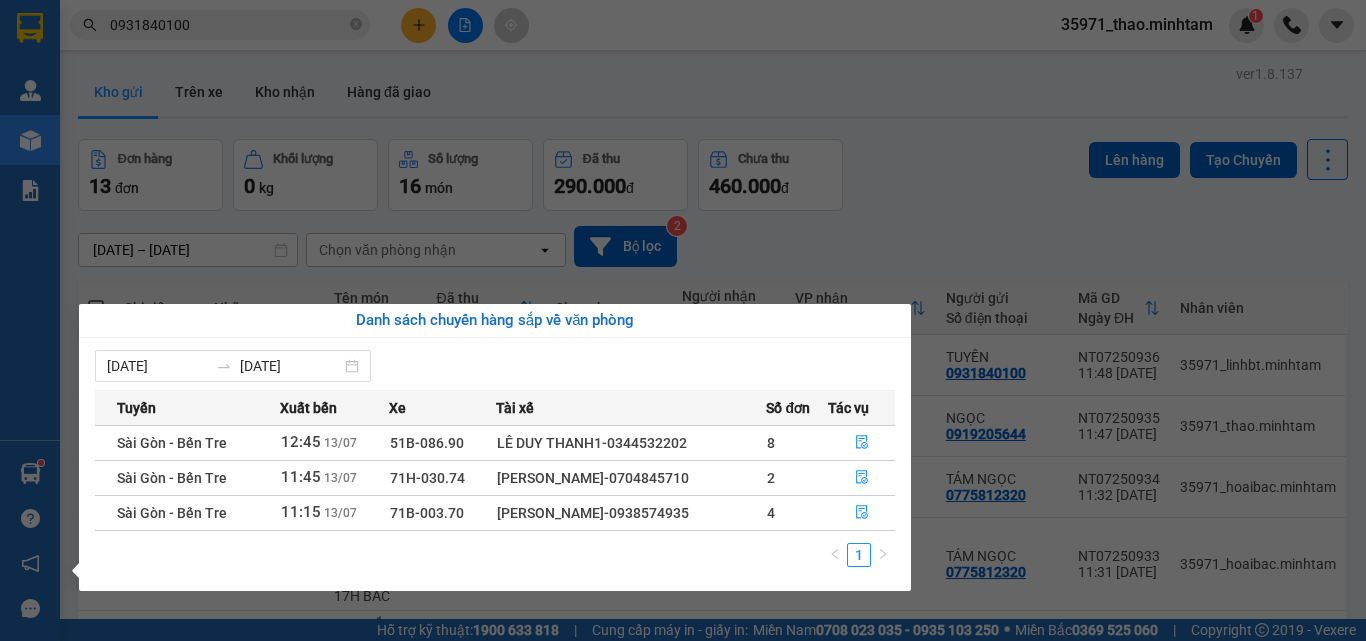 click on "Kết quả tìm kiếm ( 79 )  Bộ lọc  Mã ĐH Trạng thái Món hàng Tổng cước Chưa cước Nhãn Người gửi VP Gửi Người nhận VP Nhận NT07250936 11:48 - 13/07 Trên xe   50H-768.85 11:45  -   13/07 1 BAO 9KG_ TC SL:  1 25.000 25.000 0931840100 TUYỀN Ngã Tư Huyện 0909408334 NGÂN Hồ Chí Minh NT07250931 11:23 - 13/07 VP Gửi   1 RỔ NHỰA NP 32KG_ TC SL:  1 45.000 45.000 0931840100 TUYỀN Ngã Tư Huyện 0909408334 NGÂN Hồ Chí Minh SG07253001 06:14 - 12/07 Đã giao   11:24 - 13/07 1 K RỔ NHỰA NP 7KG SL:  1 30.000 KHO 1 0909408334 NGÂN Hồ Chí Minh 0931840100 TUYỀN Ngã Tư Huyện NT07250784 14:11 - 11/07 Đã giao   06:15 - 12/07 1 RỔ NHỰA 32KG NP_ TC SL:  1 45.000 0931840100 TUYỀN Ngã Tư Huyện 0909408334 NGÂN Hồ Chí Minh NT07250704 12:36 - 10/07 Đã giao   14:46 - 10/07 1 RỔ NHỰA XANH 24KG SL:  1 40.000 KHO 1 0931840100 TUYỀN Ngã Tư Huyện 0909408334 NGÂN Hồ Chí Minh NT07250669 08:00 - 10/07 Đã giao   14:45 - 10/07" at bounding box center (683, 320) 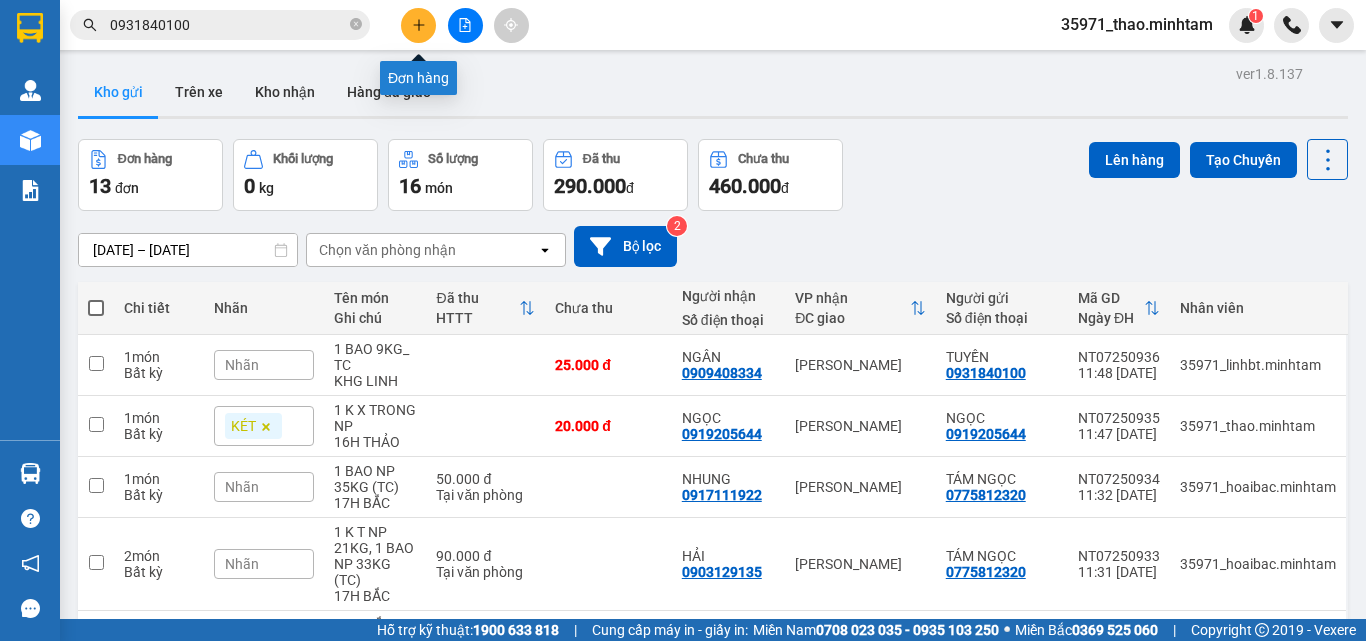 click 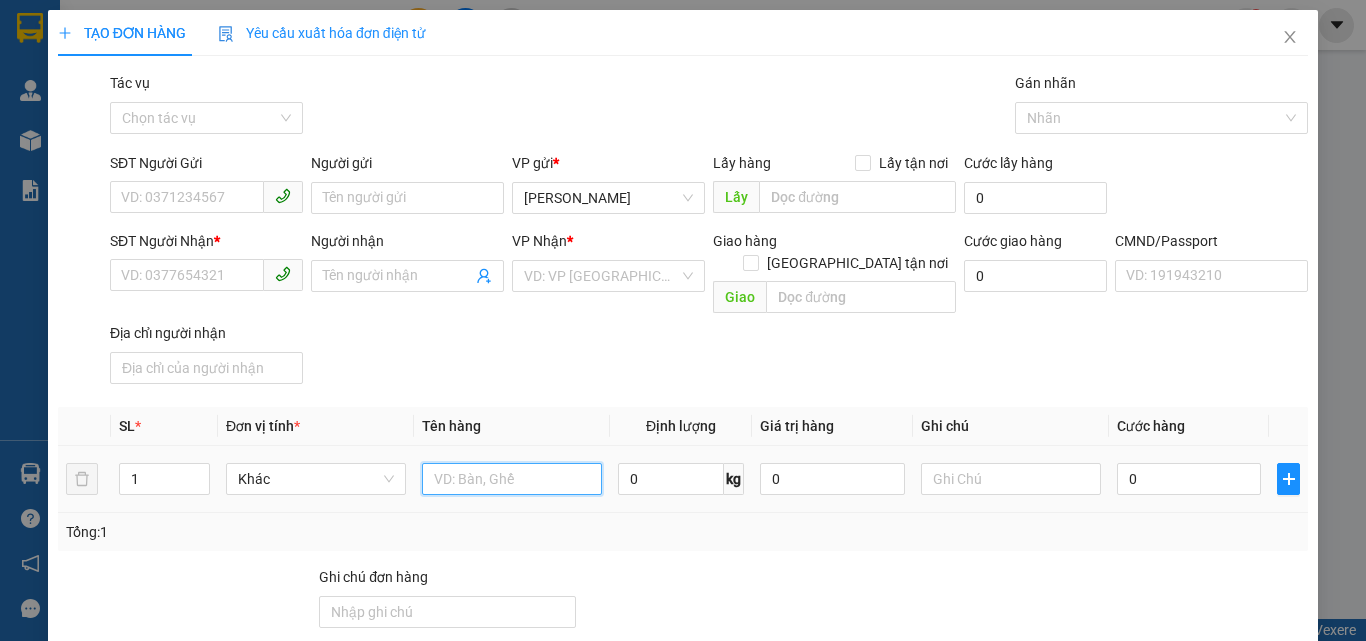 click at bounding box center [512, 479] 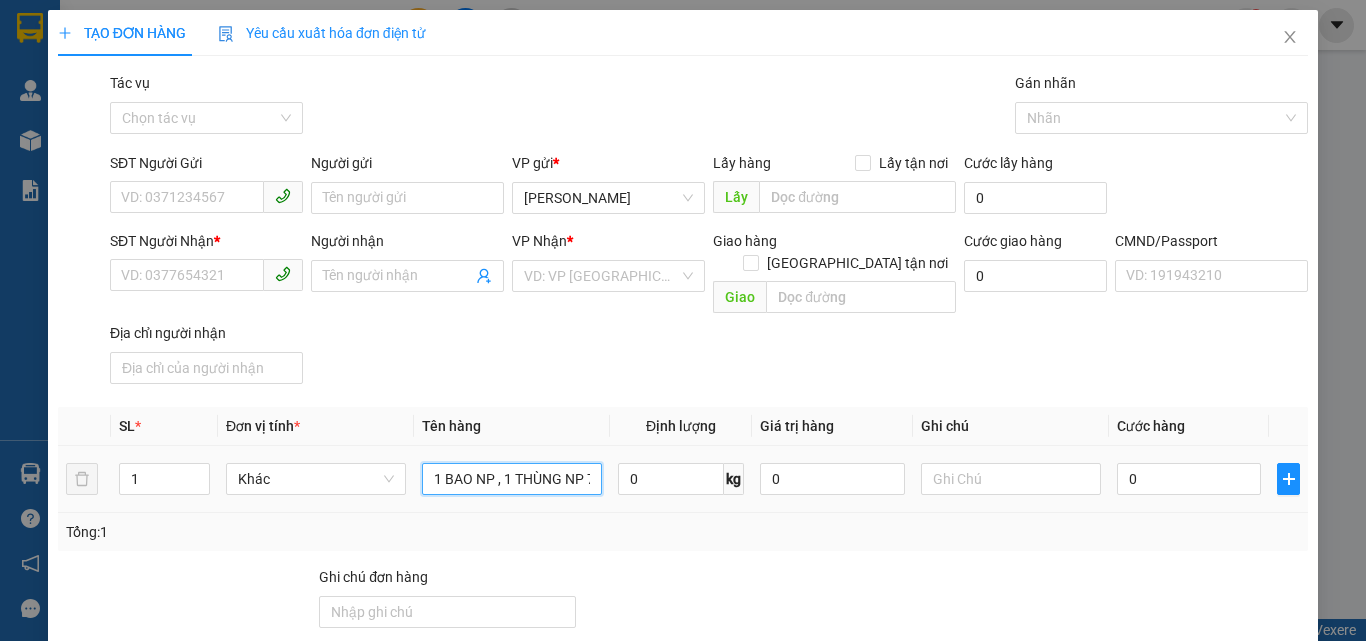 scroll, scrollTop: 0, scrollLeft: 3, axis: horizontal 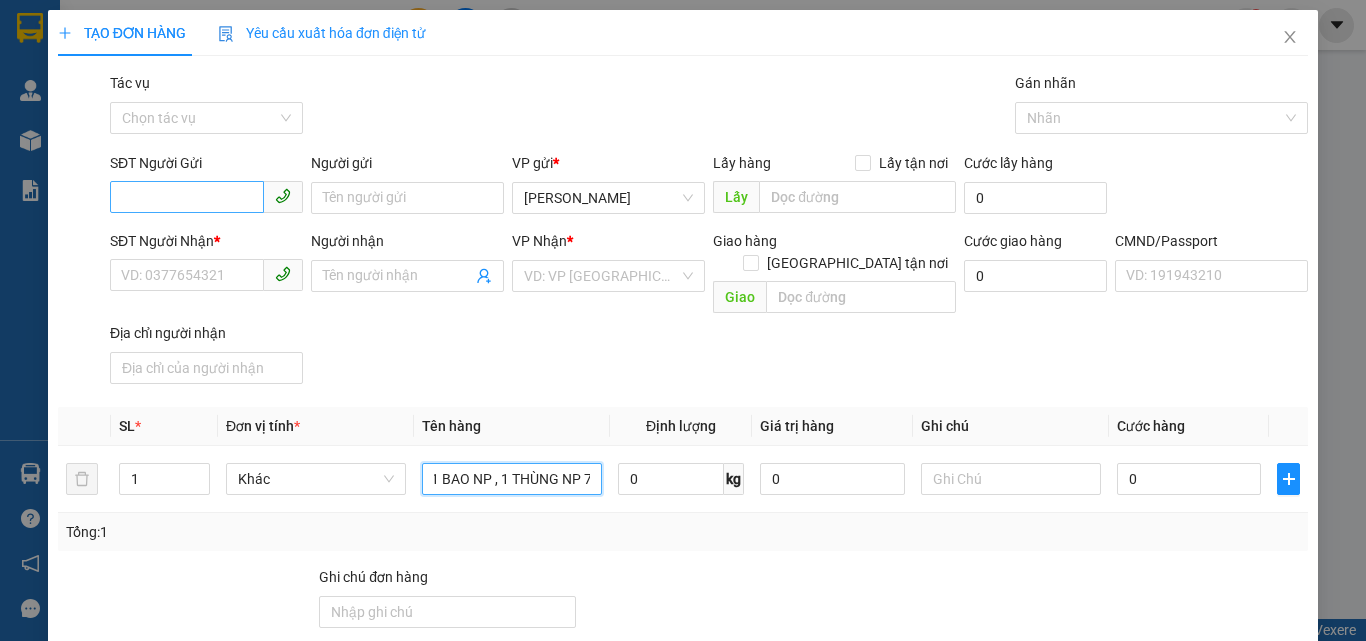 type on "1 BAO NP , 1 THÙNG NP 7 , 23 KG" 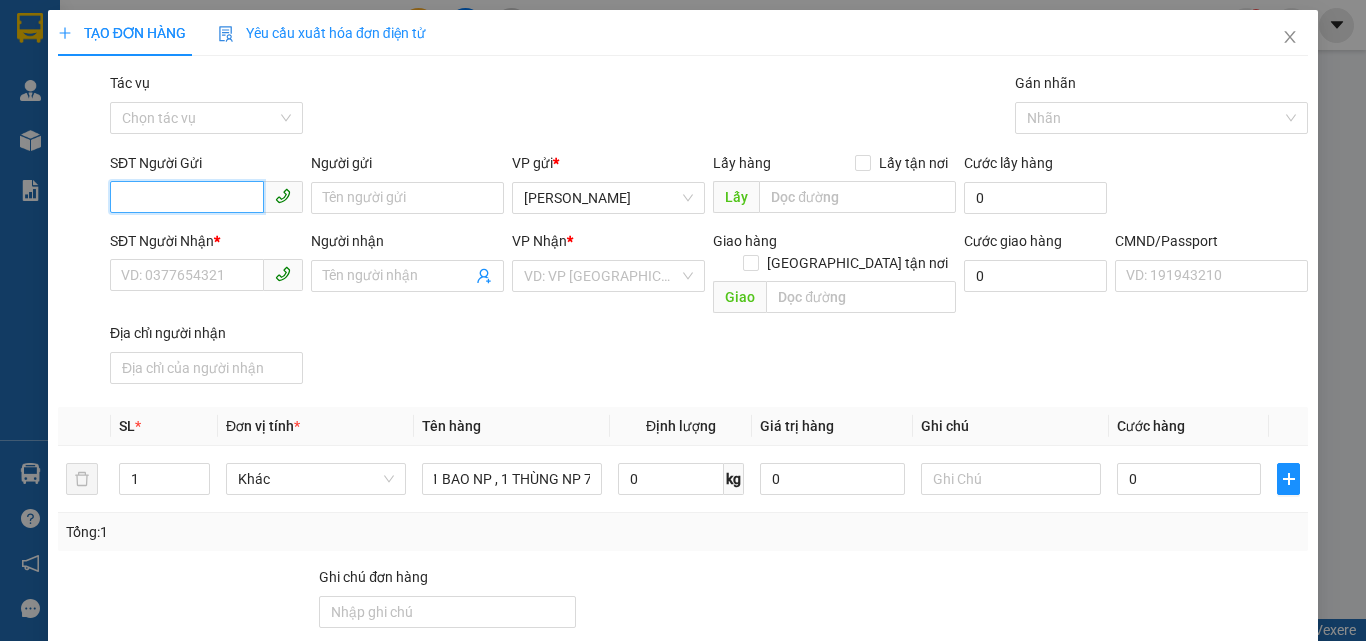 click on "SĐT Người Gửi" at bounding box center [187, 197] 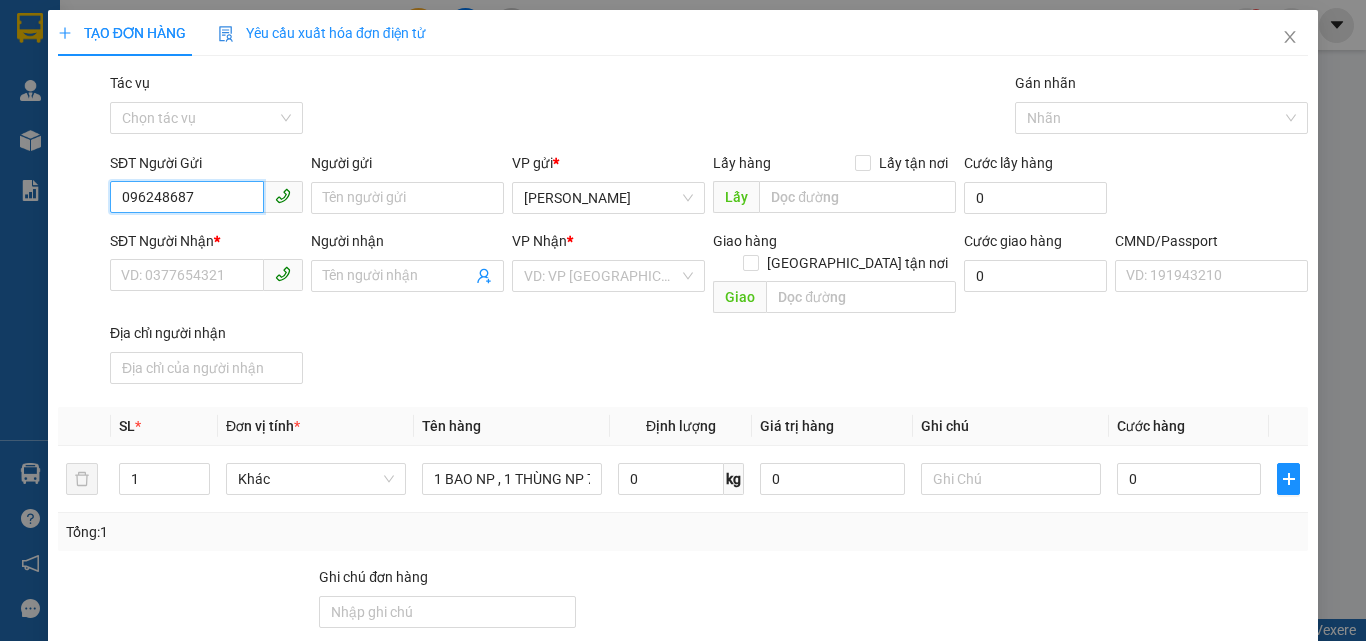 type on "0962486874" 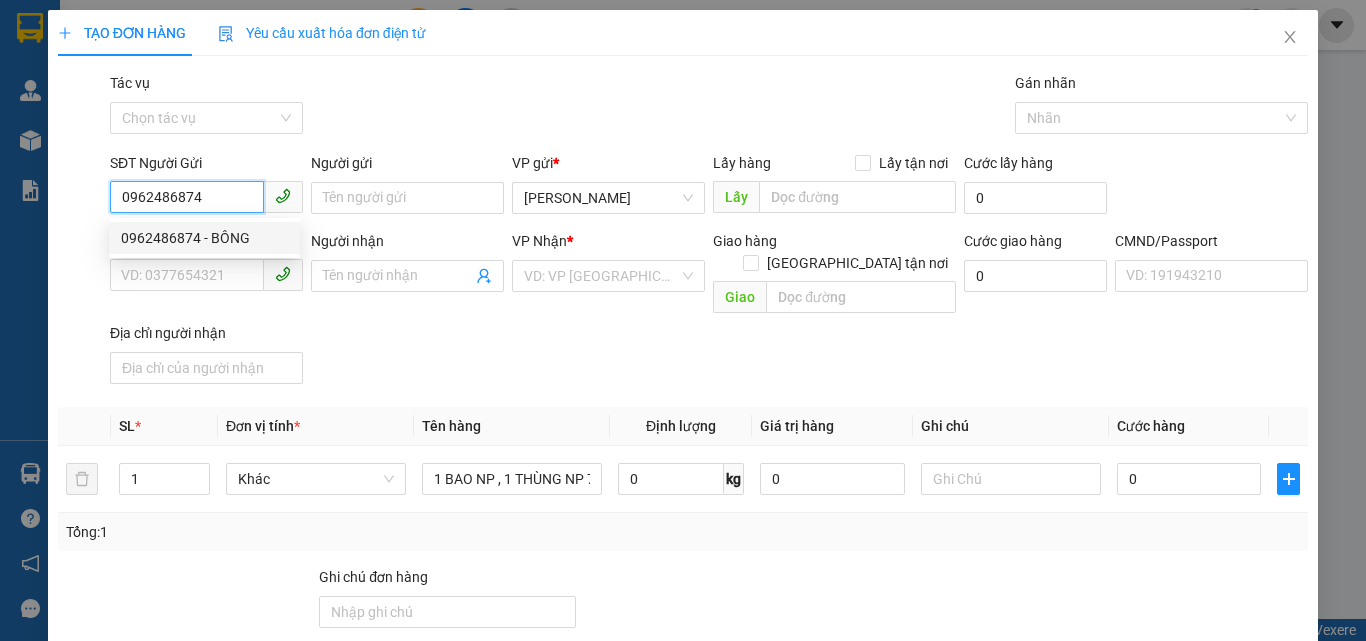 click on "0962486874 - BÔNG" at bounding box center [204, 238] 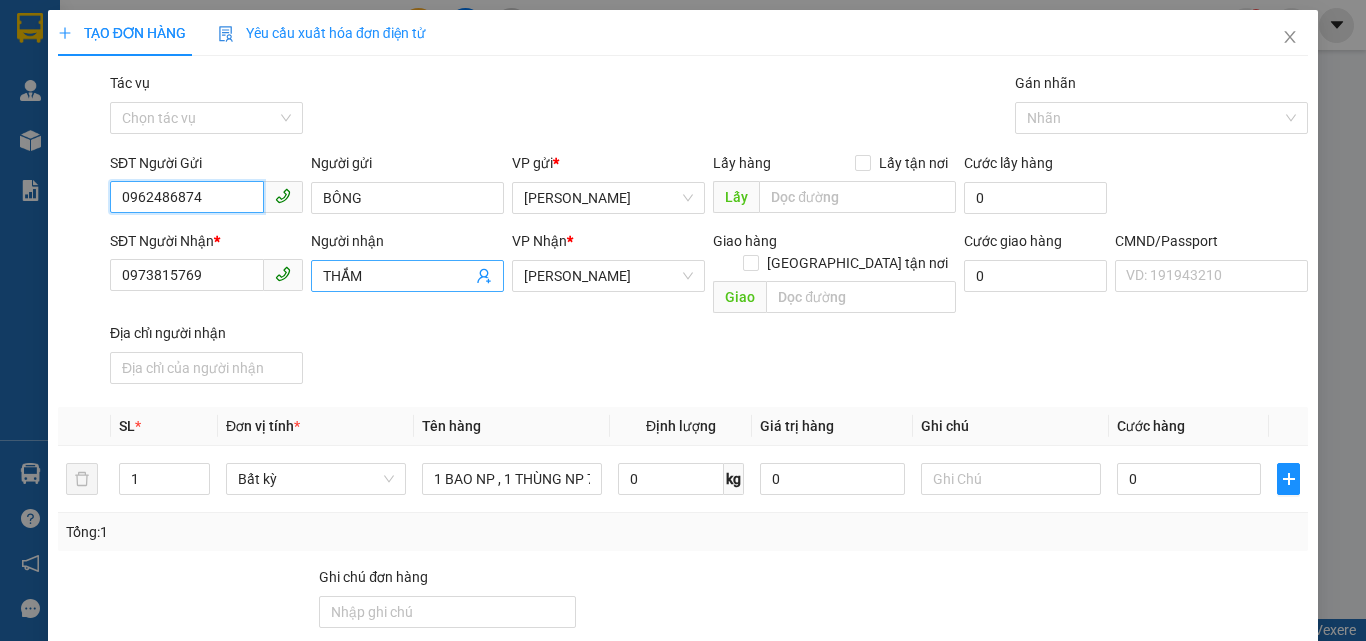 type on "0962486874" 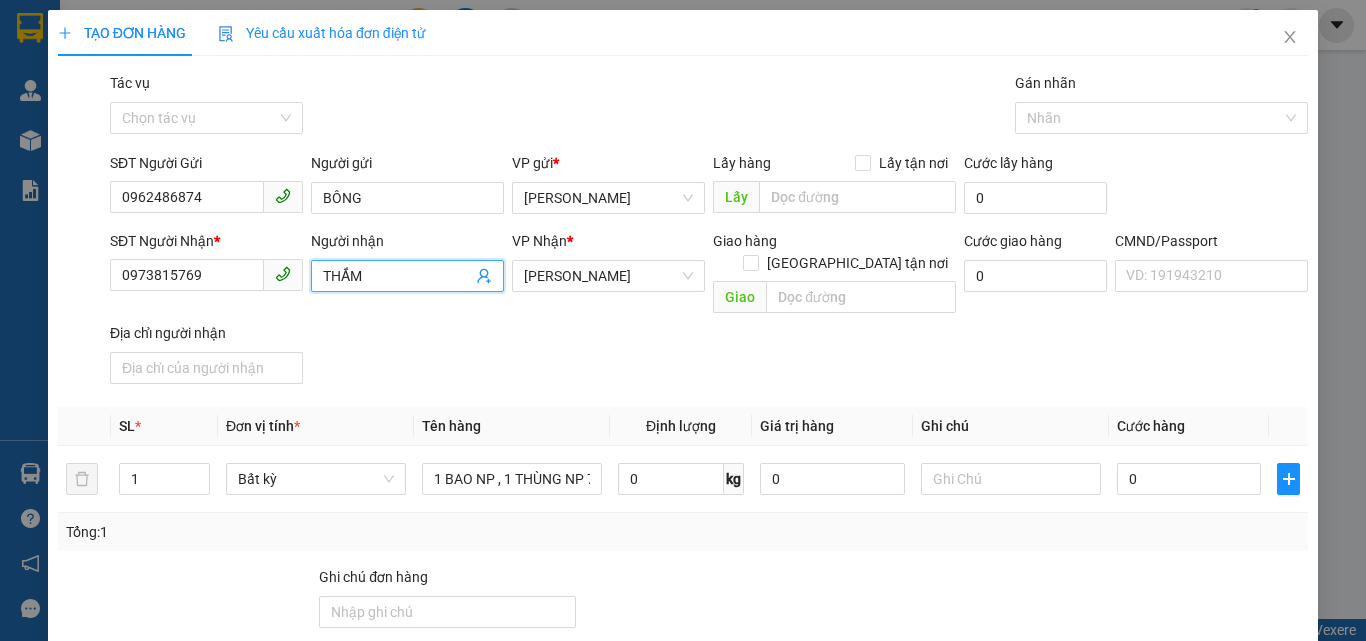 click 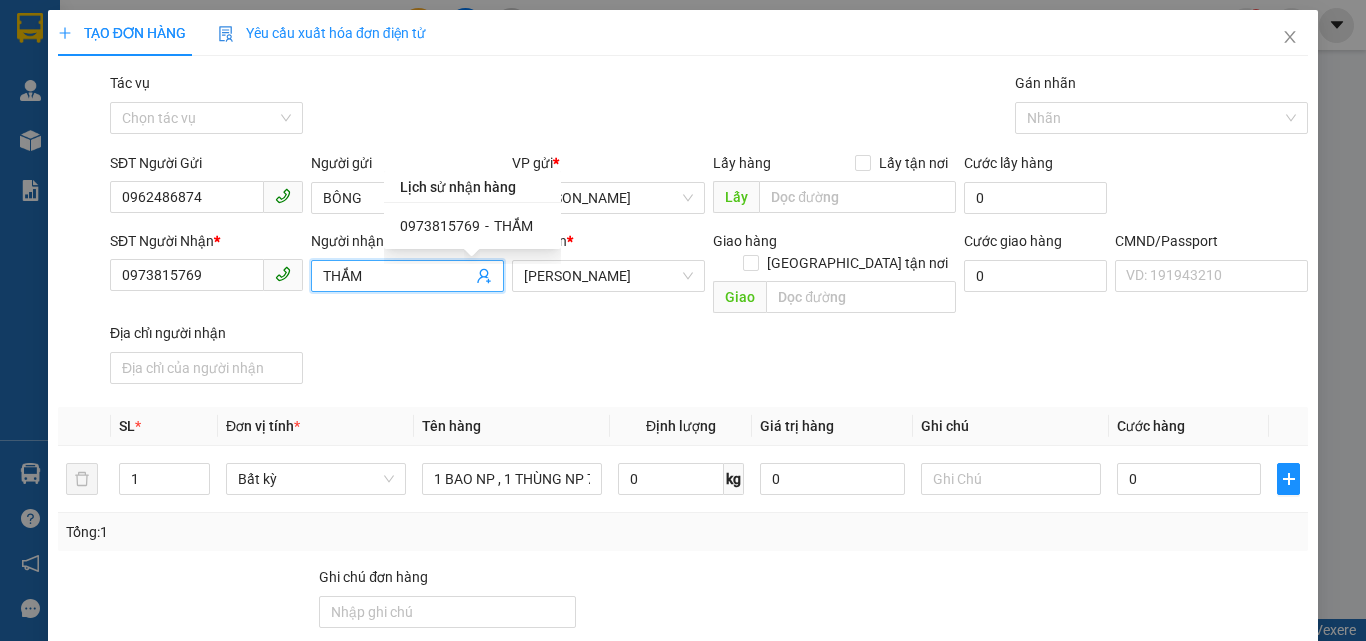 click on "-" at bounding box center [487, 226] 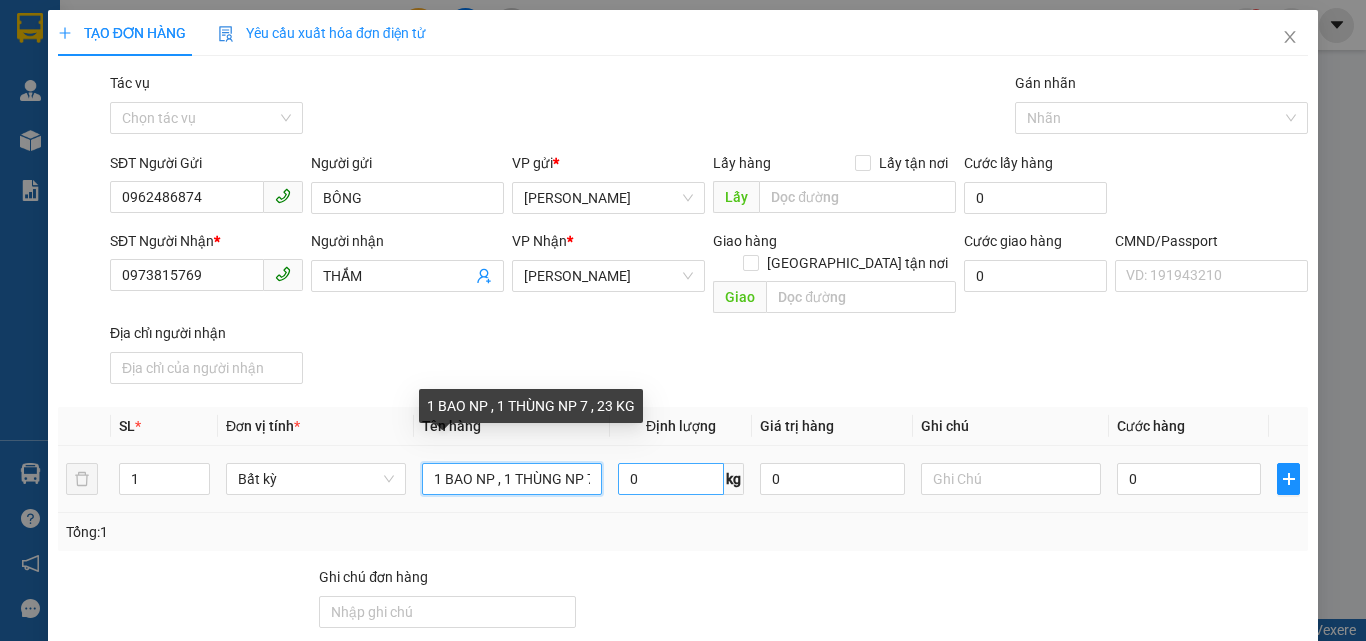 scroll, scrollTop: 0, scrollLeft: 56, axis: horizontal 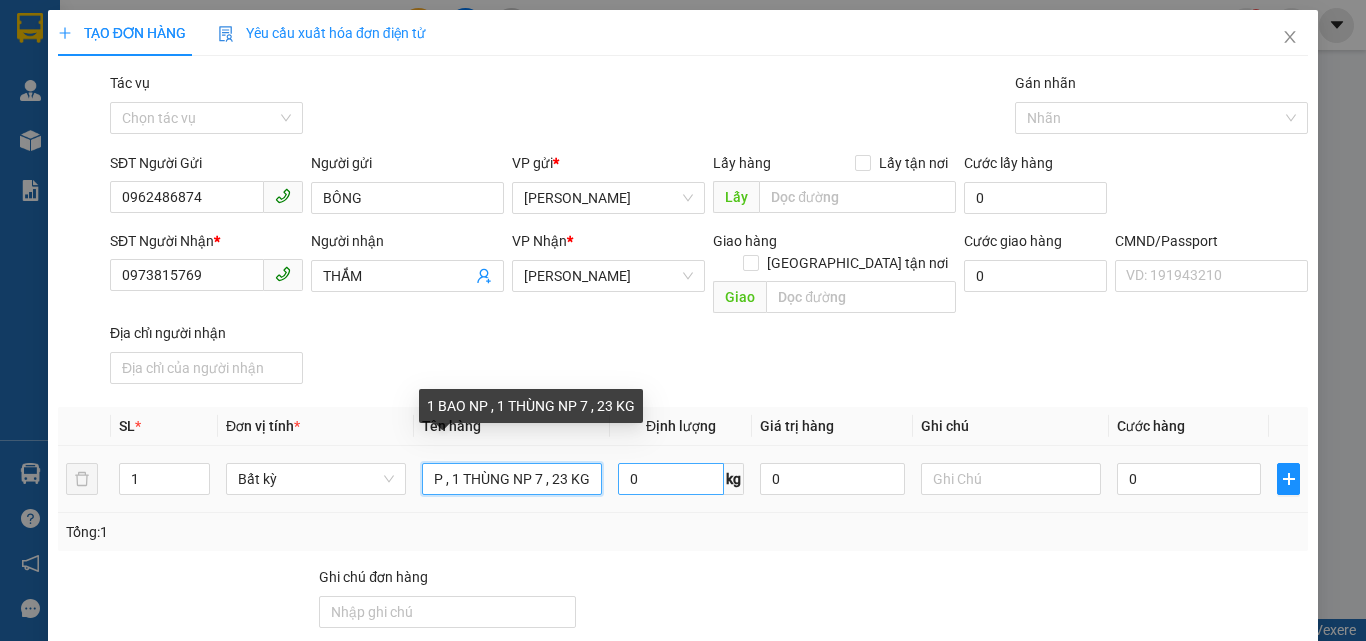 drag, startPoint x: 483, startPoint y: 450, endPoint x: 704, endPoint y: 464, distance: 221.443 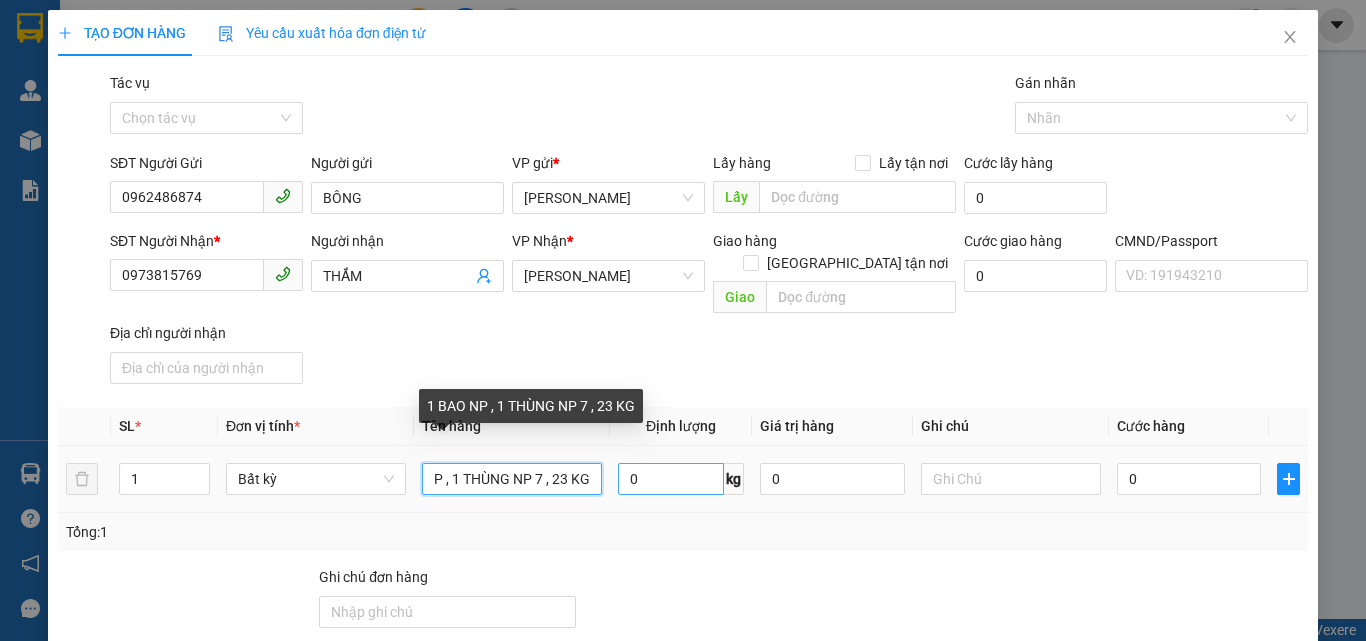 click on "1 Bất kỳ 1 BAO NP , 1 THÙNG NP 7 , 23 KG 0 kg 0 0" at bounding box center (683, 479) 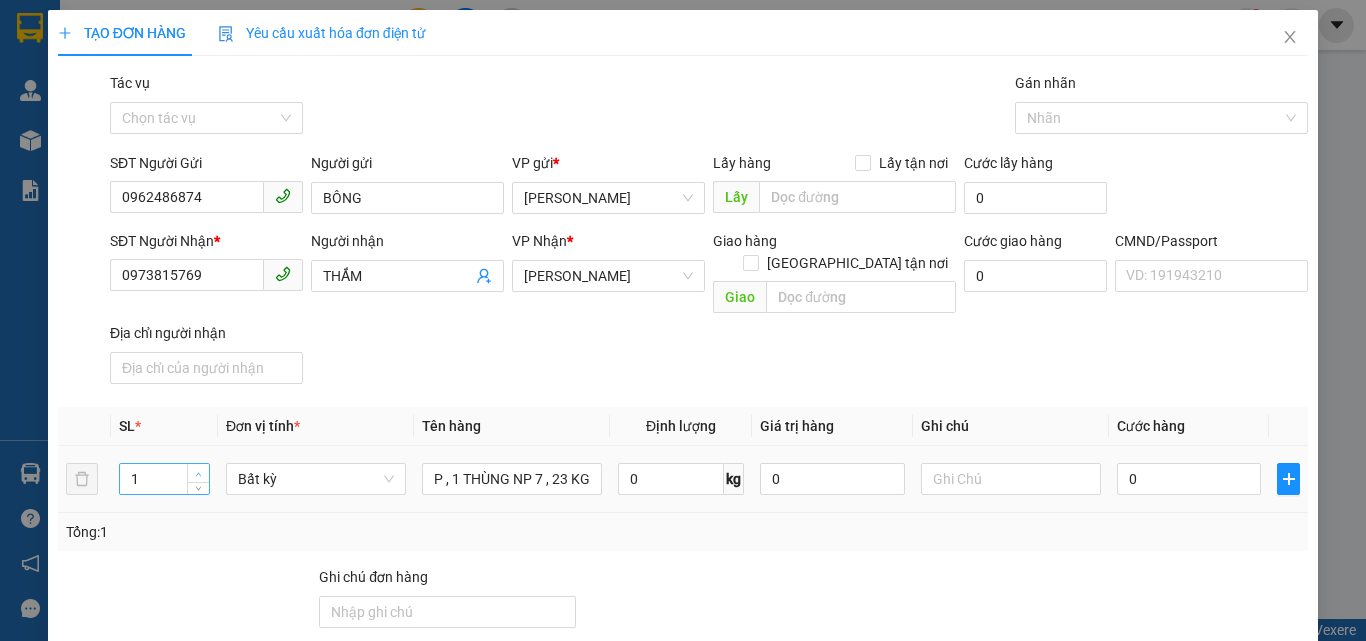 type on "2" 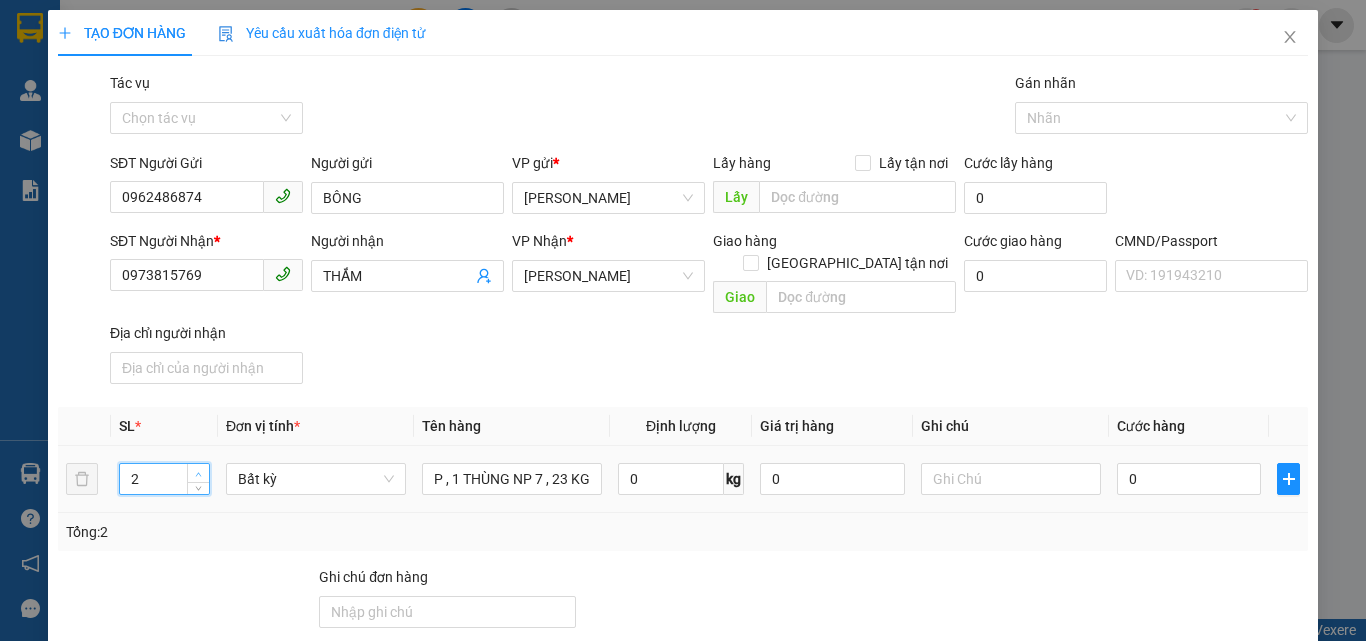 click at bounding box center [198, 473] 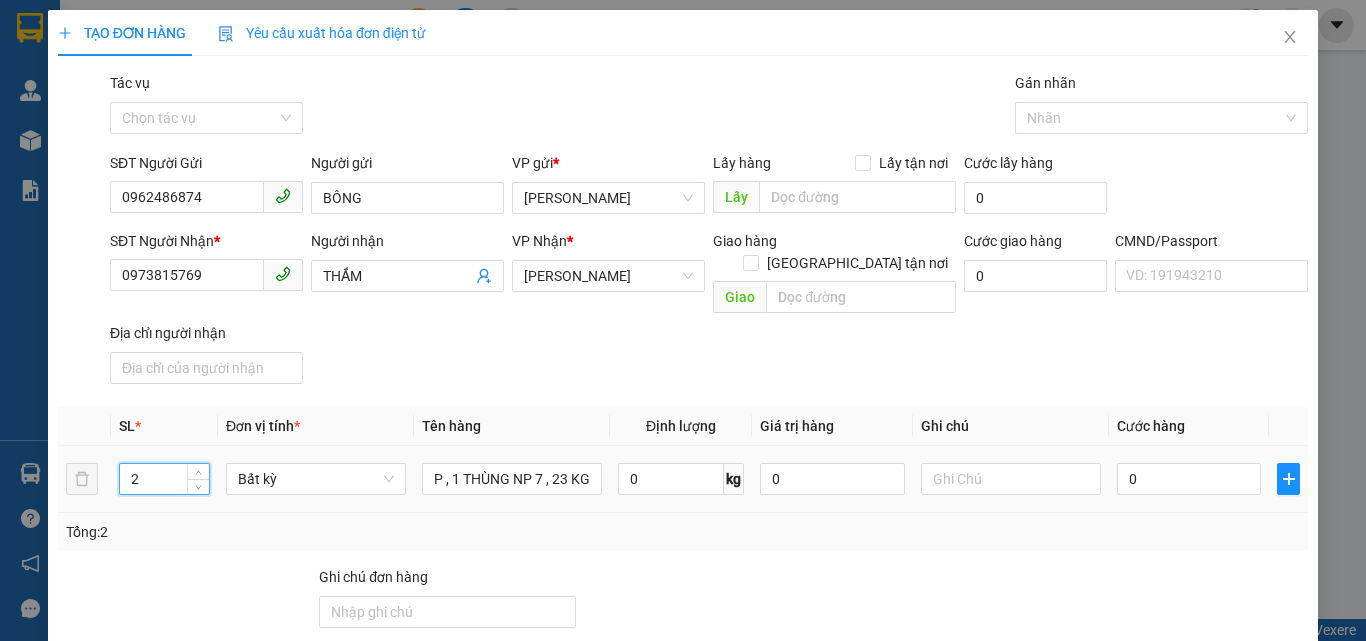scroll, scrollTop: 0, scrollLeft: 0, axis: both 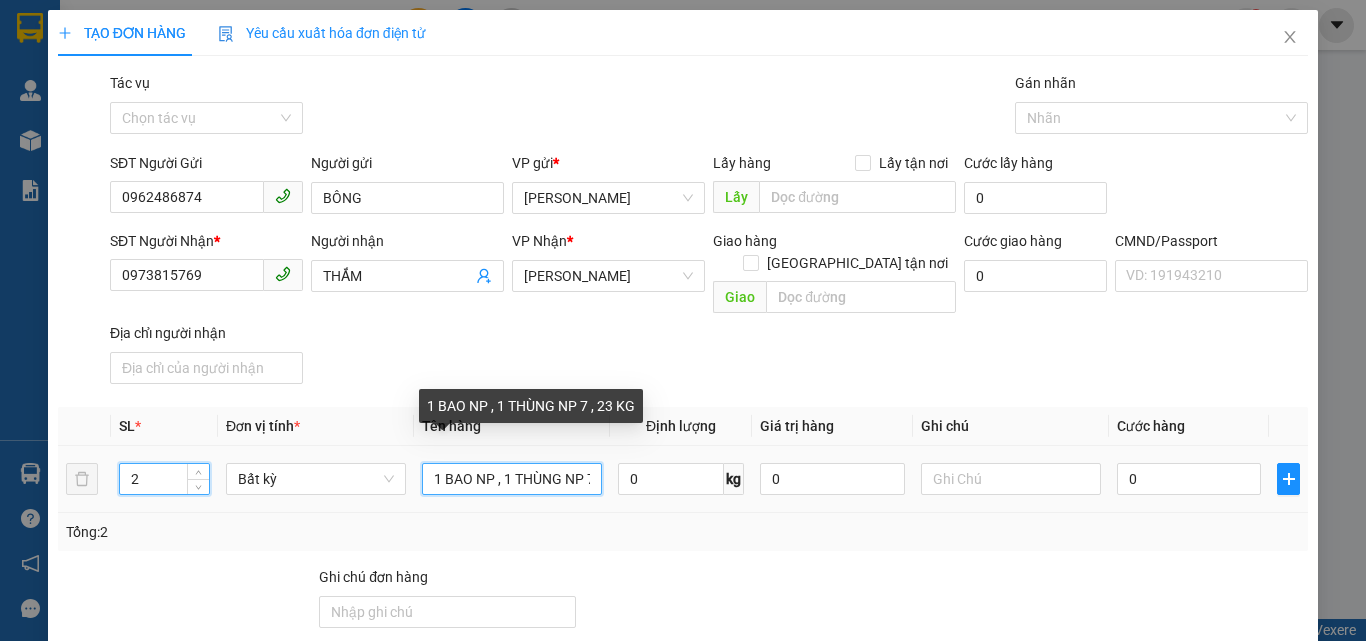 click on "2 Bất kỳ 1 BAO NP , 1 THÙNG NP 7 , 23 KG 0 kg 0 0" at bounding box center [683, 479] 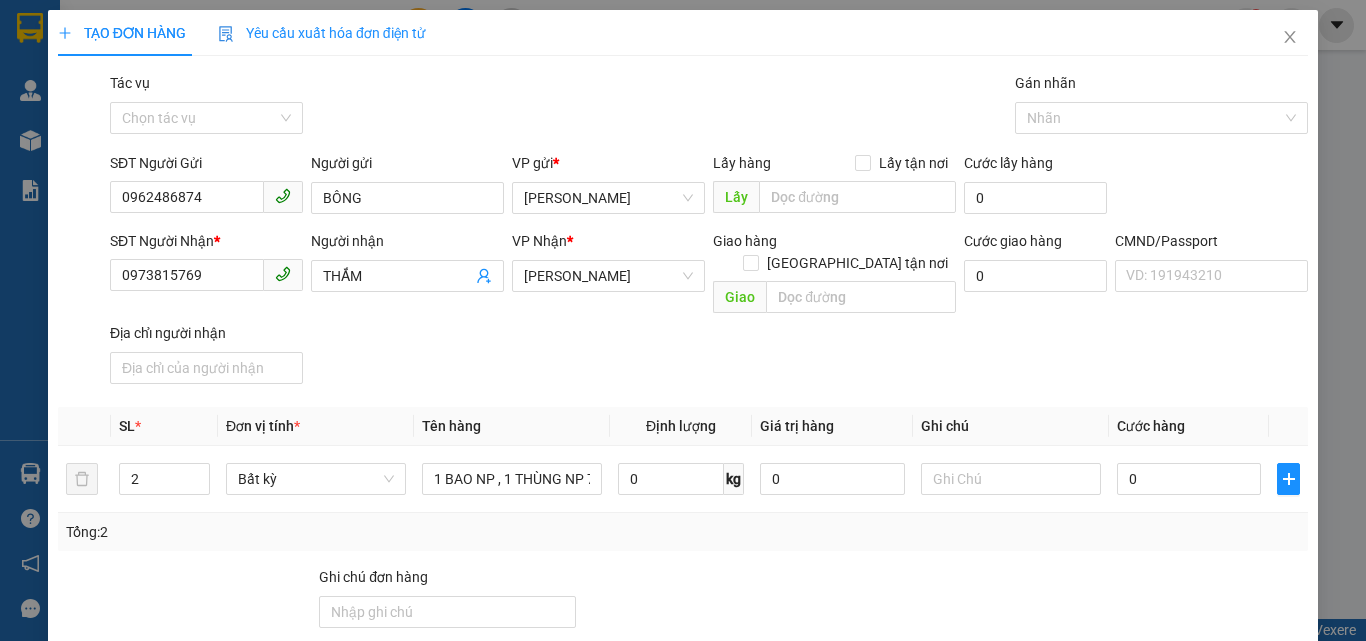 click on "Tổng:  2" at bounding box center (683, 532) 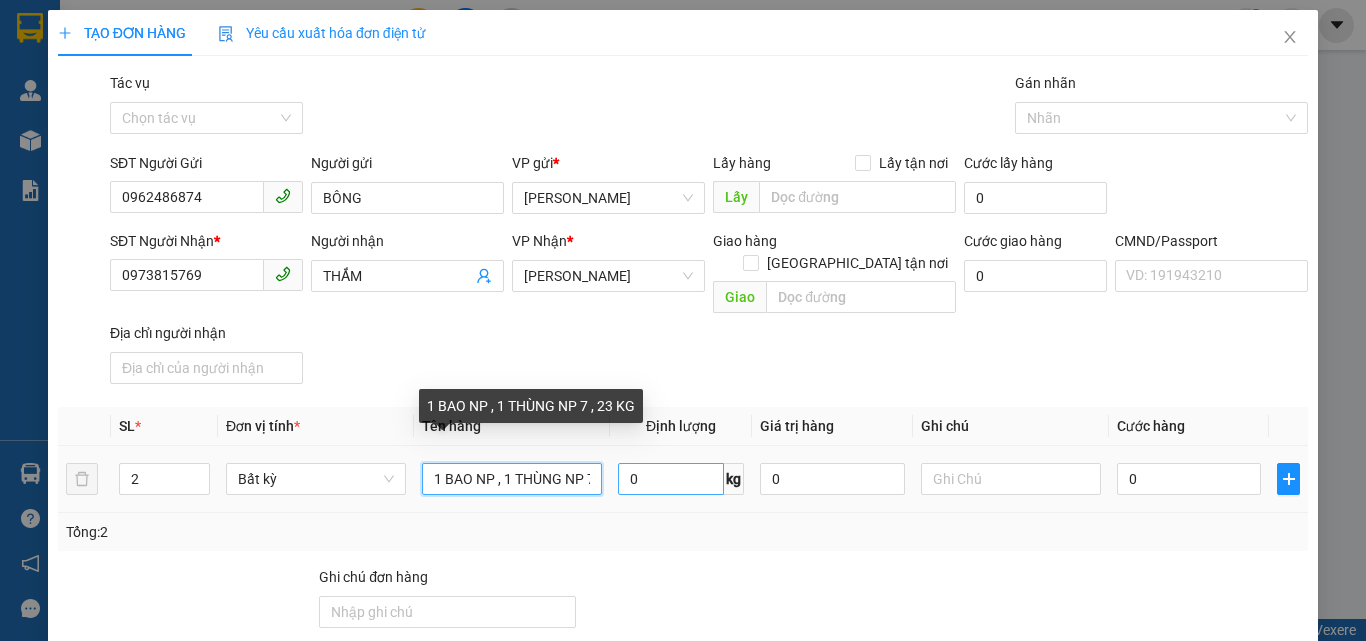 scroll, scrollTop: 0, scrollLeft: 56, axis: horizontal 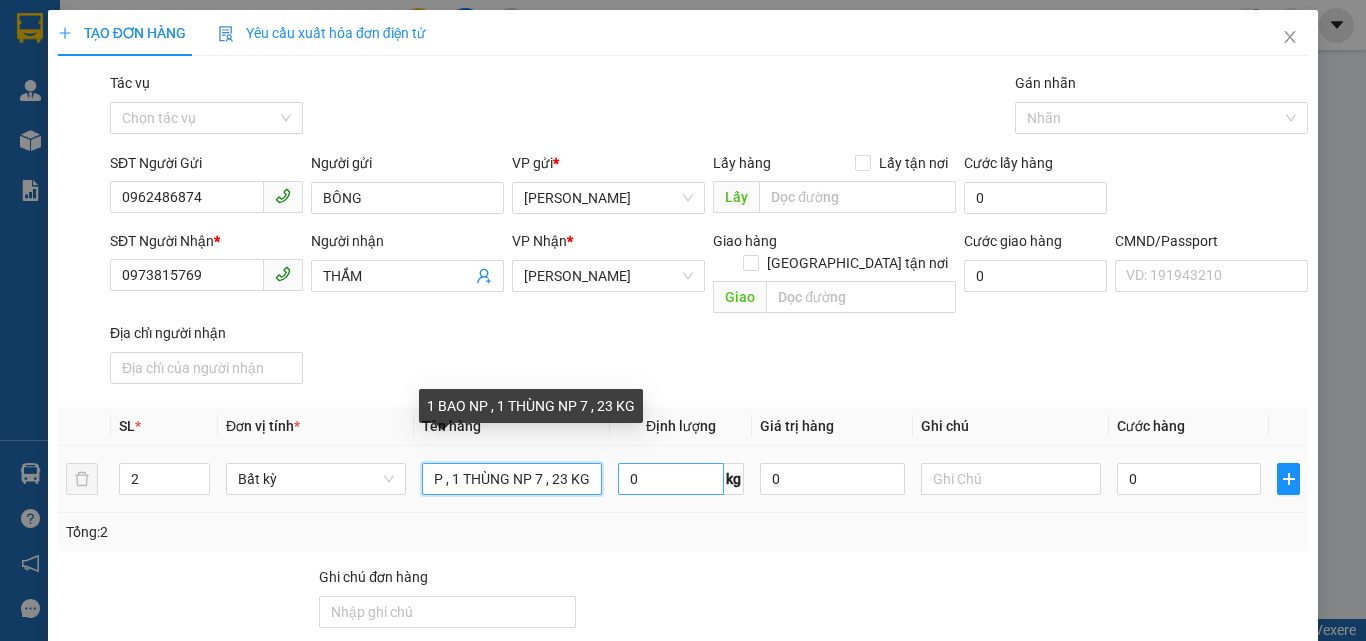 drag, startPoint x: 520, startPoint y: 456, endPoint x: 712, endPoint y: 464, distance: 192.1666 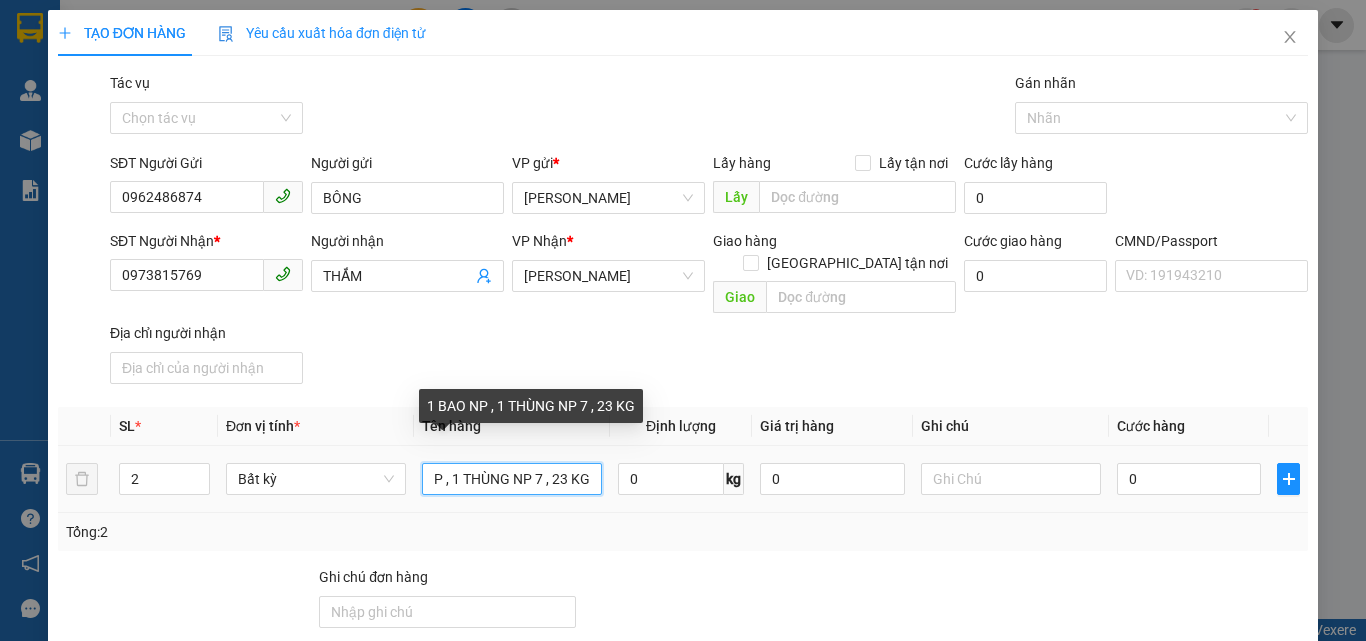 click on "1 BAO NP , 1 THÙNG NP 7 , 23 KG" at bounding box center (512, 479) 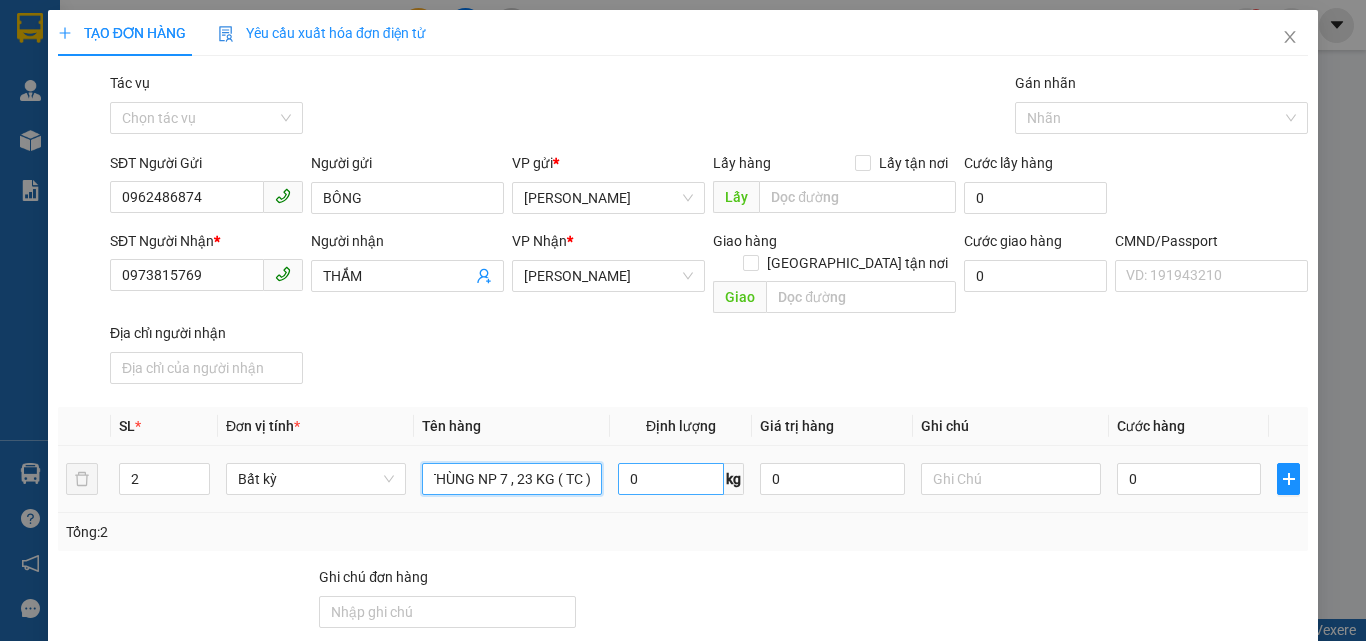 scroll, scrollTop: 0, scrollLeft: 92, axis: horizontal 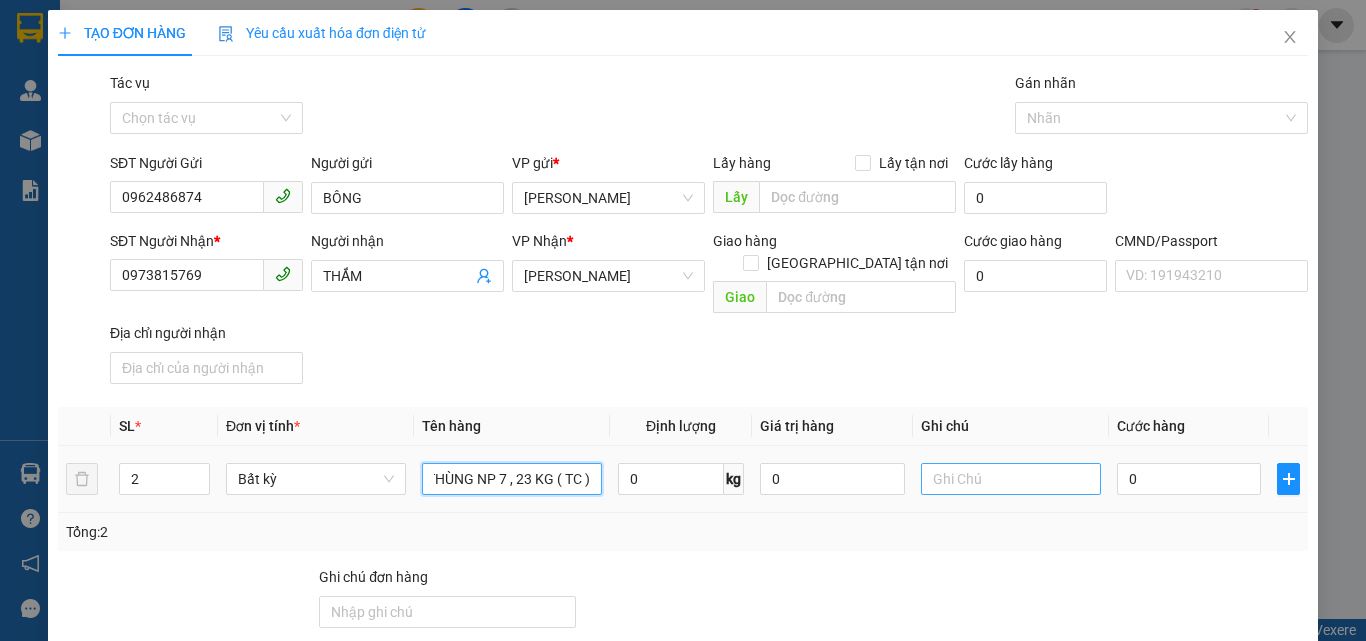 type on "1 BAO NP , 1 THÙNG NP 7 , 23 KG ( TC )" 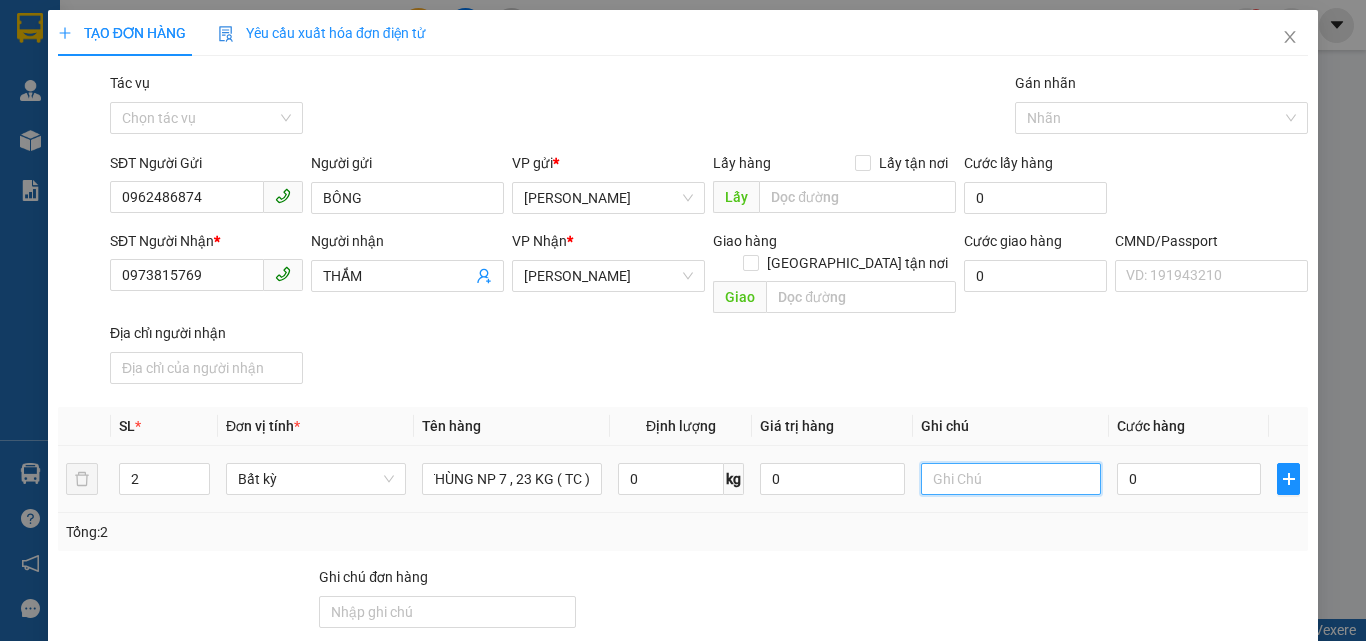 click at bounding box center (1011, 479) 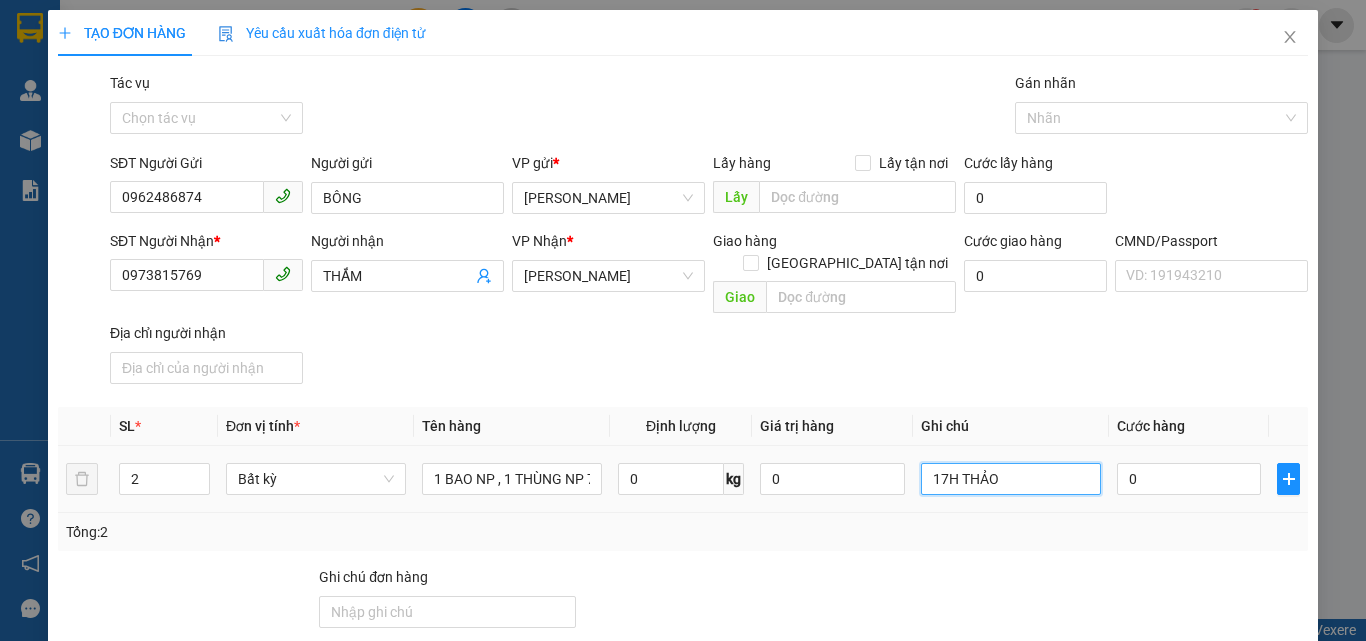 type on "17H THẢO" 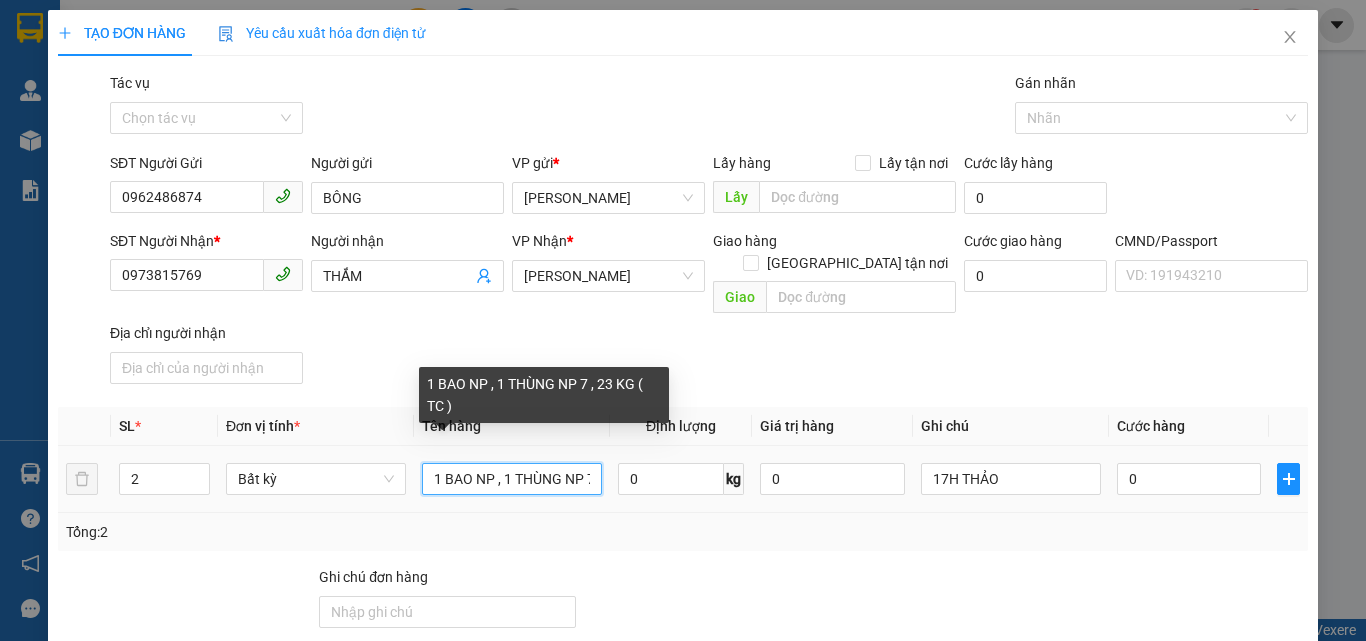 click on "1 BAO NP , 1 THÙNG NP 7 , 23 KG ( TC )" at bounding box center [512, 479] 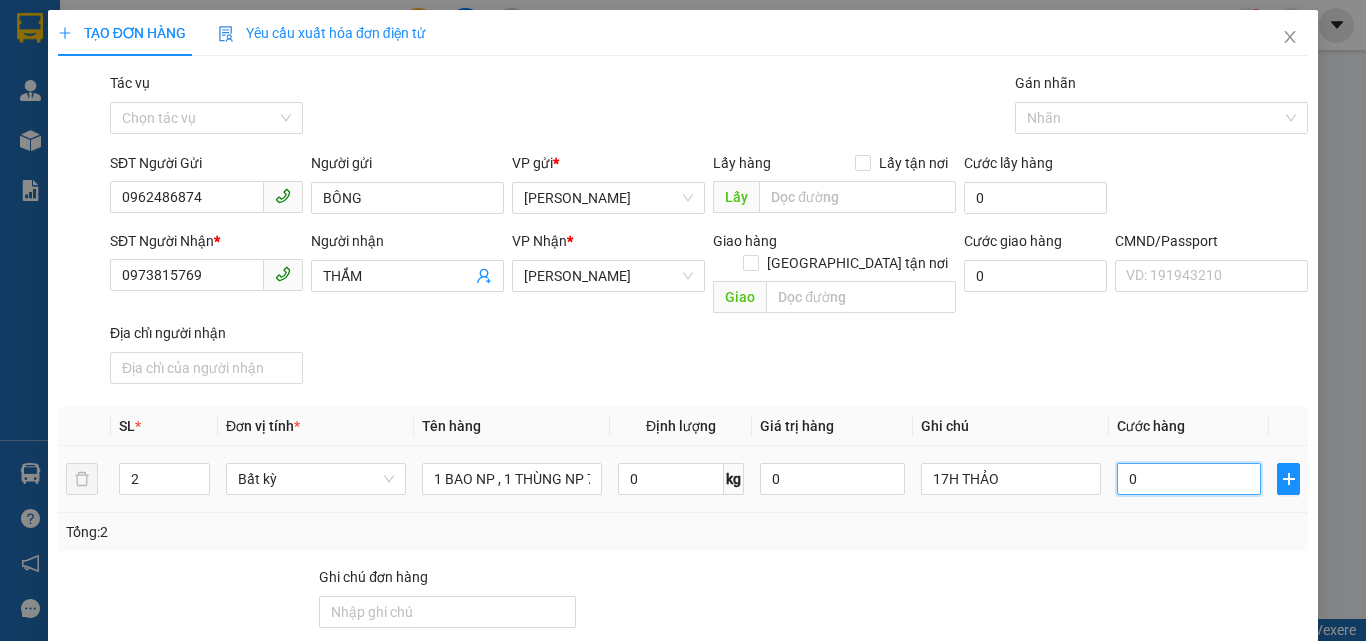 click on "0" at bounding box center [1189, 479] 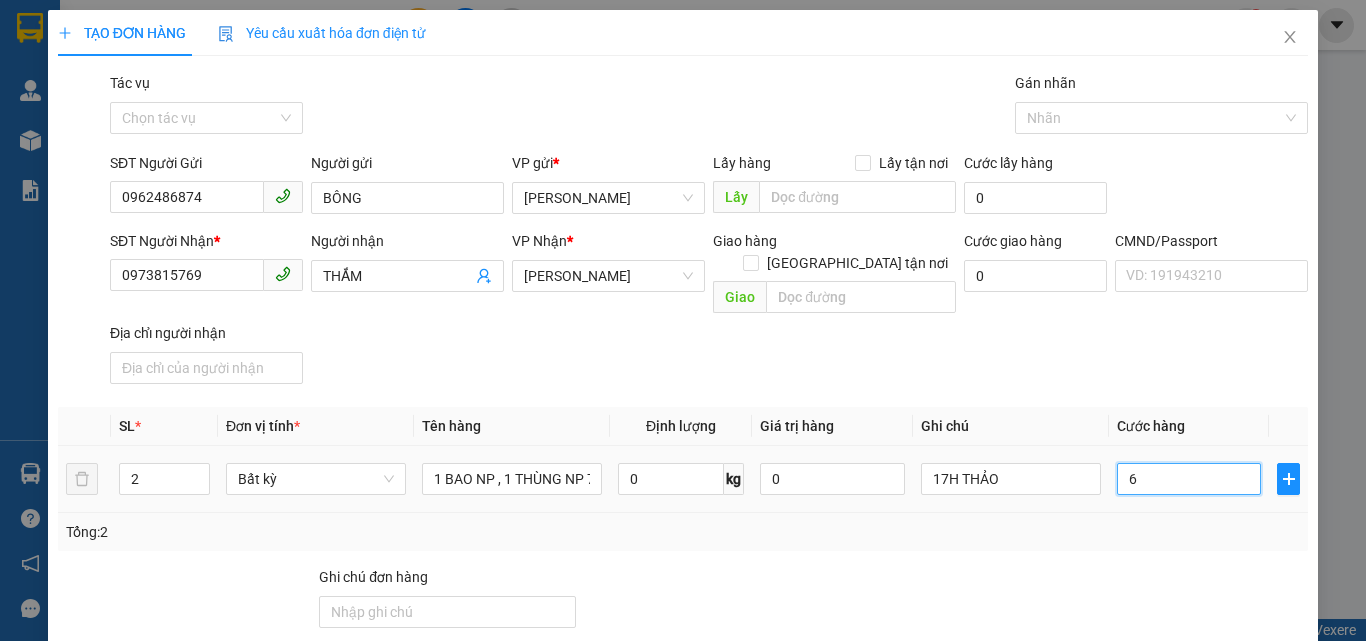 type on "65" 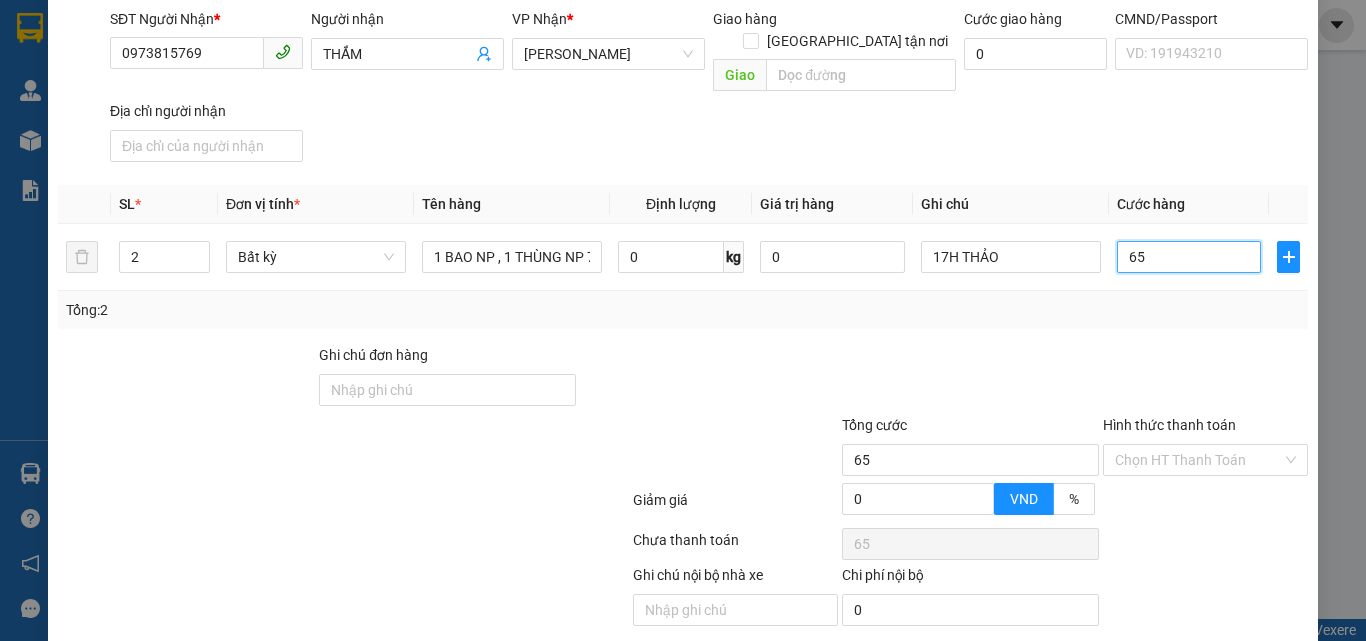 scroll, scrollTop: 271, scrollLeft: 0, axis: vertical 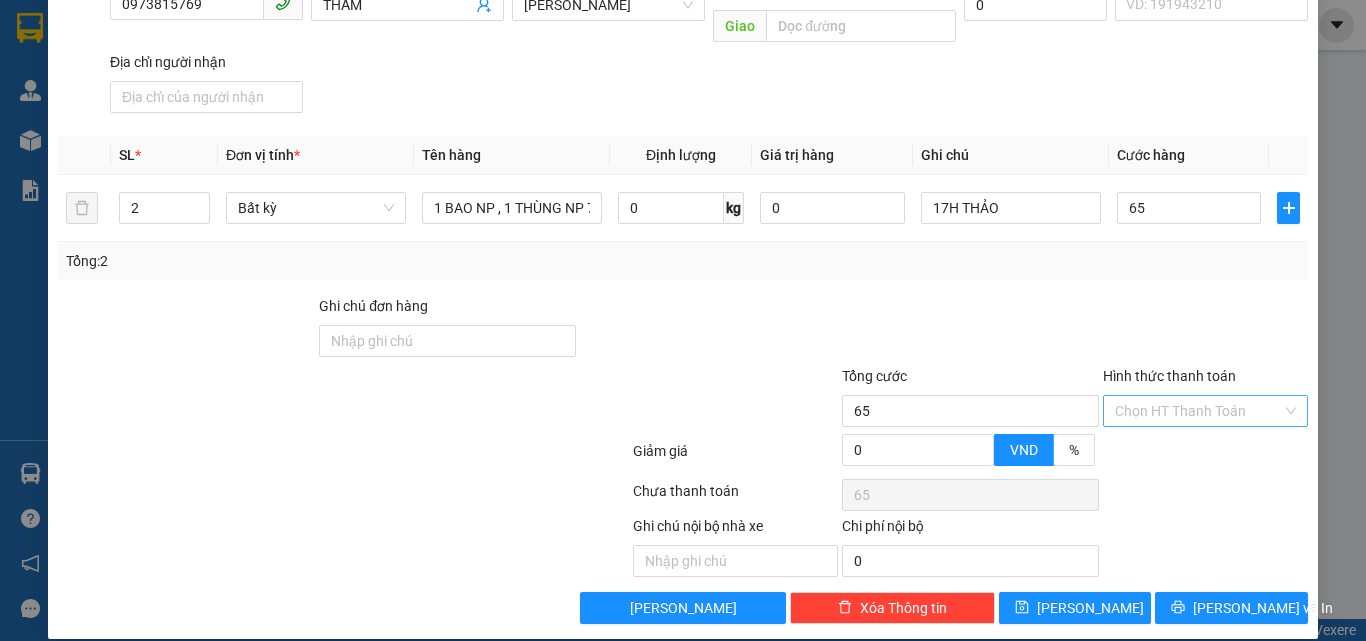 type on "65.000" 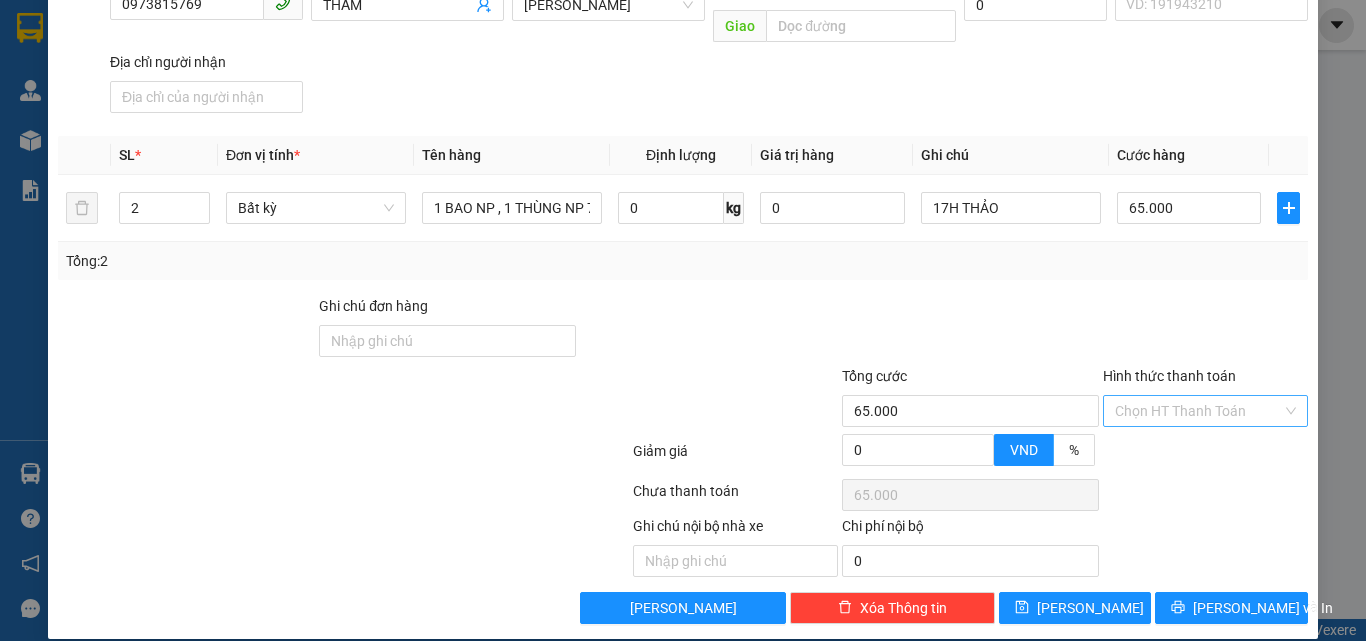 click on "Hình thức thanh toán" at bounding box center [1198, 411] 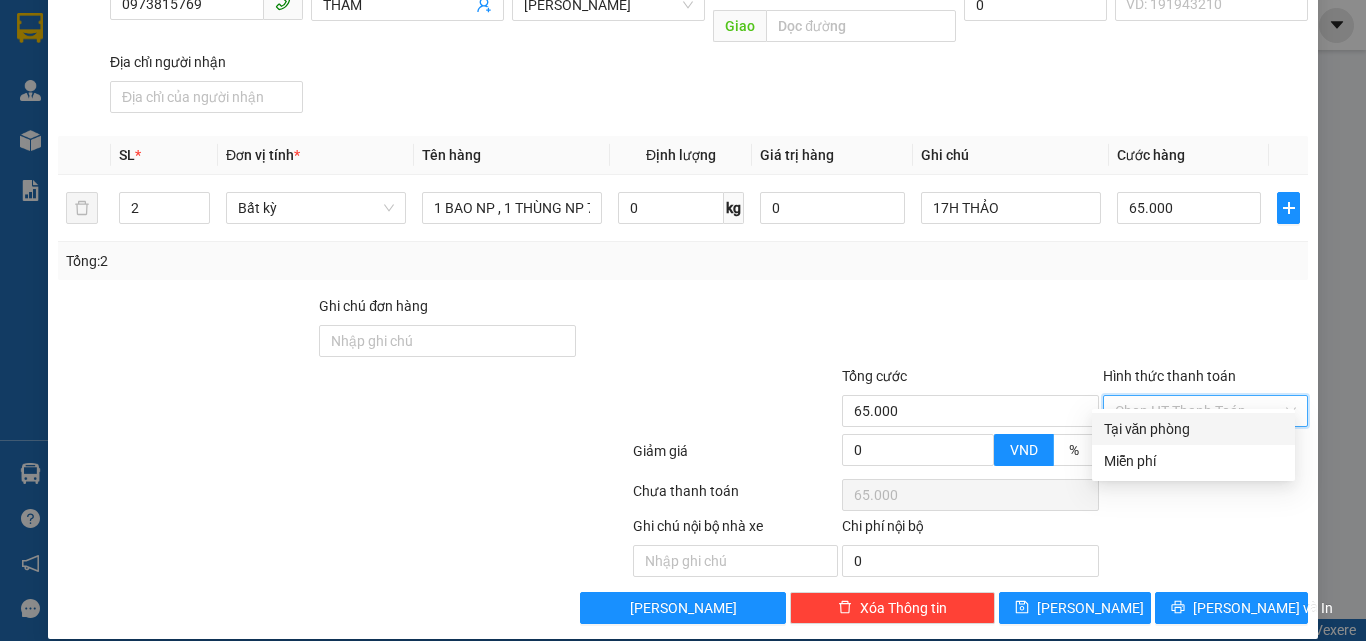 click on "Tại văn phòng" at bounding box center (1193, 429) 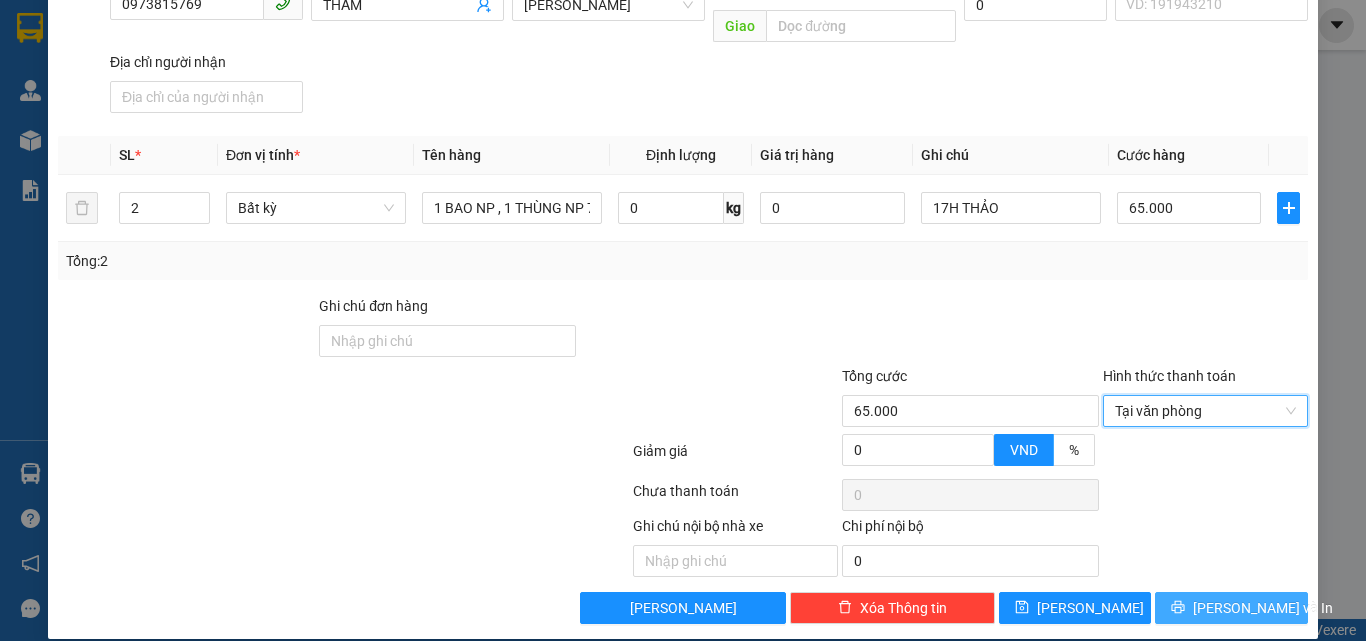 click on "Lưu và In" at bounding box center [1263, 608] 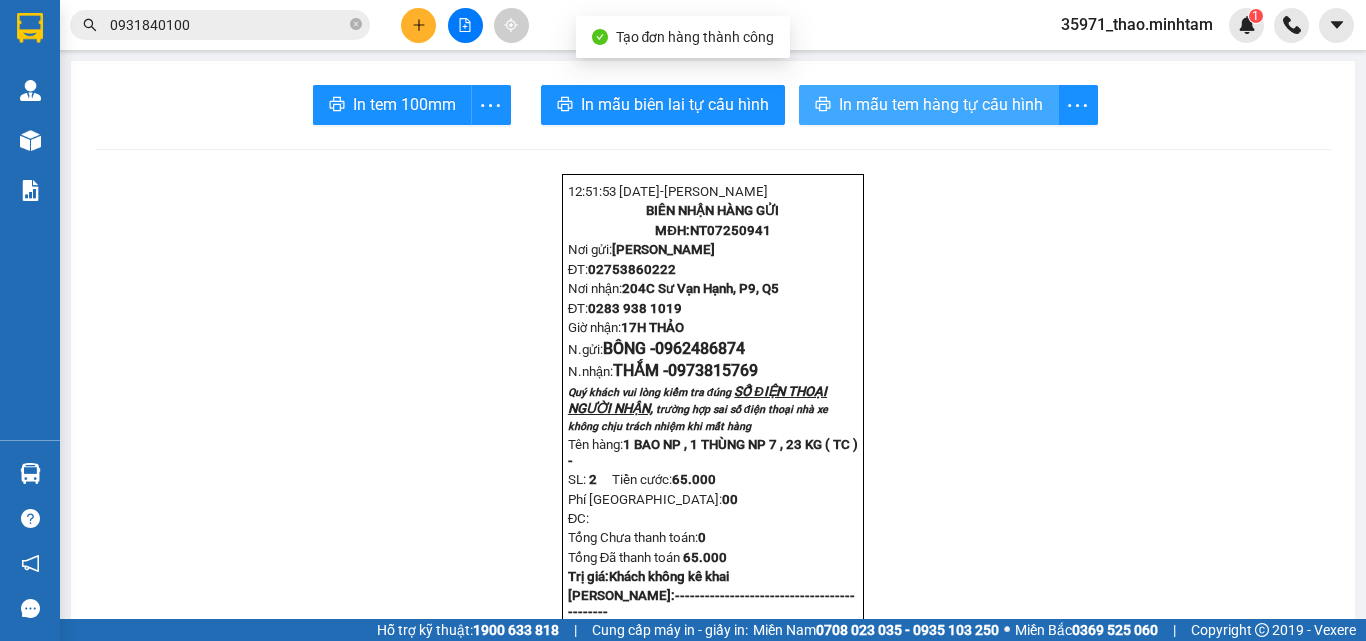 click on "In mẫu tem hàng tự cấu hình" at bounding box center [929, 105] 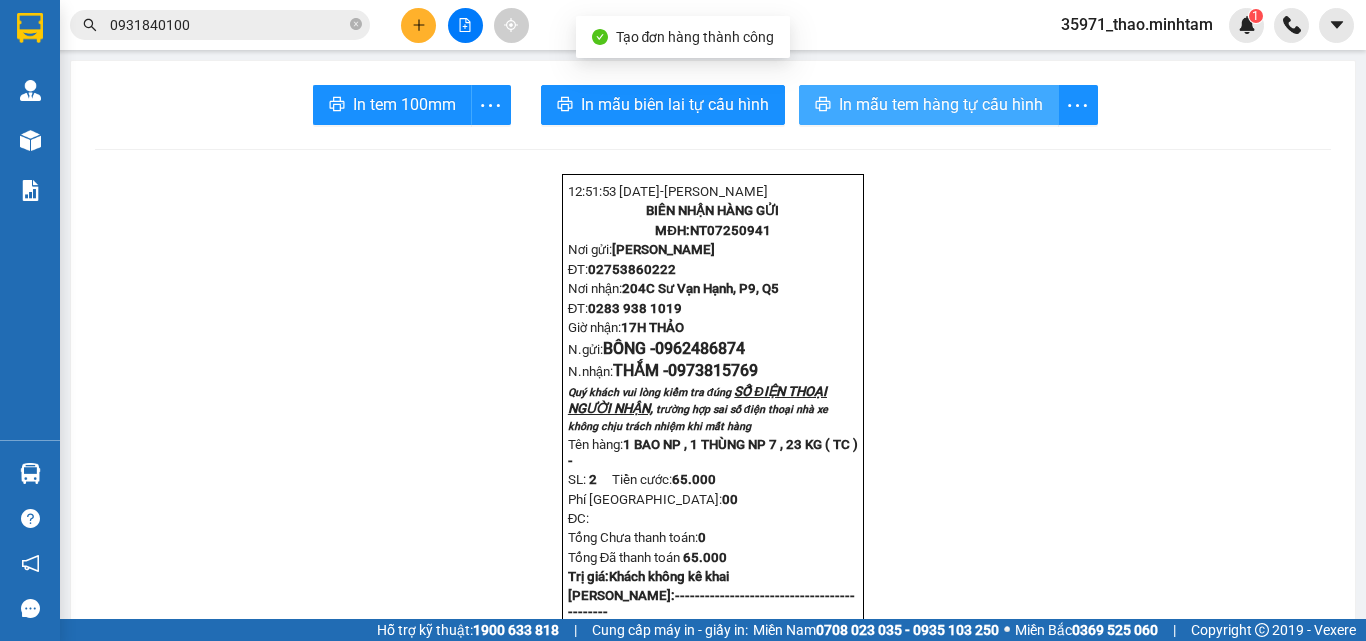 scroll, scrollTop: 0, scrollLeft: 0, axis: both 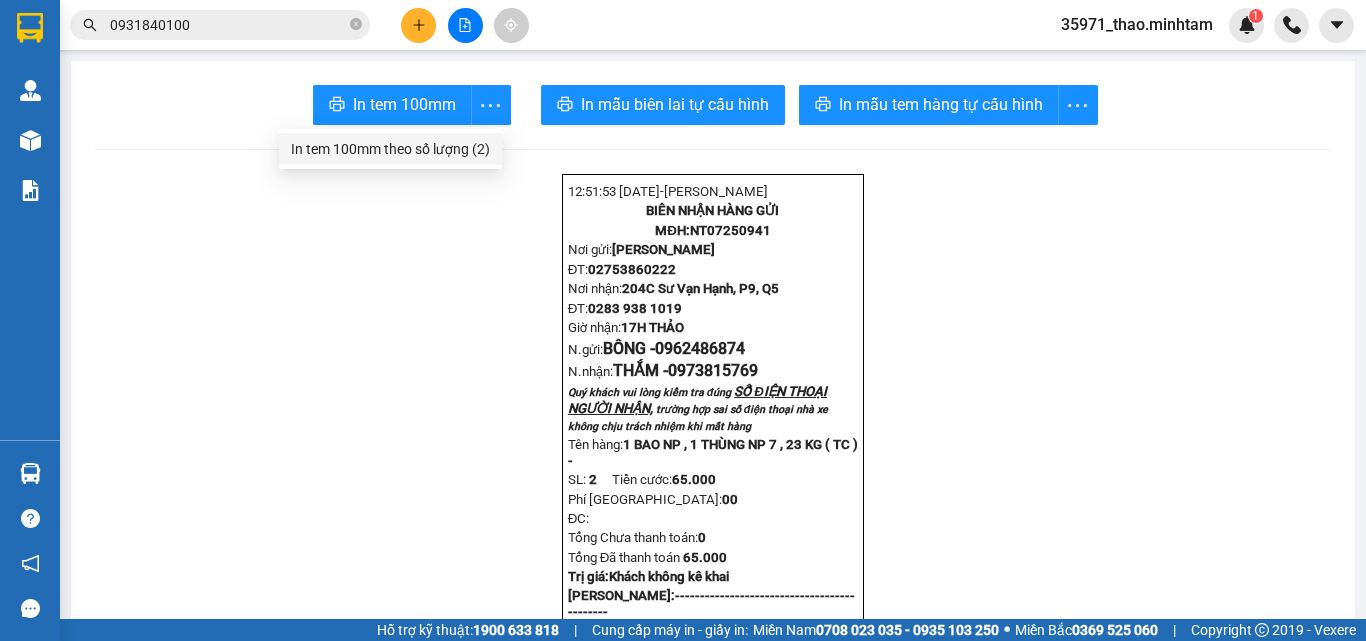 click on "In tem 100mm theo số lượng   (2)" at bounding box center [390, 149] 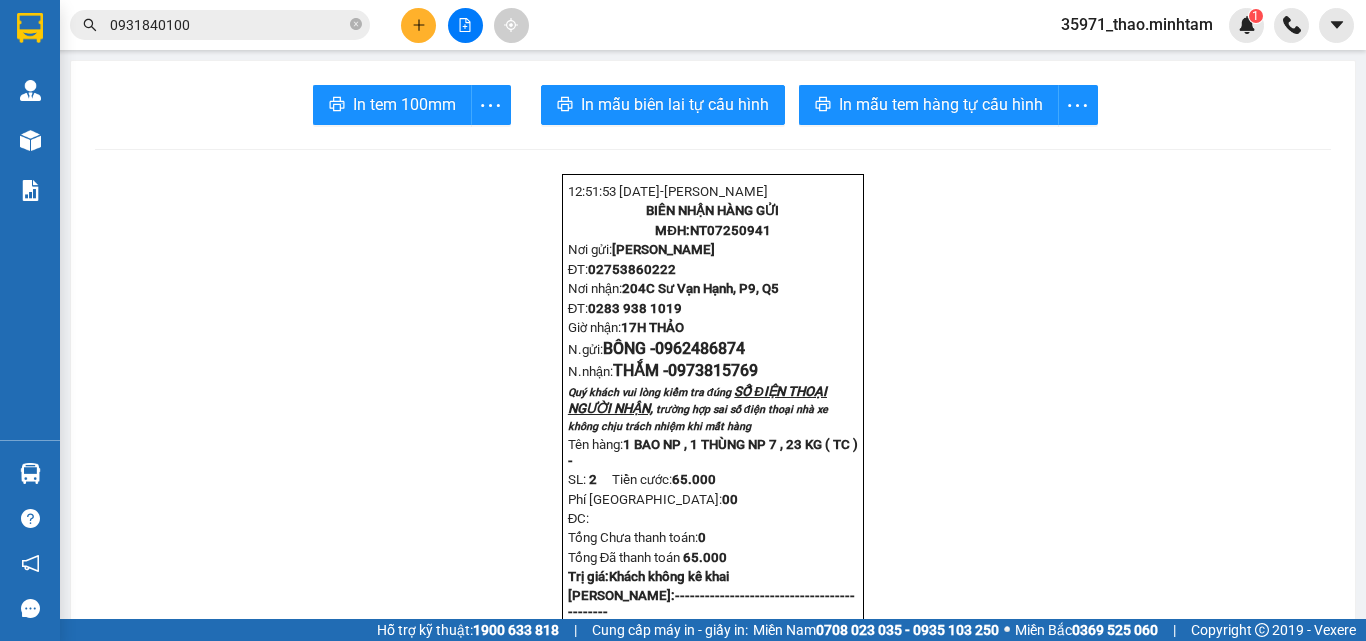 scroll, scrollTop: 0, scrollLeft: 0, axis: both 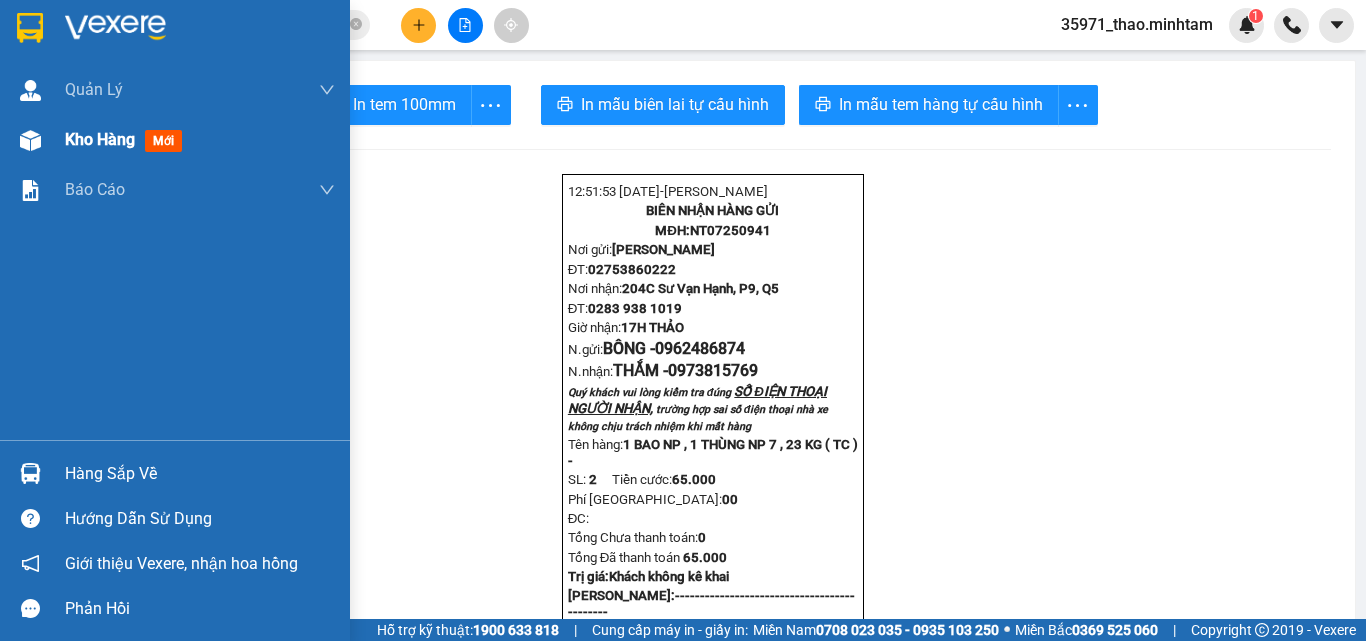 click on "Kho hàng" at bounding box center [100, 139] 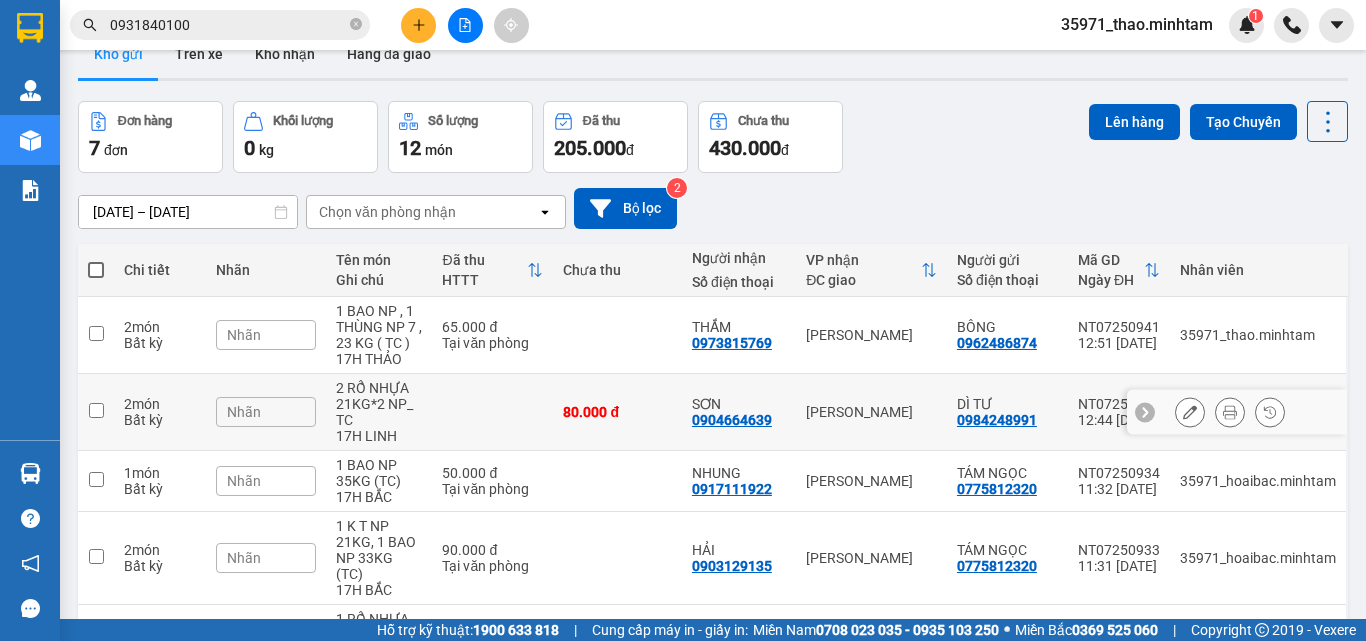scroll, scrollTop: 0, scrollLeft: 0, axis: both 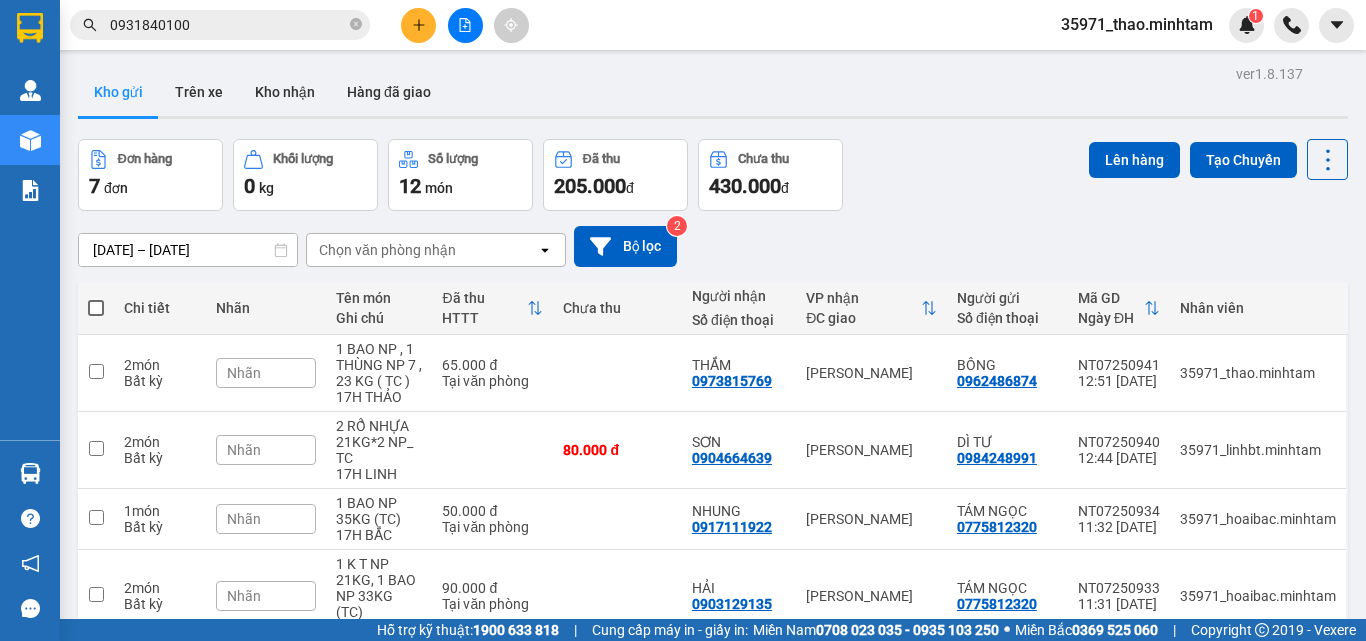 click on "11/07/2025 – 13/07/2025 Press the down arrow key to interact with the calendar and select a date. Press the escape button to close the calendar. Selected date range is from 11/07/2025 to 13/07/2025. Chọn văn phòng nhận open Bộ lọc 2" at bounding box center (713, 246) 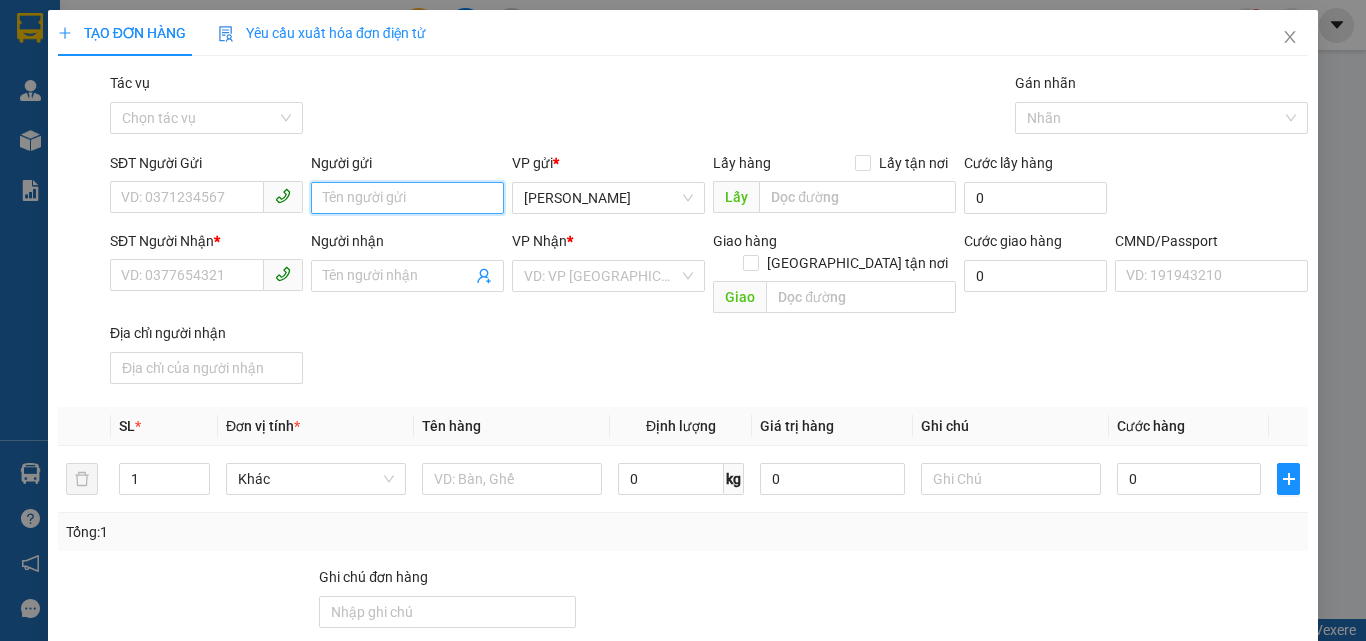 click on "Người gửi" at bounding box center [407, 198] 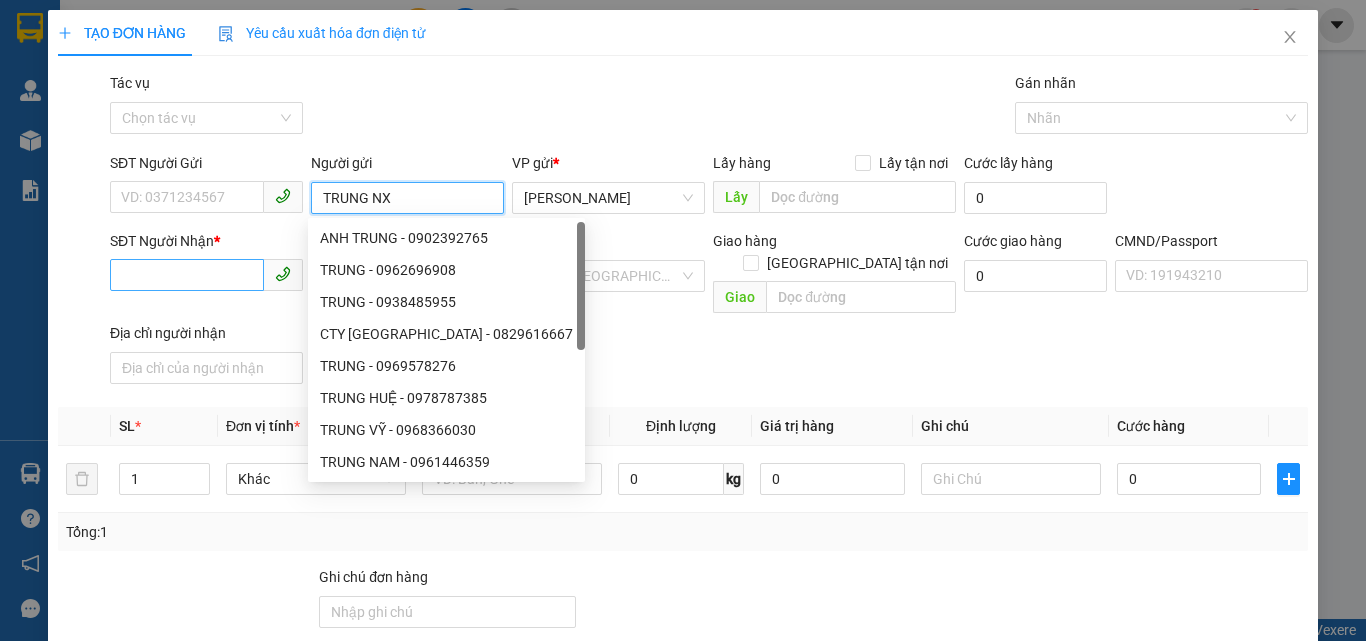 type on "TRUNG NX" 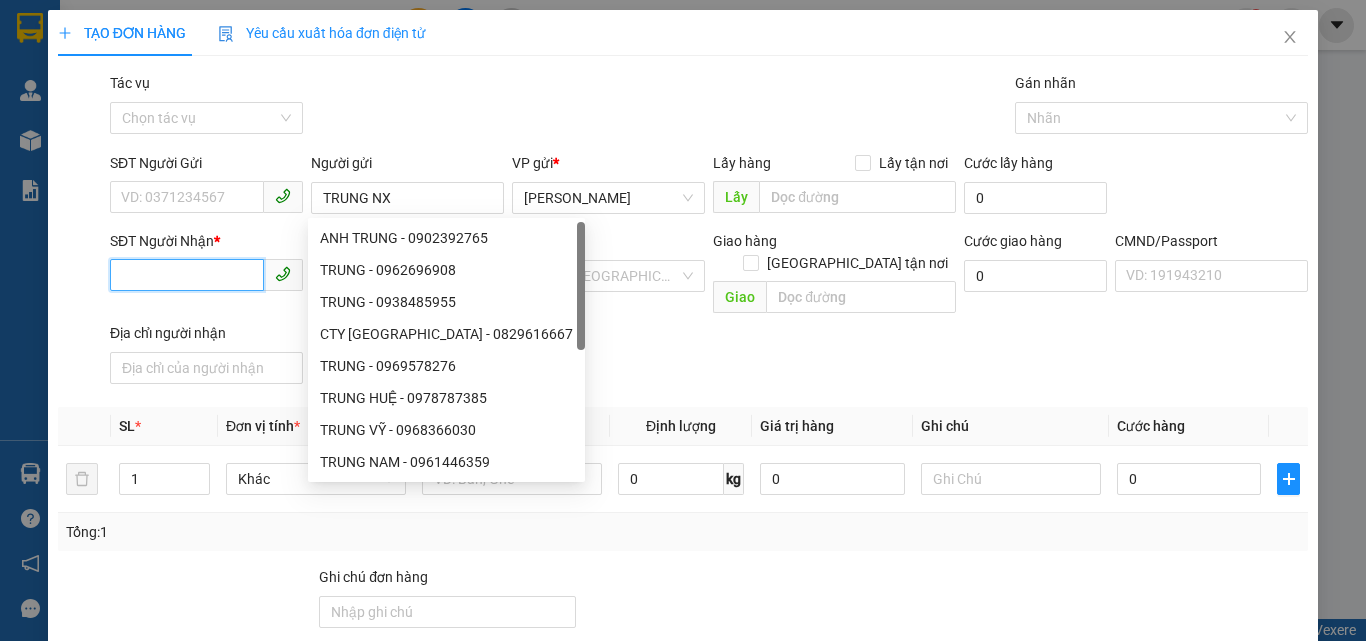 click on "SĐT Người Nhận  *" at bounding box center [187, 275] 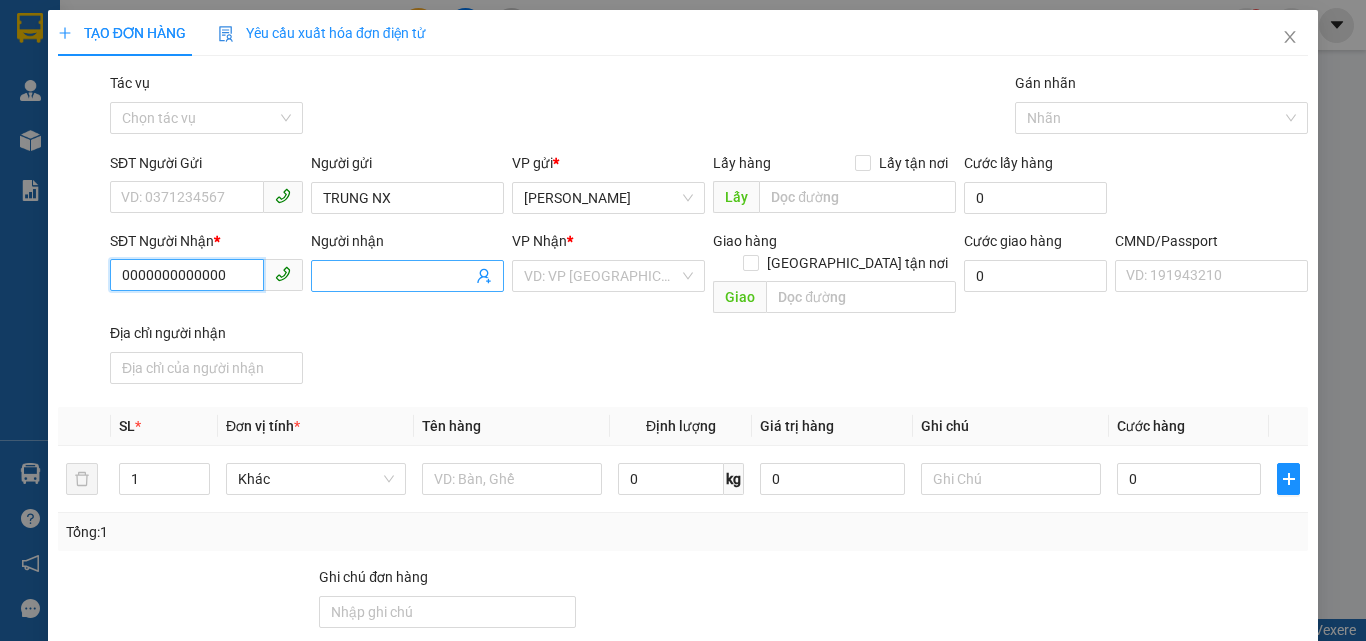 type on "0000000000000" 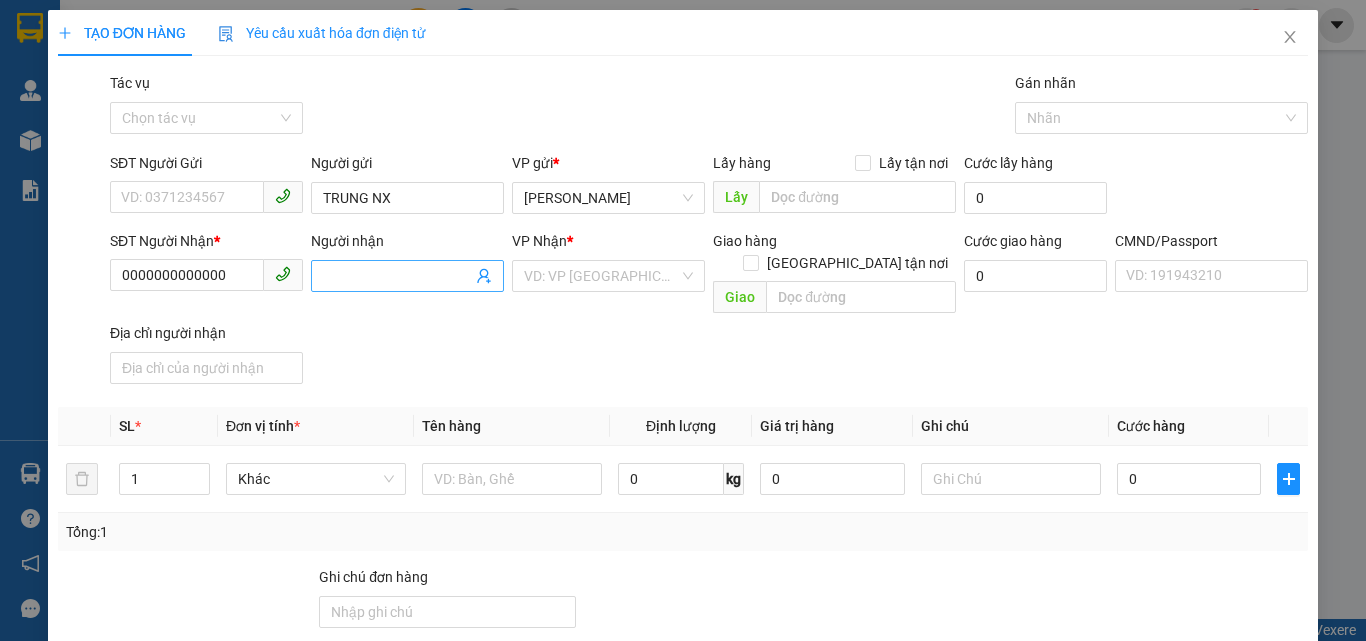 click on "Người nhận" at bounding box center [397, 276] 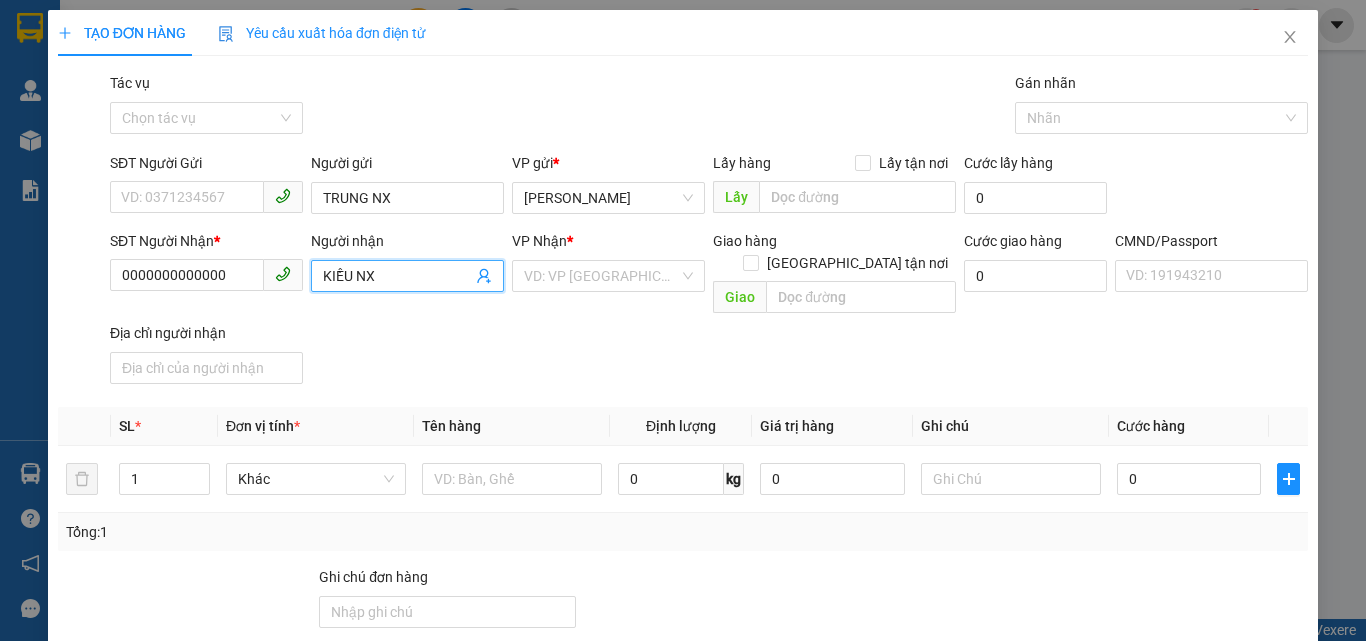 type on "KIỀU NX" 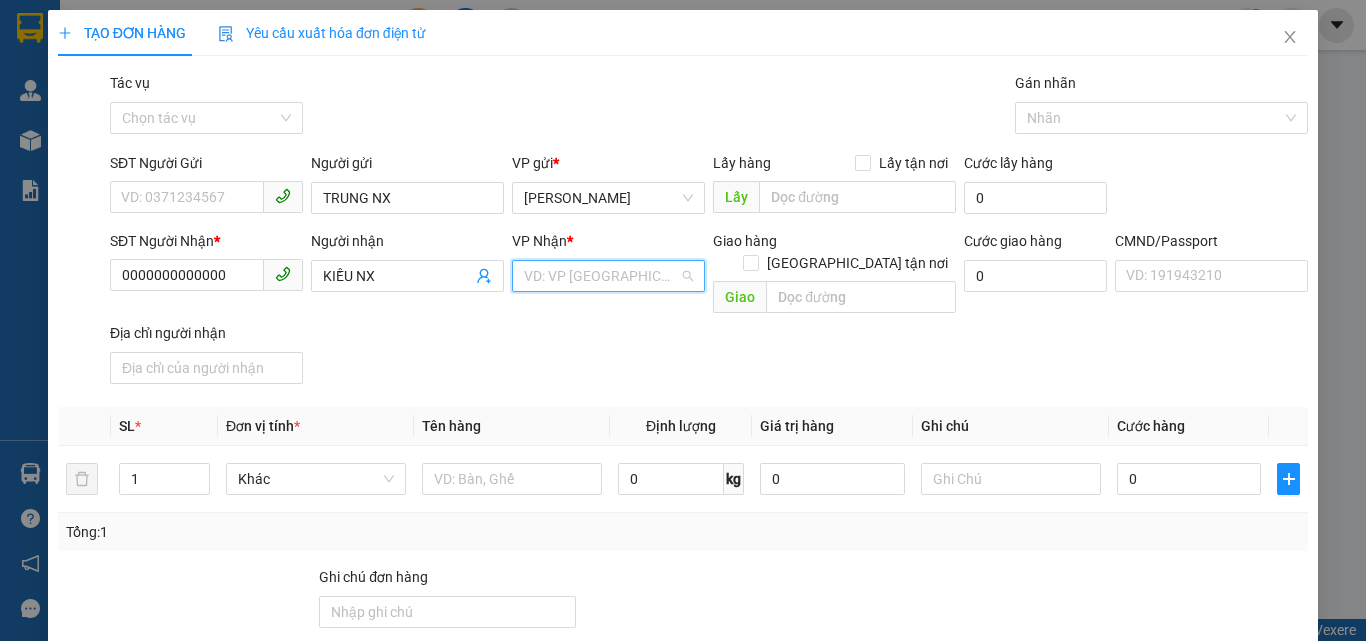 click at bounding box center (601, 276) 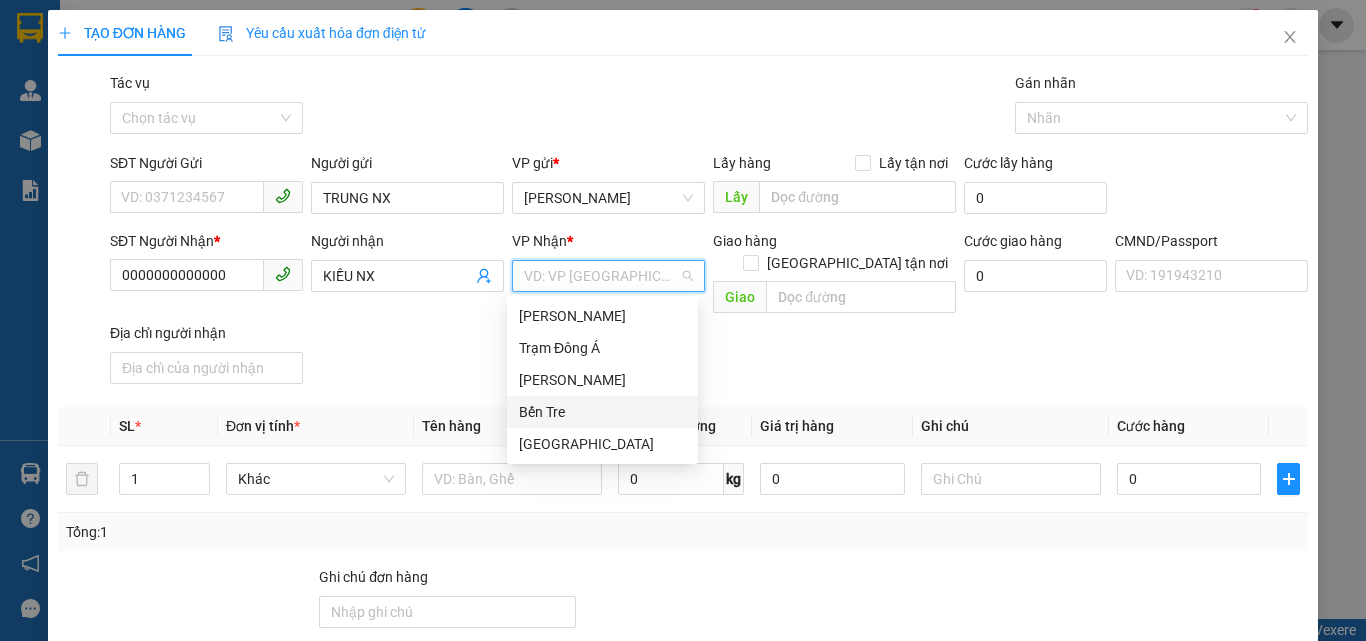 drag, startPoint x: 548, startPoint y: 415, endPoint x: 435, endPoint y: 460, distance: 121.630585 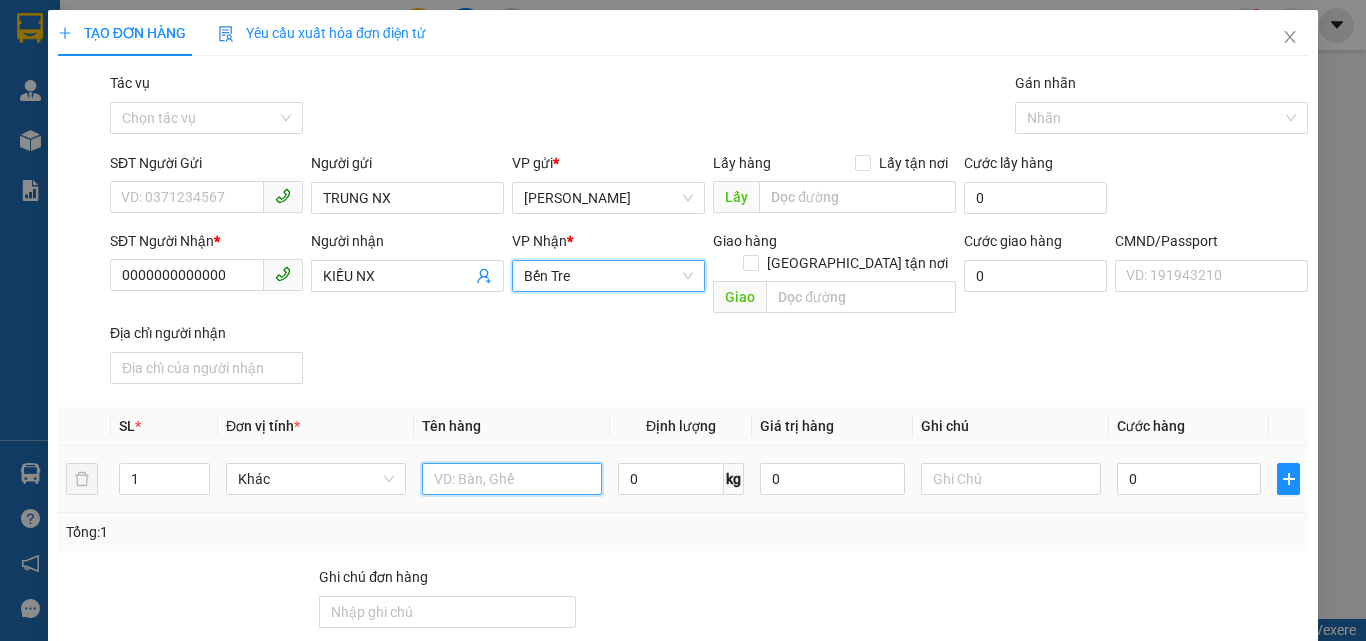 click at bounding box center [512, 479] 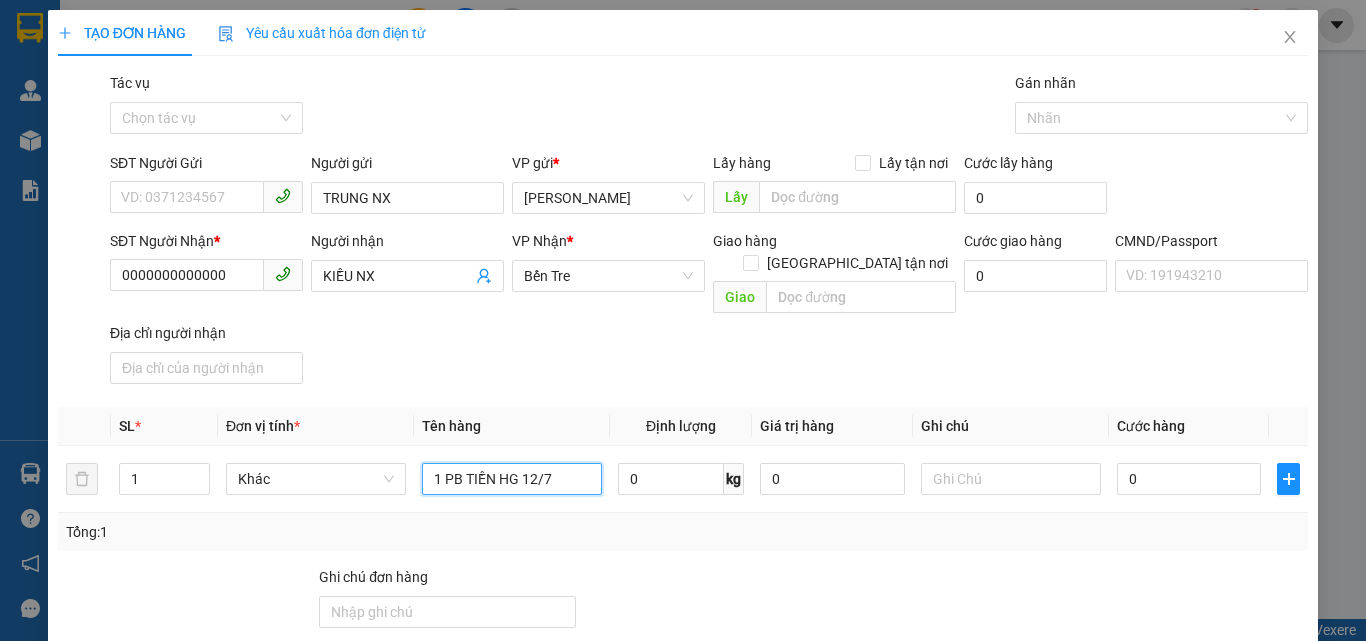 scroll, scrollTop: 271, scrollLeft: 0, axis: vertical 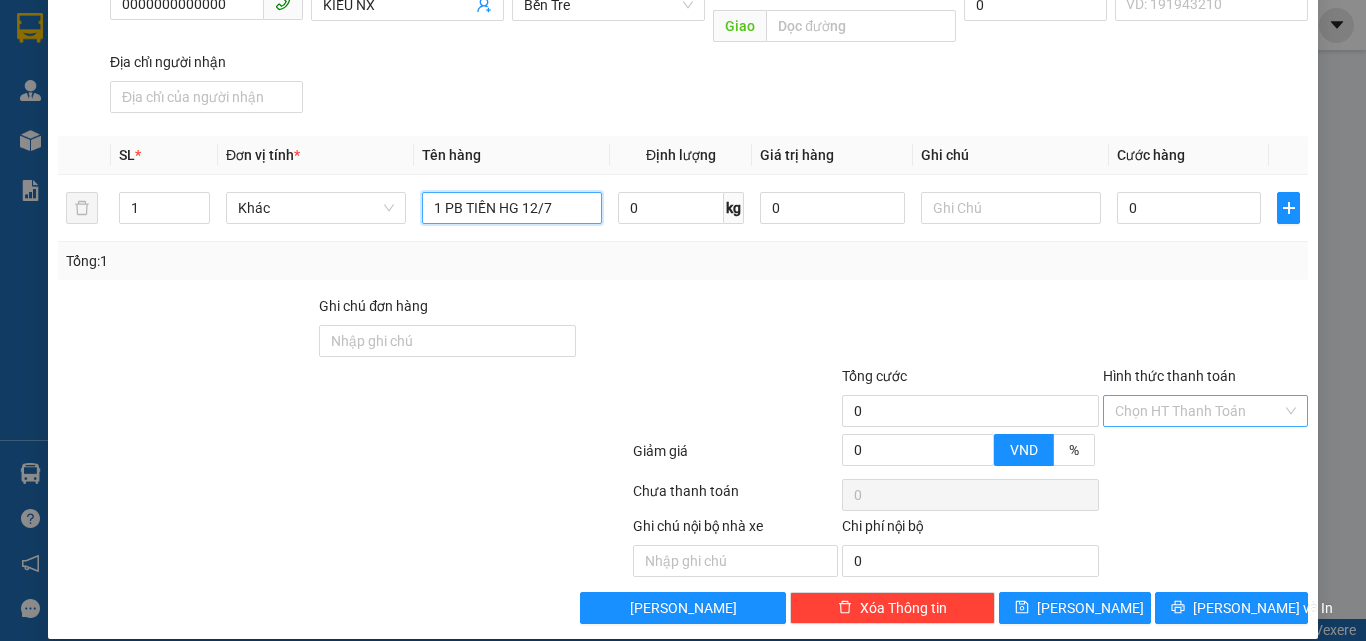 type on "1 PB TIỀN HG 12/7" 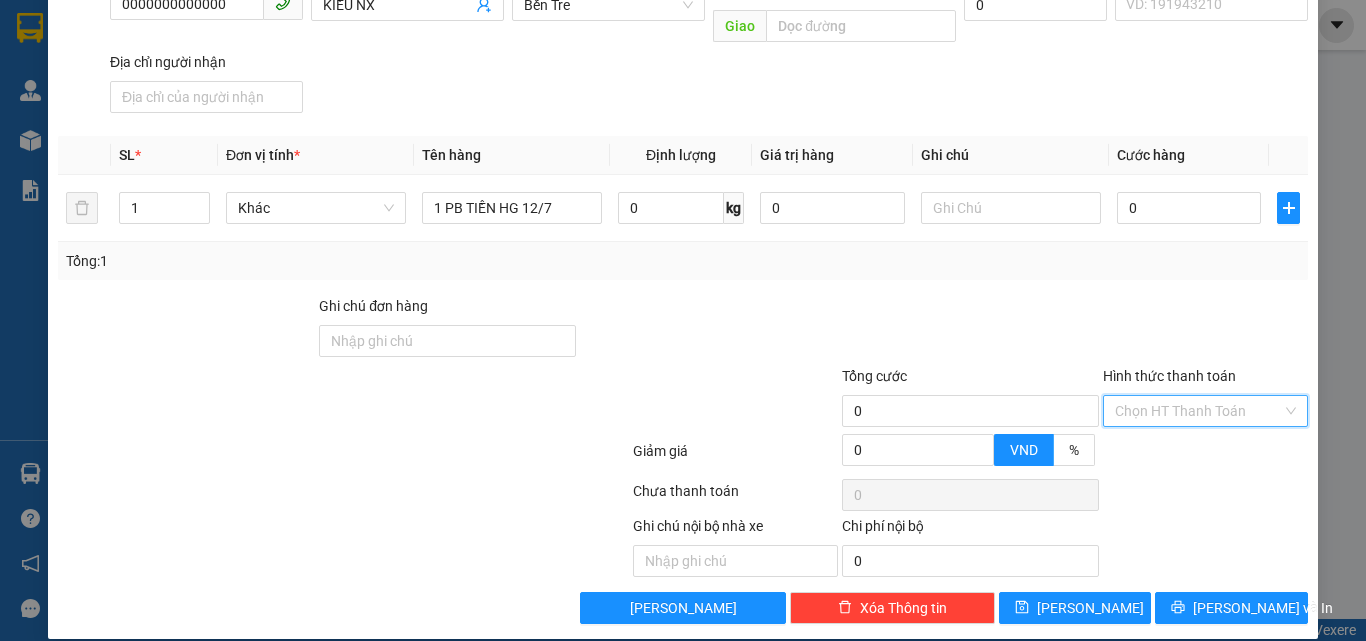 drag, startPoint x: 1127, startPoint y: 389, endPoint x: 1148, endPoint y: 468, distance: 81.7435 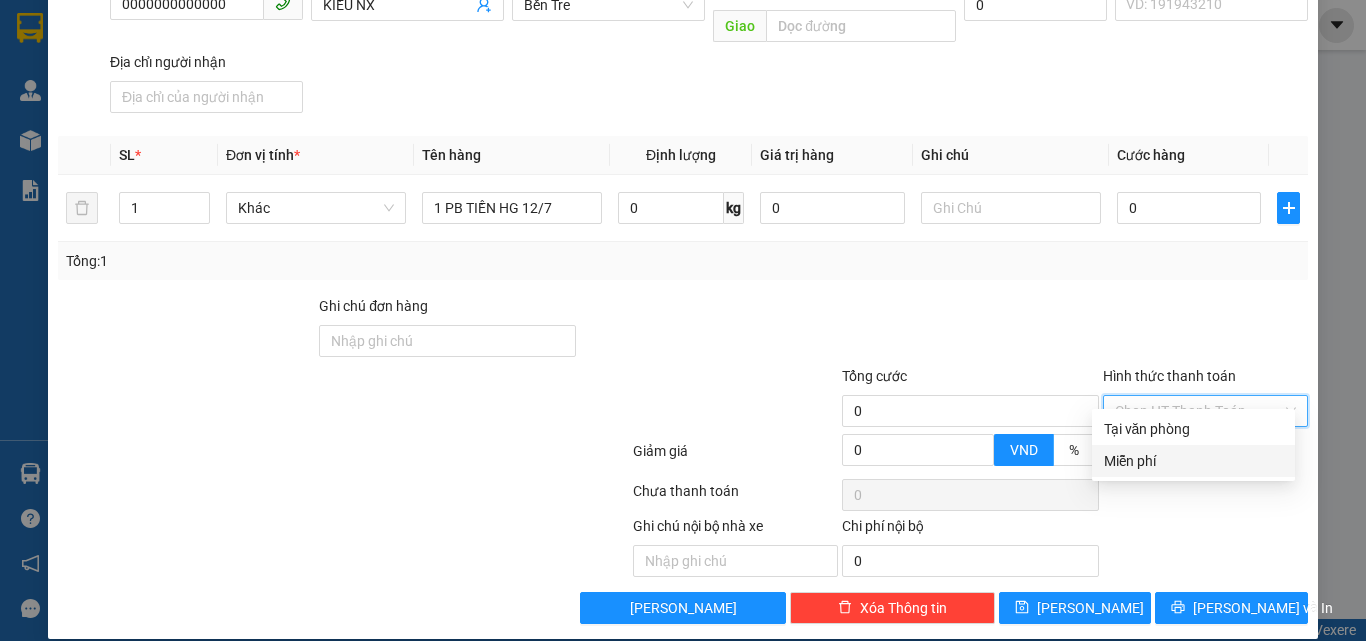 click on "Miễn phí" at bounding box center (1193, 461) 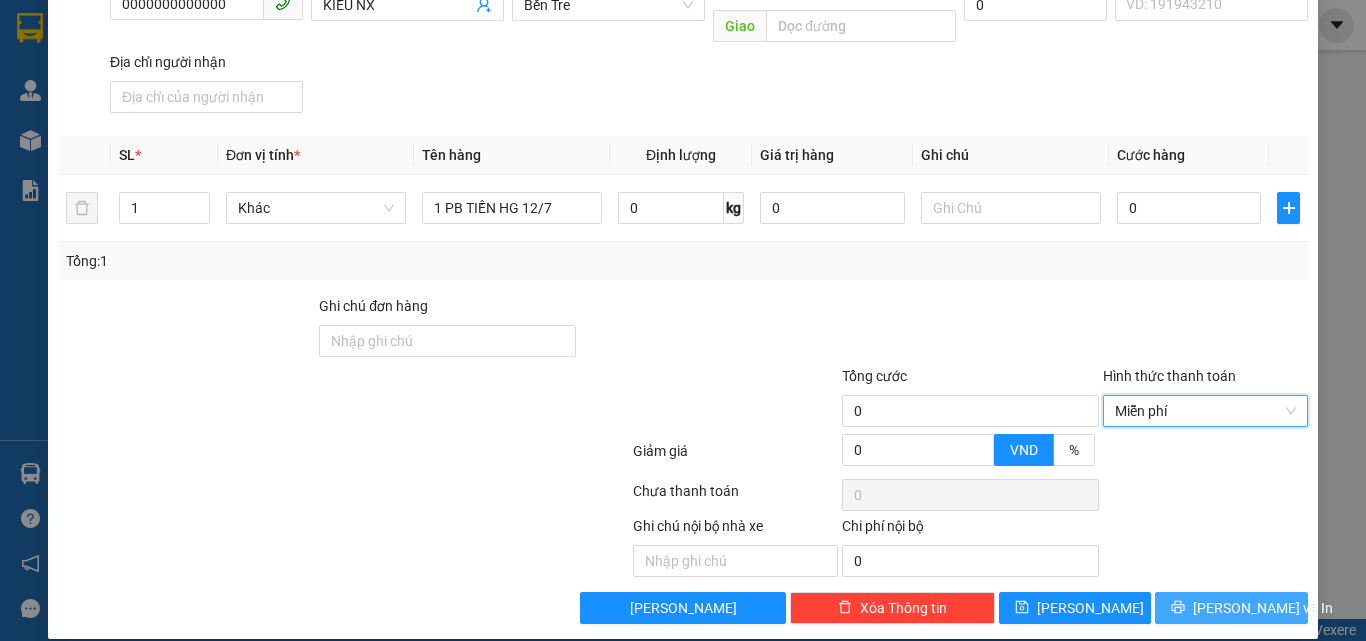 click on "[PERSON_NAME] và In" at bounding box center [1263, 608] 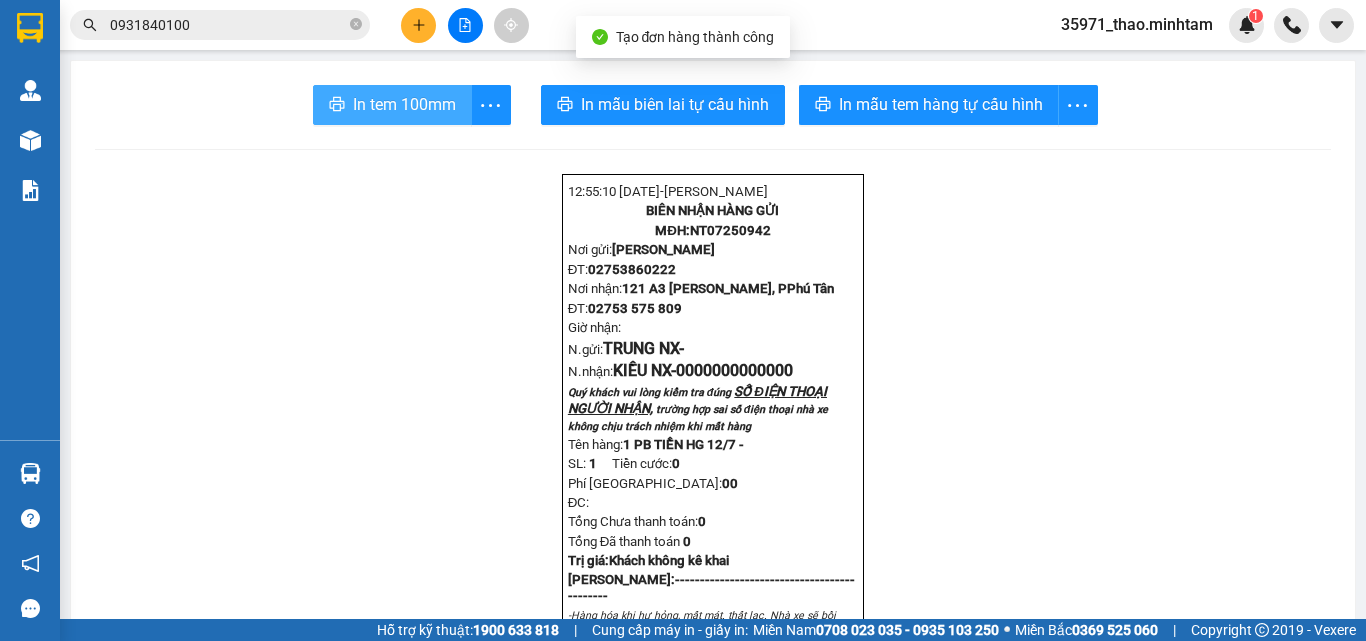click on "In tem 100mm" at bounding box center [404, 104] 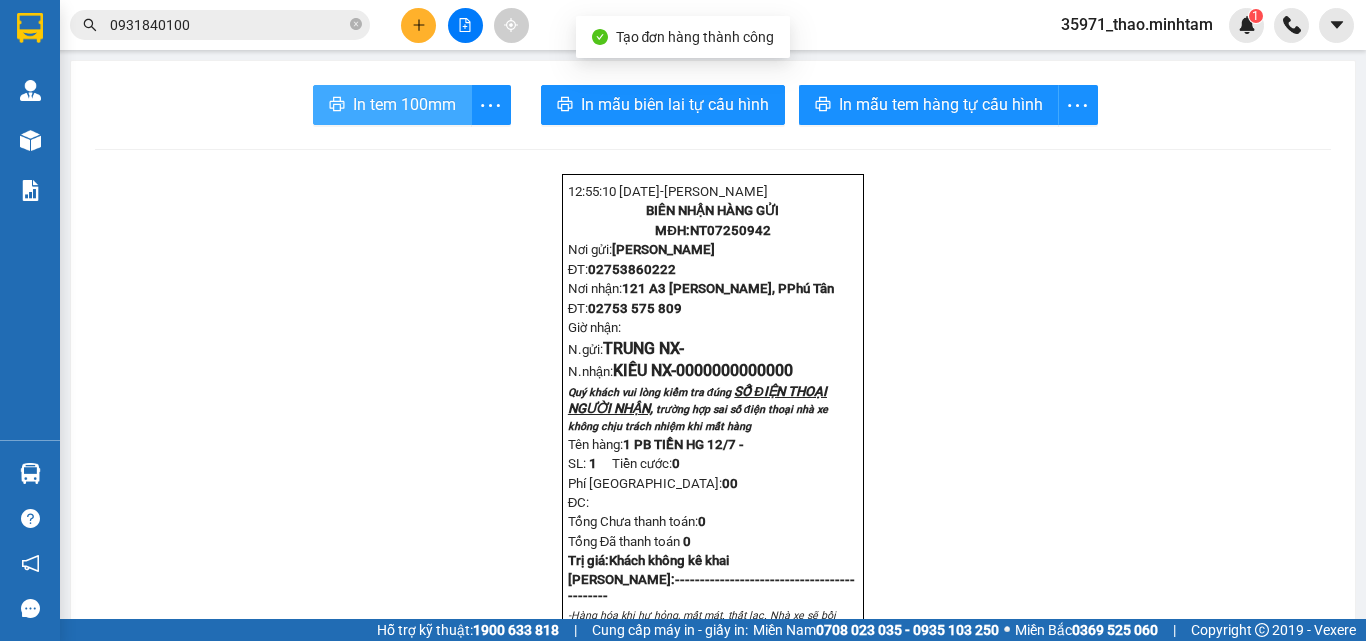 scroll, scrollTop: 0, scrollLeft: 0, axis: both 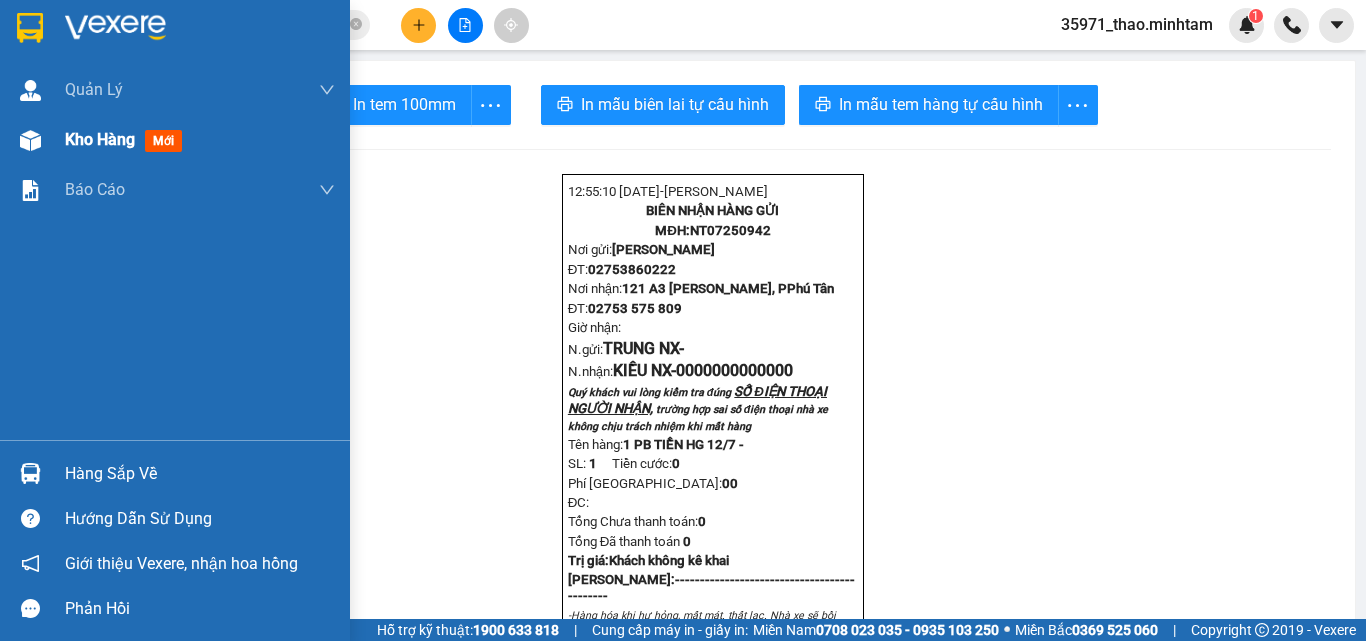 click on "Kho hàng" at bounding box center [100, 139] 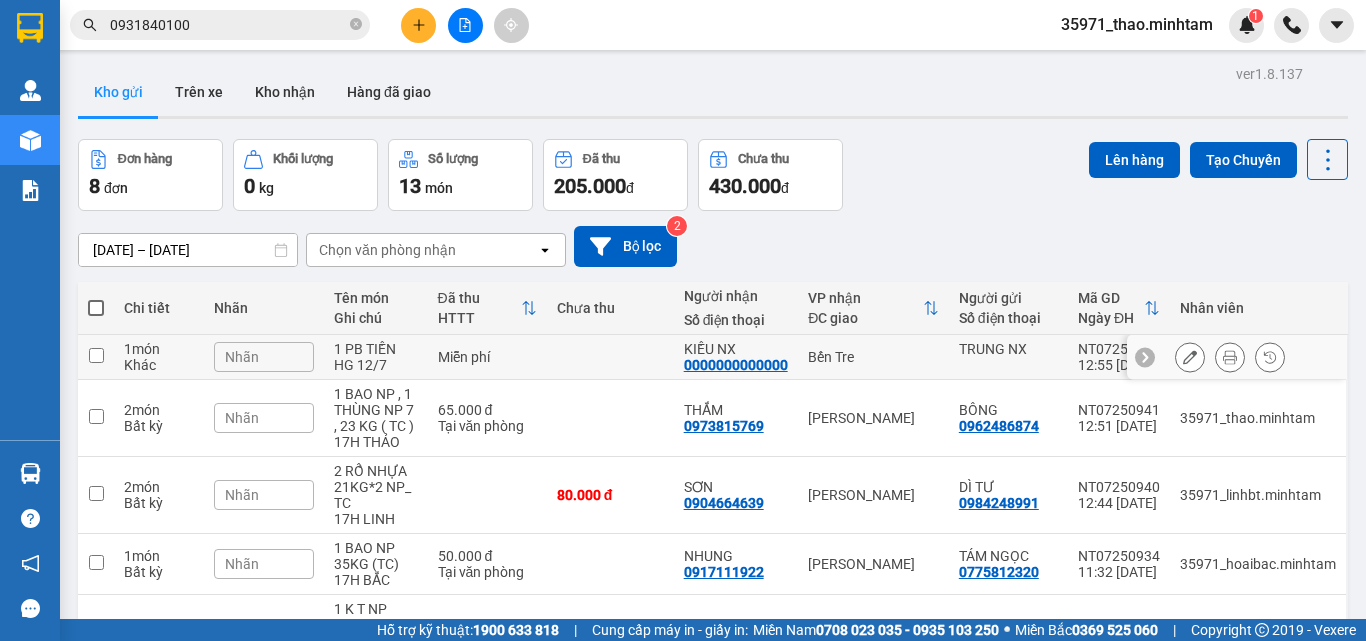 click on "Nhãn" at bounding box center [264, 357] 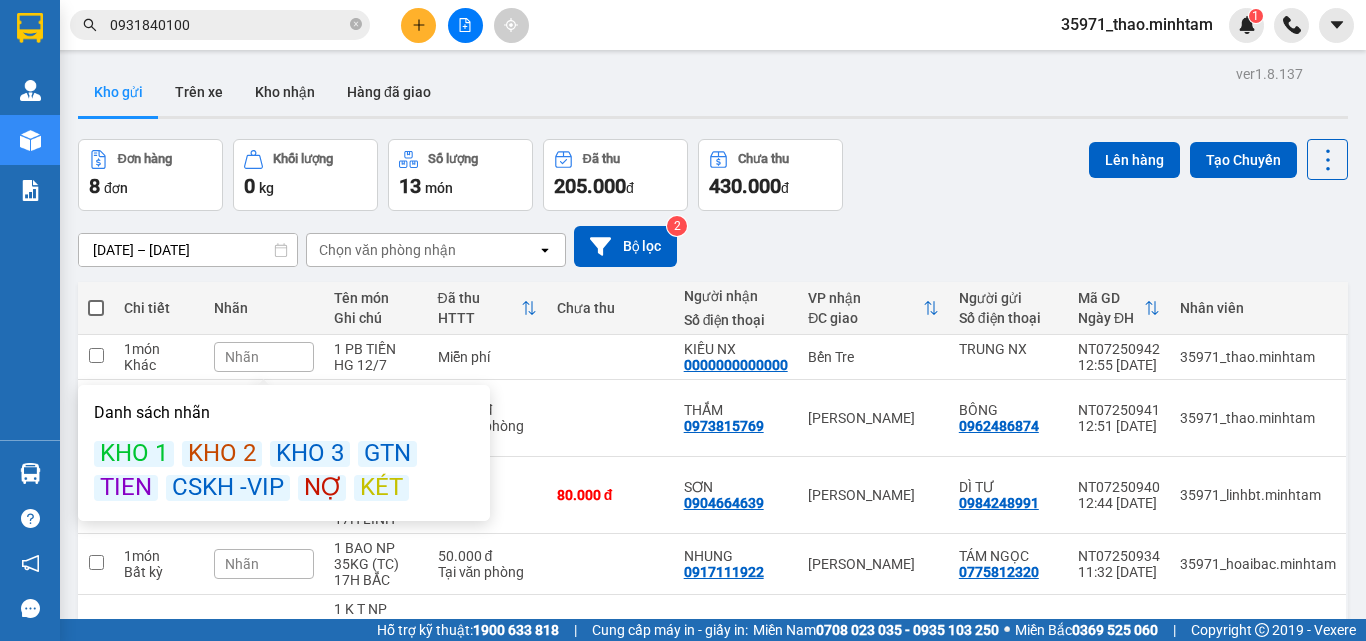 click on "KÉT" at bounding box center [381, 488] 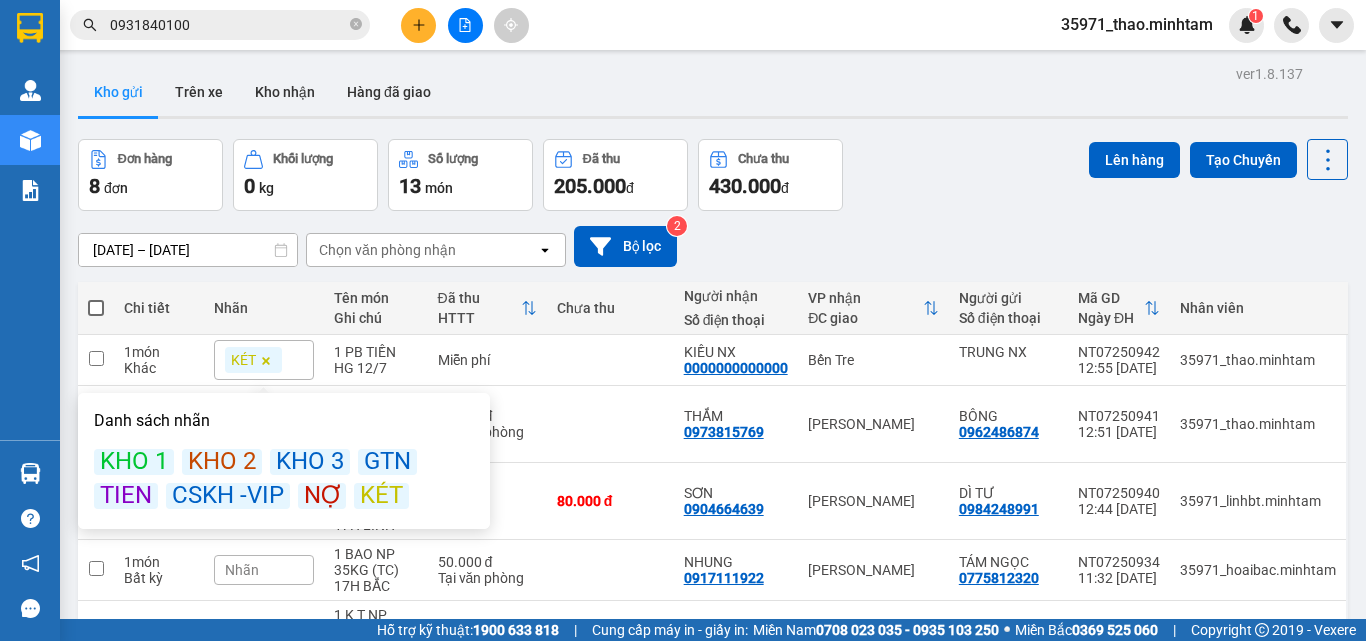 click on "Đơn hàng 8 đơn Khối lượng 0 kg Số lượng 13 món Đã thu 205.000  đ Chưa thu 430.000  đ Lên hàng Tạo Chuyến" at bounding box center [713, 175] 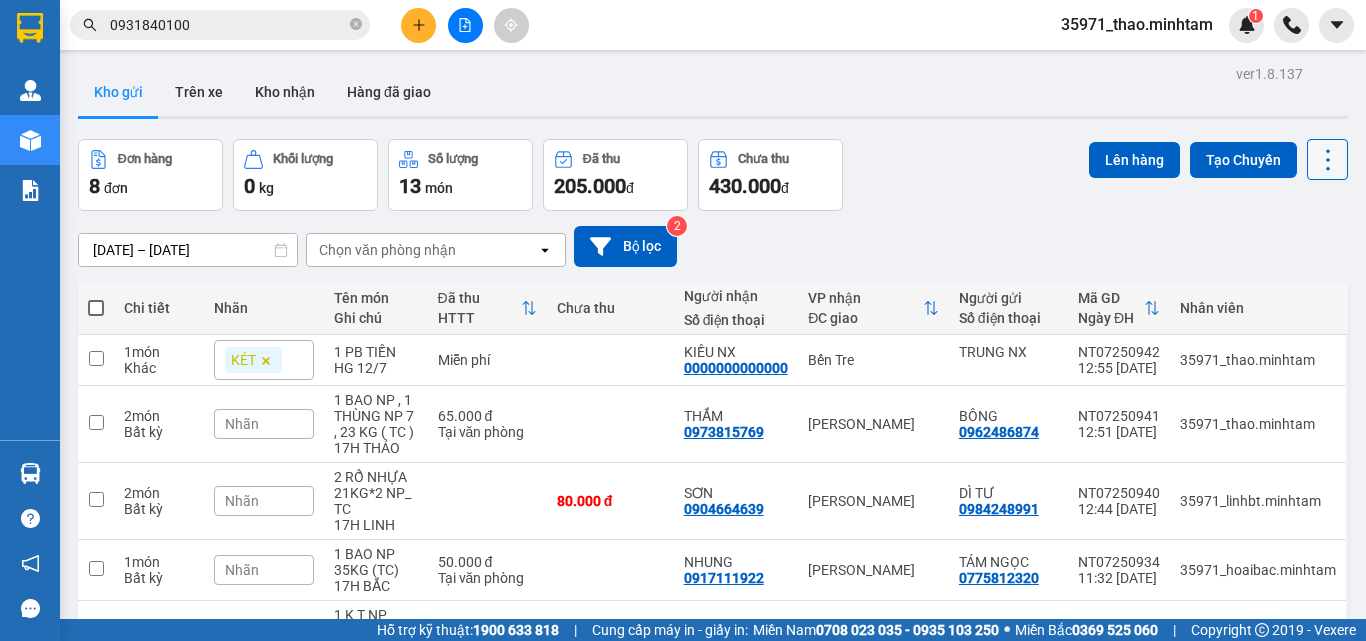 click 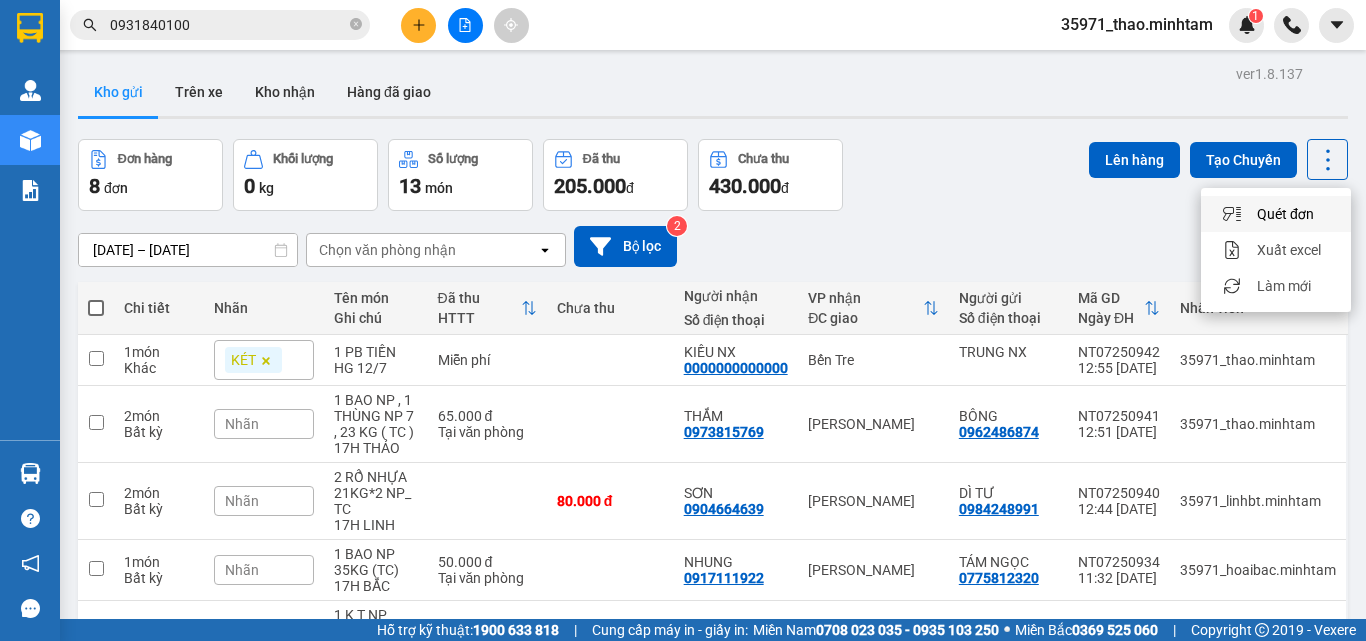 click on "Đơn hàng 8 đơn Khối lượng 0 kg Số lượng 13 món Đã thu 205.000  đ Chưa thu 430.000  đ Lên hàng Tạo Chuyến" at bounding box center [713, 175] 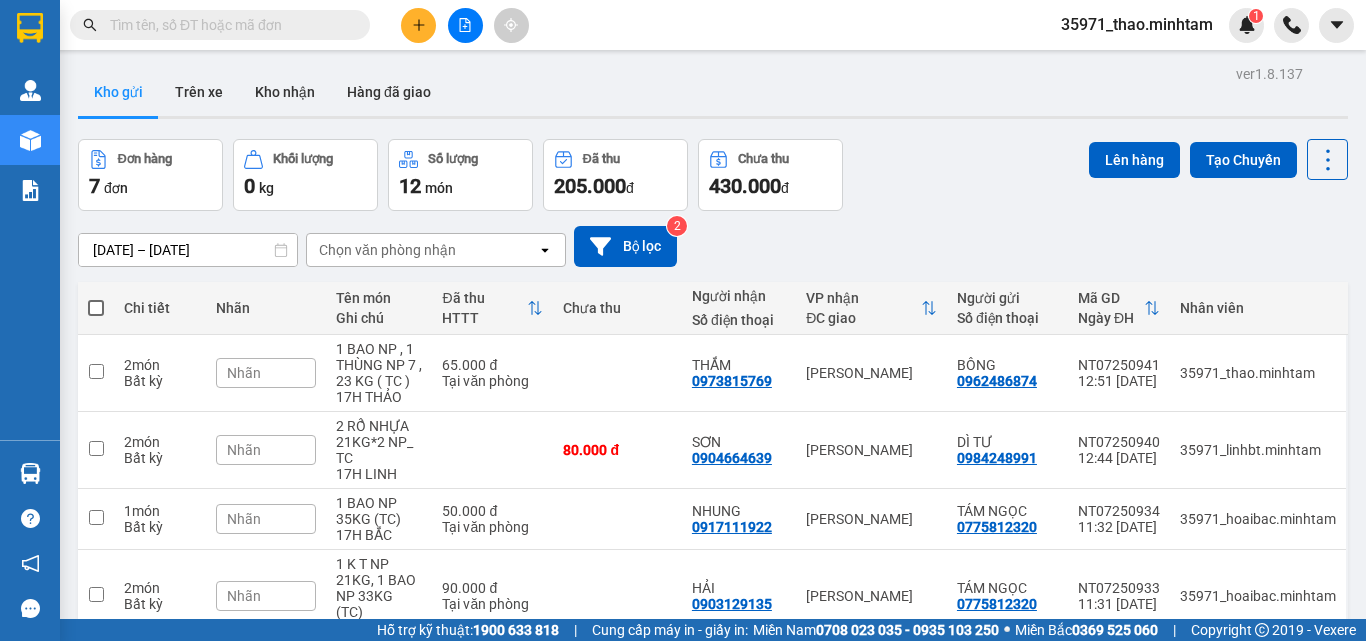 scroll, scrollTop: 0, scrollLeft: 0, axis: both 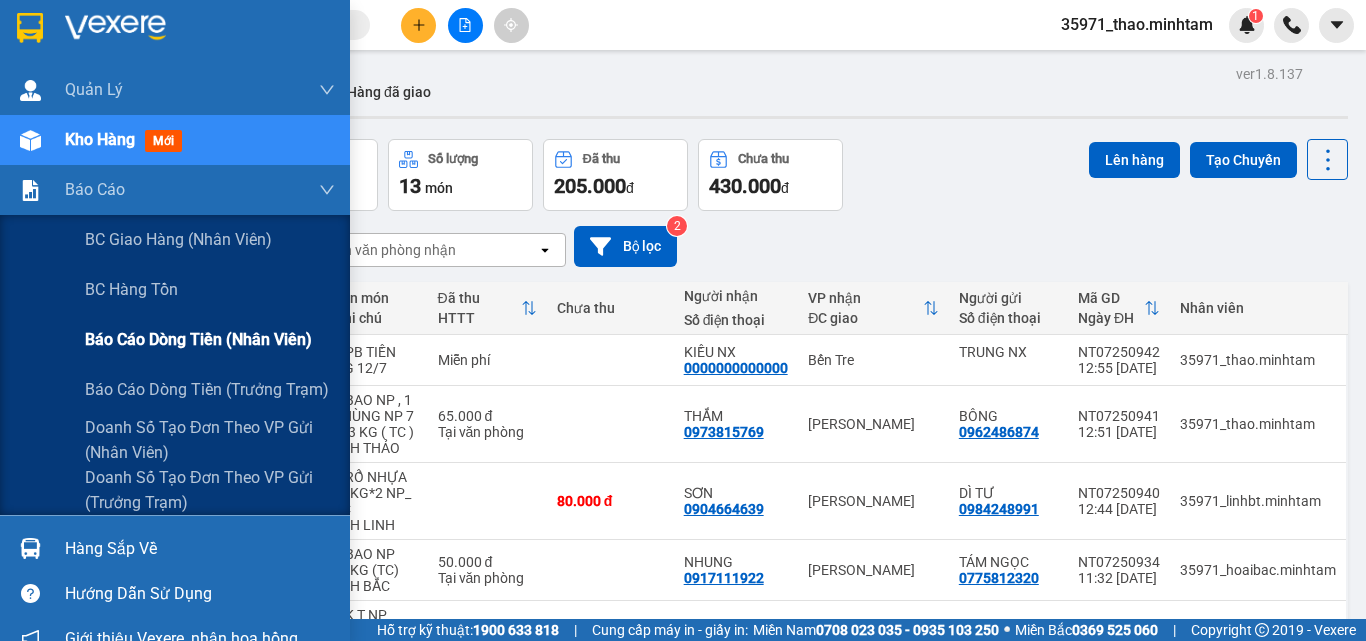 click on "Báo cáo dòng tiền (nhân viên)" at bounding box center [198, 339] 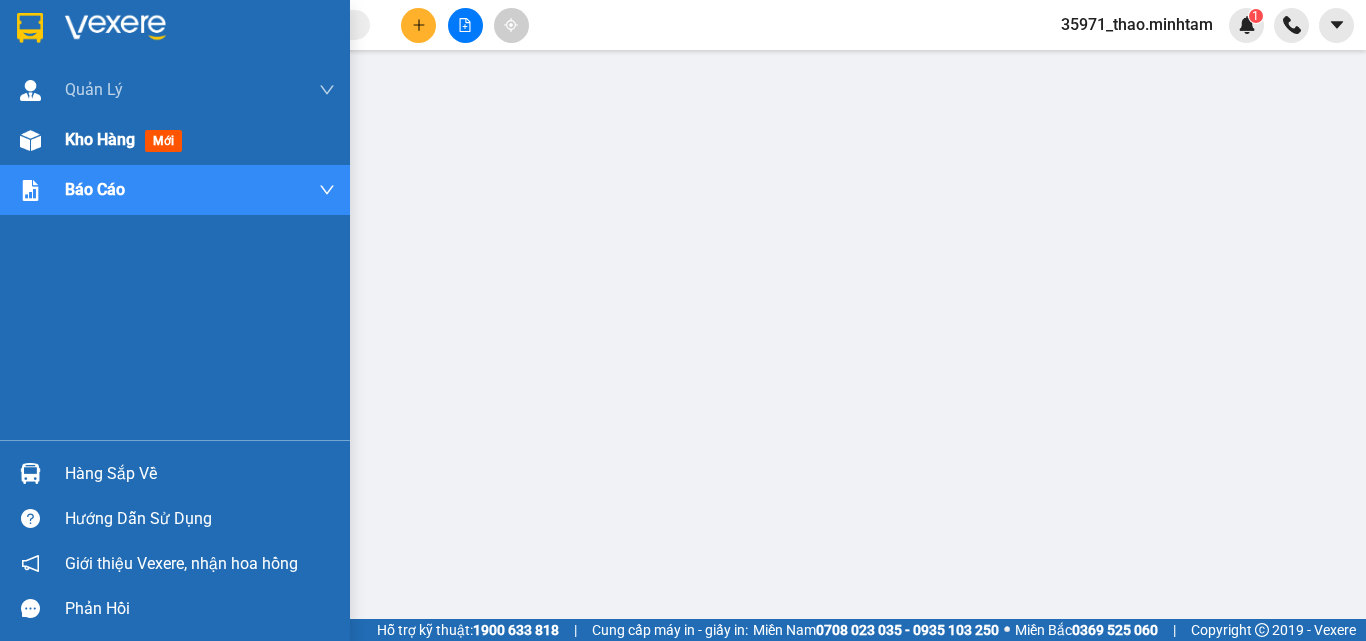 click on "Kho hàng" at bounding box center [100, 139] 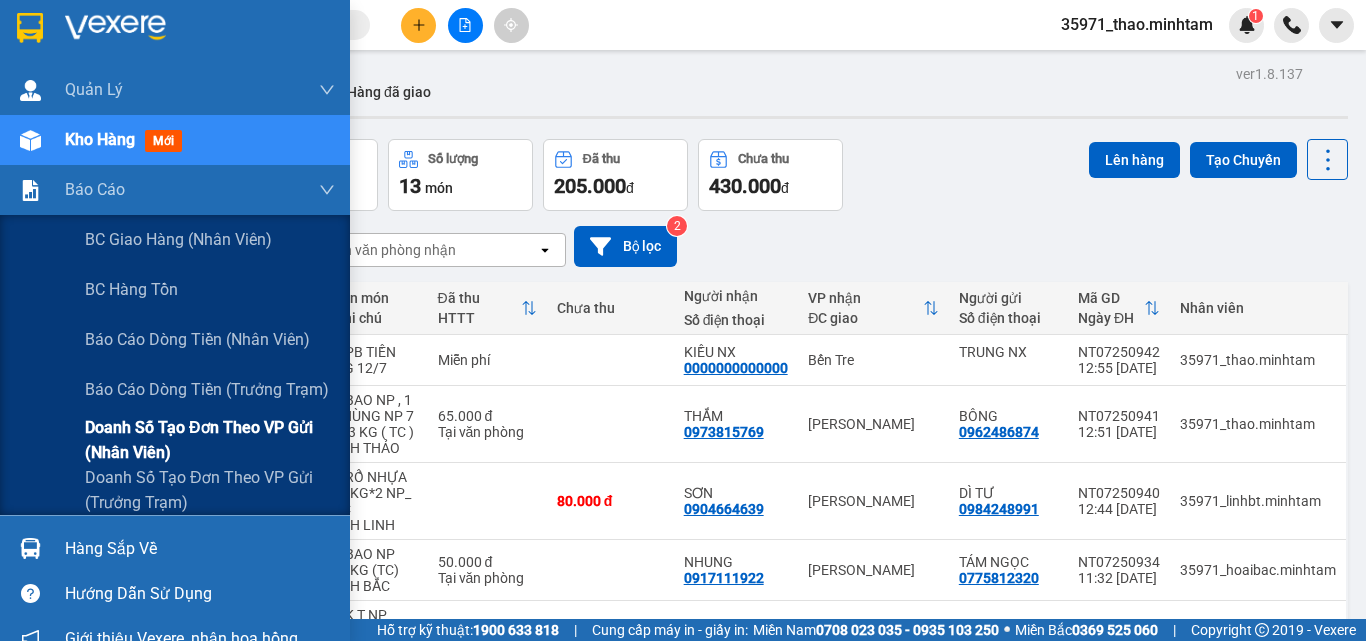 click on "Doanh số tạo đơn theo VP gửi (nhân viên)" at bounding box center [210, 440] 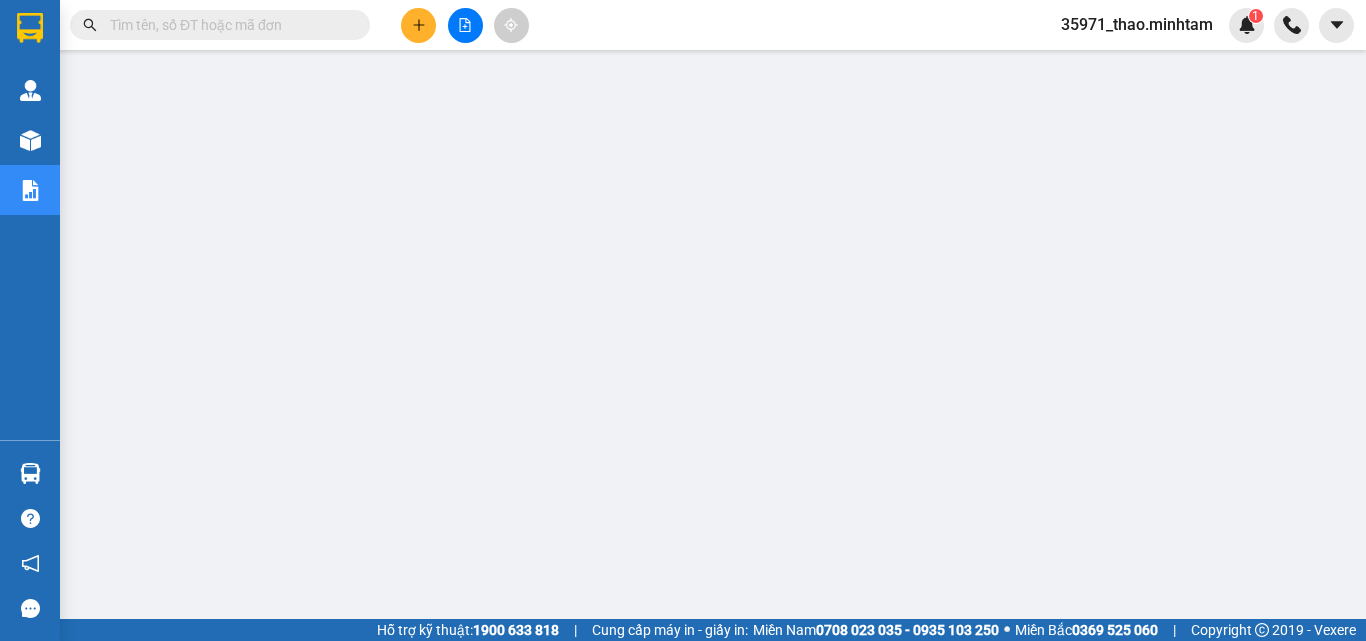 click at bounding box center [228, 25] 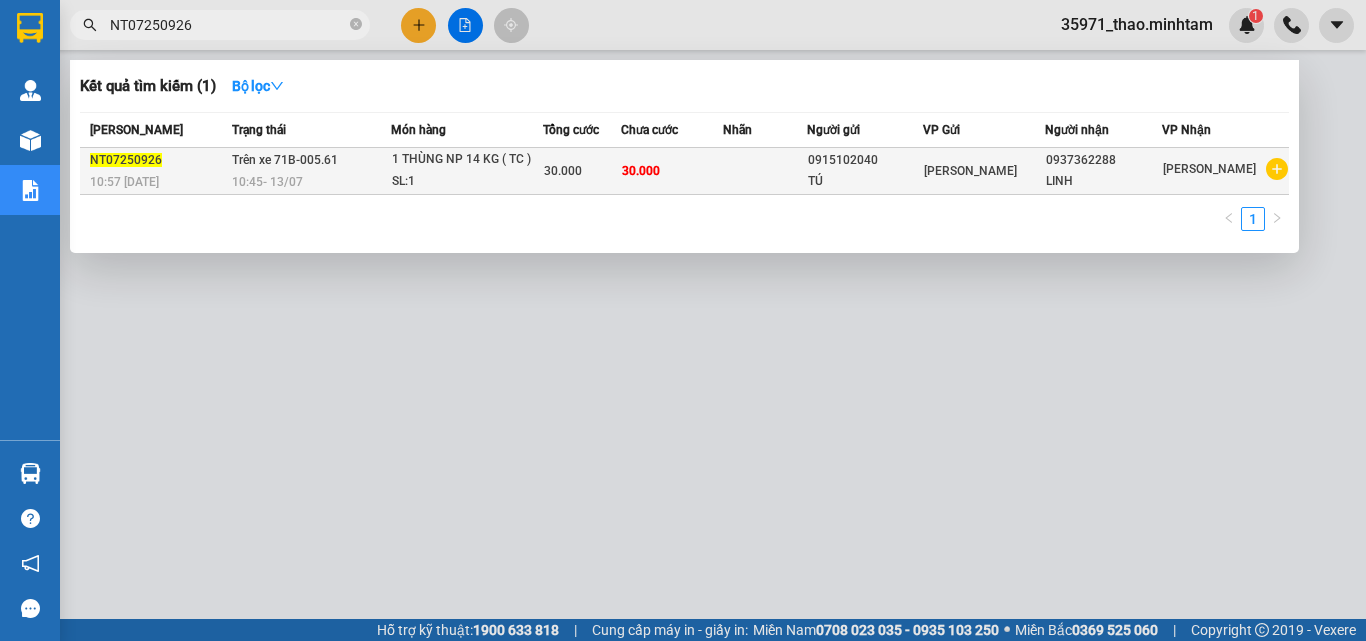 type on "NT07250926" 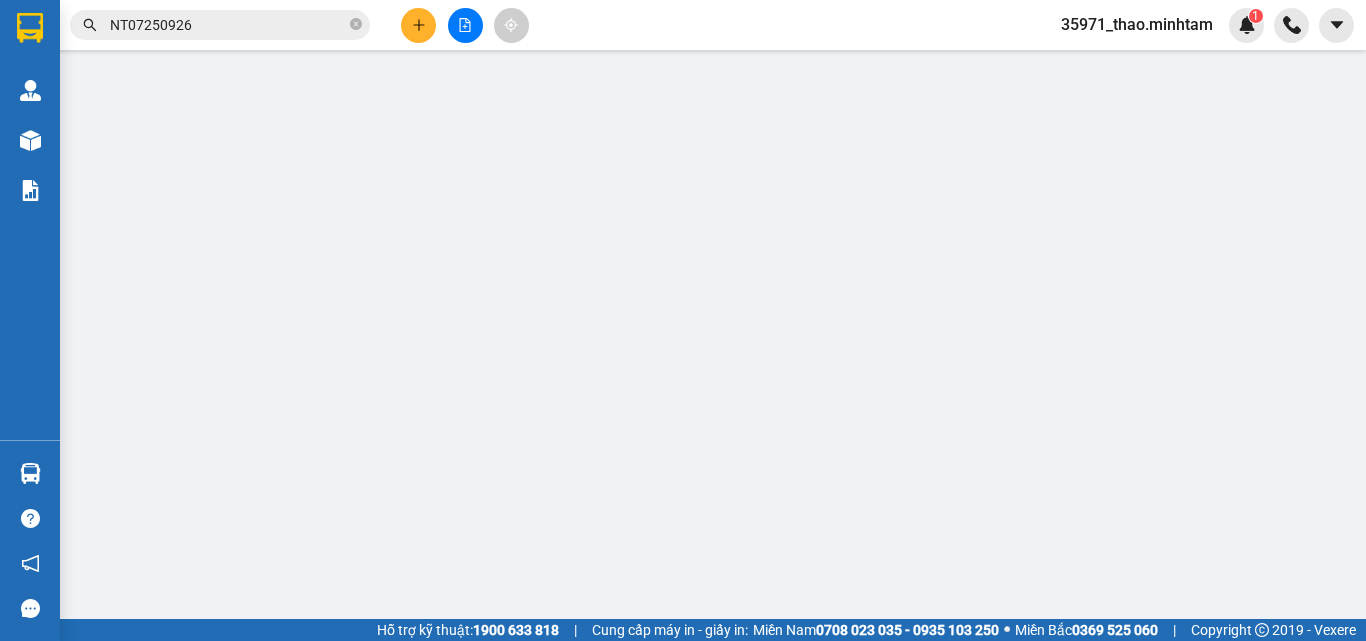 type on "0915102040" 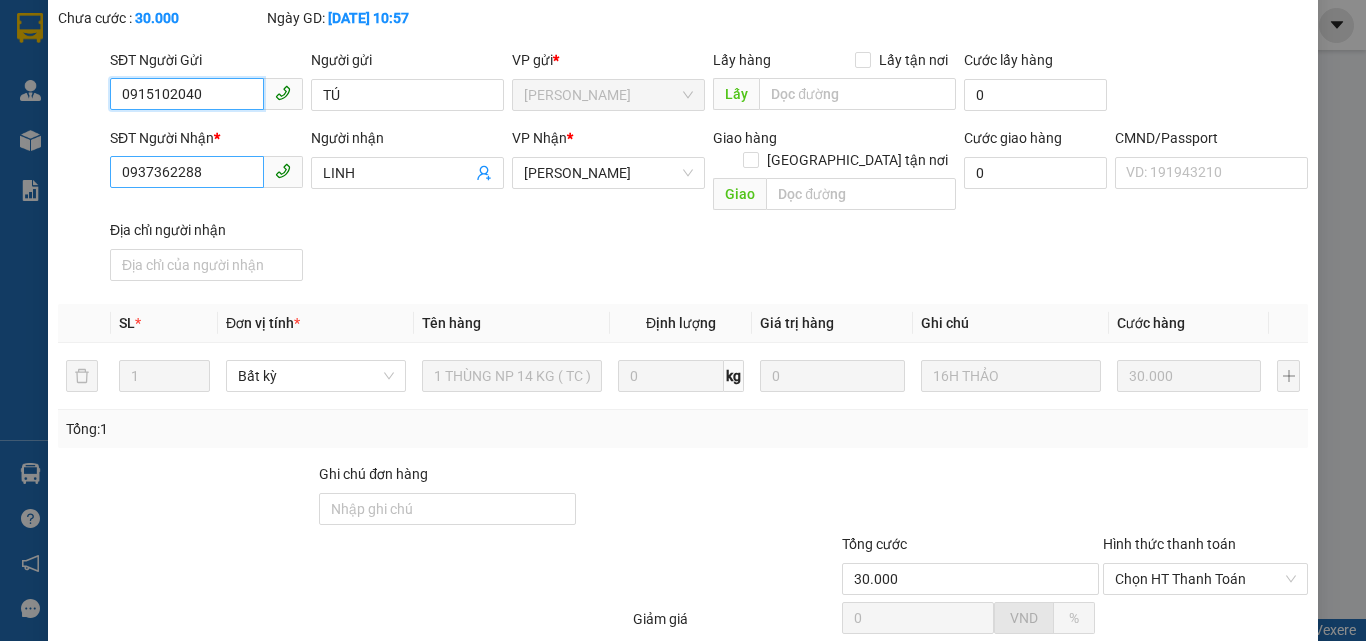 scroll, scrollTop: 133, scrollLeft: 0, axis: vertical 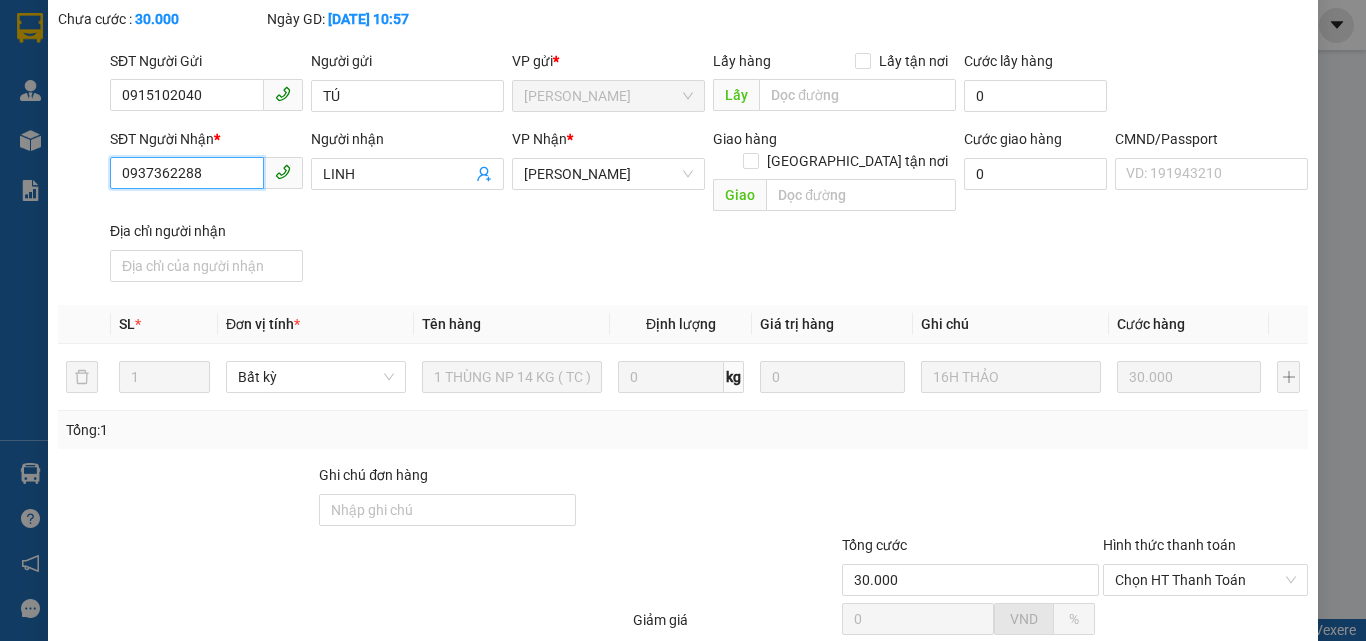 click on "0937362288" at bounding box center [187, 173] 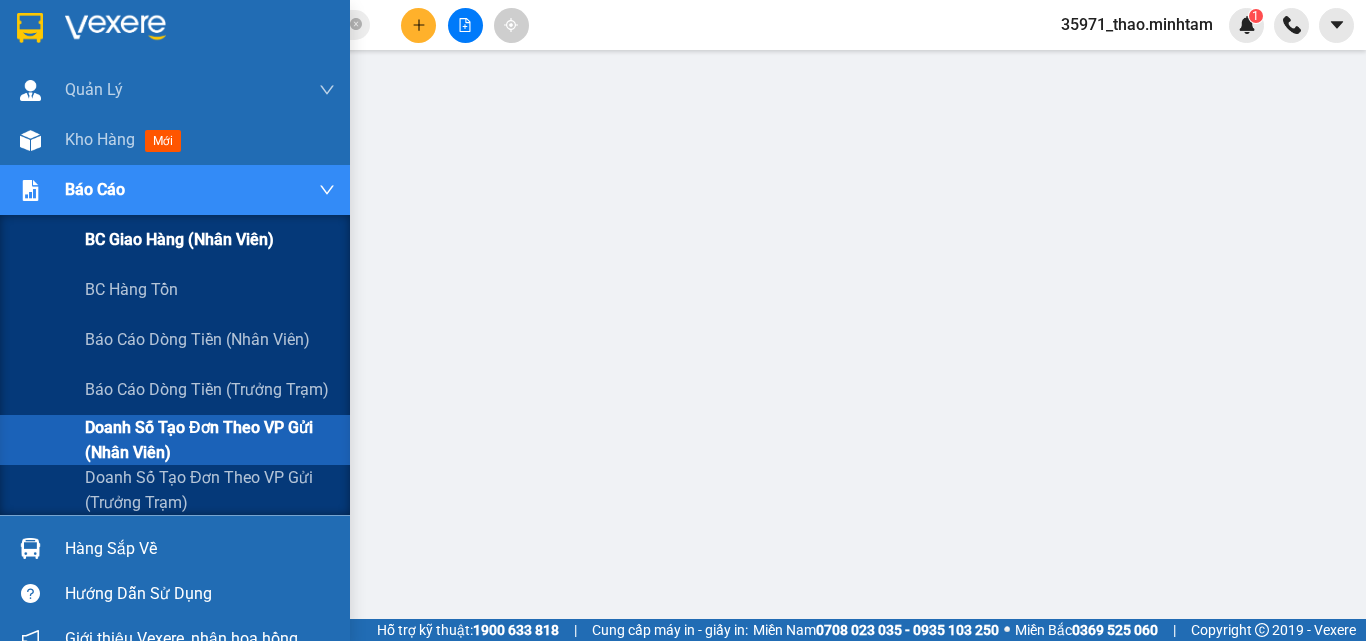 click on "BC giao hàng (nhân viên)" at bounding box center [210, 240] 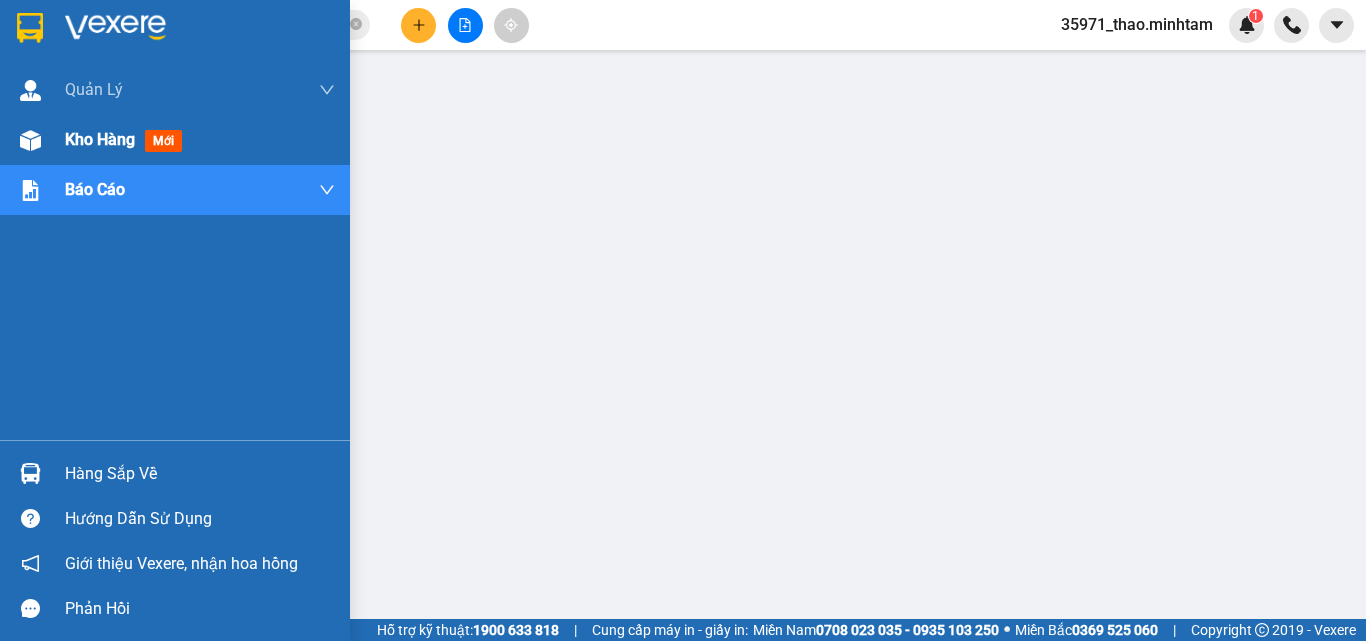 click on "Kho hàng mới" at bounding box center [200, 140] 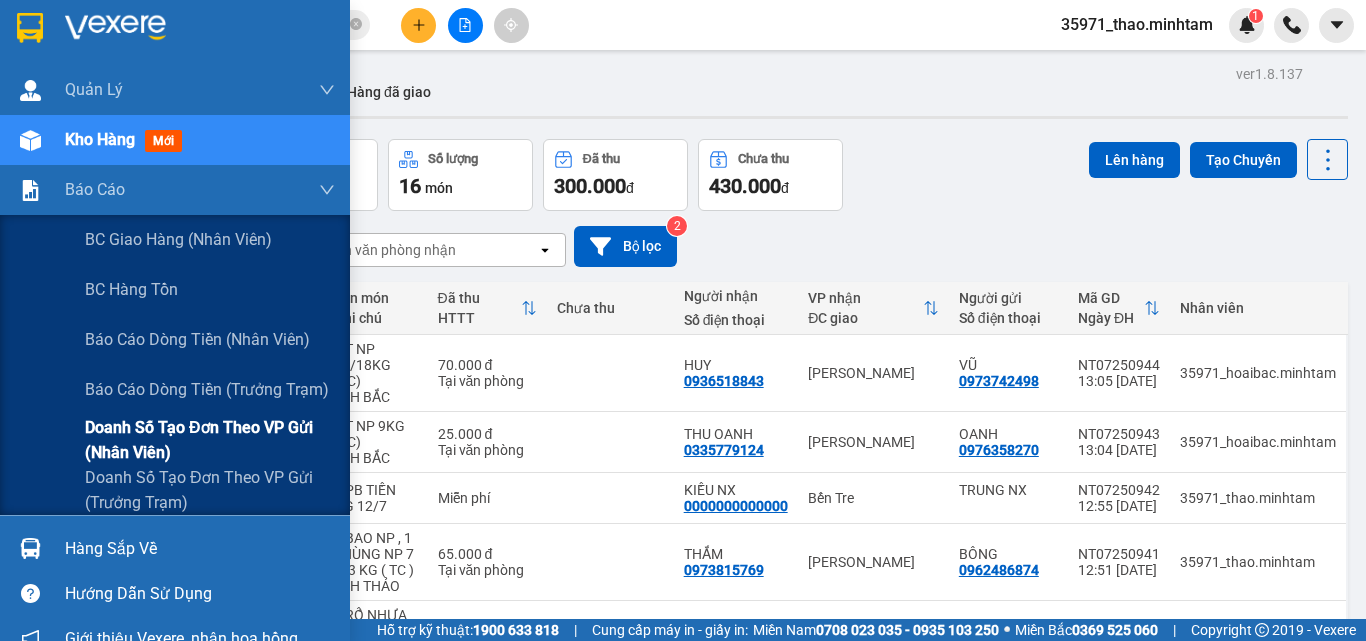 click on "Doanh số tạo đơn theo VP gửi (nhân viên)" at bounding box center [210, 440] 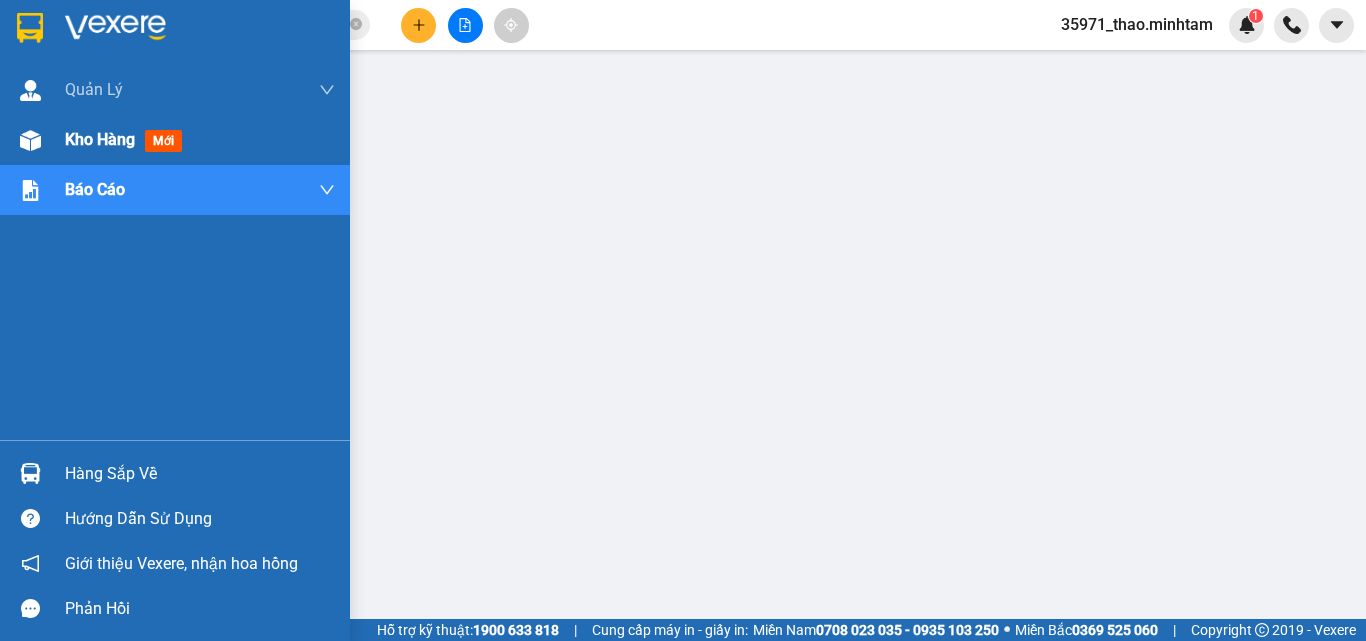 click on "Kho hàng" at bounding box center (100, 139) 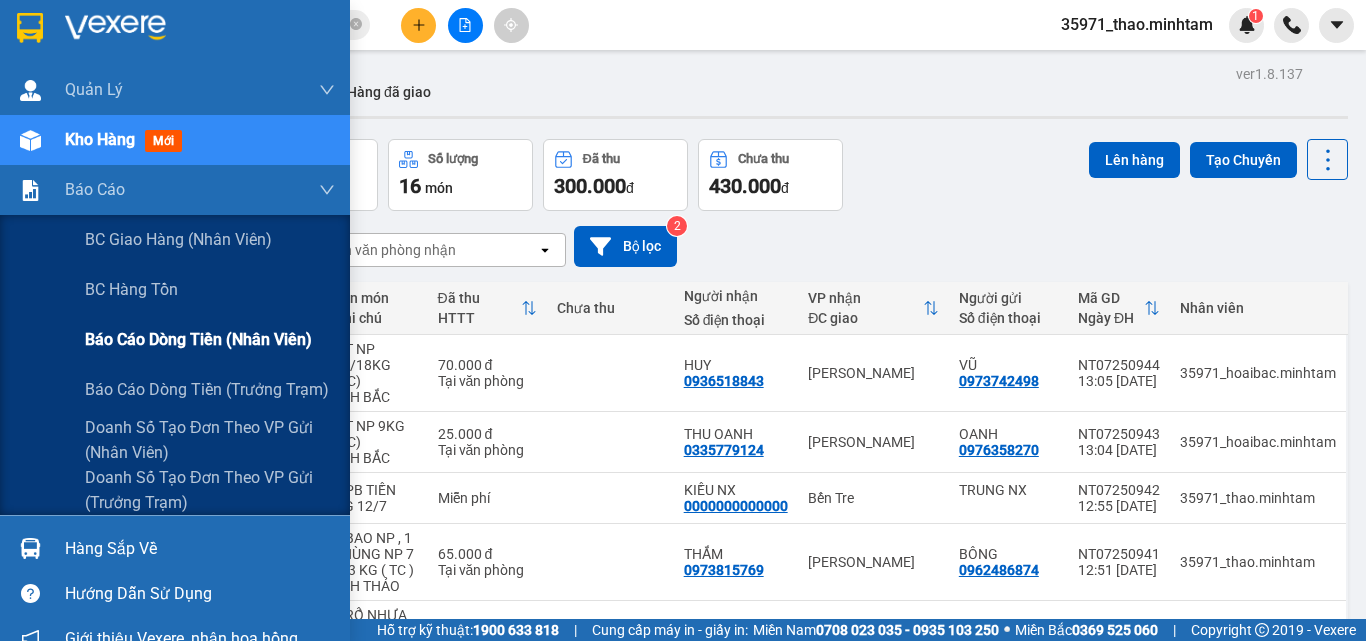 drag, startPoint x: 111, startPoint y: 348, endPoint x: 144, endPoint y: 337, distance: 34.785053 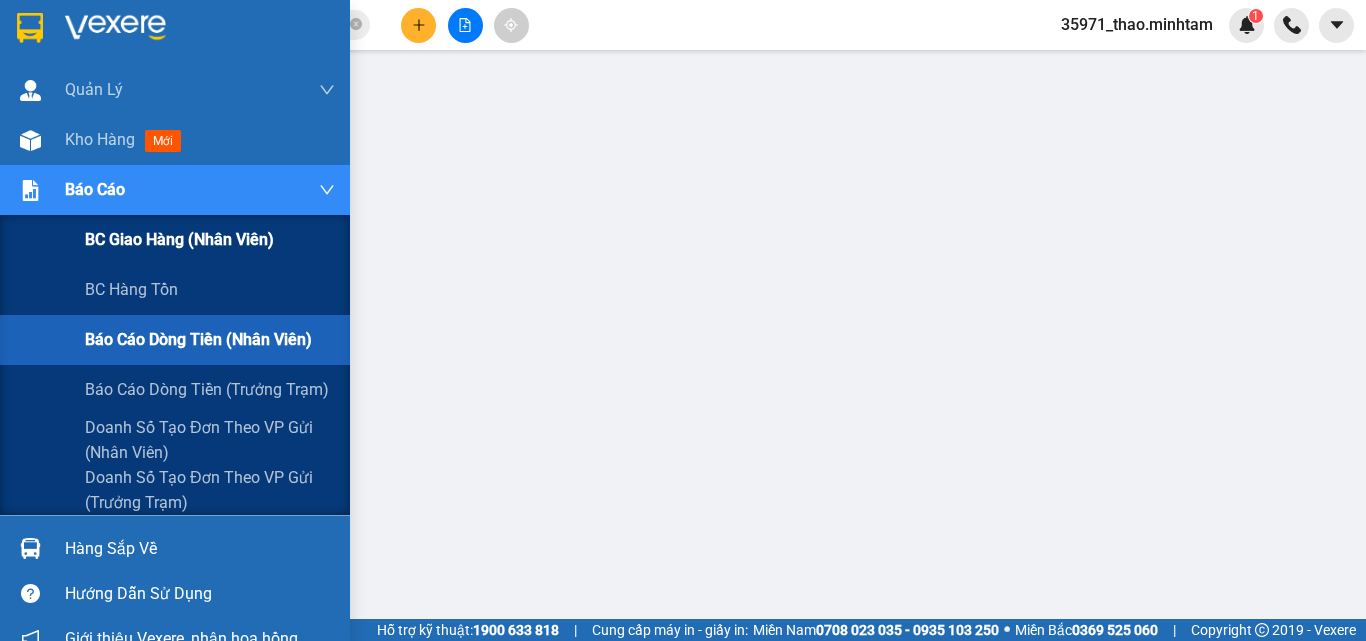 click on "BC giao hàng (nhân viên)" at bounding box center (210, 240) 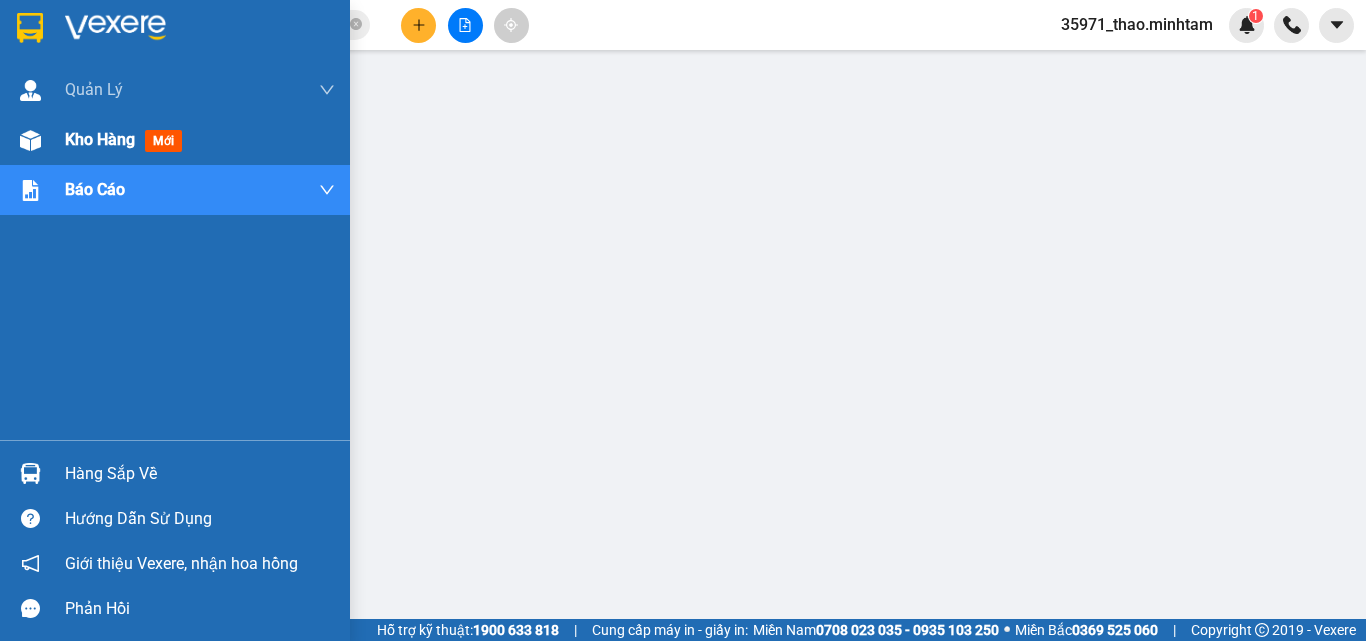 click on "Kho hàng" at bounding box center [100, 139] 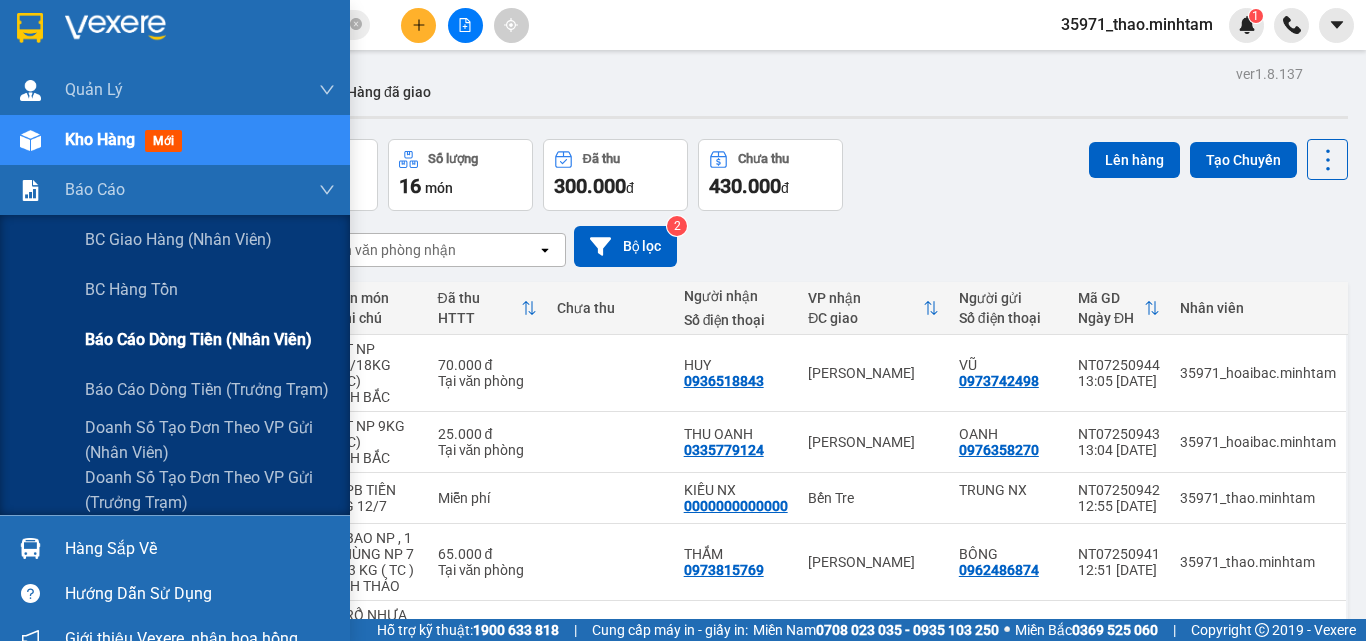 click on "Báo cáo dòng tiền (nhân viên)" at bounding box center [198, 339] 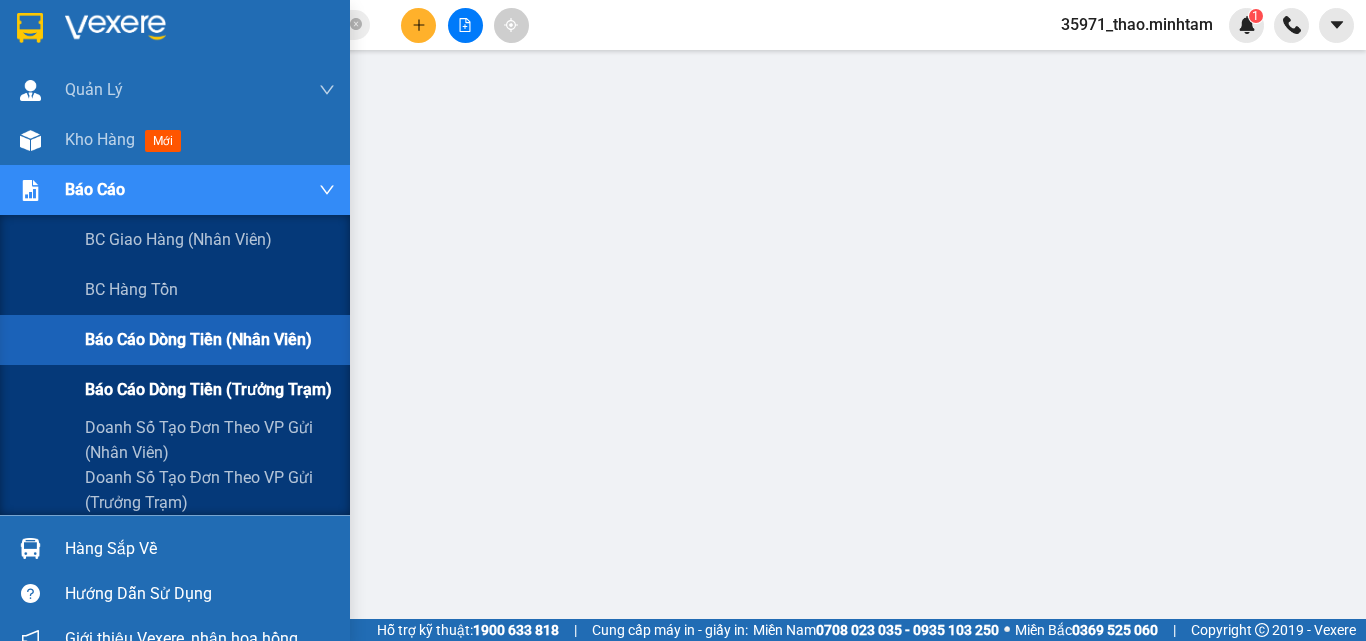 click on "Báo cáo dòng tiền (trưởng trạm)" at bounding box center [208, 389] 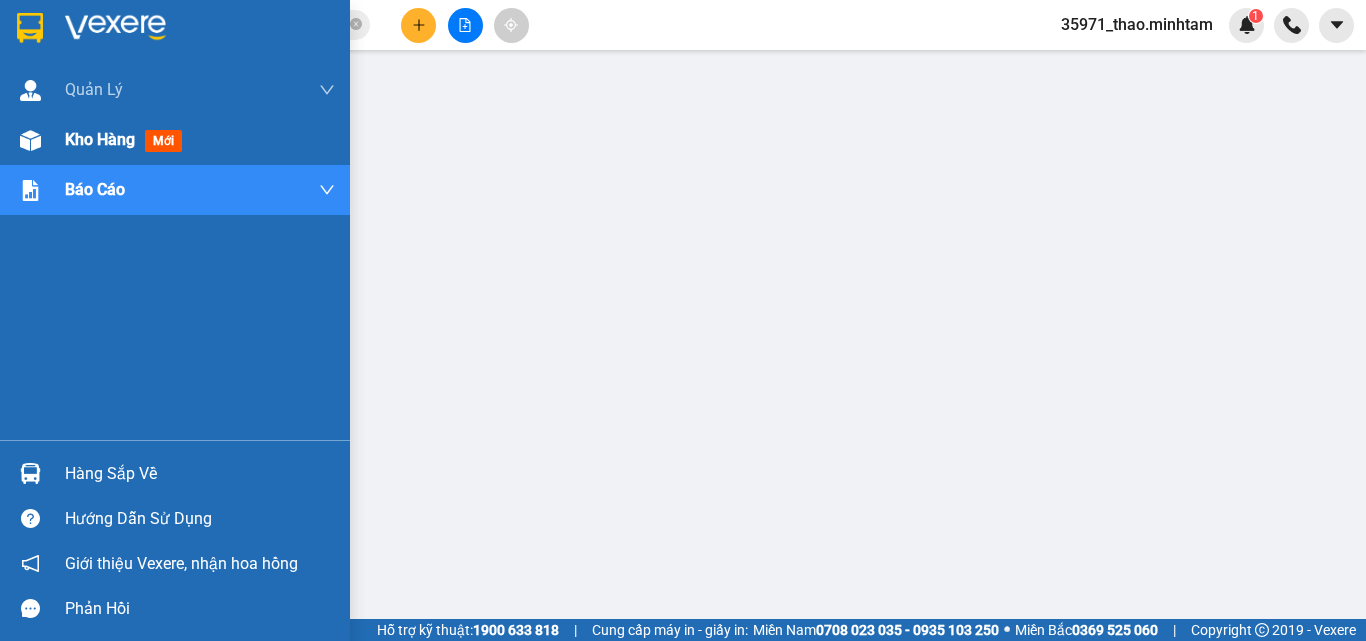 click on "Kho hàng" at bounding box center (100, 139) 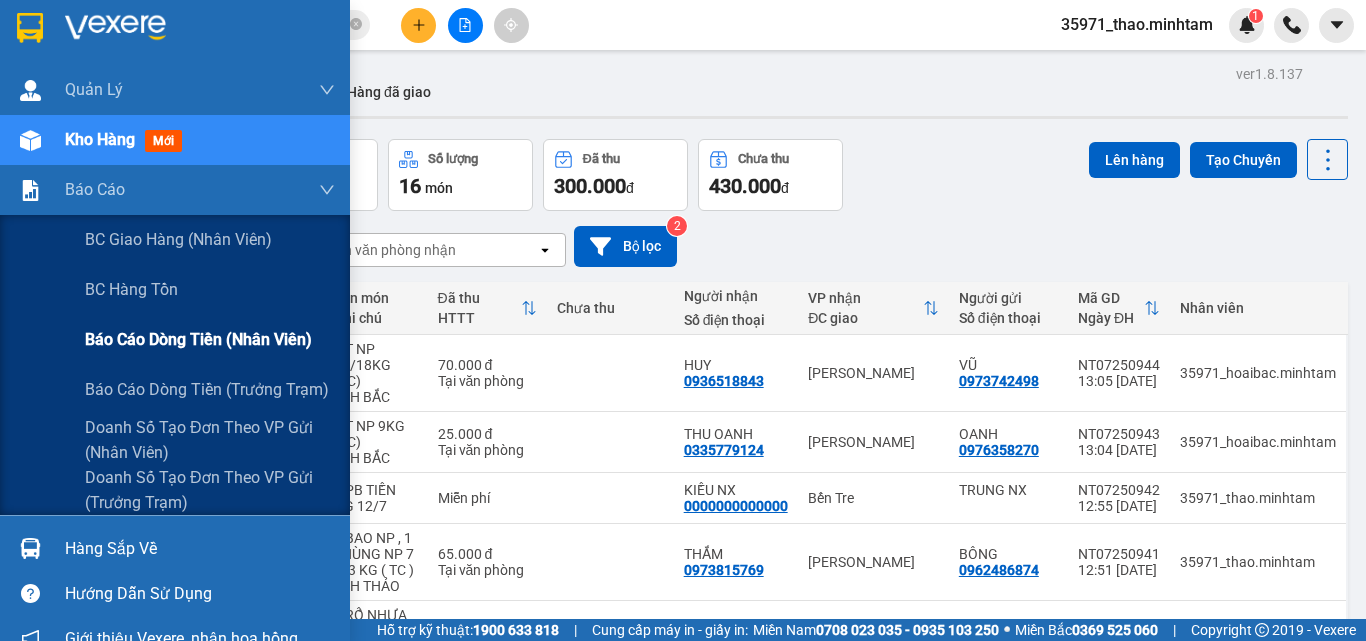click on "Báo cáo dòng tiền (nhân viên)" at bounding box center [198, 339] 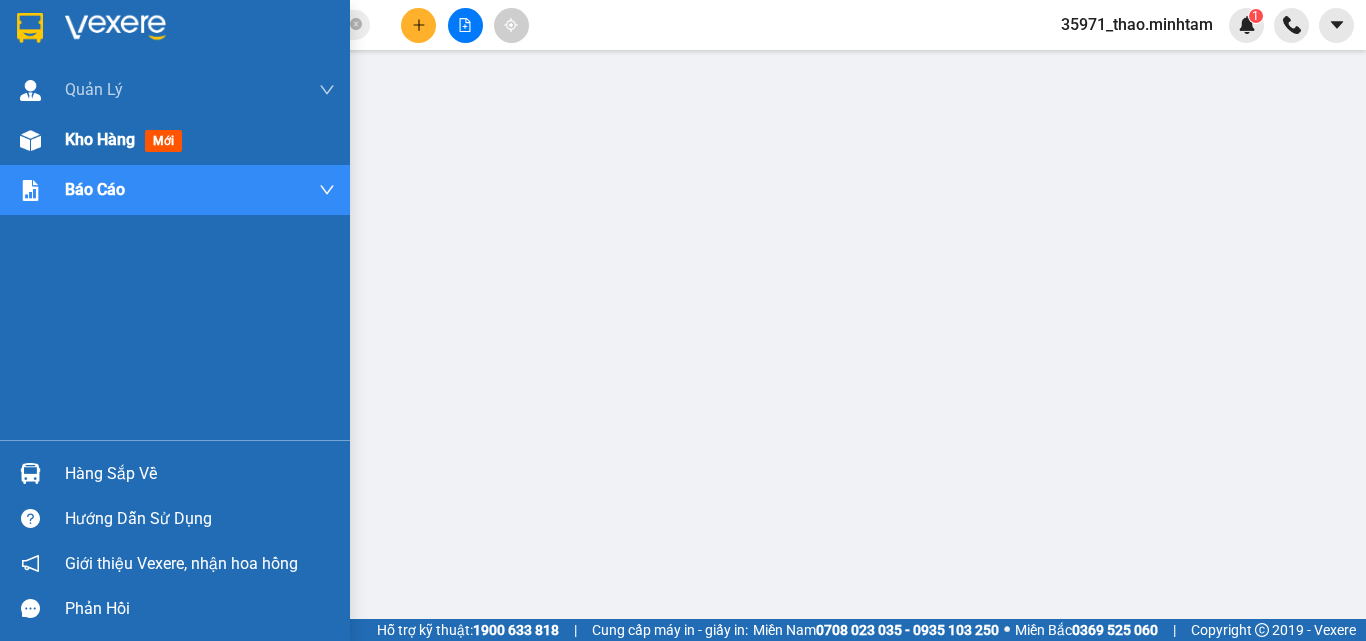 click on "Kho hàng" at bounding box center [100, 139] 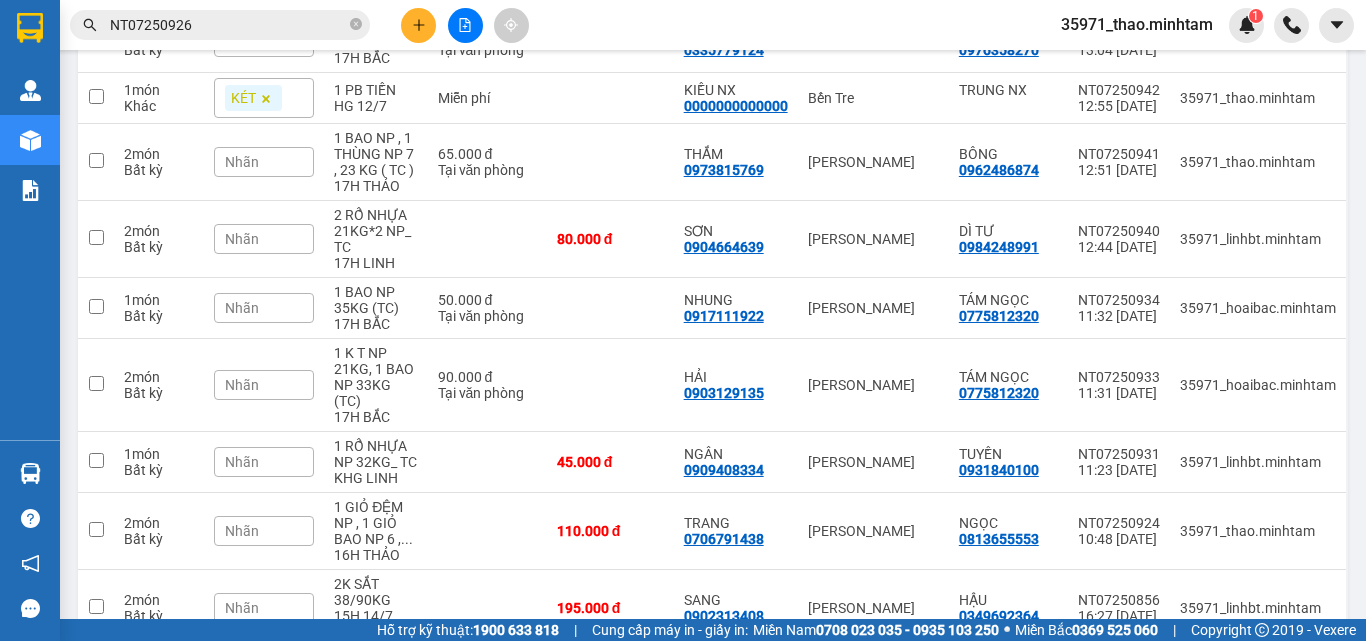 scroll, scrollTop: 478, scrollLeft: 0, axis: vertical 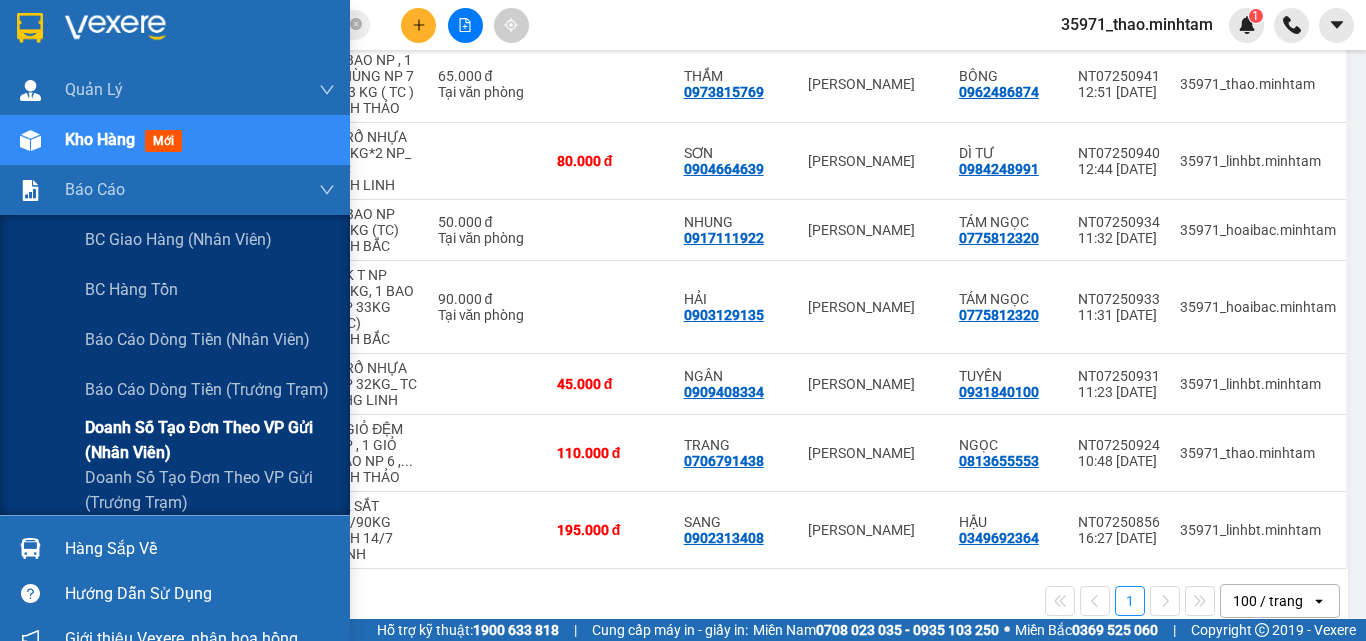 click on "Doanh số tạo đơn theo VP gửi (nhân viên)" at bounding box center [210, 440] 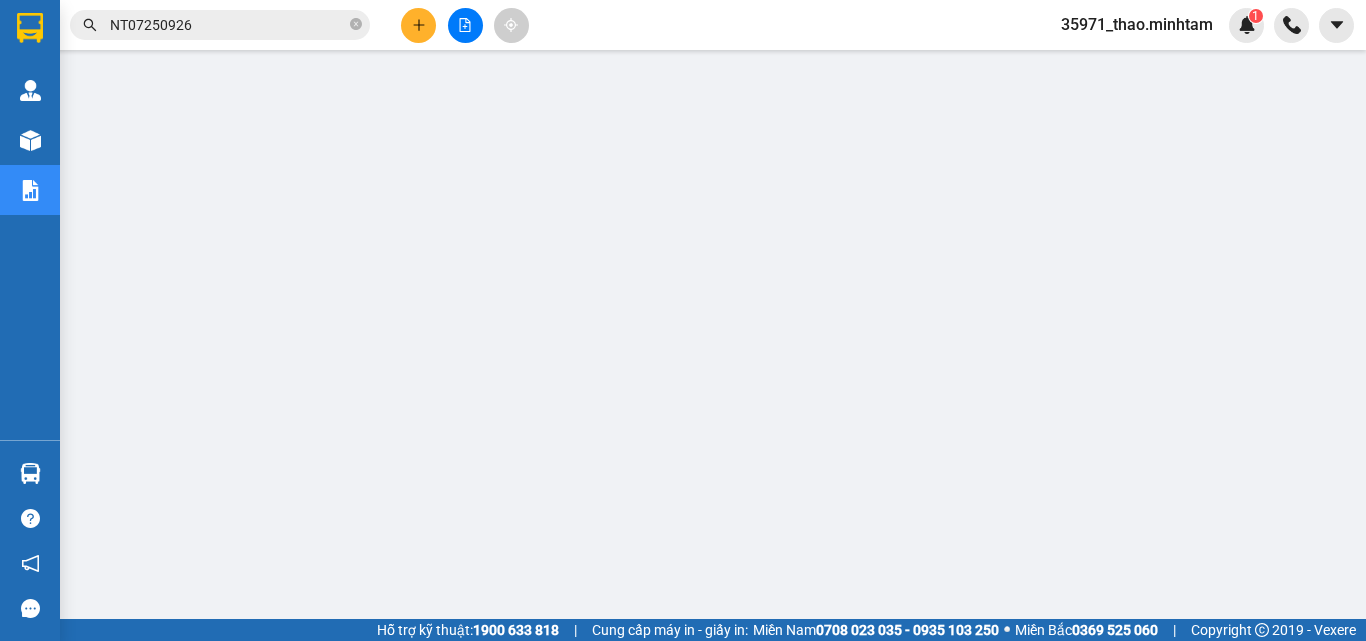scroll, scrollTop: 0, scrollLeft: 0, axis: both 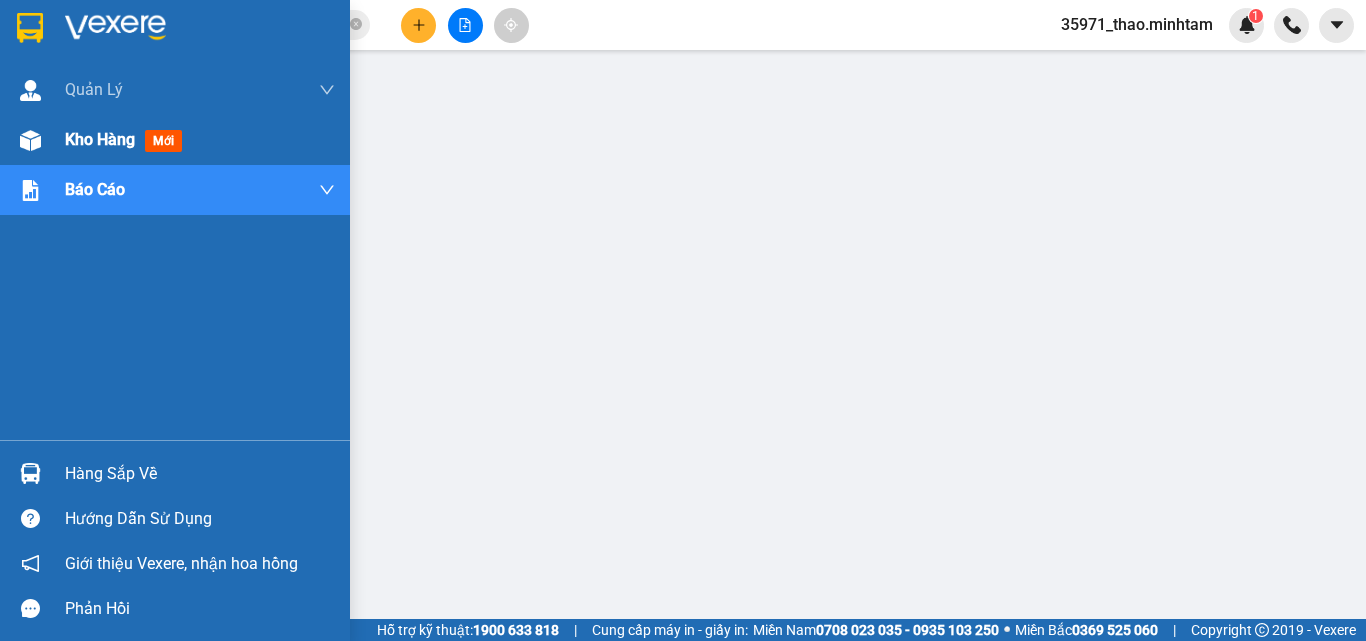 click on "Kho hàng mới" at bounding box center (127, 139) 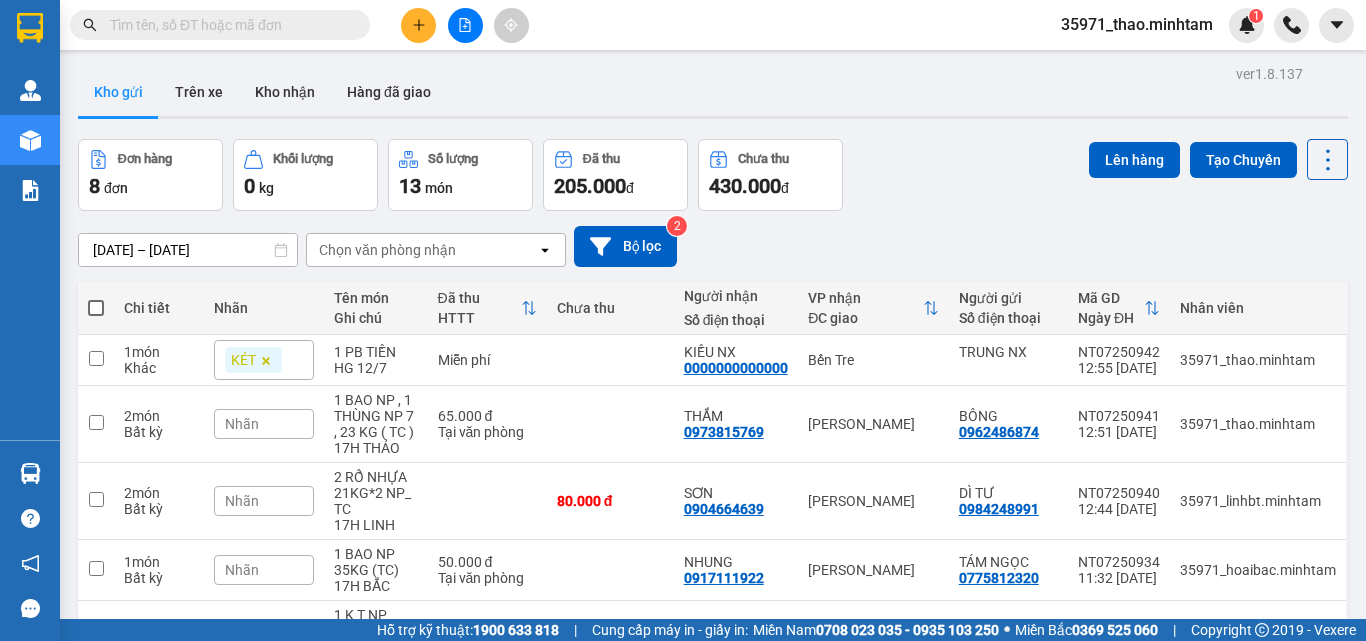 scroll, scrollTop: 0, scrollLeft: 0, axis: both 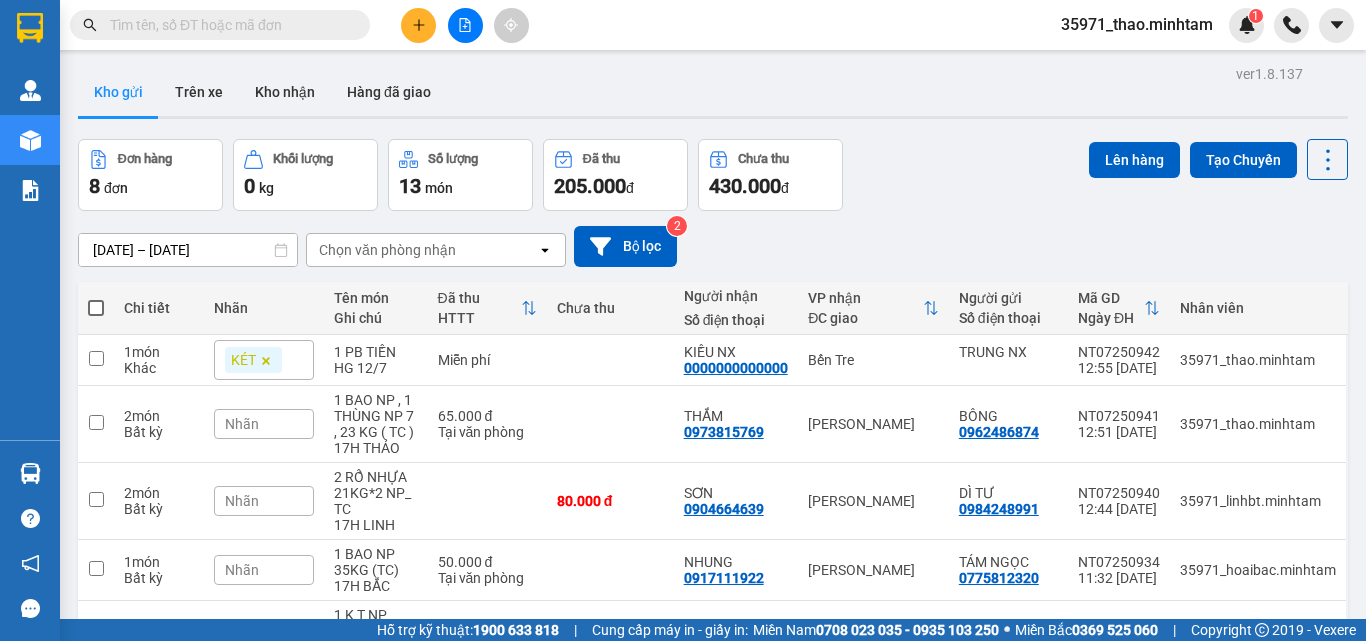 paste on "0937362288" 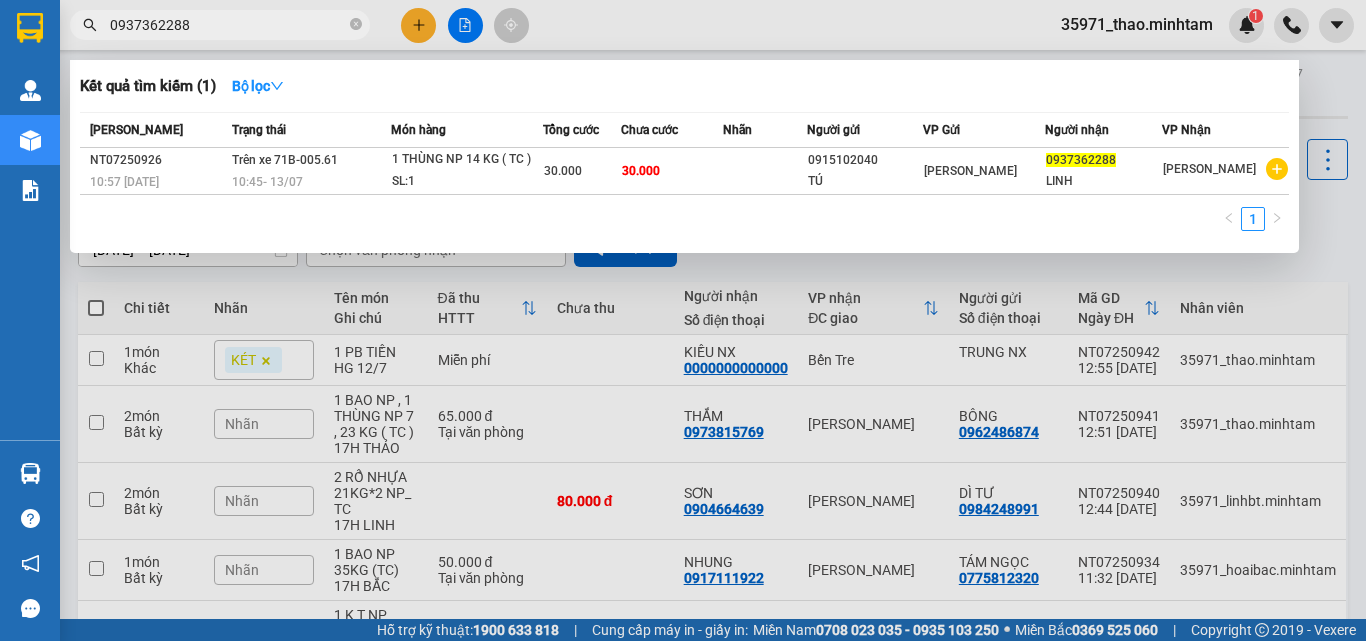 click at bounding box center [683, 320] 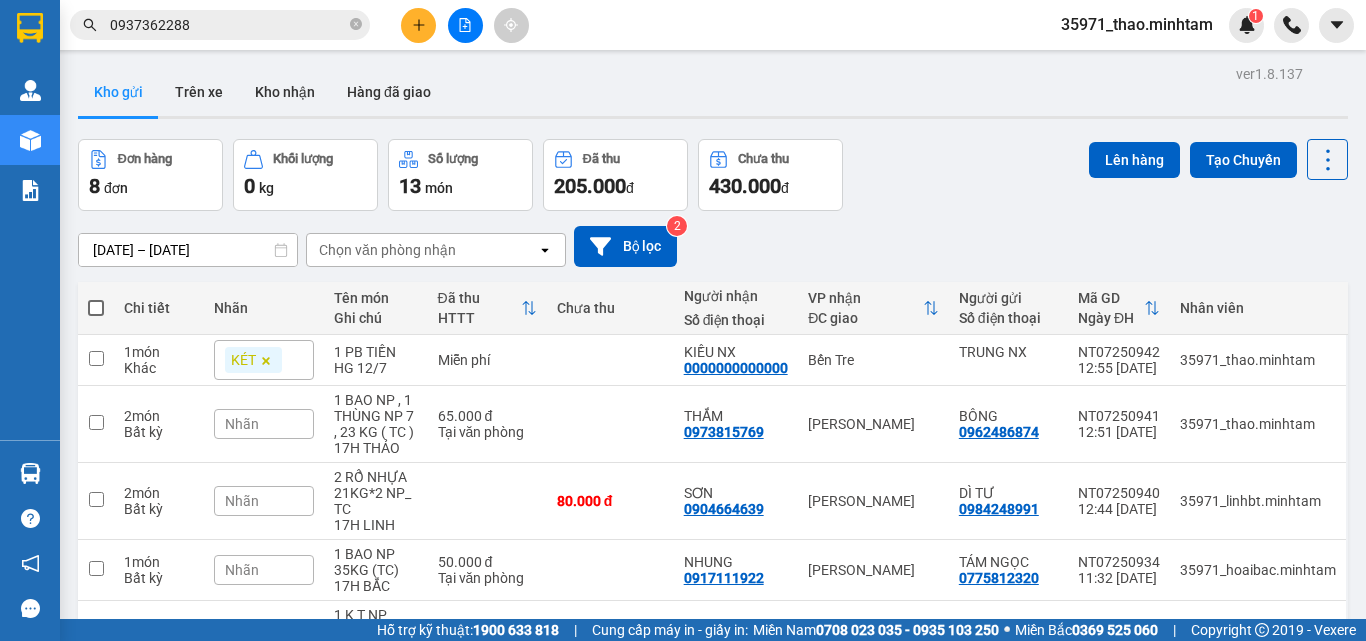 click on "0937362288" at bounding box center (228, 25) 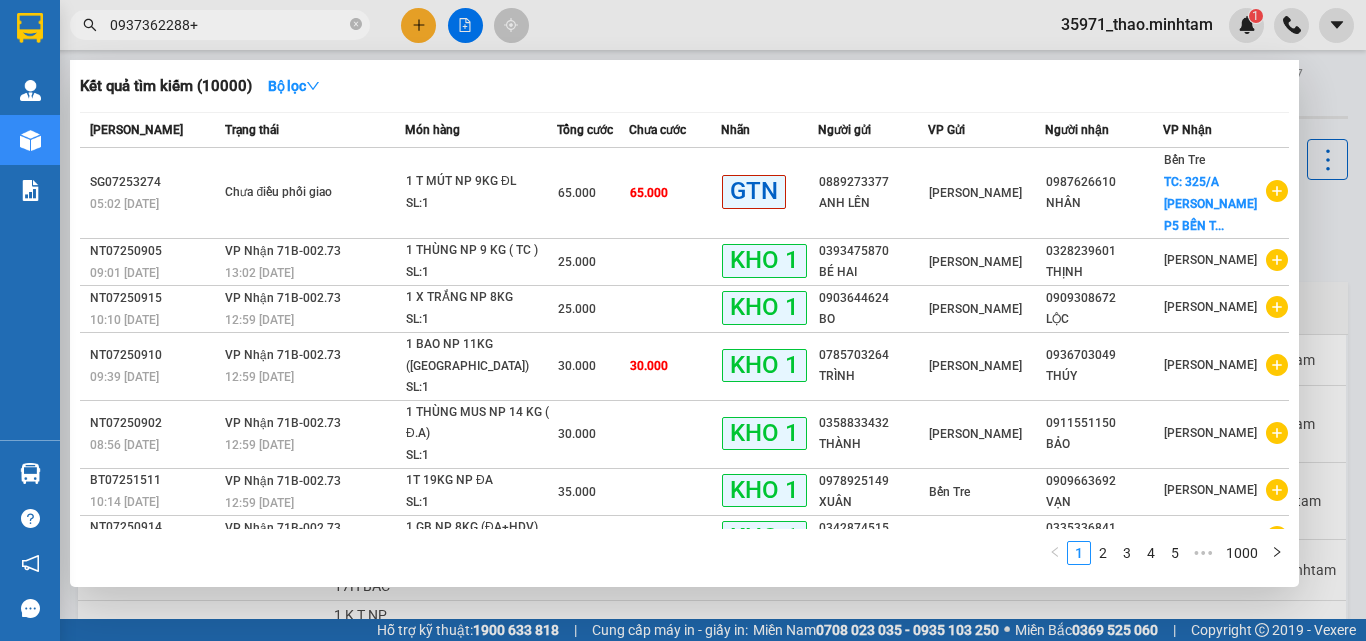 click on "0937362288+" at bounding box center (228, 25) 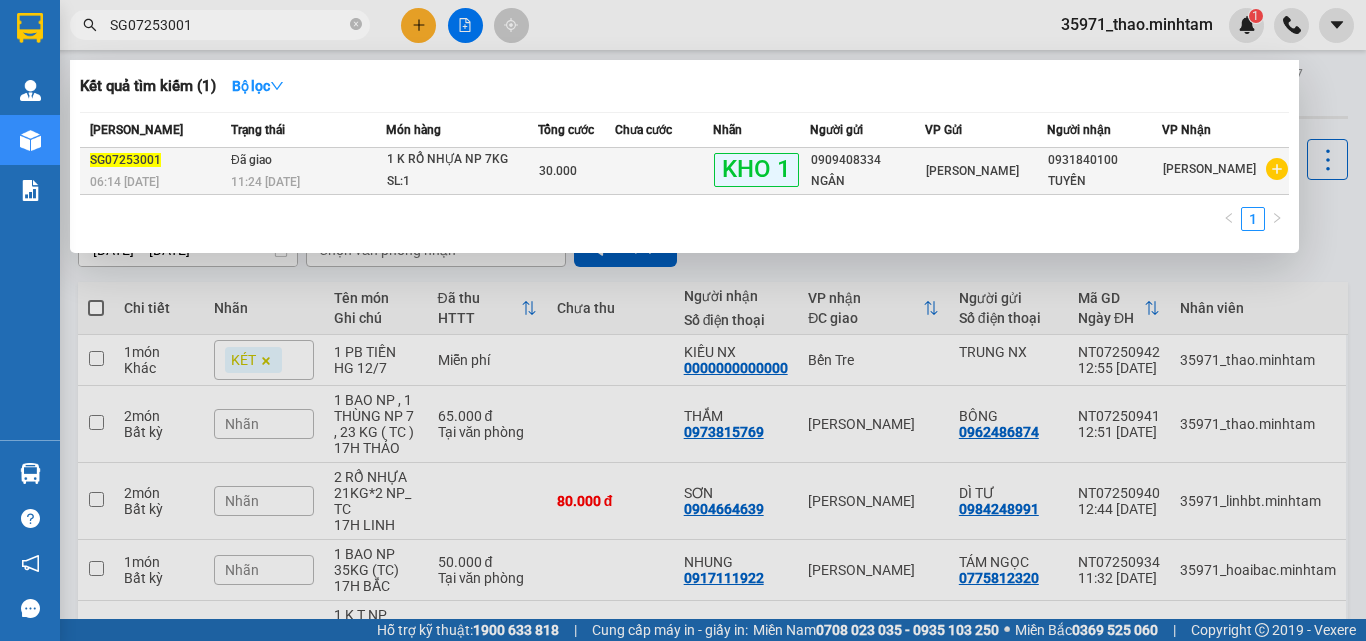type on "SG07253001" 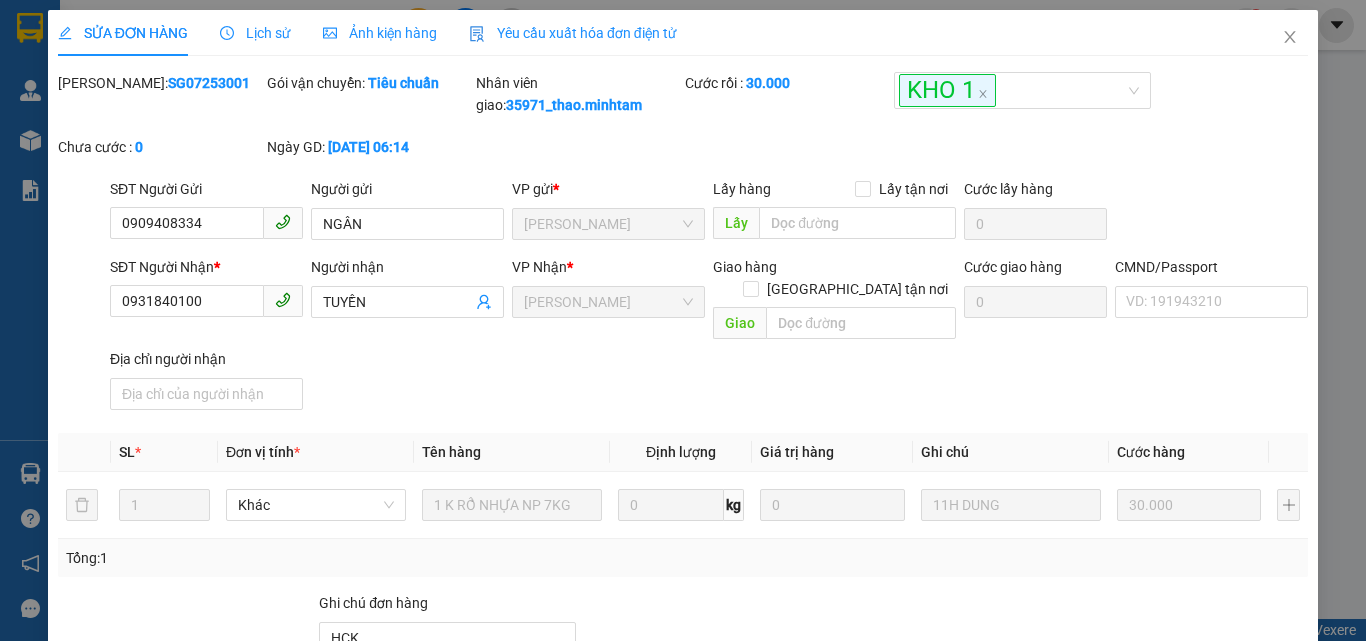 type on "0909408334" 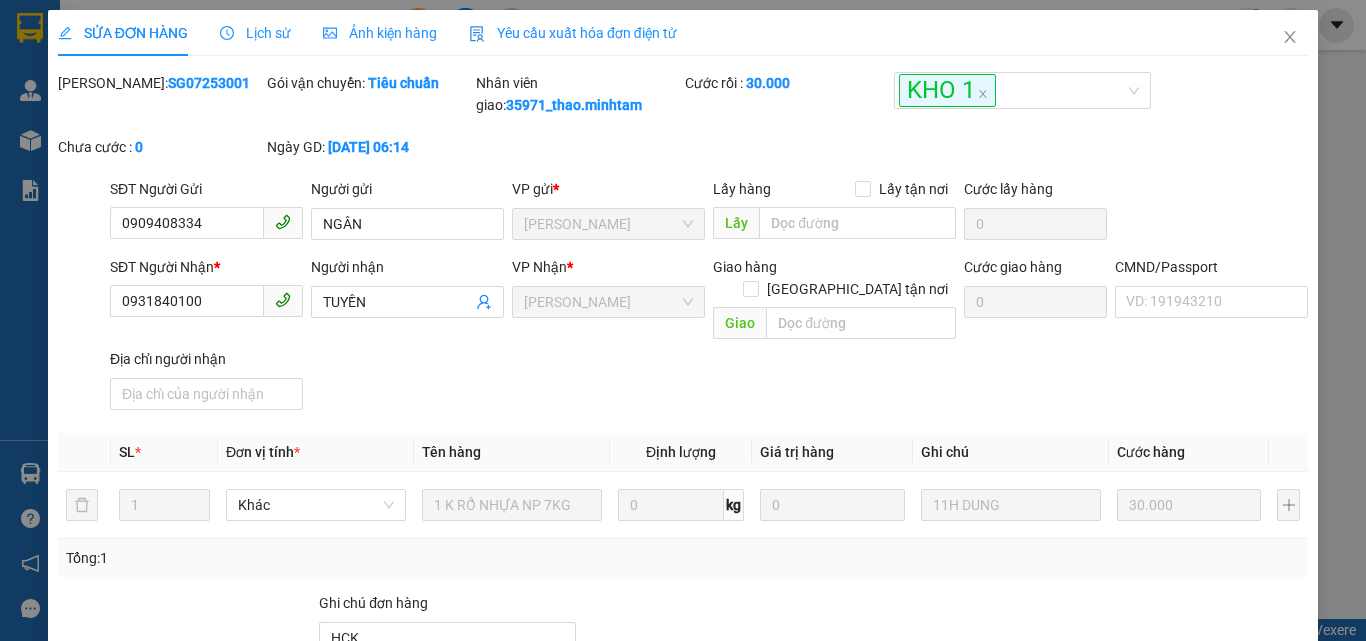 type on "NGÂN" 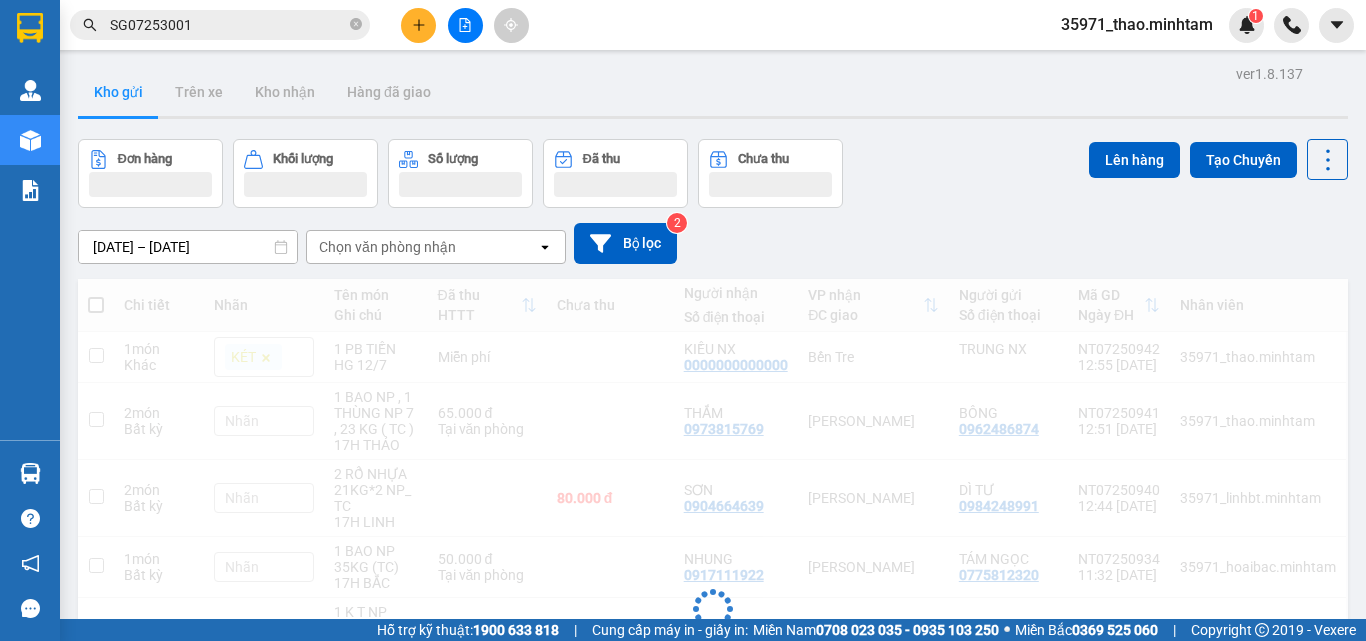 click on "SG07253001" at bounding box center [228, 25] 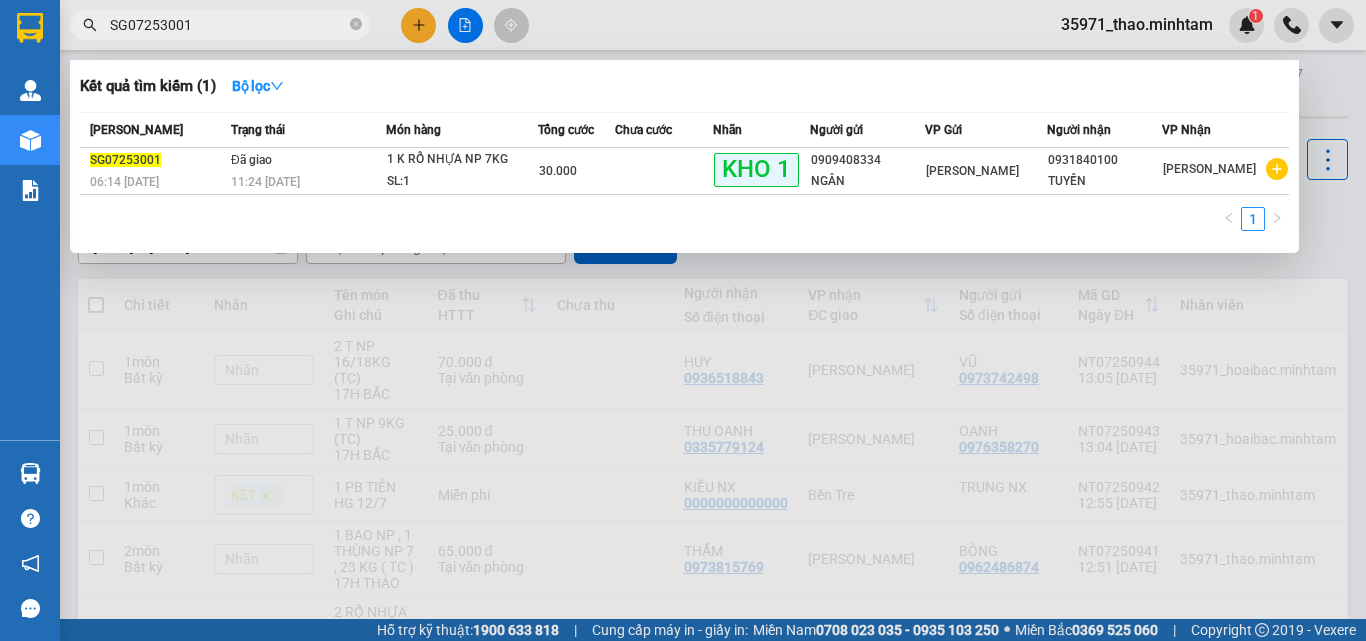 click on "SG07253001" at bounding box center [228, 25] 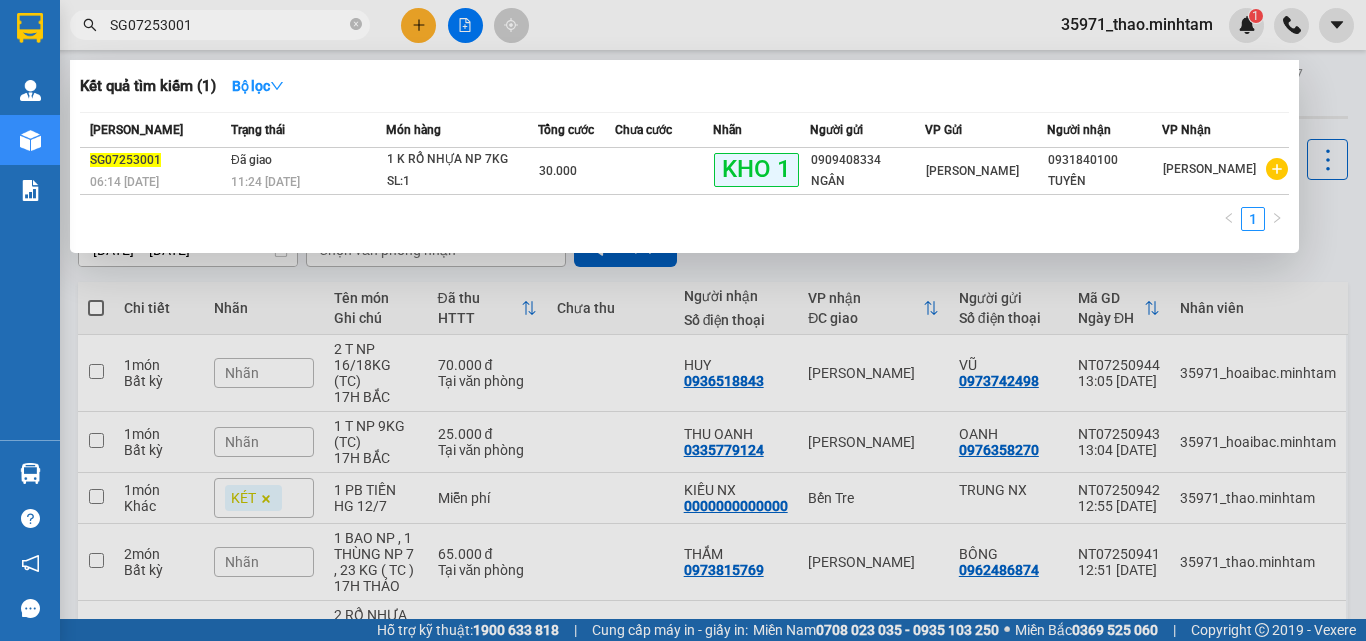 paste on "239" 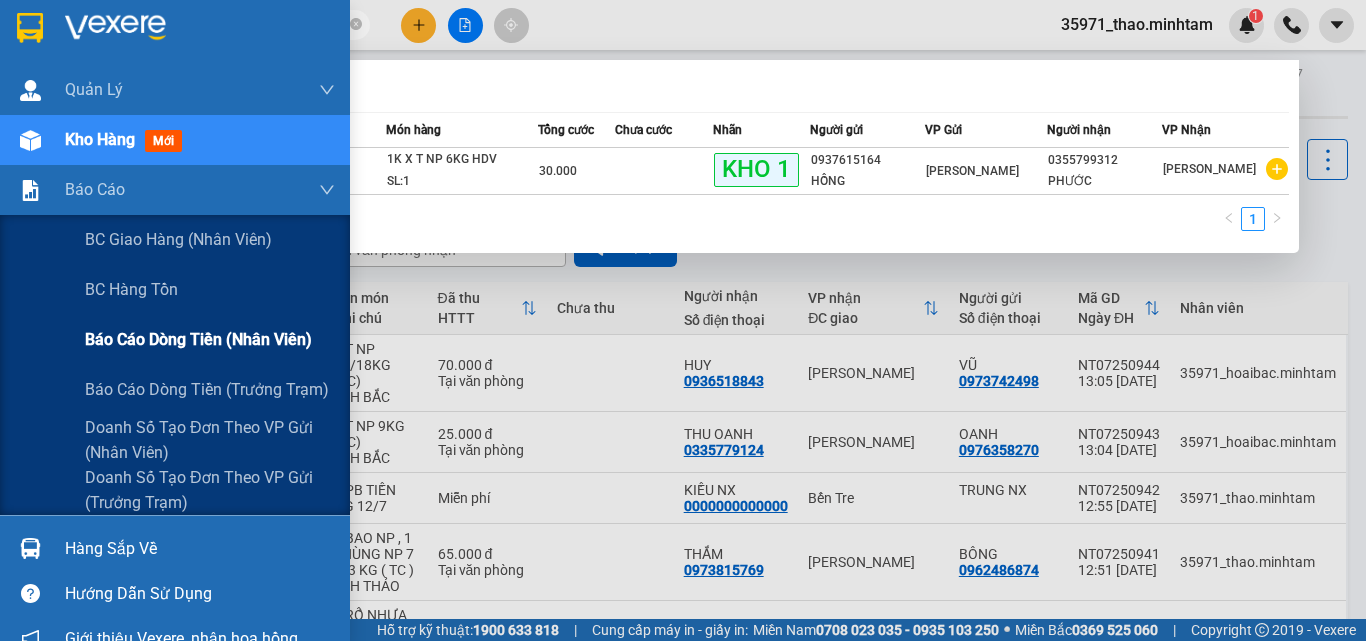 type on "SG07253239" 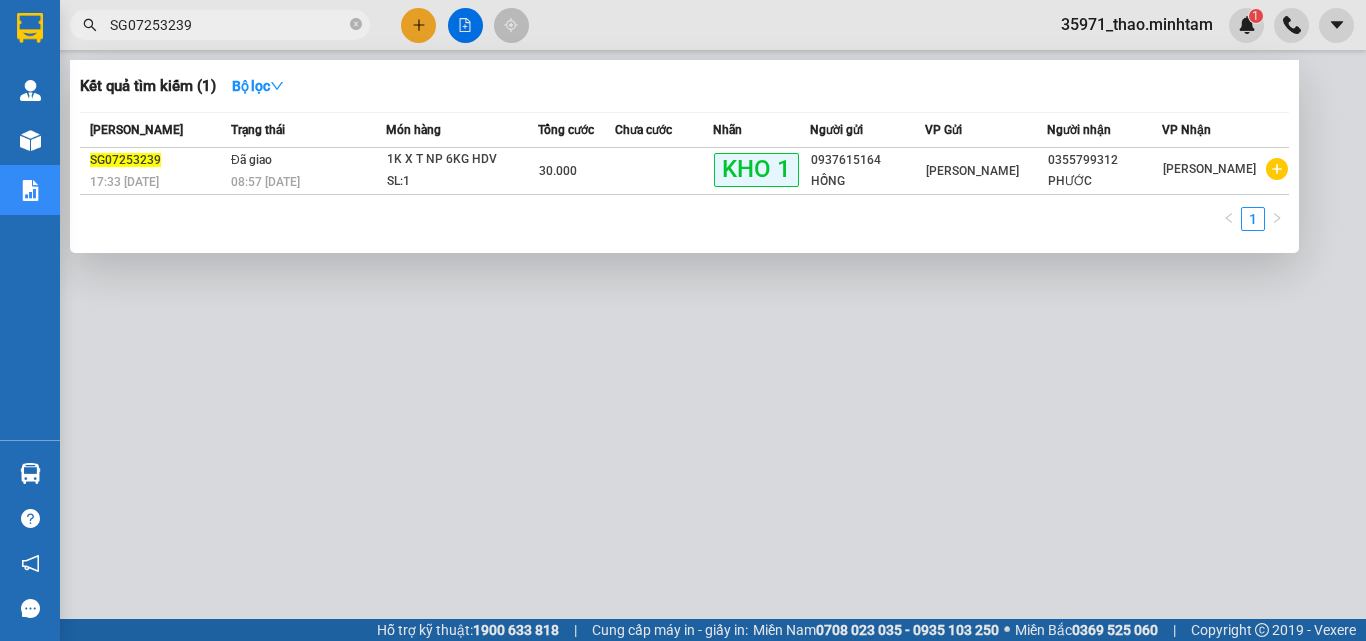 click at bounding box center [683, 320] 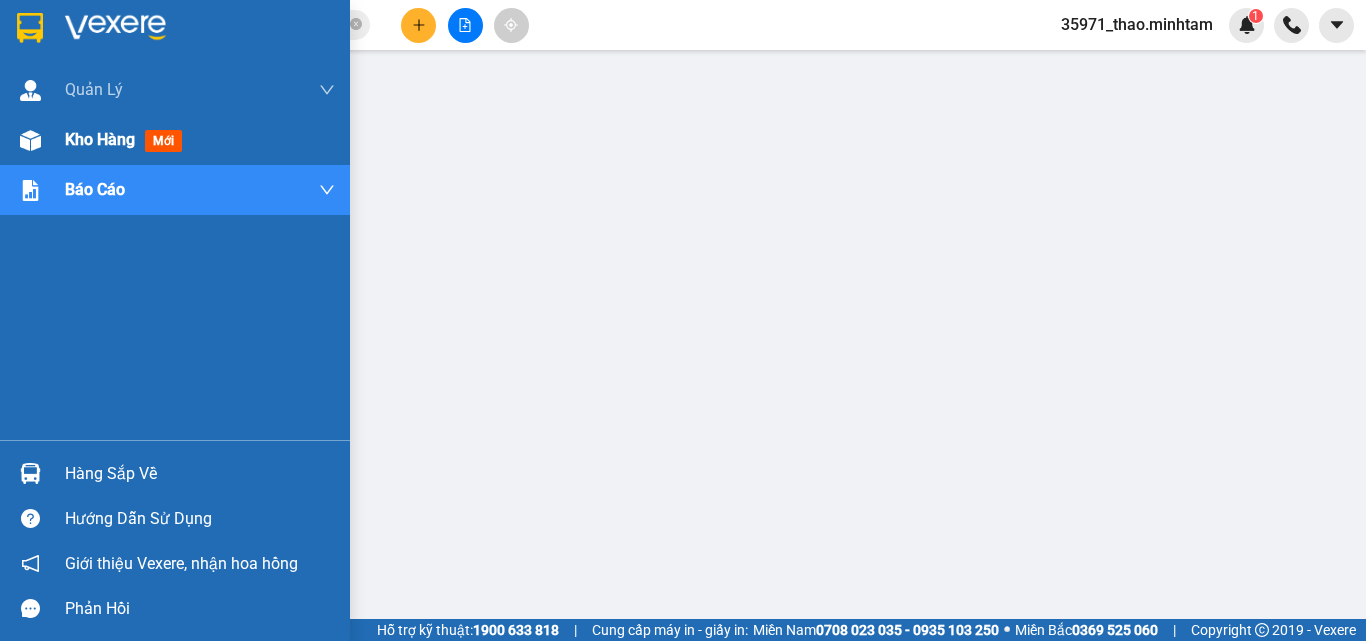 click on "Kho hàng mới" at bounding box center (175, 140) 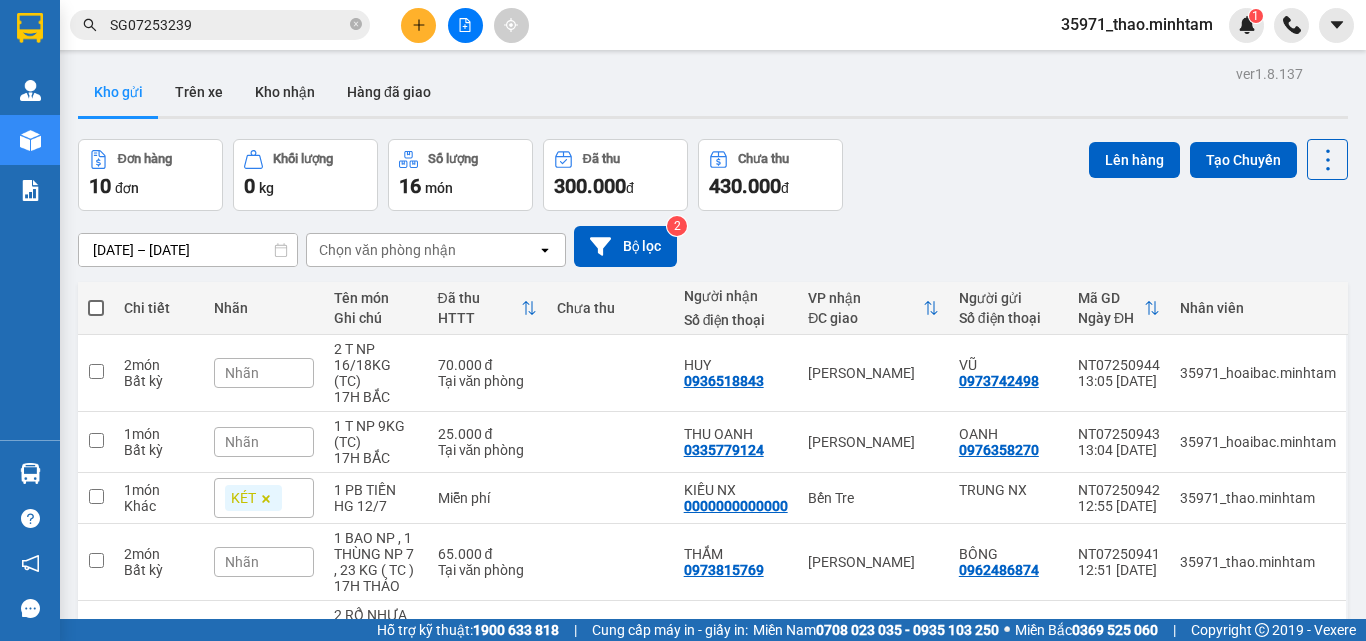 click on "35971_thao.minhtam" at bounding box center [1137, 24] 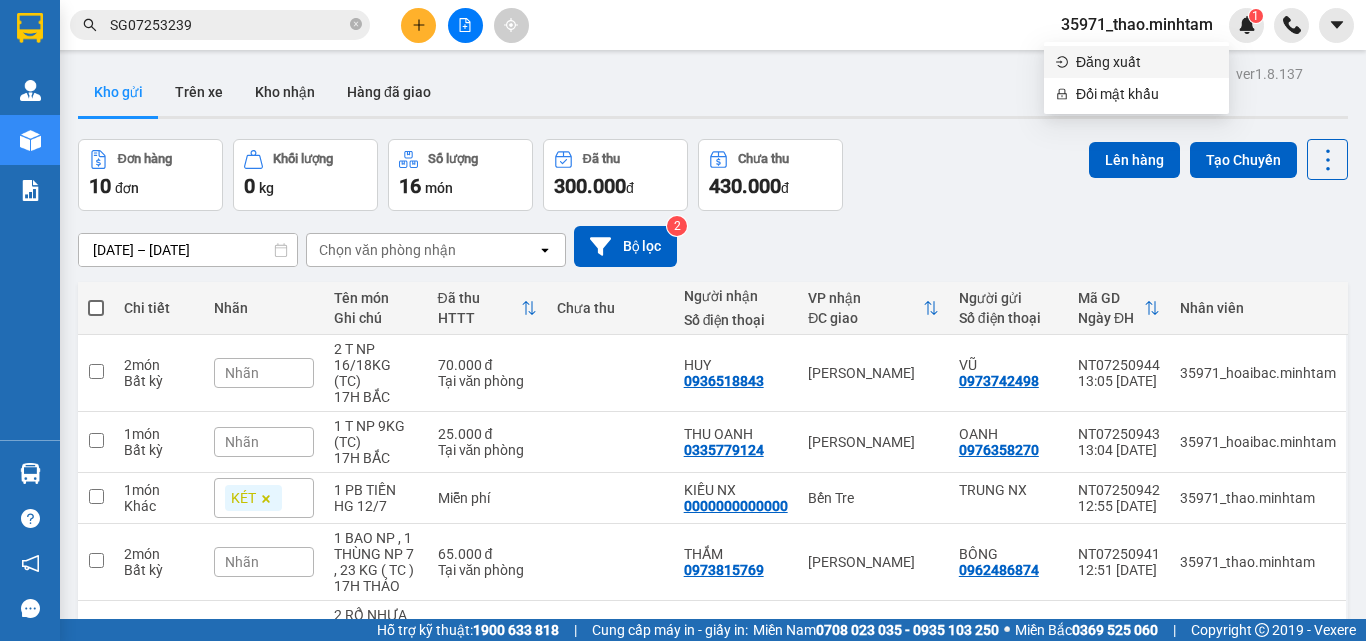 click on "Đăng xuất" at bounding box center (1146, 62) 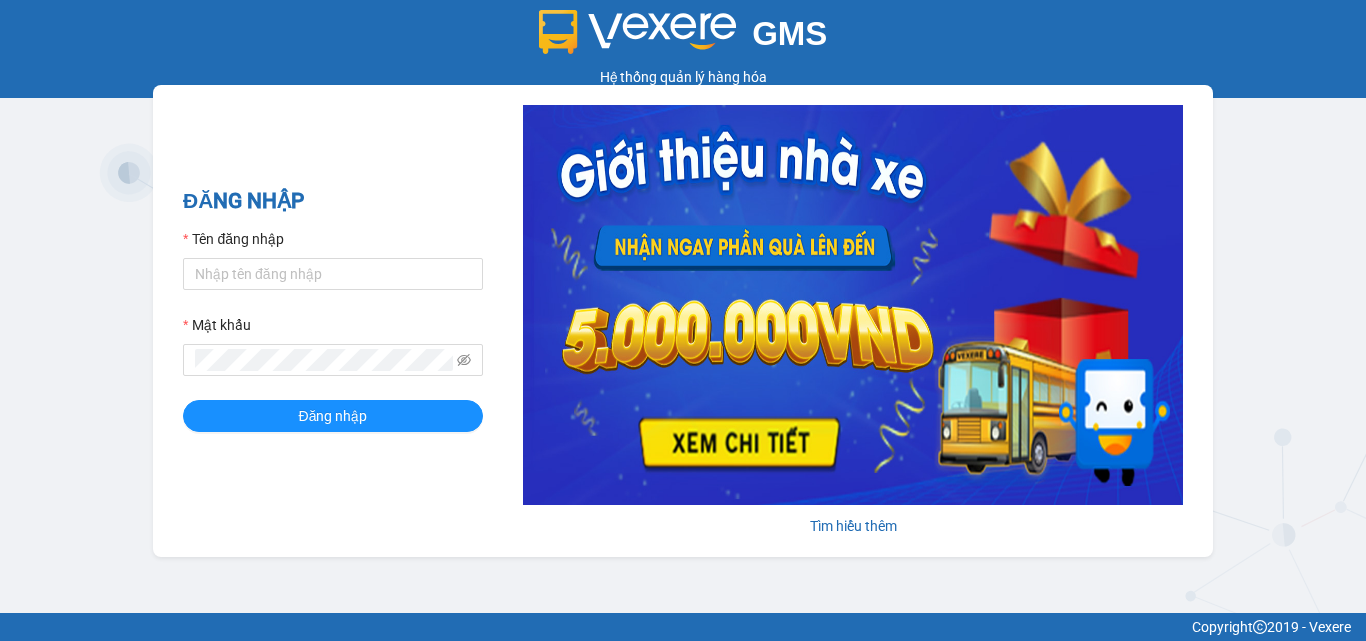 scroll, scrollTop: 0, scrollLeft: 0, axis: both 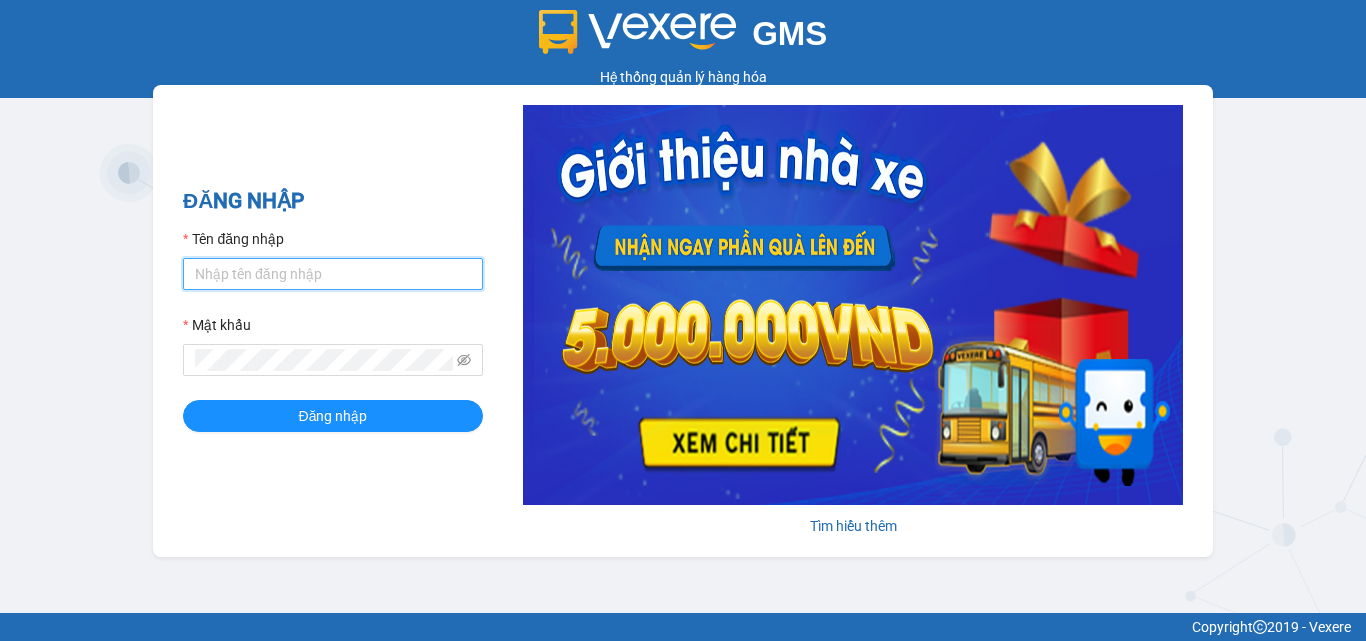drag, startPoint x: 0, startPoint y: 0, endPoint x: 248, endPoint y: 284, distance: 377.0411 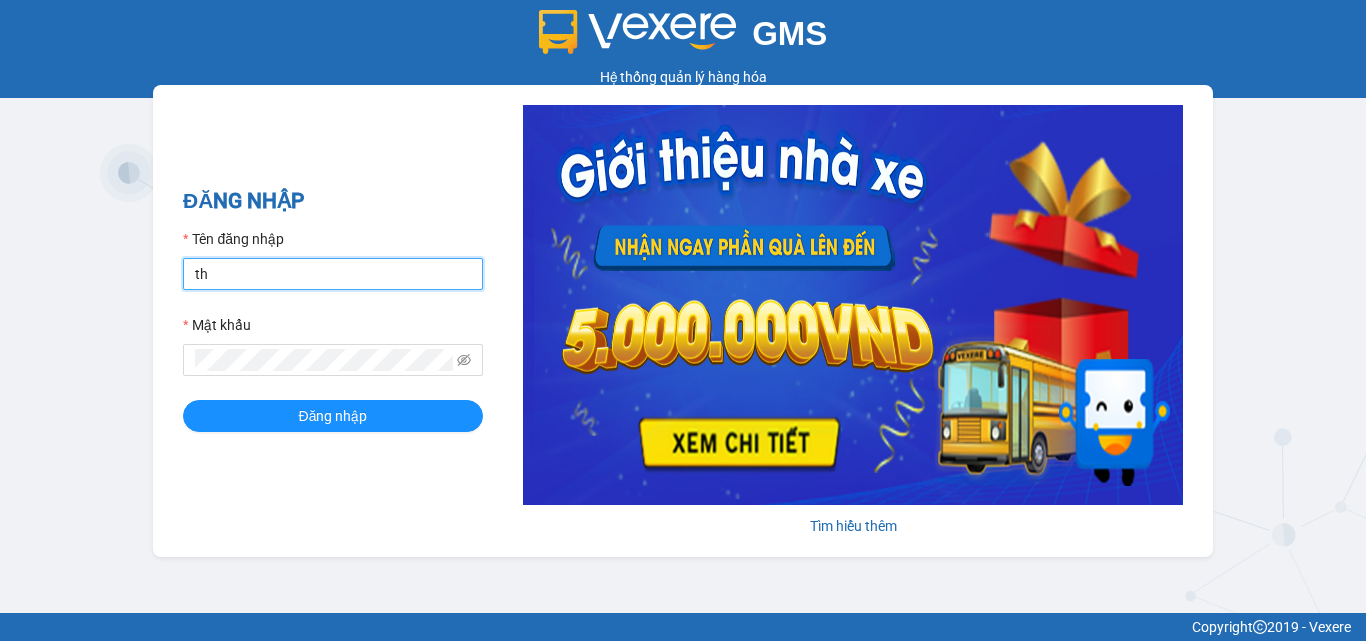type on "thao.minhtam" 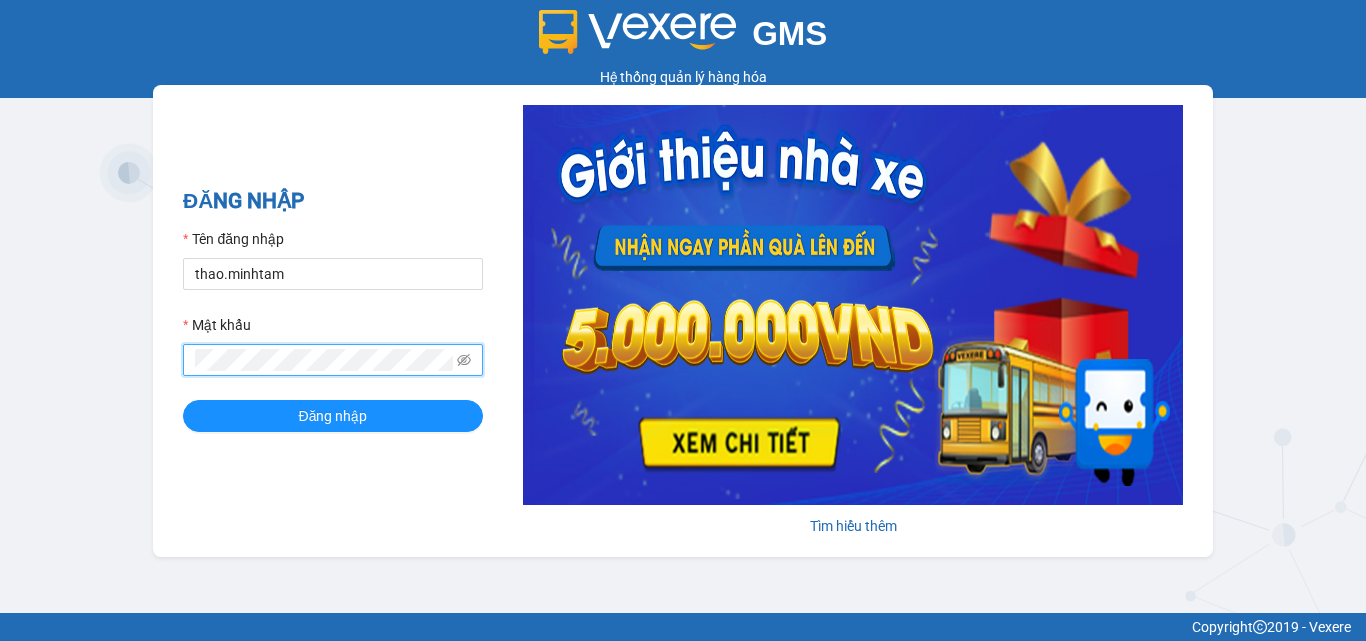 click on "Đăng nhập" at bounding box center [333, 416] 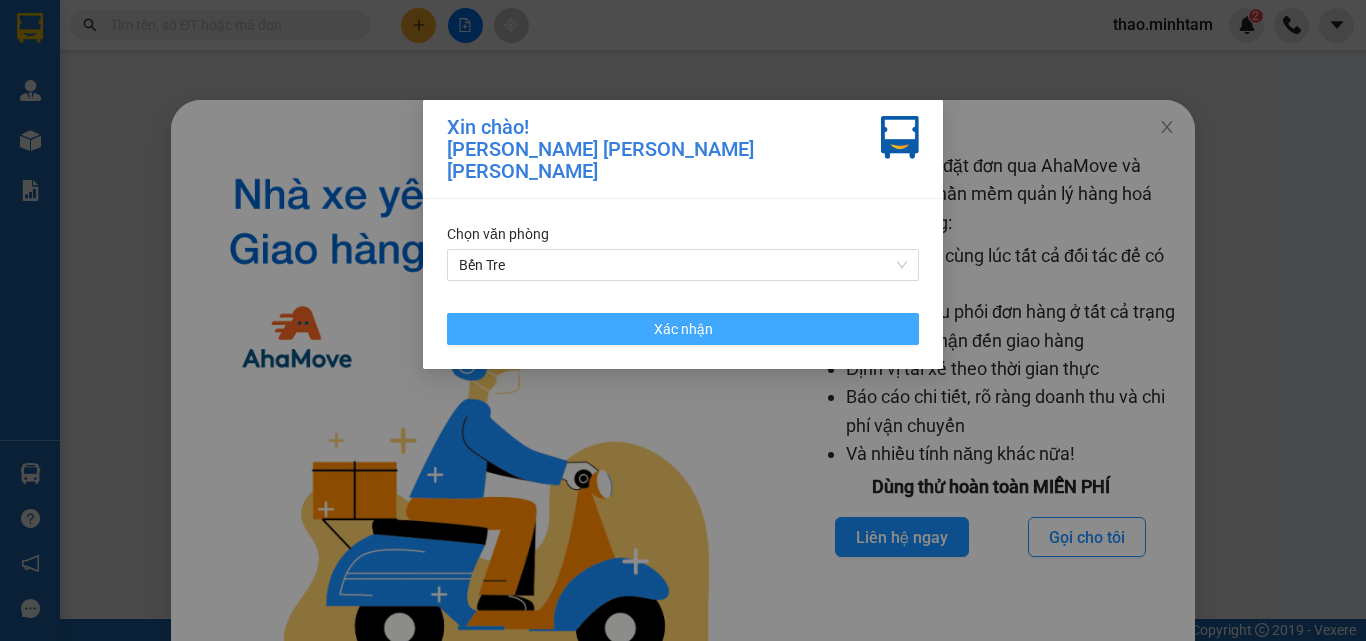 drag, startPoint x: 566, startPoint y: 319, endPoint x: 163, endPoint y: 113, distance: 452.59805 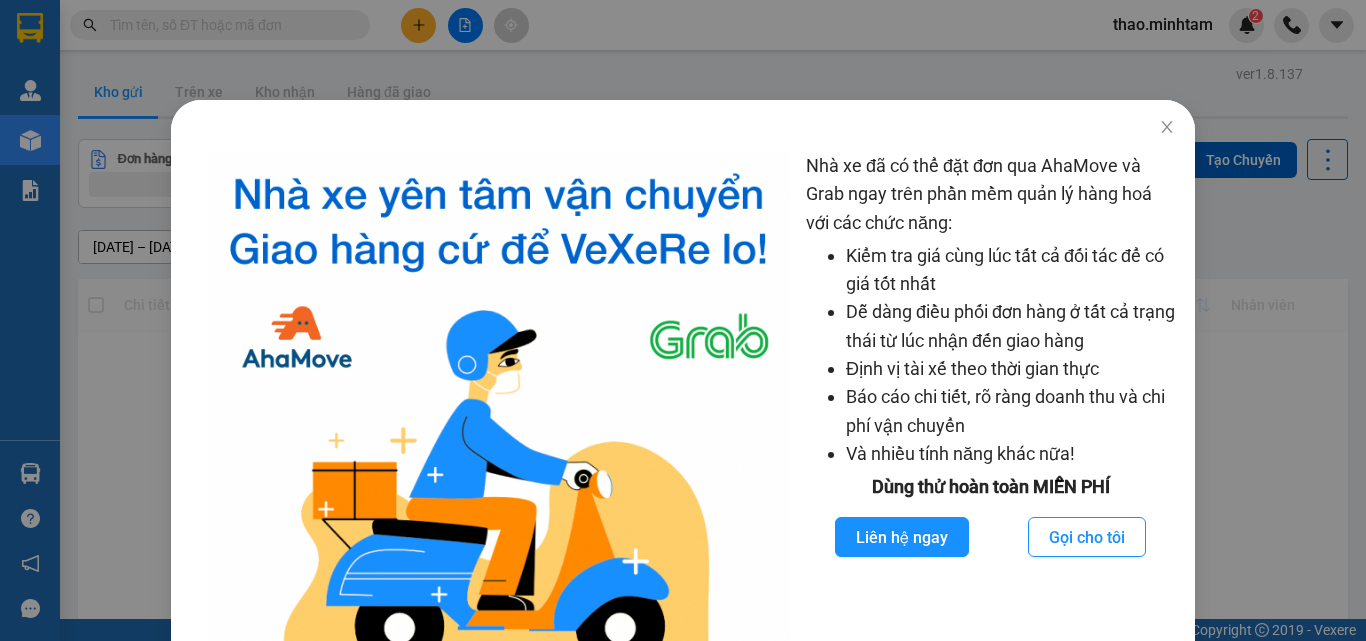 click on "Nhà xe đã có thể đặt đơn qua AhaMove và Grab ngay trên phần mềm quản lý hàng hoá với các chức năng: Kiểm tra giá cùng lúc tất cả đối tác để có giá tốt nhất Dễ dàng điều phối đơn hàng ở tất cả trạng thái từ lúc nhận đến giao hàng Định vị tài xế theo thời gian thực Báo cáo chi tiết, rõ ràng doanh thu và chi phí vận chuyển Và nhiều tính năng khác nữa! Dùng thử hoàn toàn MIỄN PHÍ Liên hệ ngay Gọi cho tôi" at bounding box center (683, 320) 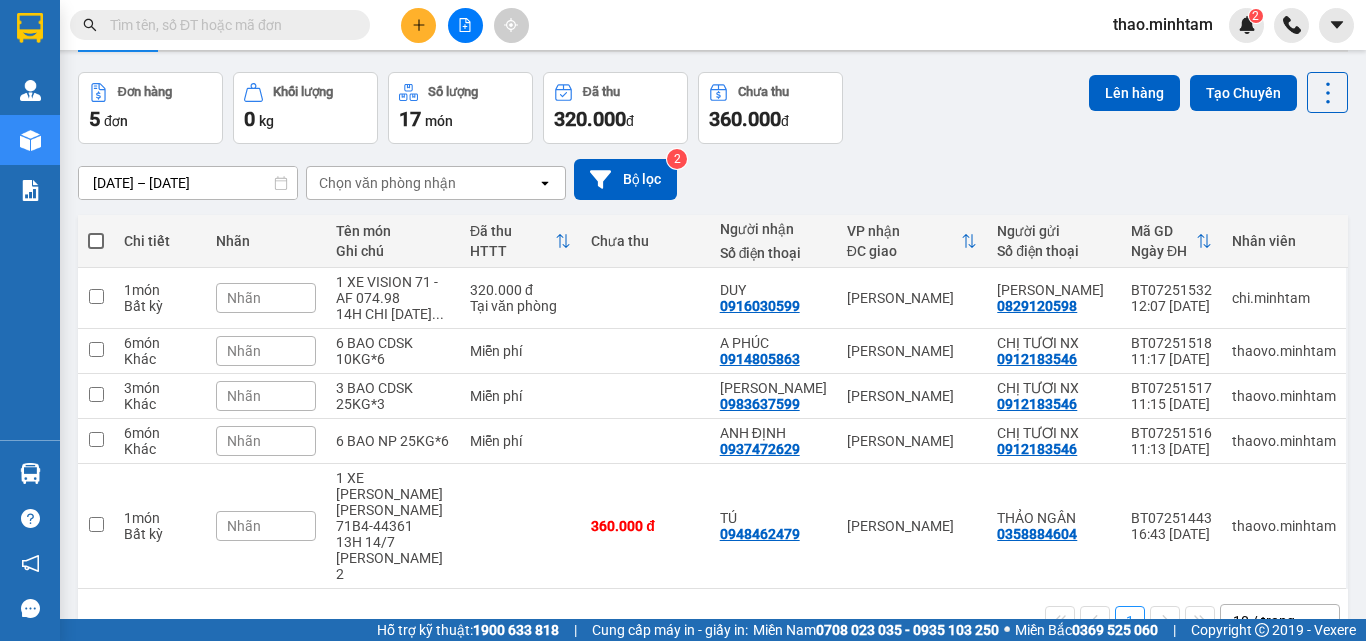 scroll, scrollTop: 103, scrollLeft: 0, axis: vertical 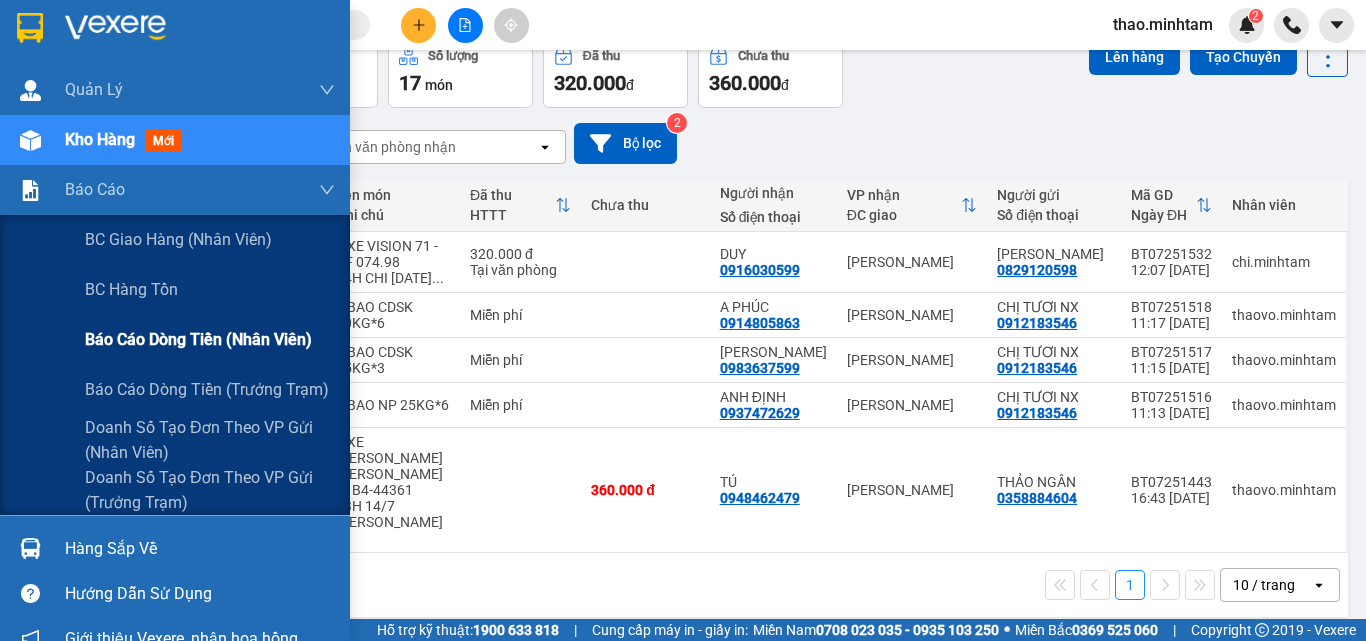 click on "Báo cáo dòng tiền (nhân viên)" at bounding box center [198, 339] 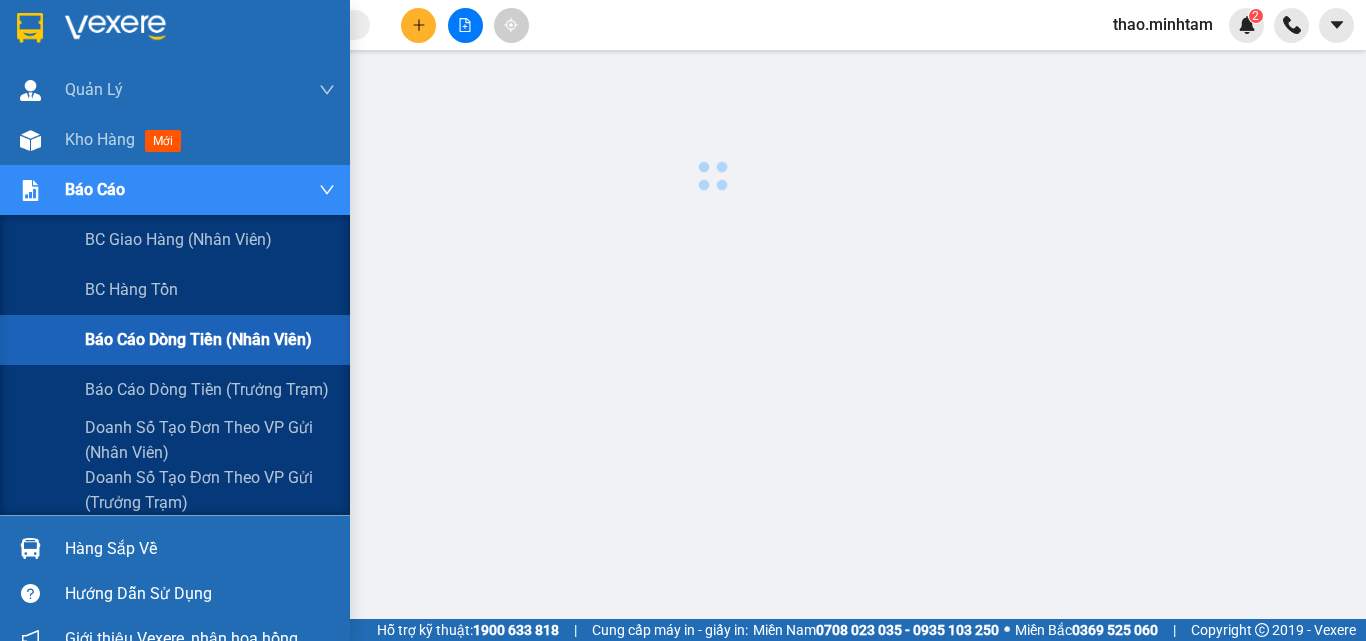 scroll, scrollTop: 0, scrollLeft: 0, axis: both 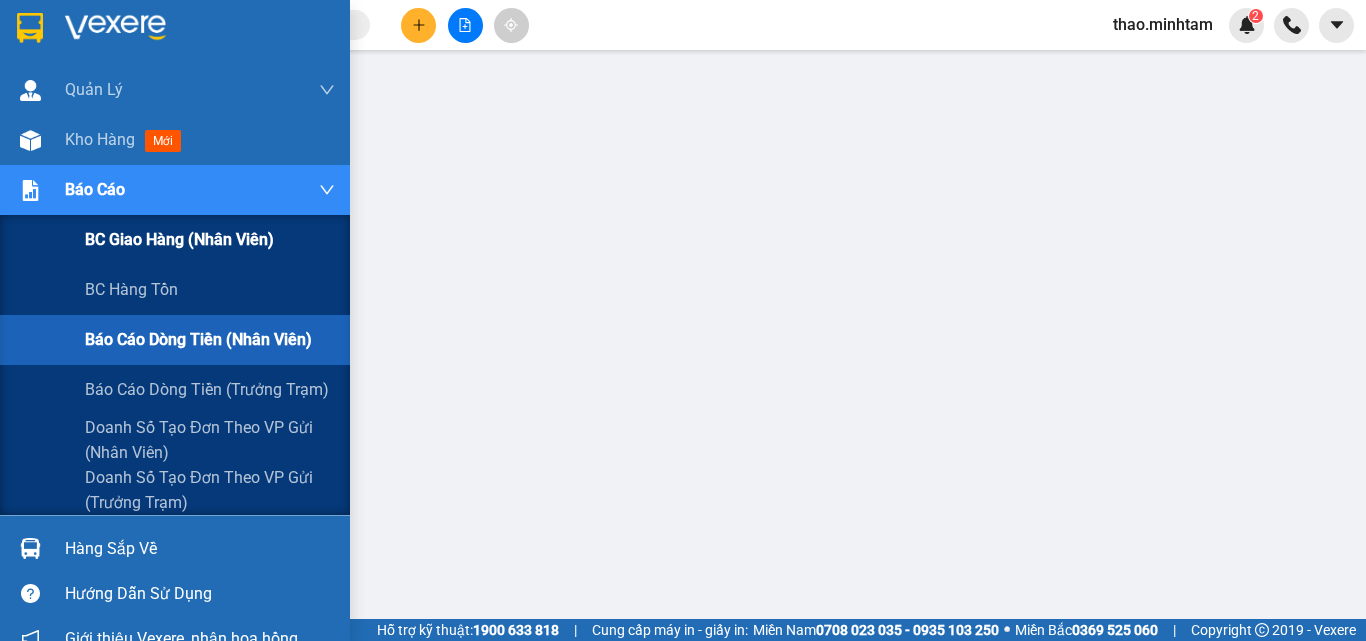 click on "BC giao hàng (nhân viên)" at bounding box center [179, 239] 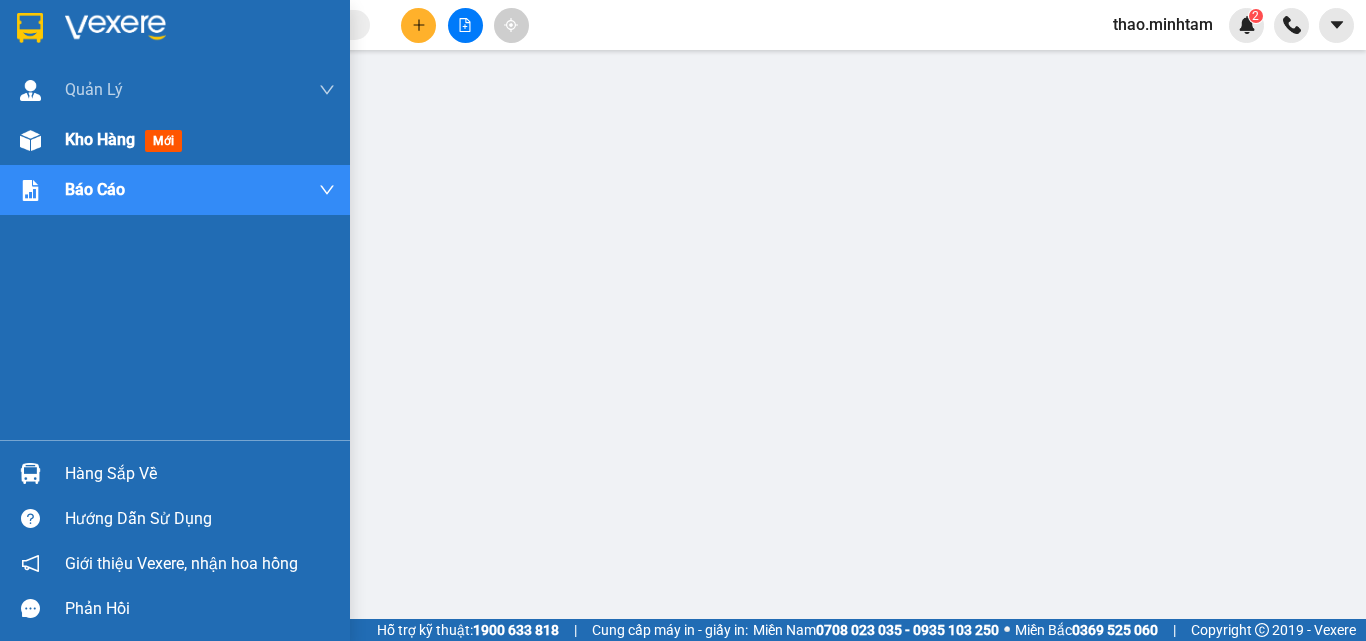click on "Kho hàng" at bounding box center [100, 139] 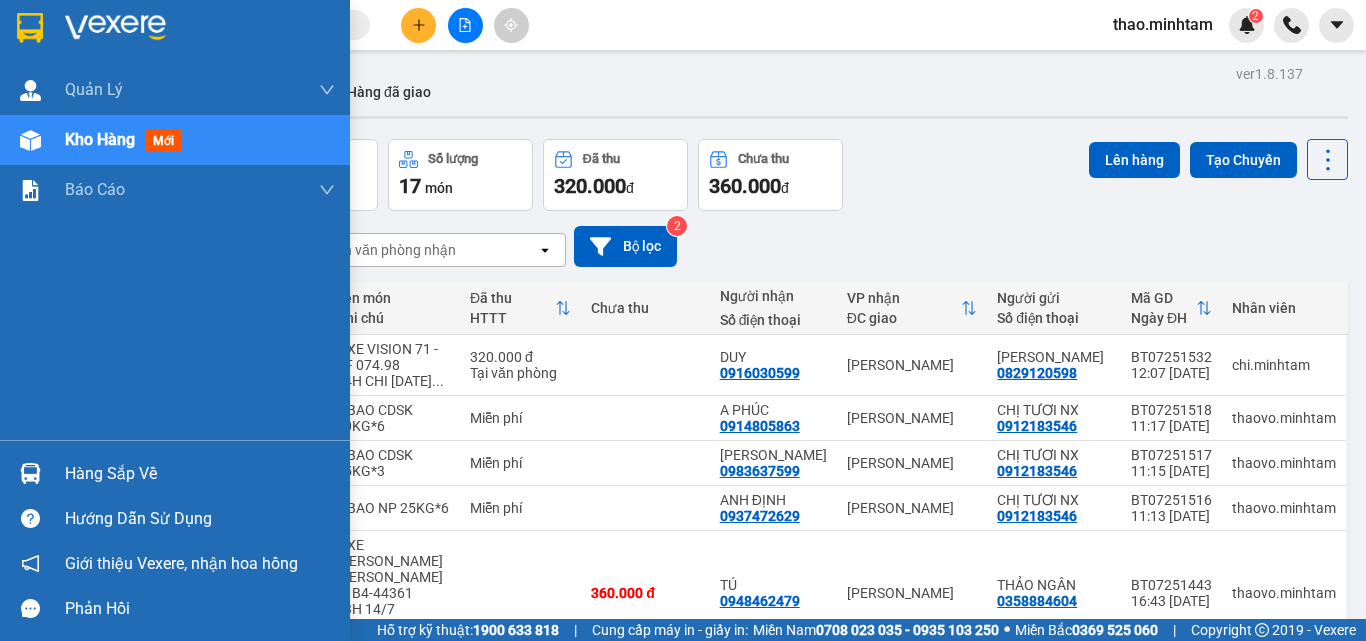 click on "Hàng sắp về" at bounding box center [200, 474] 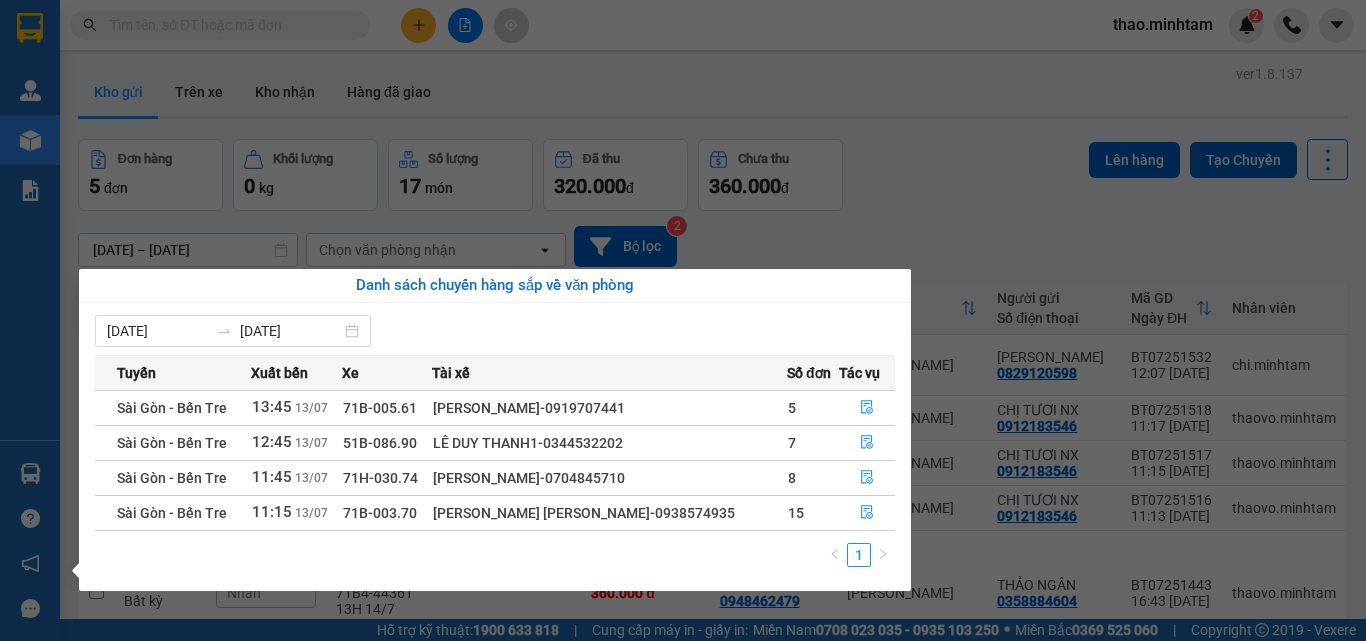 click on "Kết quả [PERSON_NAME] ( 0 )  Bộ lọc  No Data [PERSON_NAME].[PERSON_NAME] 2     [PERSON_NAME] [PERSON_NAME] [PERSON_NAME] mới     Kho hàng mới     [PERSON_NAME] BC [PERSON_NAME] hàng ([PERSON_NAME]) BC hàng tồn [PERSON_NAME] [PERSON_NAME] ([PERSON_NAME]) [PERSON_NAME] [PERSON_NAME] ([PERSON_NAME]) [PERSON_NAME] số tạo đơn theo VP gửi ([PERSON_NAME]) [PERSON_NAME] số tạo đơn theo VP gửi ([PERSON_NAME]) Hàng sắp về [PERSON_NAME] [PERSON_NAME] [PERSON_NAME] Vexere, [PERSON_NAME] hồng [PERSON_NAME] [PERSON_NAME] mềm hỗ trợ bạn tốt chứ? ver  1.8.137 Kho gửi Trên xe [PERSON_NAME] Hàng đã [PERSON_NAME] hàng 5 đơn [PERSON_NAME] 0 kg Số [PERSON_NAME] 17 món Đã thu 320.000  [PERSON_NAME] thu 360.000  đ Lên hàng Tạo Chuyến [DATE] – [DATE] Press the down arrow key to interact with the calendar and select a date. Press the escape button to close the calendar. Selected date range is from [DATE] to [DATE]. Chọn văn [PERSON_NAME] open Bộ lọc 2 Chi [PERSON_NAME] Tên món Ghi chú Đã thu HTTT Chưa thu [PERSON_NAME] 1 6" at bounding box center [683, 320] 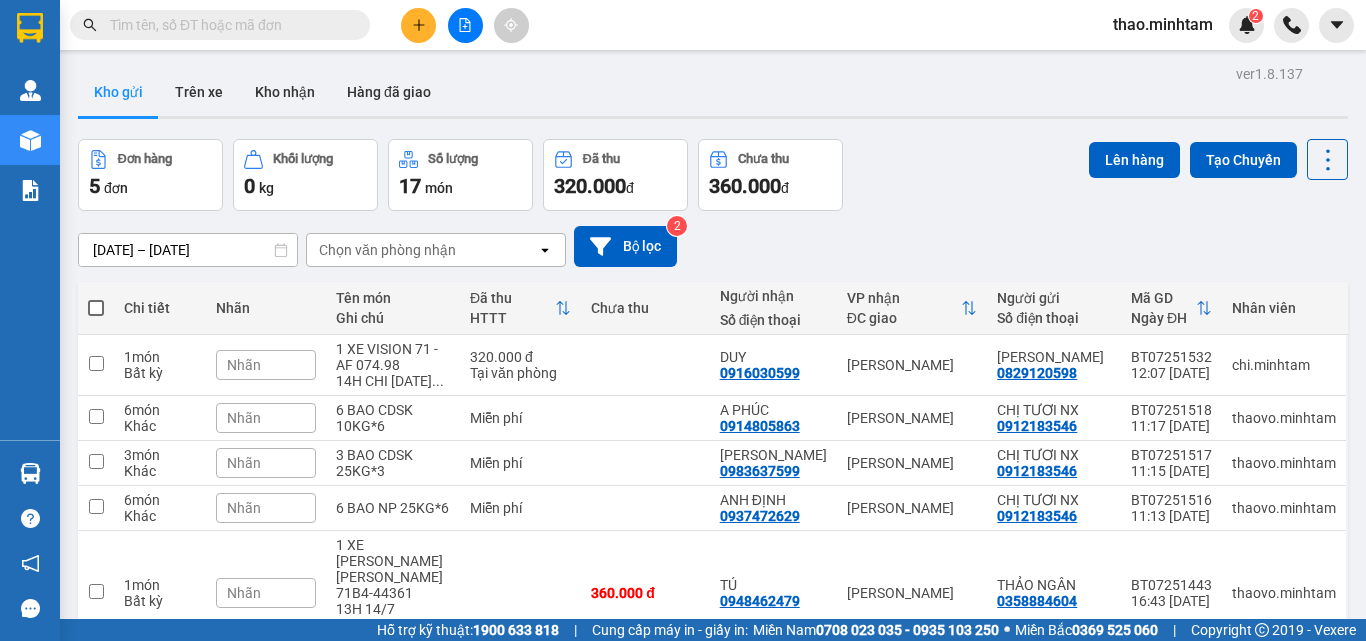click on "thao.minhtam" at bounding box center (1163, 24) 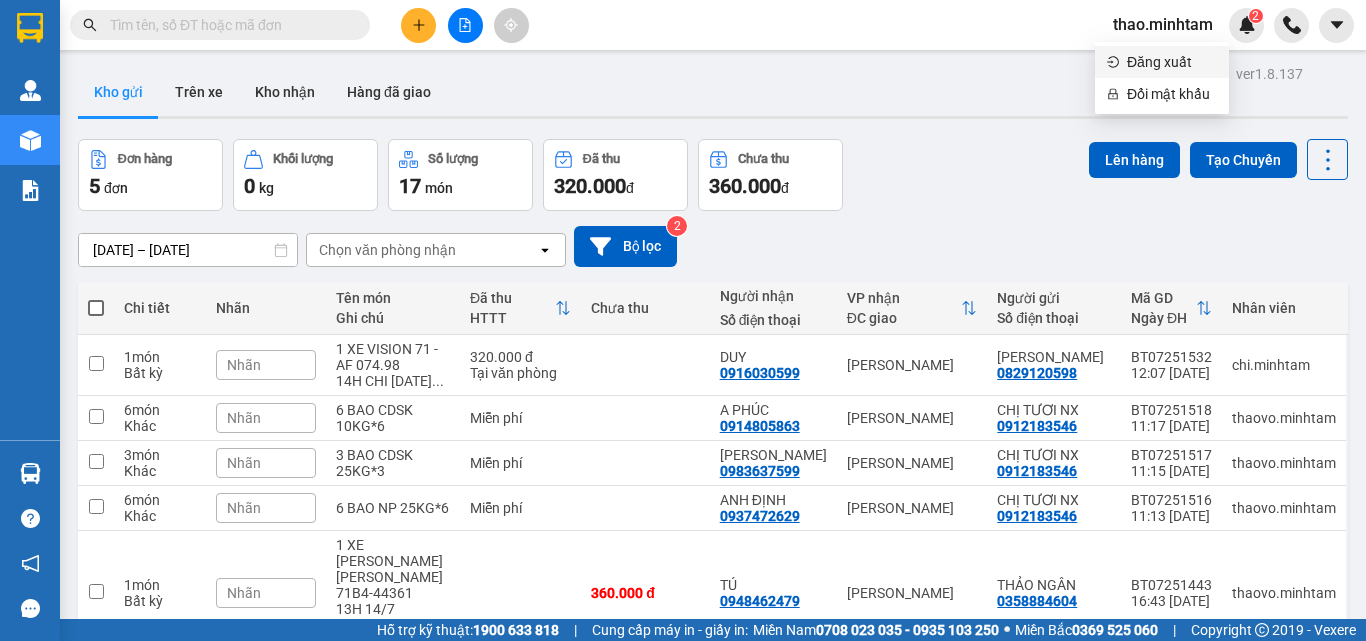 click on "Đăng xuất" at bounding box center (1172, 62) 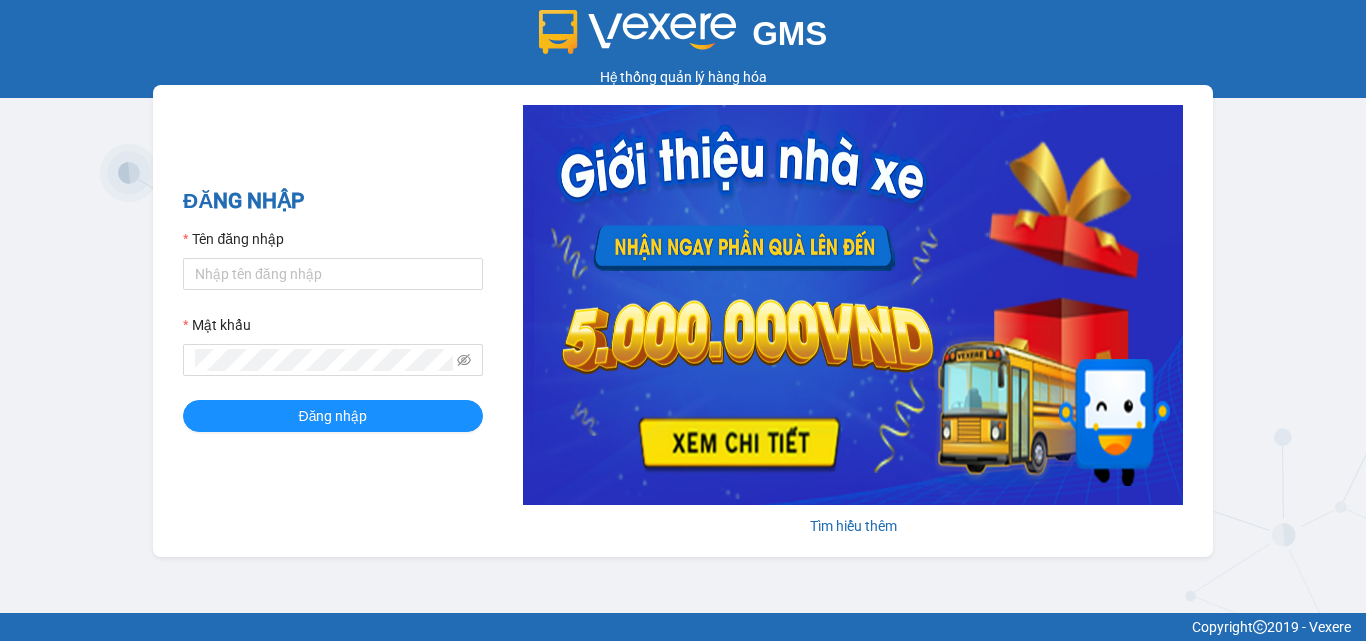 scroll, scrollTop: 0, scrollLeft: 0, axis: both 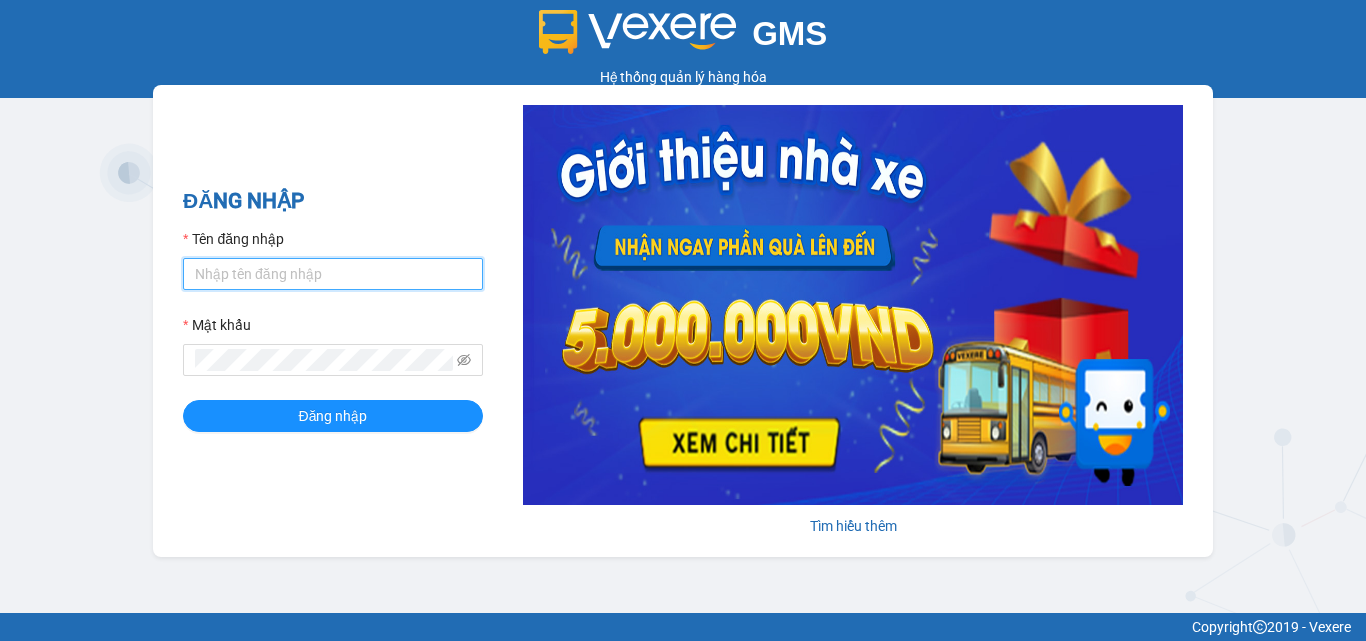 click on "Tên đăng nhập" at bounding box center (333, 274) 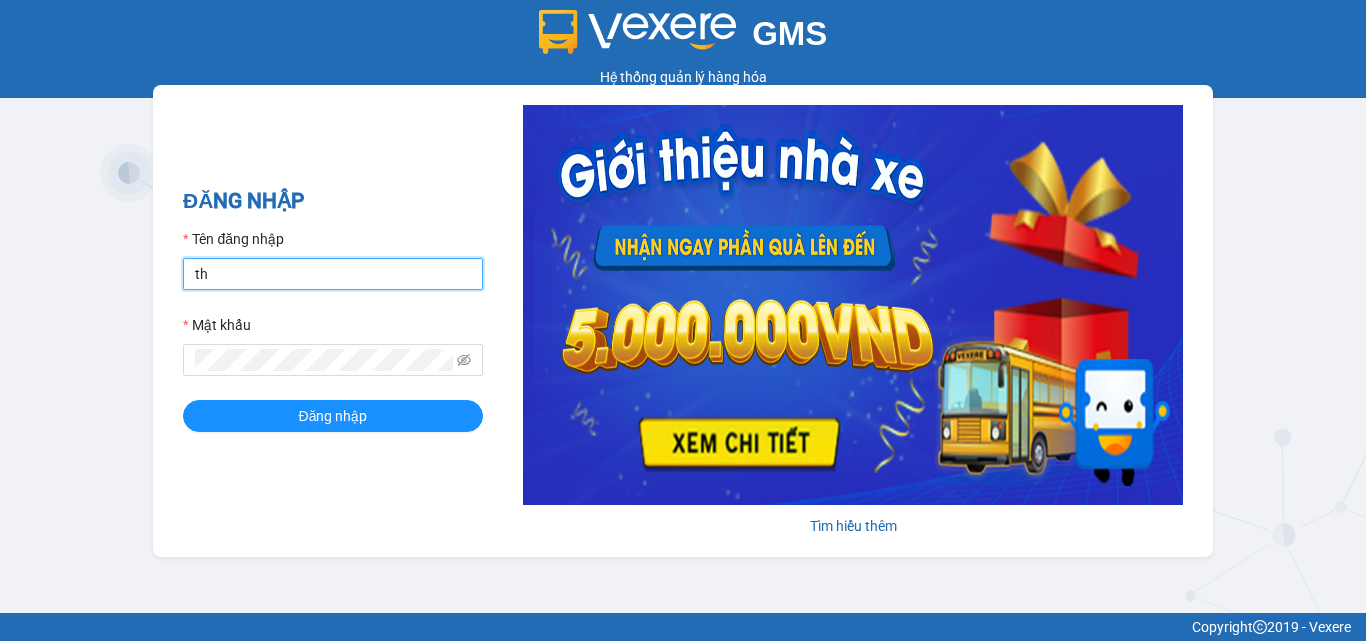 type on "thao.minhtam" 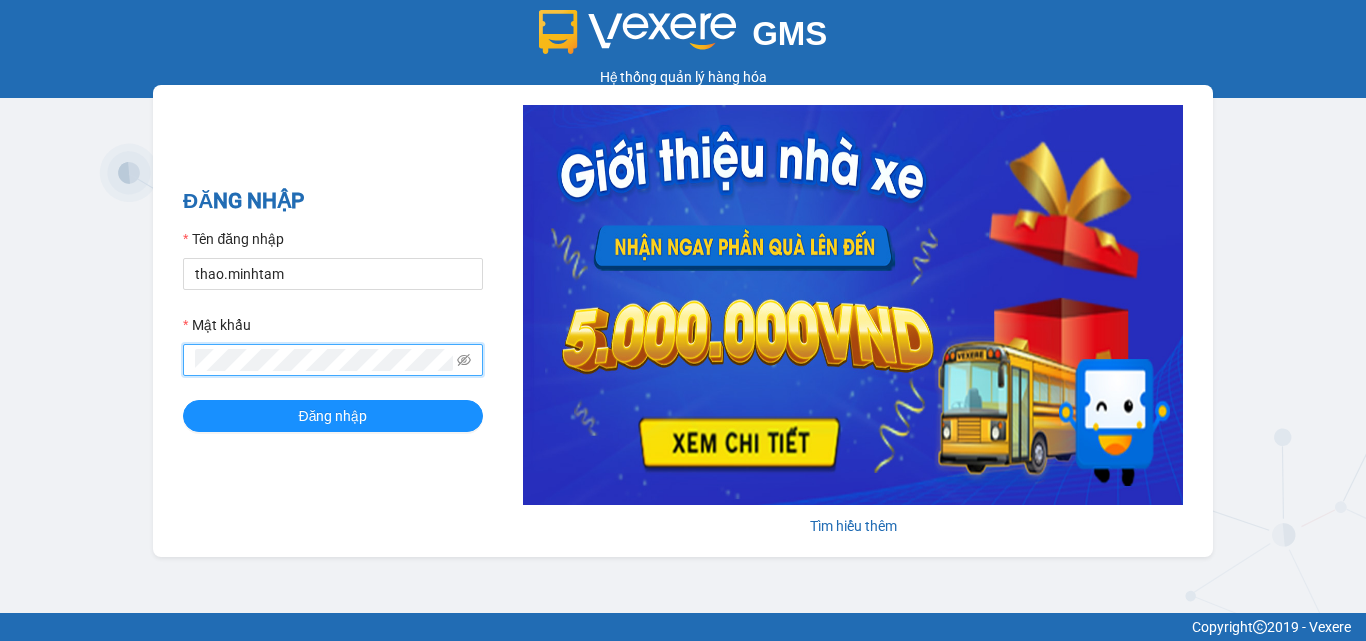 click on "Đăng nhập" at bounding box center (333, 416) 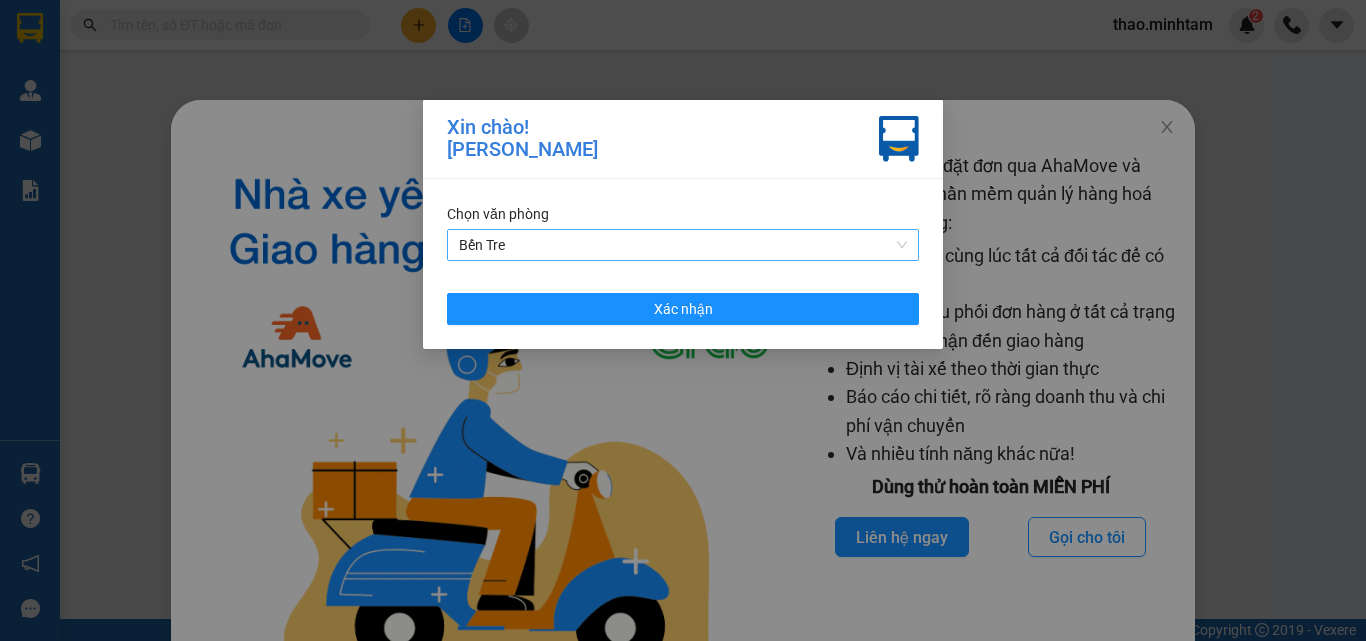click on "Bến Tre" at bounding box center [683, 245] 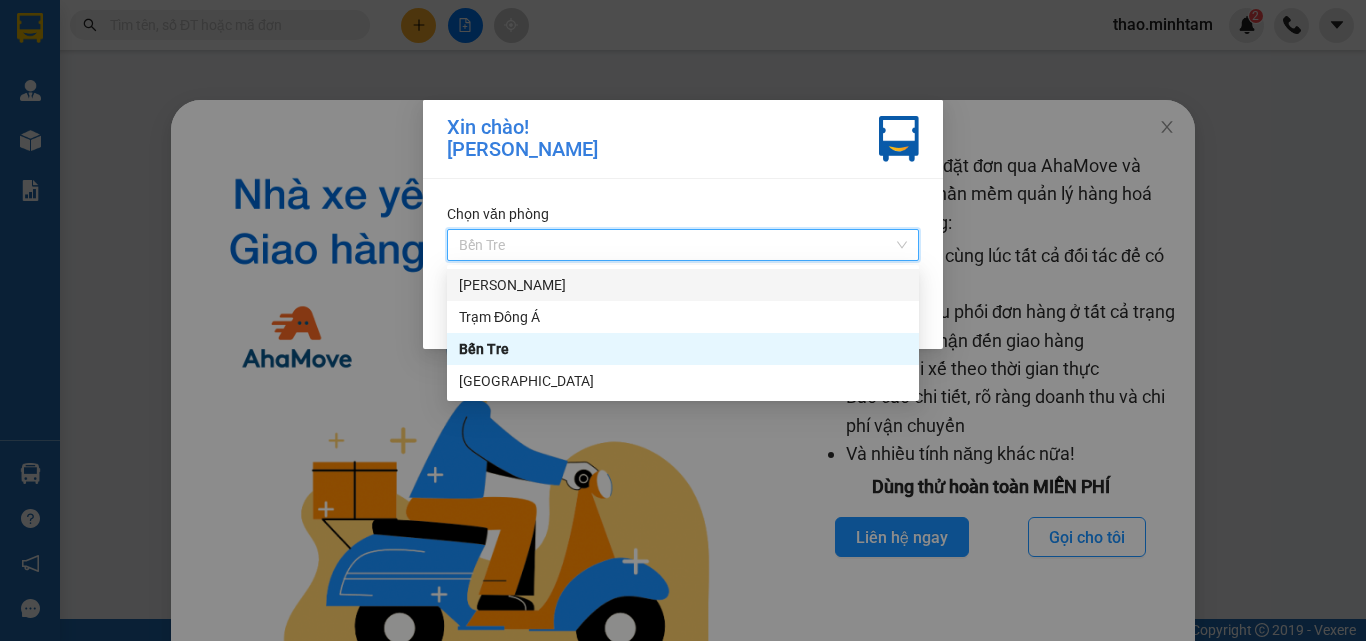 click on "[PERSON_NAME]" at bounding box center (683, 285) 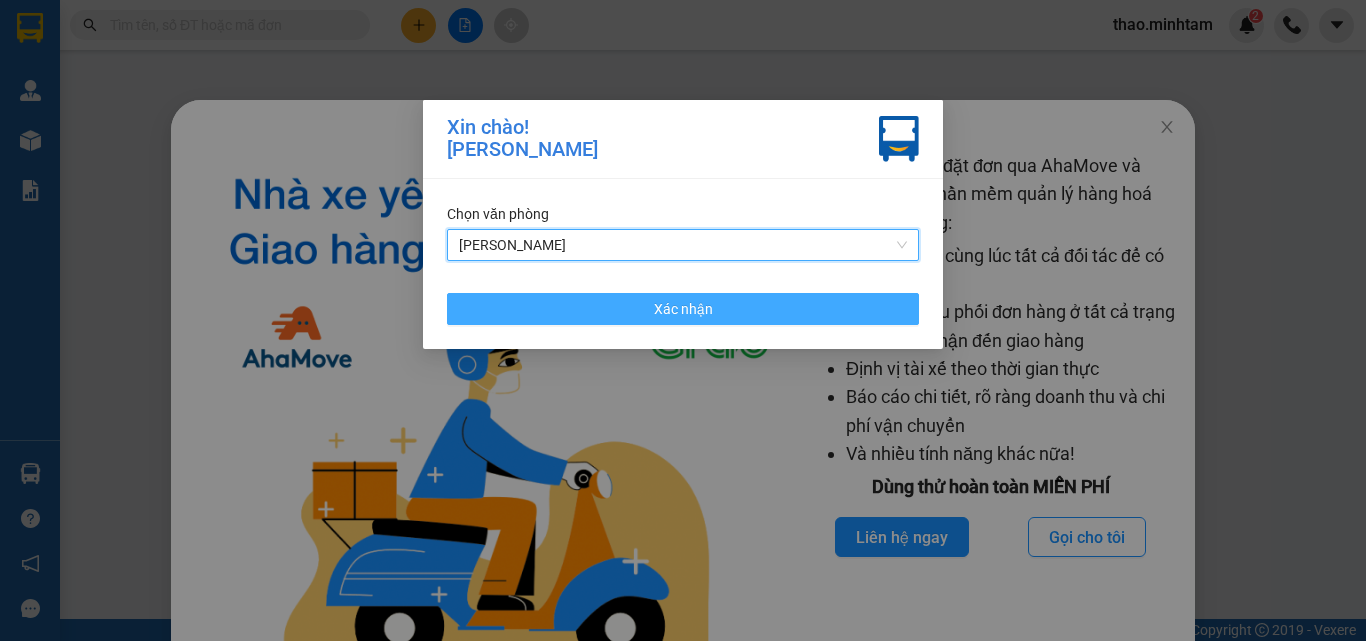 click on "Xác nhận" at bounding box center [683, 309] 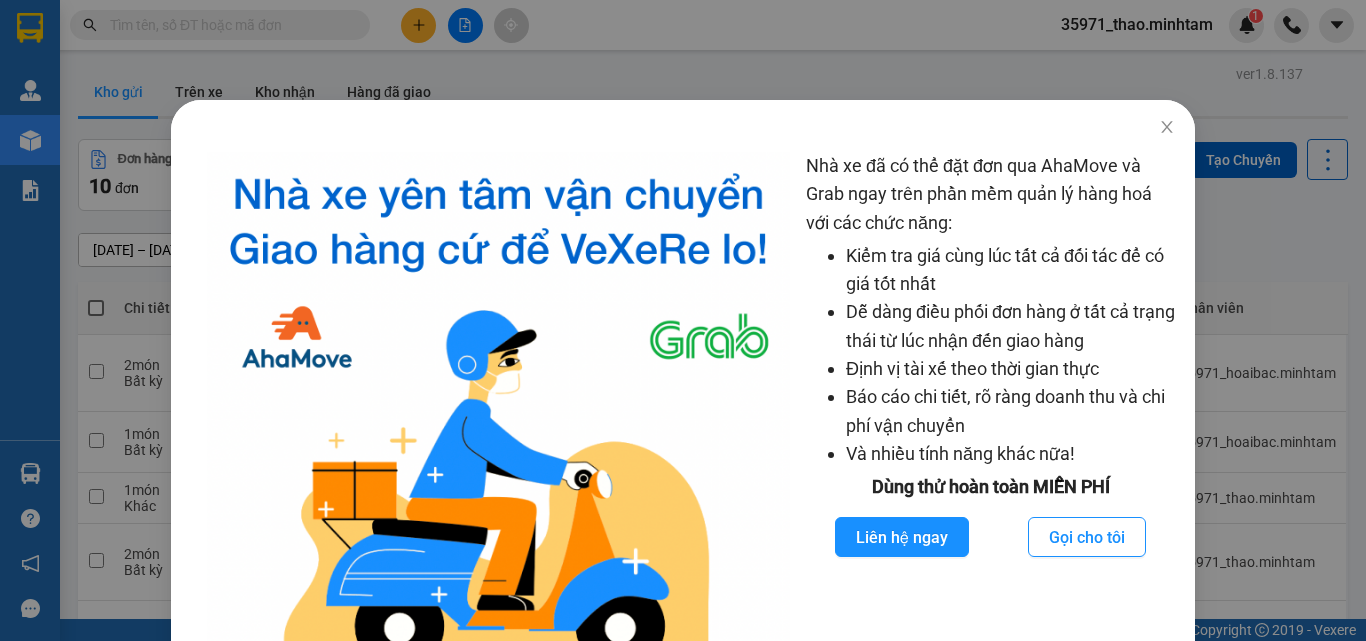 click on "Nhà xe đã có thể đặt đơn qua AhaMove và Grab ngay trên phần mềm quản lý hàng hoá với các chức năng: Kiểm tra giá cùng lúc tất cả đối tác để có giá tốt nhất Dễ dàng điều phối đơn hàng ở tất cả trạng thái từ lúc nhận đến giao hàng Định vị tài xế theo thời gian thực Báo cáo chi tiết, rõ ràng doanh thu và chi phí vận chuyển Và nhiều tính năng khác nữa! Dùng thử hoàn toàn MIỄN PHÍ Liên hệ ngay Gọi cho tôi" at bounding box center (683, 320) 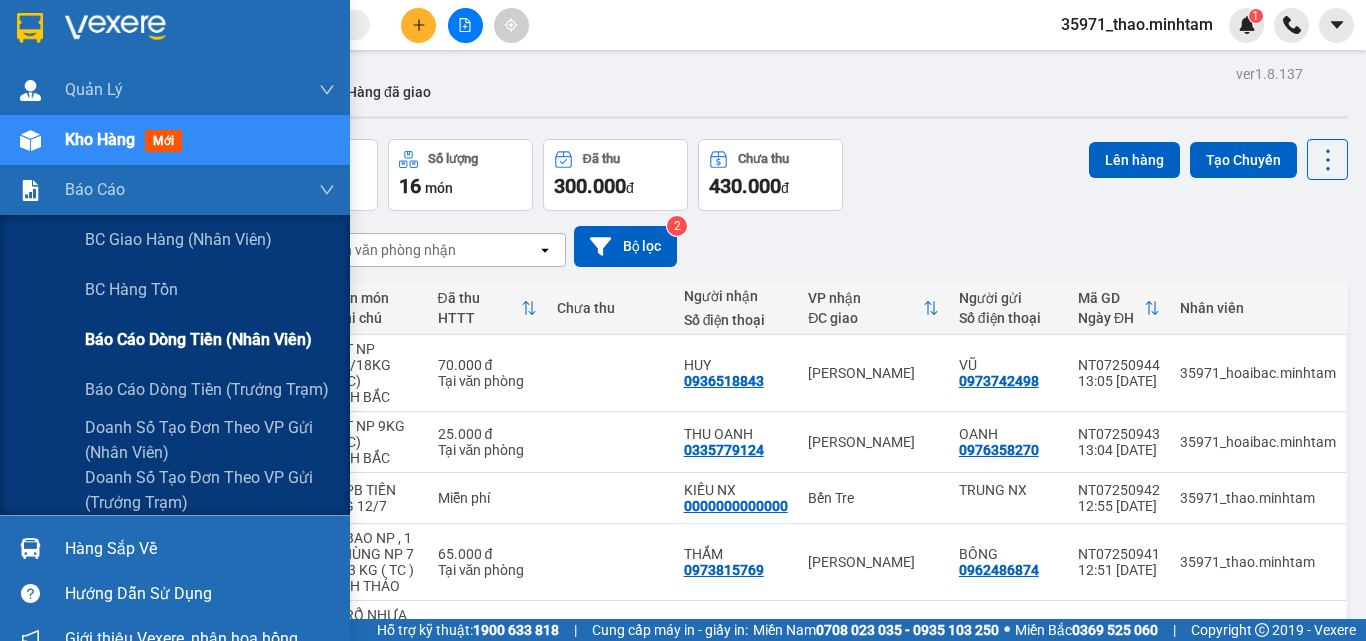 drag, startPoint x: 162, startPoint y: 332, endPoint x: 224, endPoint y: 315, distance: 64.288414 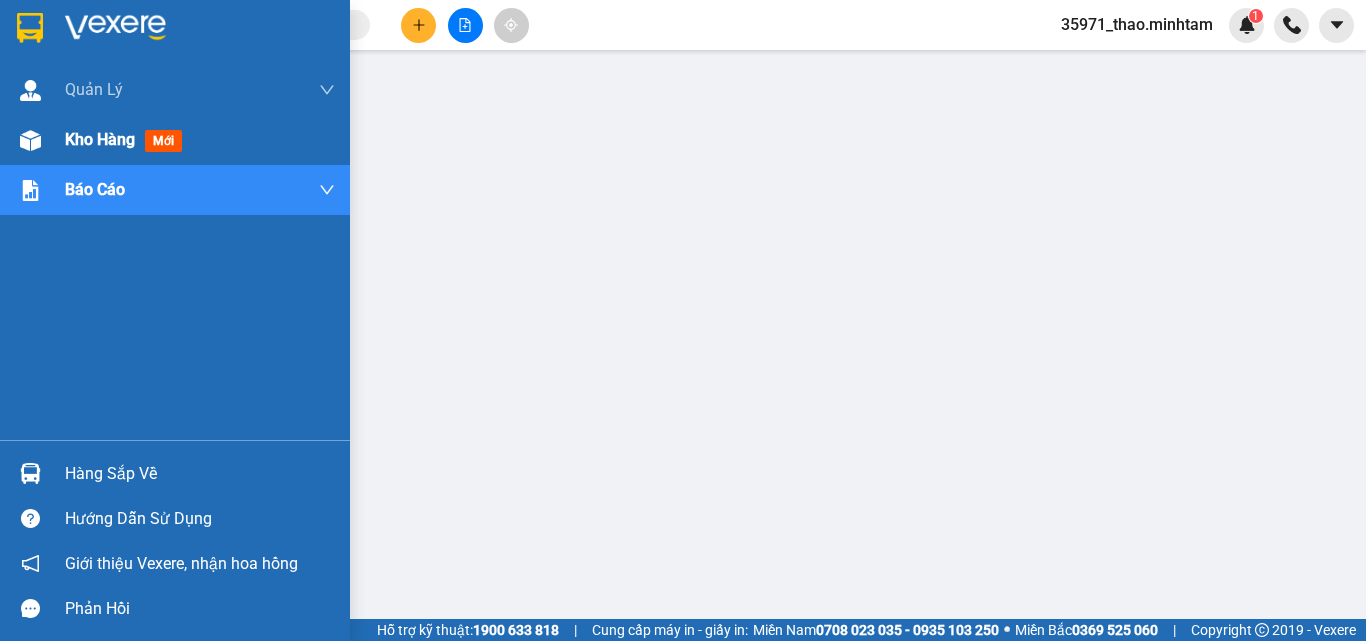 click on "Kho hàng mới" at bounding box center (200, 140) 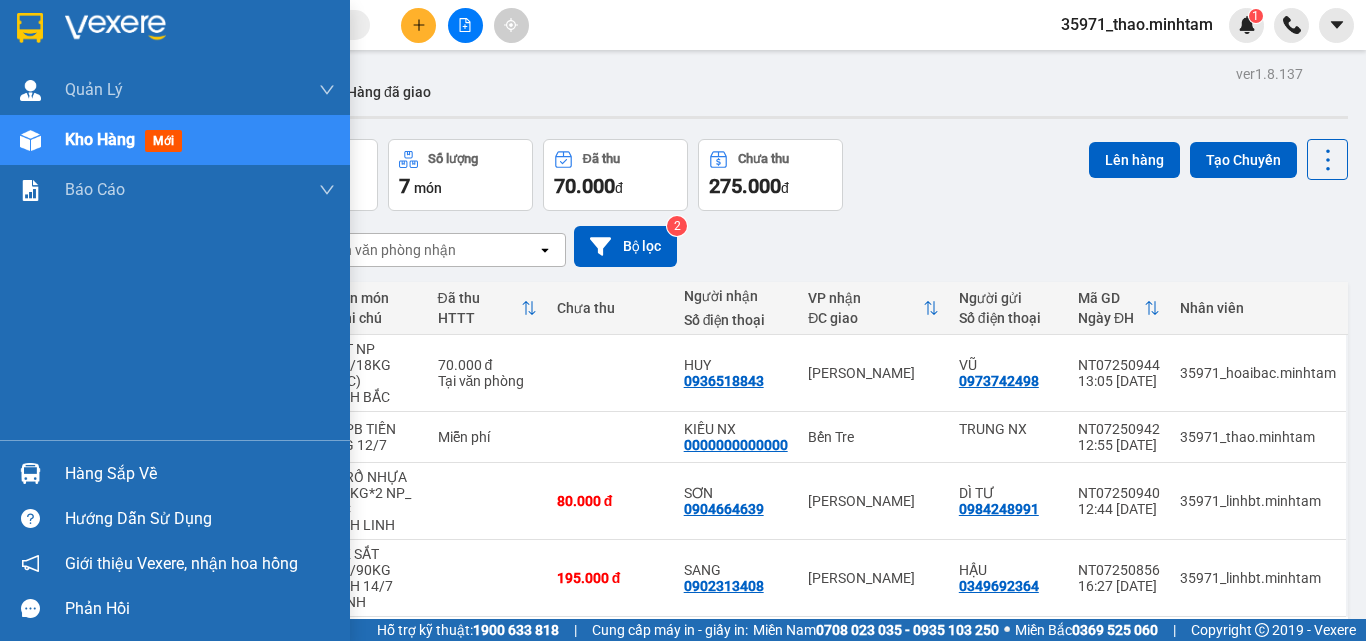 click on "Hàng sắp về" at bounding box center (200, 474) 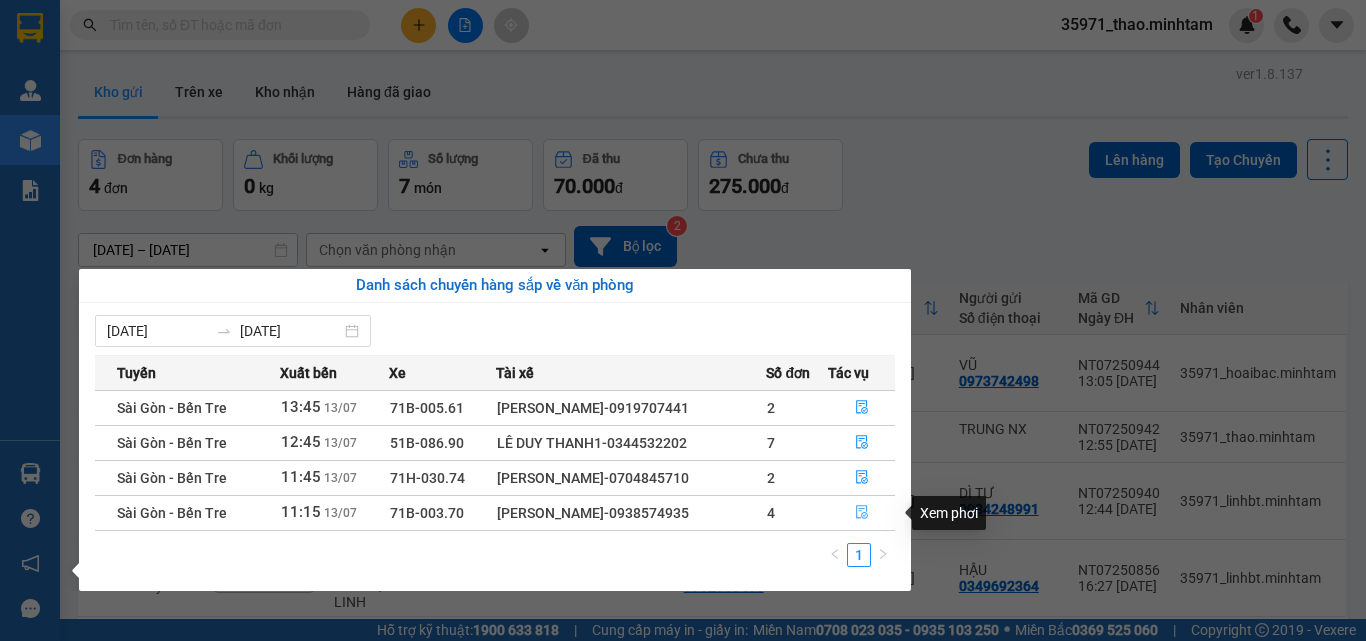 click 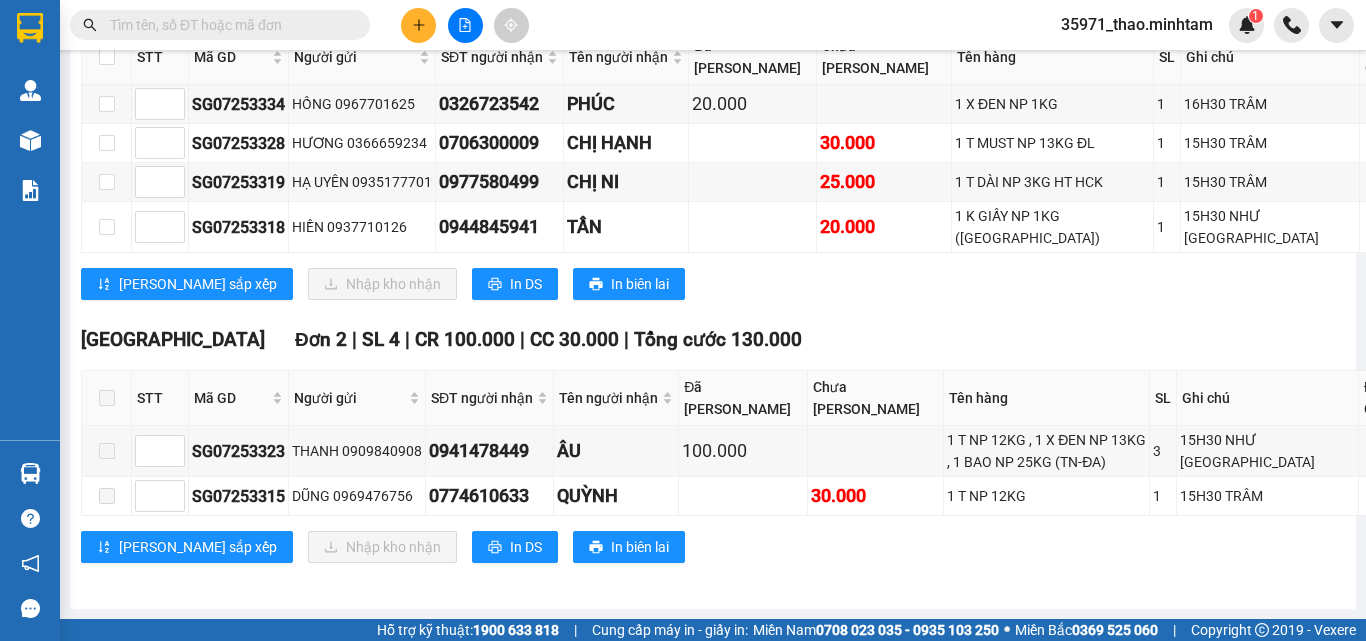 scroll, scrollTop: 1600, scrollLeft: 0, axis: vertical 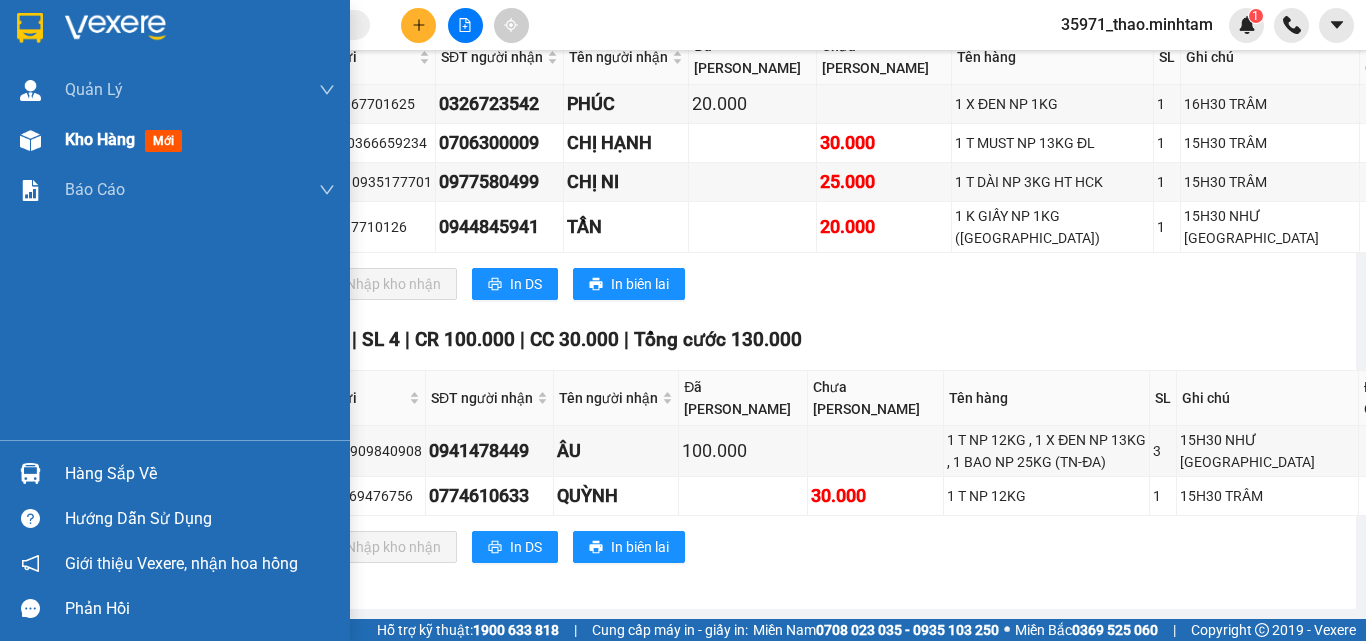 click on "Kho hàng" at bounding box center (100, 139) 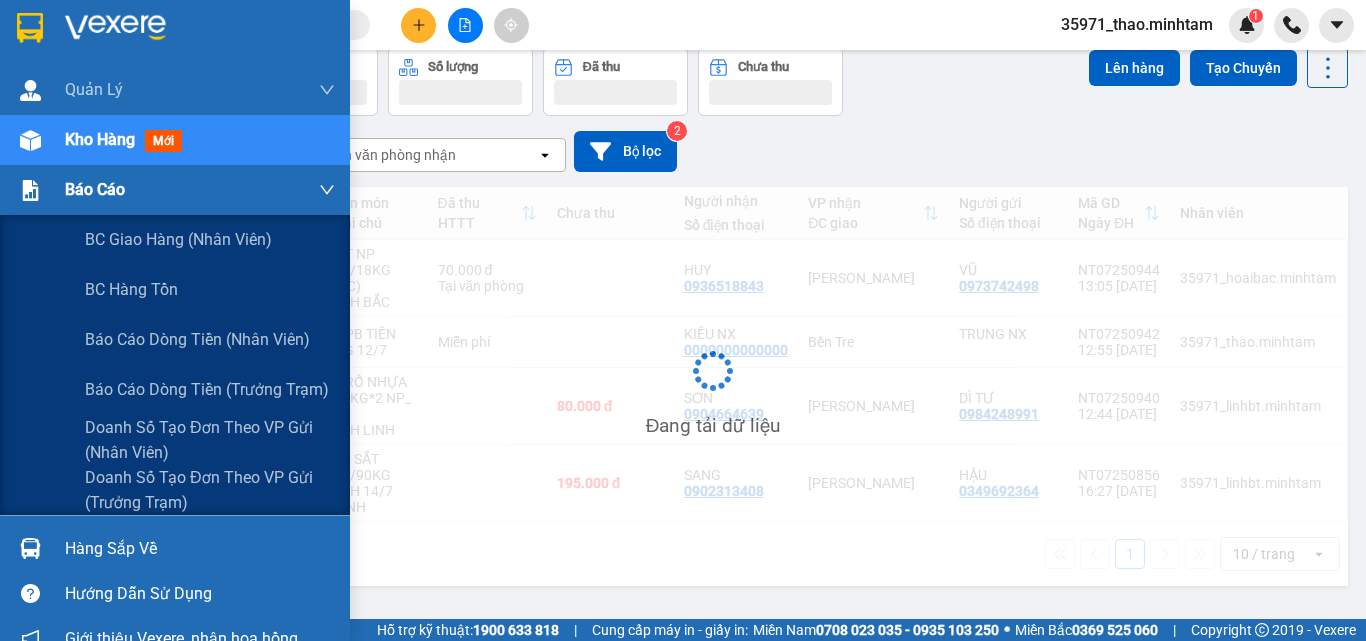 scroll, scrollTop: 92, scrollLeft: 0, axis: vertical 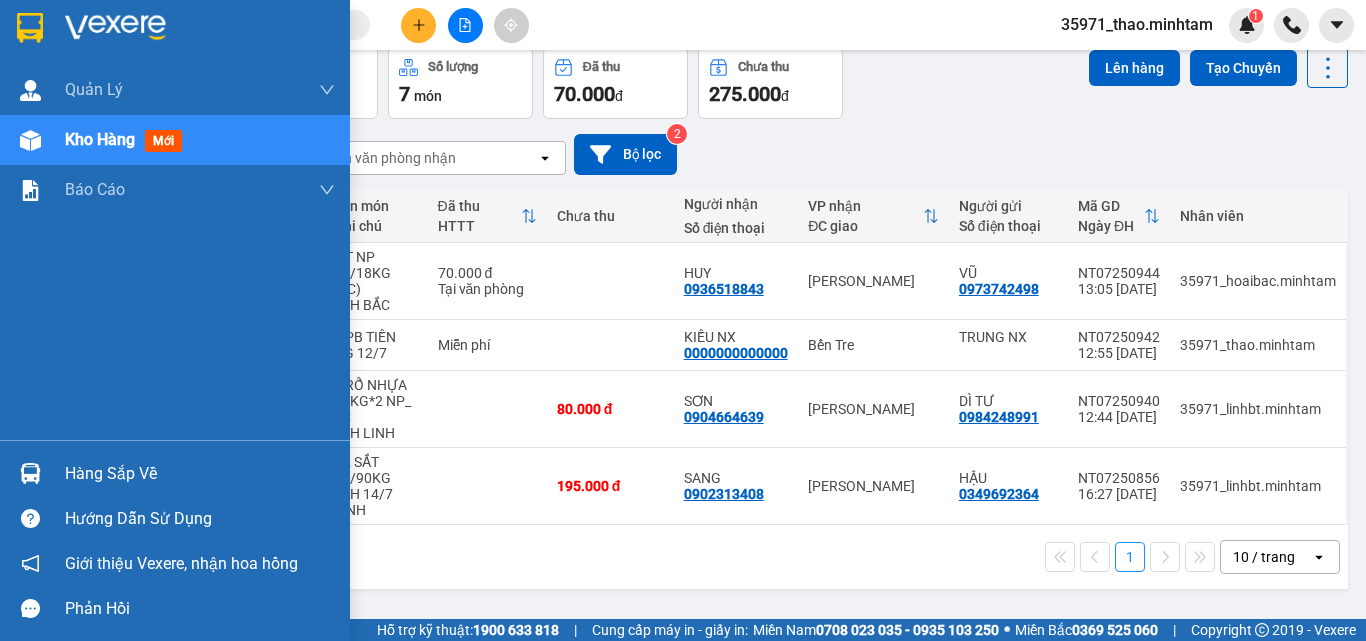 click on "Hàng sắp về" at bounding box center [200, 474] 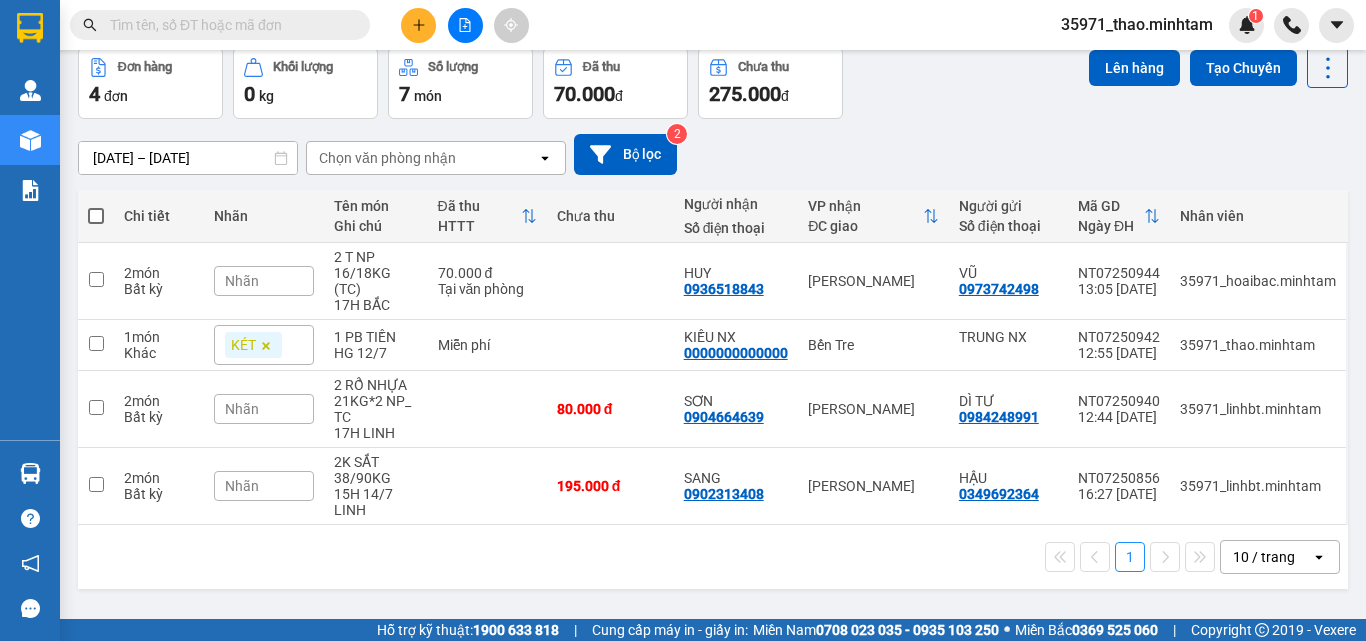 click on "Kết quả tìm kiếm ( 0 )  Bộ lọc  No Data 35971_thao.minhtam 1     Quản Lý Quản lý giao nhận mới     Kho hàng mới     Báo cáo BC giao hàng (nhân viên) BC hàng tồn Báo cáo dòng tiền (nhân viên) Báo cáo dòng tiền (trưởng trạm) Doanh số tạo đơn theo VP gửi (nhân viên) Doanh số tạo đơn theo VP gửi (trưởng trạm) Hàng sắp về Hướng dẫn sử dụng Giới thiệu Vexere, nhận hoa hồng Phản hồi Phần mềm hỗ trợ bạn tốt chứ? ver  1.8.137 Kho gửi Trên xe Kho nhận Hàng đã giao Đơn hàng 4 đơn Khối lượng 0 kg Số lượng 7 món Đã thu 70.000  đ Chưa thu 275.000  đ Lên hàng Tạo Chuyến 11/07/2025 – 13/07/2025 Press the down arrow key to interact with the calendar and select a date. Press the escape button to close the calendar. Selected date range is from 11/07/2025 to 13/07/2025. Chọn văn phòng nhận open Bộ lọc 2 Chi tiết Nhãn Tên món Ghi chú Đã thu HTTT Chưa thu VP nhận" at bounding box center (683, 320) 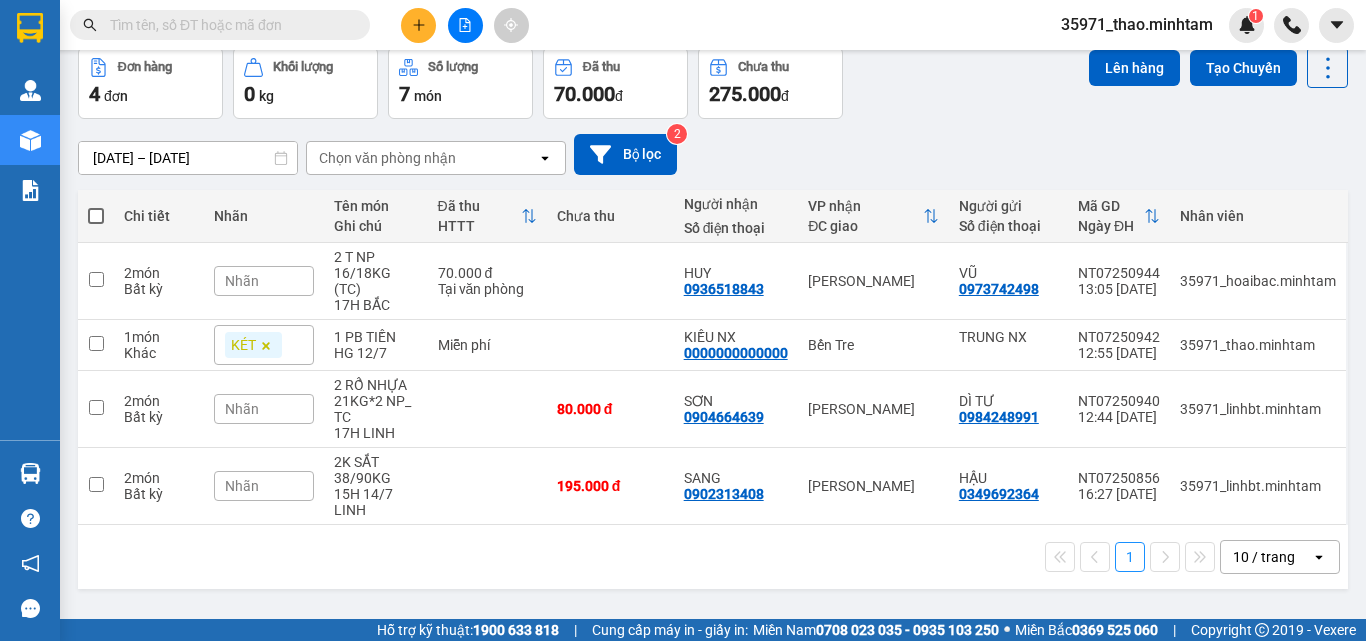 click on "1 10 / trang open" at bounding box center (713, 557) 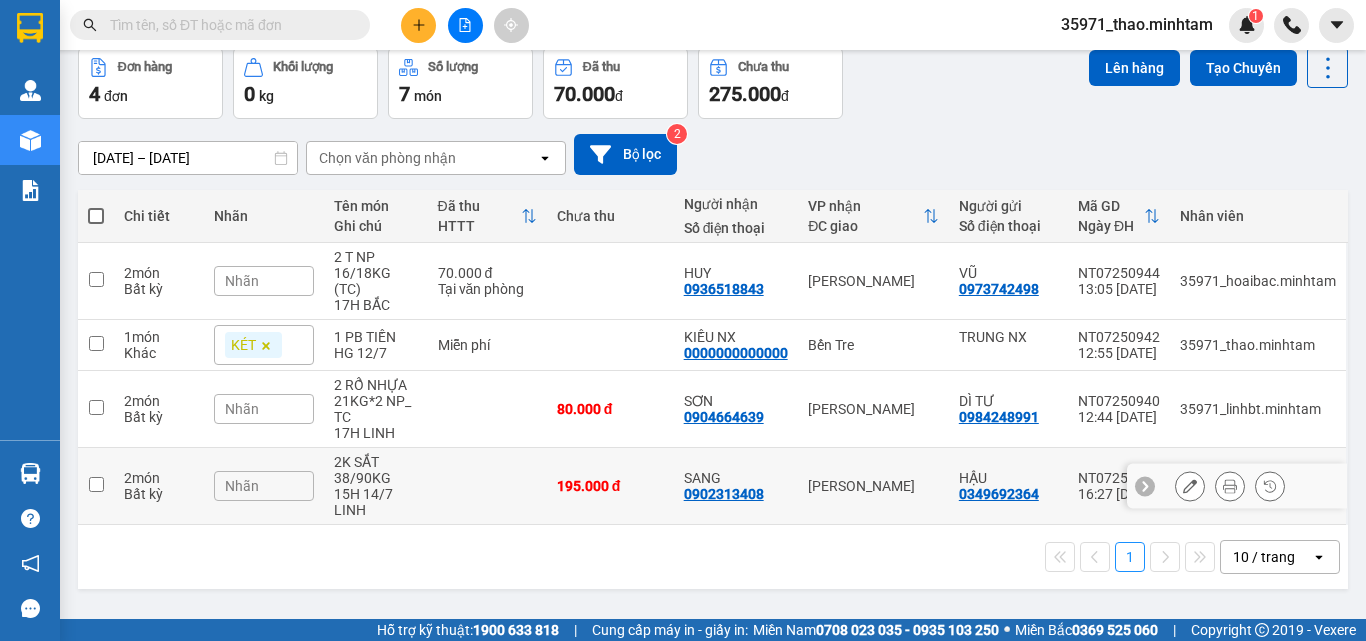 click on "Nhãn" at bounding box center (264, 486) 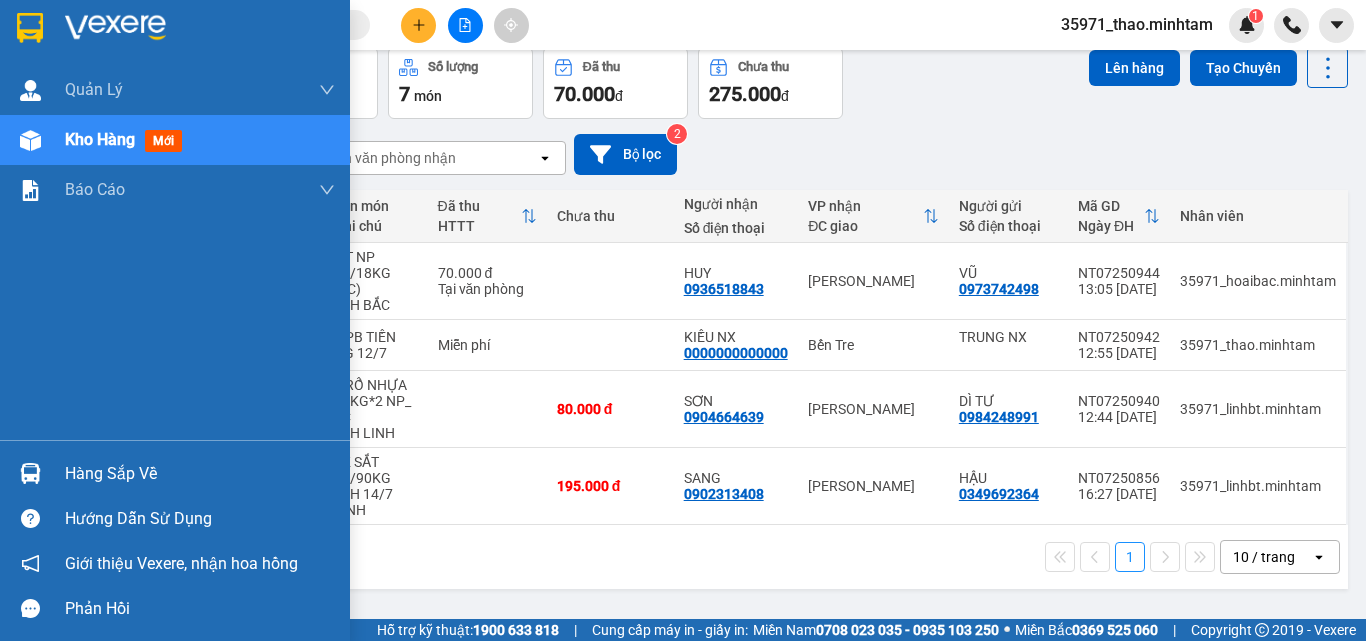 click on "Hàng sắp về" at bounding box center [200, 474] 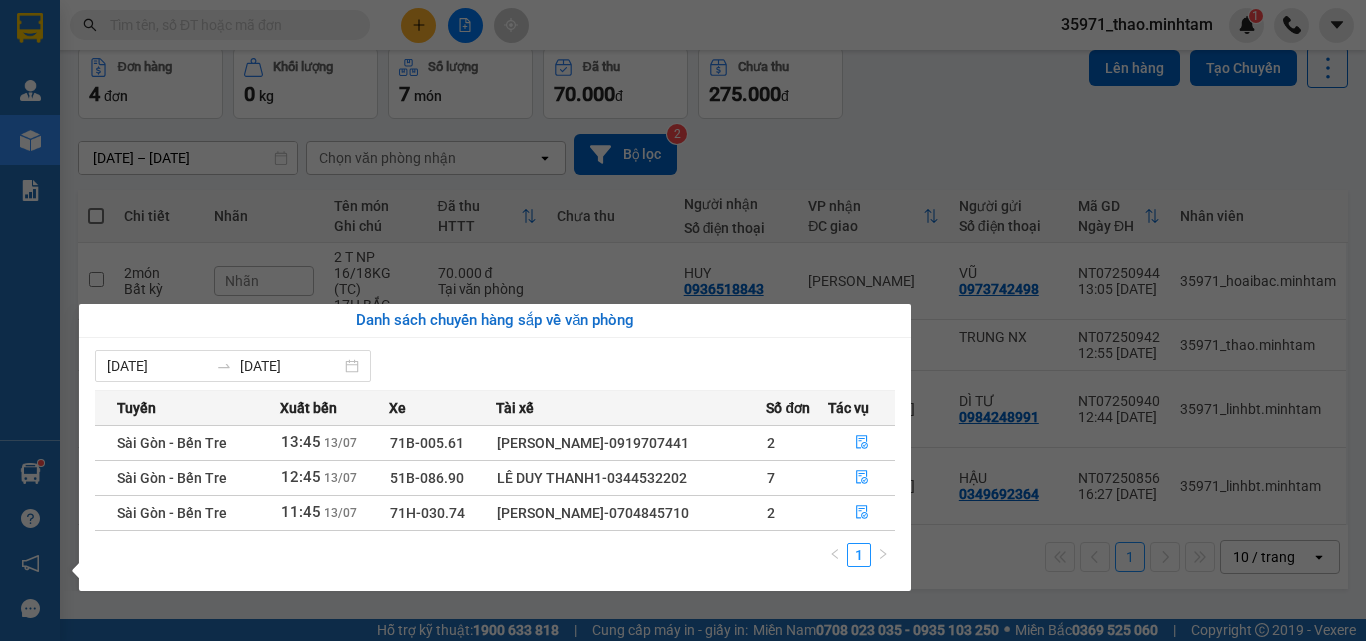 click on "Kết quả tìm kiếm ( 0 )  Bộ lọc  No Data 35971_thao.minhtam 1     Quản Lý Quản lý giao nhận mới     Kho hàng mới     Báo cáo BC giao hàng (nhân viên) BC hàng tồn Báo cáo dòng tiền (nhân viên) Báo cáo dòng tiền (trưởng trạm) Doanh số tạo đơn theo VP gửi (nhân viên) Doanh số tạo đơn theo VP gửi (trưởng trạm) Hàng sắp về Hướng dẫn sử dụng Giới thiệu Vexere, nhận hoa hồng Phản hồi Phần mềm hỗ trợ bạn tốt chứ? ver  1.8.137 Kho gửi Trên xe Kho nhận Hàng đã giao Đơn hàng 4 đơn Khối lượng 0 kg Số lượng 7 món Đã thu 70.000  đ Chưa thu 275.000  đ Lên hàng Tạo Chuyến 11/07/2025 – 13/07/2025 Press the down arrow key to interact with the calendar and select a date. Press the escape button to close the calendar. Selected date range is from 11/07/2025 to 13/07/2025. Chọn văn phòng nhận open Bộ lọc 2 Chi tiết Nhãn Tên món Ghi chú Đã thu HTTT Chưa thu VP nhận" at bounding box center [683, 320] 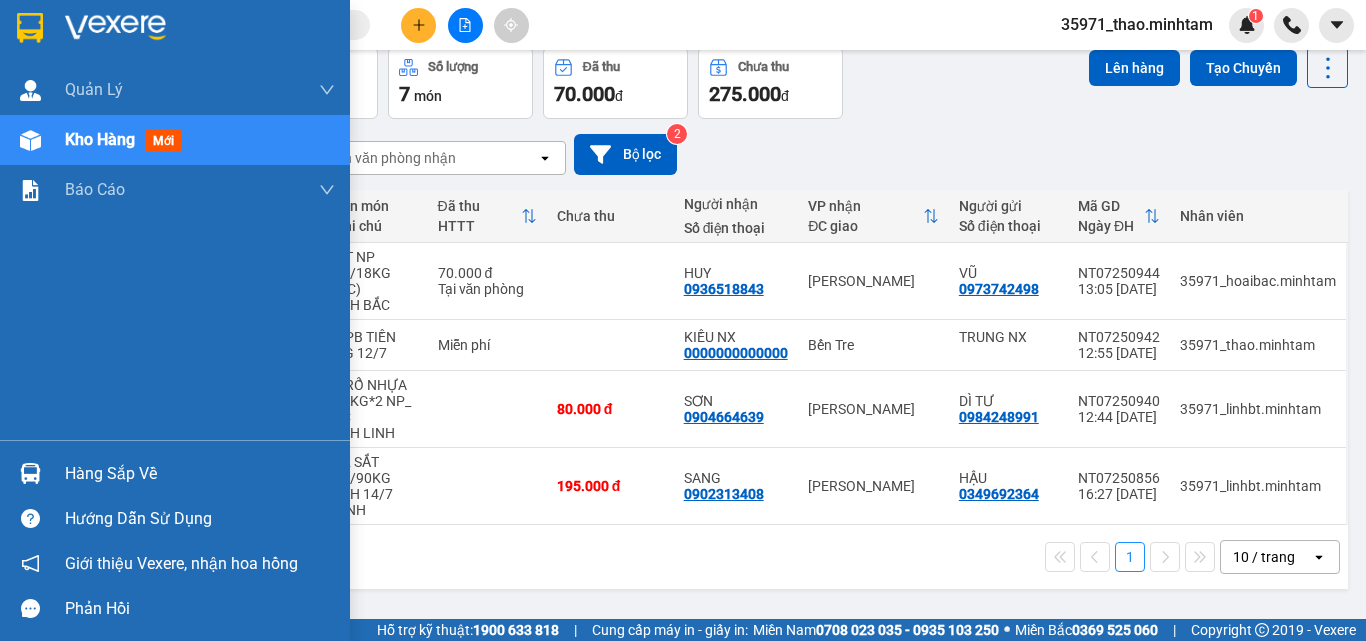 click on "Hàng sắp về" at bounding box center [200, 474] 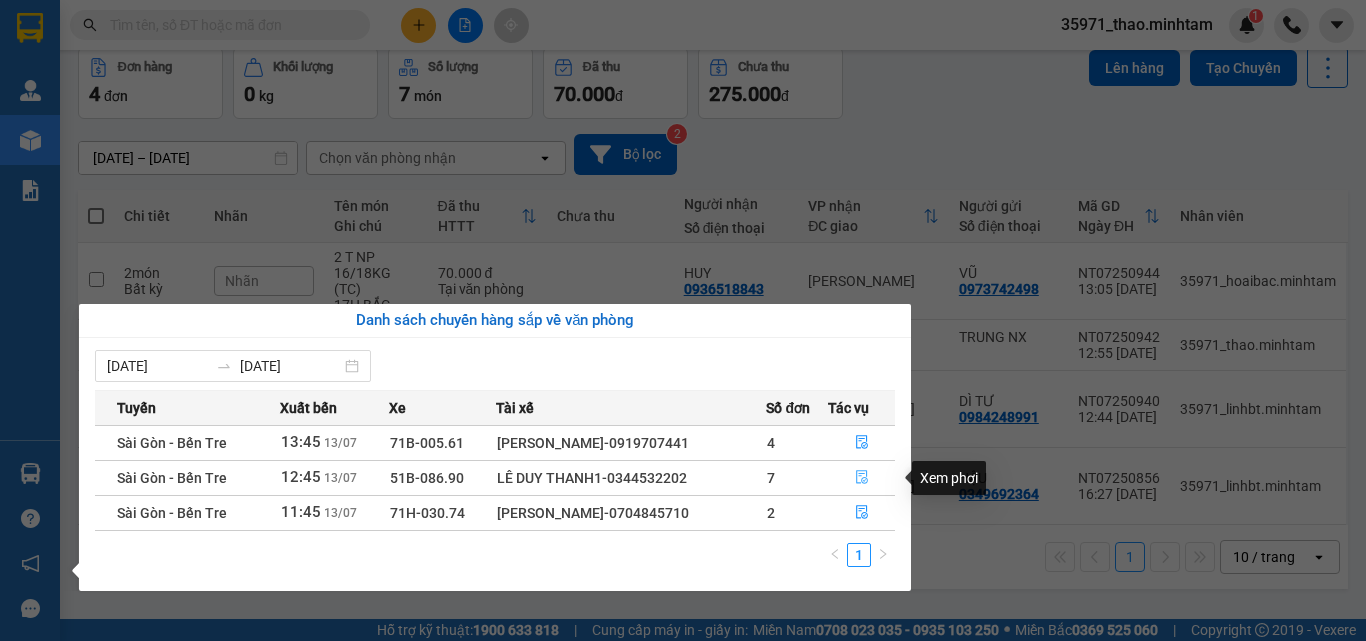 click 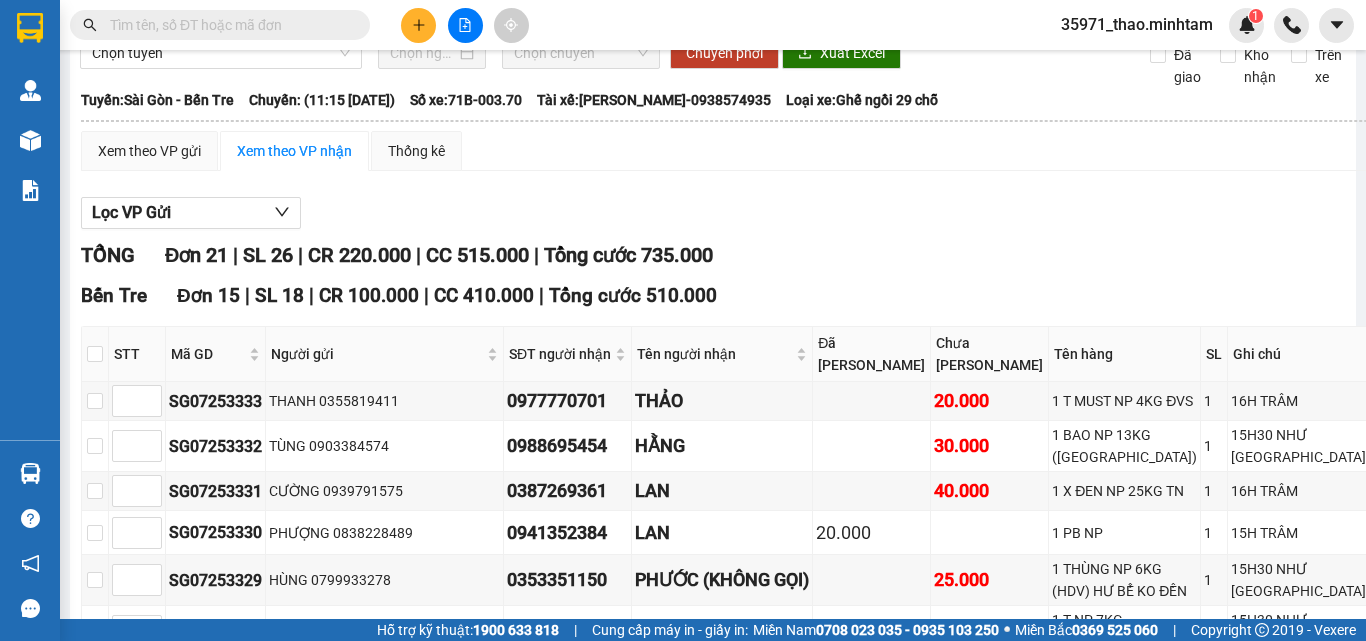 scroll, scrollTop: 0, scrollLeft: 0, axis: both 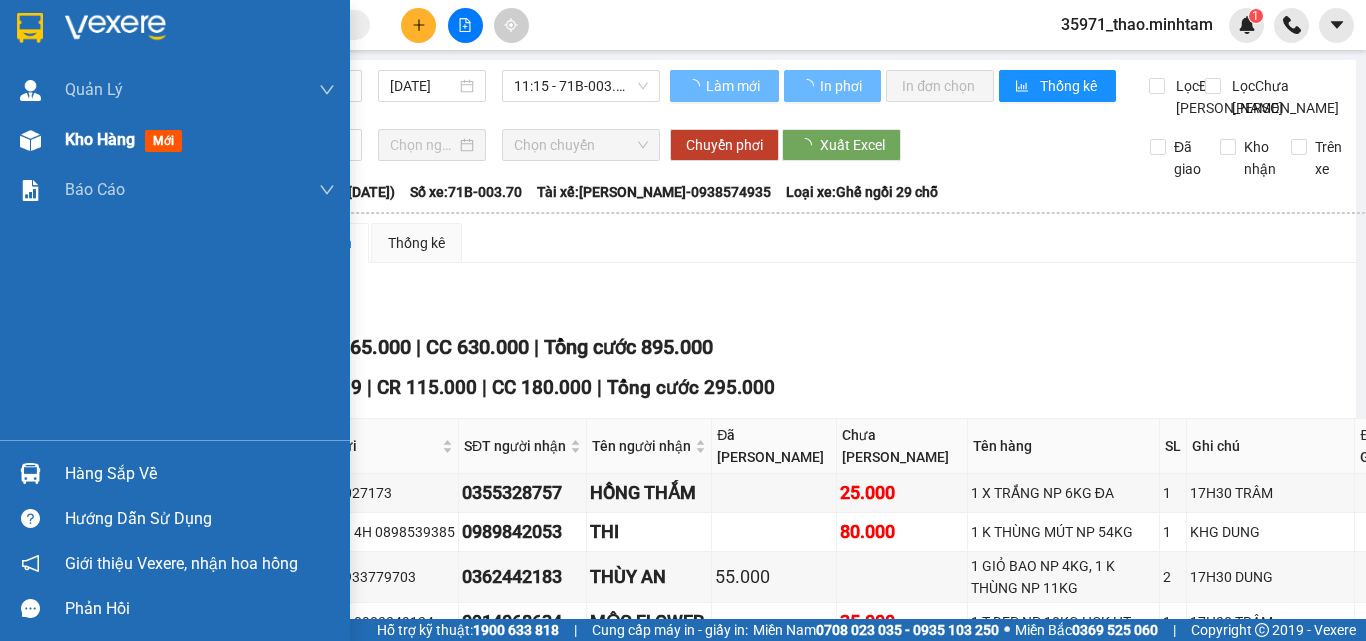 click on "Kho hàng" at bounding box center (100, 139) 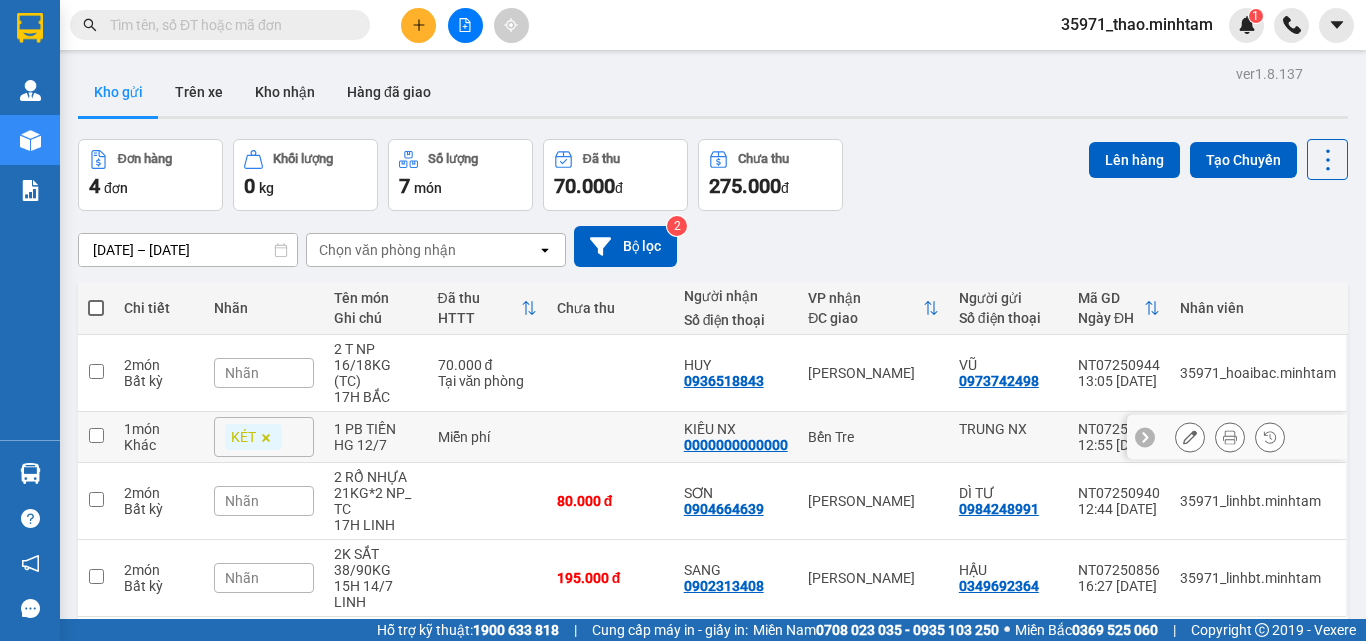 scroll, scrollTop: 92, scrollLeft: 0, axis: vertical 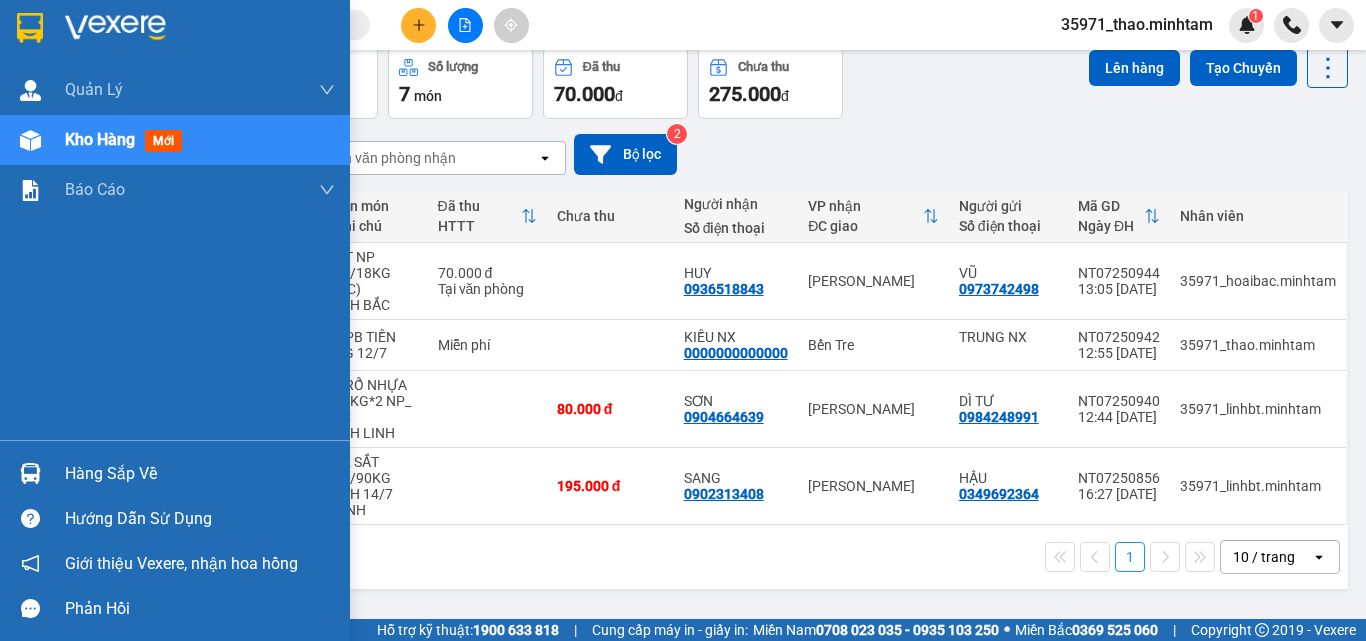 click on "Hàng sắp về" at bounding box center (200, 474) 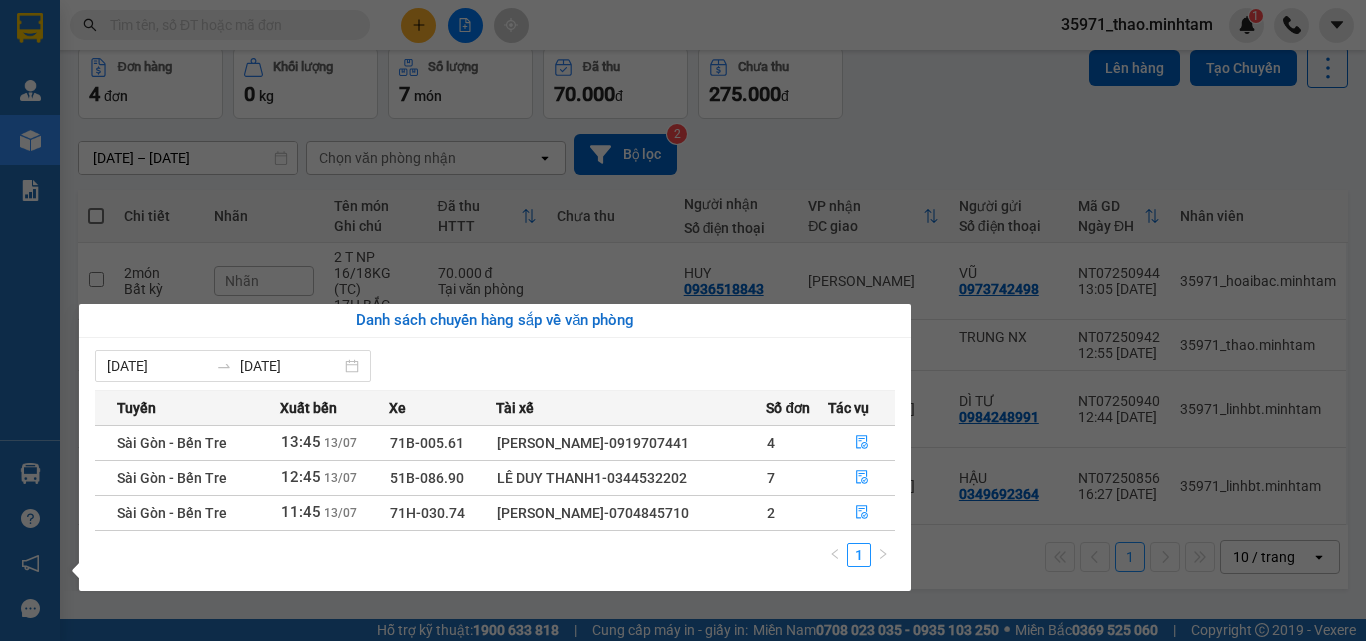 click on "Kết quả tìm kiếm ( 0 )  Bộ lọc  No Data 35971_thao.minhtam 1     Quản Lý Quản lý giao nhận mới     Kho hàng mới     Báo cáo BC giao hàng (nhân viên) BC hàng tồn Báo cáo dòng tiền (nhân viên) Báo cáo dòng tiền (trưởng trạm) Doanh số tạo đơn theo VP gửi (nhân viên) Doanh số tạo đơn theo VP gửi (trưởng trạm) Hàng sắp về Hướng dẫn sử dụng Giới thiệu Vexere, nhận hoa hồng Phản hồi Phần mềm hỗ trợ bạn tốt chứ? ver  1.8.137 Kho gửi Trên xe Kho nhận Hàng đã giao Đơn hàng 4 đơn Khối lượng 0 kg Số lượng 7 món Đã thu 70.000  đ Chưa thu 275.000  đ Lên hàng Tạo Chuyến 11/07/2025 – 13/07/2025 Press the down arrow key to interact with the calendar and select a date. Press the escape button to close the calendar. Selected date range is from 11/07/2025 to 13/07/2025. Chọn văn phòng nhận open Bộ lọc 2 Chi tiết Nhãn Tên món Ghi chú Đã thu HTTT Chưa thu VP nhận" at bounding box center [683, 320] 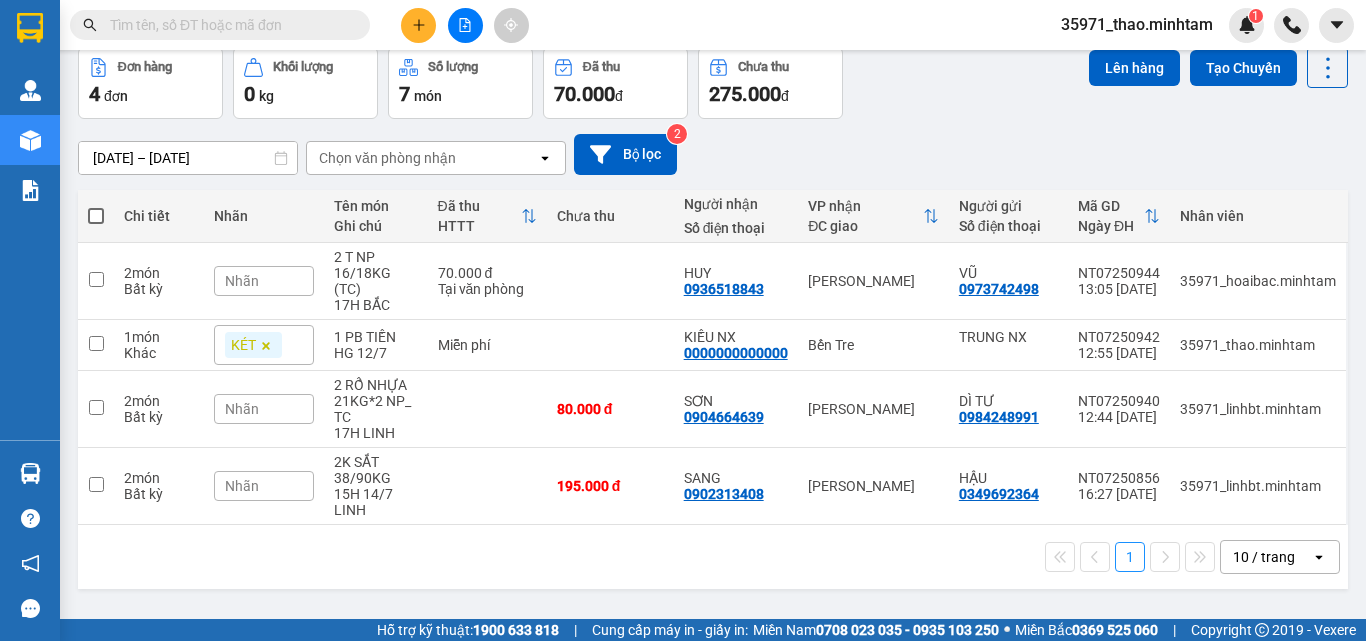 click 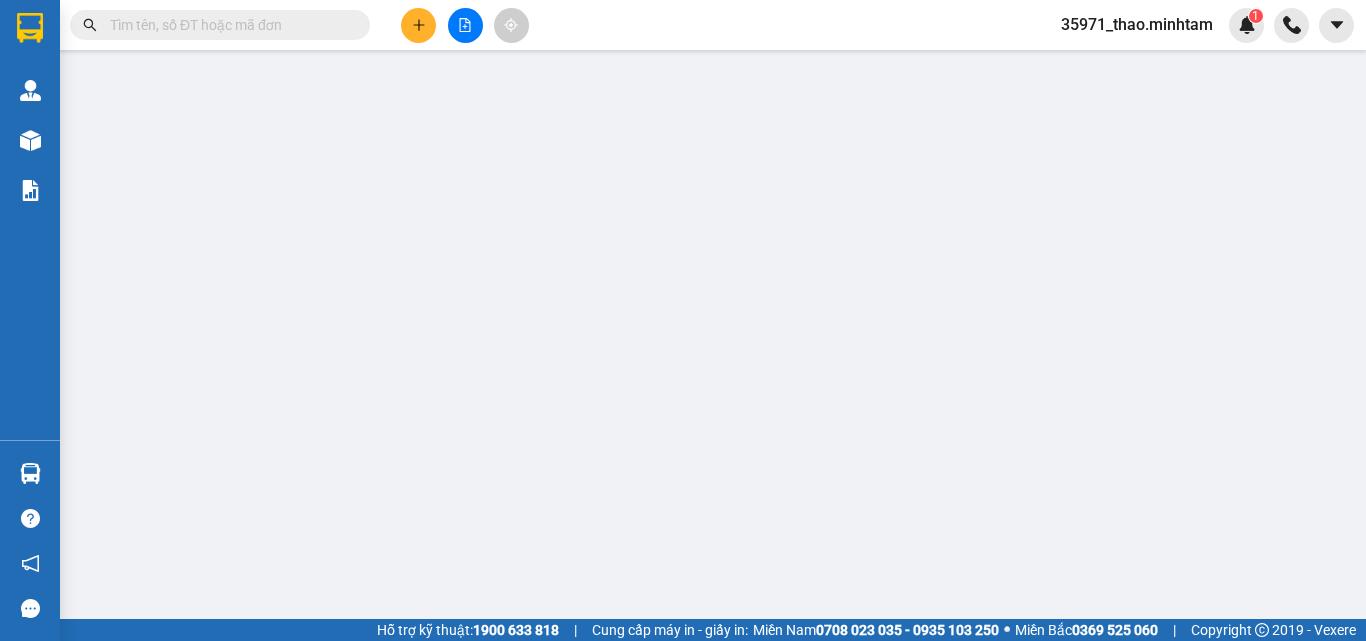 scroll, scrollTop: 0, scrollLeft: 0, axis: both 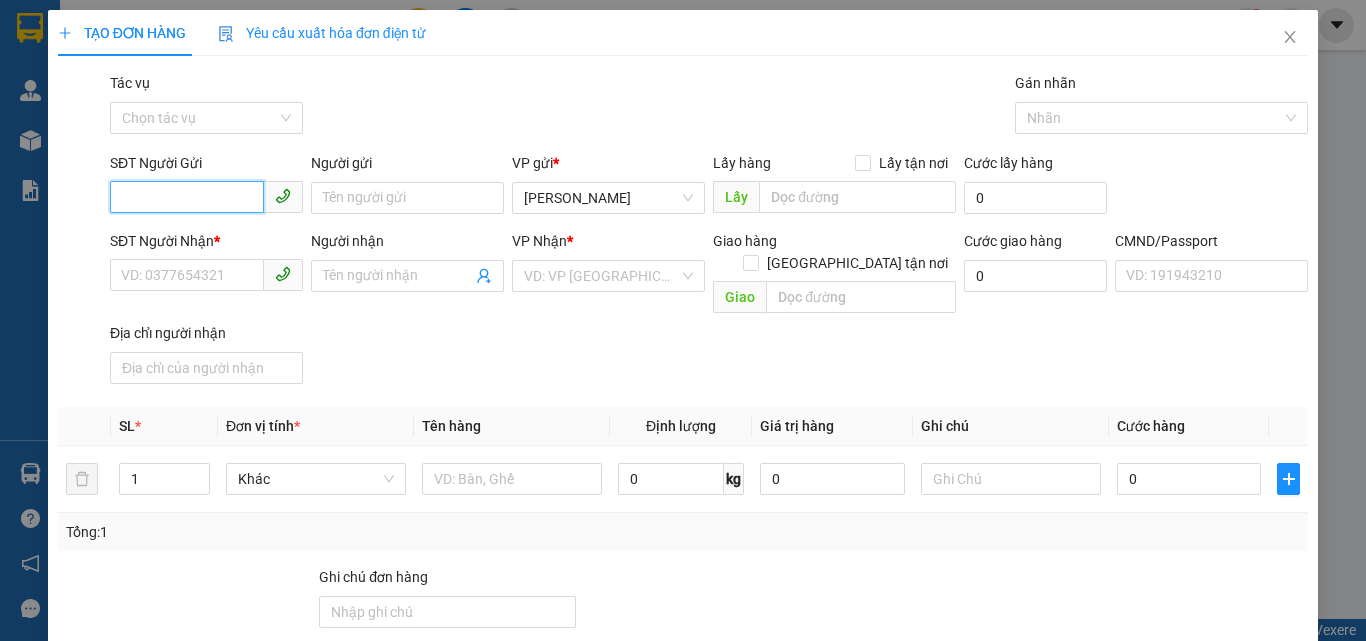 click on "SĐT Người Gửi" at bounding box center [187, 197] 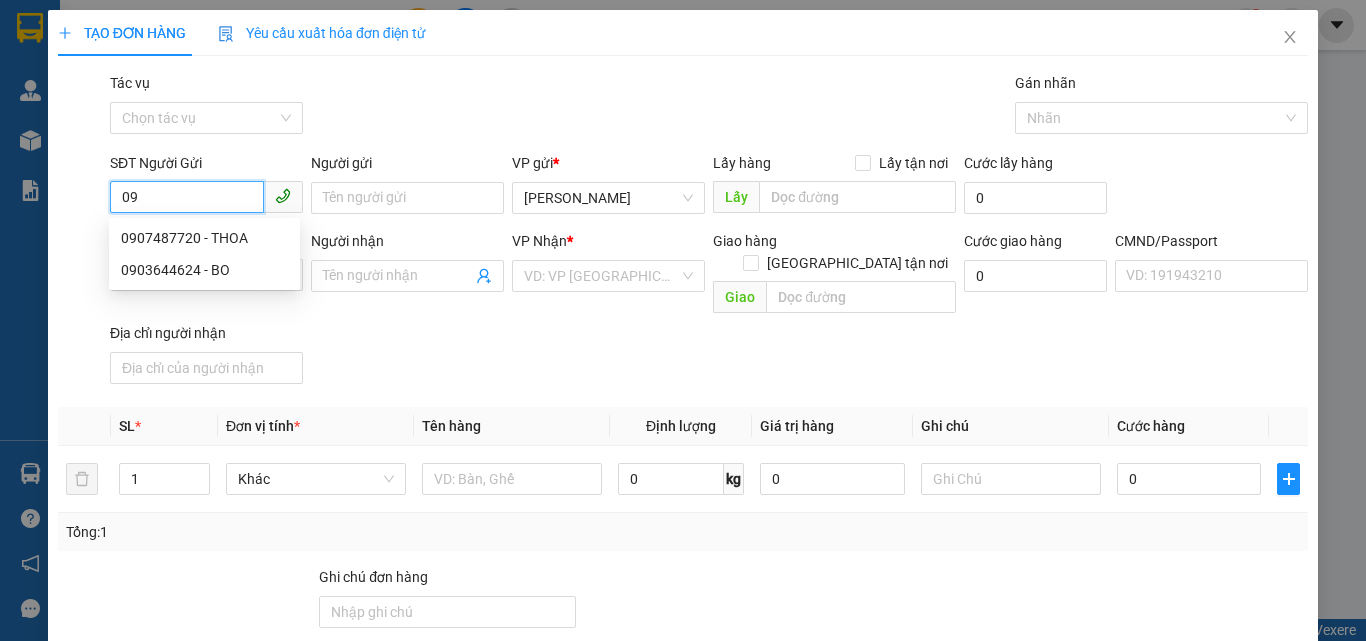 type on "0" 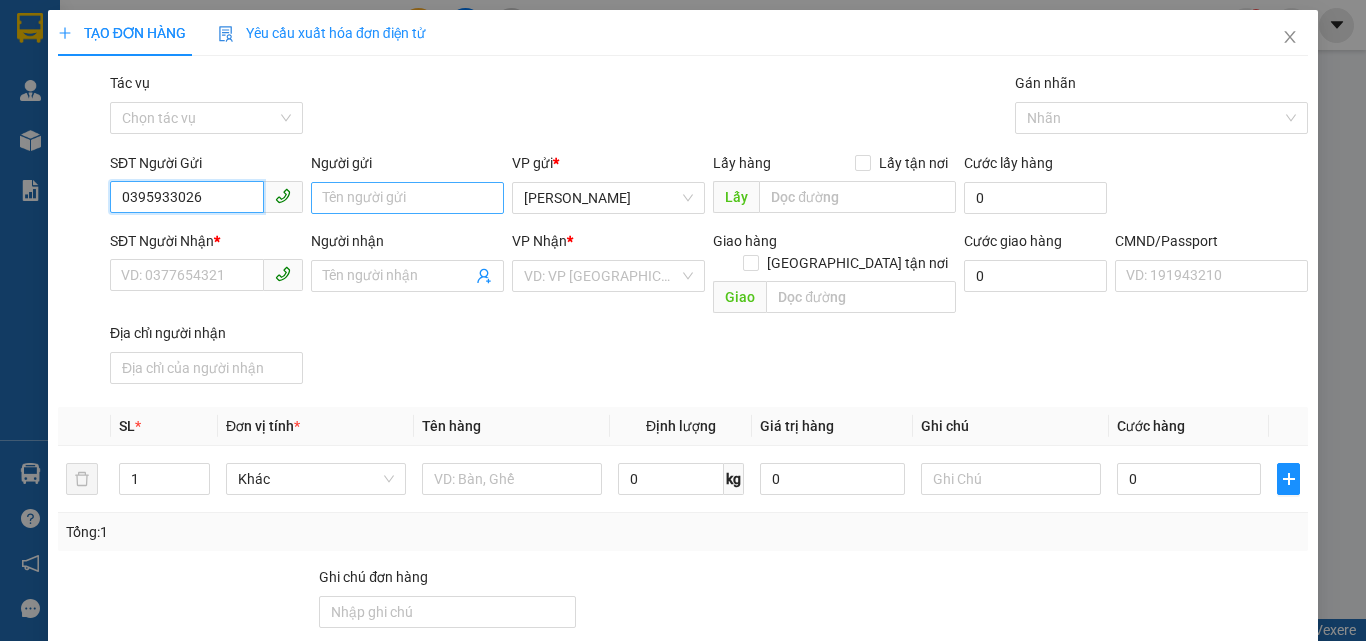 type on "0395933026" 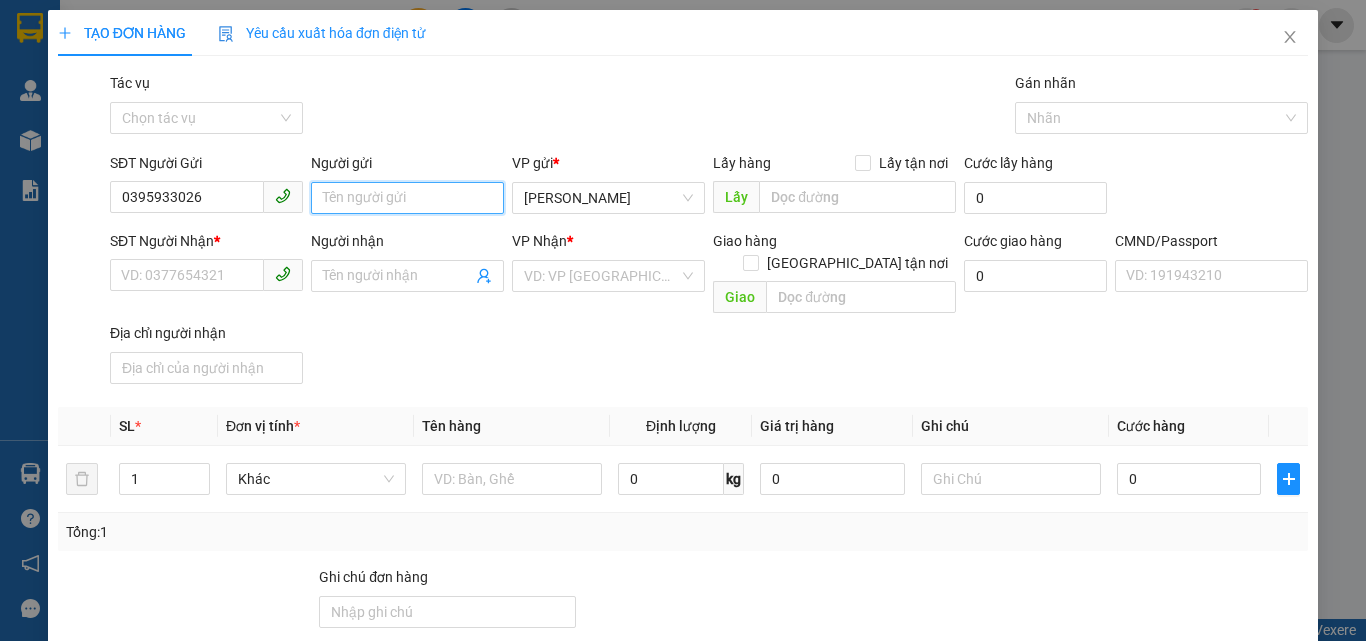 click on "Người gửi" at bounding box center [407, 198] 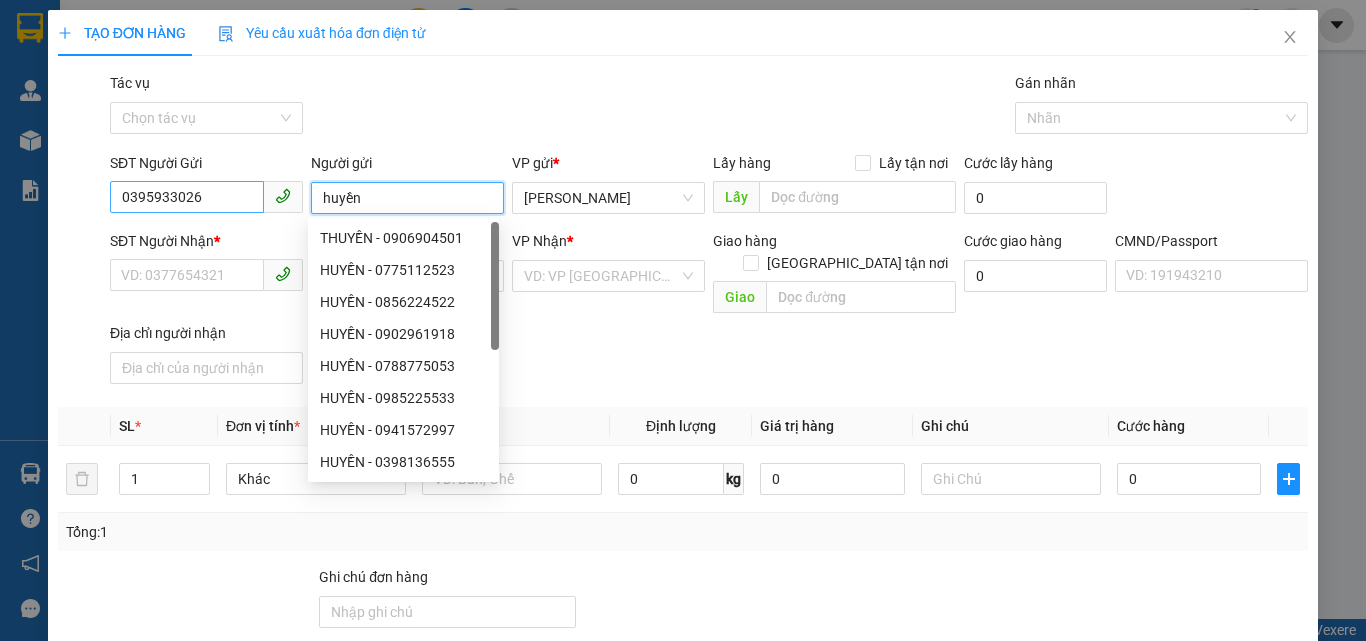 drag, startPoint x: 371, startPoint y: 192, endPoint x: 256, endPoint y: 191, distance: 115.00435 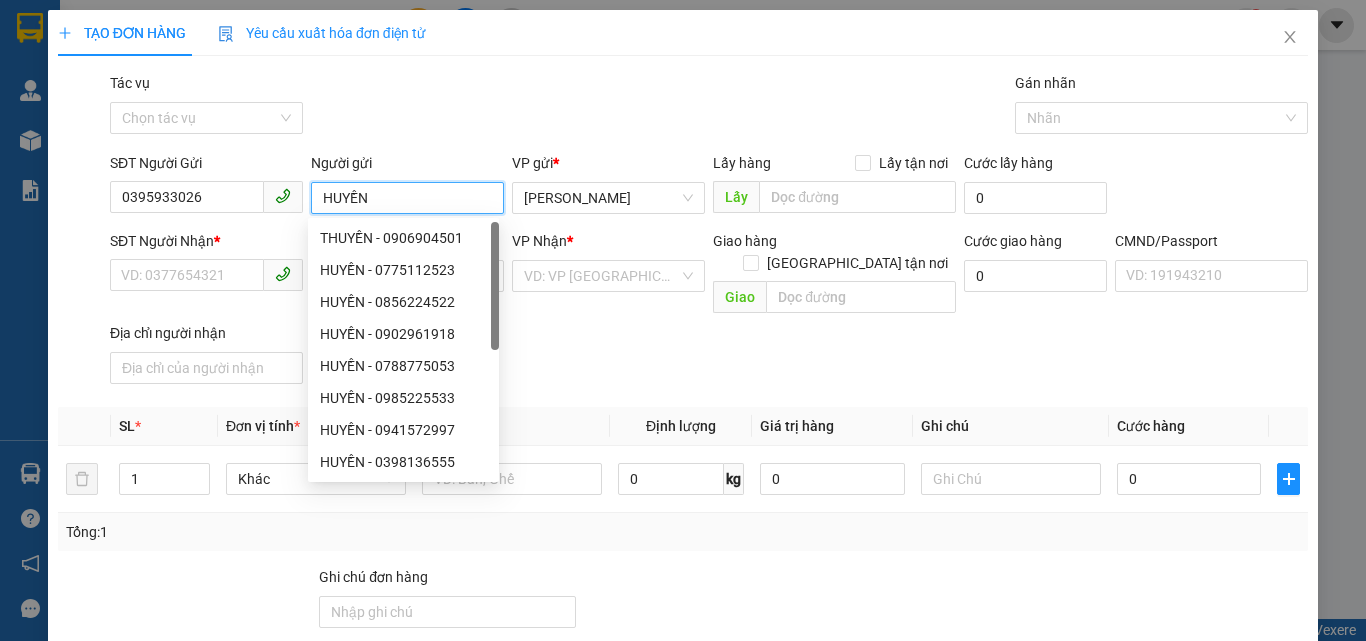 type on "HUYỀN" 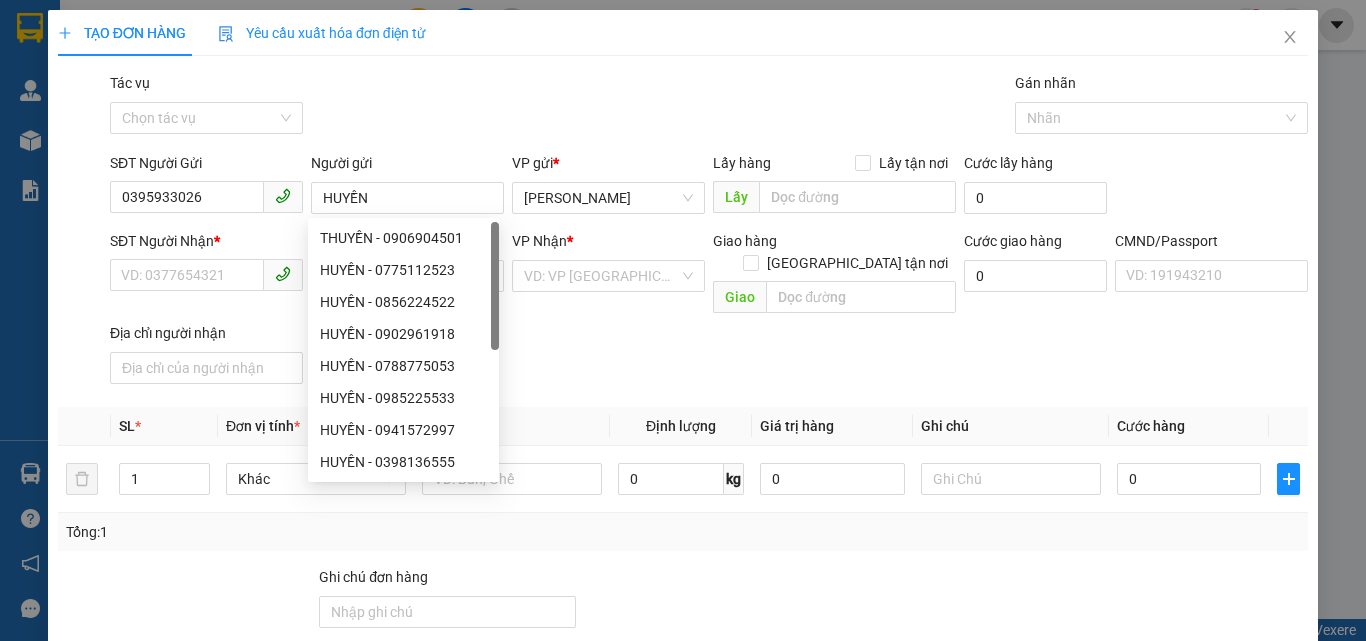 click on "Gói vận chuyển  * Tiêu chuẩn Tác vụ Chọn tác vụ Gán nhãn   Nhãn" at bounding box center (709, 107) 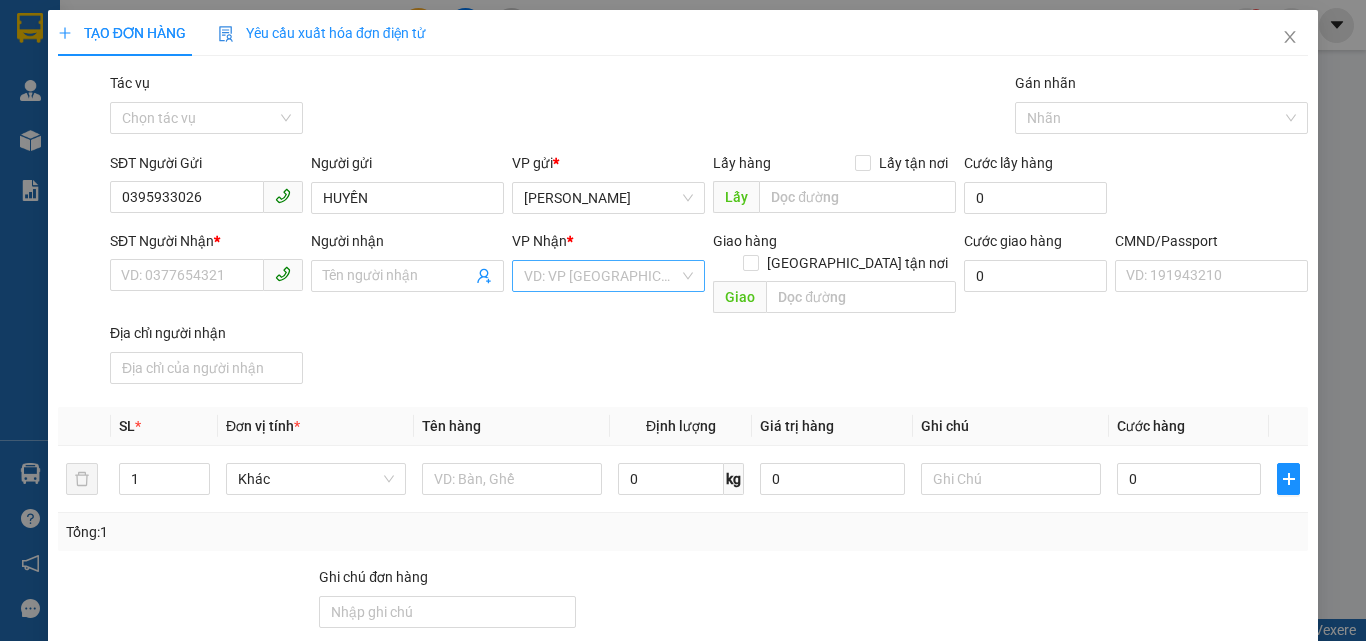 click at bounding box center (601, 276) 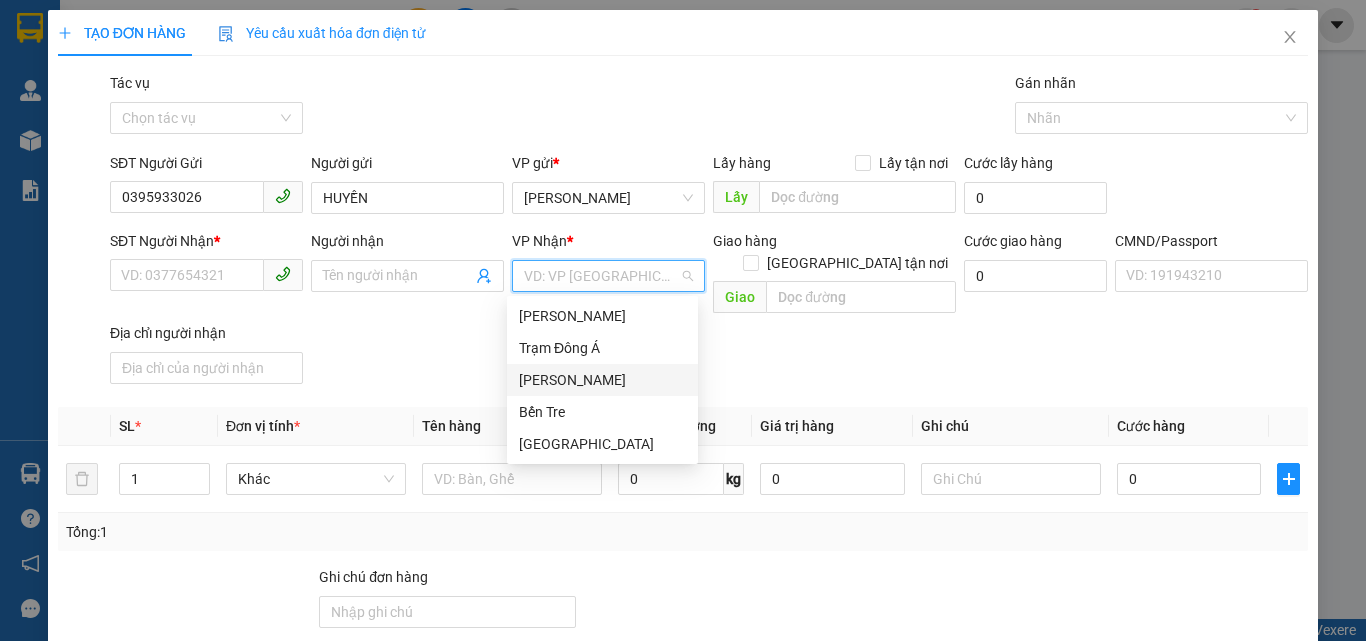 click on "[PERSON_NAME]" at bounding box center [602, 380] 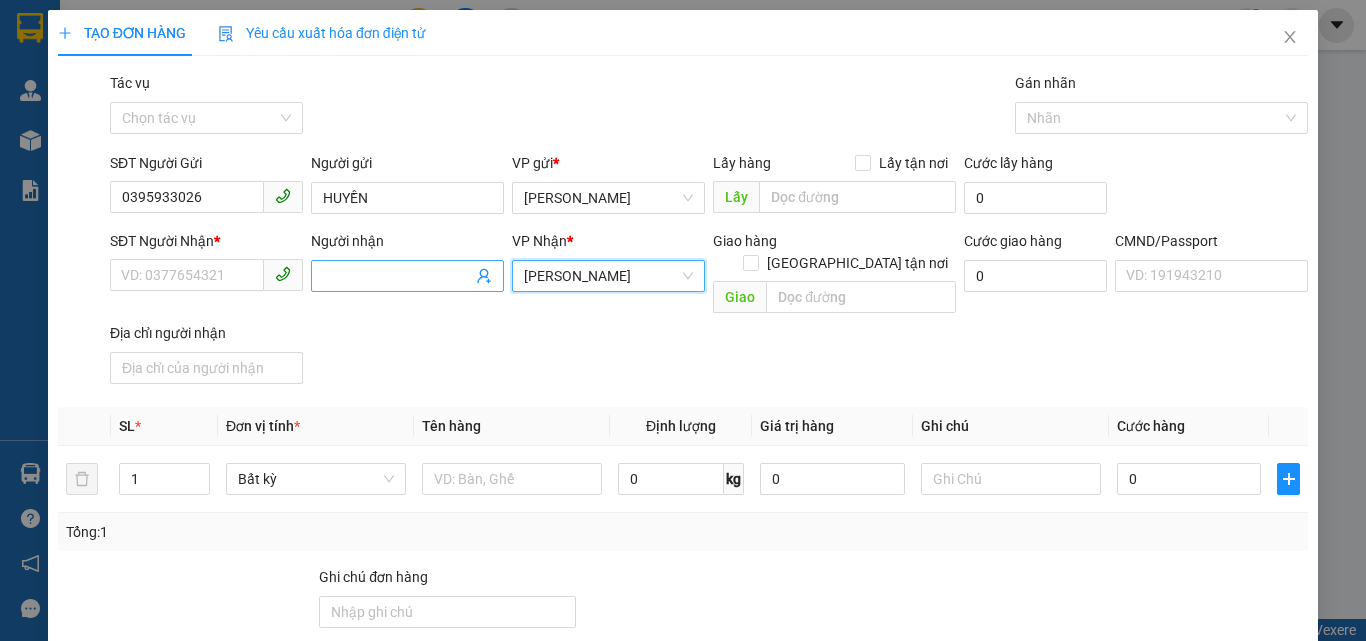click on "Người nhận" at bounding box center (397, 276) 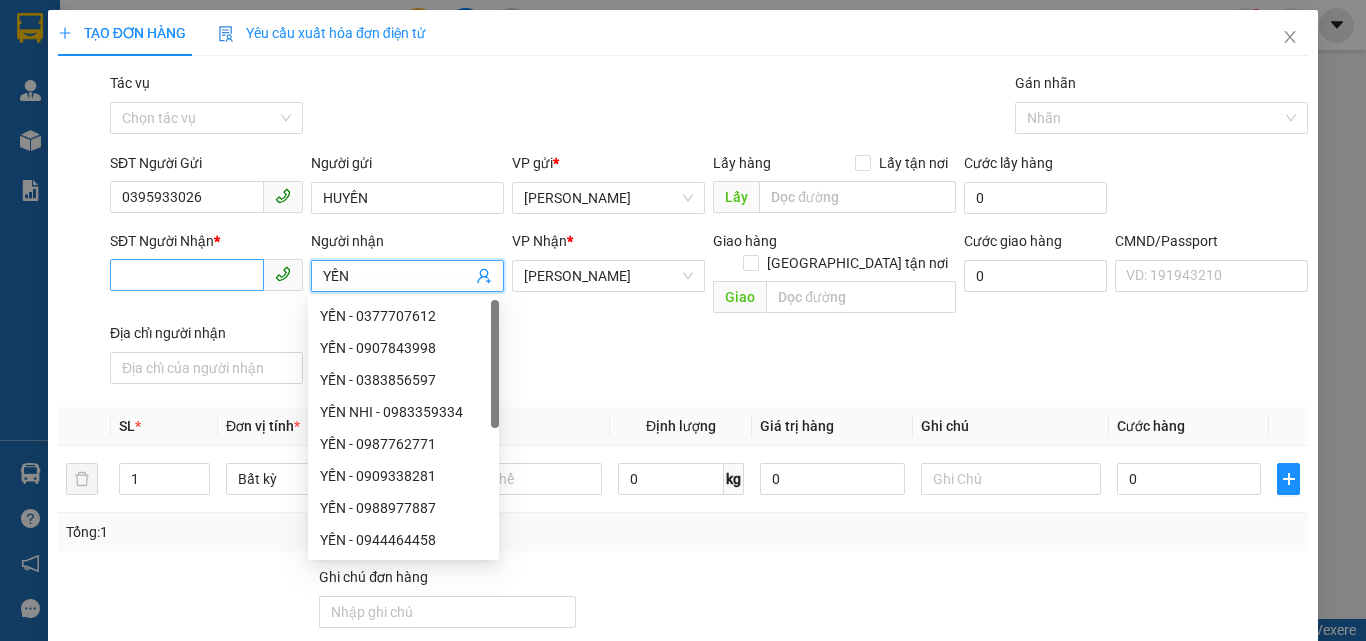 type on "YẾN" 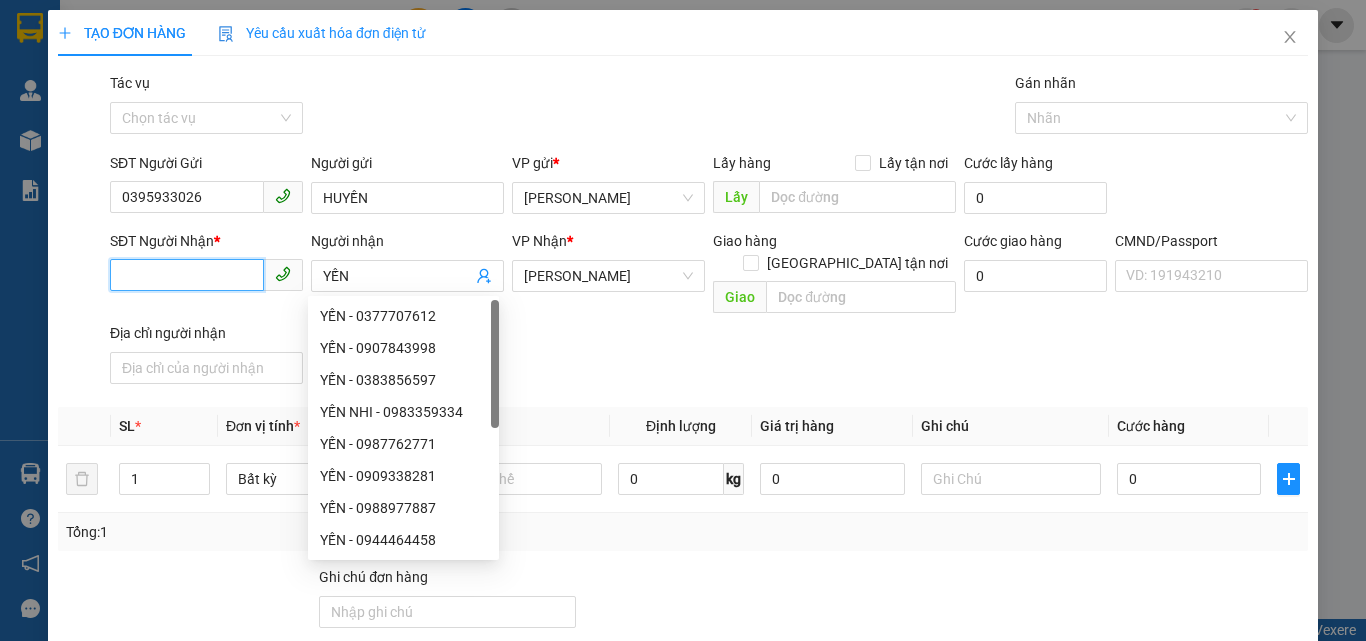click on "SĐT Người Nhận  *" at bounding box center (187, 275) 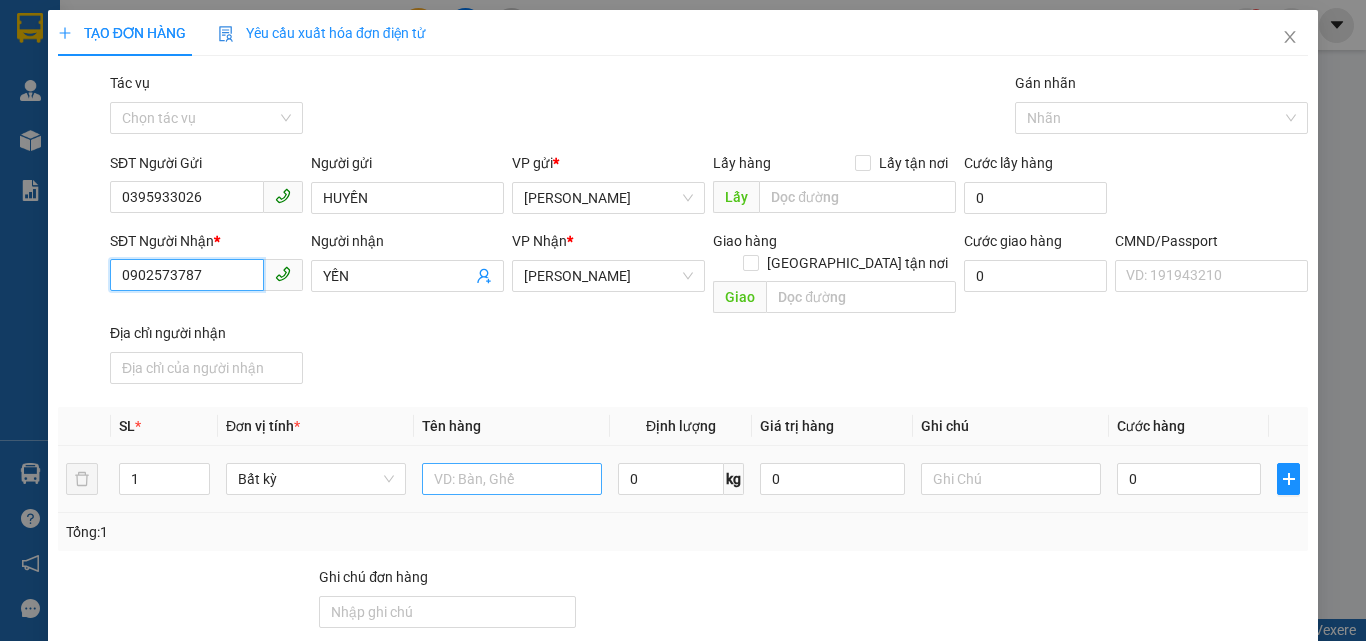 type on "0902573787" 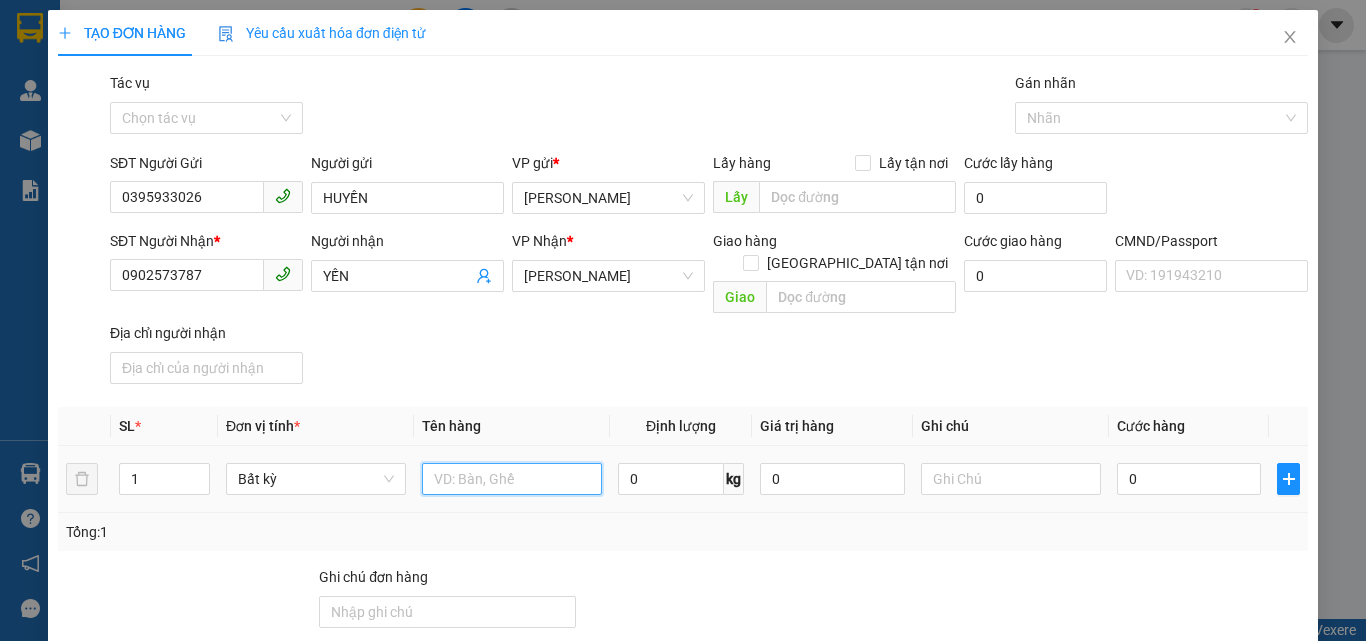 click at bounding box center [512, 479] 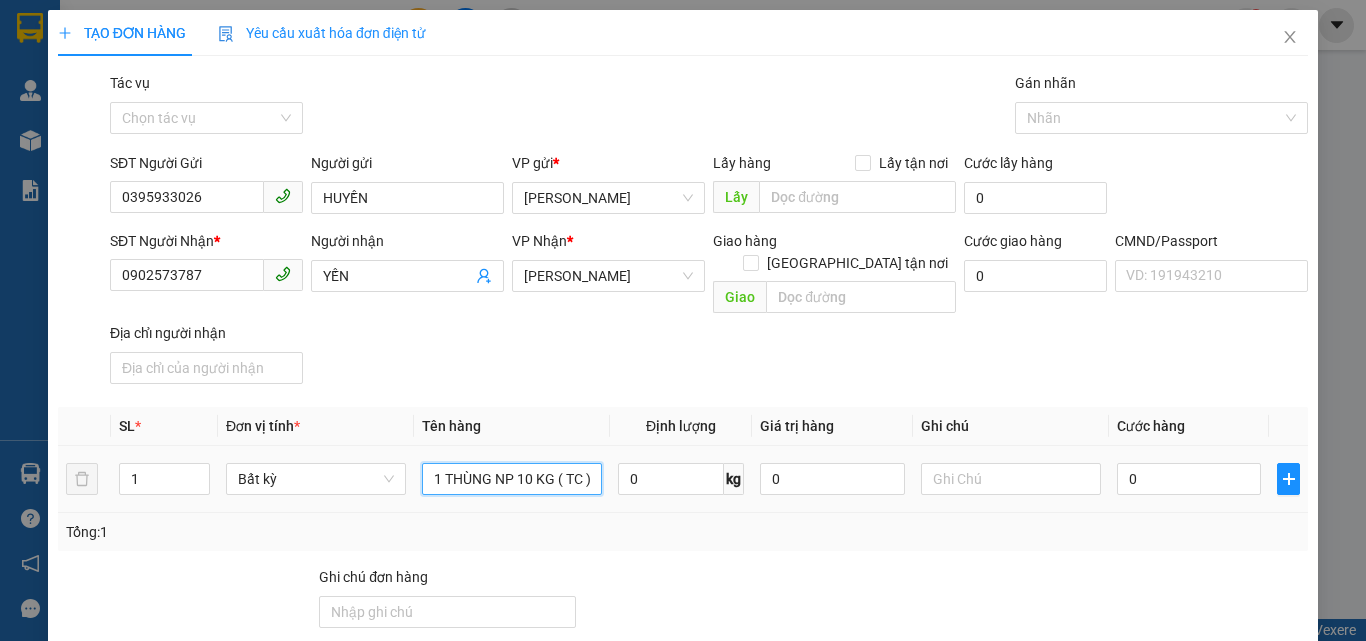 scroll, scrollTop: 0, scrollLeft: 2, axis: horizontal 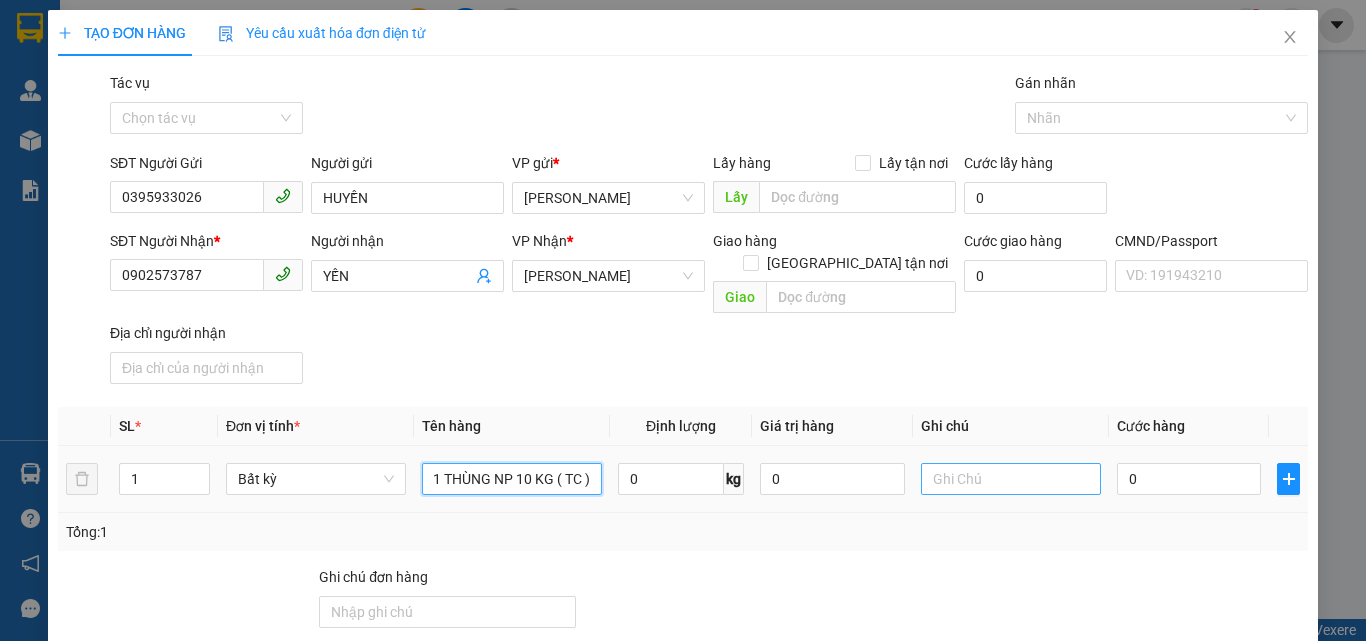 type on "1 THÙNG NP 10 KG ( TC )" 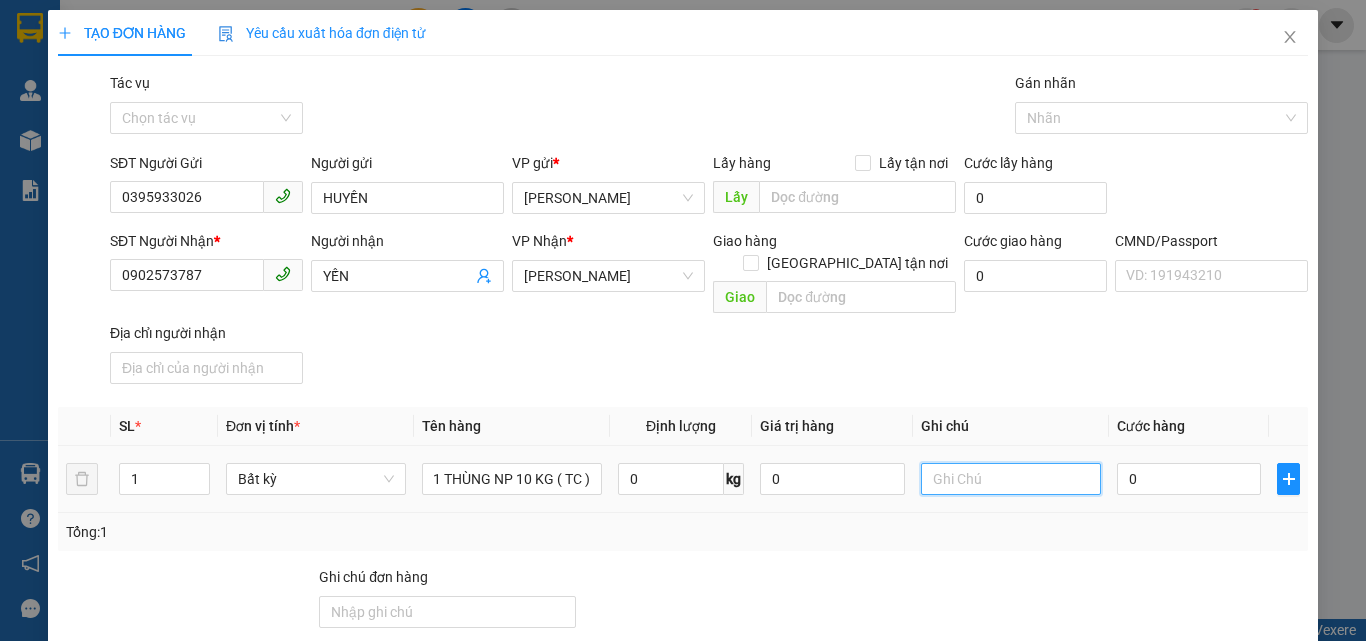 click at bounding box center [1011, 479] 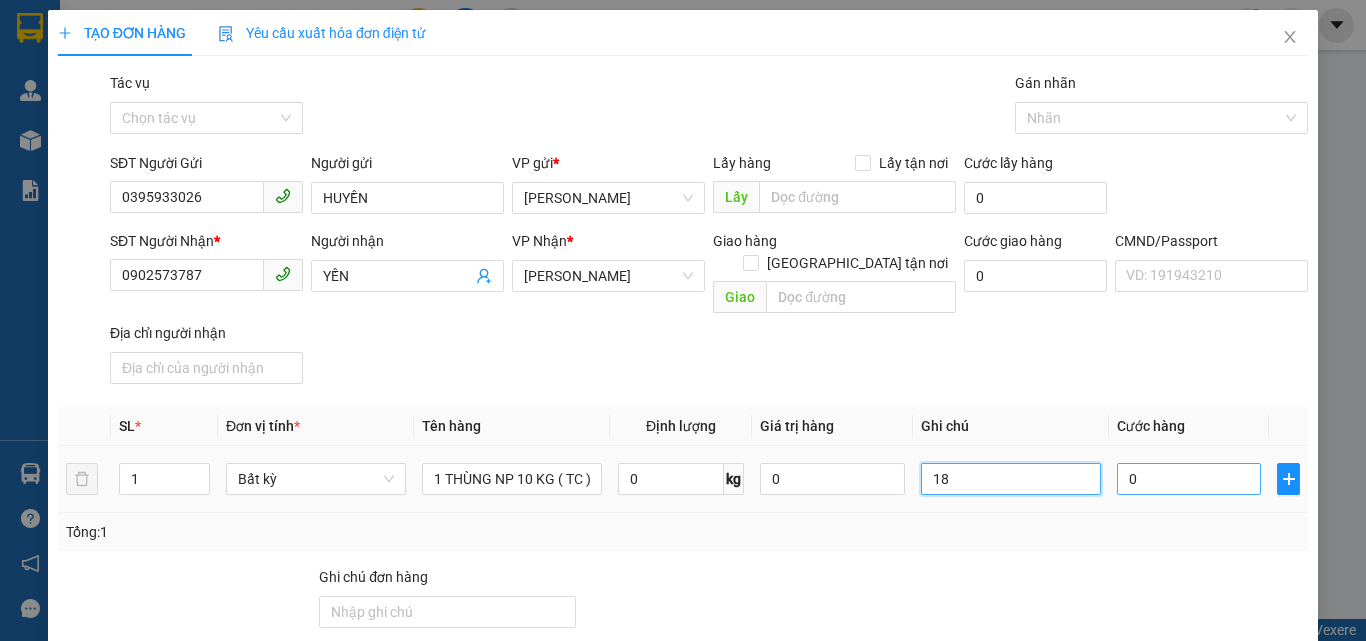 type on "18" 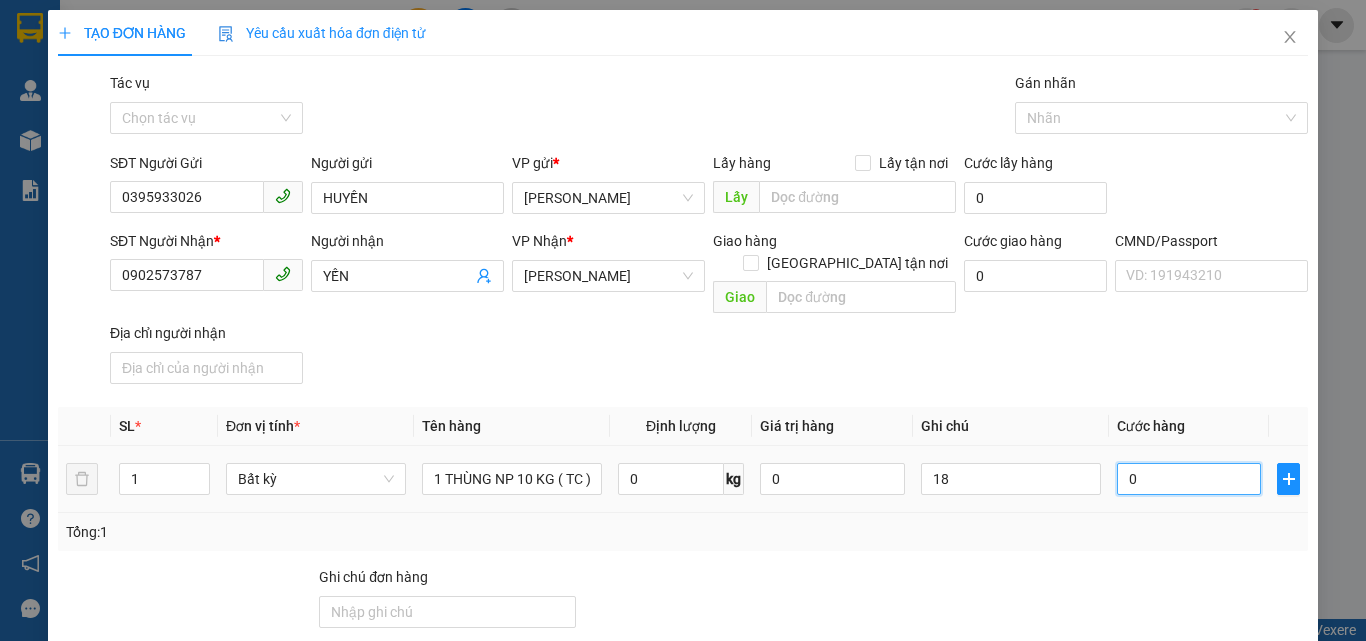 click on "0" at bounding box center [1189, 479] 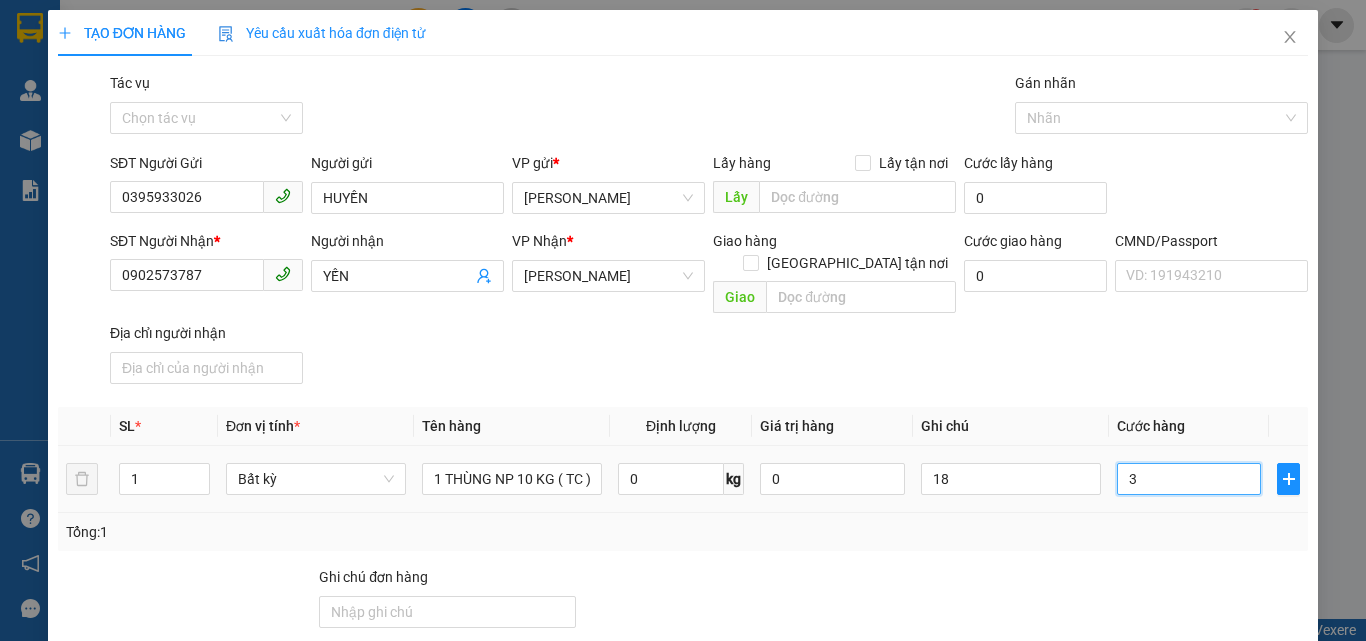 type on "30" 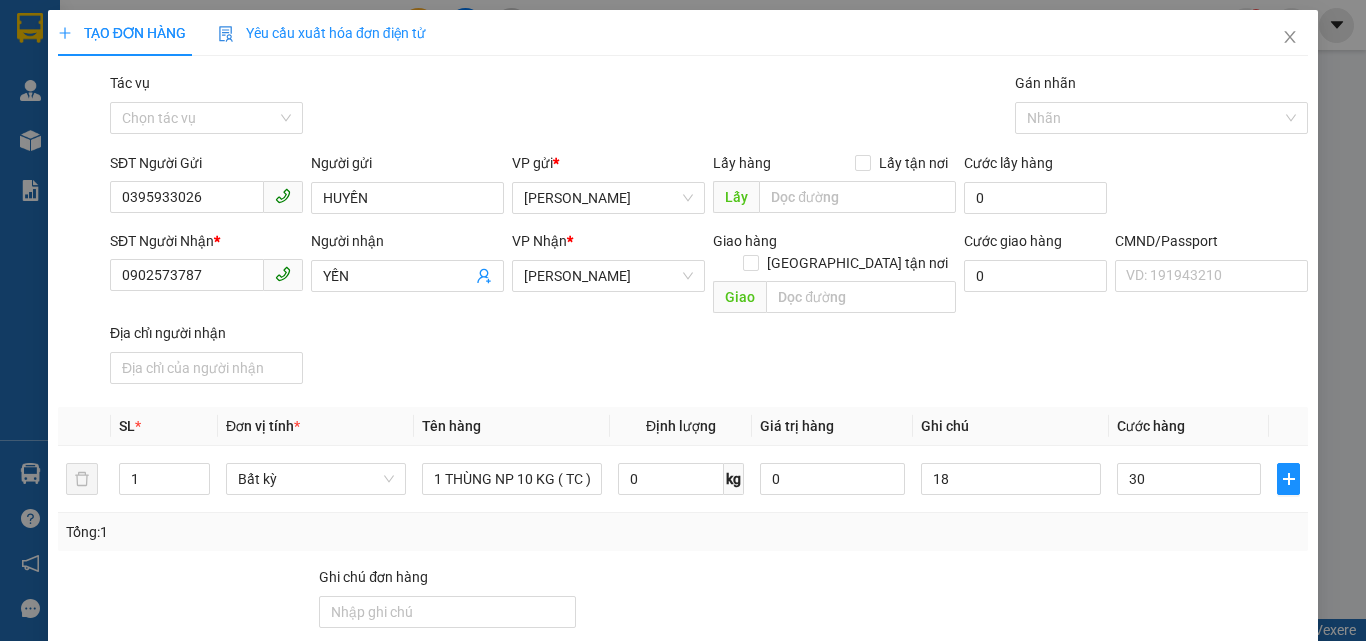 type on "30.000" 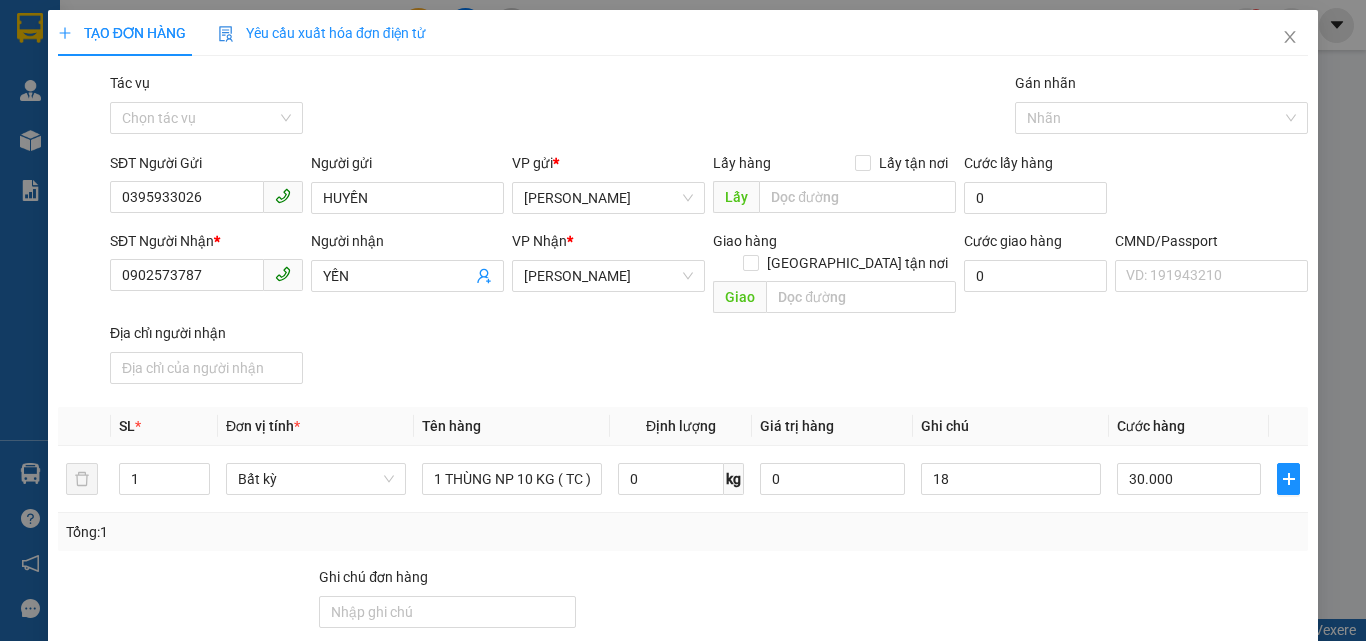 click on "Tổng:  1" at bounding box center [683, 532] 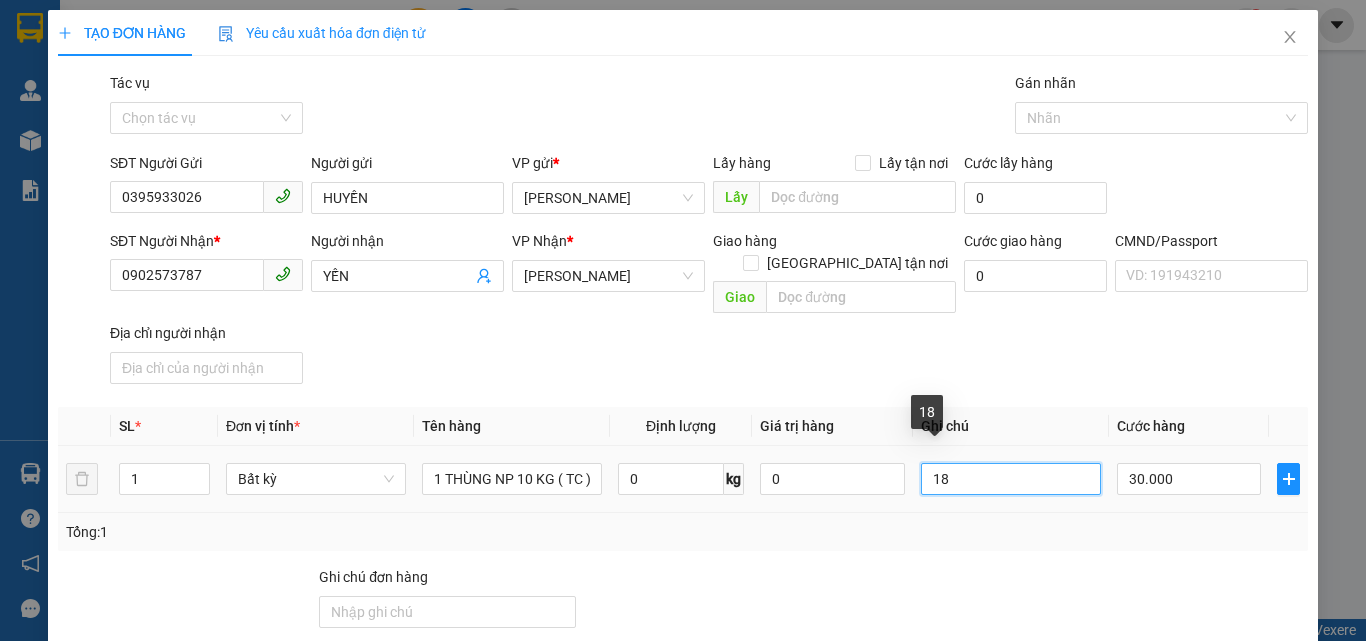 click on "18" at bounding box center [1011, 479] 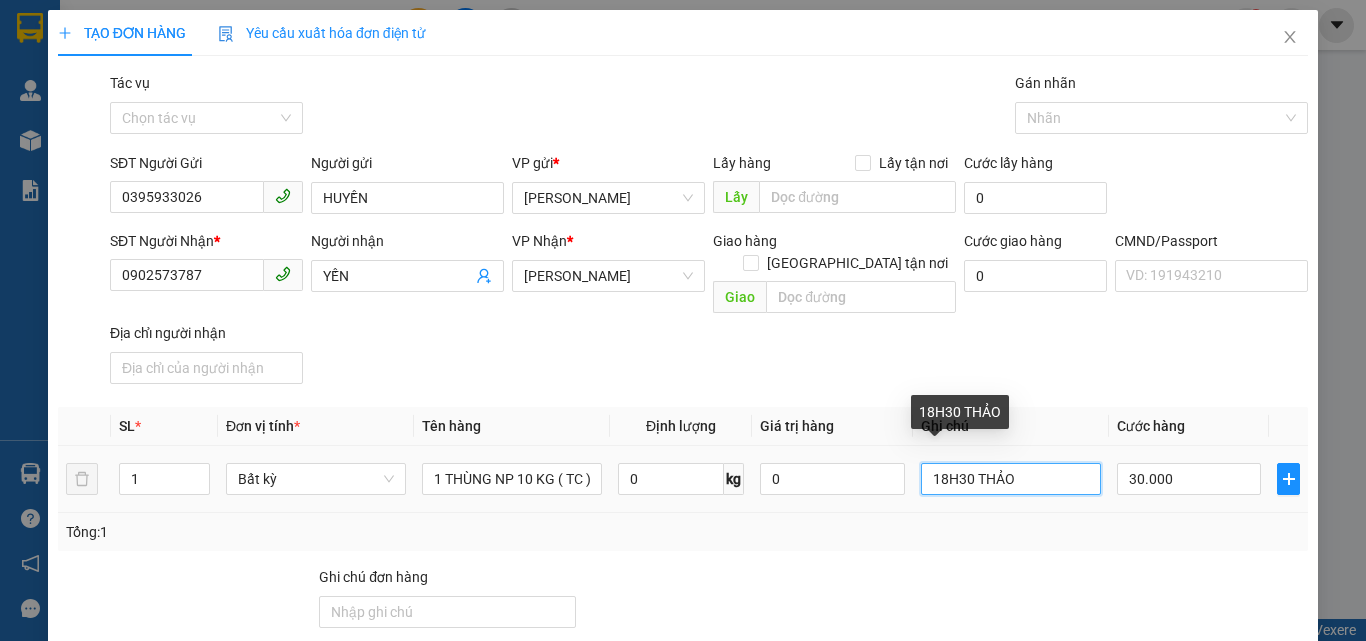 click on "18H30 THẢO" at bounding box center (1011, 479) 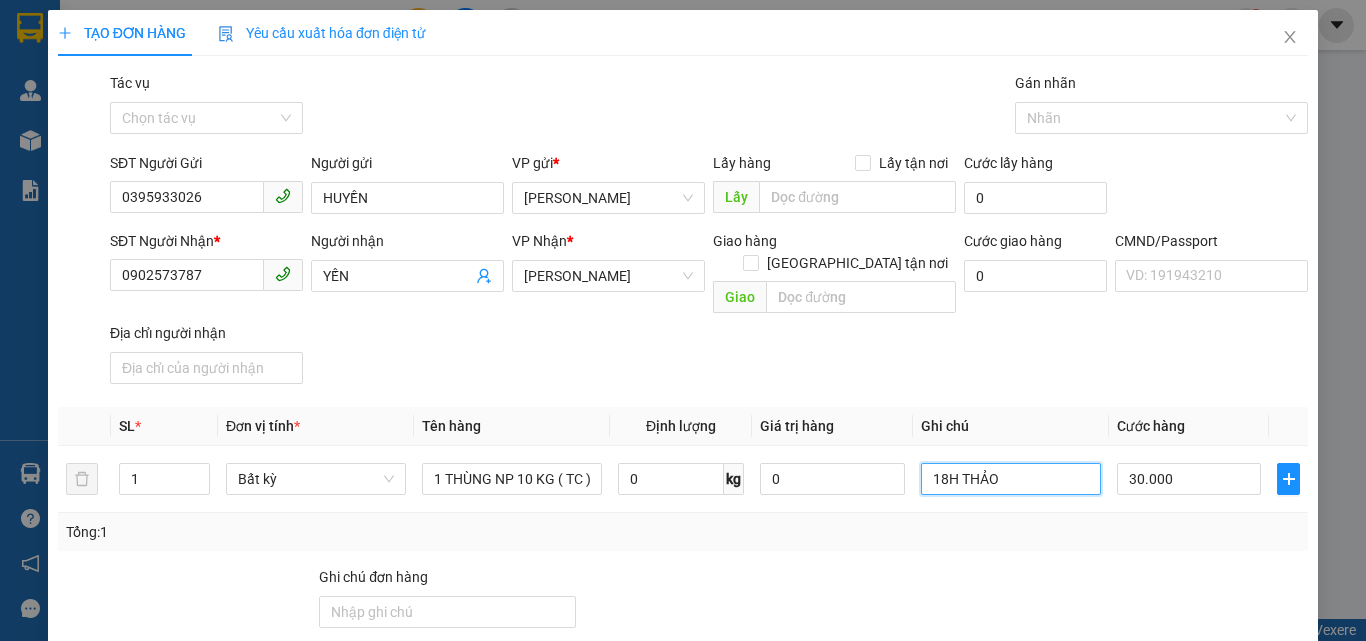 type on "18H THẢO" 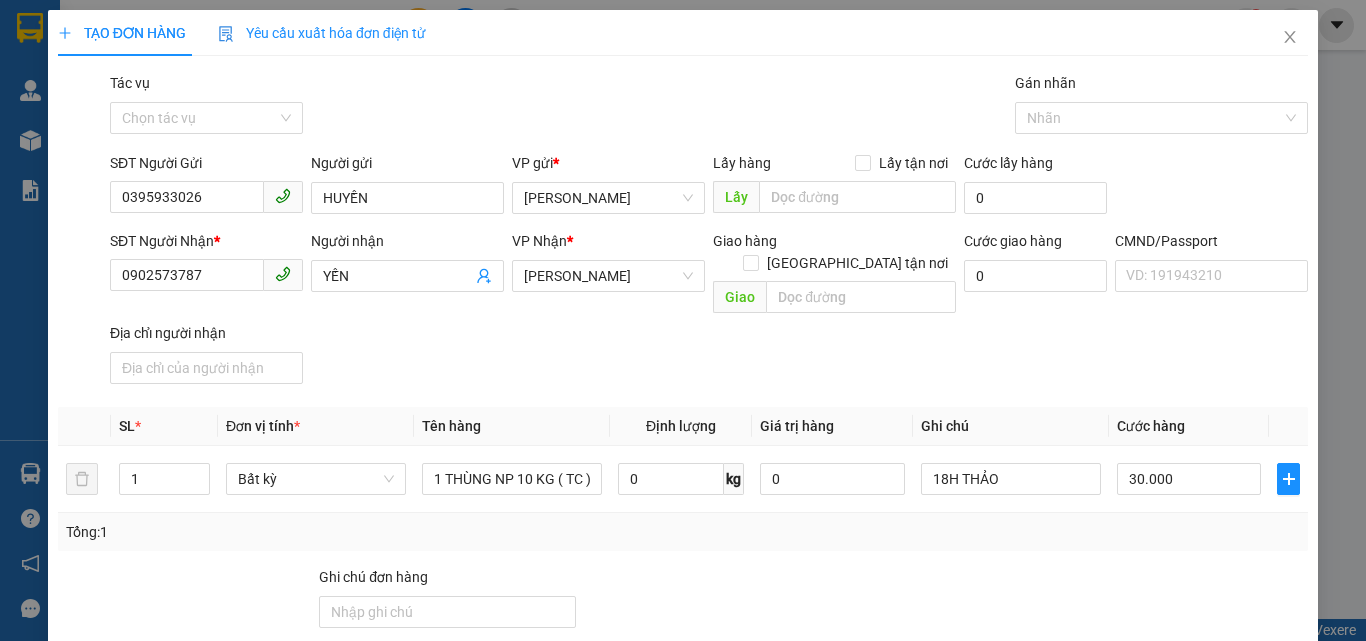 click on "SĐT Người Nhận  * 0902573787 Người nhận YẾN VP Nhận  * Hồ Chí Minh Giao hàng Giao tận nơi Giao Cước giao hàng 0 CMND/Passport VD: 191943210 Địa chỉ người nhận" at bounding box center [709, 311] 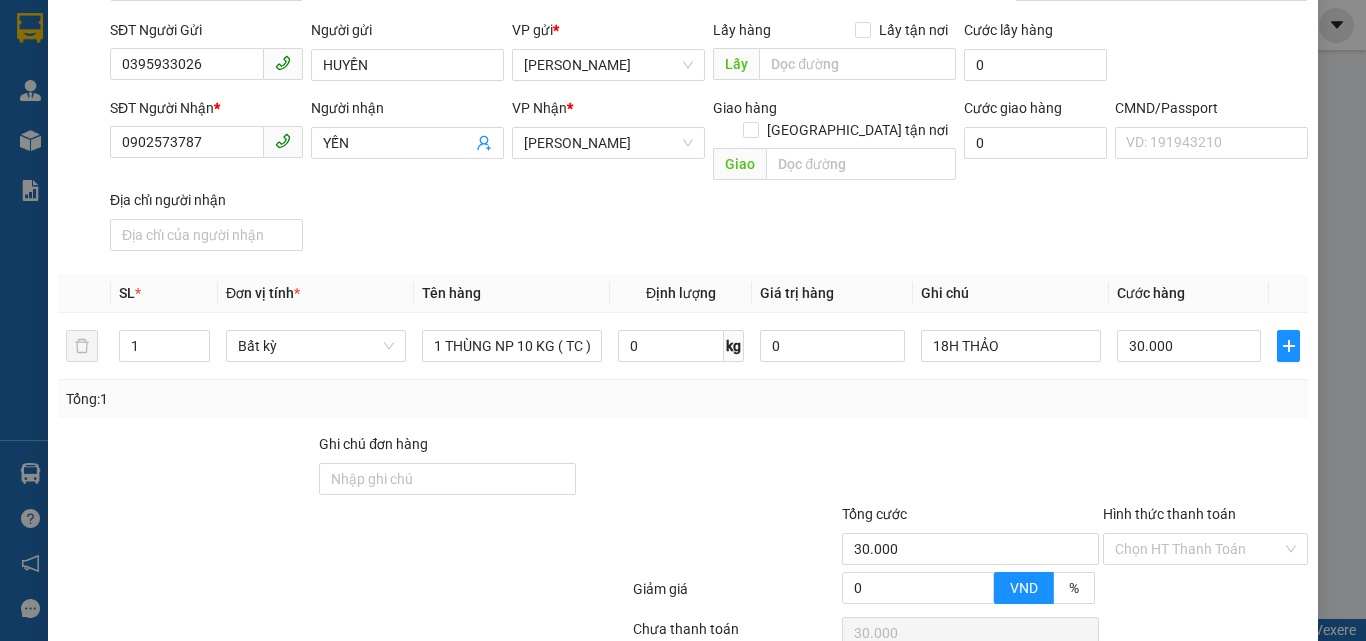 scroll, scrollTop: 271, scrollLeft: 0, axis: vertical 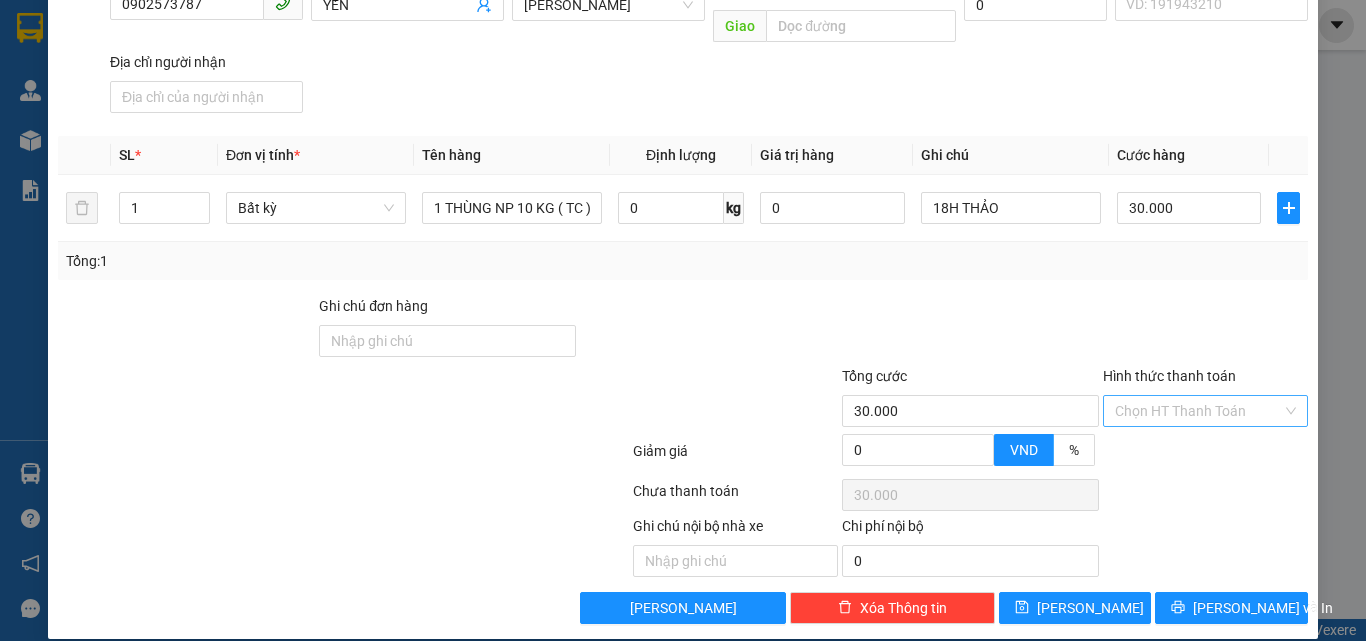 click on "Hình thức thanh toán" at bounding box center [1198, 411] 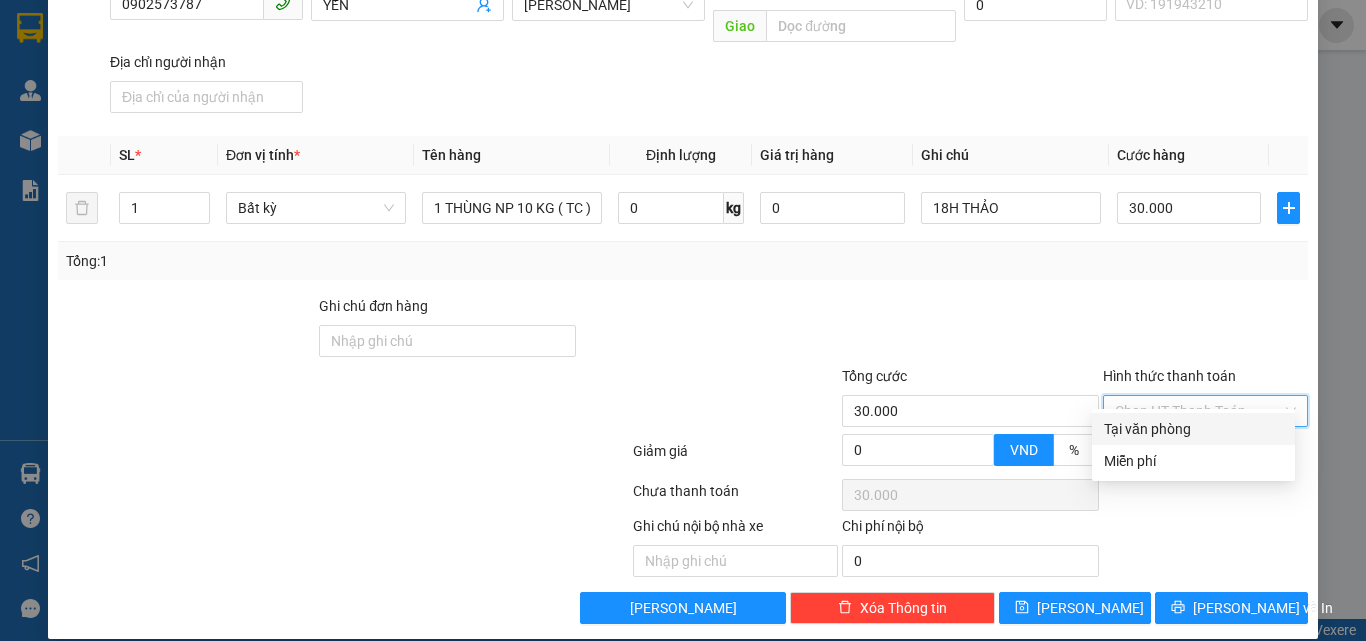 click on "Tại văn phòng" at bounding box center [1193, 429] 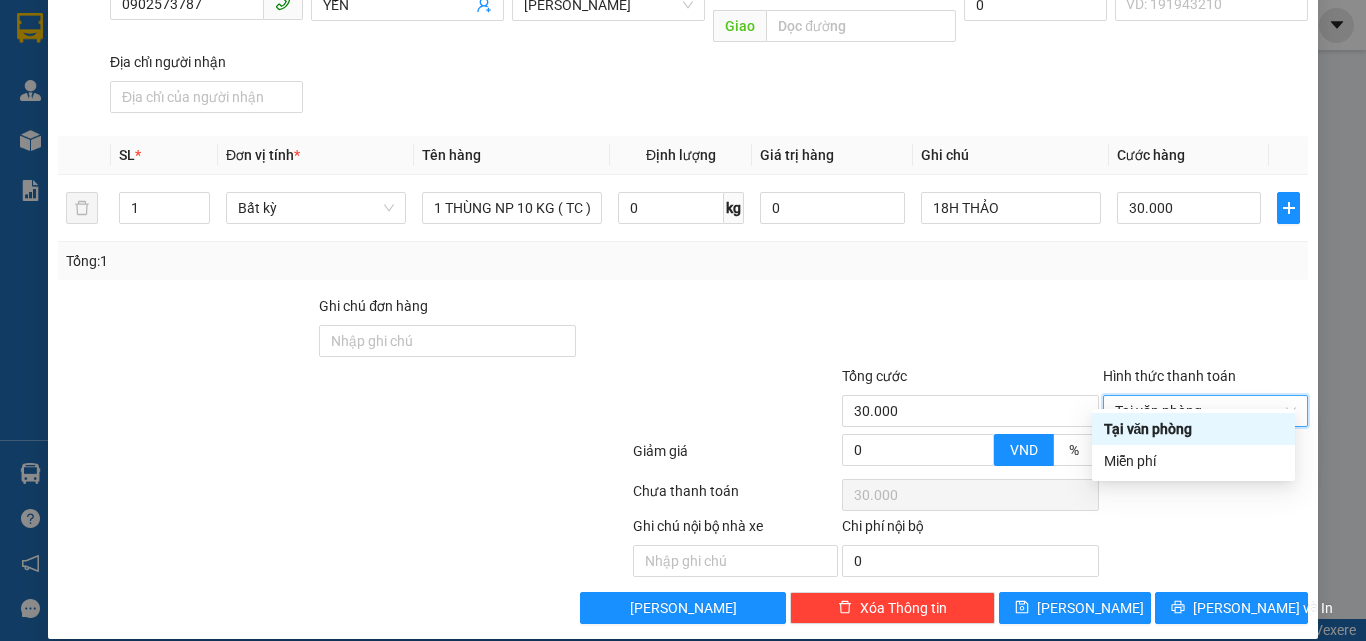 type on "0" 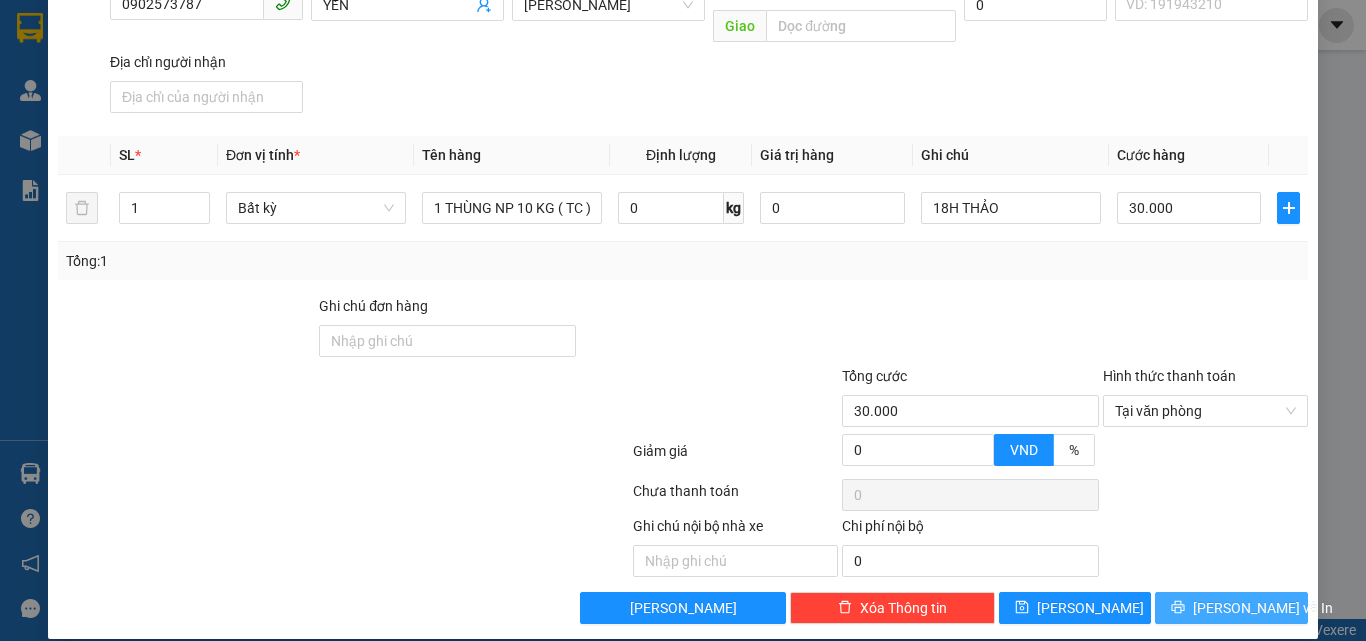 click on "Lưu và In" at bounding box center [1263, 608] 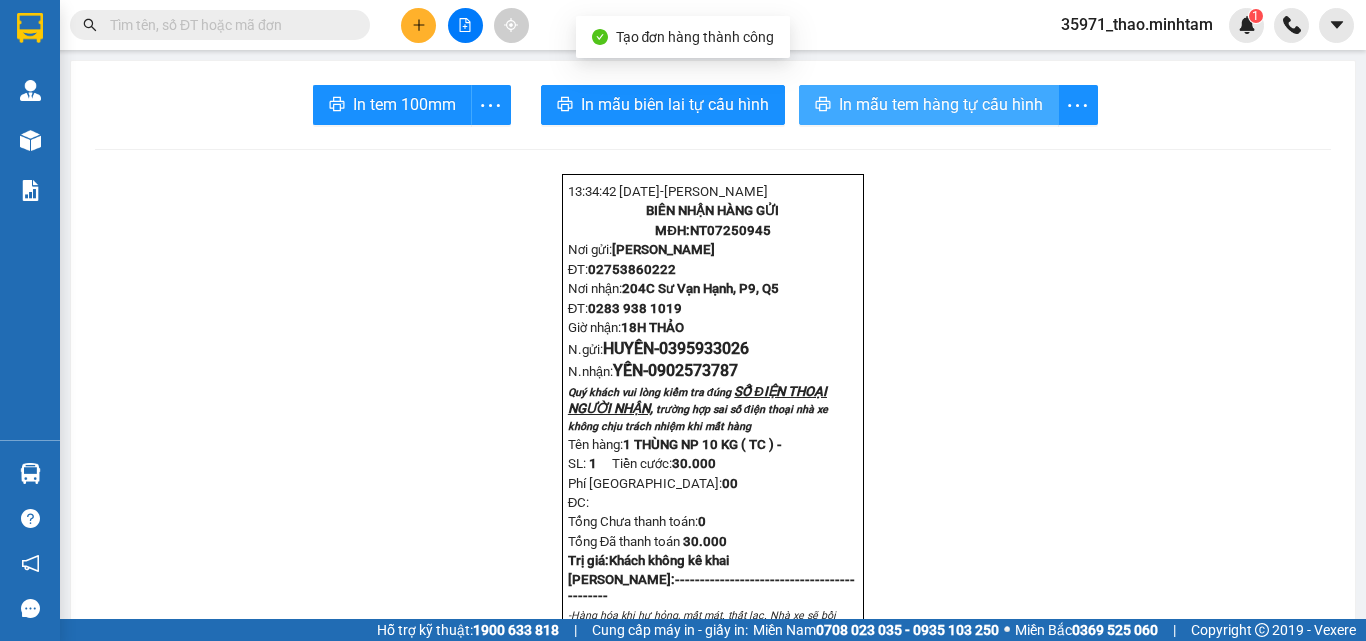 click on "In mẫu tem hàng tự cấu hình" at bounding box center [929, 105] 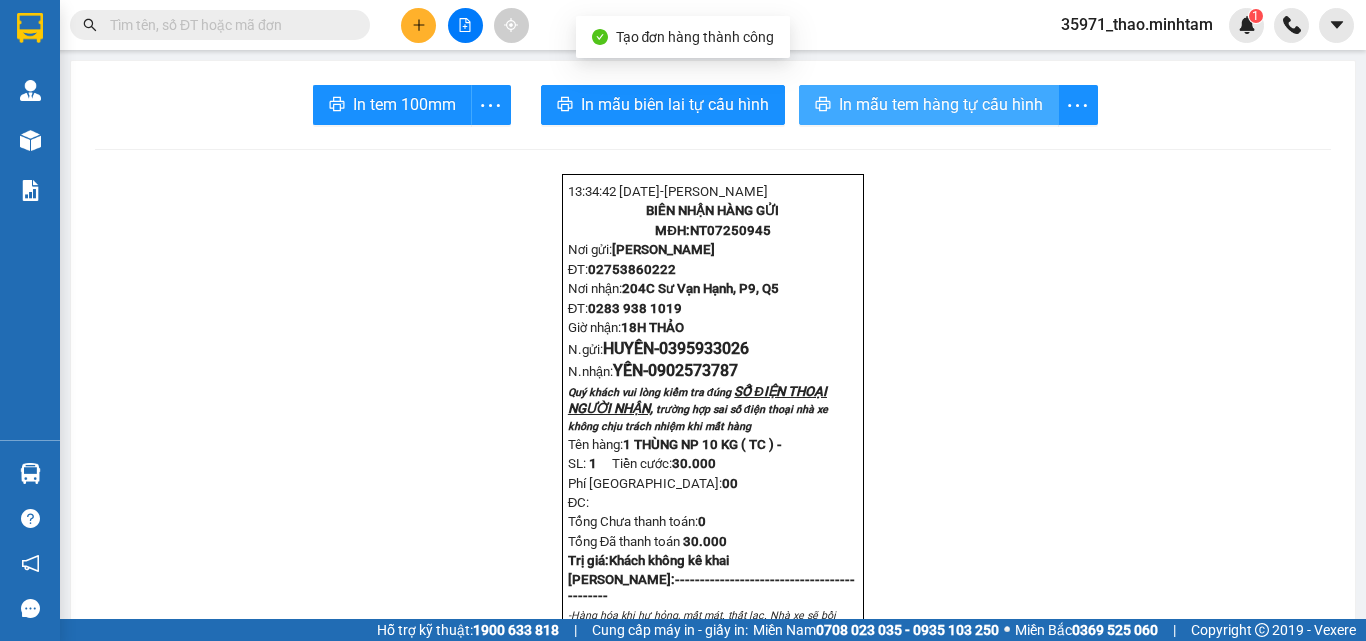 scroll, scrollTop: 0, scrollLeft: 0, axis: both 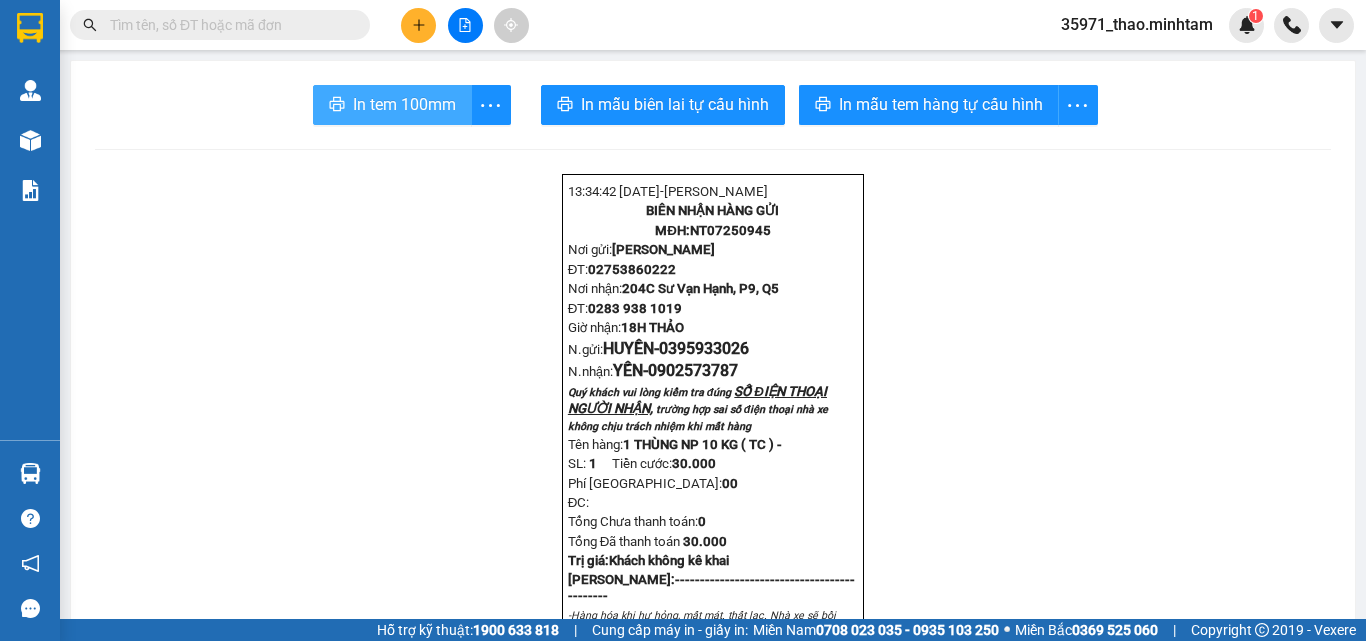 click on "In tem 100mm" at bounding box center [404, 104] 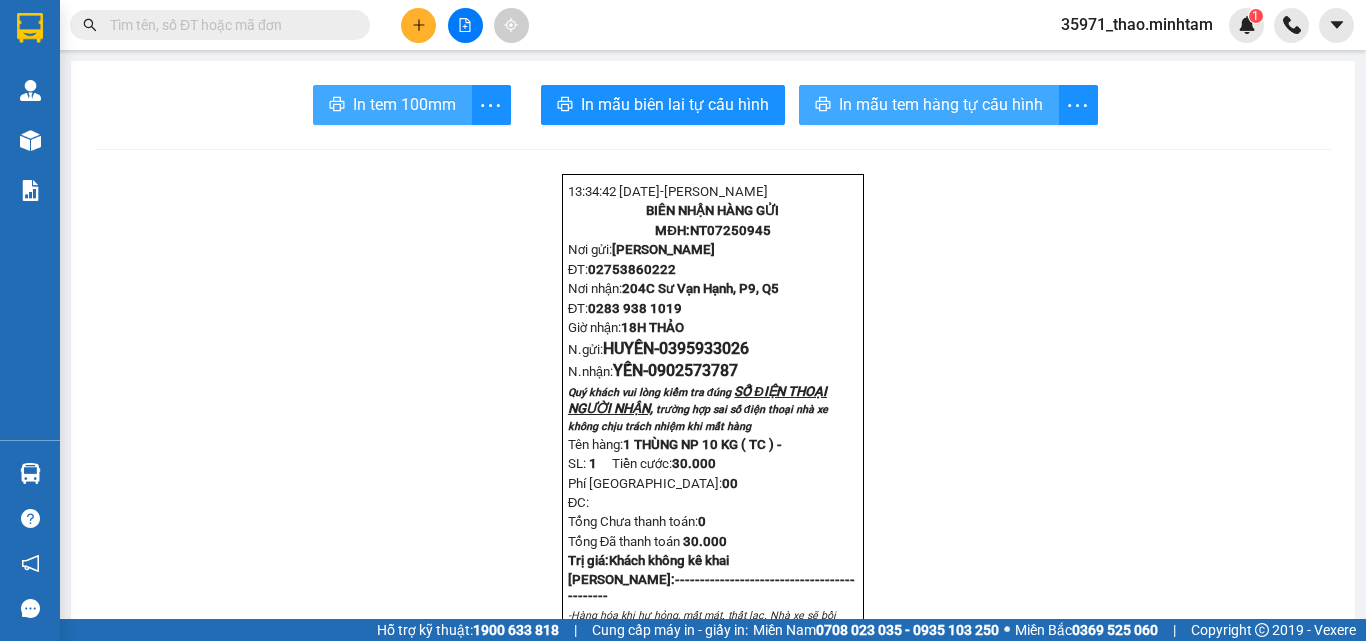 scroll, scrollTop: 0, scrollLeft: 0, axis: both 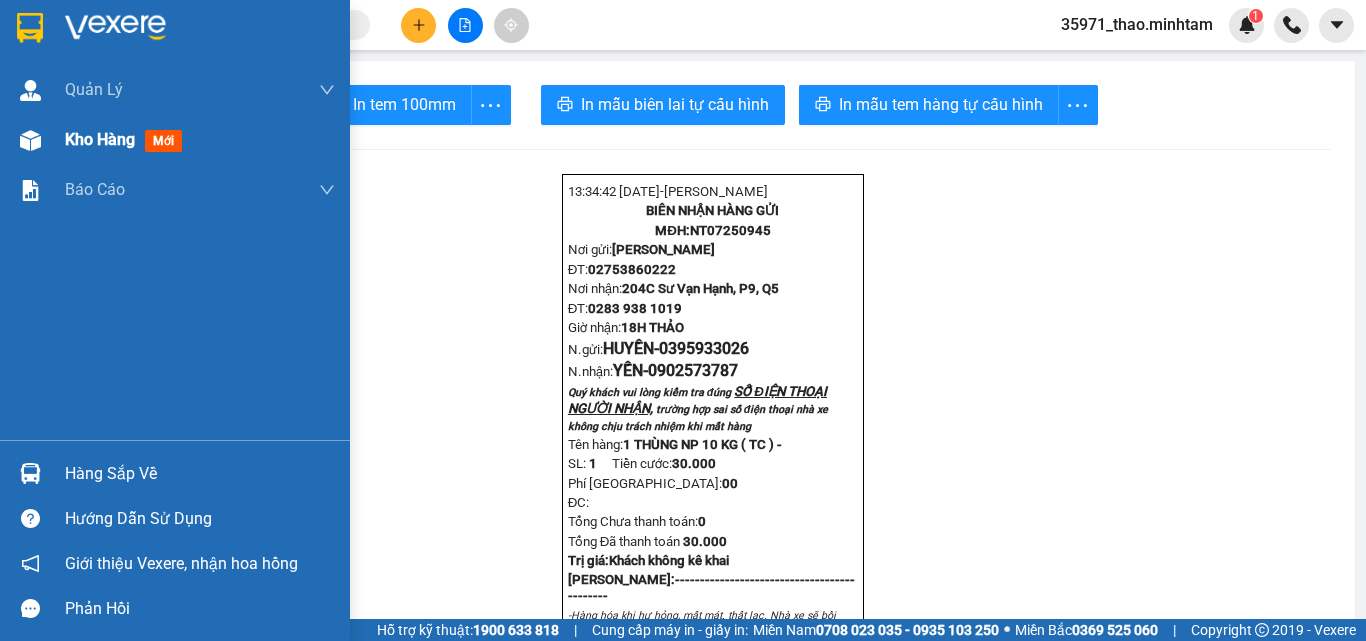 click on "Kho hàng mới" at bounding box center [175, 140] 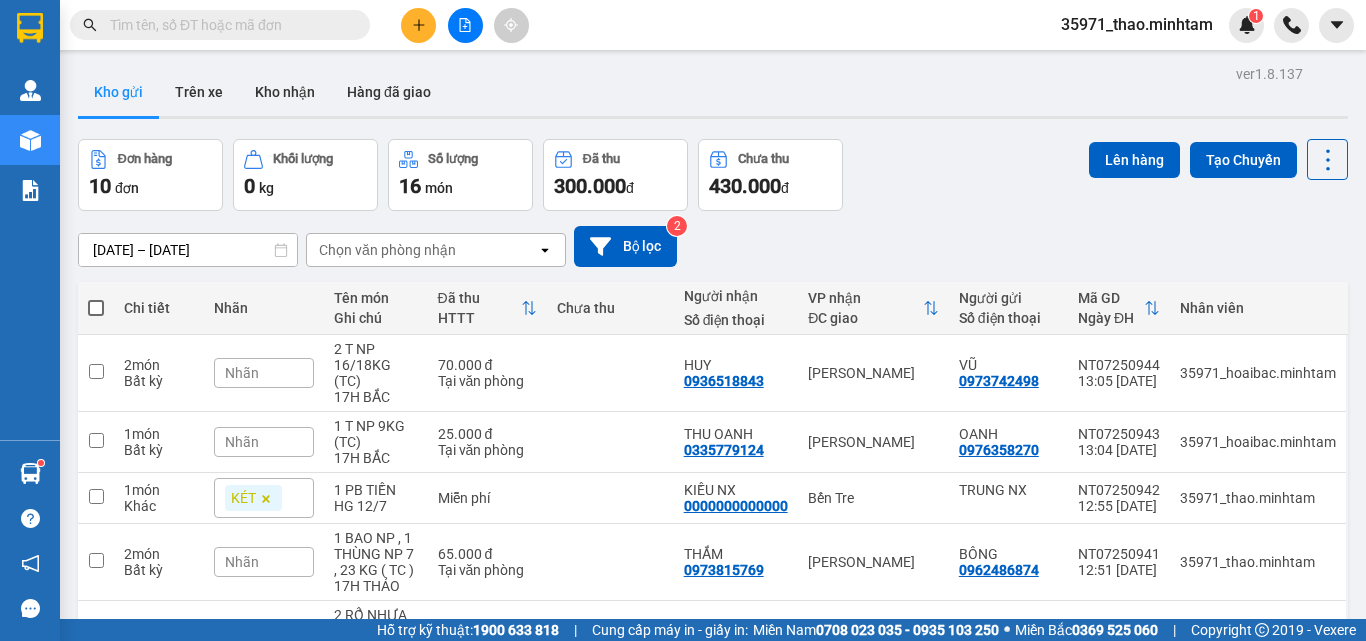 scroll, scrollTop: 0, scrollLeft: 0, axis: both 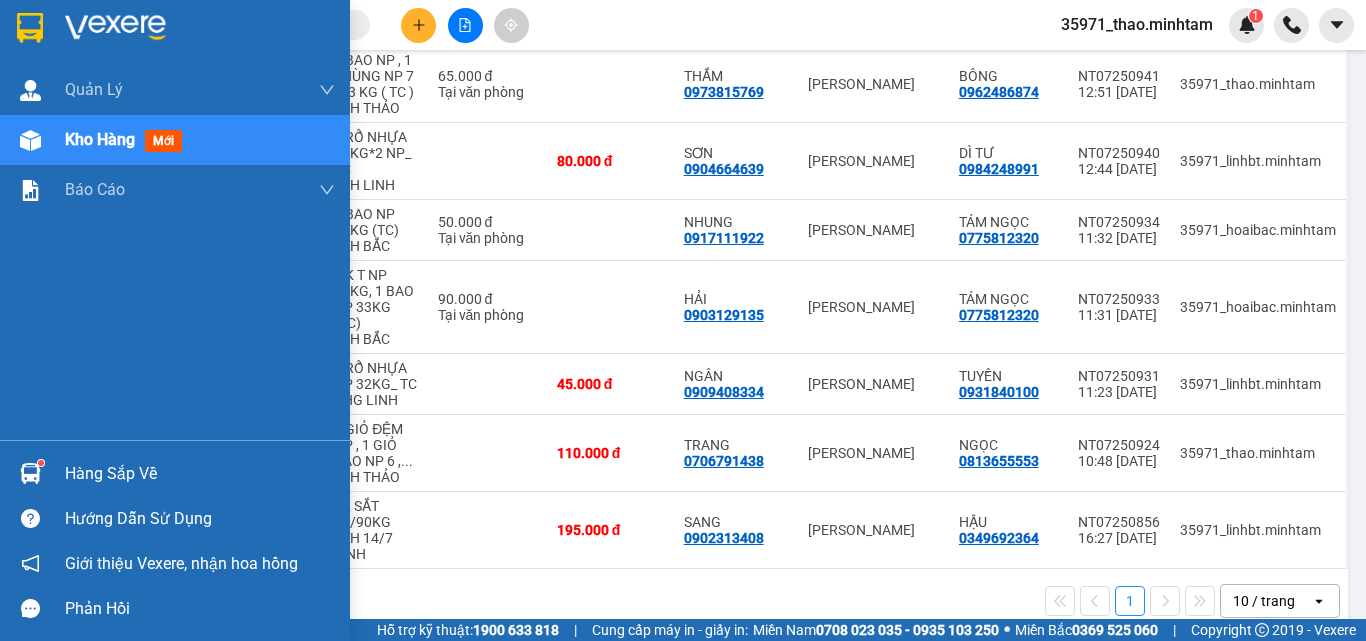 click on "Hàng sắp về" at bounding box center (200, 474) 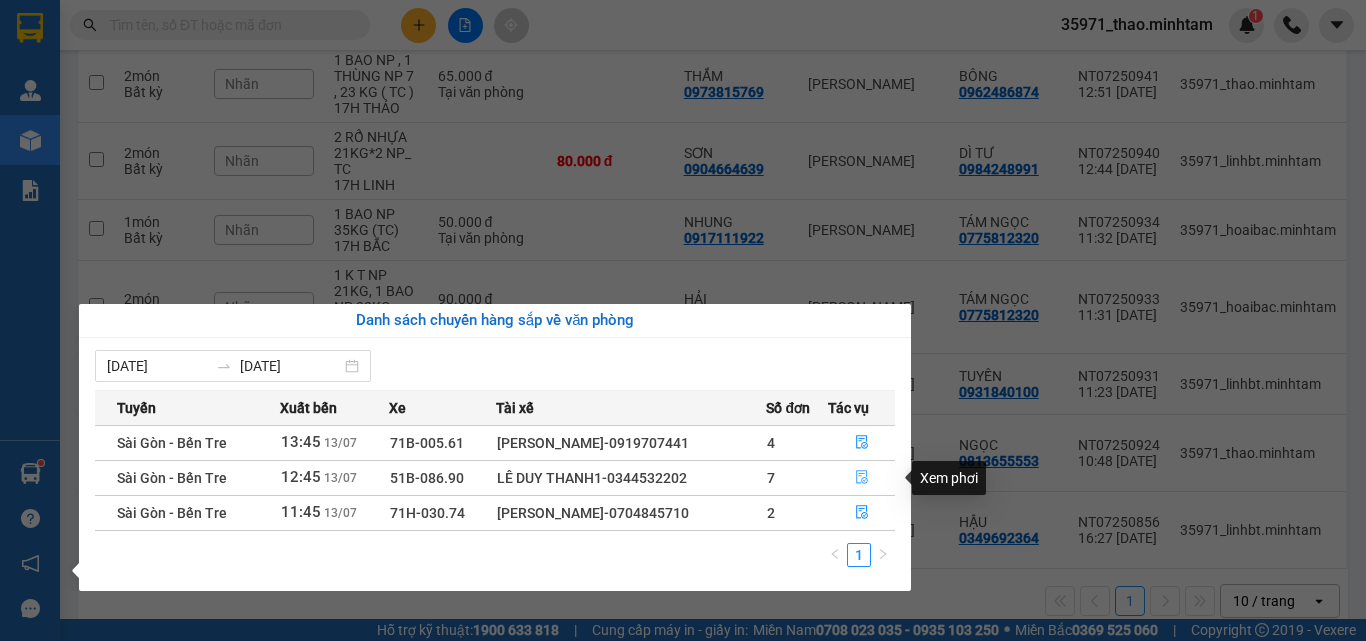 click 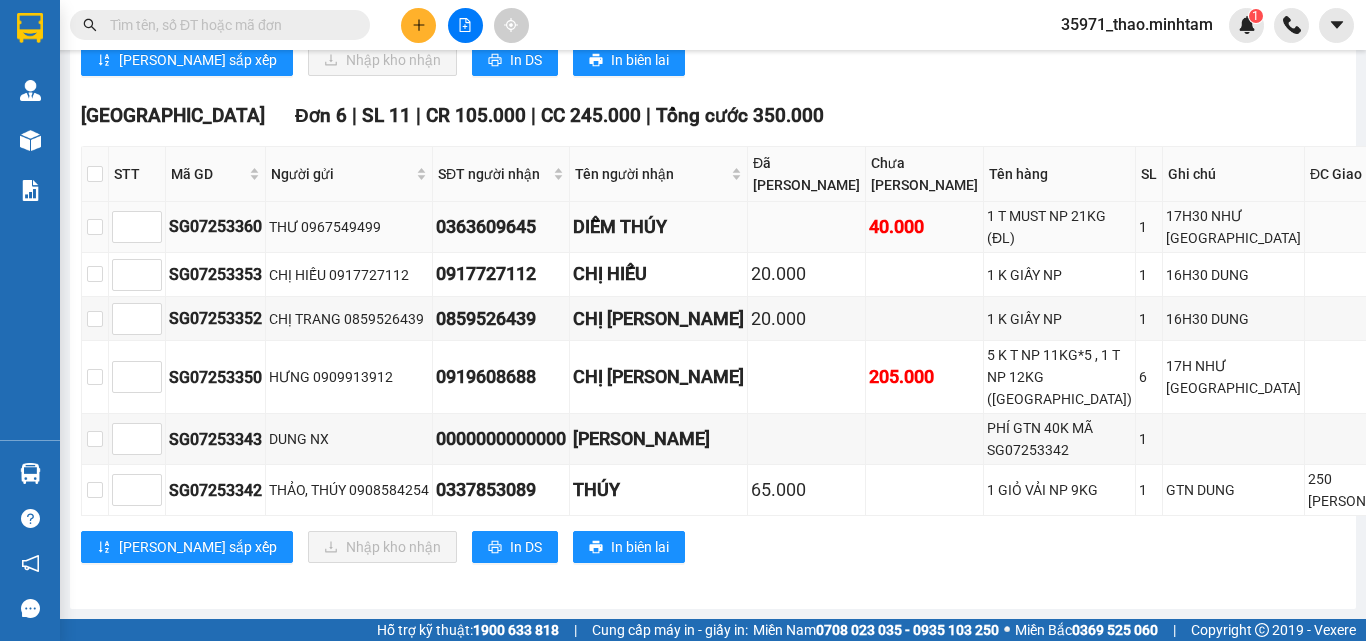 scroll, scrollTop: 1412, scrollLeft: 0, axis: vertical 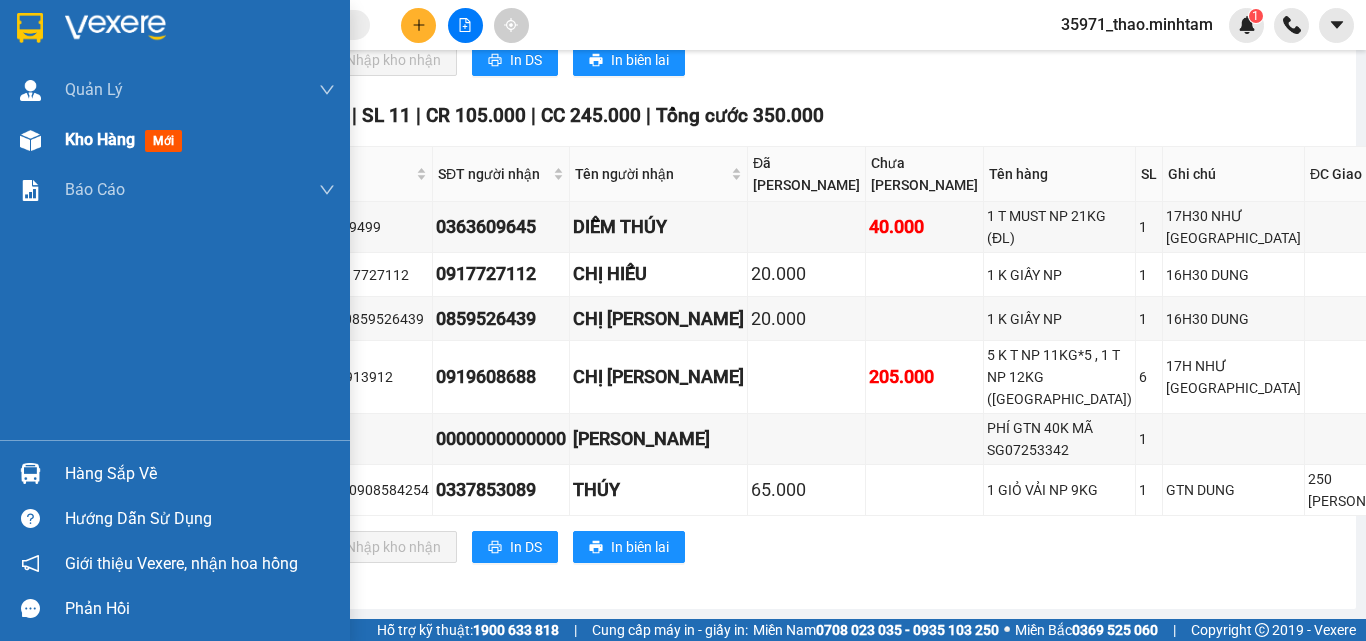 click on "Kho hàng" at bounding box center (100, 139) 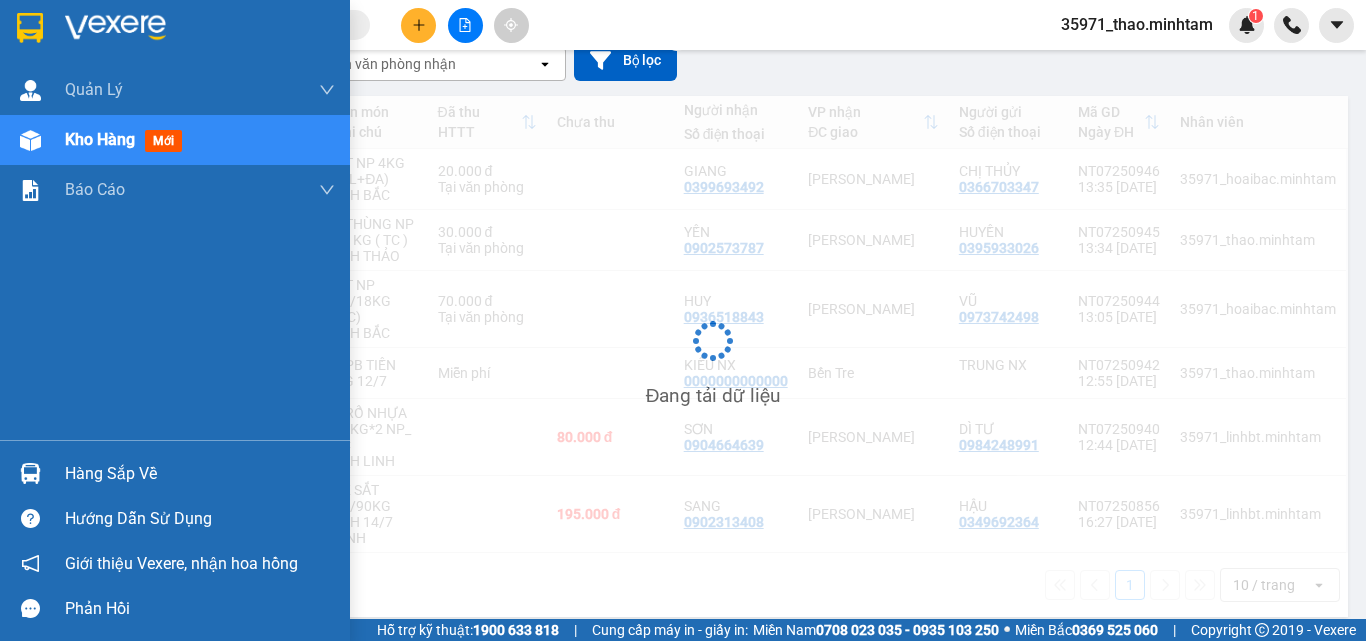 click on "Hàng sắp về" at bounding box center [200, 474] 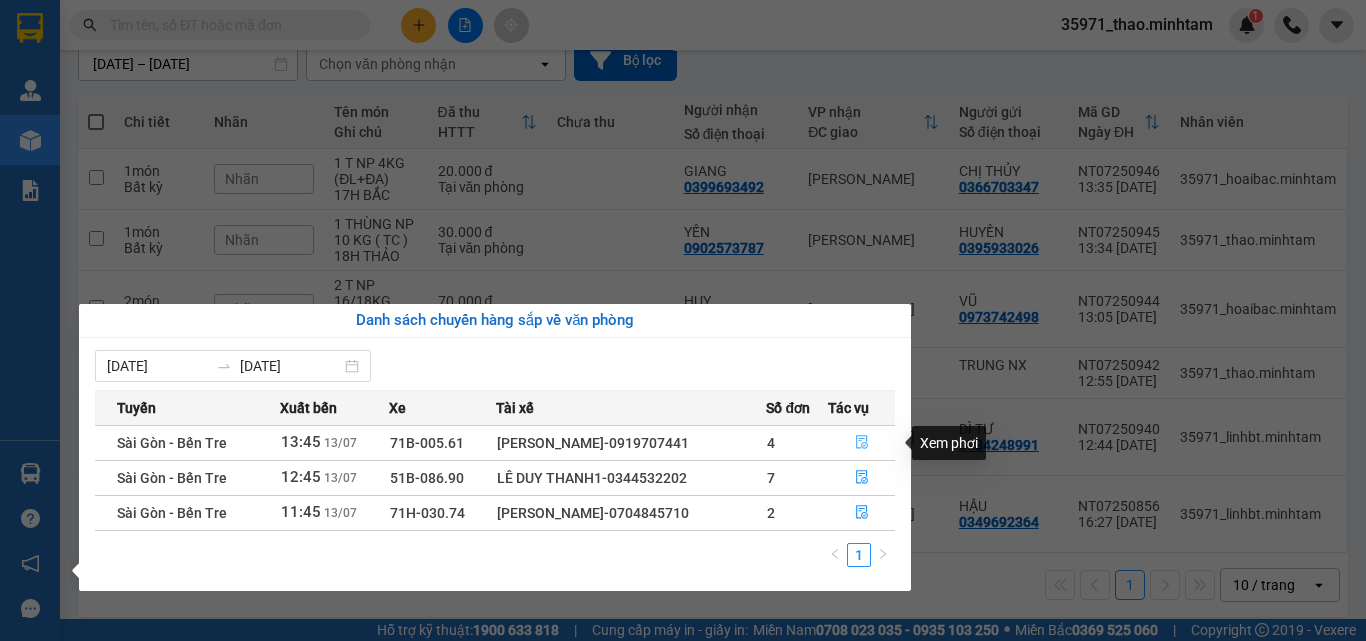 click 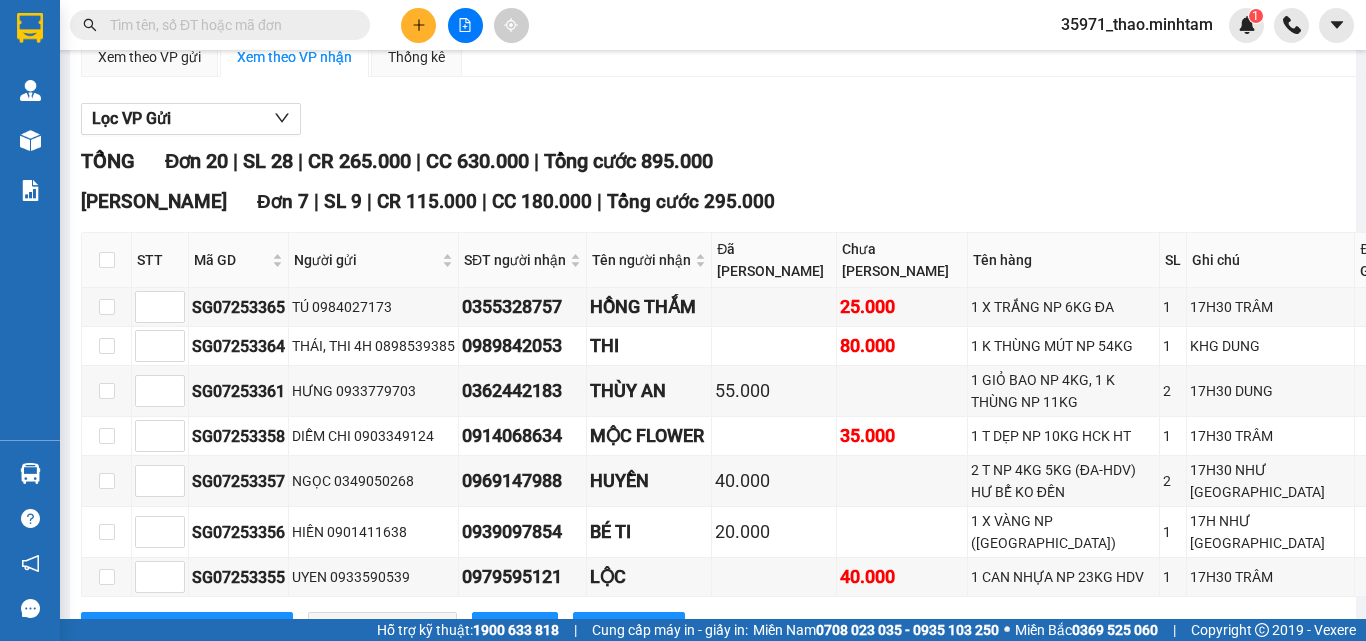 scroll, scrollTop: 0, scrollLeft: 0, axis: both 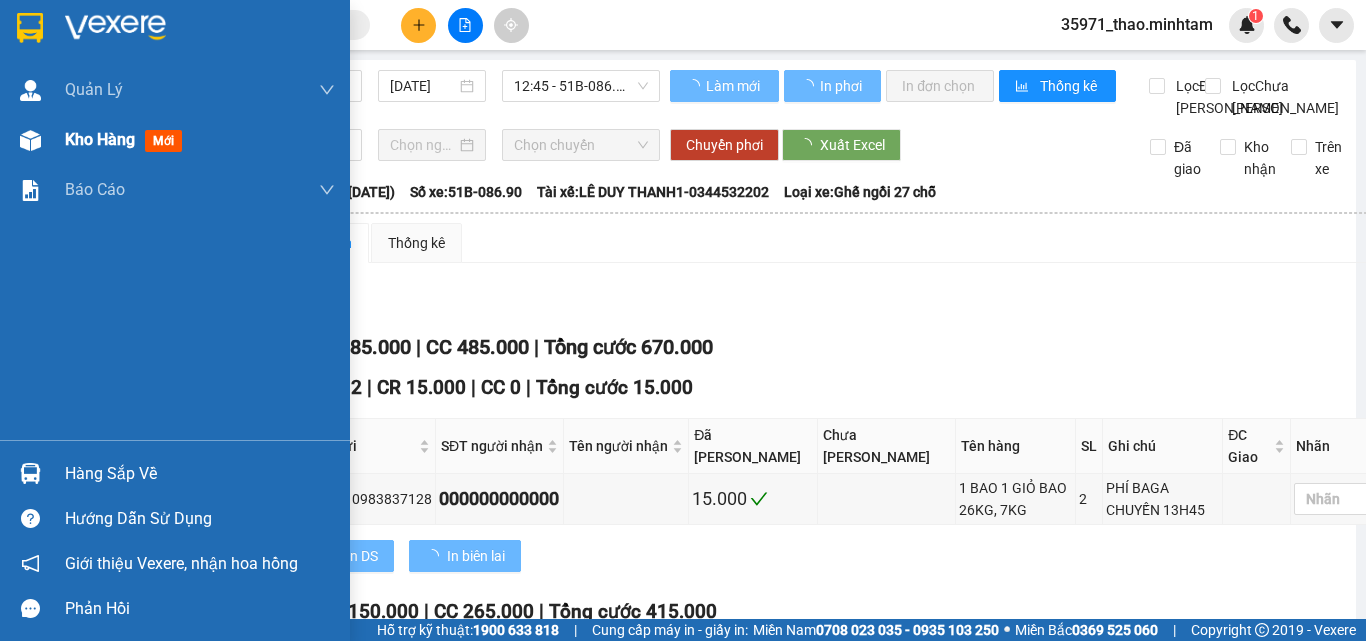 click on "Kho hàng" at bounding box center (100, 139) 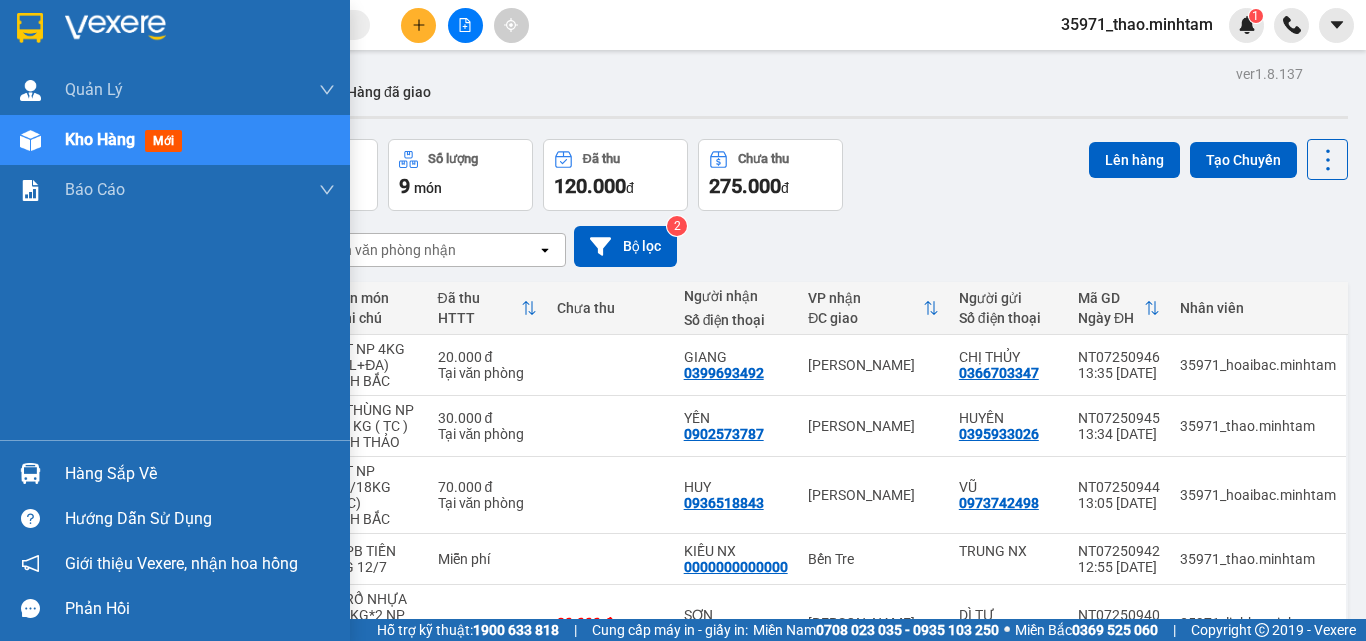 click on "Hàng sắp về" at bounding box center [200, 474] 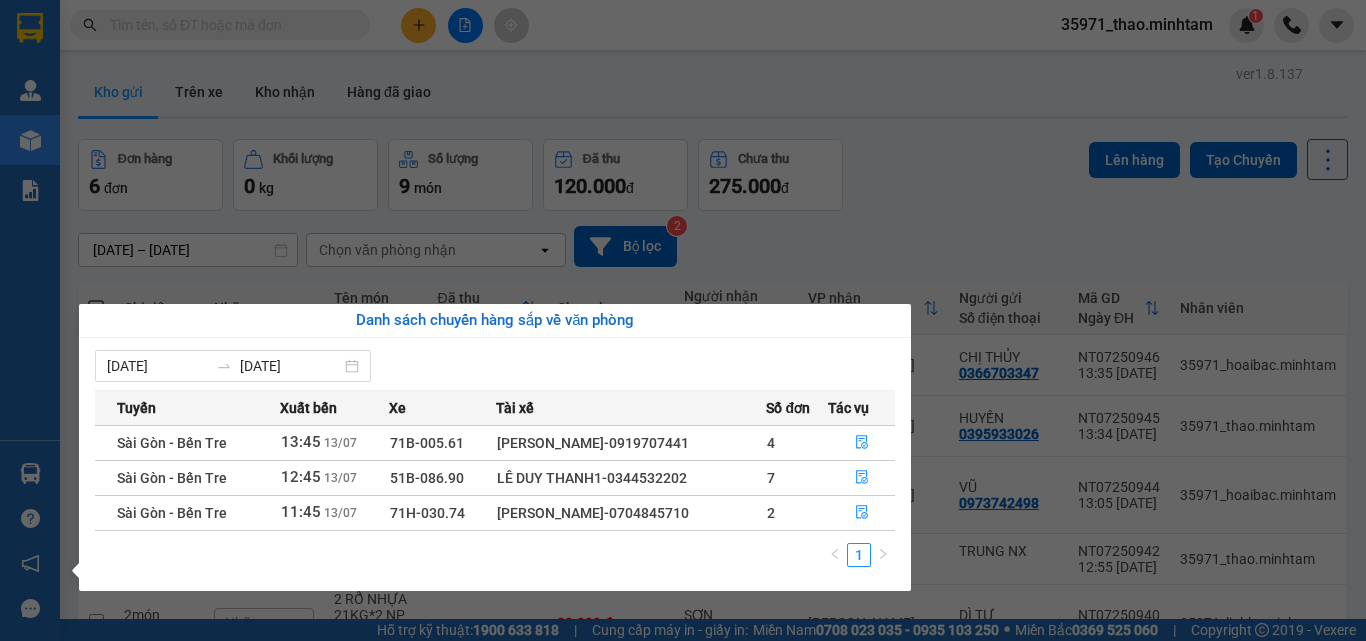 click on "Kết quả tìm kiếm ( 0 )  Bộ lọc  No Data 35971_thao.minhtam 1     Quản [PERSON_NAME] lý giao nhận mới     Kho hàng mới     Báo cáo BC giao hàng (nhân viên) BC hàng tồn Báo cáo dòng tiền (nhân viên) Báo cáo dòng tiền (trưởng trạm) Doanh số tạo đơn theo VP gửi (nhân viên) Doanh số tạo đơn theo VP gửi (trưởng trạm) Hàng sắp về Hướng dẫn sử dụng Giới thiệu Vexere, nhận hoa hồng Phản hồi Phần mềm hỗ trợ bạn tốt chứ? ver  1.8.137 Kho gửi Trên xe Kho nhận Hàng đã giao Đơn hàng 6 đơn Khối lượng 0 kg Số lượng 9 món Đã thu 120.000  đ Chưa thu 275.000  đ Lên hàng Tạo Chuyến [DATE] – [DATE] Press the down arrow key to interact with the calendar and select a date. Press the escape button to close the calendar. Selected date range is from [DATE] to [DATE]. Chọn văn phòng nhận open Bộ lọc 2 Chi tiết Nhãn Tên món Ghi chú Đã thu HTTT Chưa thu VP nhận" at bounding box center [683, 320] 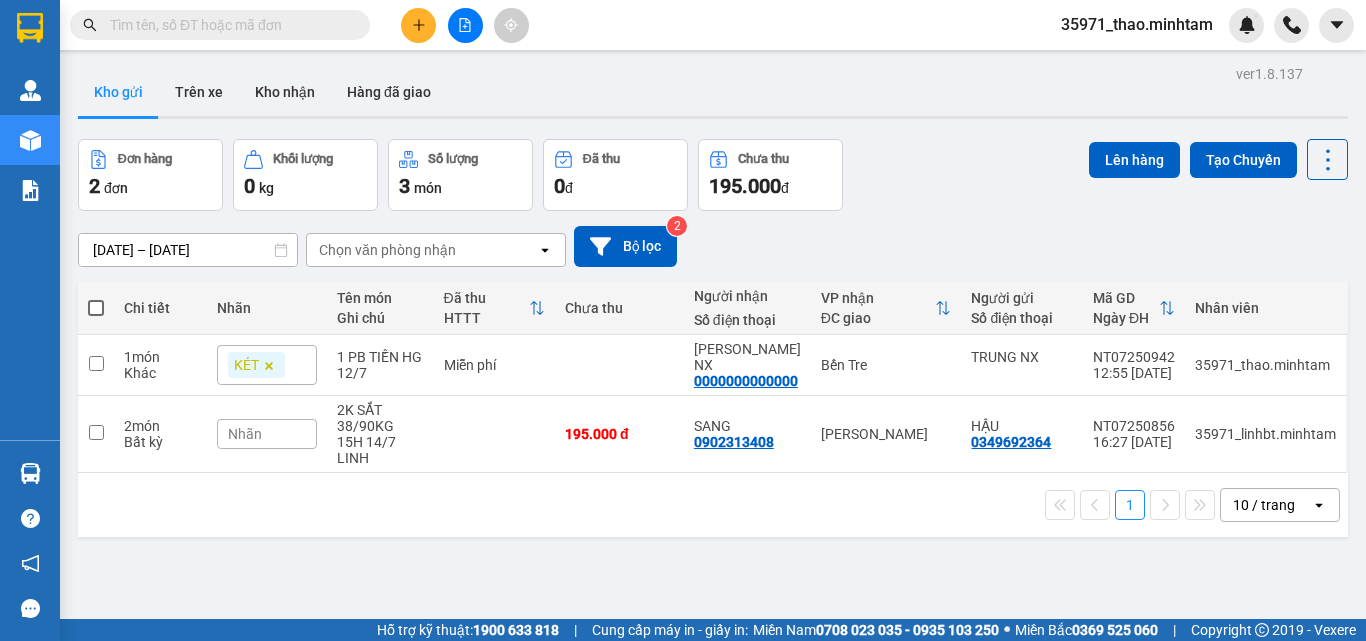 scroll, scrollTop: 0, scrollLeft: 0, axis: both 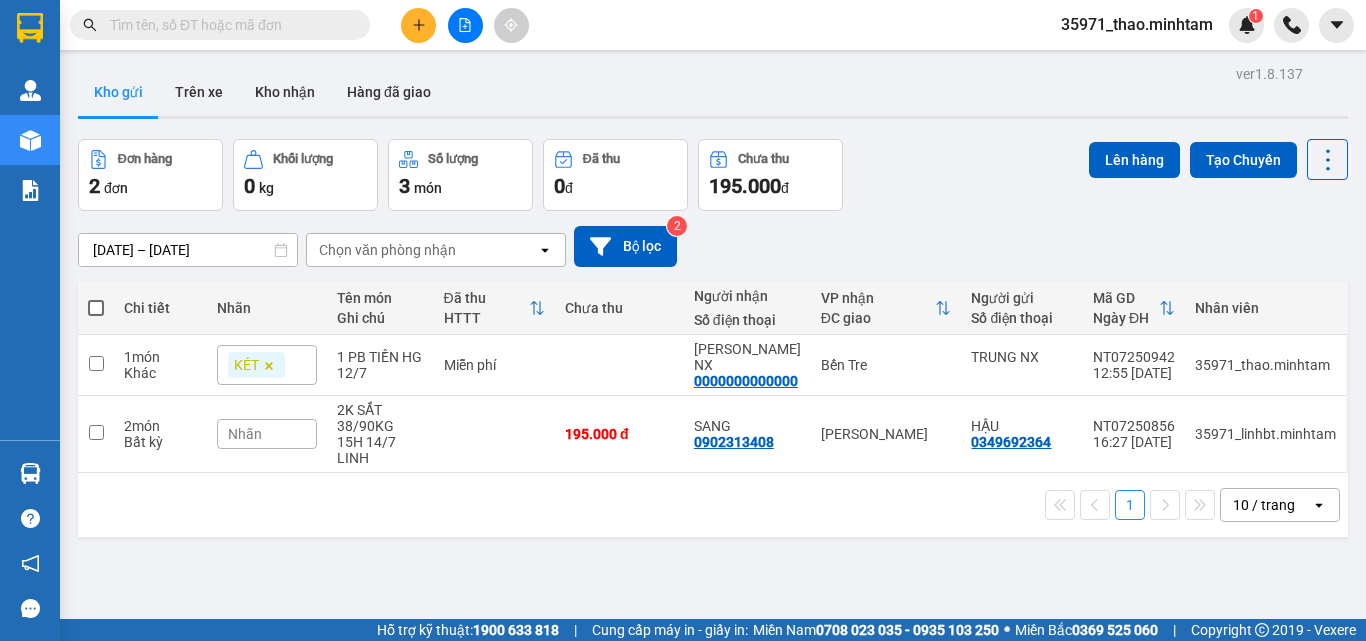 click at bounding box center (228, 25) 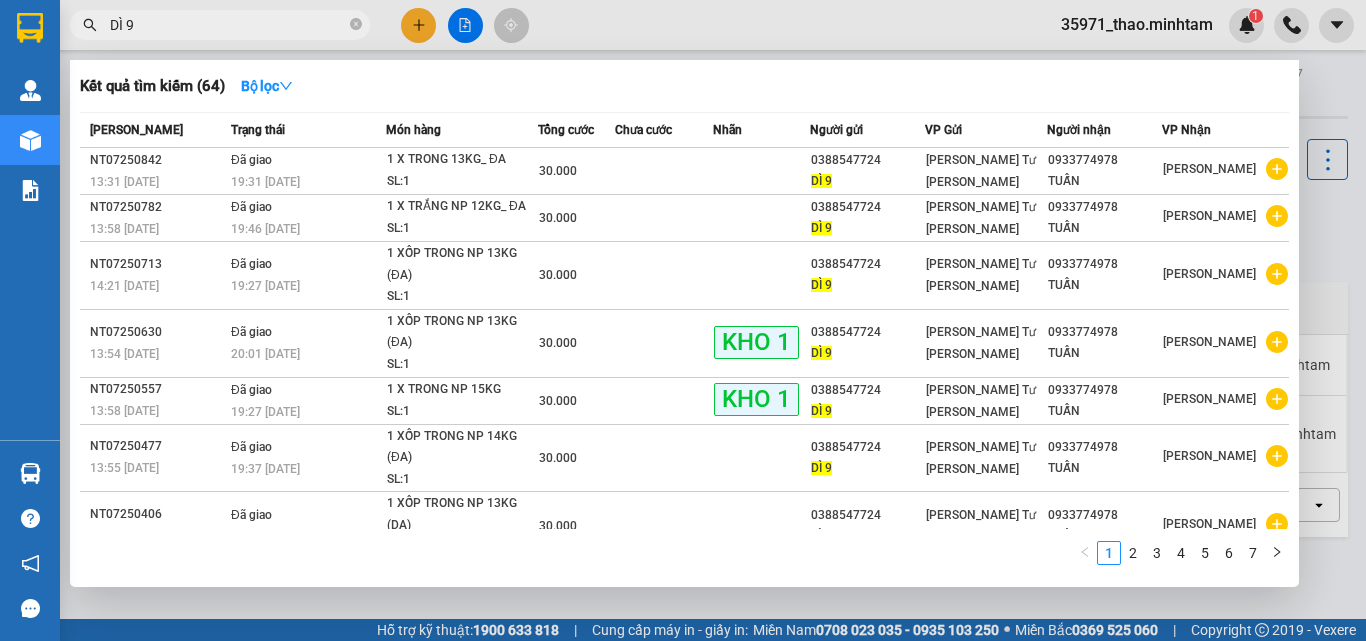 type on "DÌ 9" 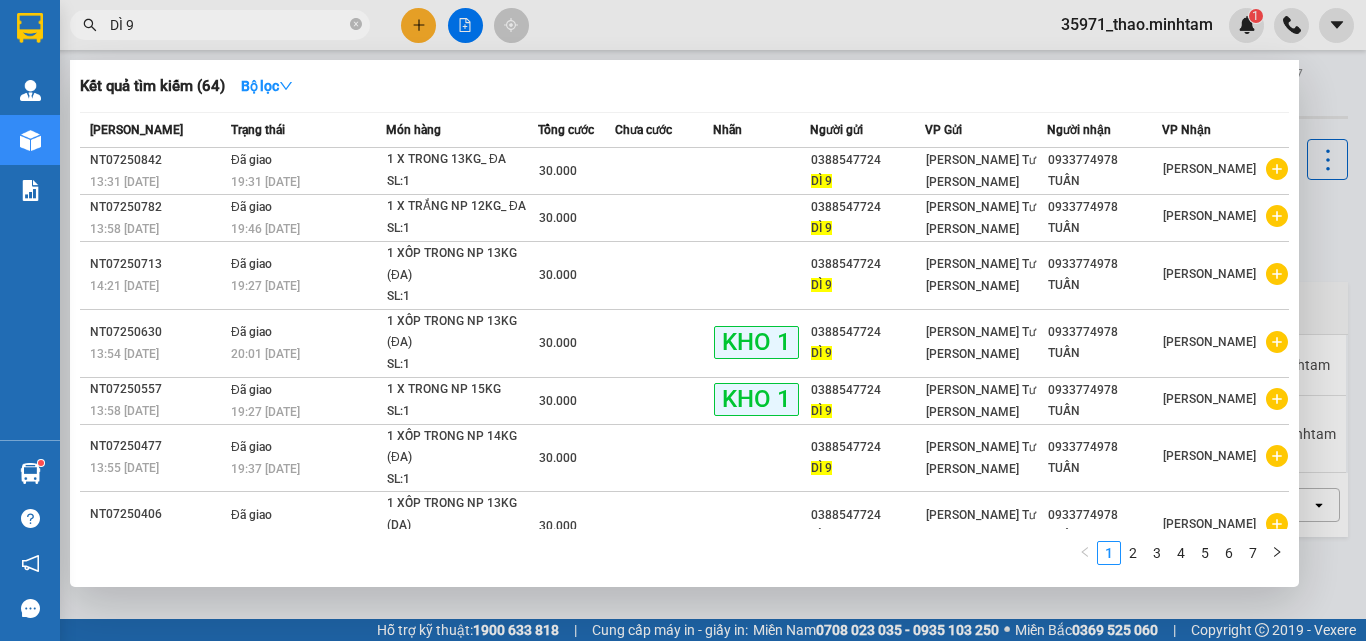 click at bounding box center (683, 320) 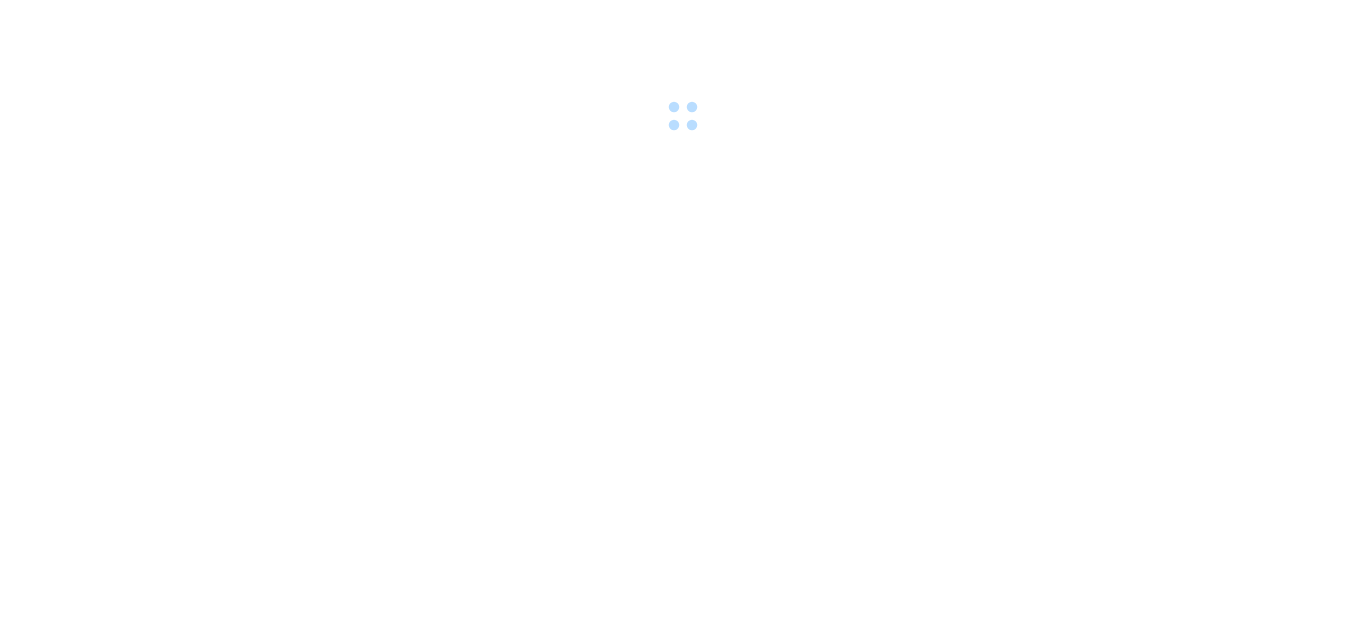scroll, scrollTop: 0, scrollLeft: 0, axis: both 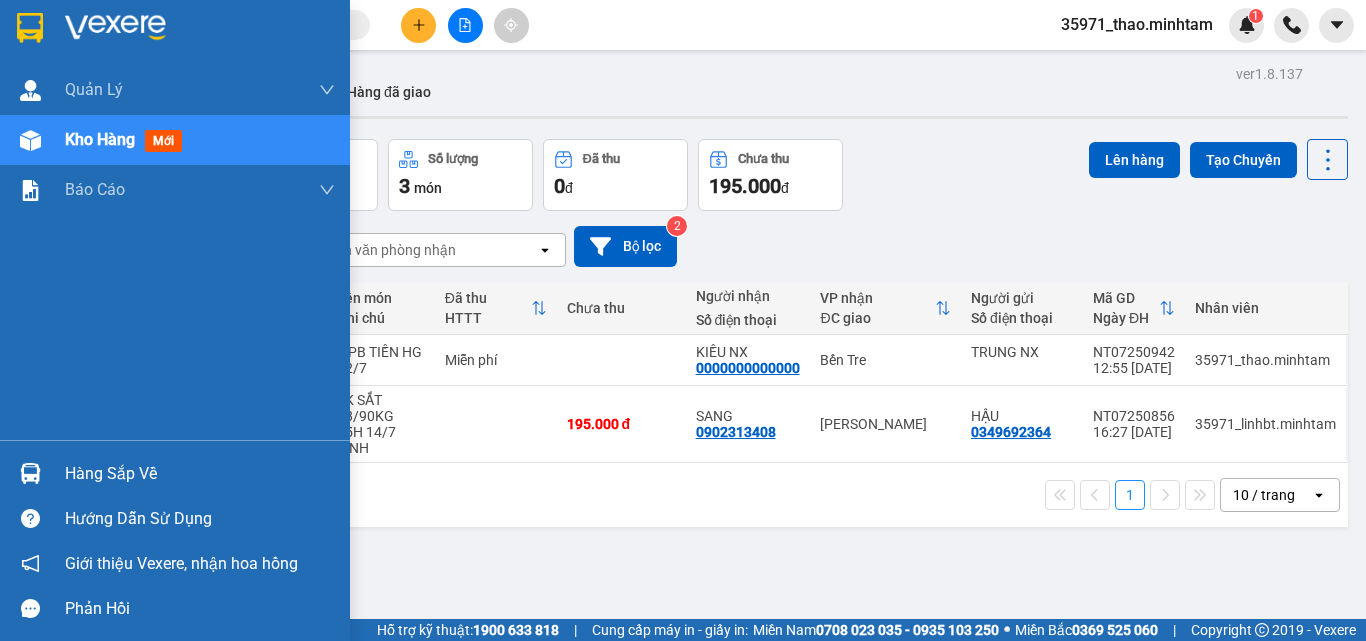 click on "Hàng sắp về" at bounding box center (200, 474) 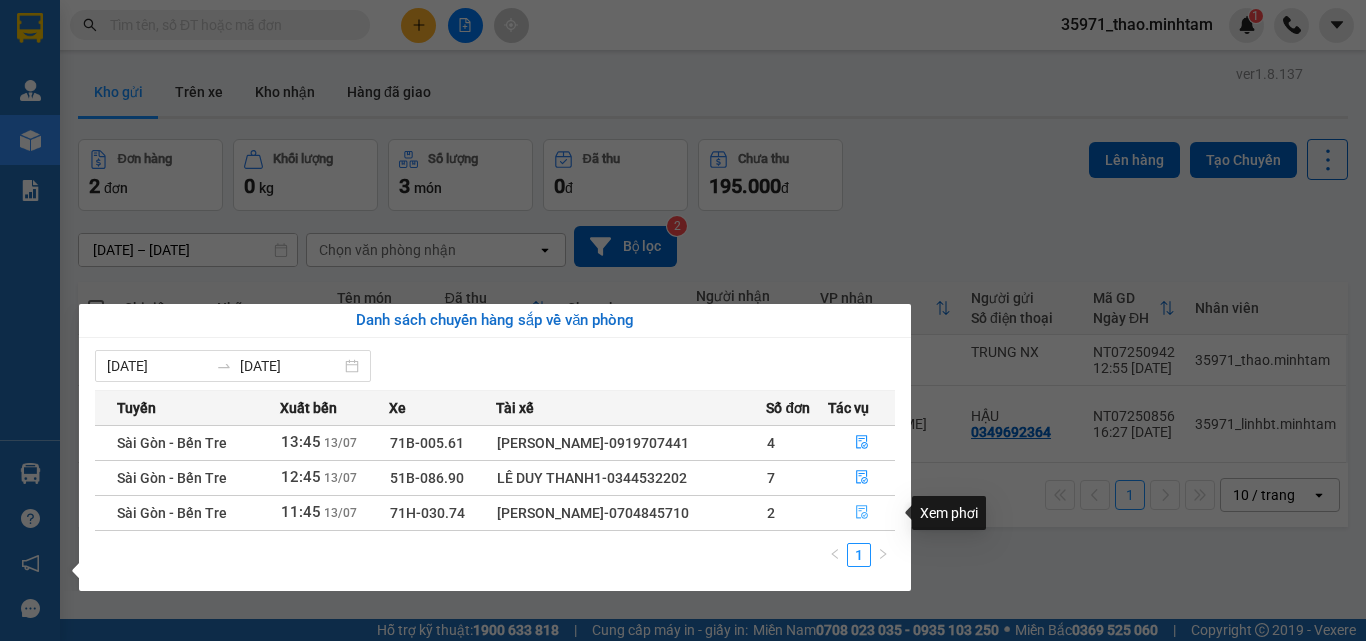 click 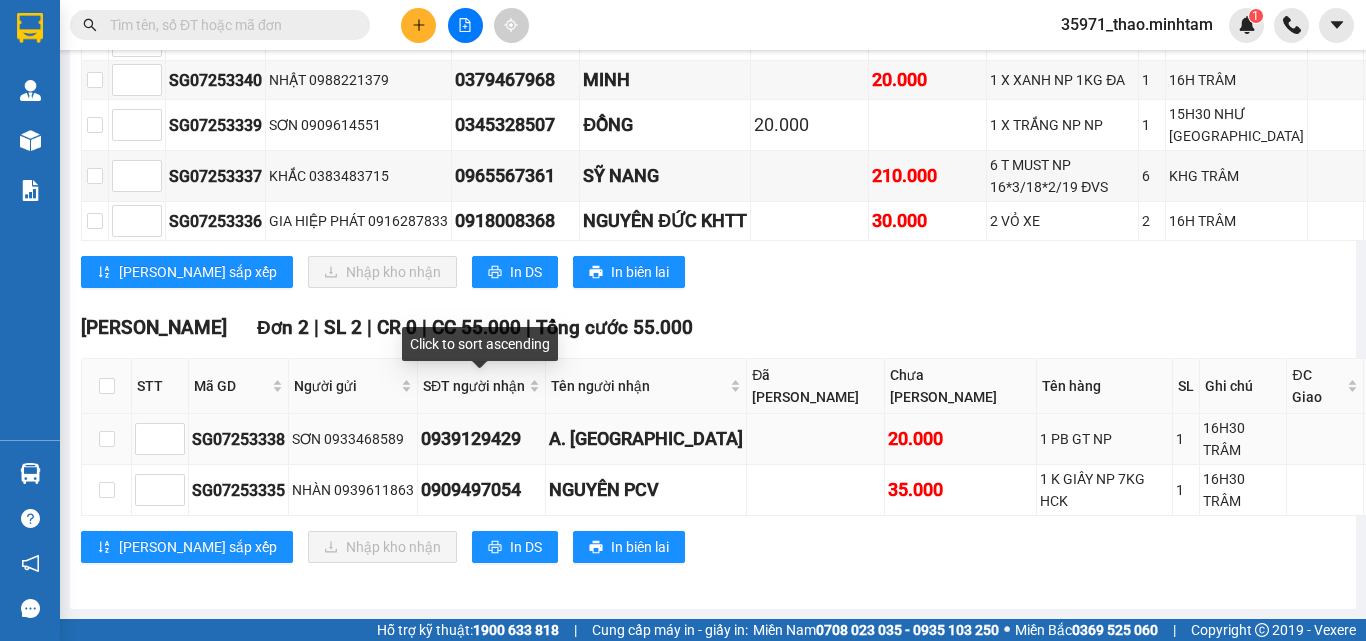 scroll, scrollTop: 685, scrollLeft: 0, axis: vertical 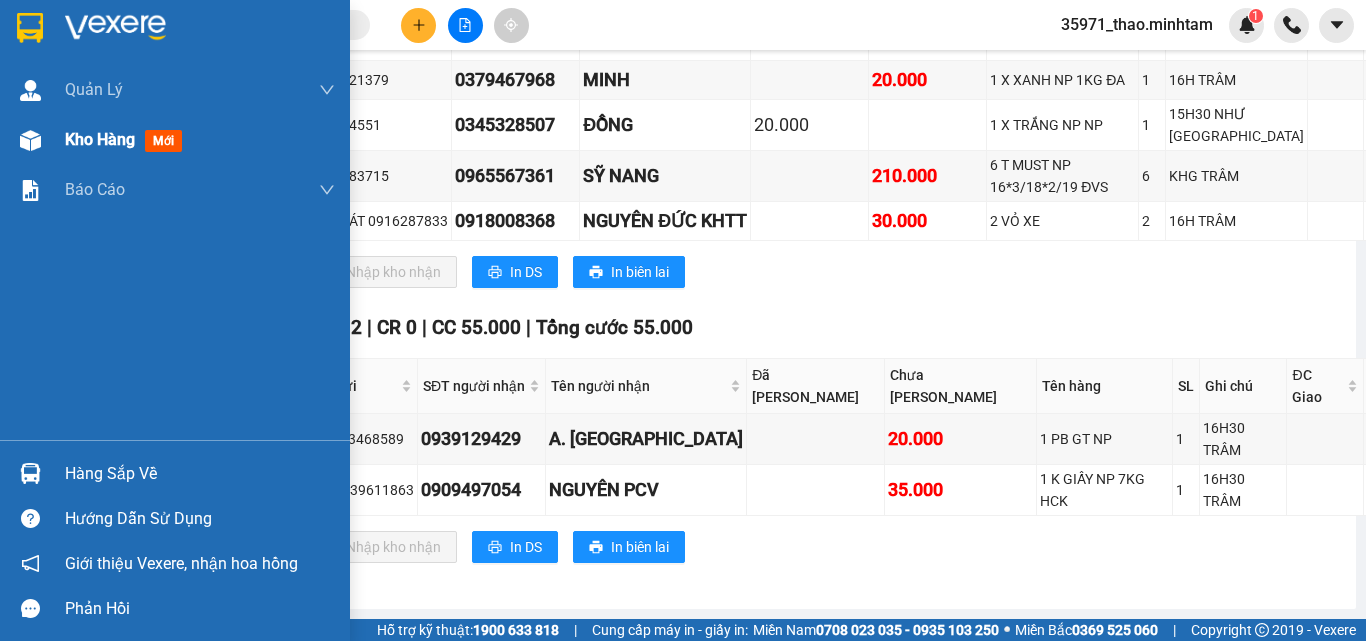 click on "Kho hàng" at bounding box center [100, 139] 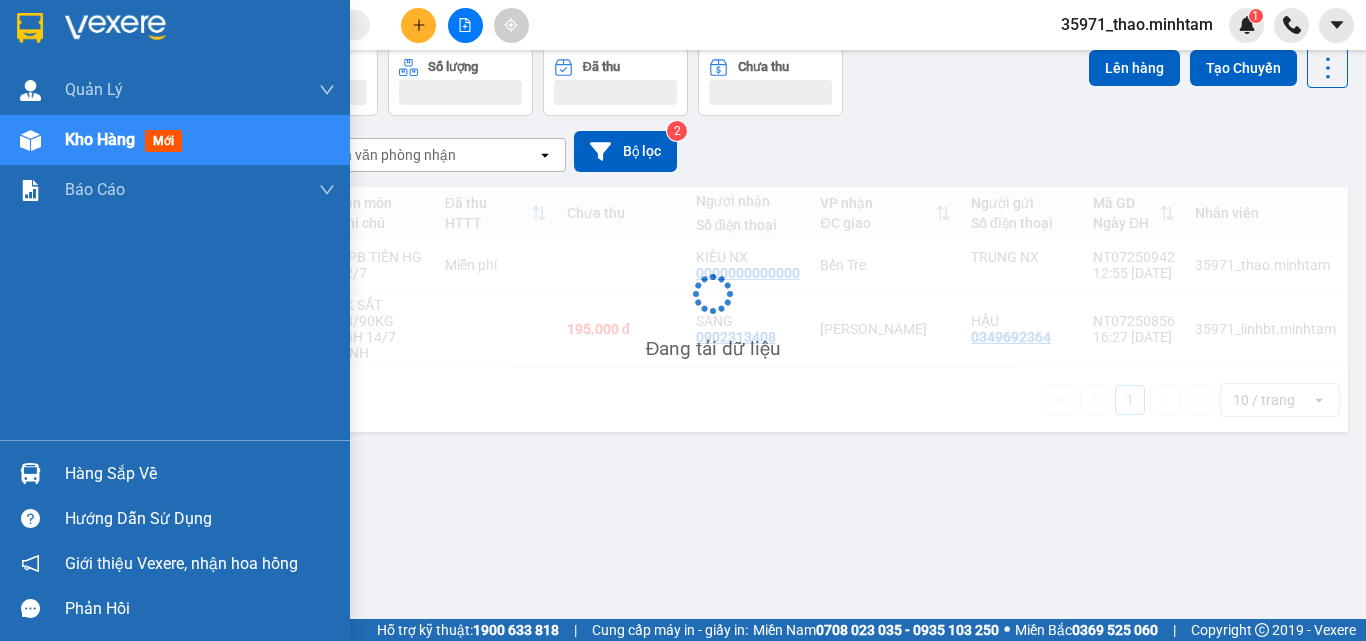 scroll, scrollTop: 92, scrollLeft: 0, axis: vertical 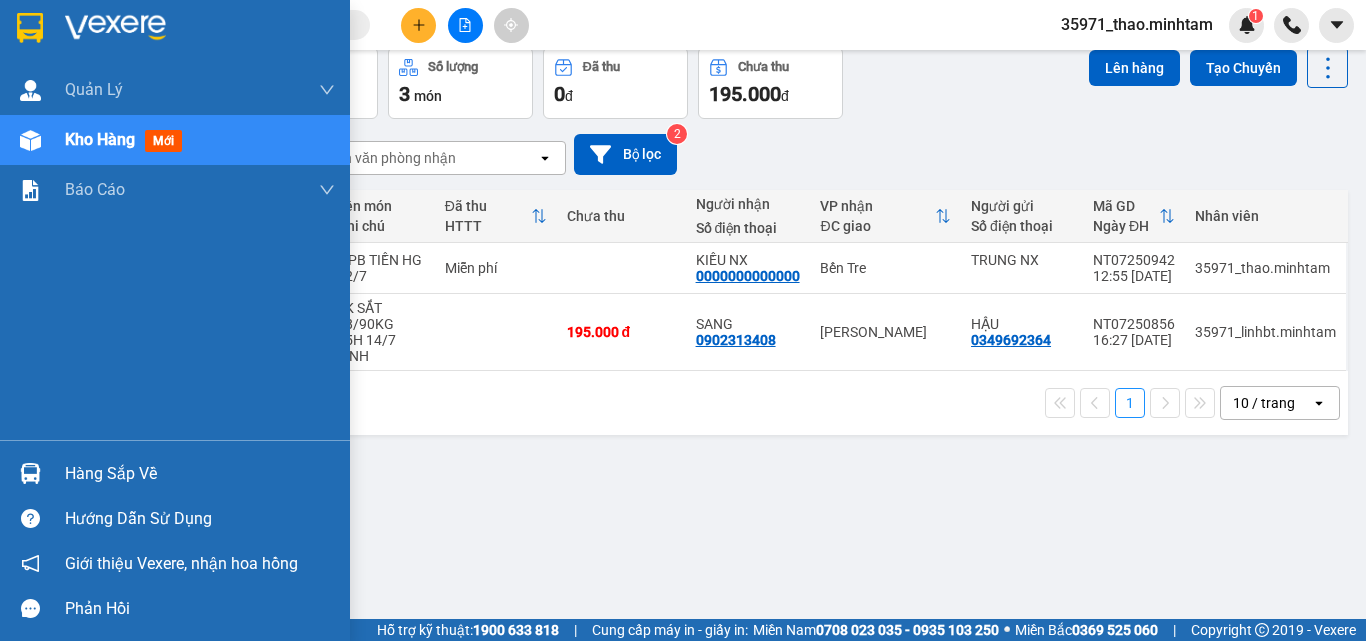 click on "Hàng sắp về" at bounding box center (200, 474) 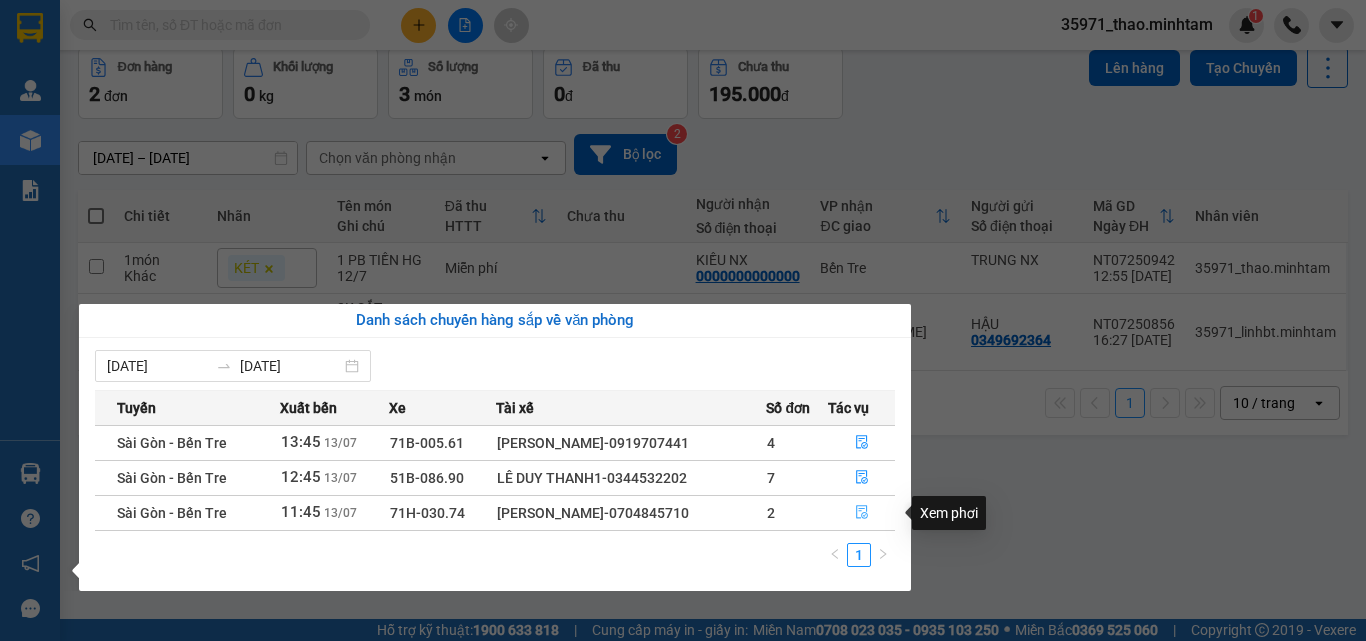 click 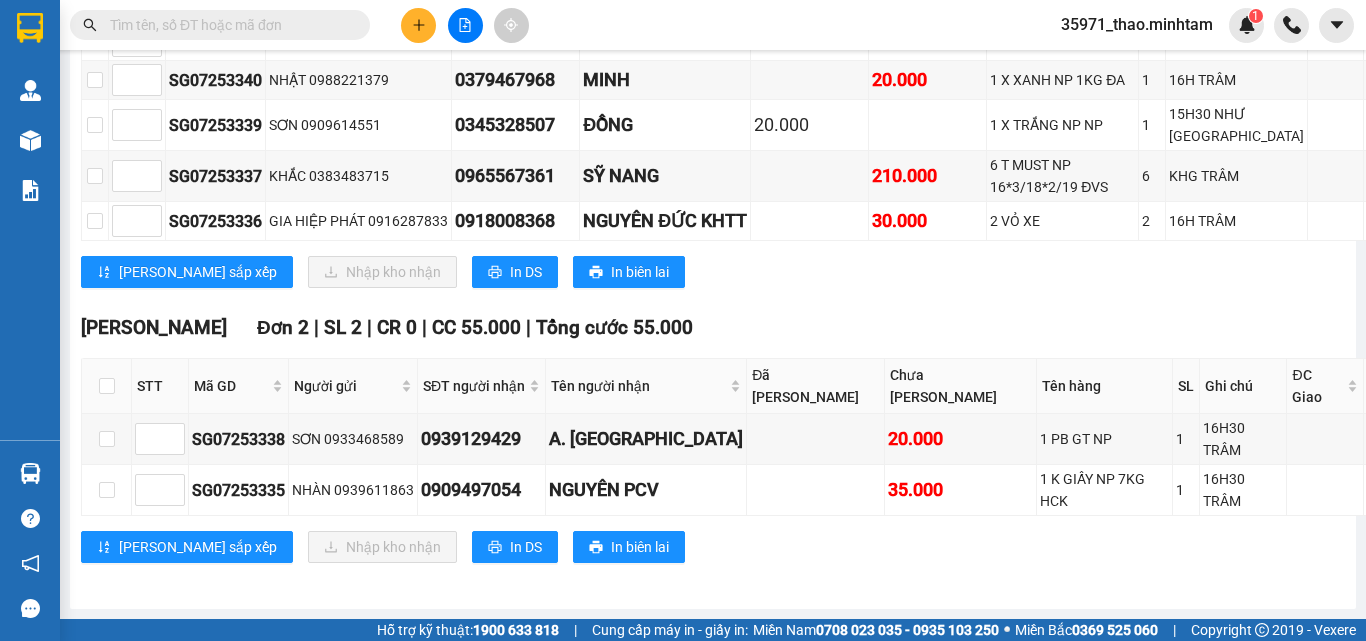 scroll, scrollTop: 685, scrollLeft: 0, axis: vertical 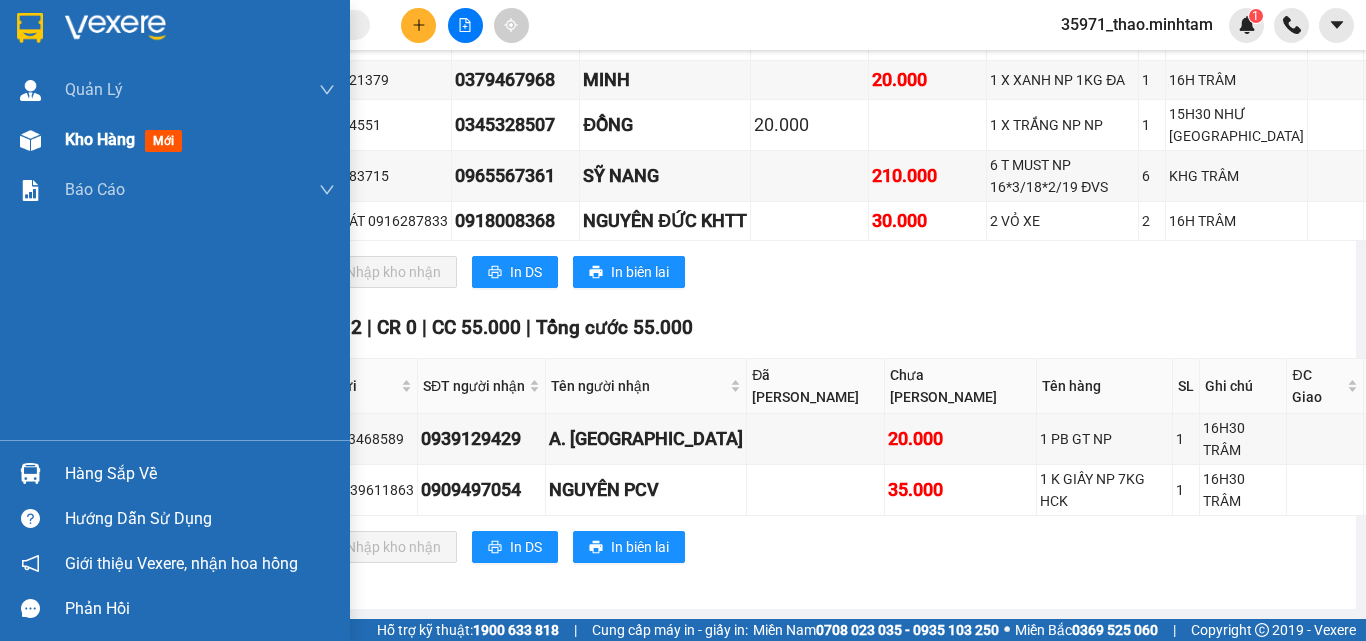 click on "Kho hàng" at bounding box center [100, 139] 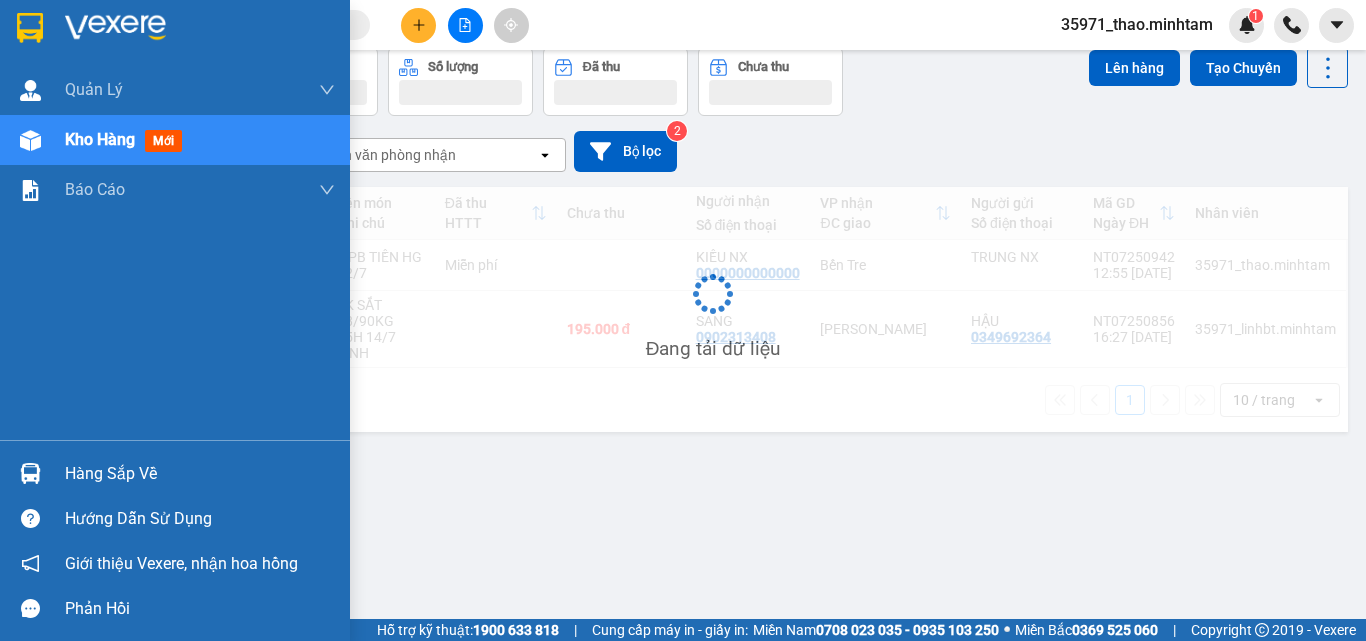 scroll, scrollTop: 92, scrollLeft: 0, axis: vertical 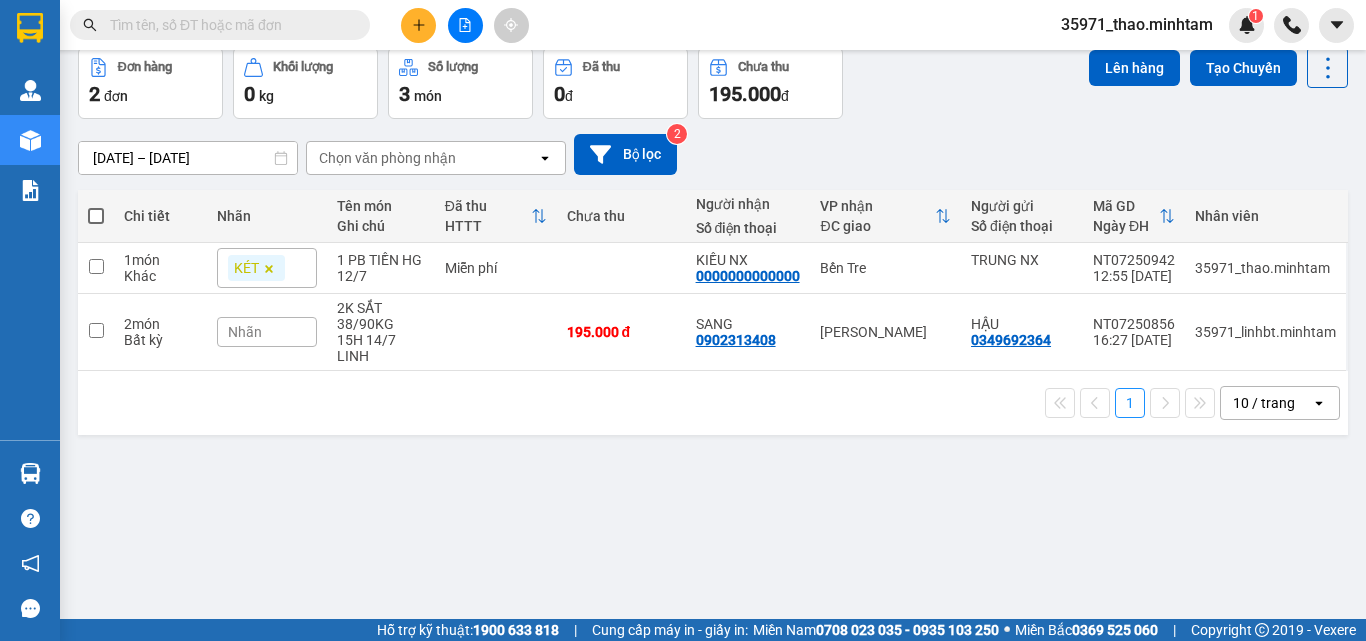 drag, startPoint x: 285, startPoint y: 435, endPoint x: 276, endPoint y: 469, distance: 35.17101 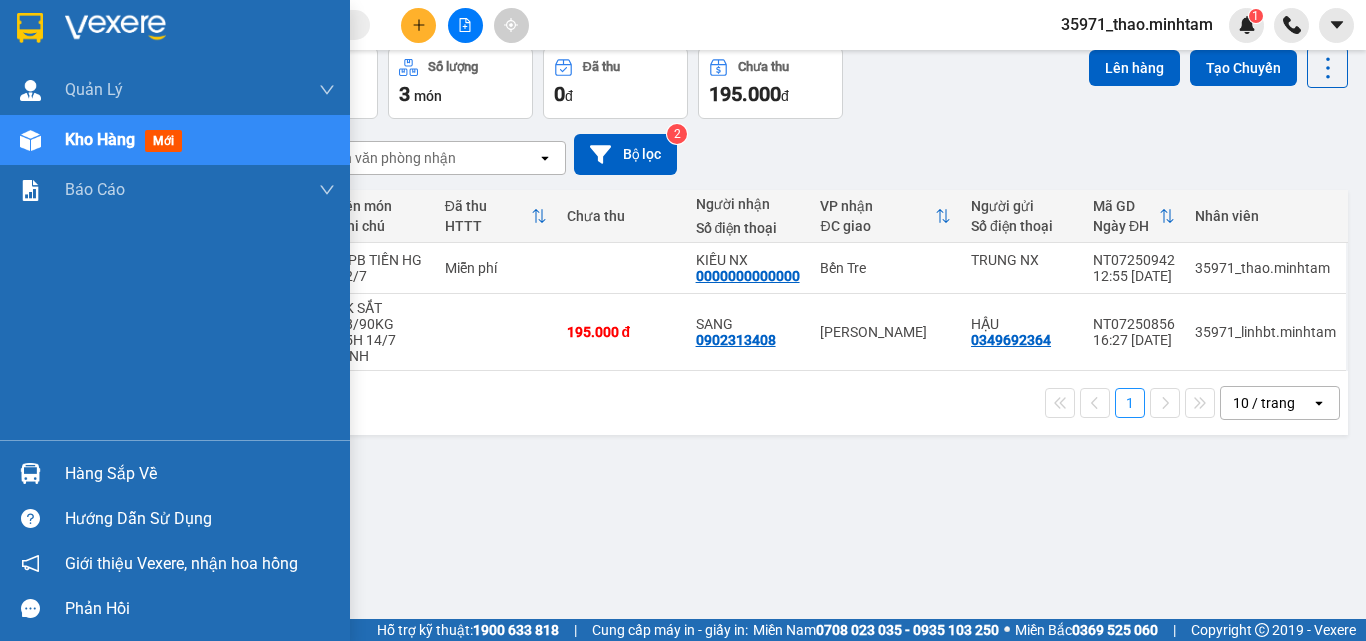 click on "Hàng sắp về" at bounding box center [200, 474] 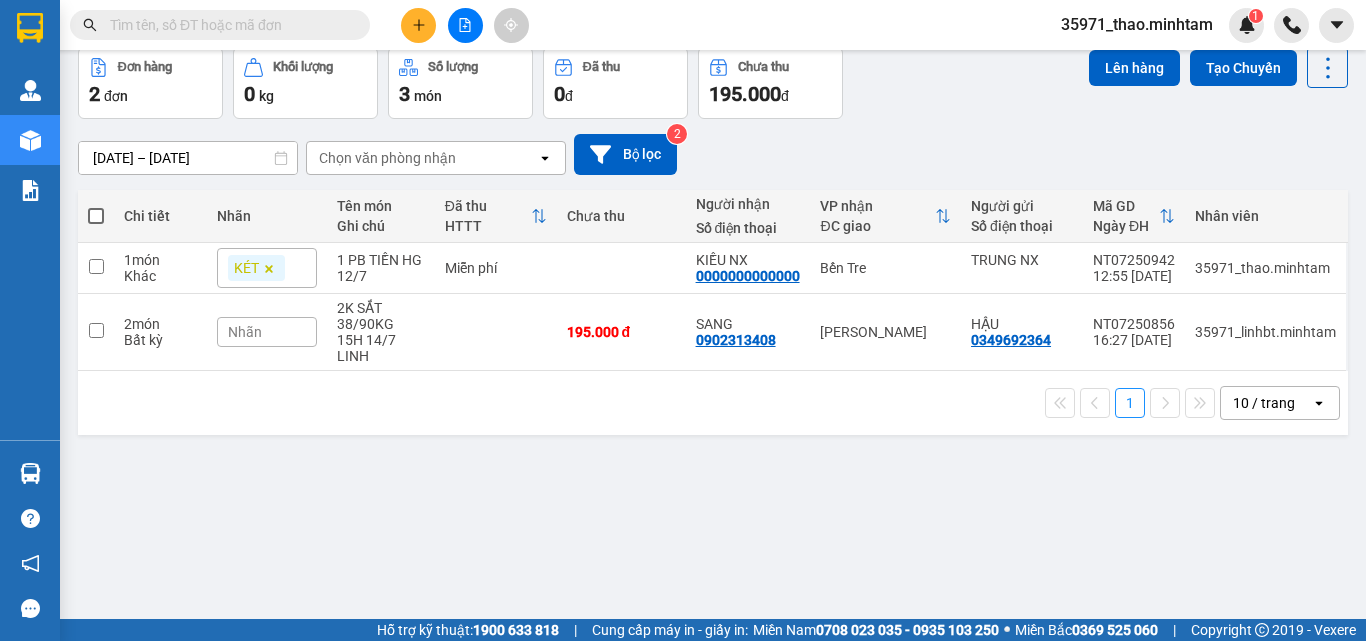 click on "Kết quả tìm kiếm ( 0 )  Bộ lọc  No Data 35971_thao.minhtam 1     Quản Lý Quản lý giao nhận mới     Kho hàng mới     Báo cáo BC giao hàng (nhân viên) BC hàng tồn Báo cáo dòng tiền (nhân viên) Báo cáo dòng tiền (trưởng trạm) Doanh số tạo đơn theo VP gửi (nhân viên) Doanh số tạo đơn theo VP gửi (trưởng trạm) Hàng sắp về Hướng dẫn sử dụng Giới thiệu Vexere, nhận hoa hồng Phản hồi Phần mềm hỗ trợ bạn tốt chứ? ver  1.8.137 Kho gửi Trên xe Kho nhận Hàng đã giao Đơn hàng 2 đơn Khối lượng 0 kg Số lượng 3 món Đã thu 0  đ Chưa thu 195.000  đ Lên hàng Tạo Chuyến 11/07/2025 – 13/07/2025 Press the down arrow key to interact with the calendar and select a date. Press the escape button to close the calendar. Selected date range is from 11/07/2025 to 13/07/2025. Chọn văn phòng nhận open Bộ lọc 2 Chi tiết Nhãn Tên món Ghi chú Đã thu HTTT Chưa thu Người nhận" at bounding box center (683, 320) 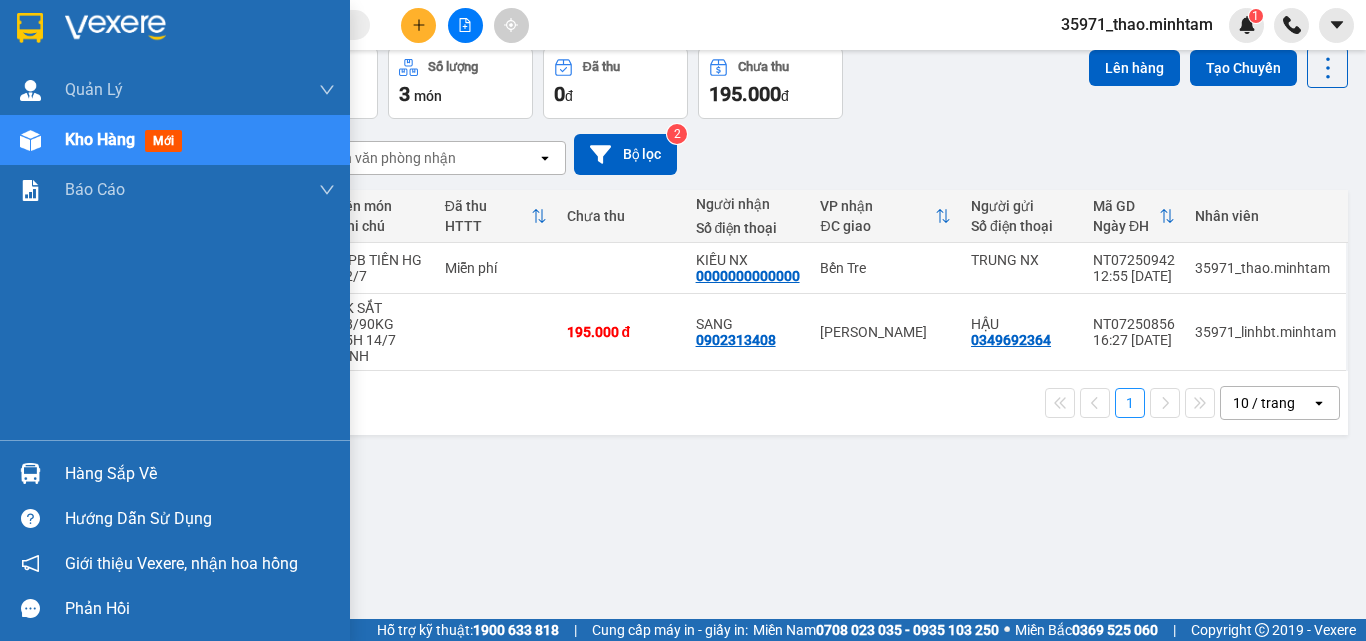 click on "Hàng sắp về" at bounding box center [200, 474] 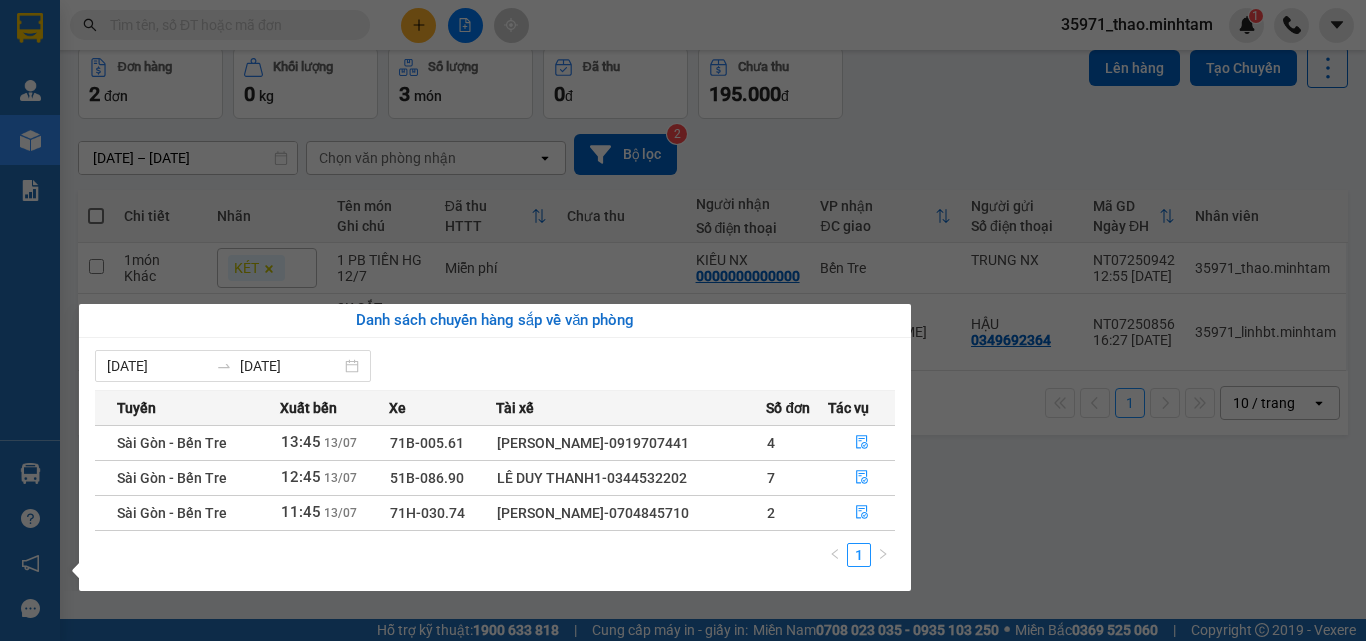 click on "Kết quả tìm kiếm ( 0 )  Bộ lọc  No Data 35971_thao.minhtam 1     Quản Lý Quản lý giao nhận mới     Kho hàng mới     Báo cáo BC giao hàng (nhân viên) BC hàng tồn Báo cáo dòng tiền (nhân viên) Báo cáo dòng tiền (trưởng trạm) Doanh số tạo đơn theo VP gửi (nhân viên) Doanh số tạo đơn theo VP gửi (trưởng trạm) Hàng sắp về Hướng dẫn sử dụng Giới thiệu Vexere, nhận hoa hồng Phản hồi Phần mềm hỗ trợ bạn tốt chứ? ver  1.8.137 Kho gửi Trên xe Kho nhận Hàng đã giao Đơn hàng 2 đơn Khối lượng 0 kg Số lượng 3 món Đã thu 0  đ Chưa thu 195.000  đ Lên hàng Tạo Chuyến 11/07/2025 – 13/07/2025 Press the down arrow key to interact with the calendar and select a date. Press the escape button to close the calendar. Selected date range is from 11/07/2025 to 13/07/2025. Chọn văn phòng nhận open Bộ lọc 2 Chi tiết Nhãn Tên món Ghi chú Đã thu HTTT Chưa thu Người nhận" at bounding box center [683, 320] 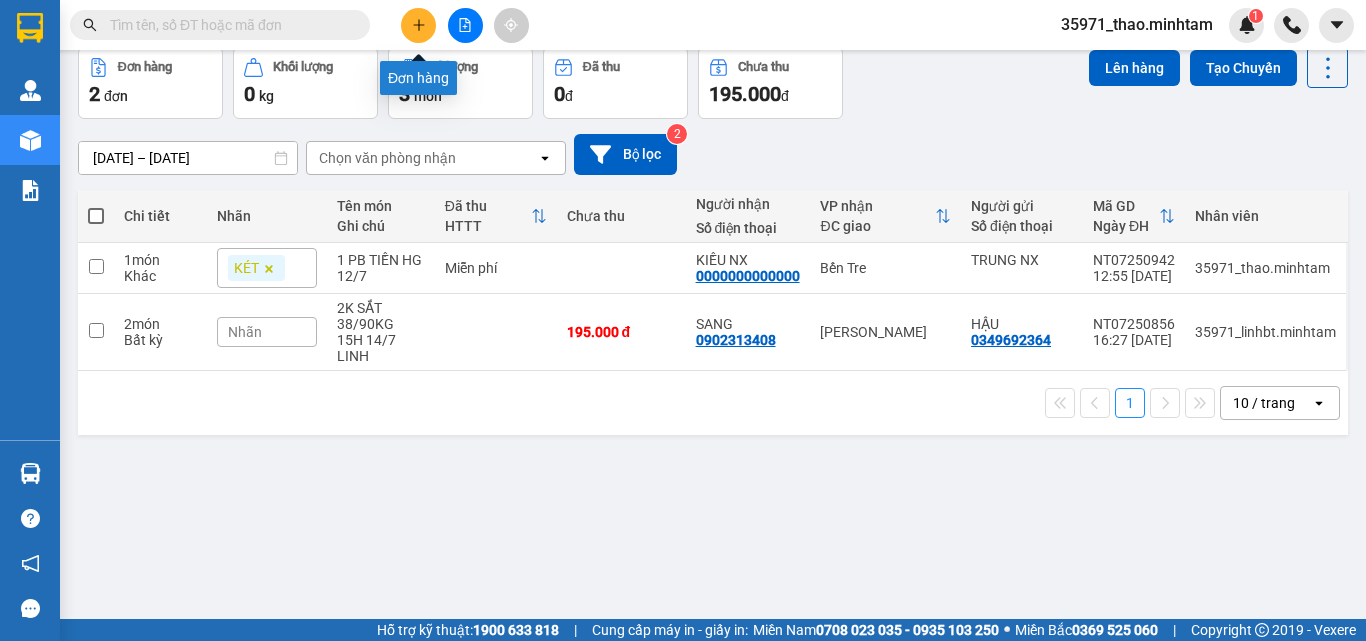 click at bounding box center [418, 25] 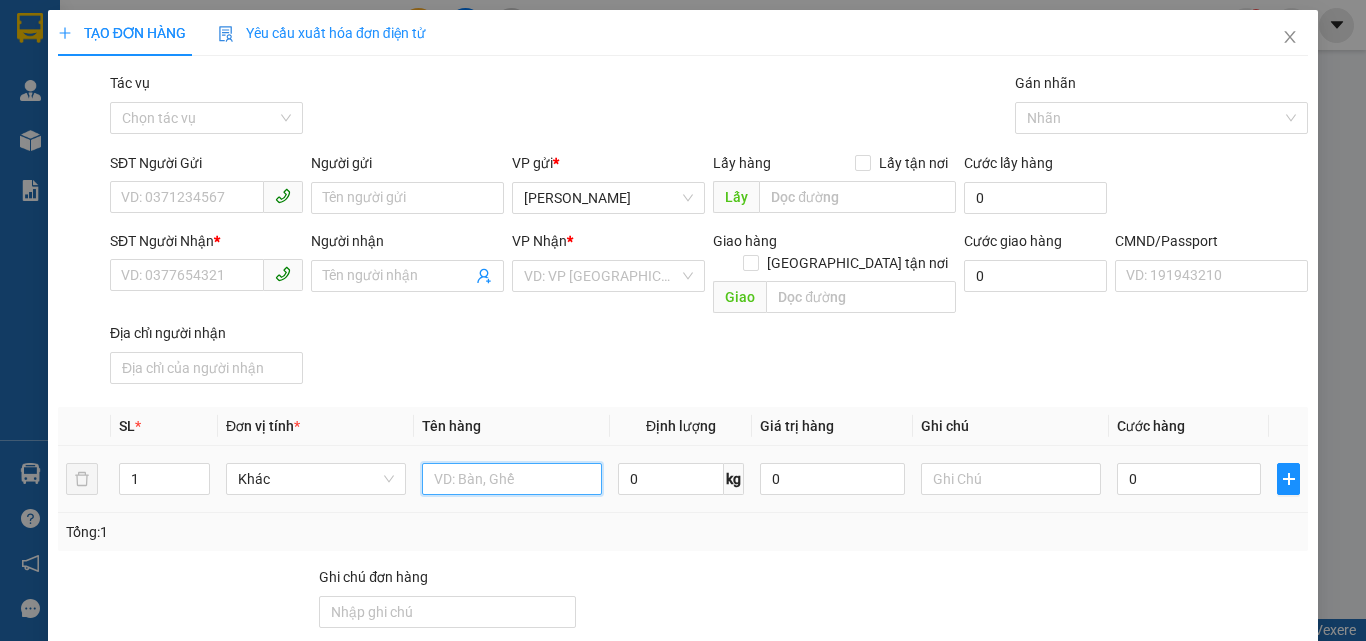 click at bounding box center [512, 479] 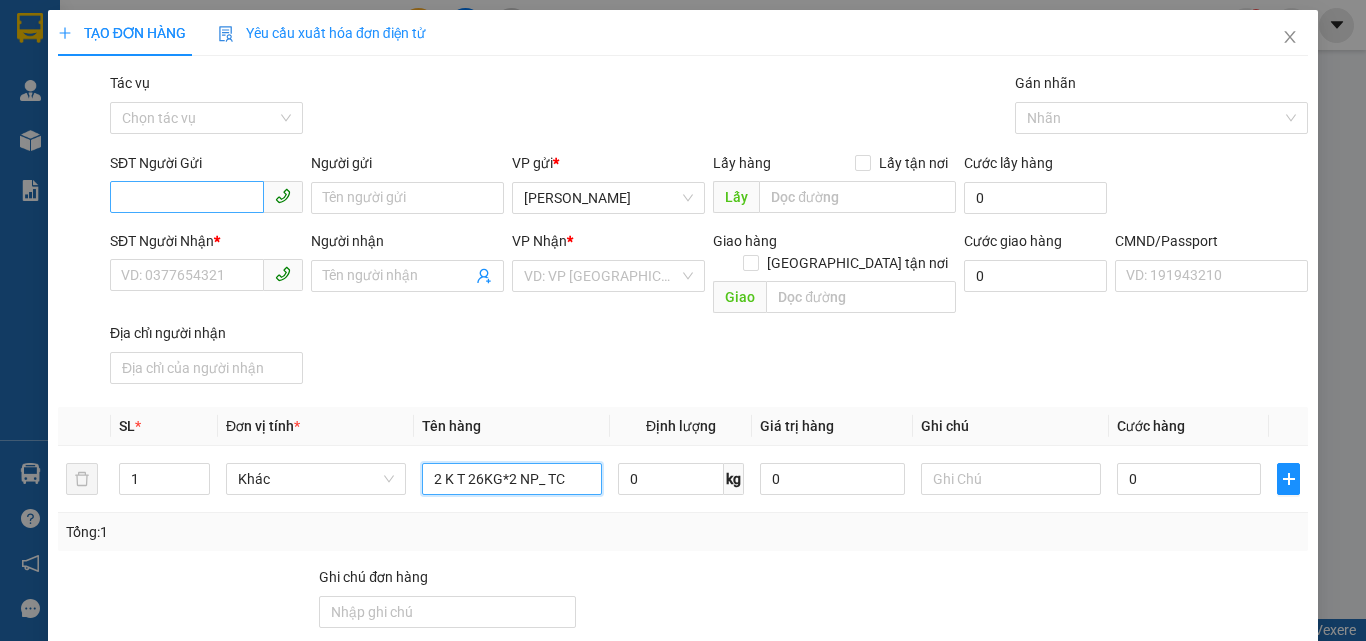 type on "2 K T 26KG*2 NP_ TC" 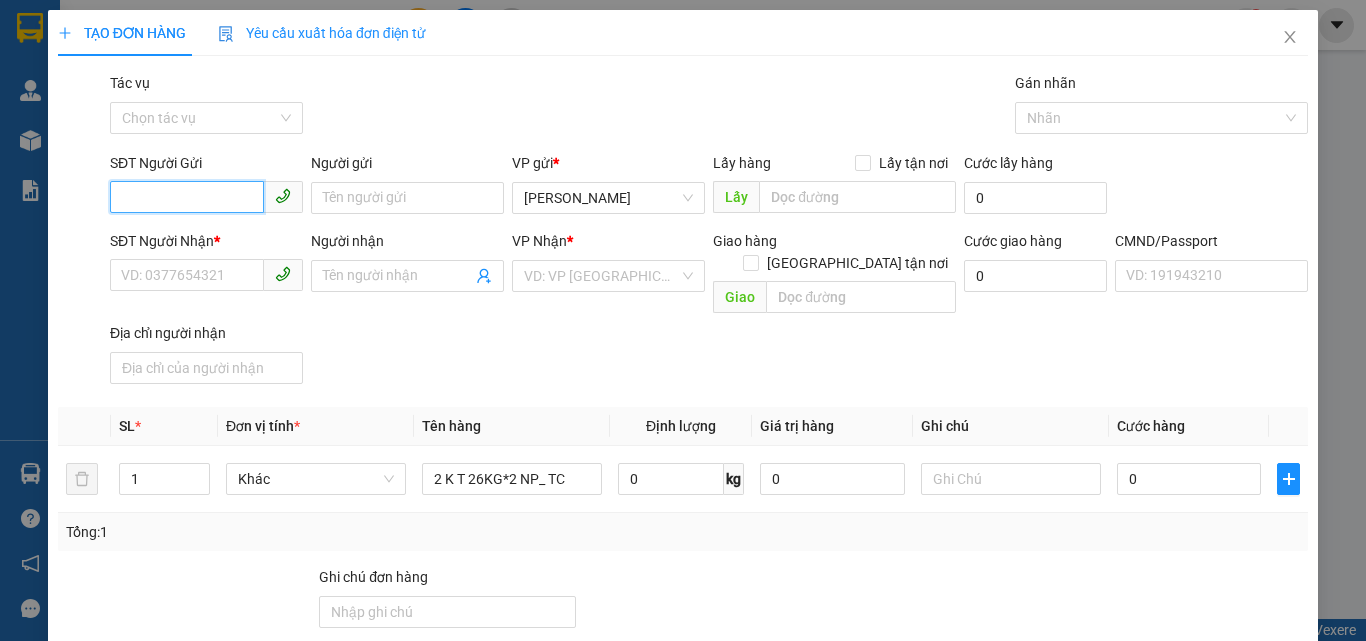 click on "SĐT Người Gửi" at bounding box center (187, 197) 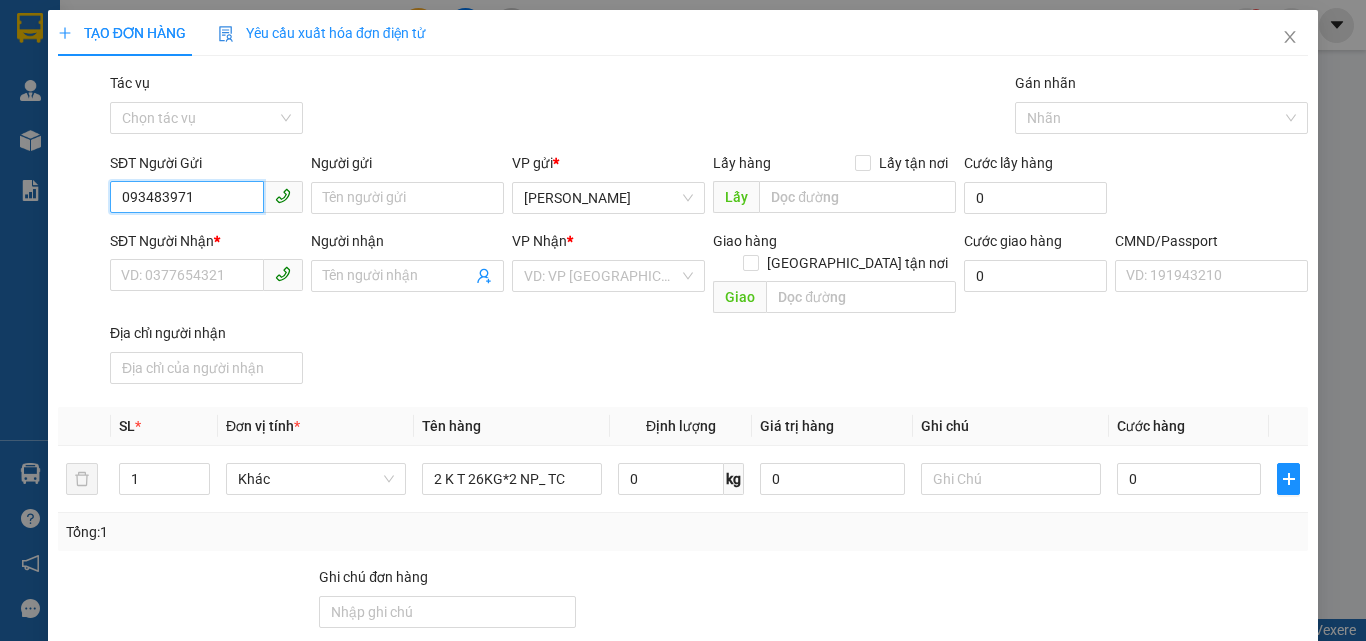 type on "0934839716" 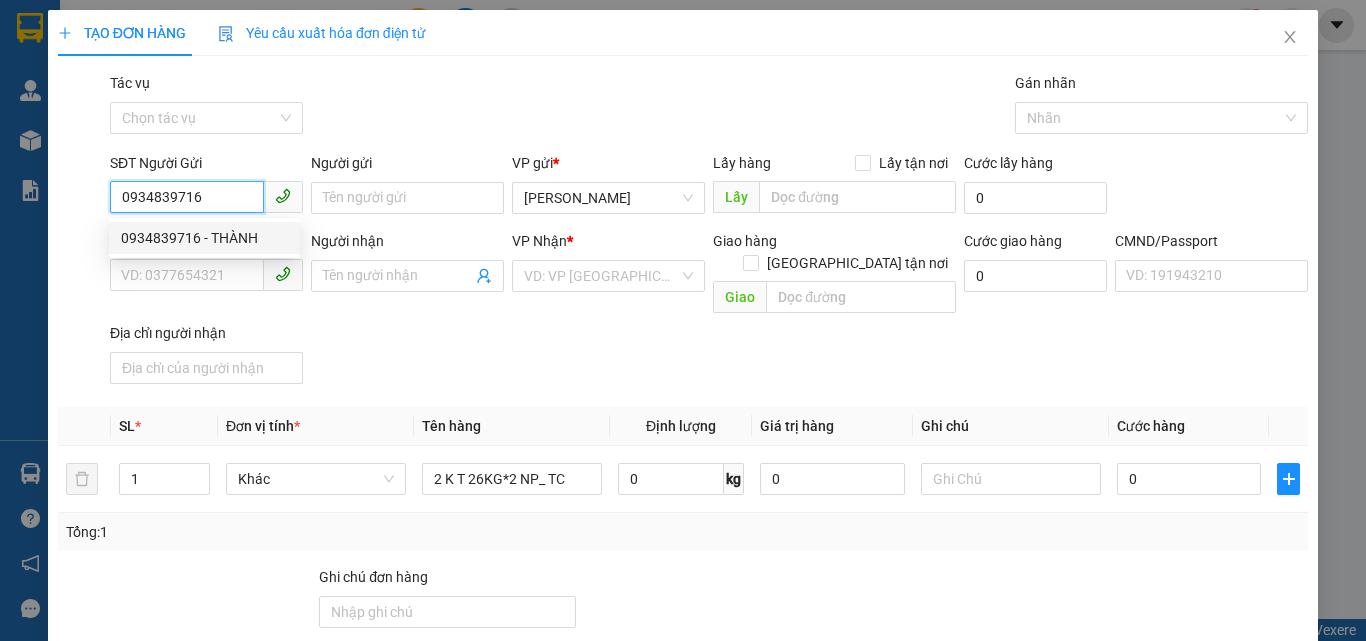 click on "0934839716 - THÀNH" at bounding box center (204, 238) 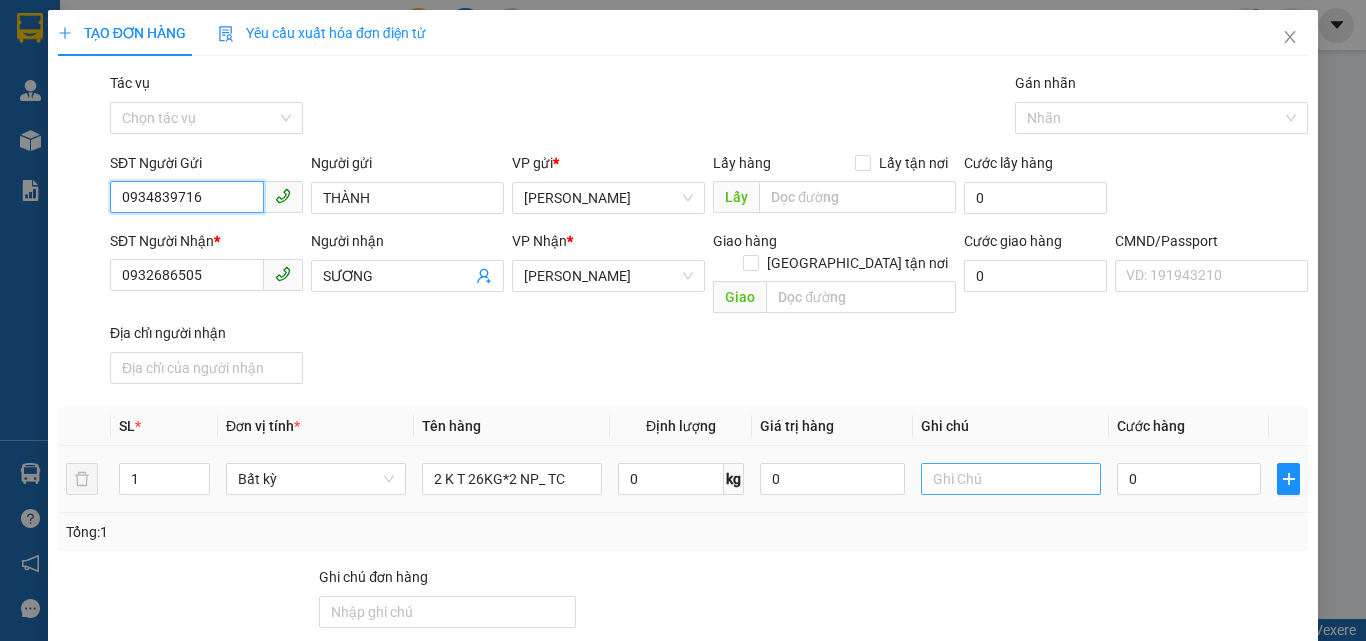 type on "0934839716" 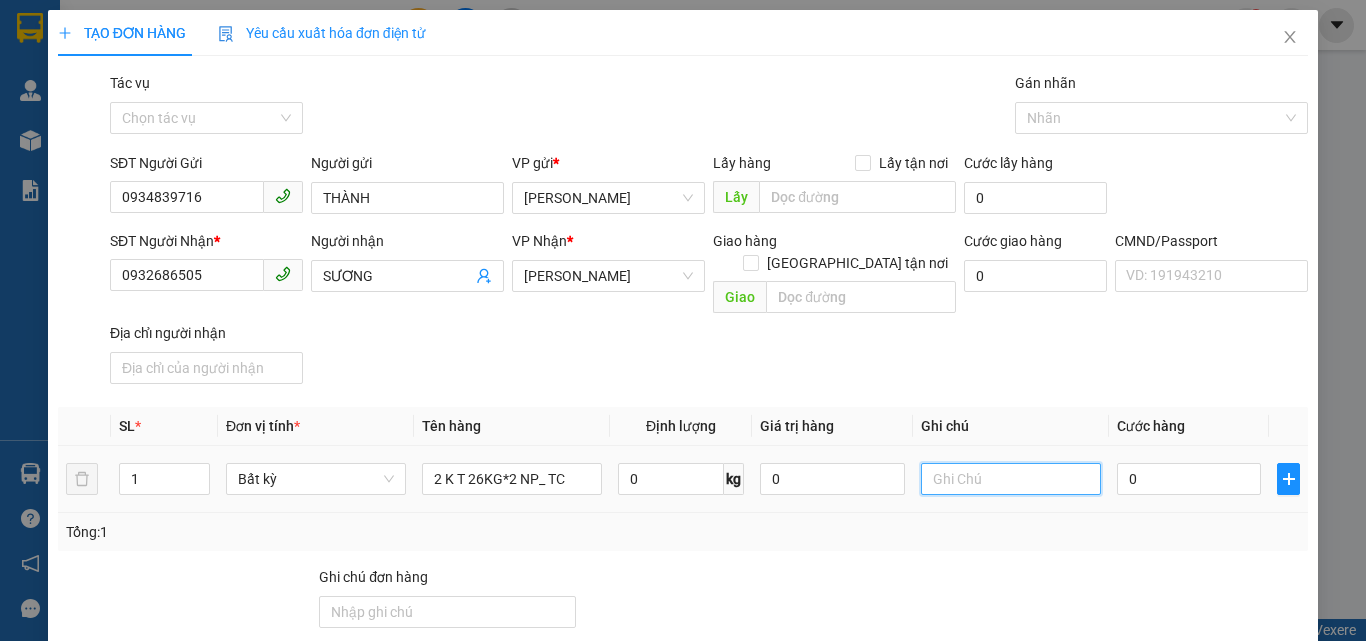 click at bounding box center [1011, 479] 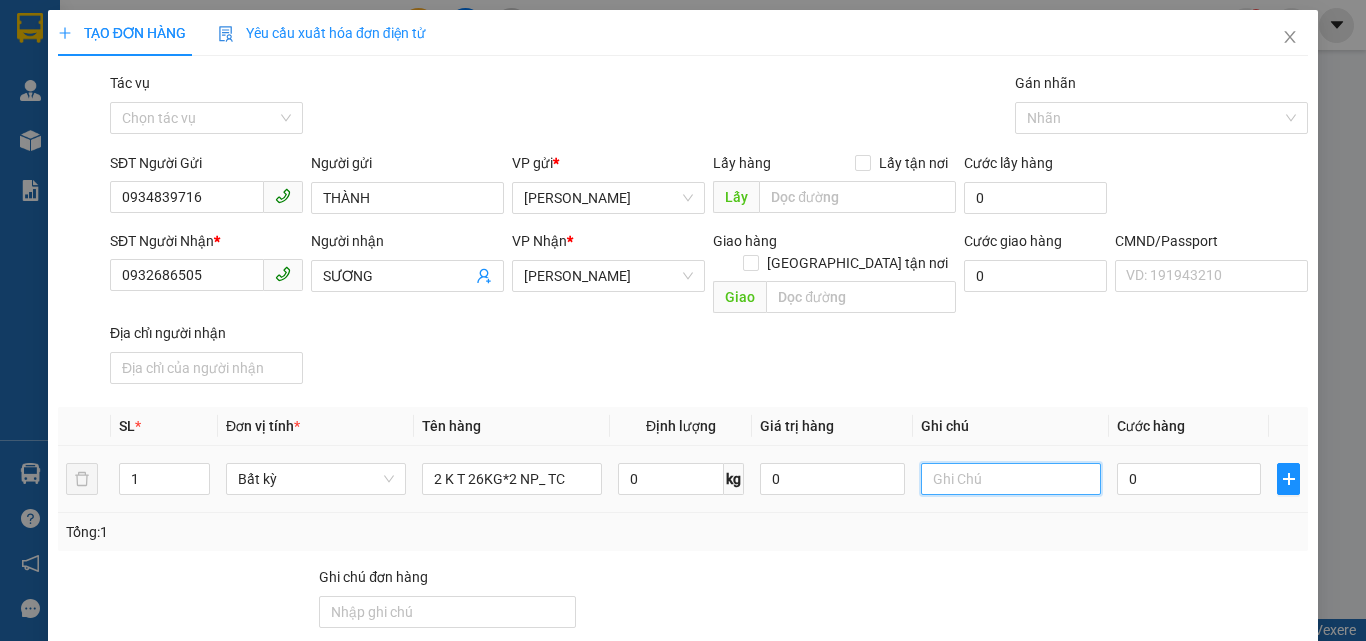 click at bounding box center [1011, 479] 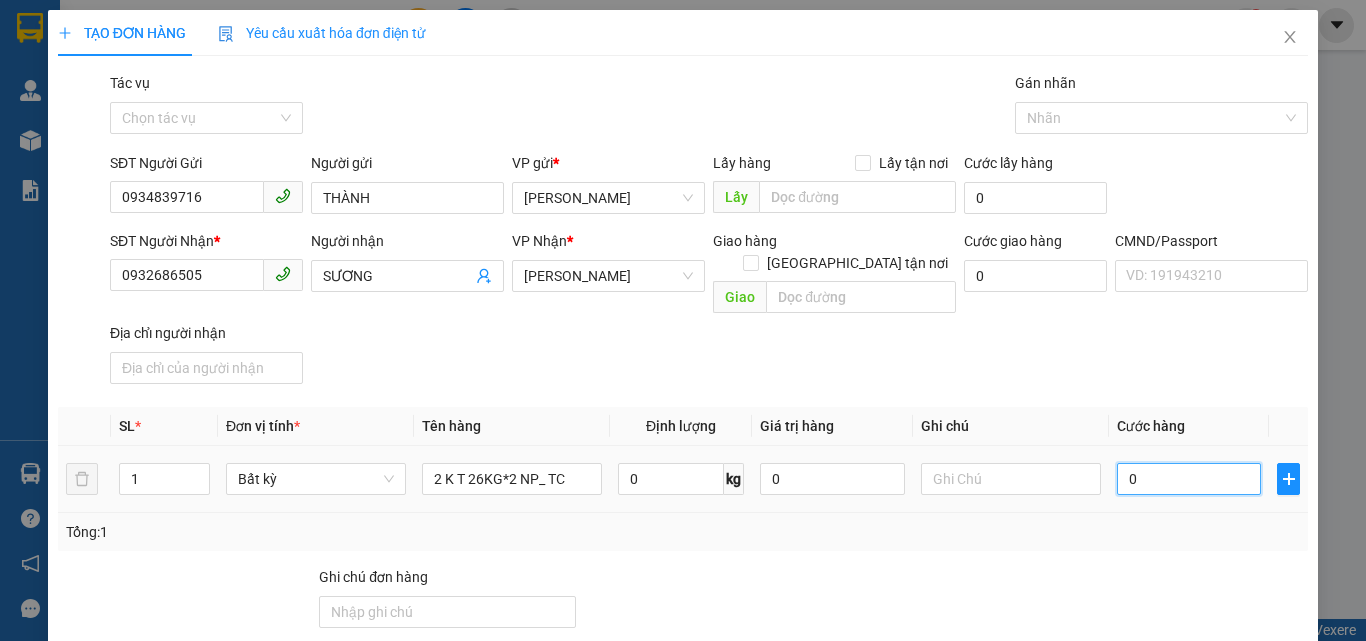 click on "0" at bounding box center (1189, 479) 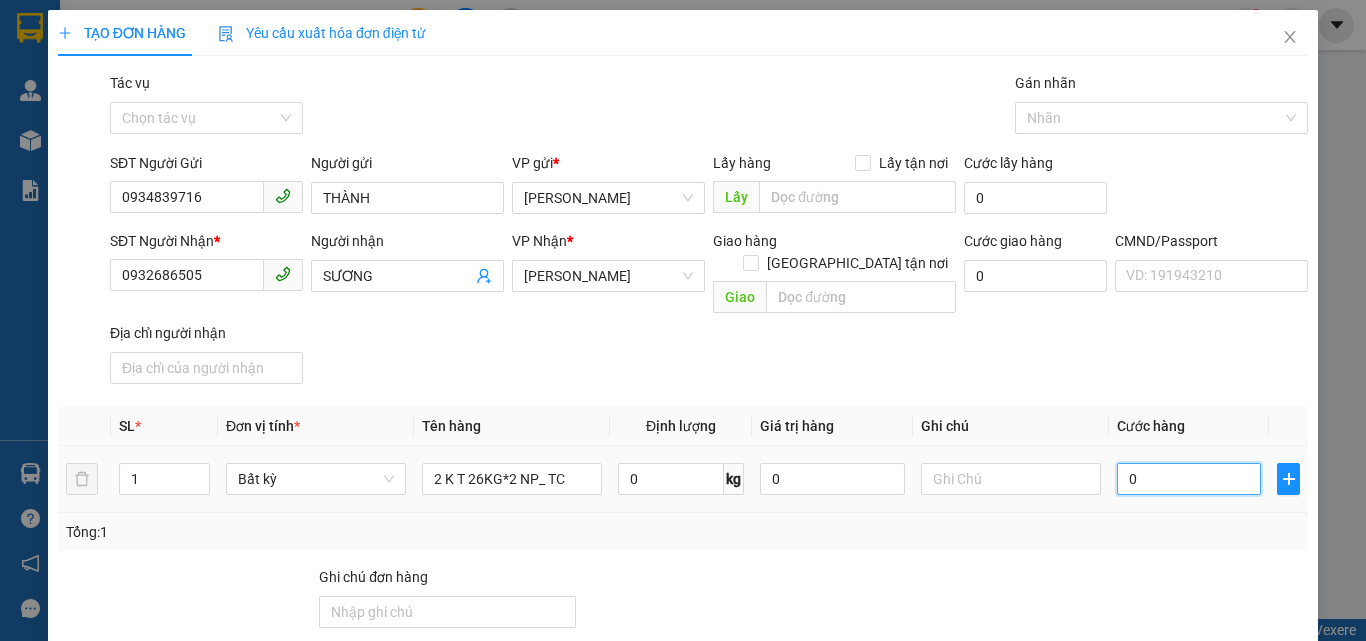 type on "1" 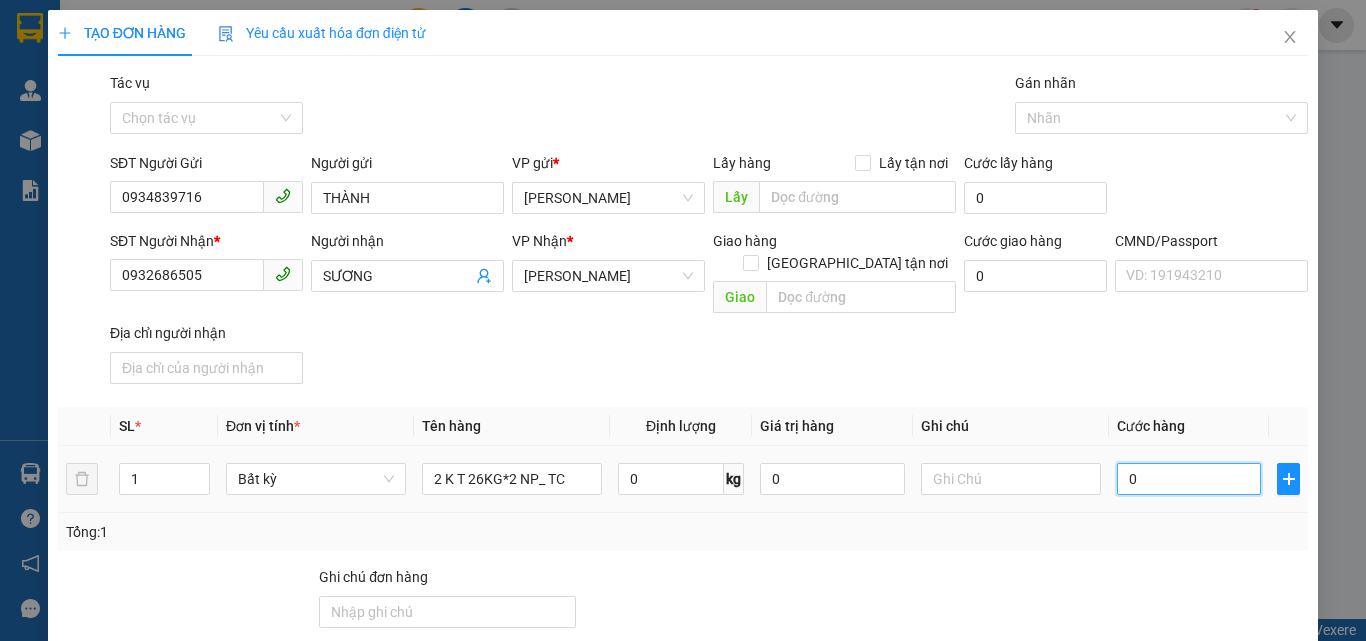 type on "1" 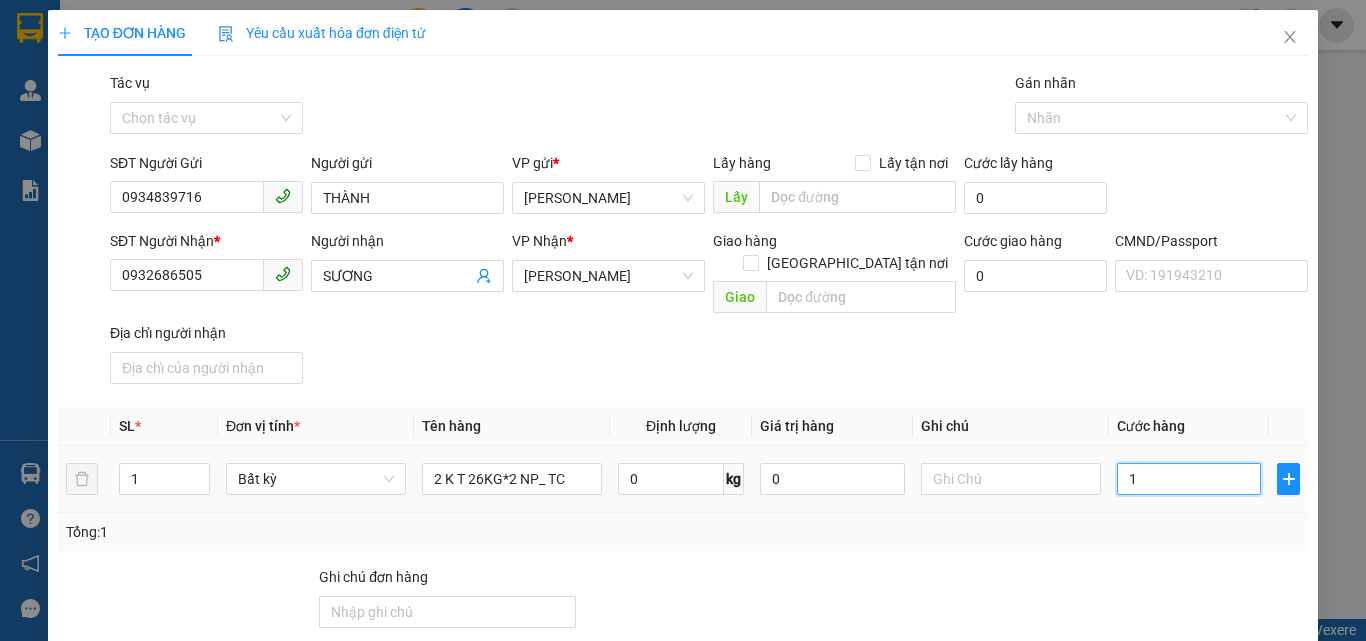 type on "10" 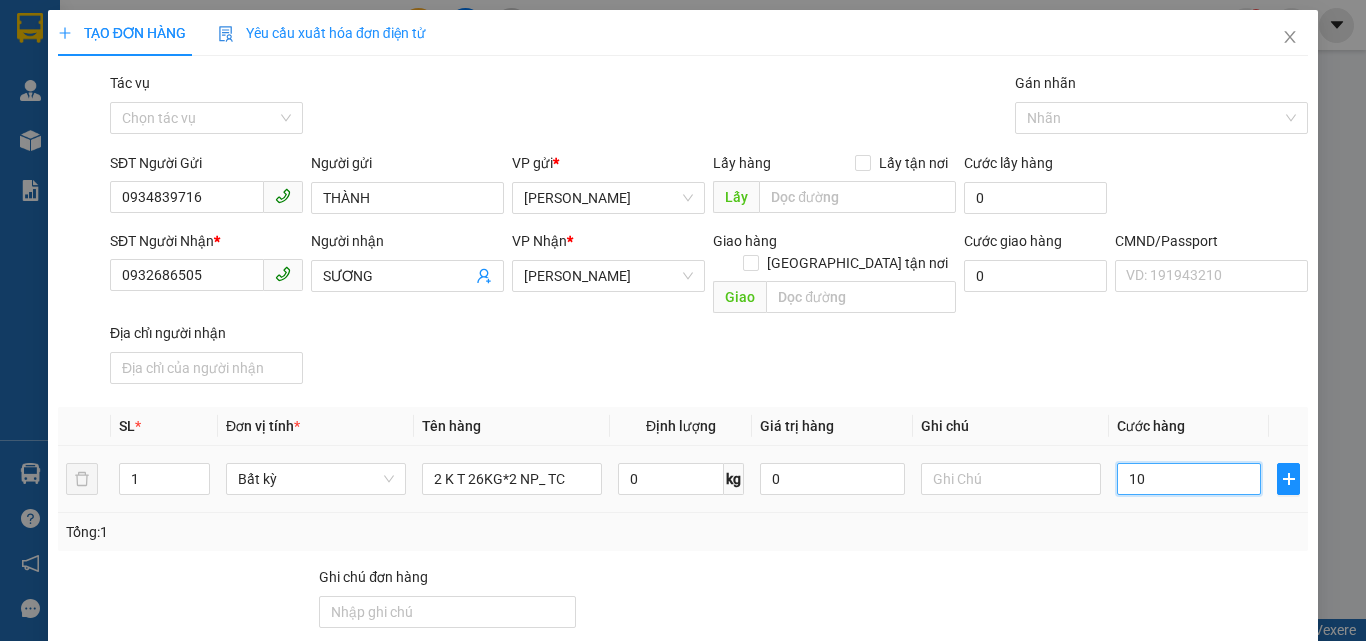 type on "100" 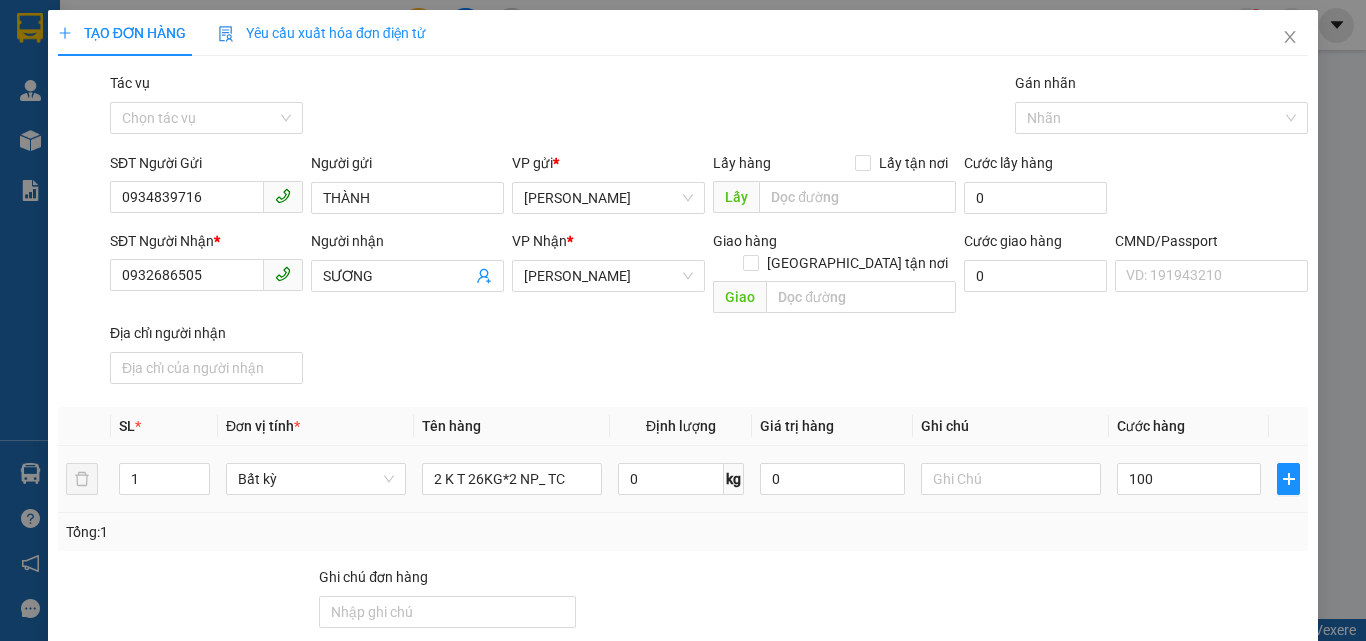 type on "100.000" 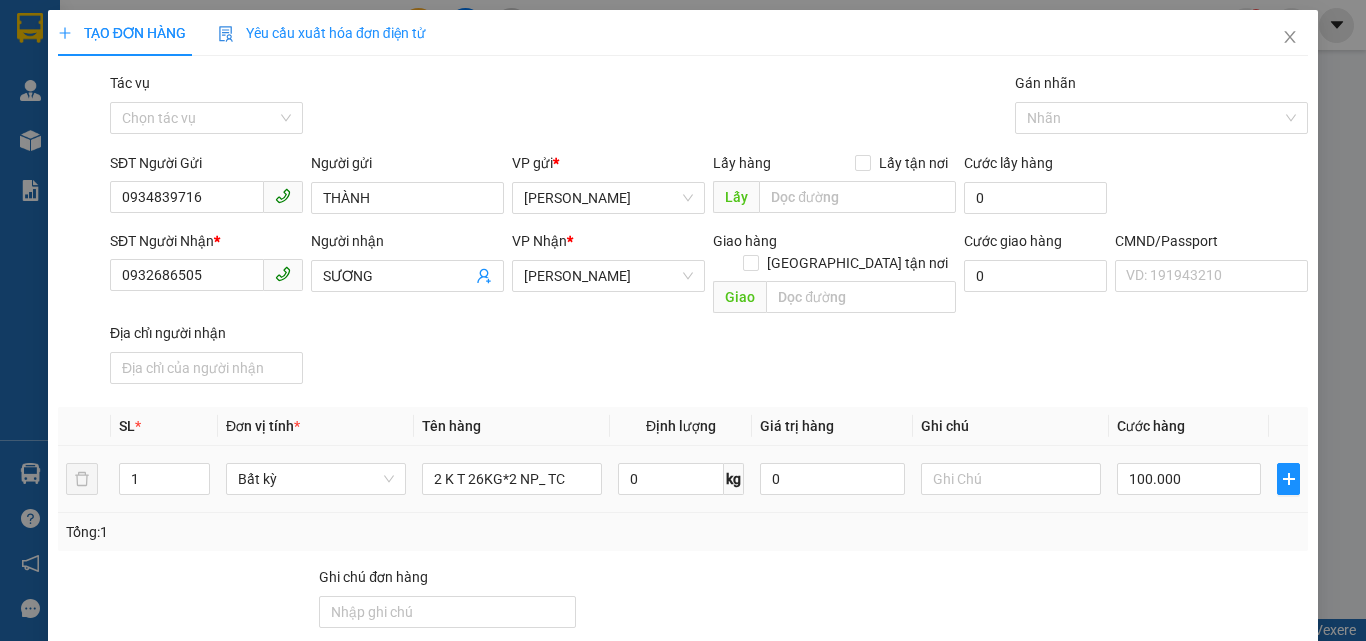click on "Tổng:  1" at bounding box center [683, 532] 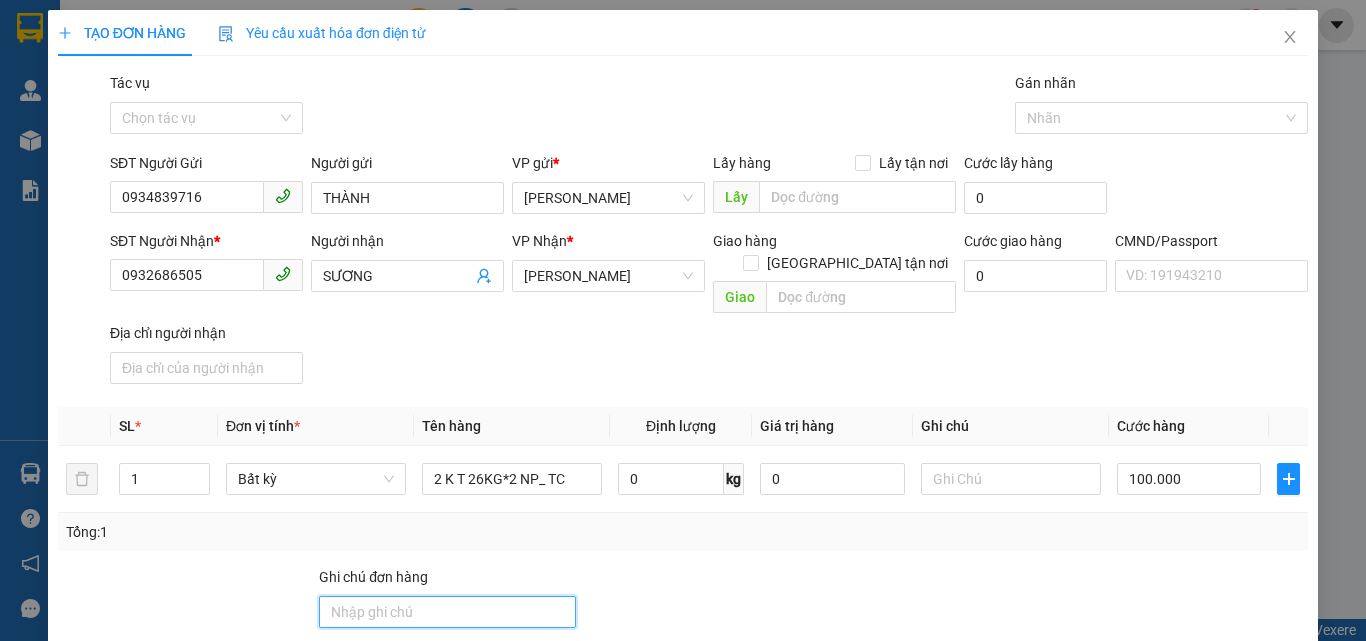 click on "Ghi chú đơn hàng" at bounding box center (447, 612) 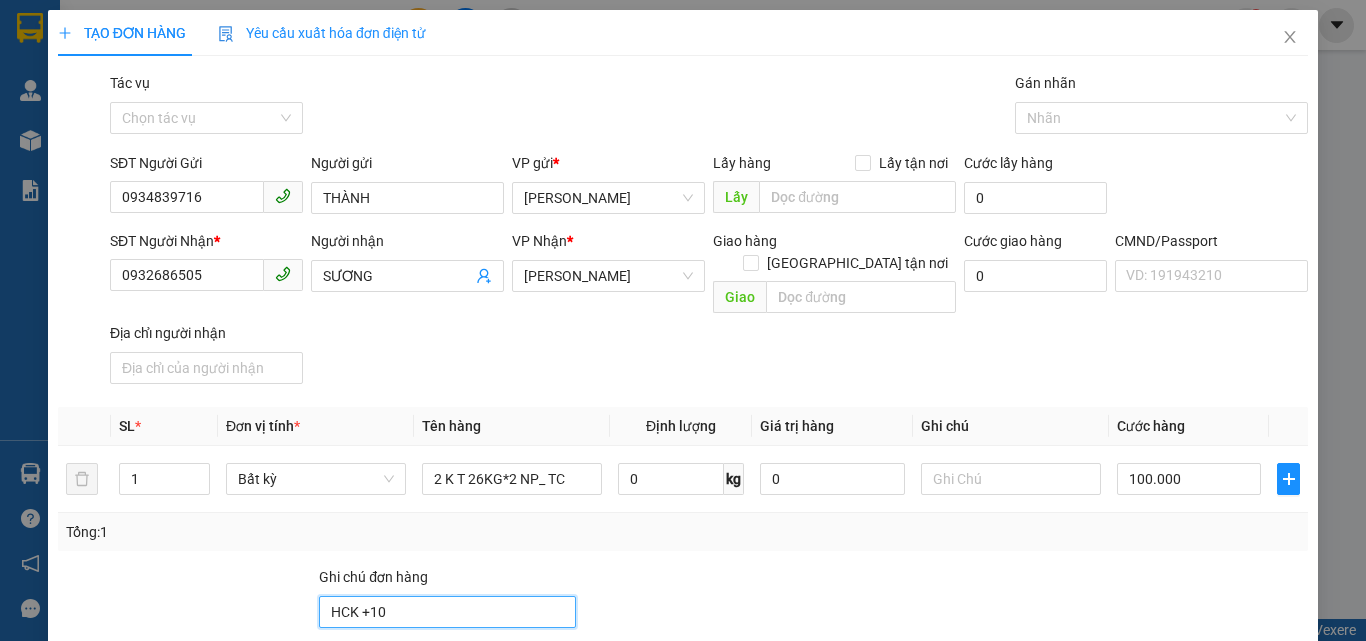 type on "HCK +10" 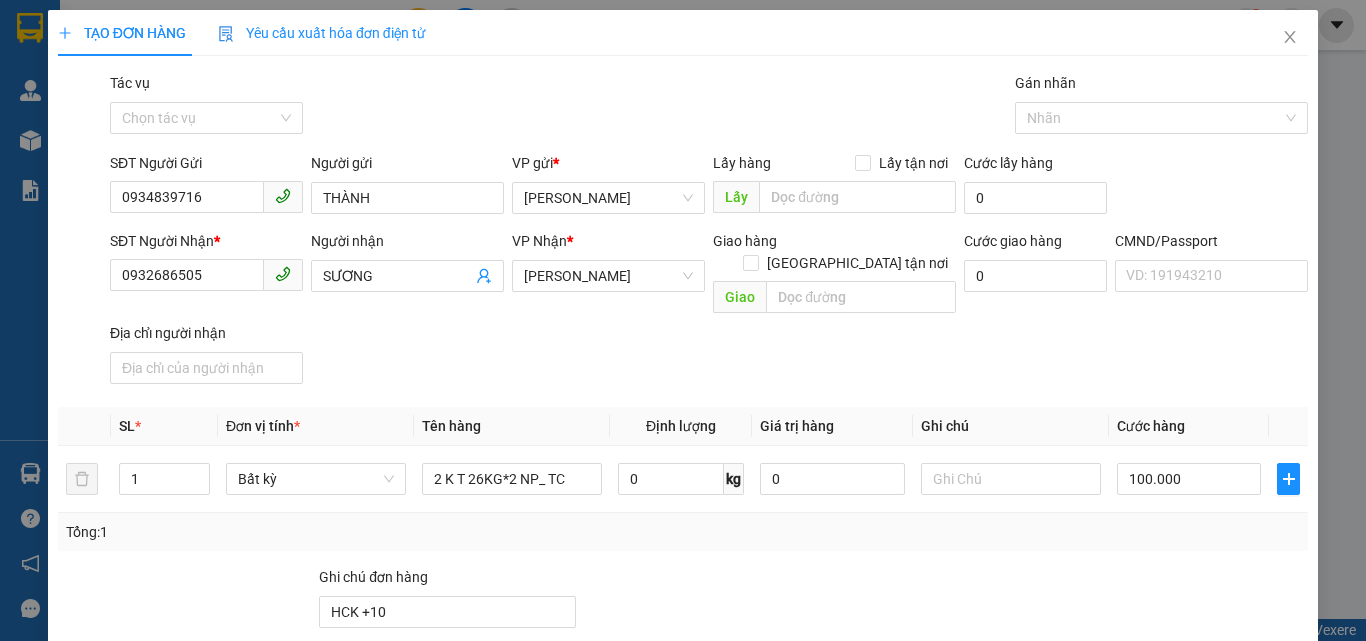 click on "Tổng:  1" at bounding box center [683, 532] 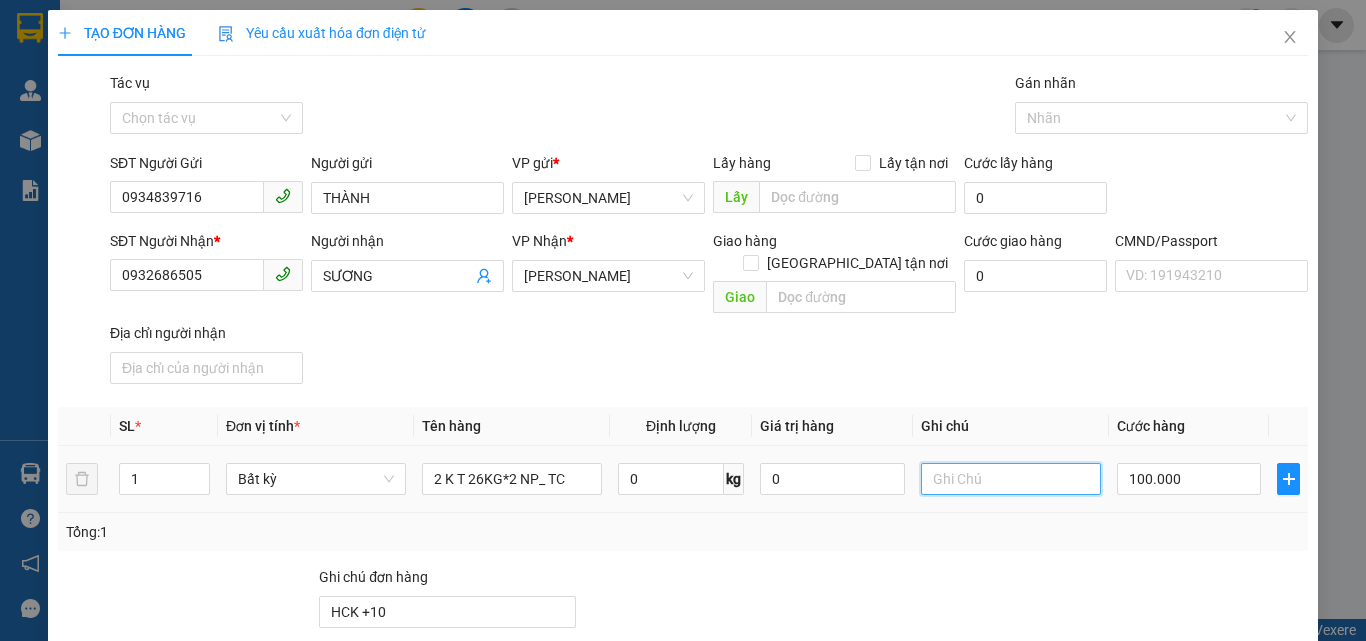 click at bounding box center [1011, 479] 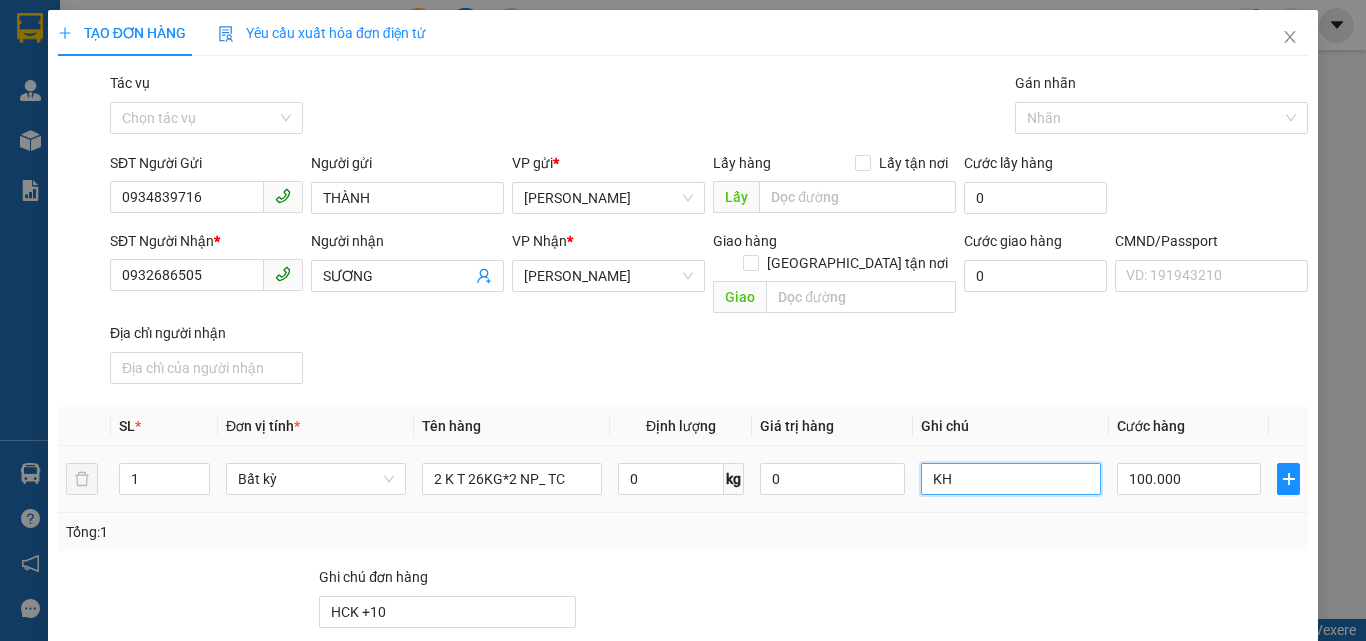 type on "K" 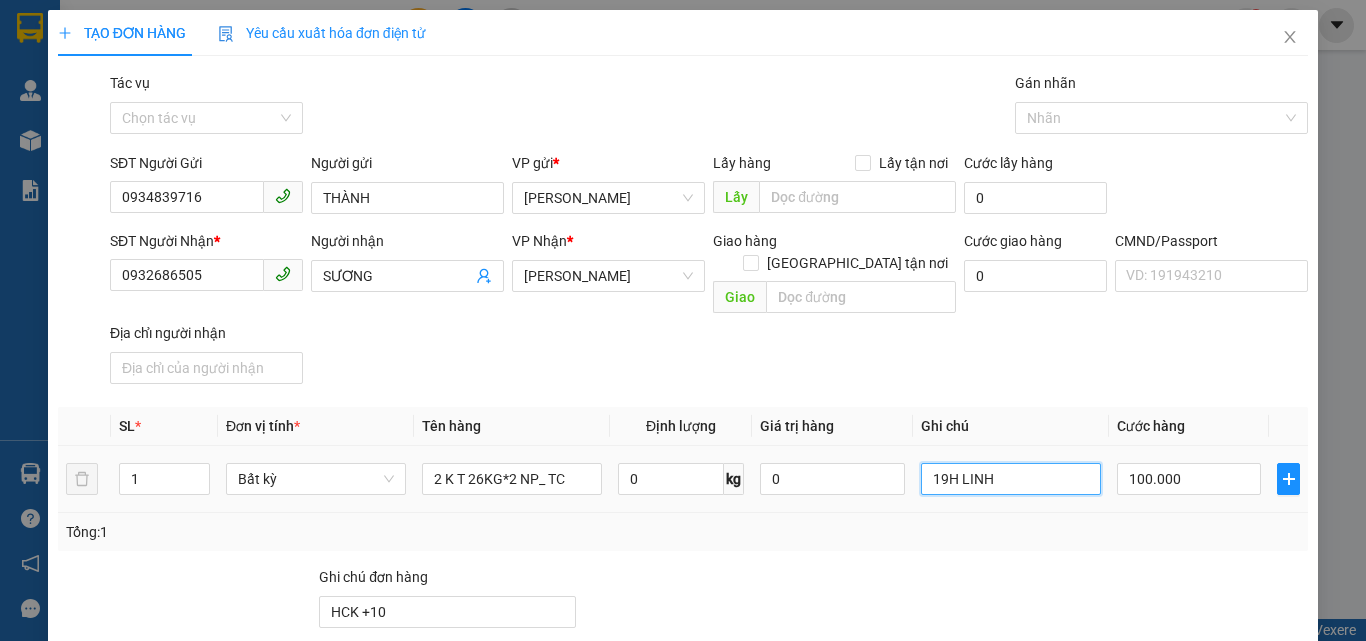 type on "19H LINH" 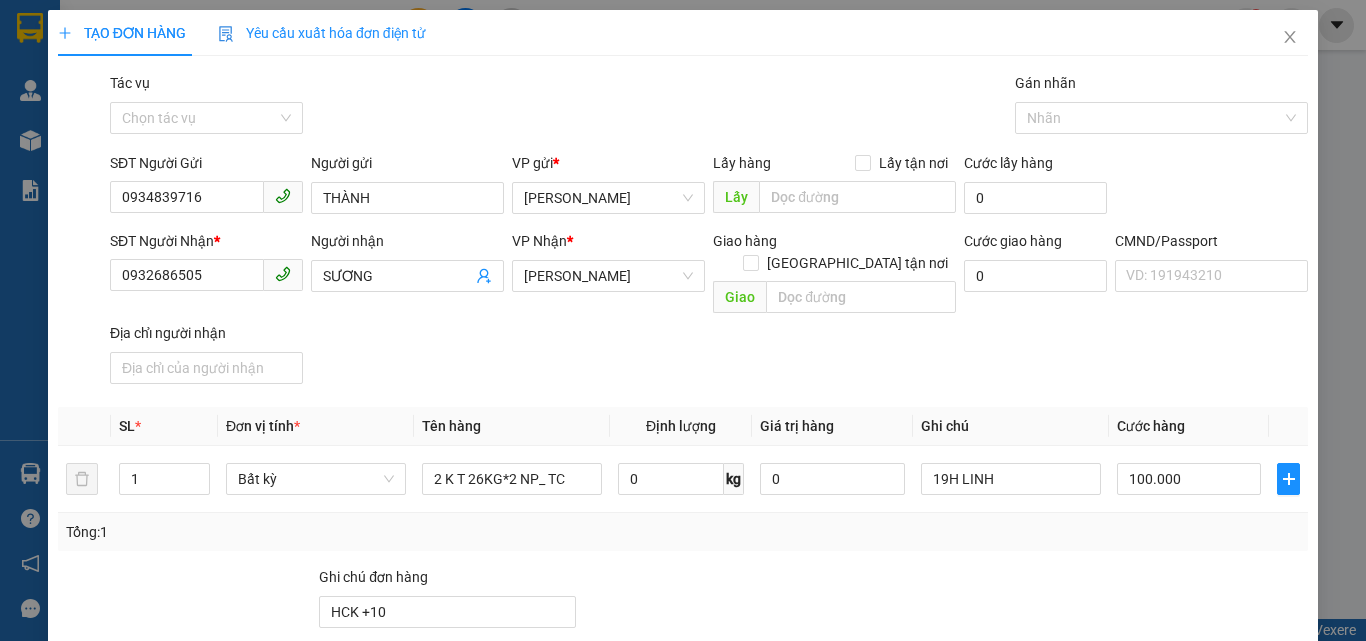 click on "Tổng:  1" at bounding box center [683, 532] 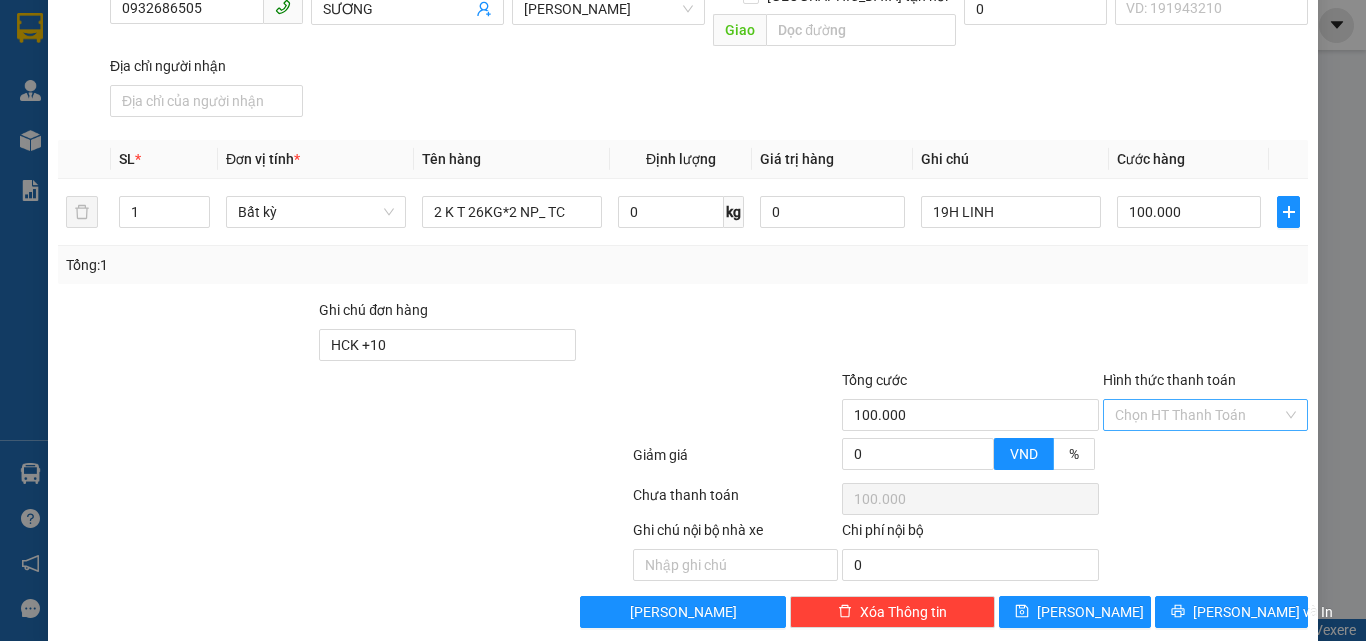 click on "Hình thức thanh toán" at bounding box center (1198, 415) 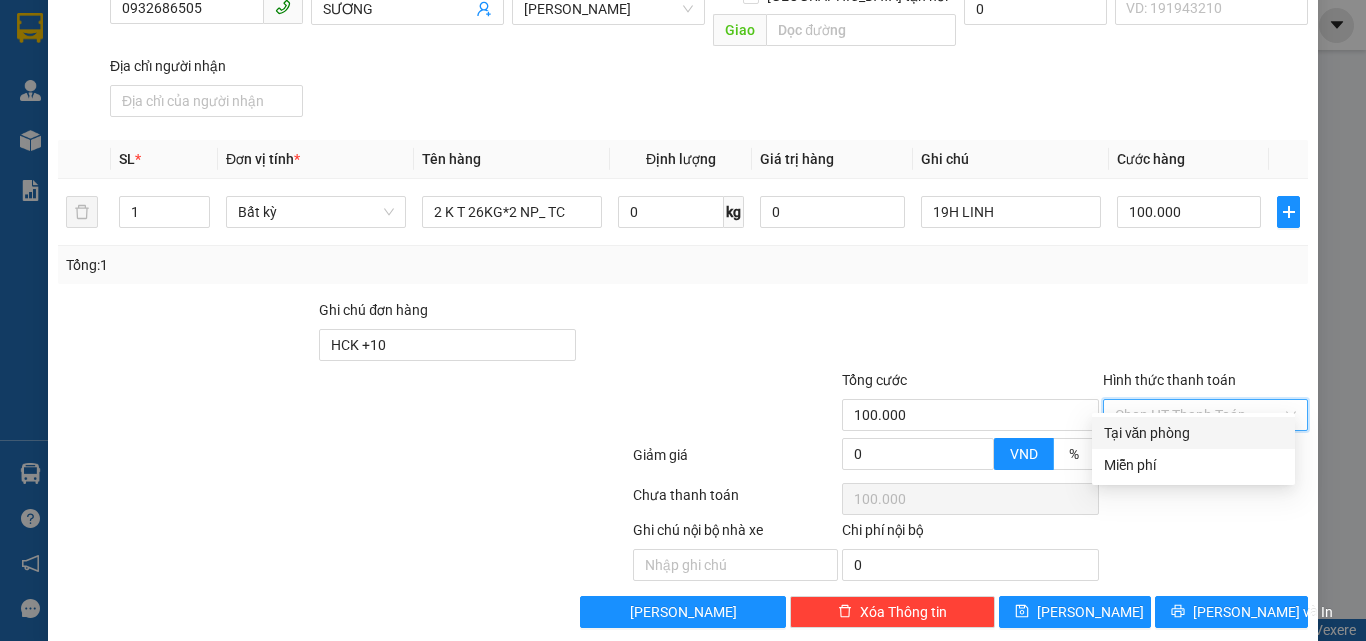 click at bounding box center [970, 334] 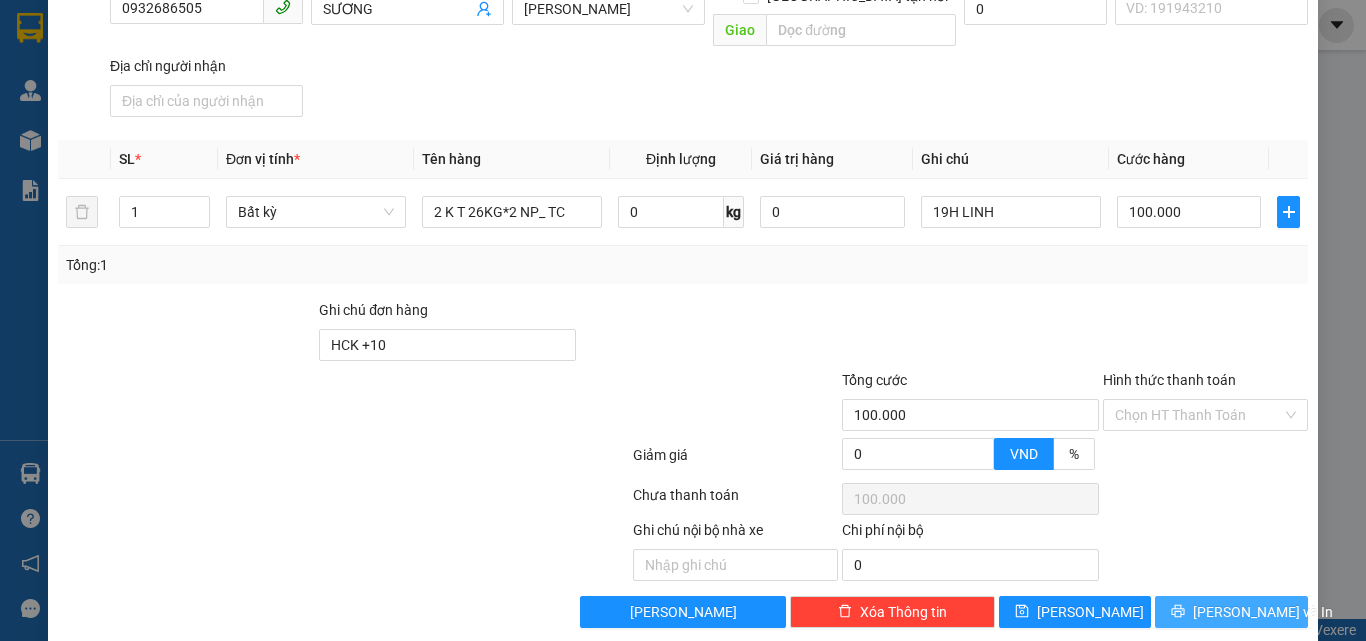 click at bounding box center (1178, 612) 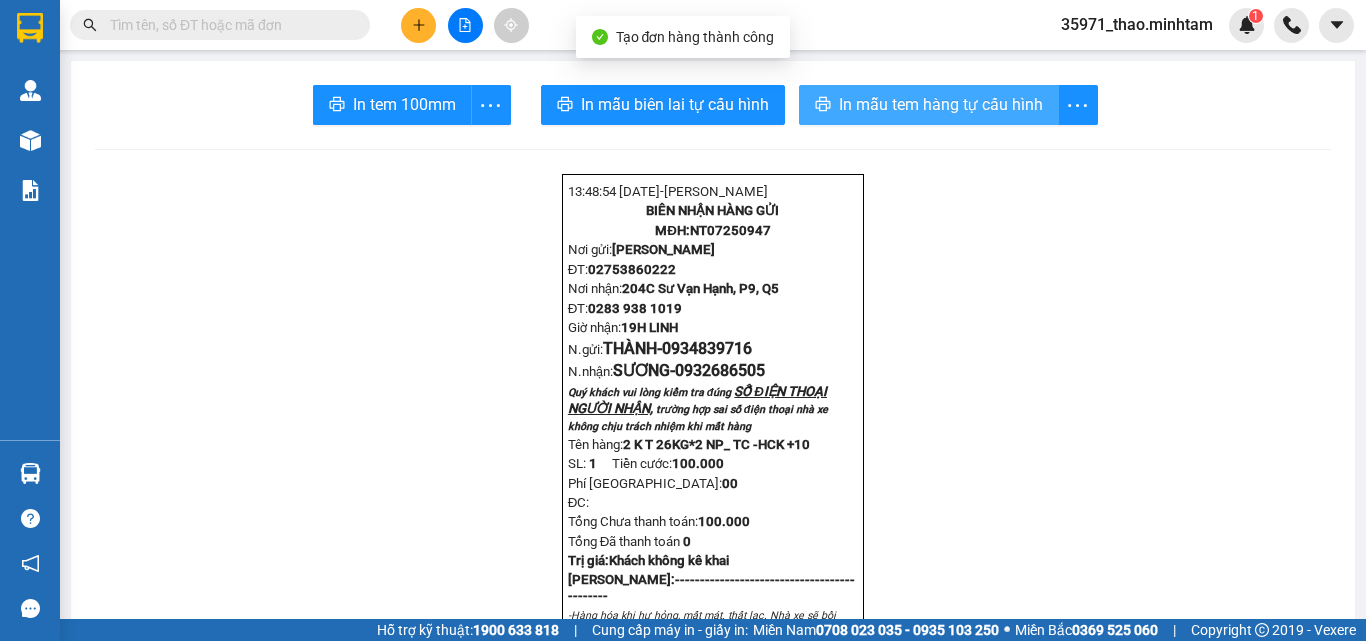 click on "In mẫu tem hàng tự cấu hình" at bounding box center (941, 104) 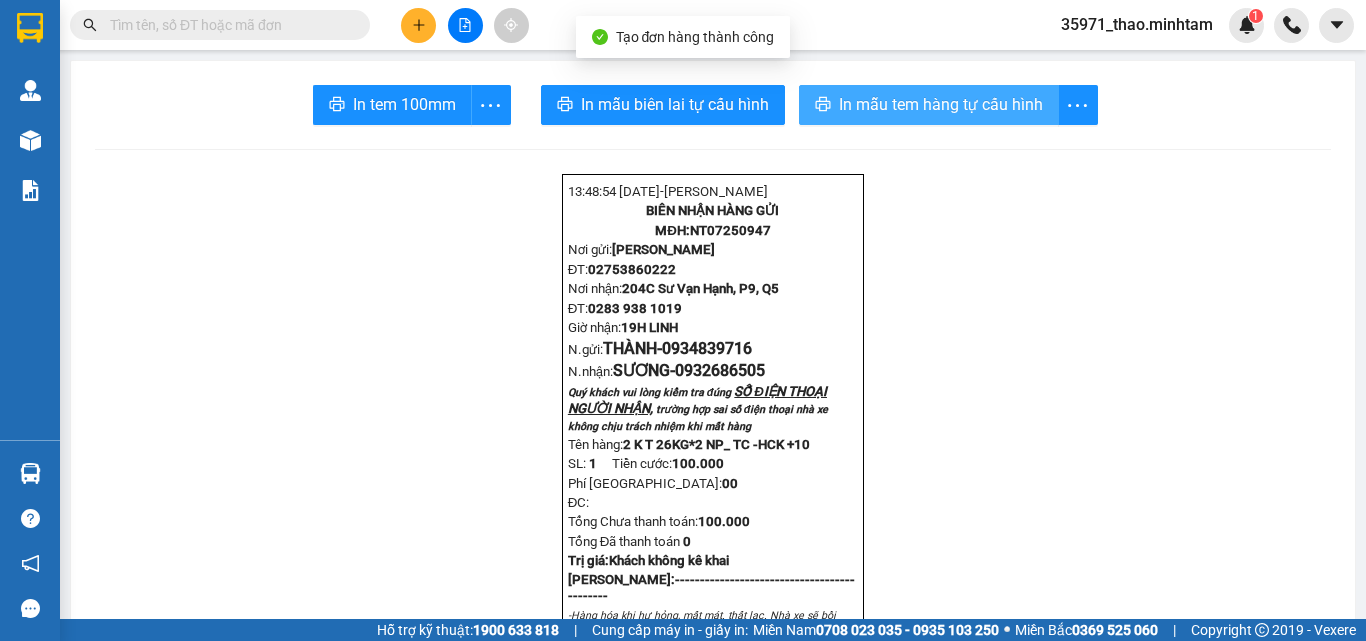 scroll, scrollTop: 0, scrollLeft: 0, axis: both 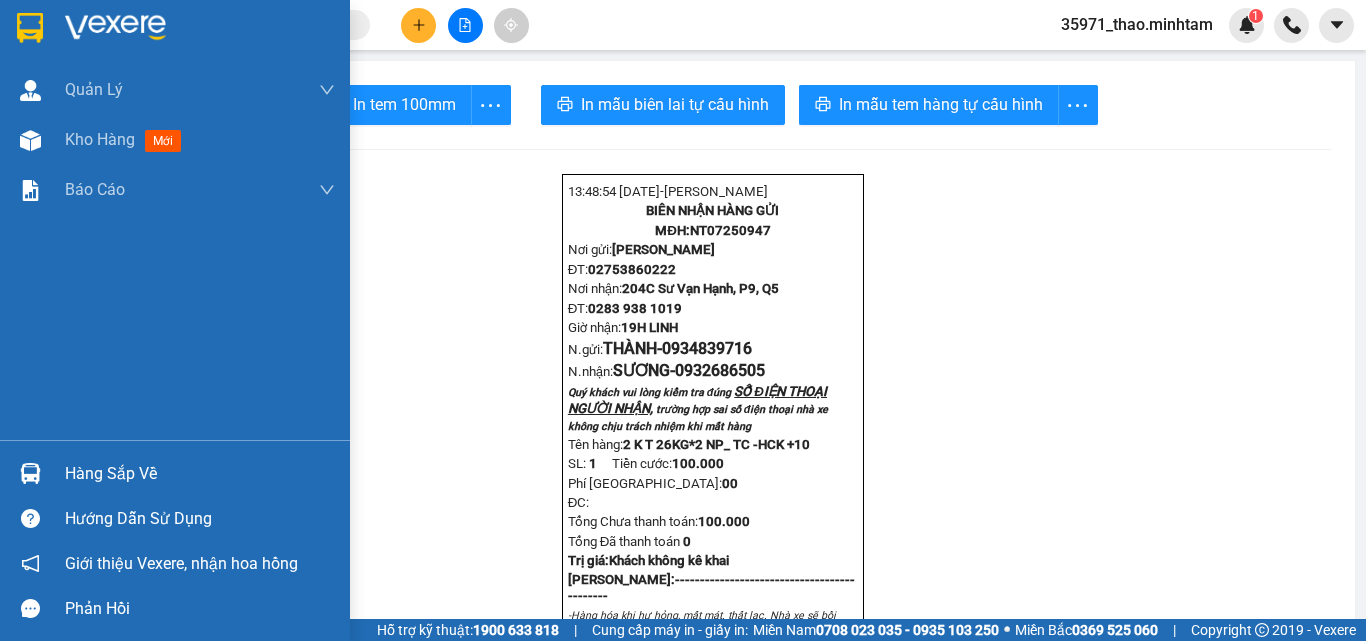 click at bounding box center [30, 28] 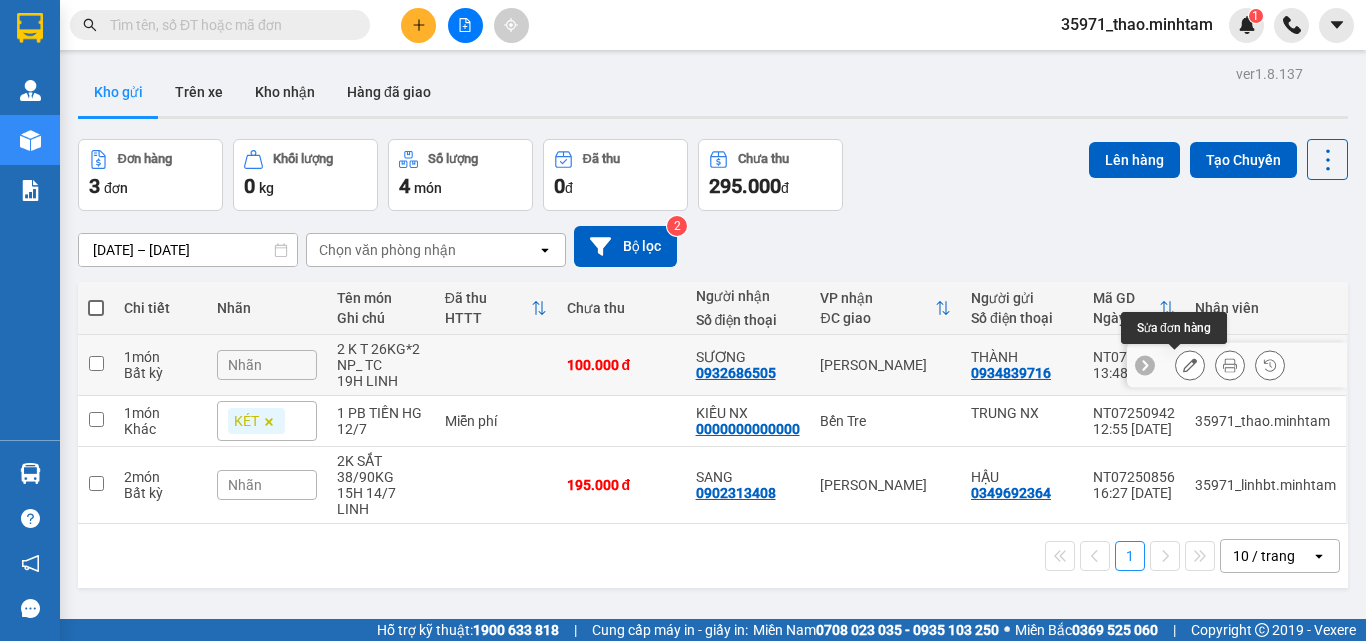 click 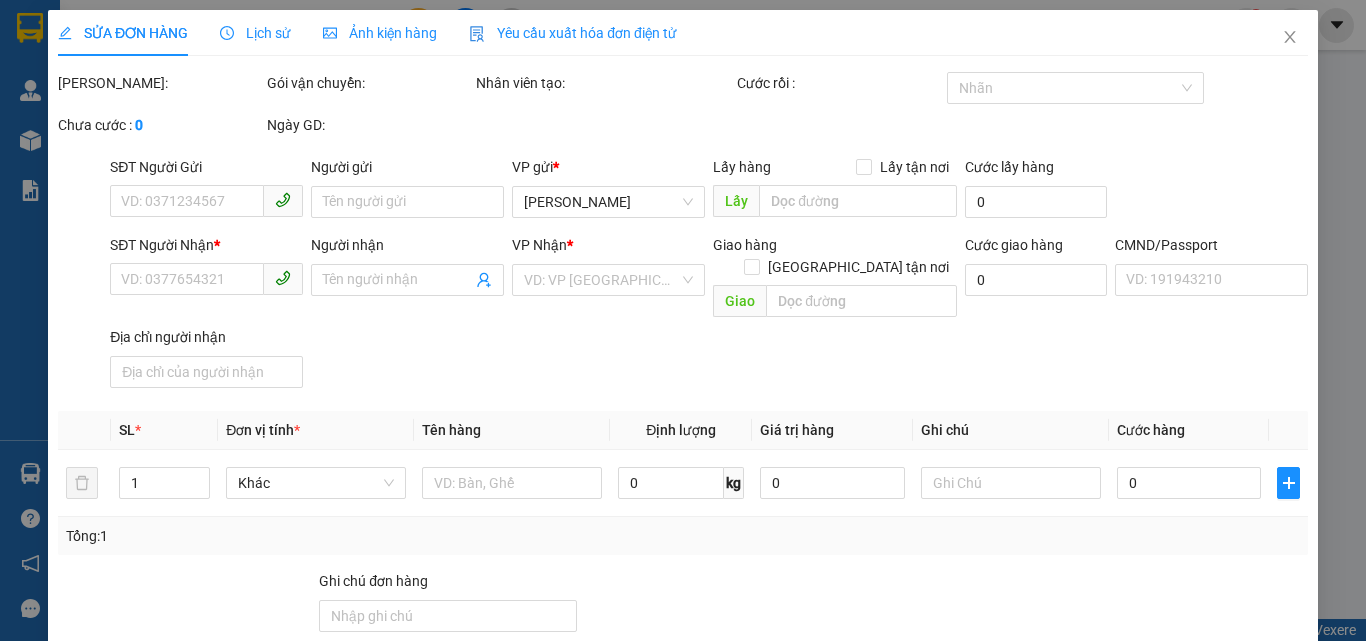 type on "0934839716" 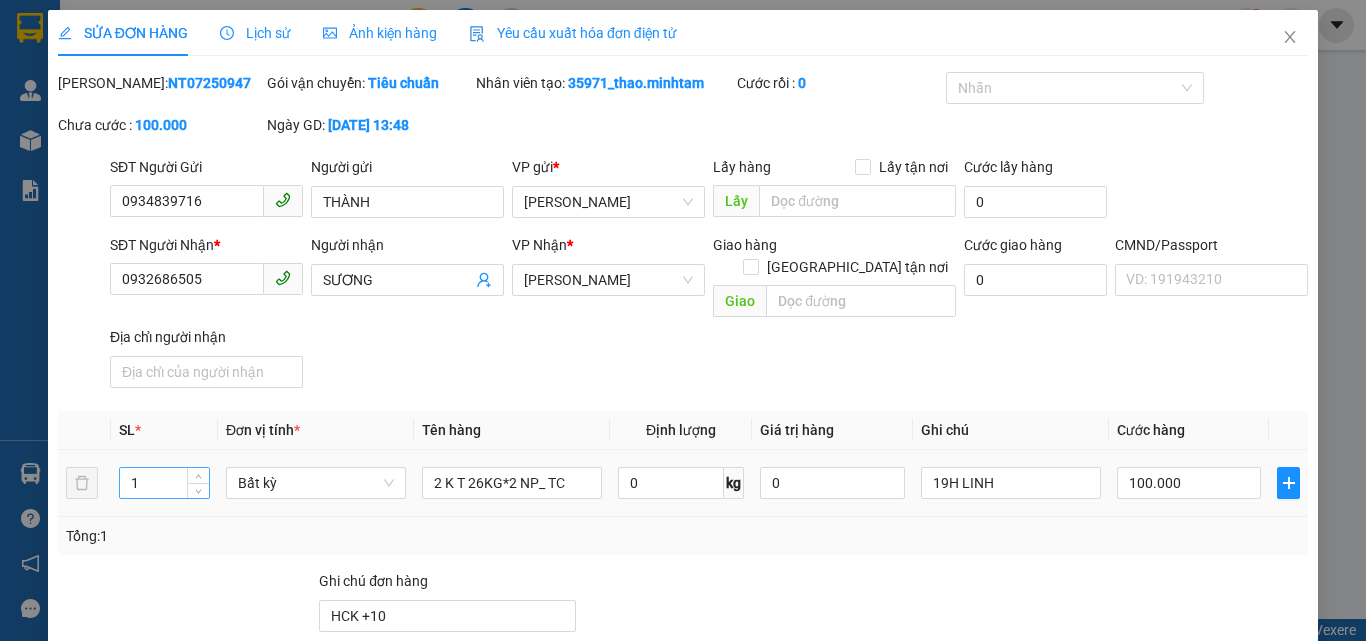 click on "1" at bounding box center [164, 483] 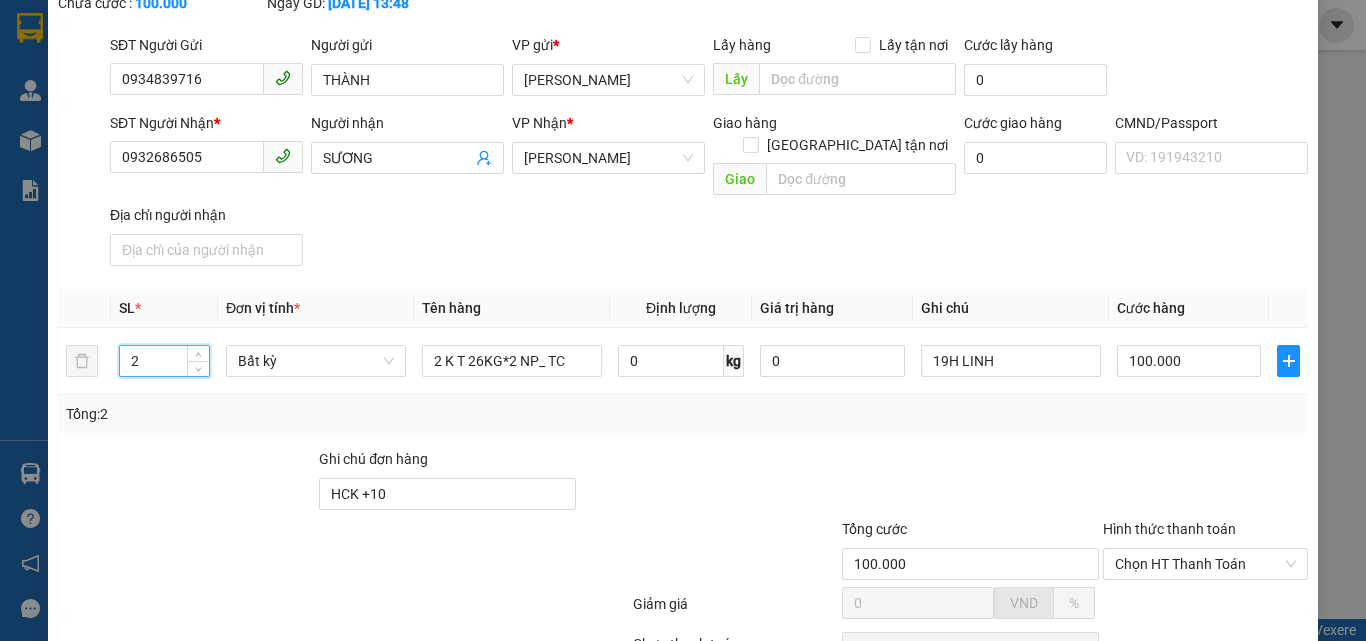 scroll, scrollTop: 275, scrollLeft: 0, axis: vertical 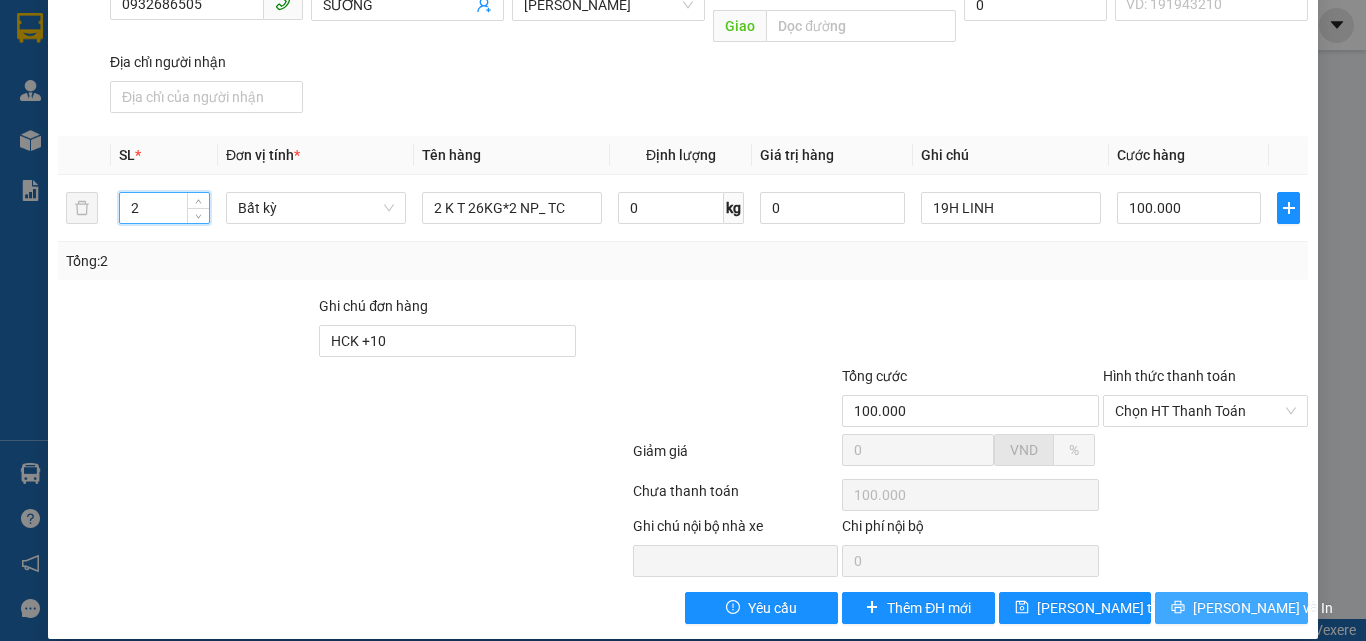 type on "2" 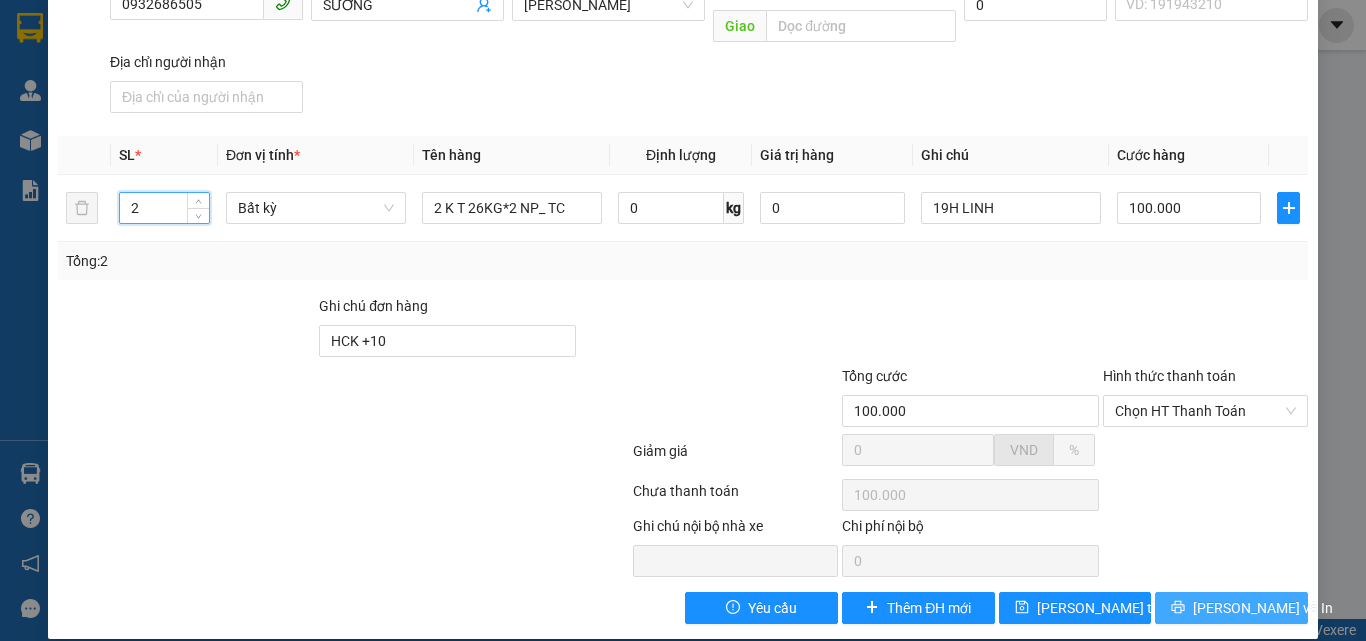 click on "[PERSON_NAME] và In" at bounding box center [1263, 608] 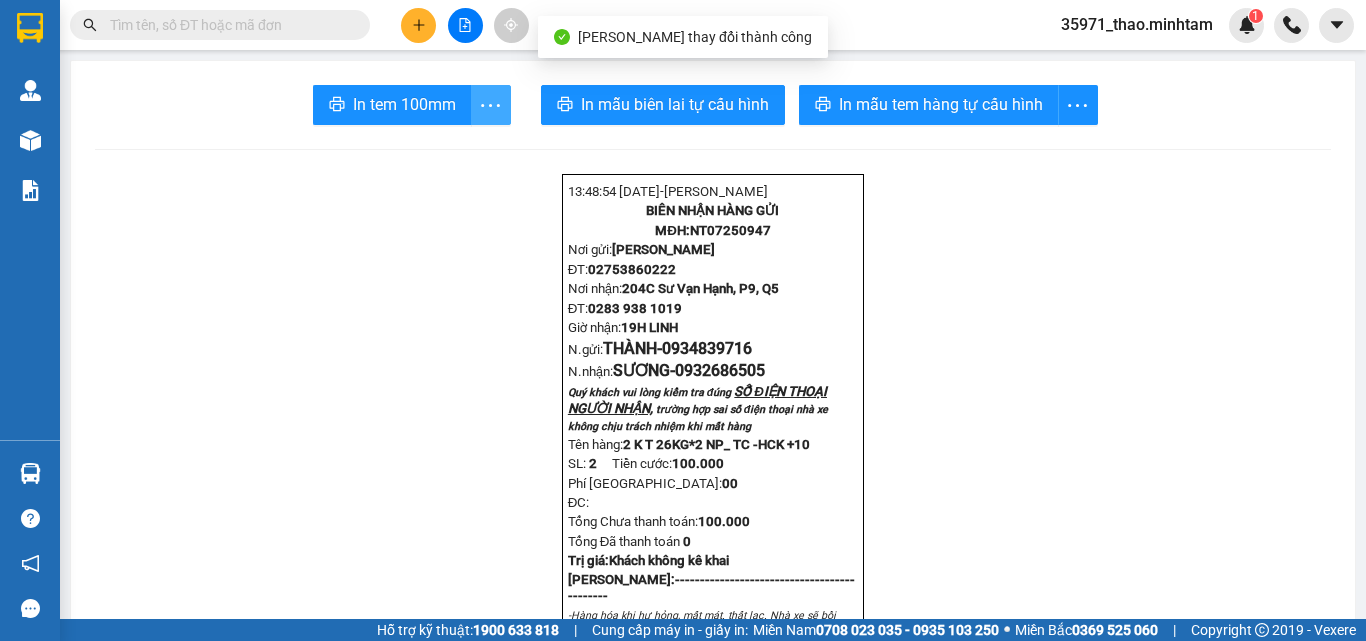 click 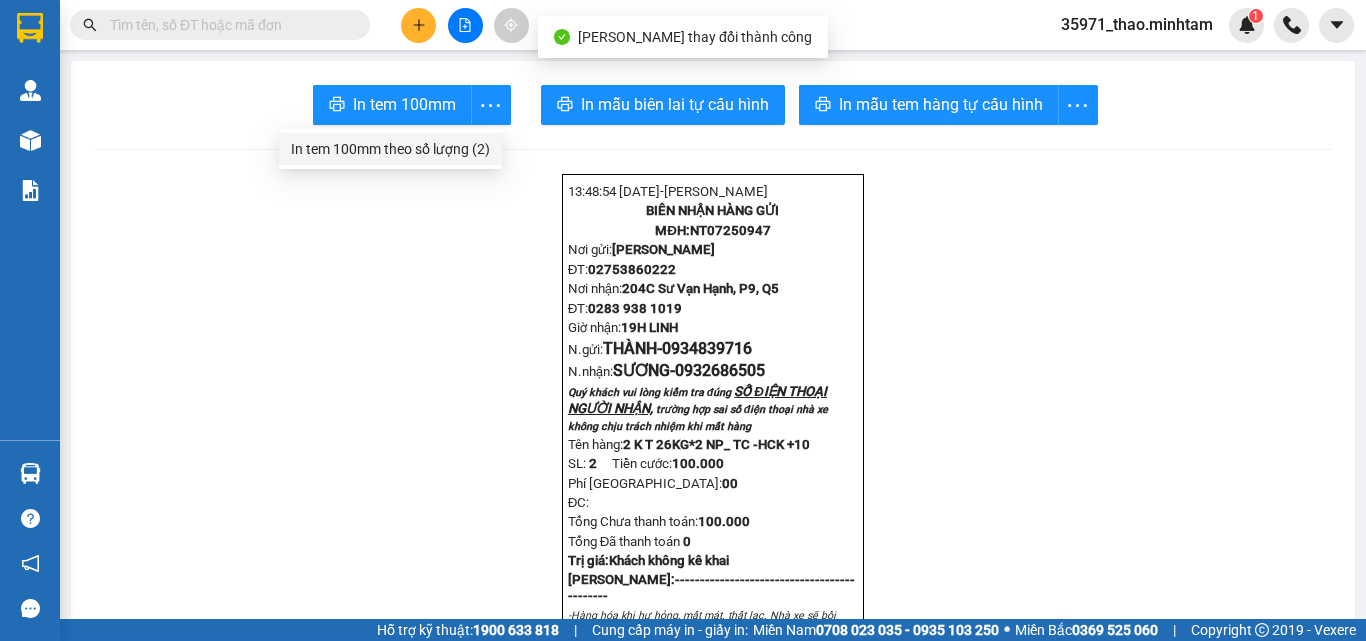 click on "In tem 100mm theo số lượng   (2)" at bounding box center (390, 149) 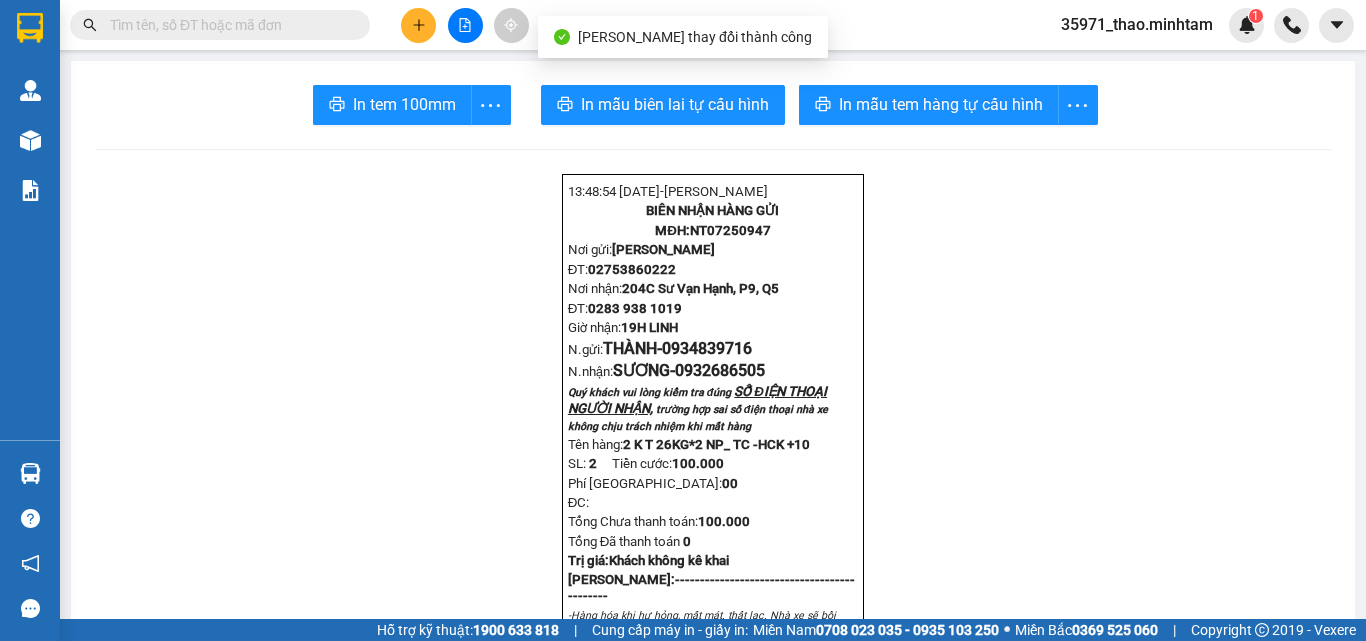 scroll, scrollTop: 0, scrollLeft: 0, axis: both 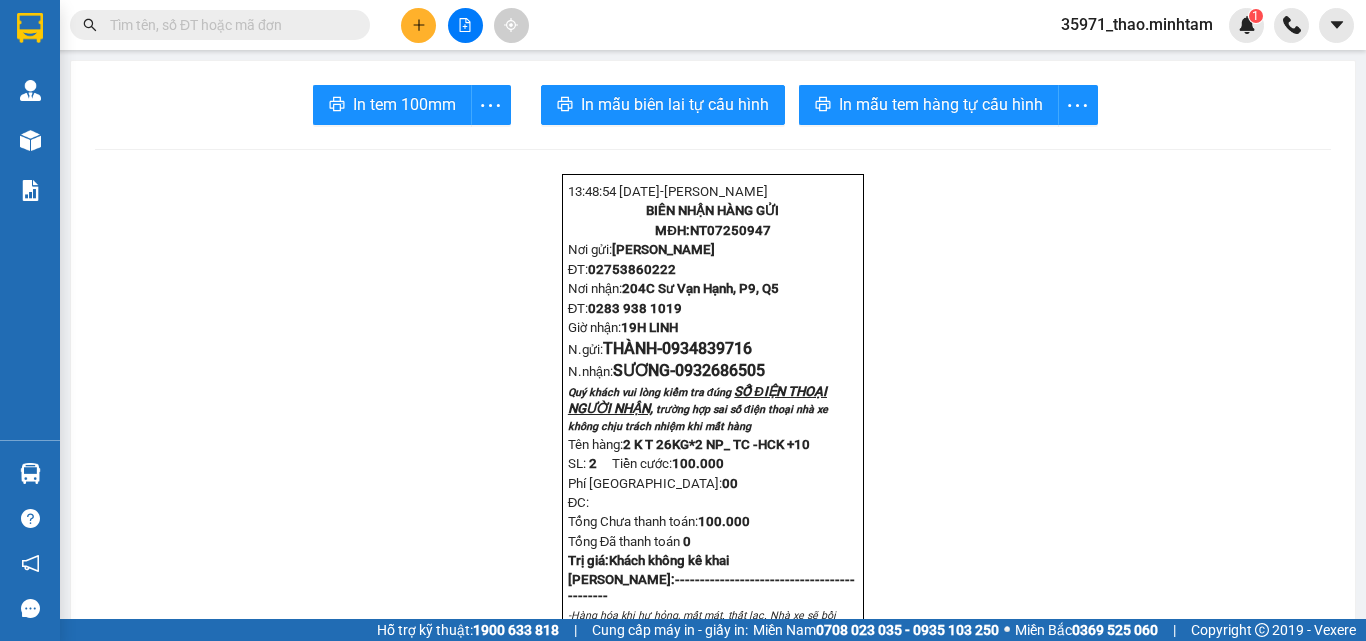 click at bounding box center (418, 25) 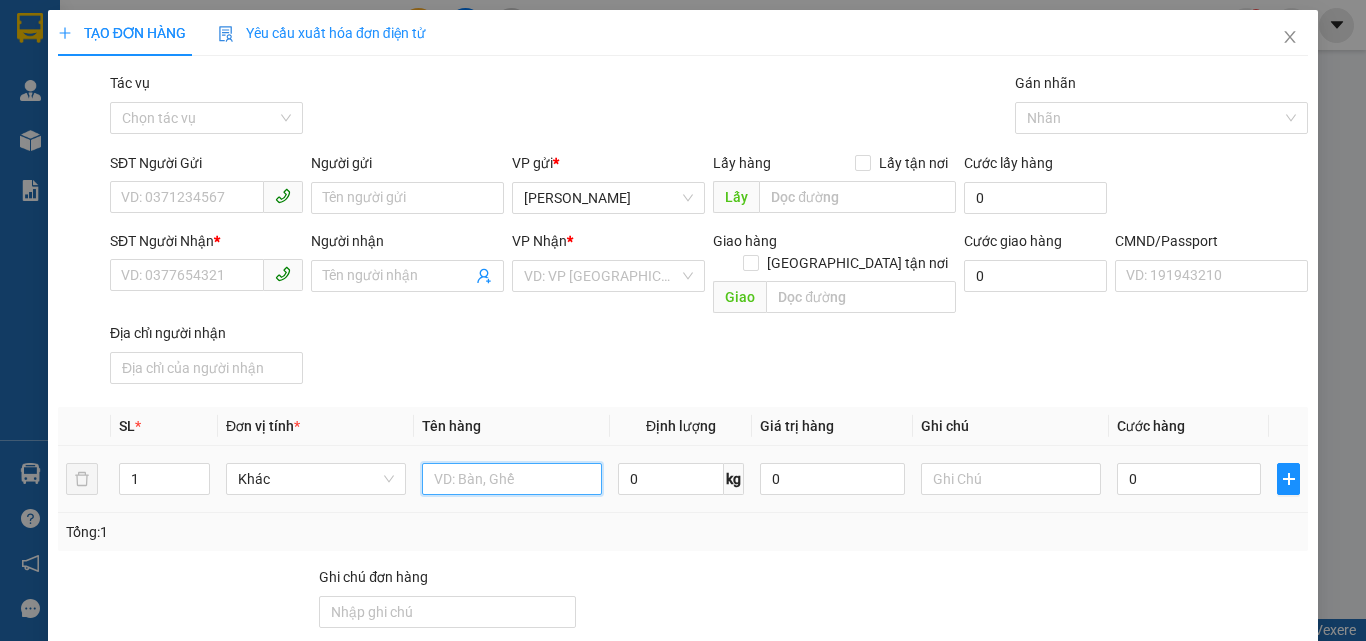 click at bounding box center (512, 479) 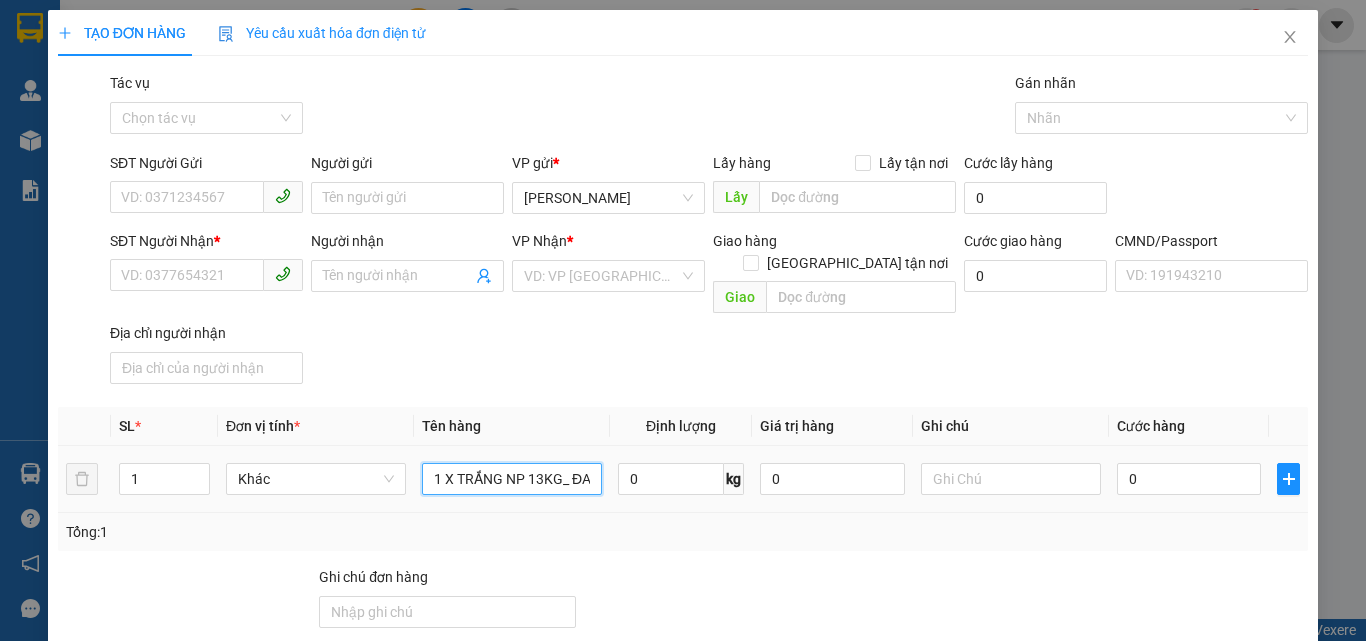 scroll, scrollTop: 0, scrollLeft: 1, axis: horizontal 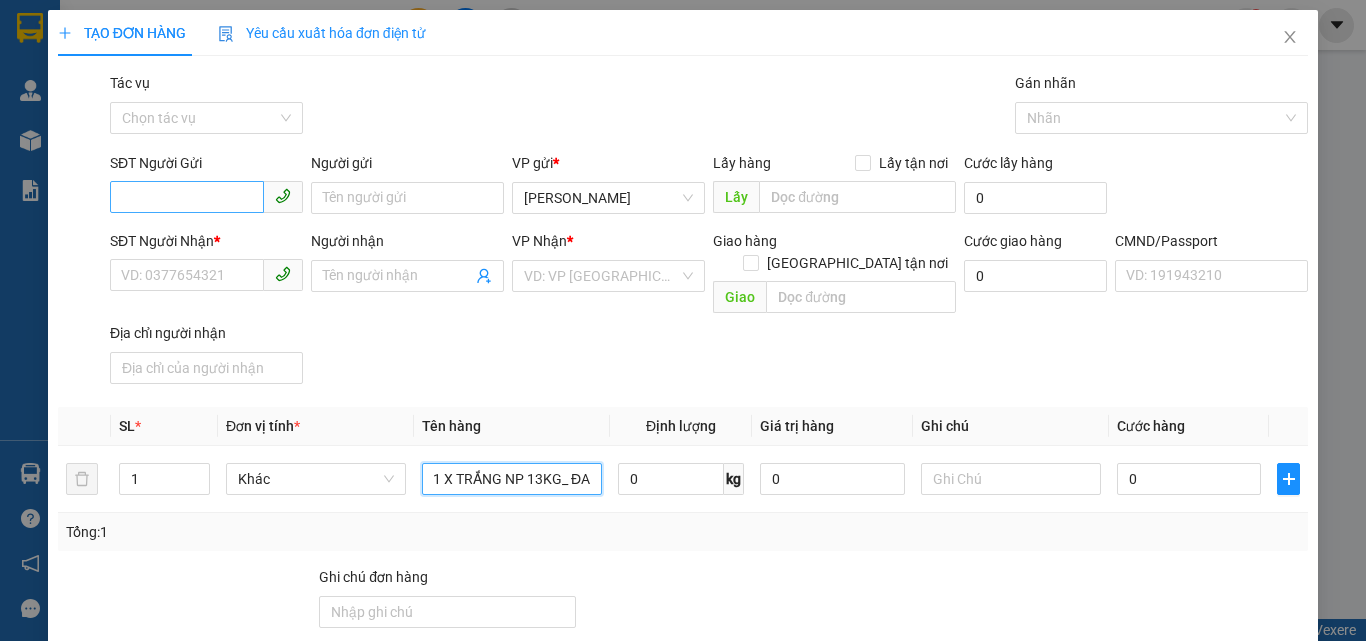 type on "1 X TRẮNG NP 13KG_ ĐA" 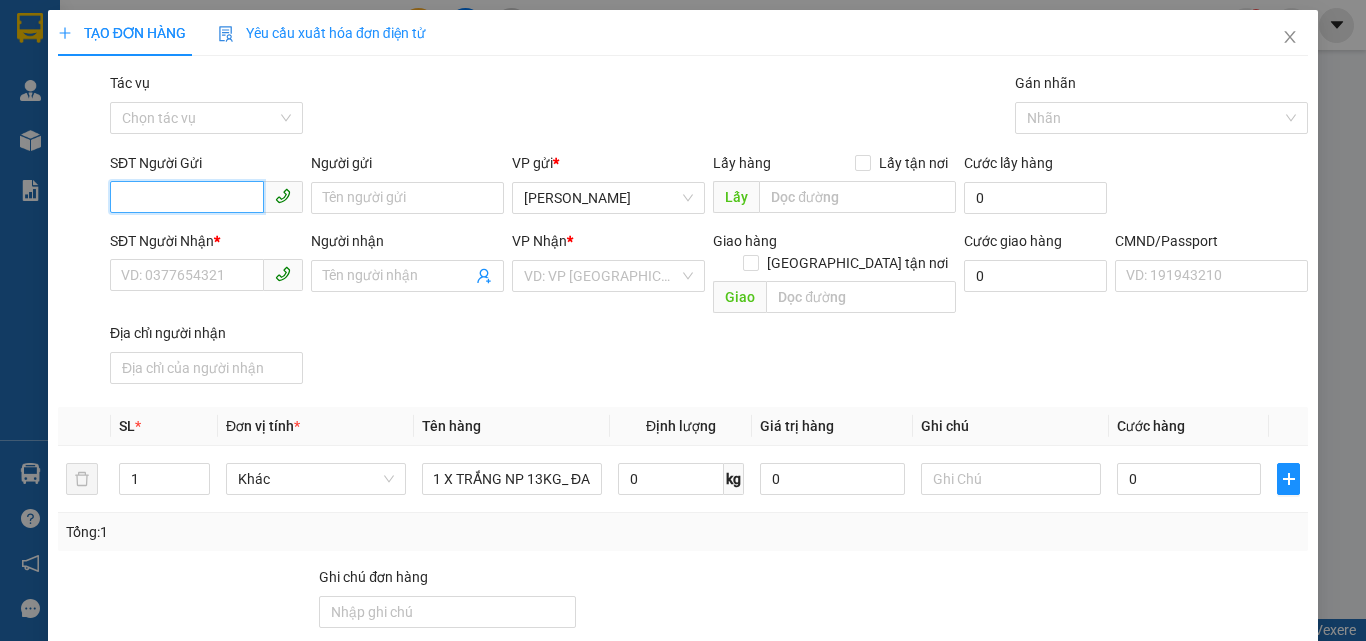 click on "SĐT Người Gửi" at bounding box center [187, 197] 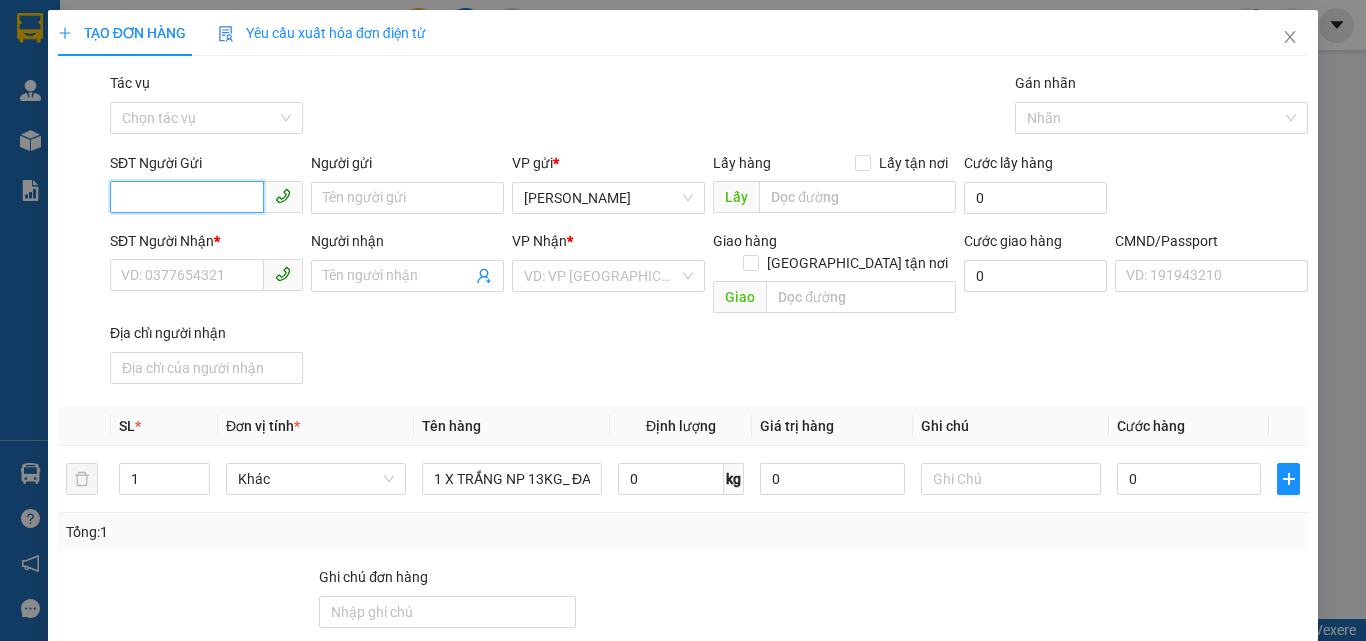click on "SĐT Người Gửi" at bounding box center [187, 197] 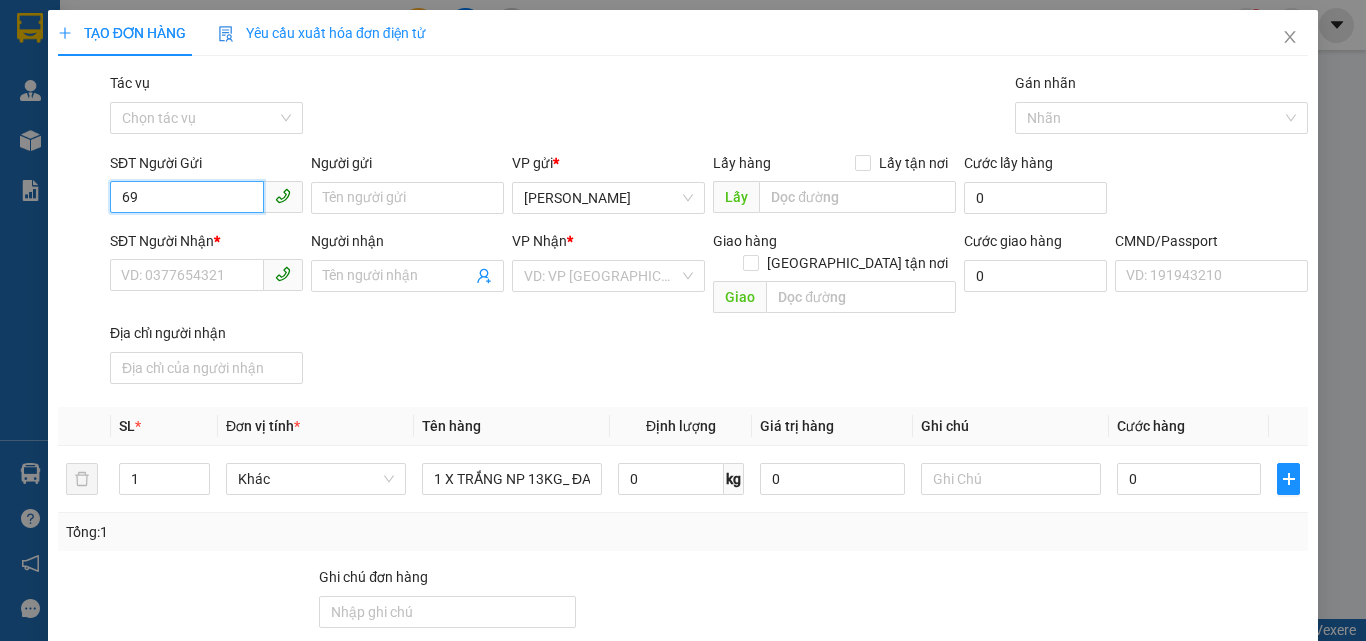 type on "692" 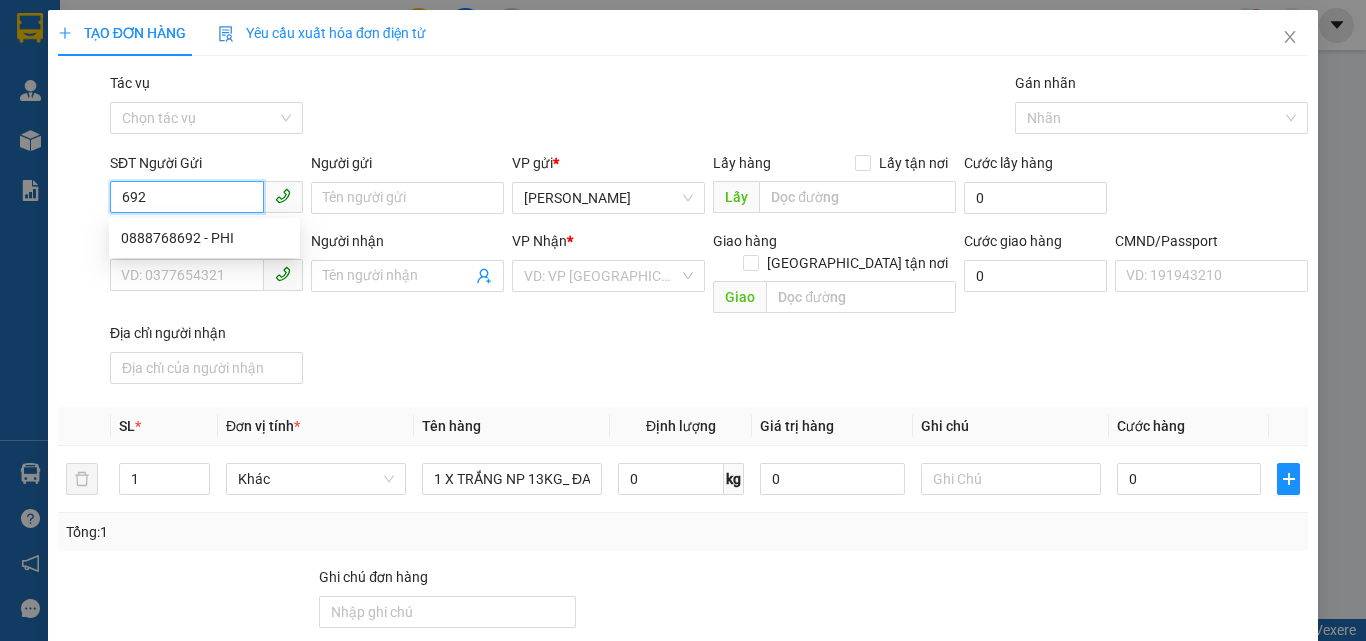 click on "692" at bounding box center (187, 197) 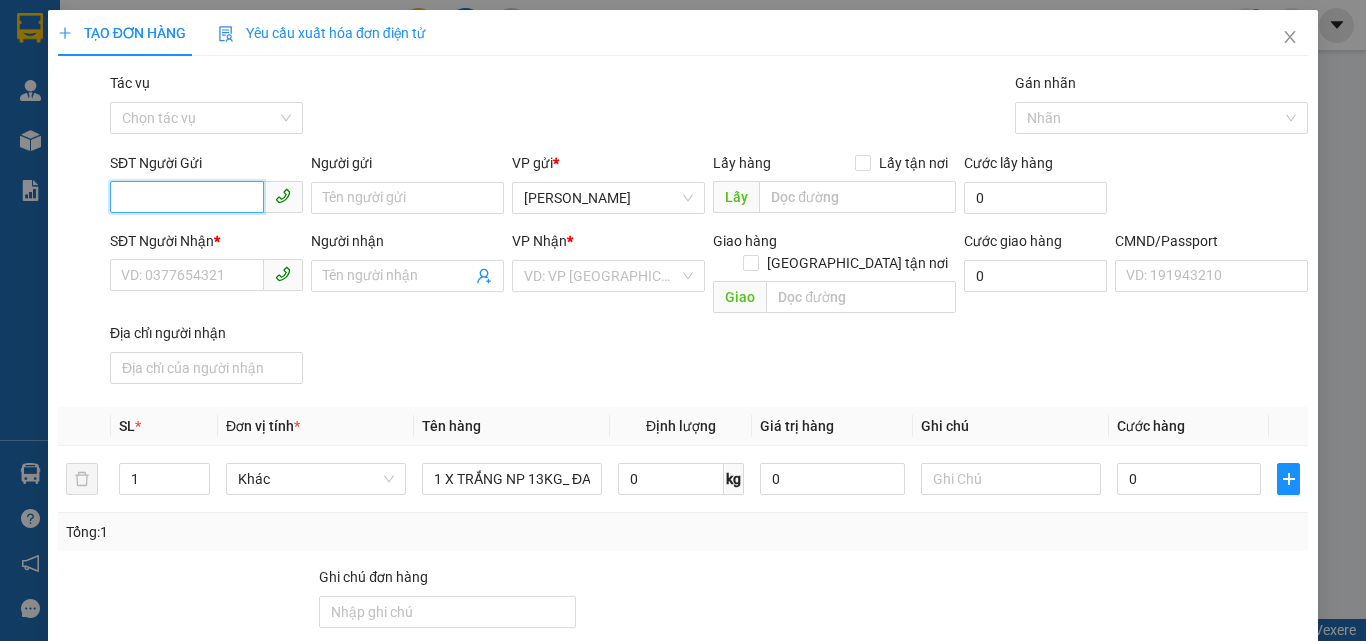 click on "SĐT Người Gửi" at bounding box center [187, 197] 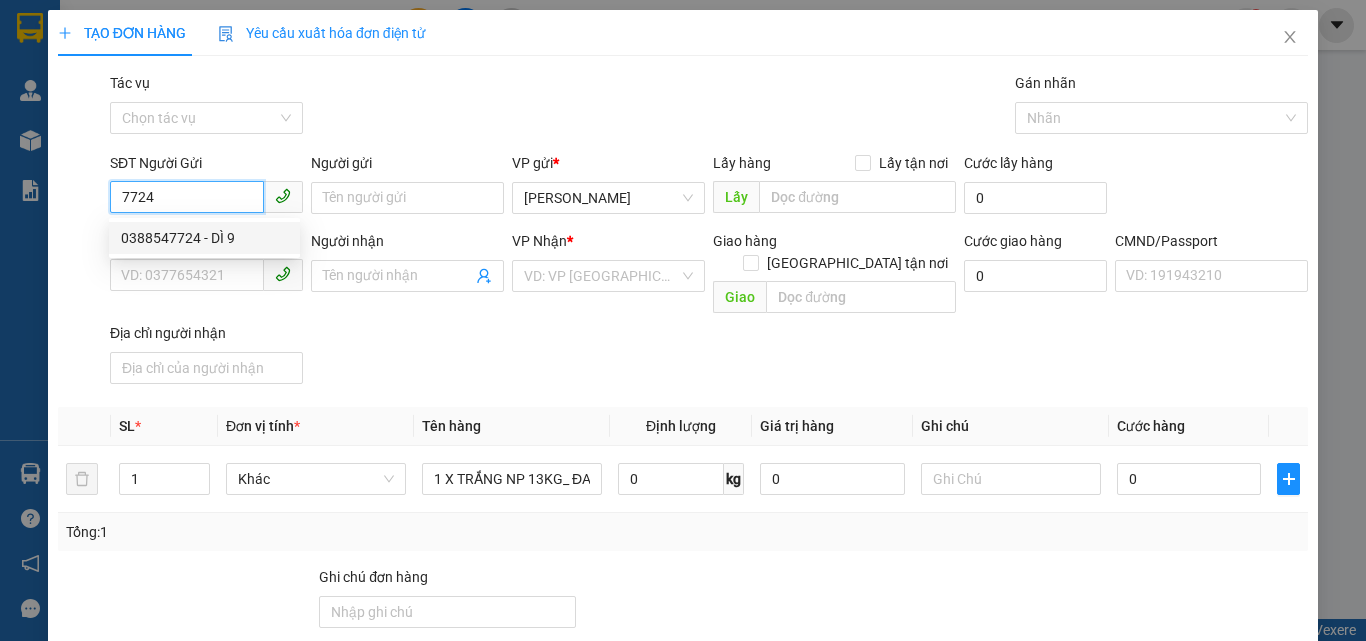 click on "0388547724 - DÌ 9" at bounding box center (204, 238) 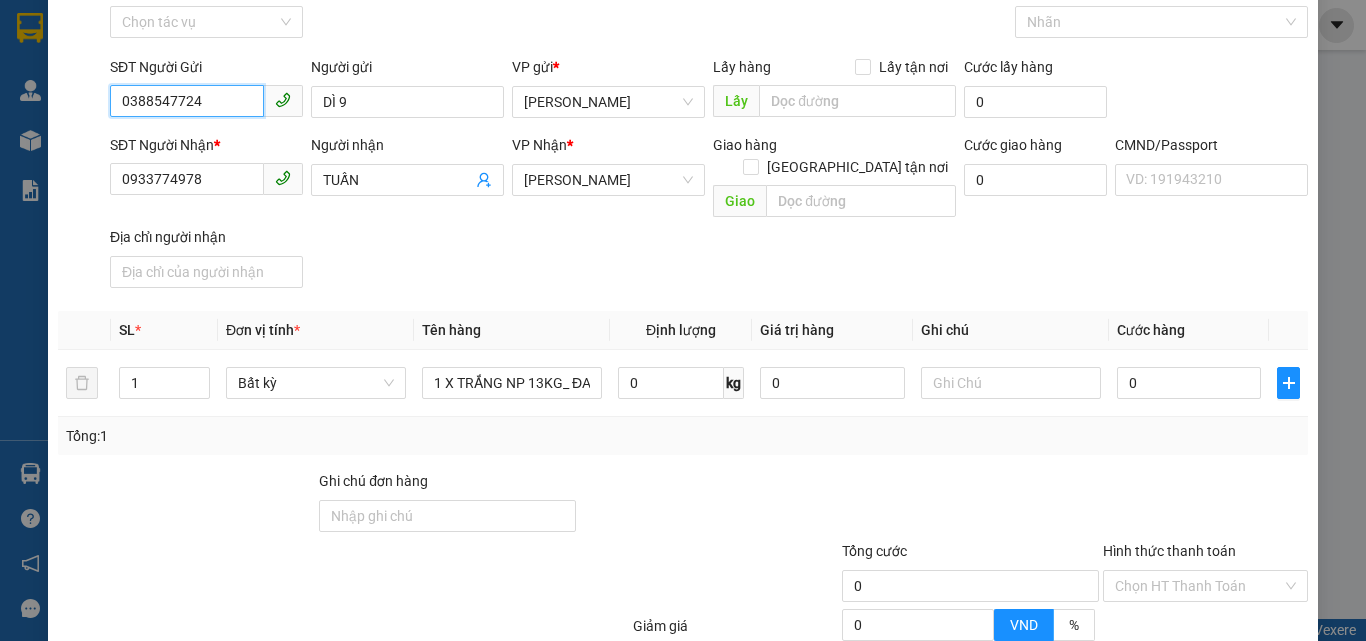 scroll, scrollTop: 133, scrollLeft: 0, axis: vertical 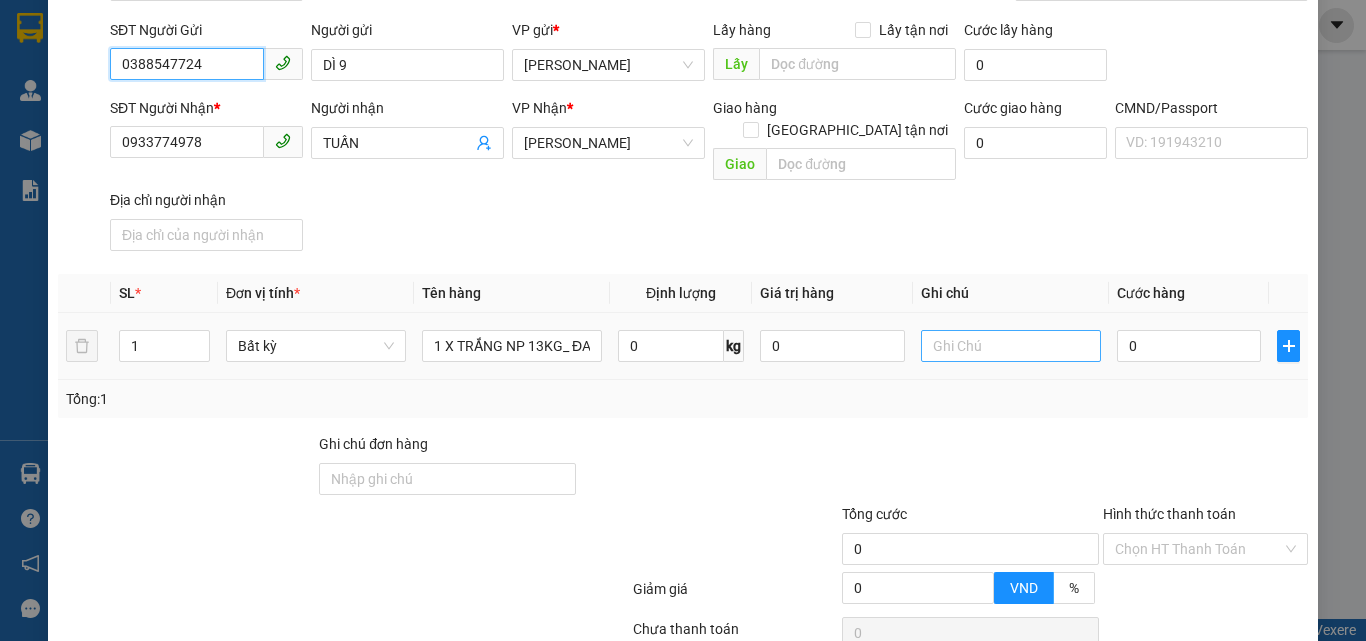 type on "0388547724" 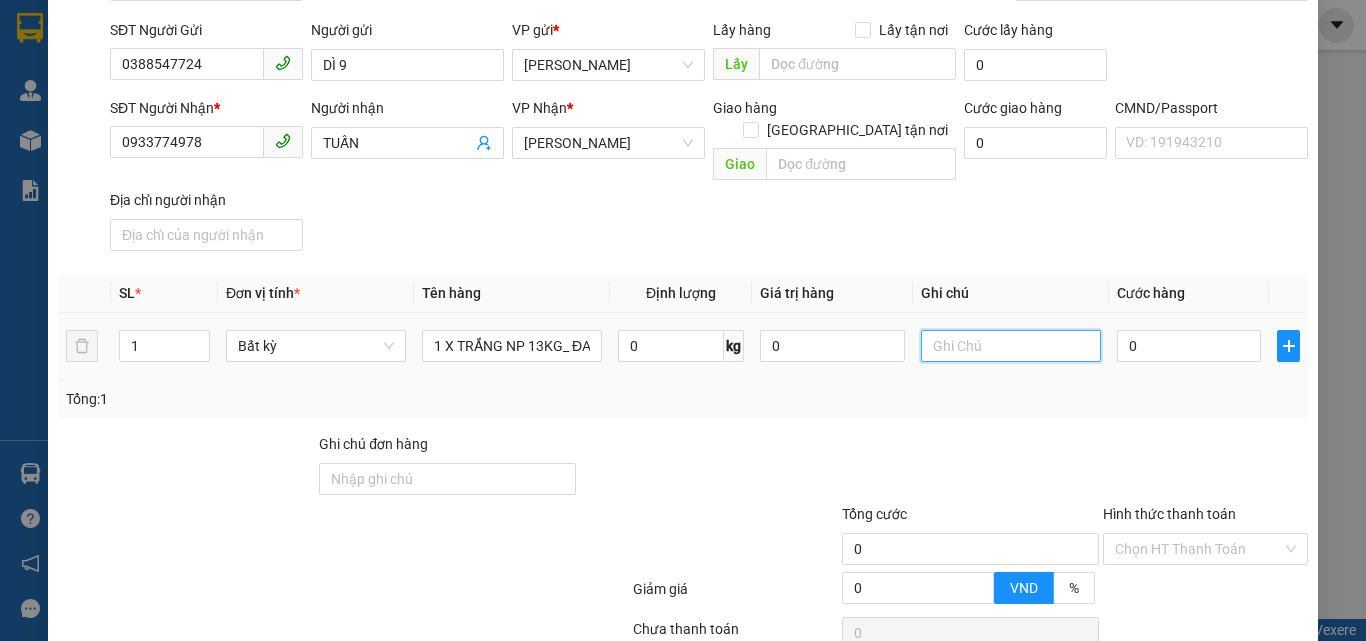 click at bounding box center [1011, 346] 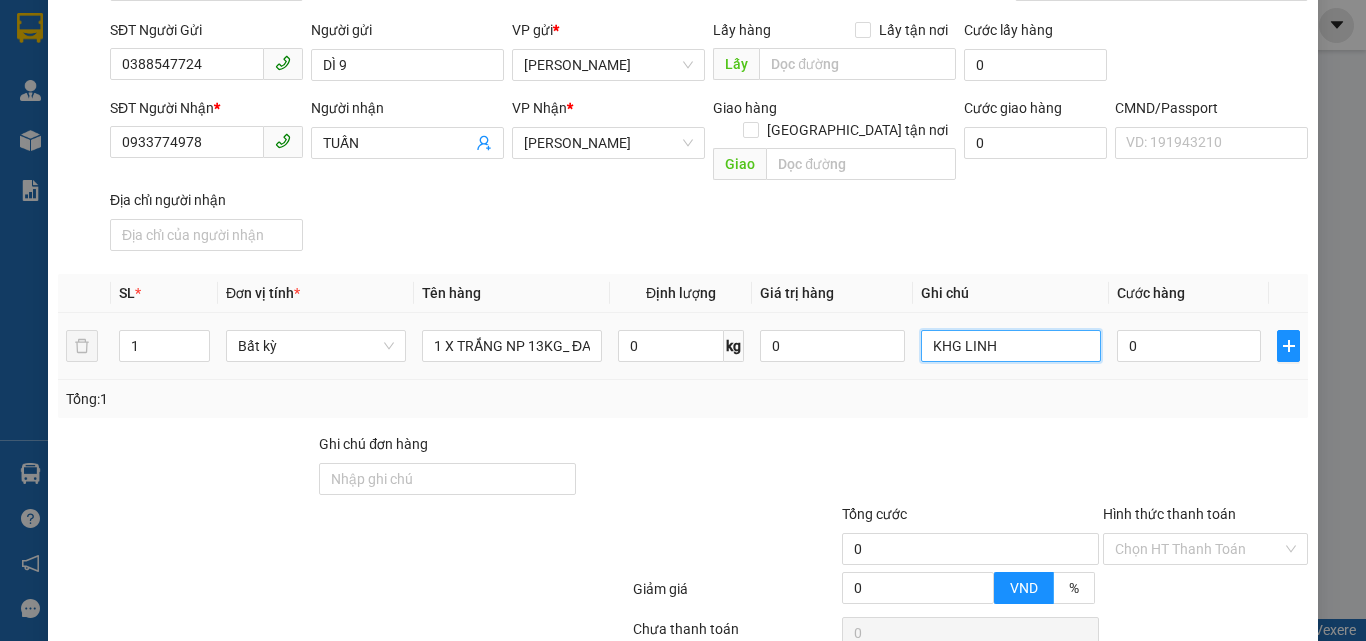 type on "KHG LINH" 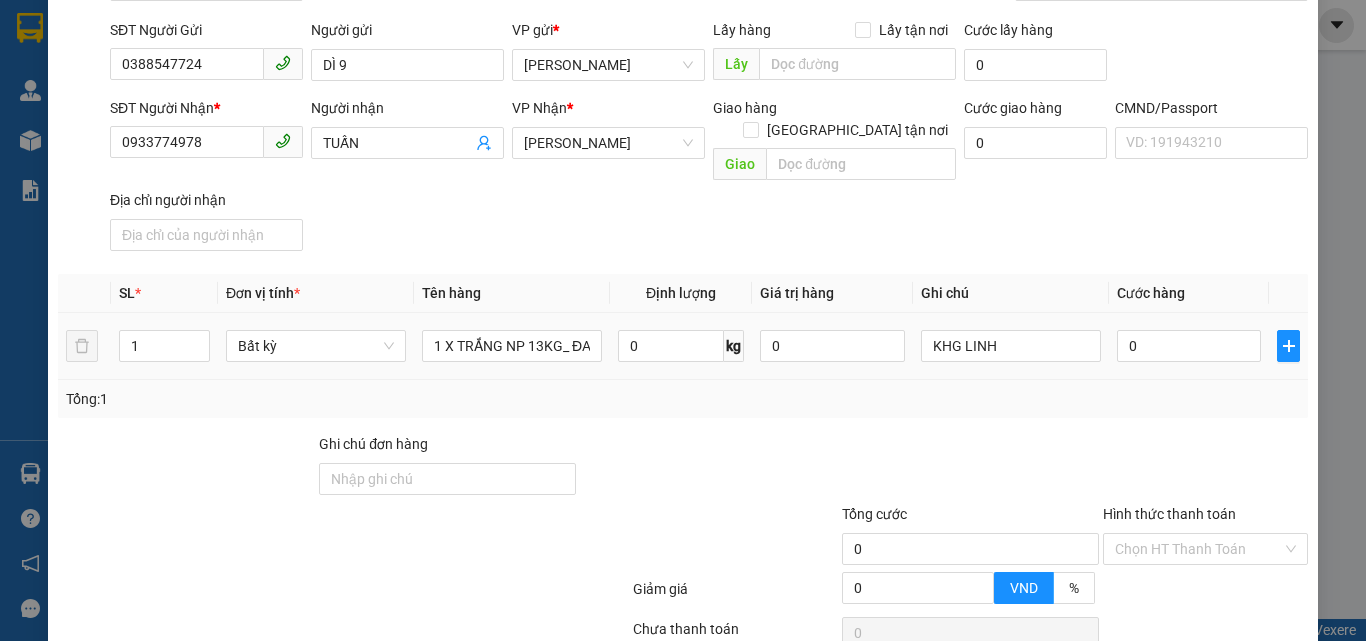 click on "0" at bounding box center (1189, 346) 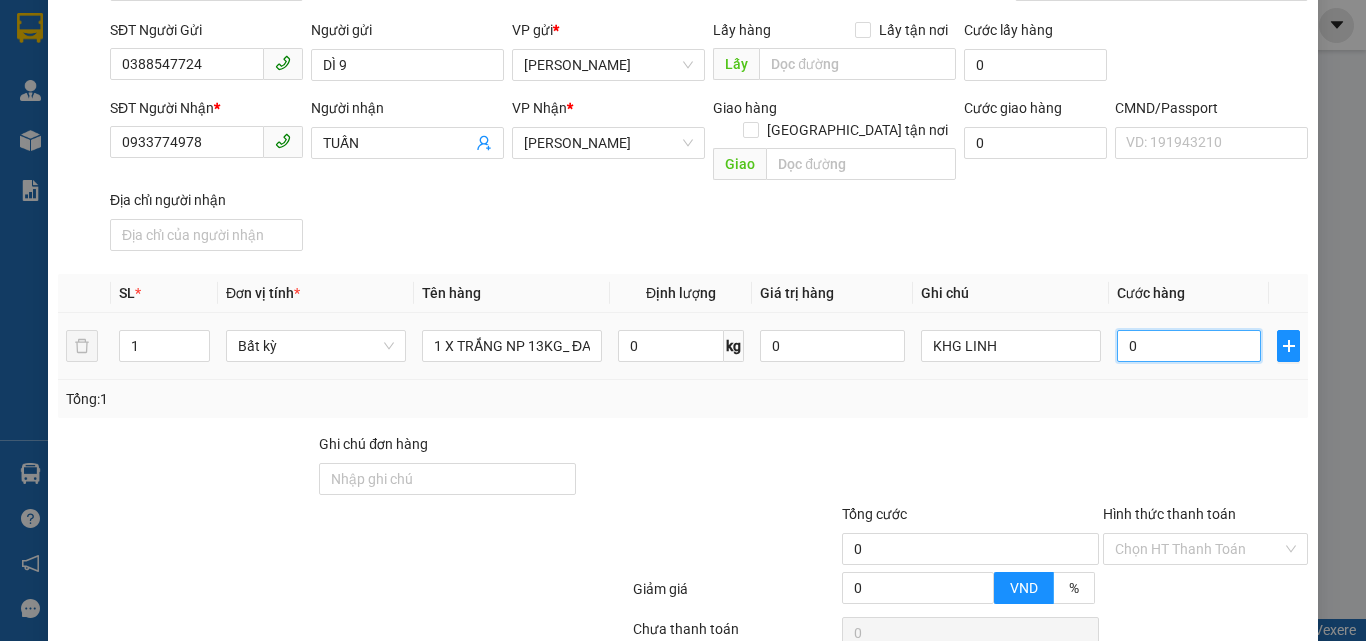 click on "0" at bounding box center [1189, 346] 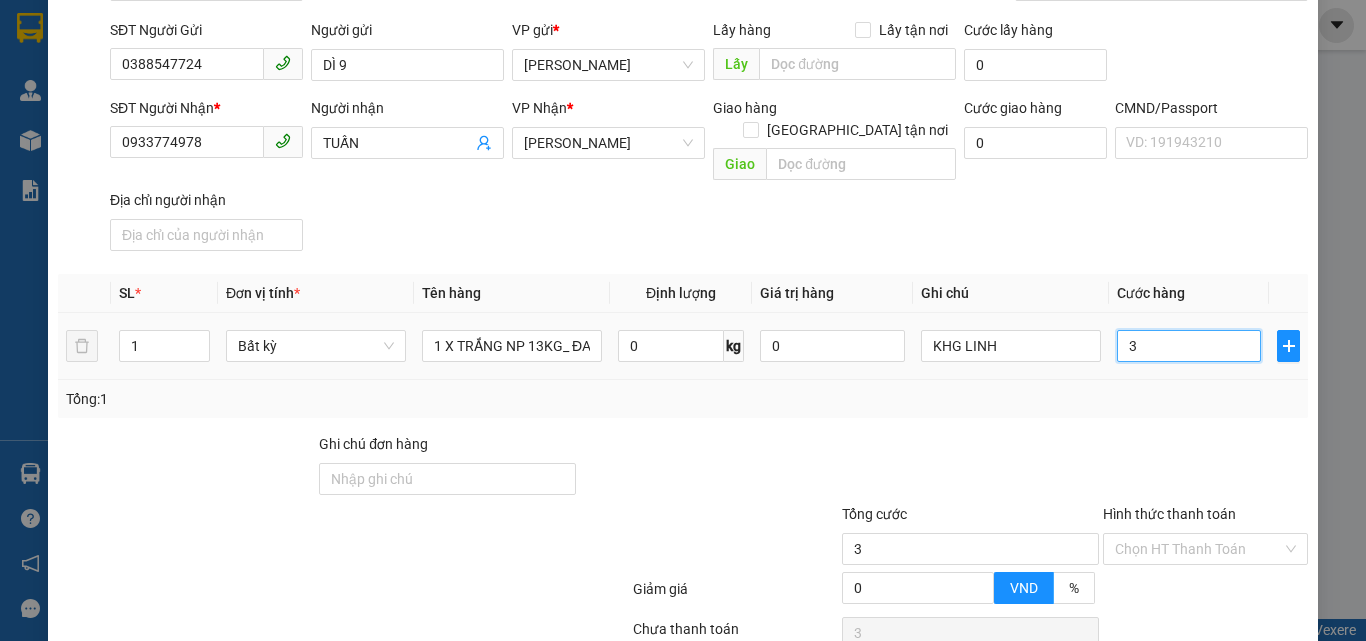 type on "30" 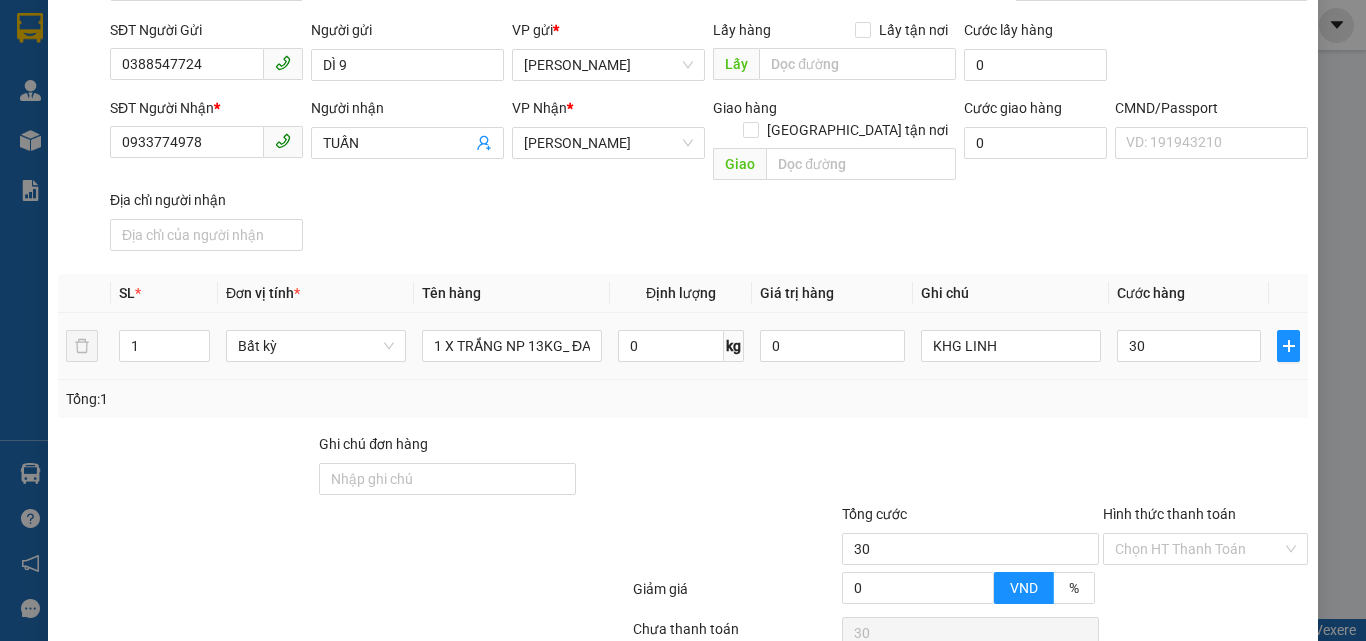 type on "30.000" 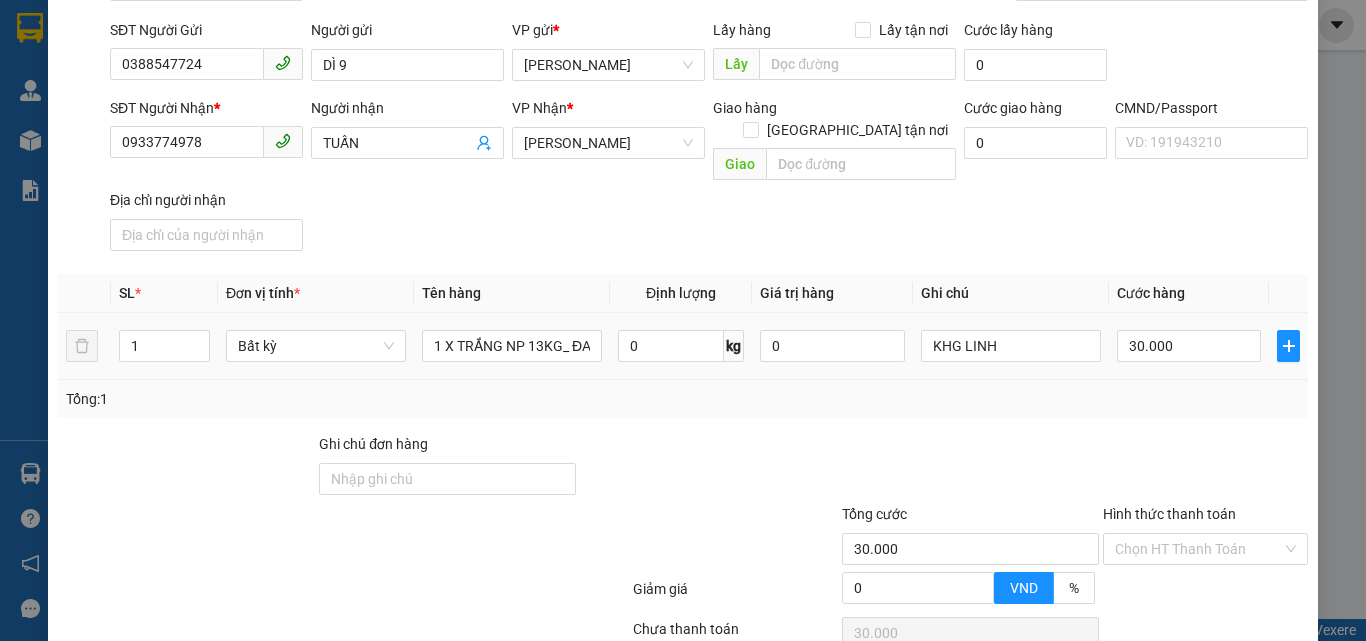 click at bounding box center [970, 468] 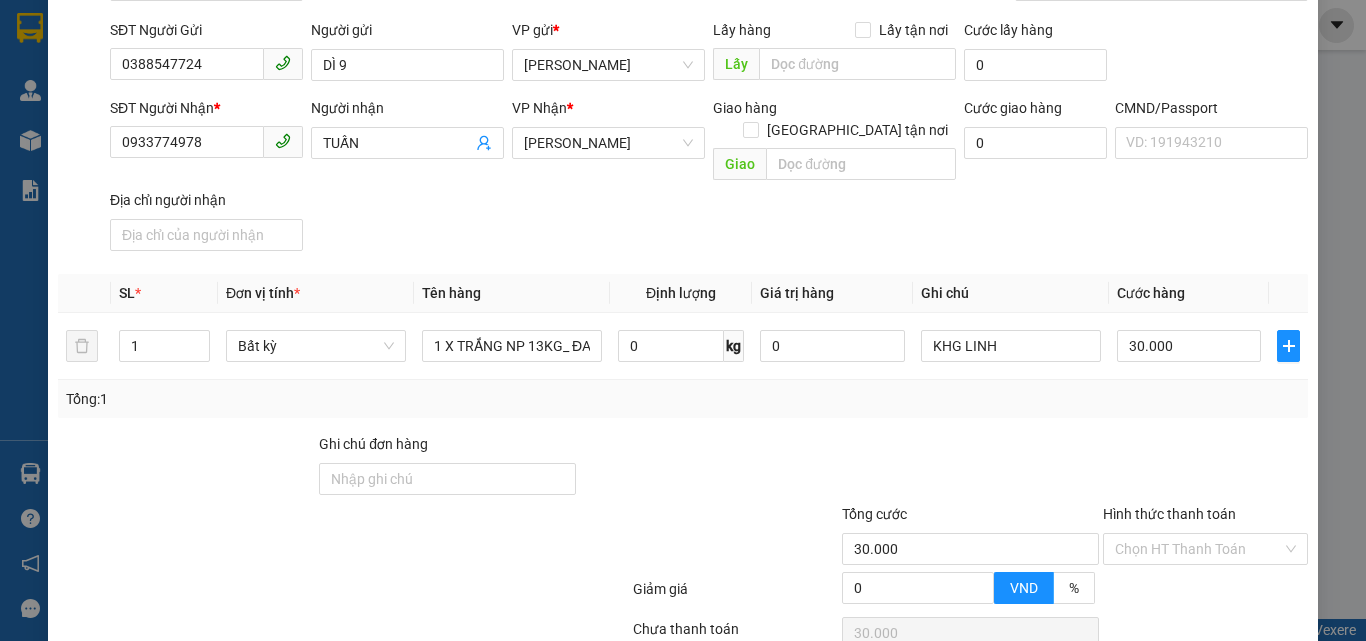 scroll, scrollTop: 271, scrollLeft: 0, axis: vertical 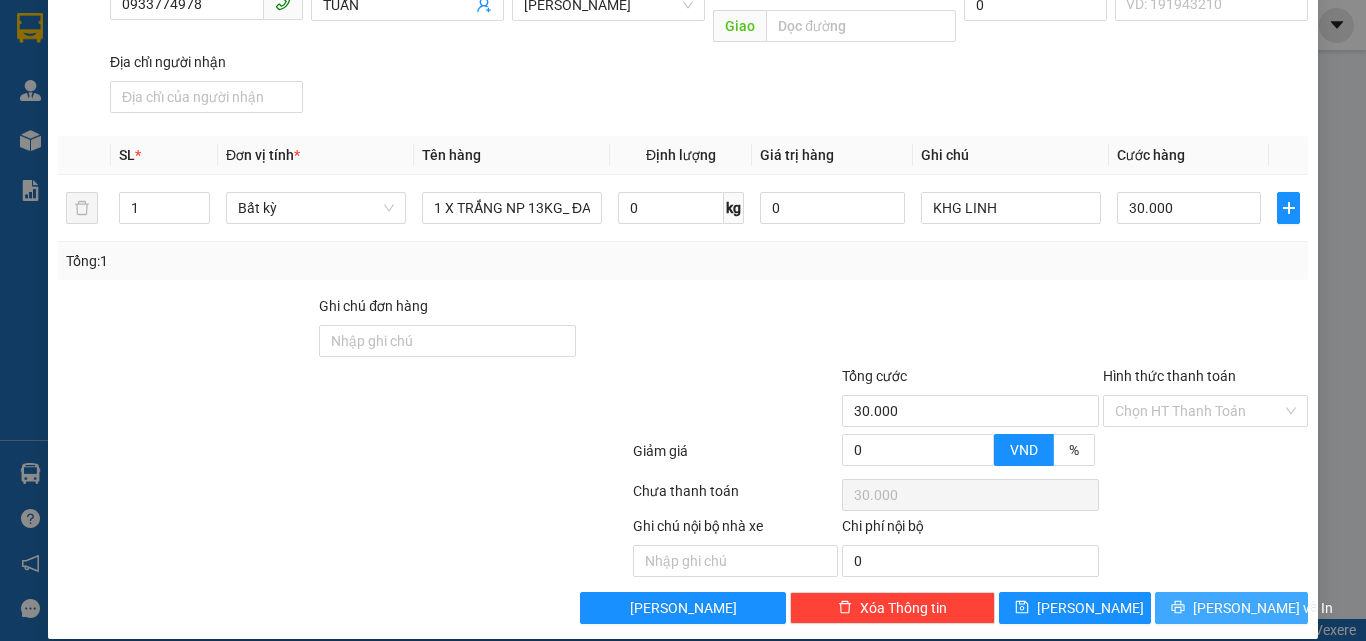 click on "Lưu và In" at bounding box center (1231, 608) 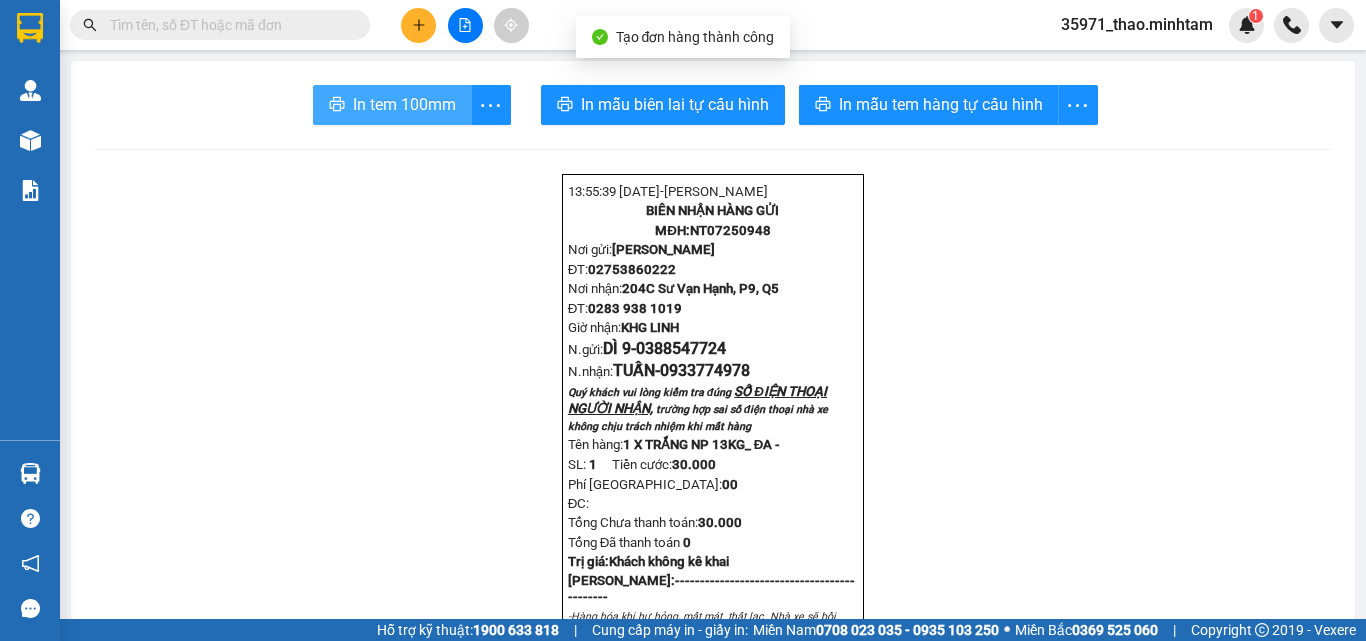 click on "In tem 100mm" at bounding box center [392, 105] 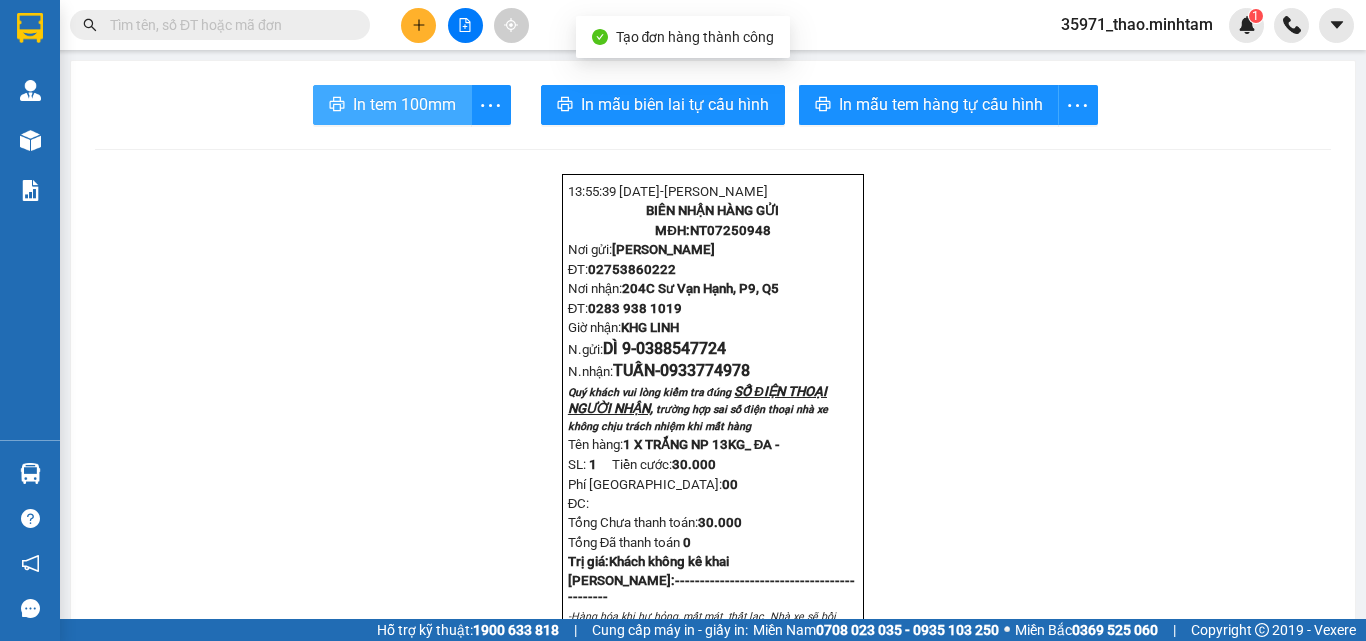 scroll, scrollTop: 0, scrollLeft: 0, axis: both 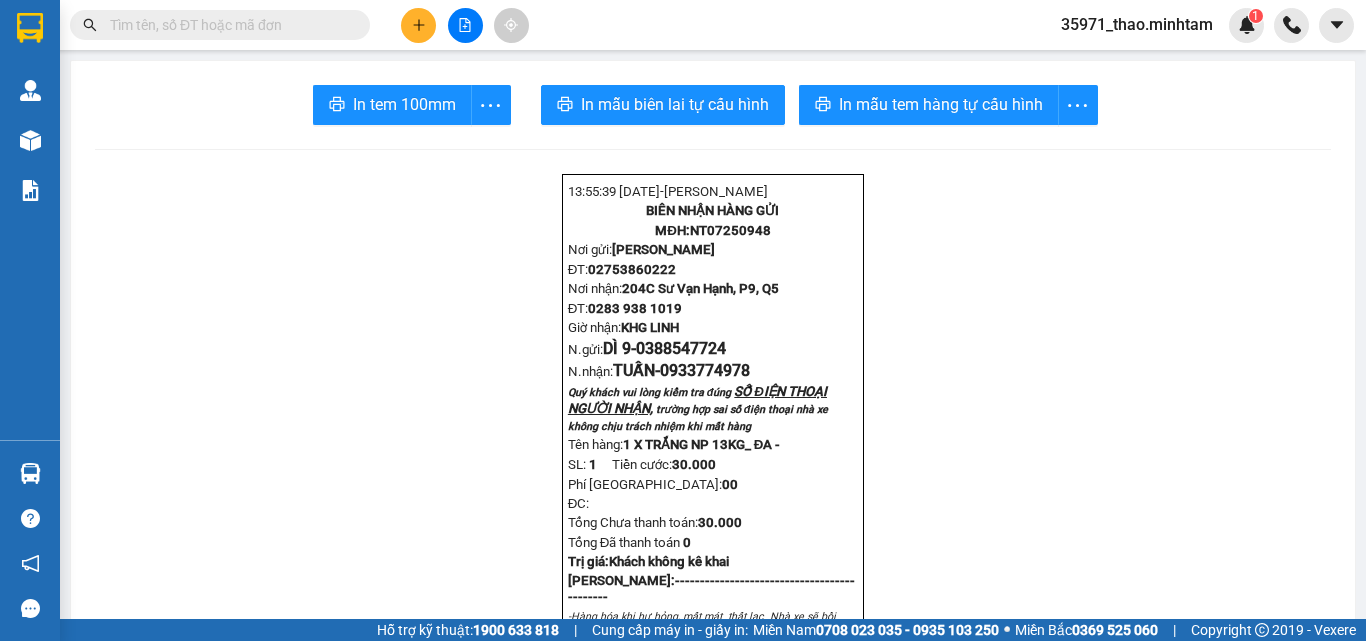 click at bounding box center (228, 25) 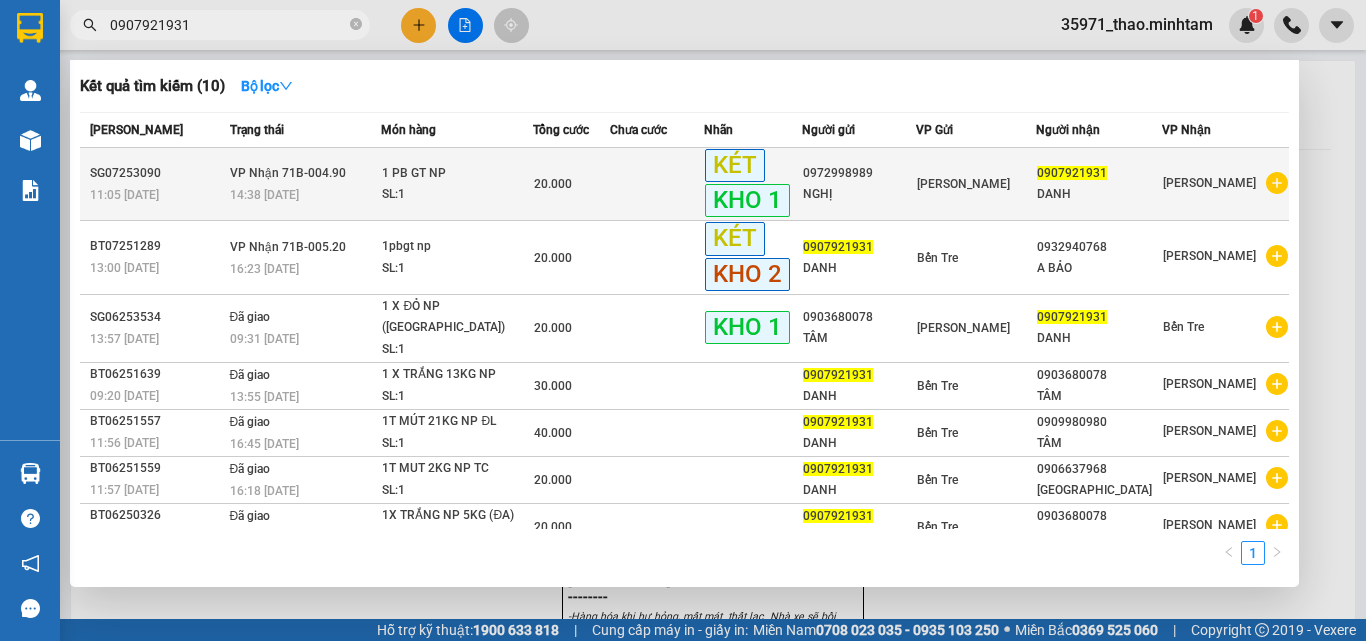 type on "0907921931" 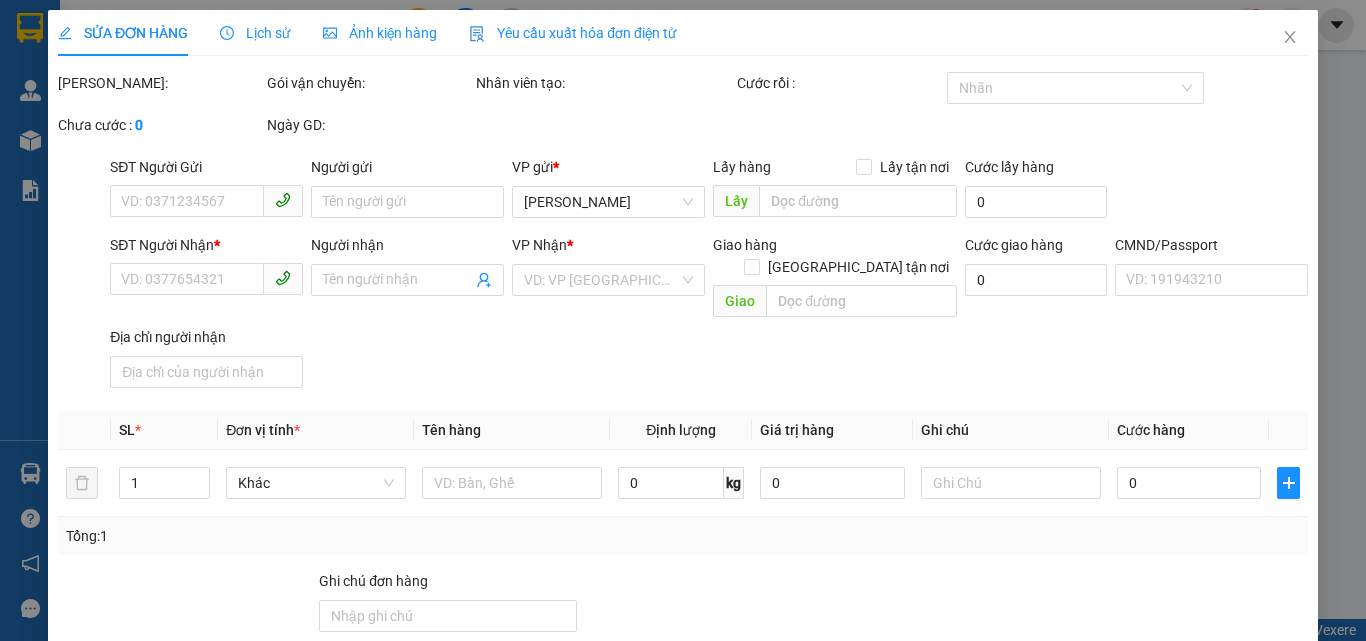 type on "0972998989" 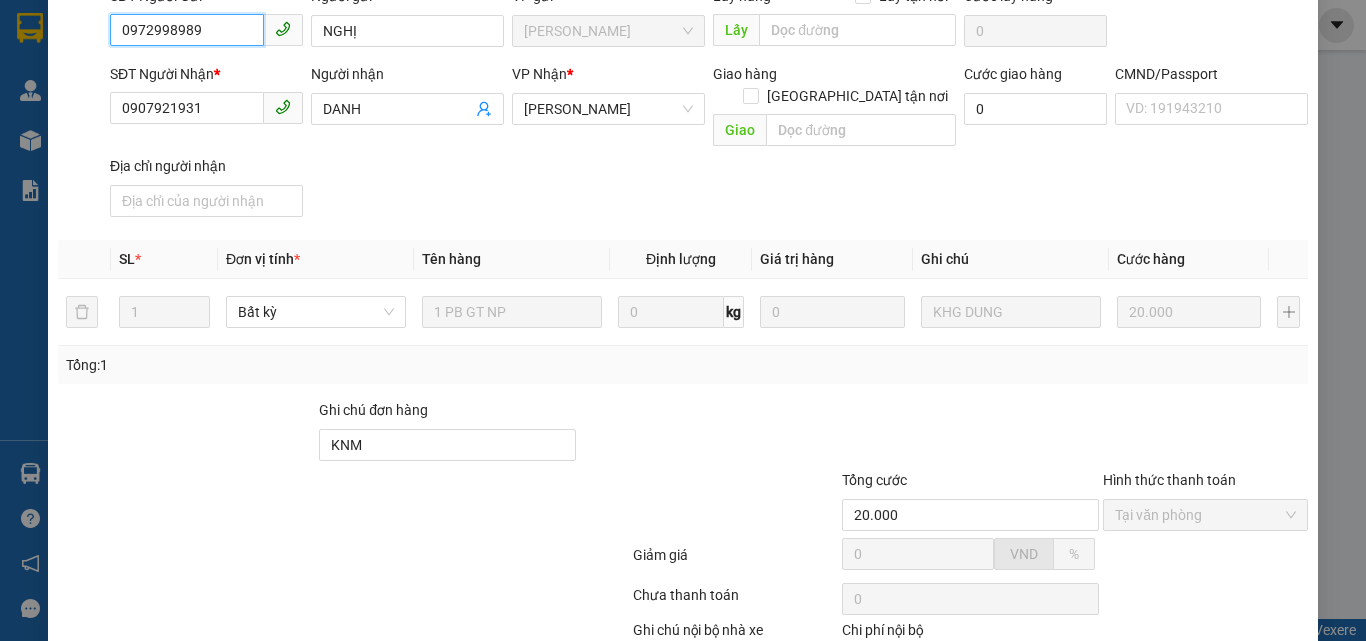 scroll, scrollTop: 278, scrollLeft: 0, axis: vertical 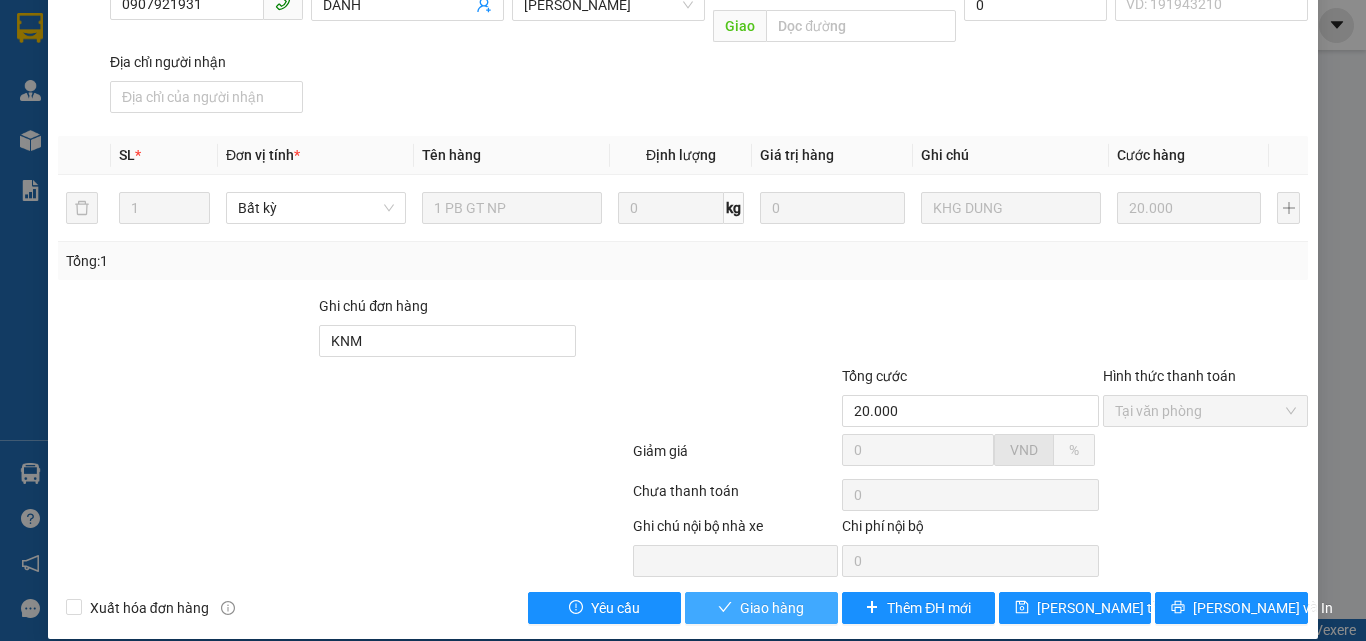 click on "Giao hàng" at bounding box center (772, 608) 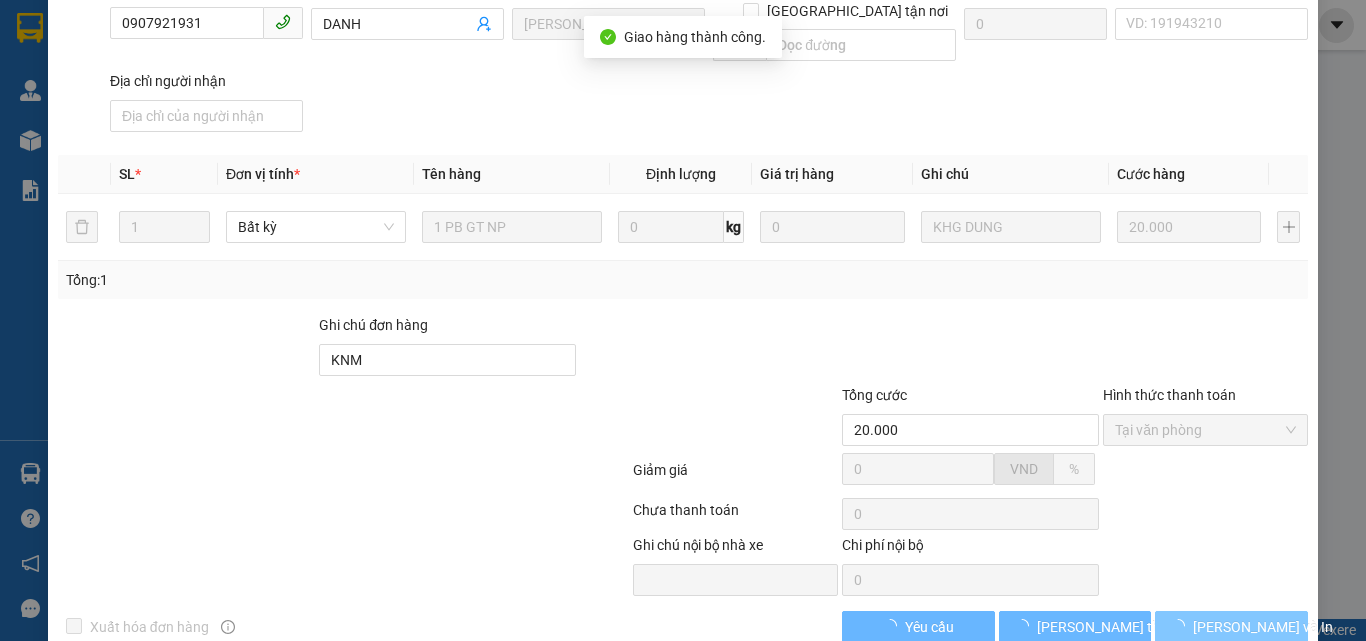 scroll, scrollTop: 297, scrollLeft: 0, axis: vertical 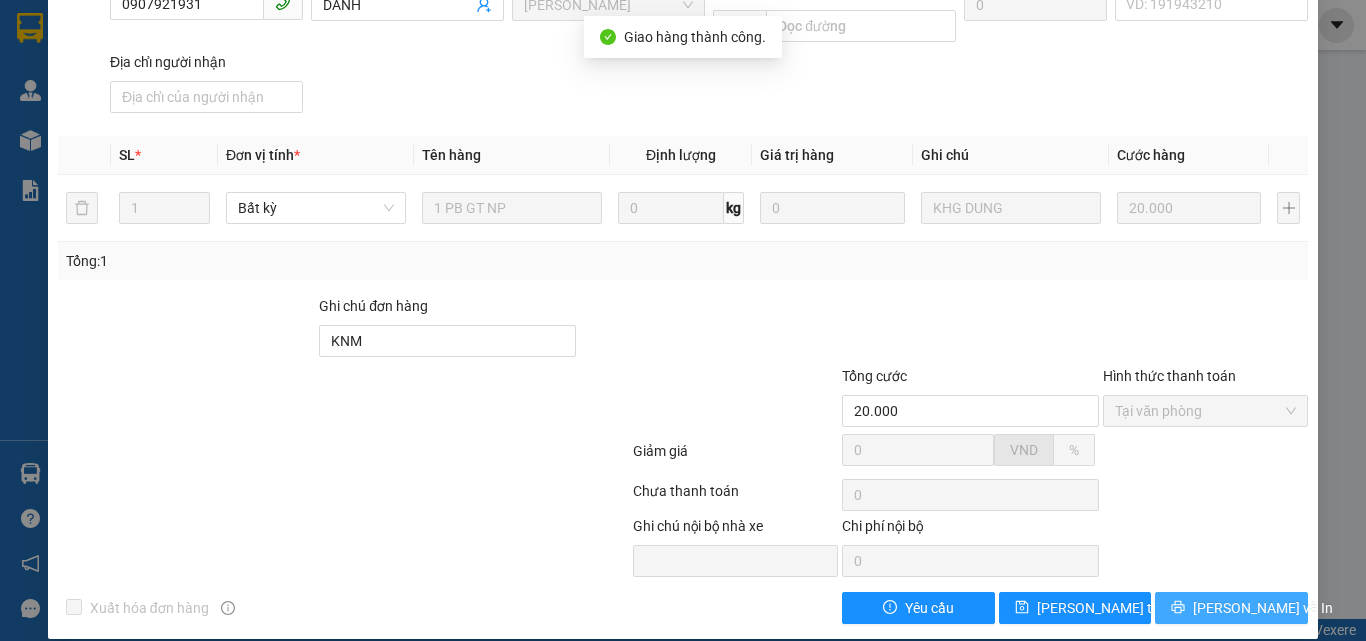 click on "[PERSON_NAME] và In" at bounding box center (1263, 608) 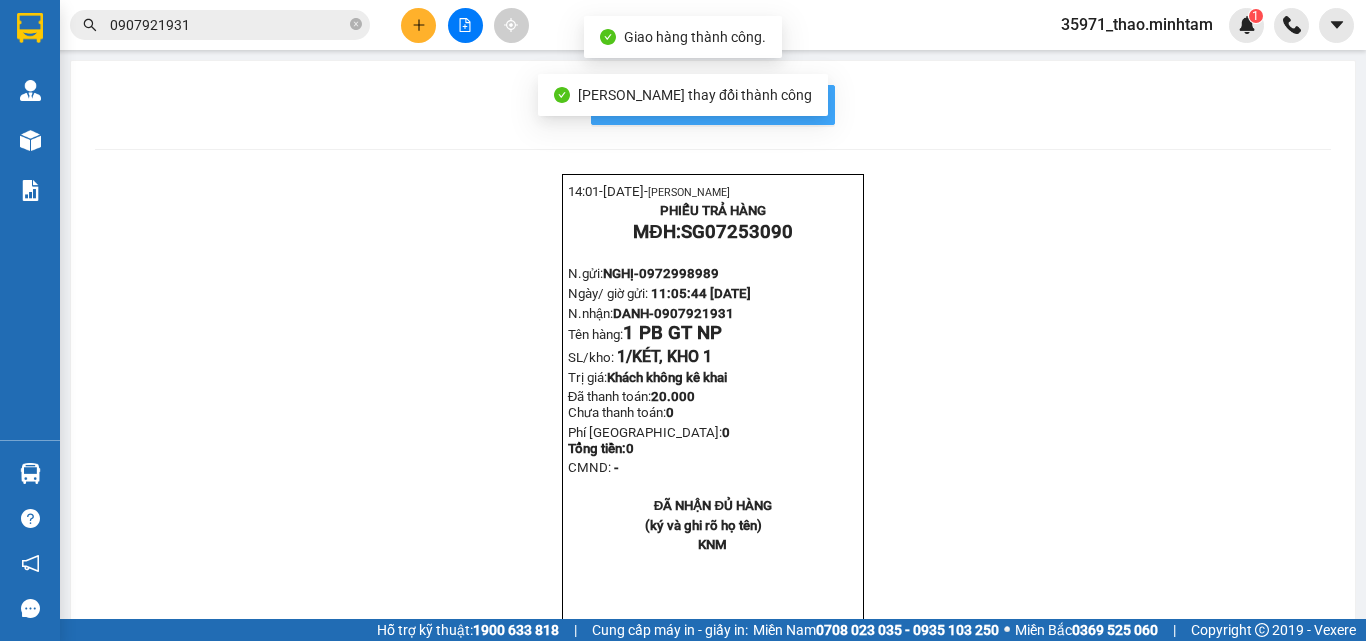 click on "In mẫu biên lai tự cấu hình" at bounding box center [725, 104] 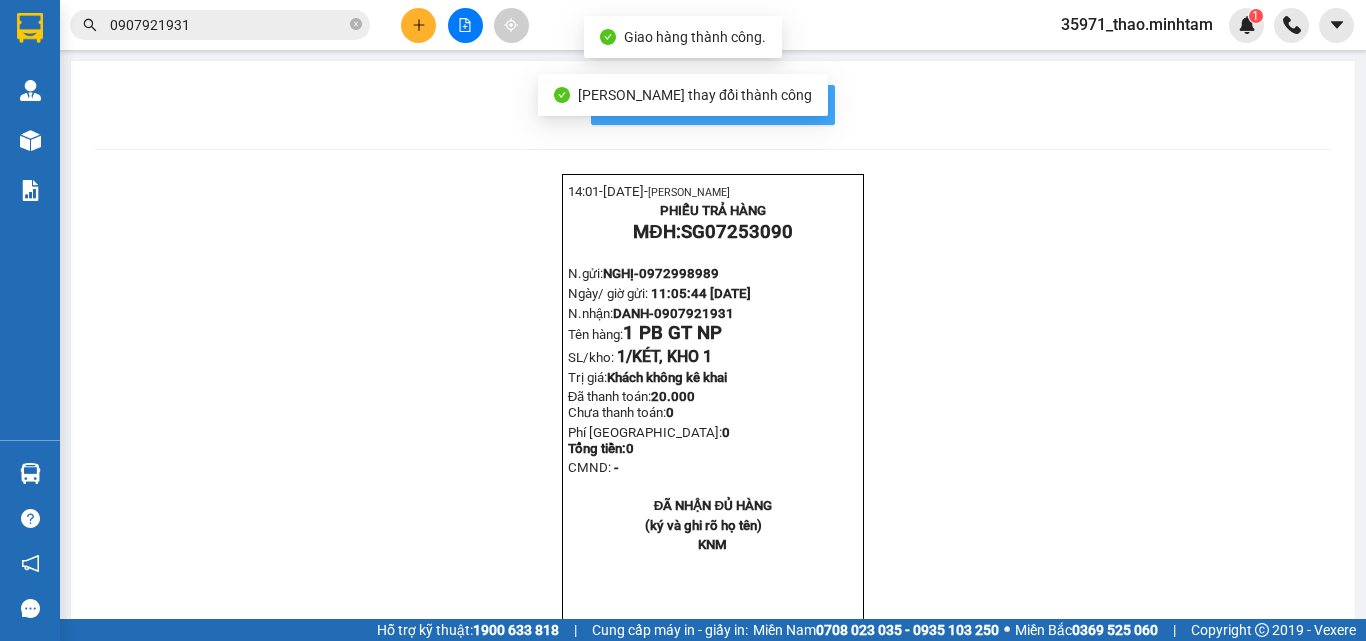 scroll, scrollTop: 0, scrollLeft: 0, axis: both 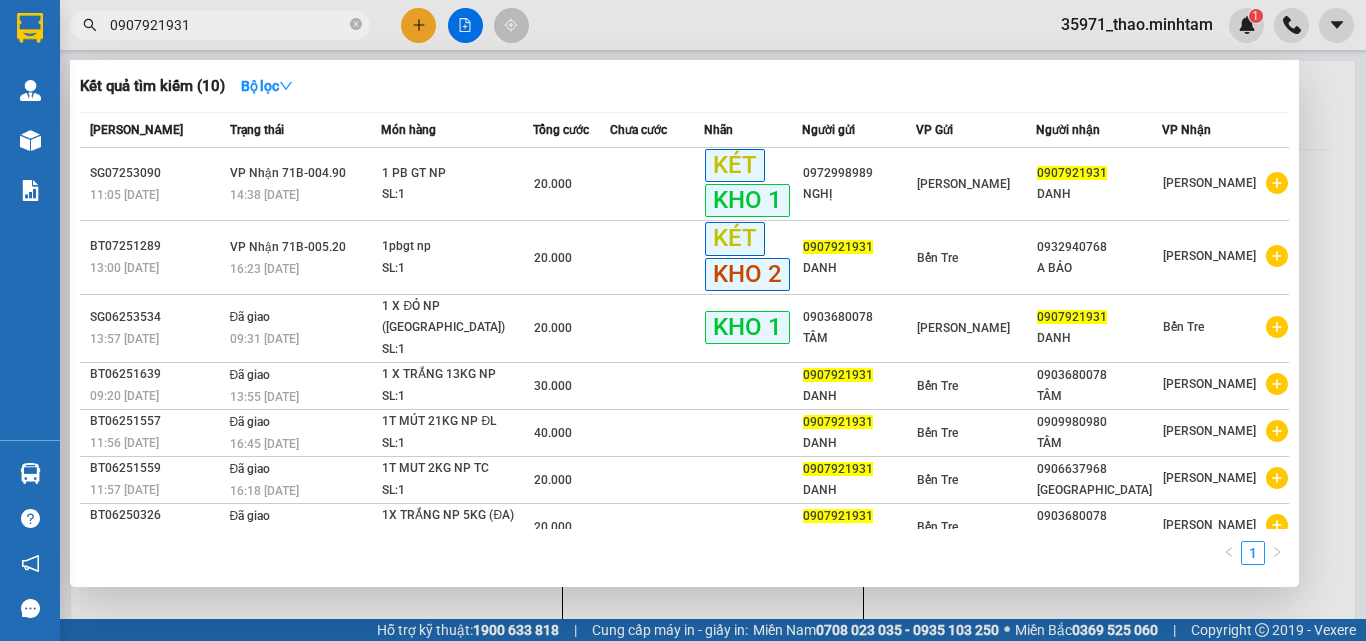 click on "0907921931" at bounding box center (228, 25) 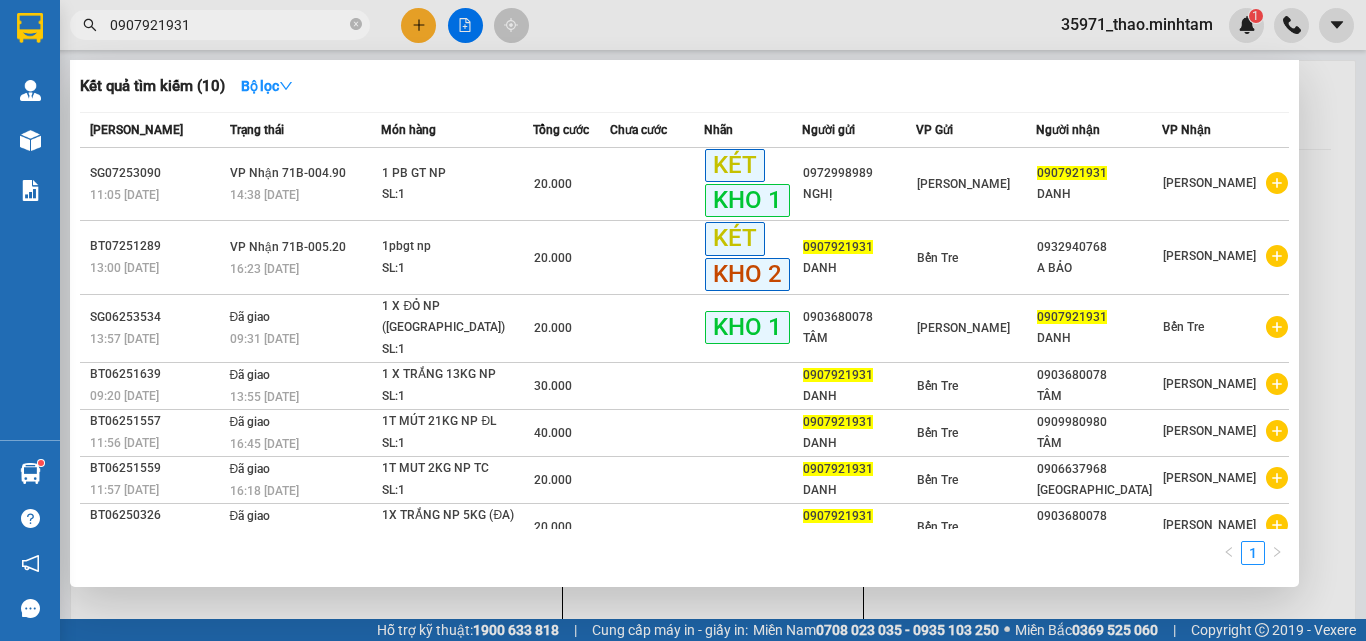 click at bounding box center (683, 320) 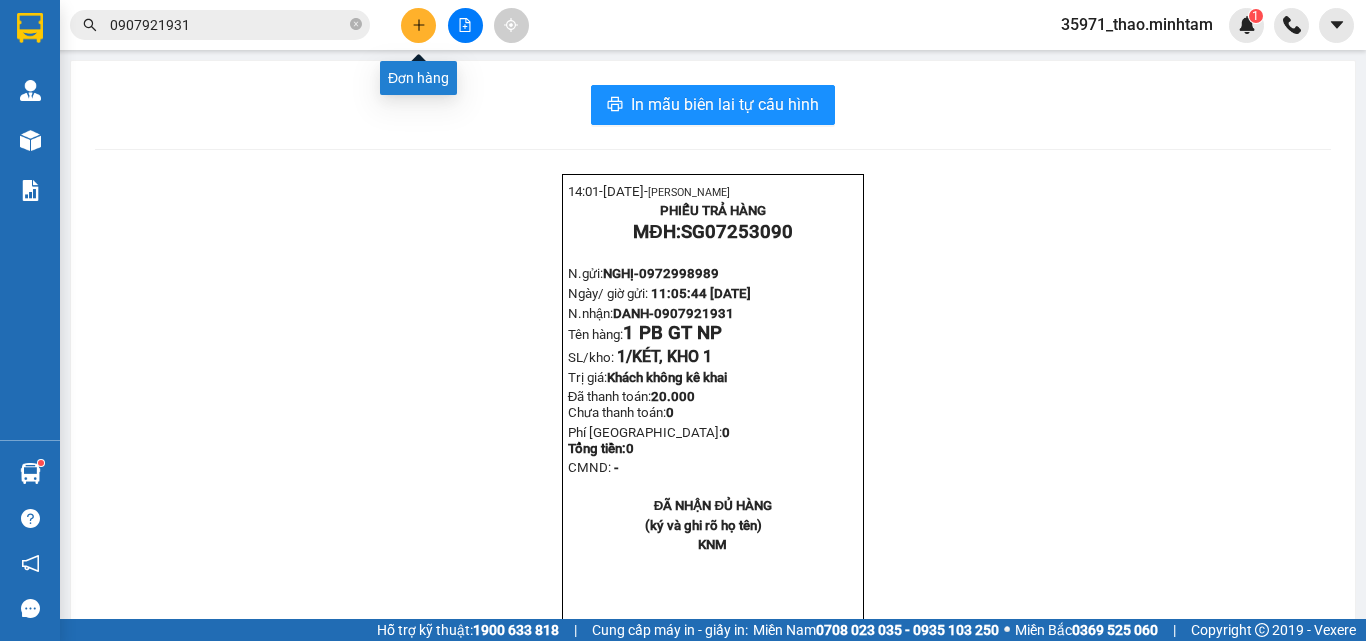 click 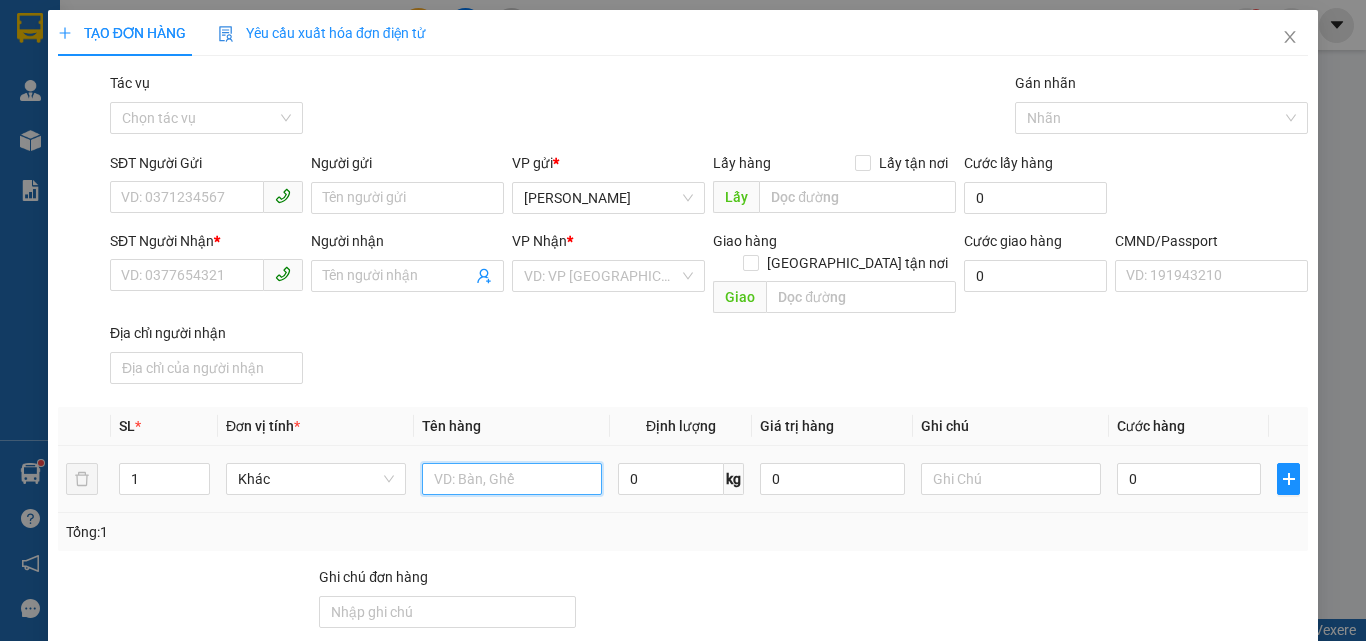 click at bounding box center [512, 479] 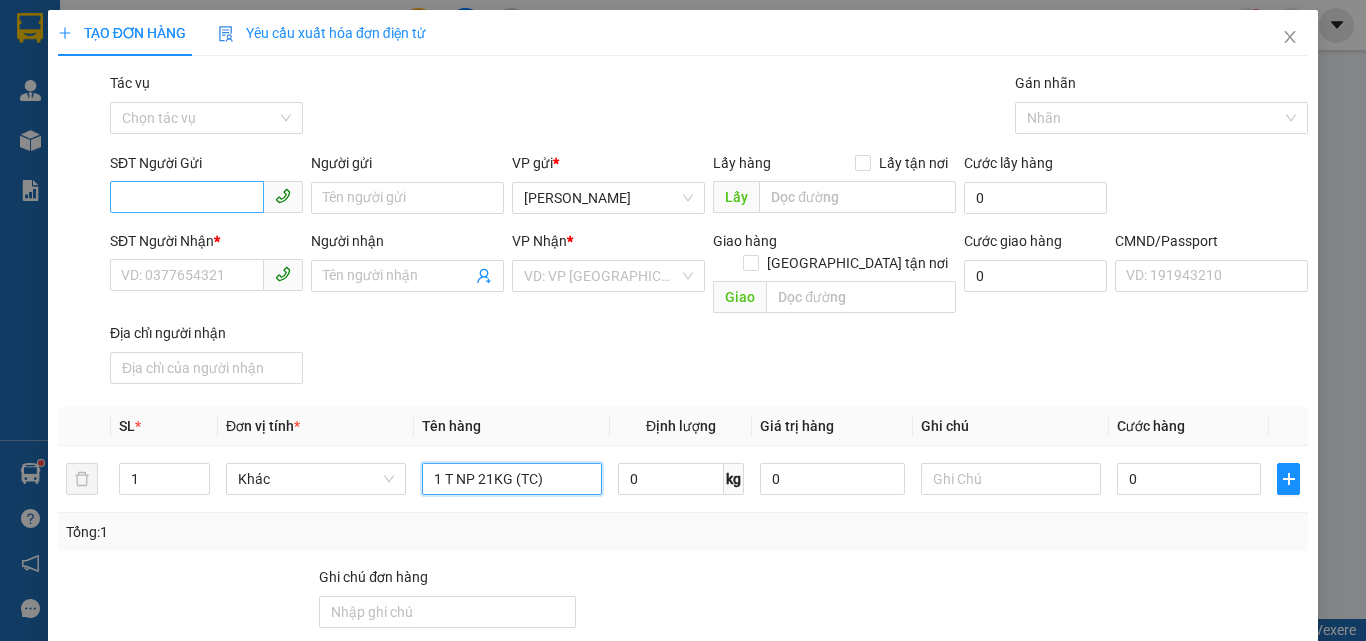 type on "1 T NP 21KG (TC)" 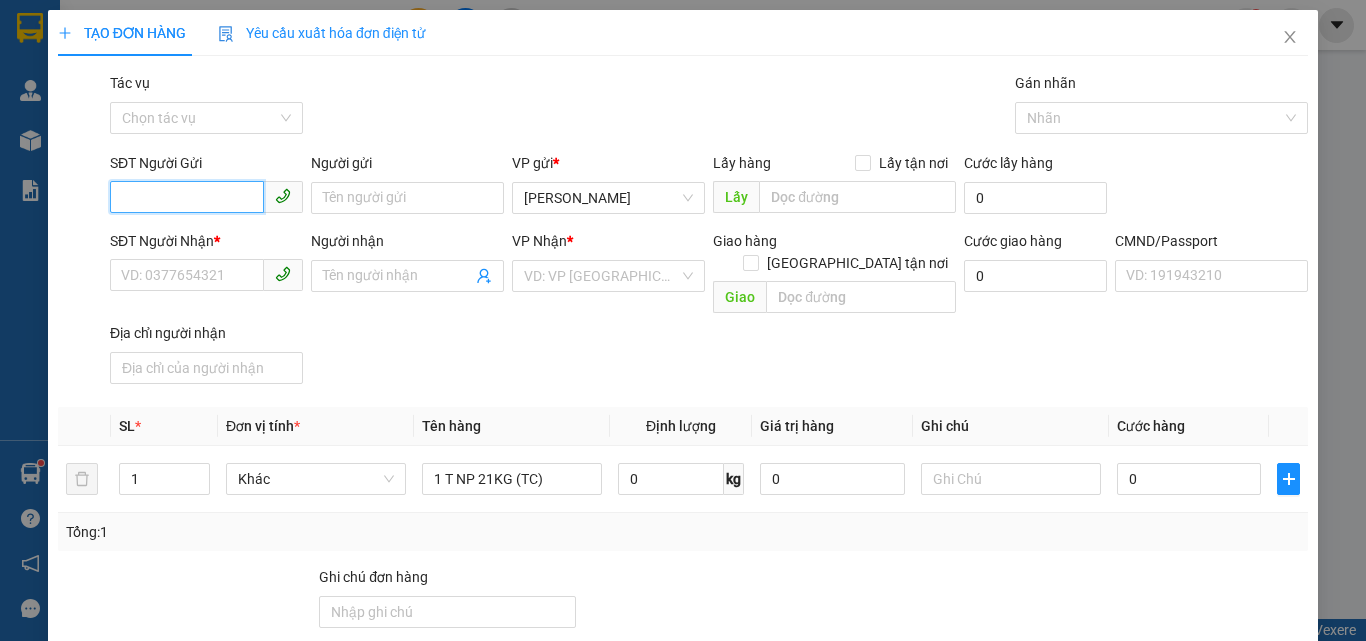 click on "SĐT Người Gửi" at bounding box center (187, 197) 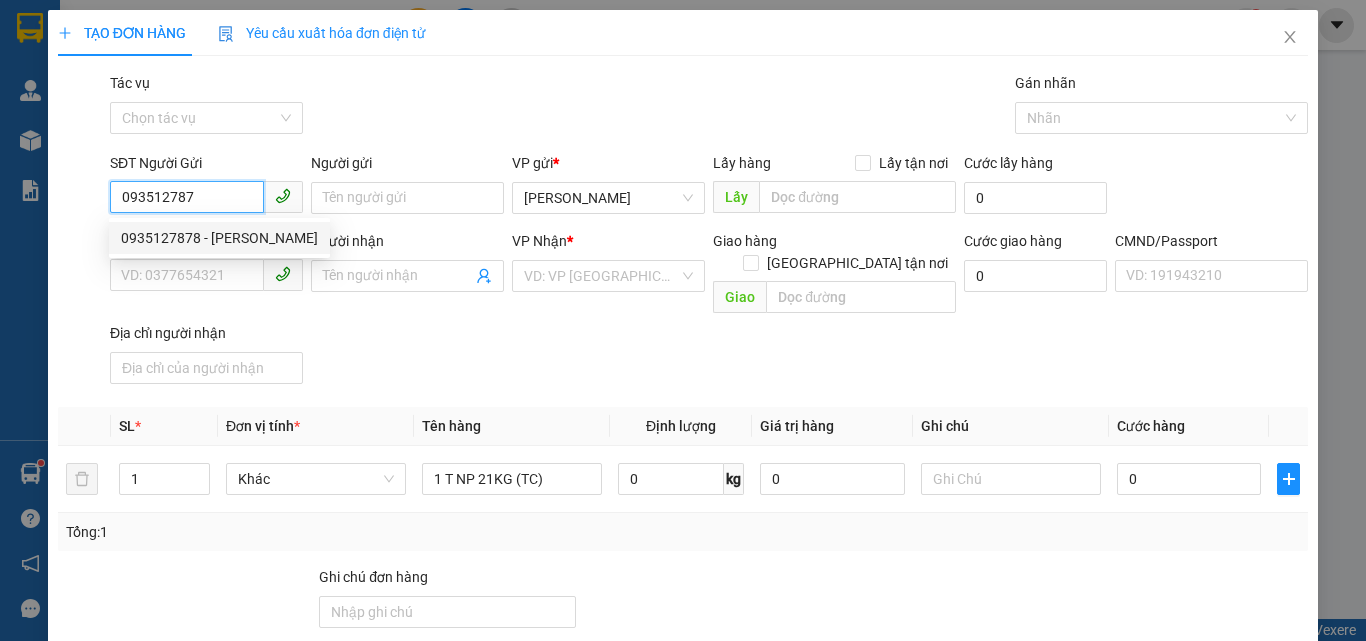 click on "0935127878 - YUNO" at bounding box center [219, 238] 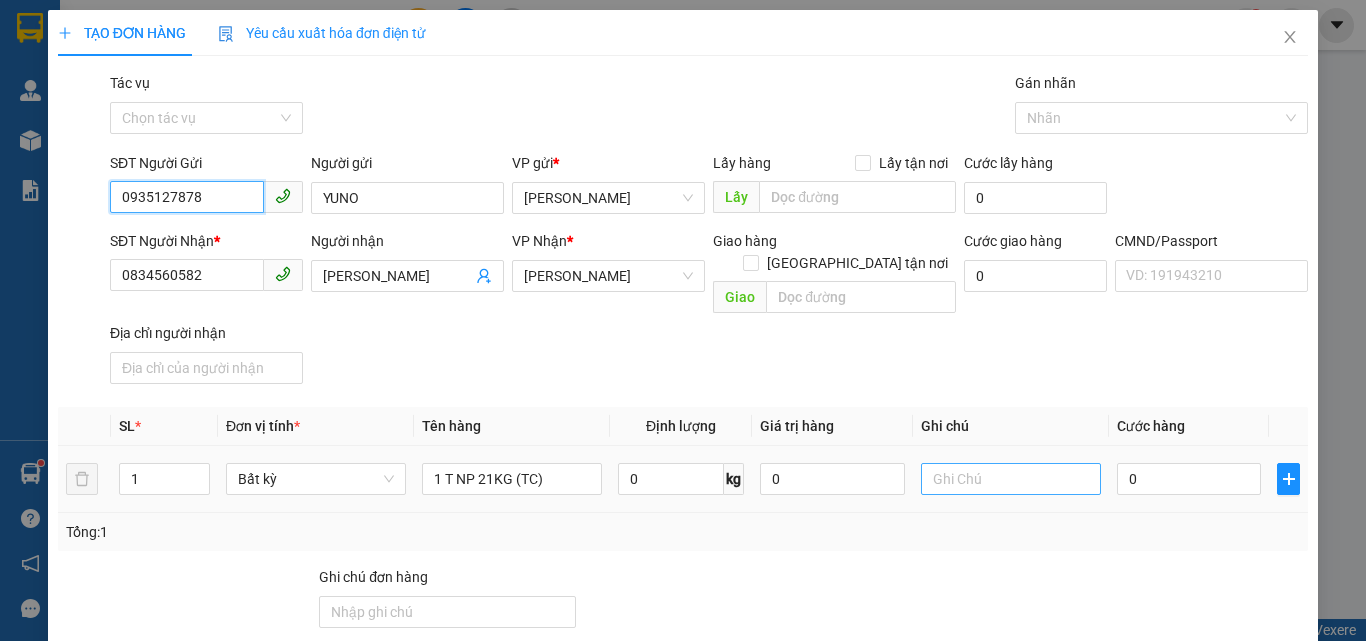 type on "0935127878" 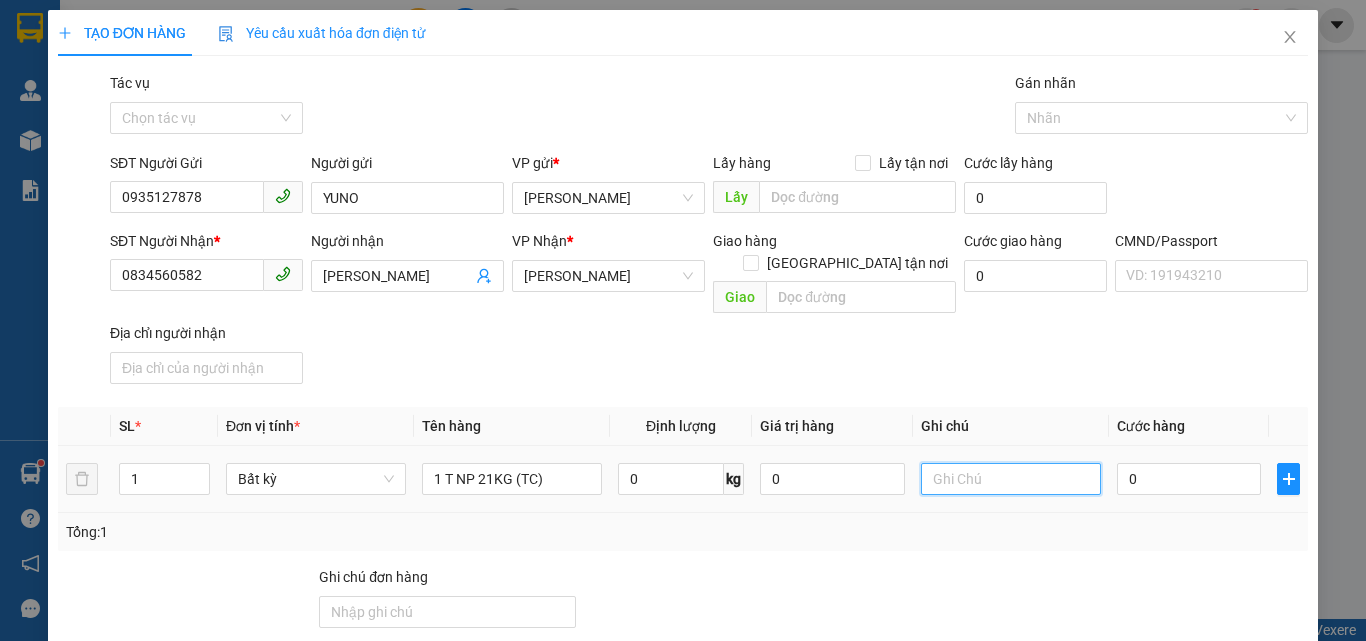 click at bounding box center [1011, 479] 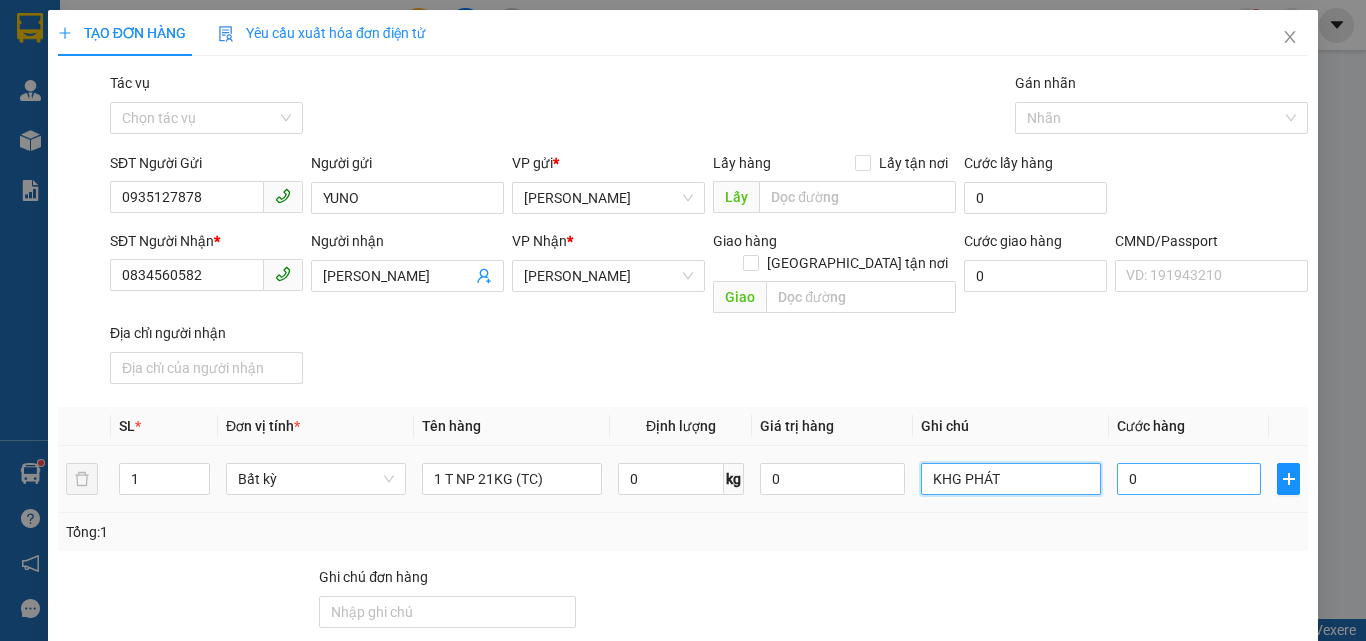 type on "KHG PHÁT" 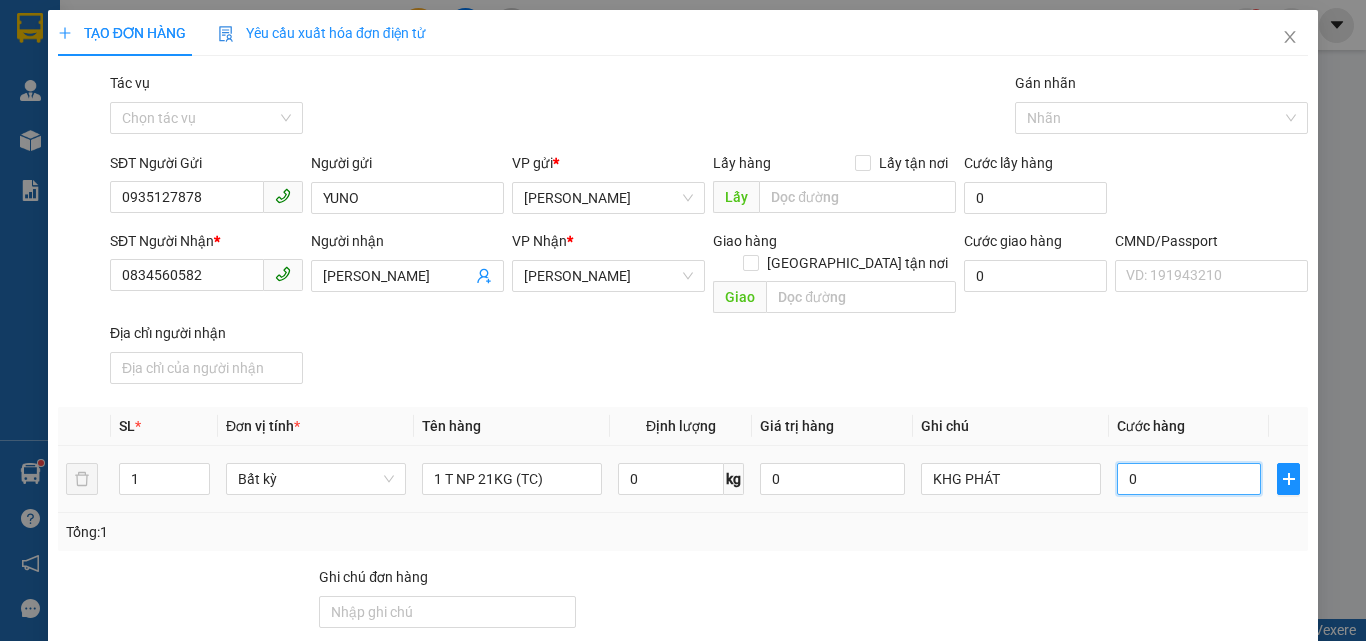 click on "0" at bounding box center (1189, 479) 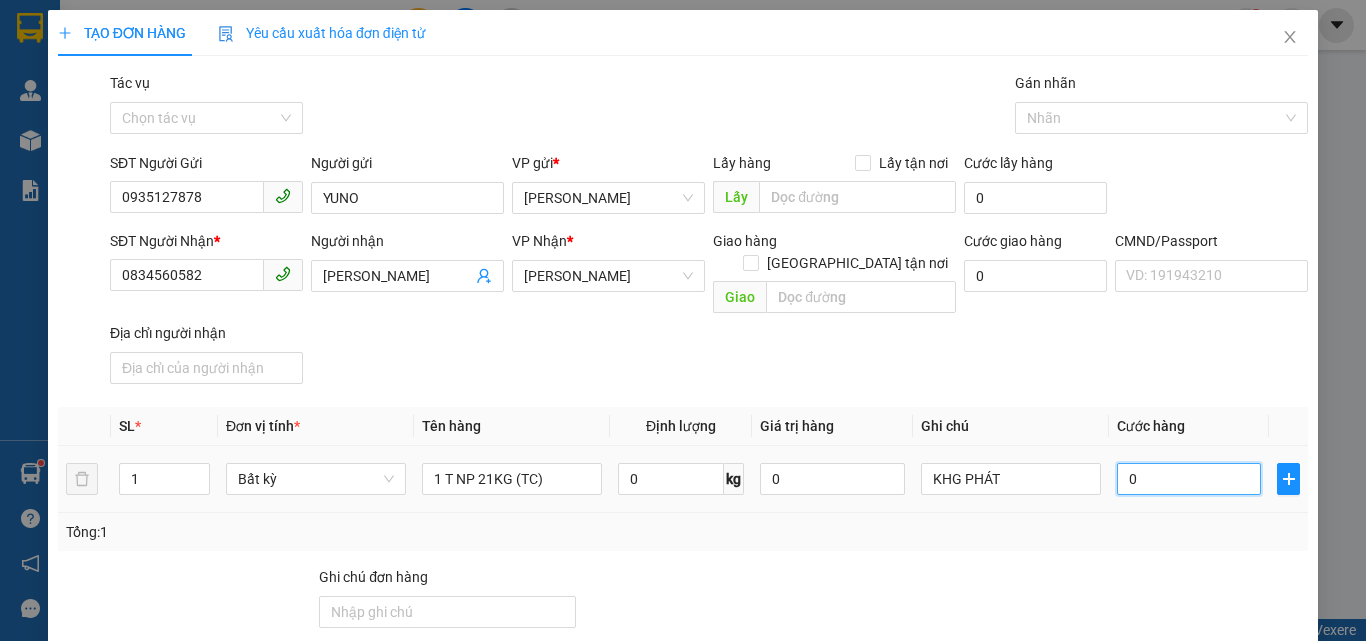 type on "4" 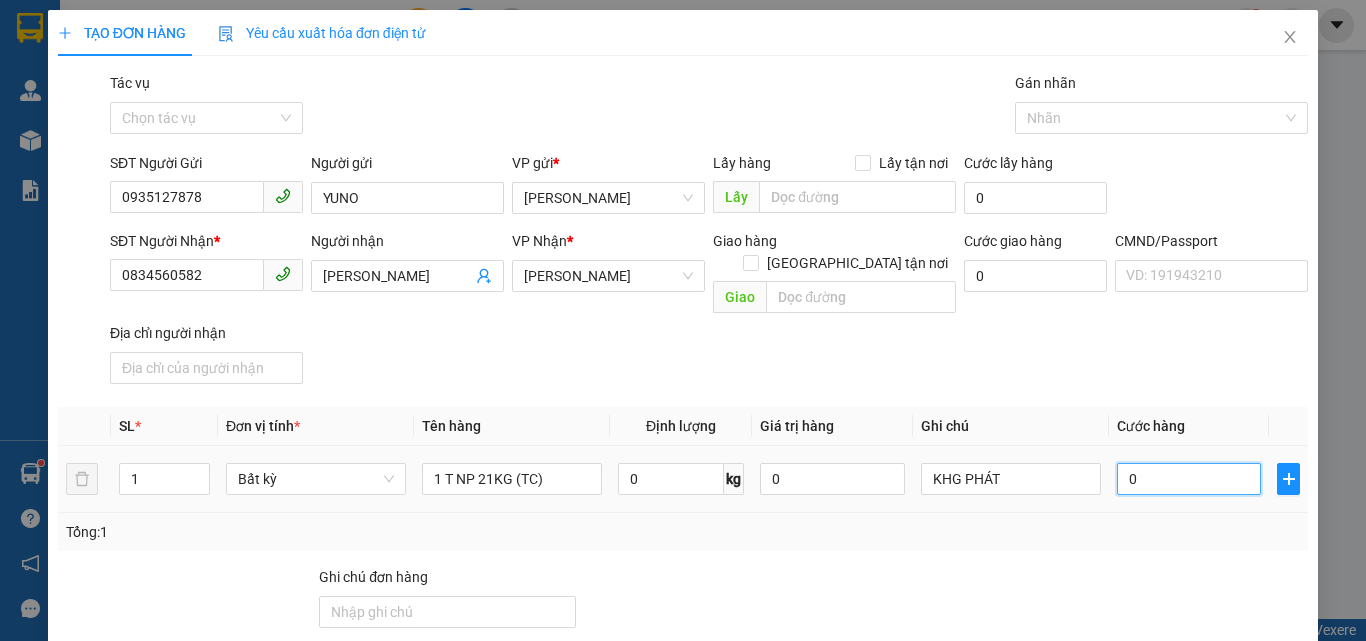 type on "4" 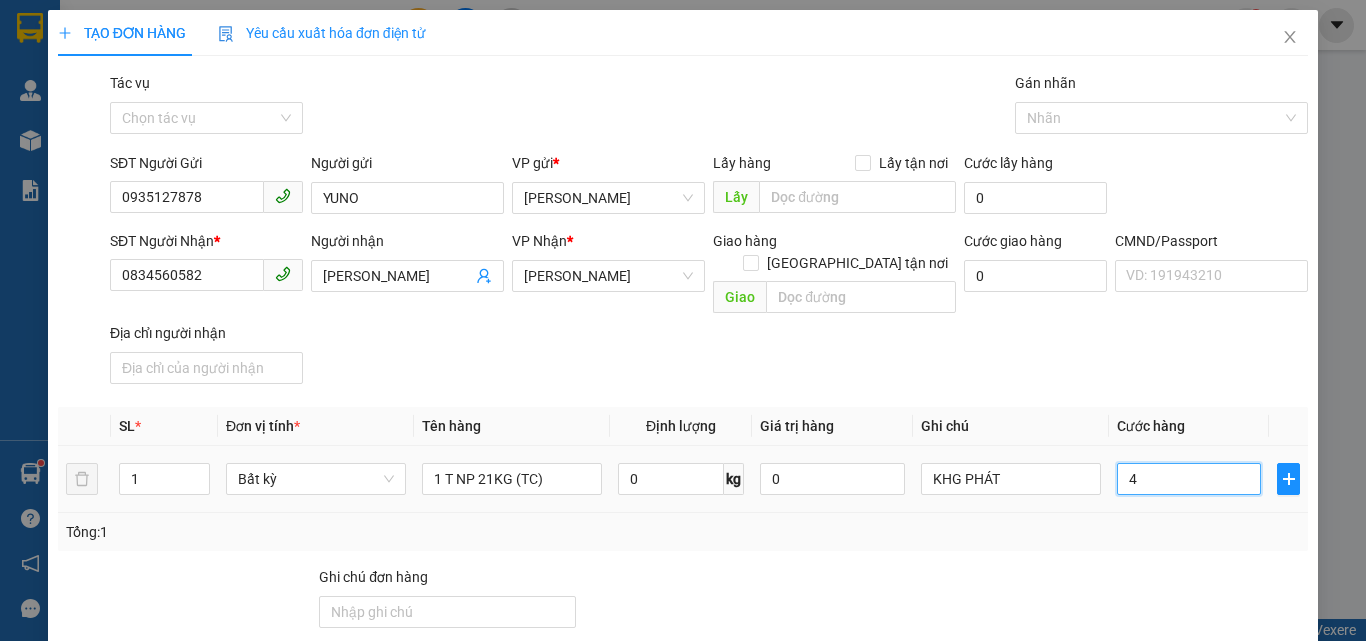 type on "40" 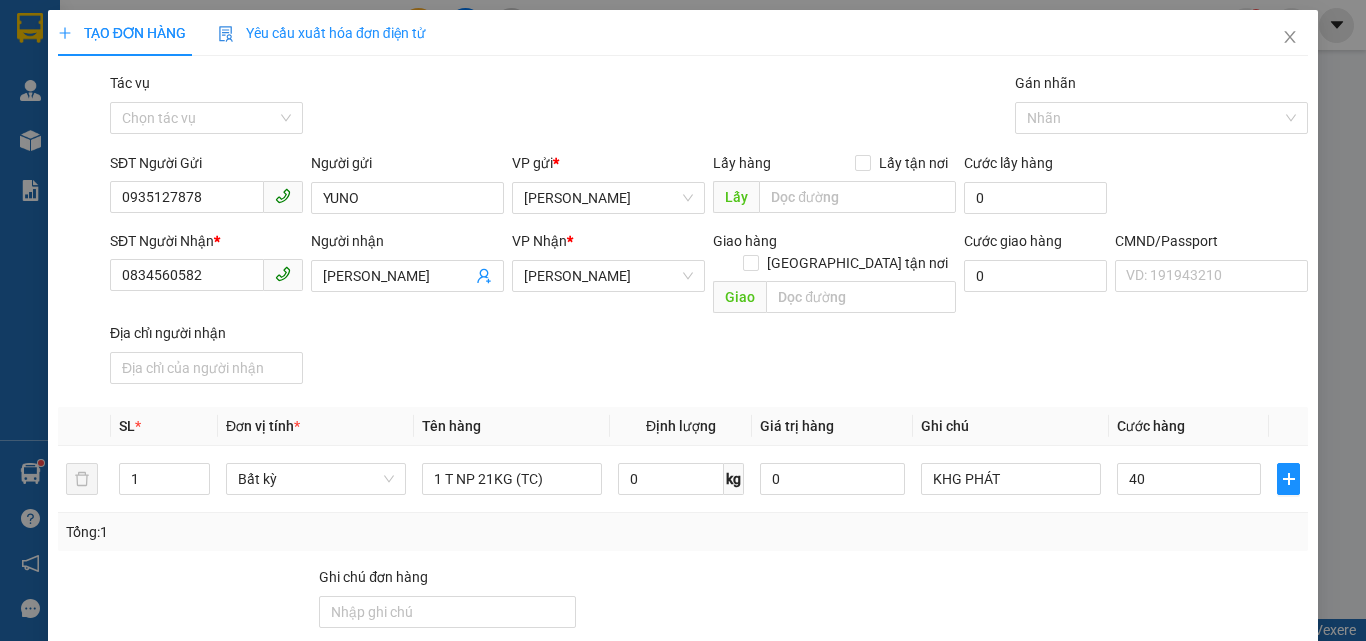 type on "40.000" 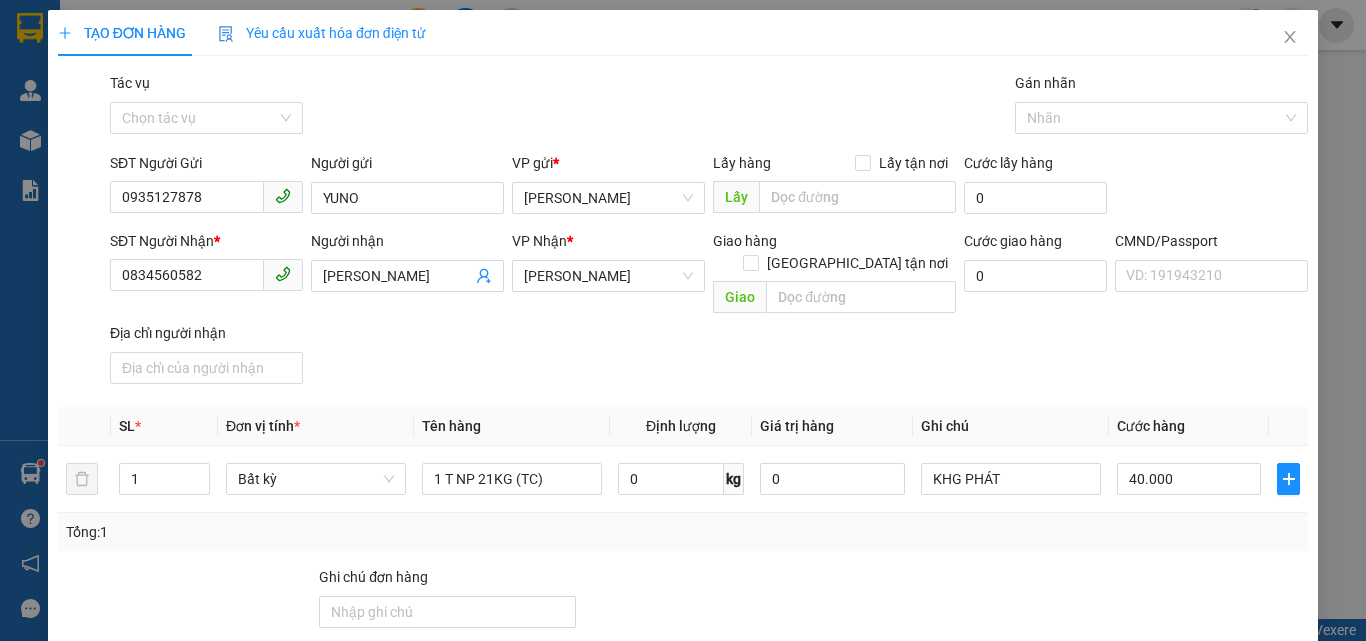 drag, startPoint x: 1059, startPoint y: 350, endPoint x: 1047, endPoint y: 342, distance: 14.422205 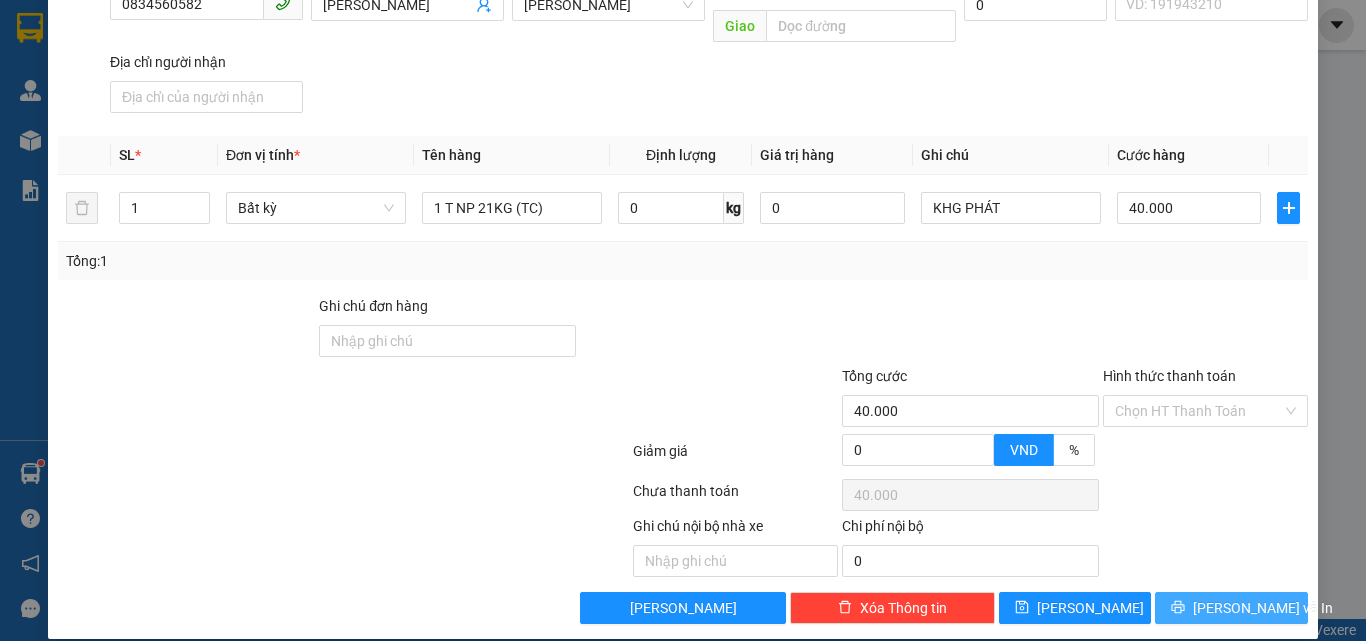 drag, startPoint x: 1227, startPoint y: 591, endPoint x: 519, endPoint y: 405, distance: 732.0246 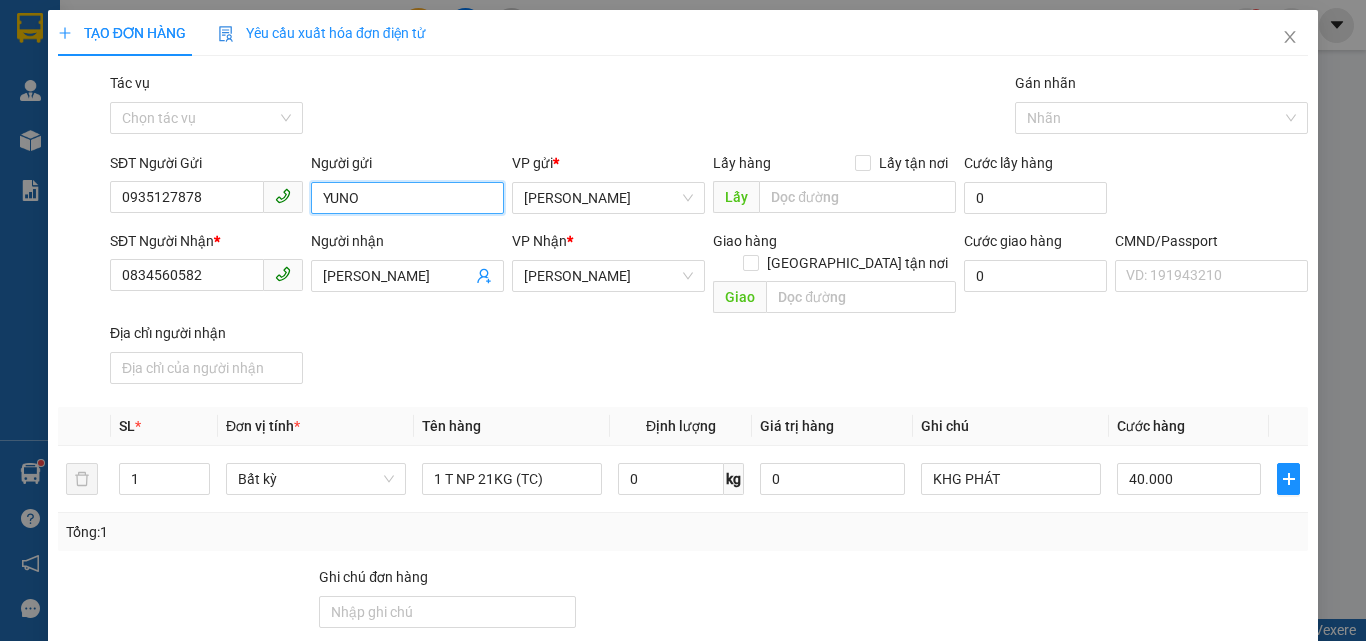 click on "YUNO" at bounding box center (407, 198) 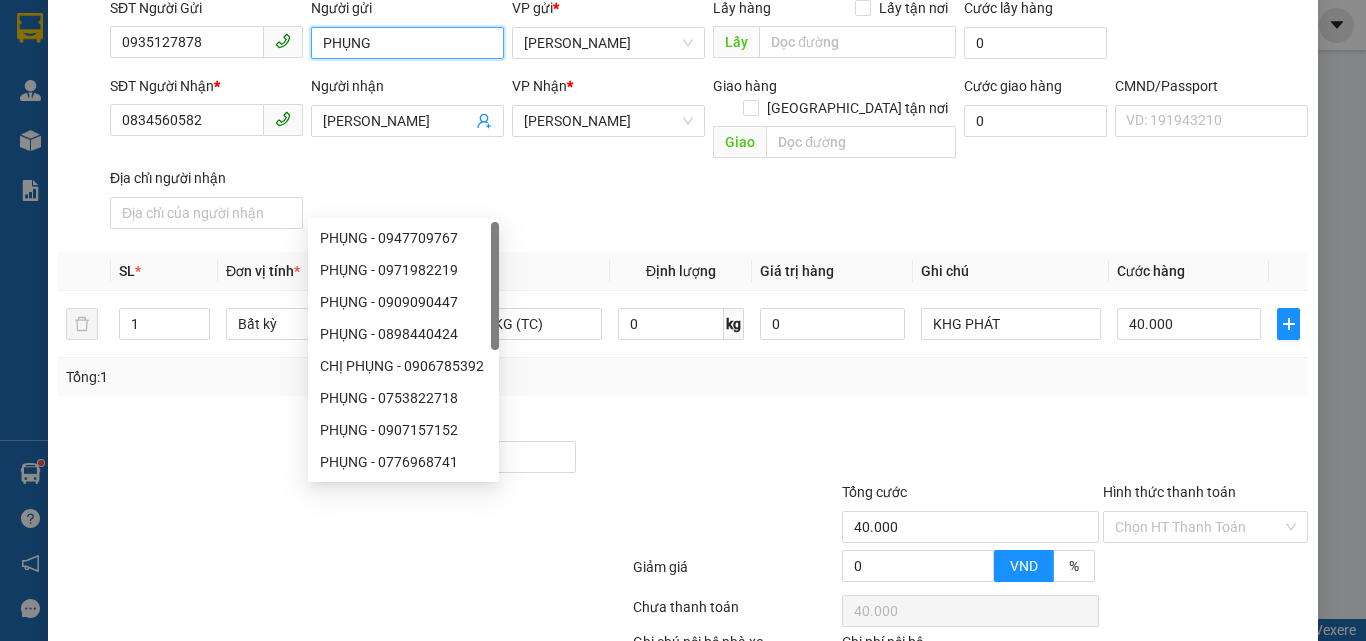 scroll, scrollTop: 271, scrollLeft: 0, axis: vertical 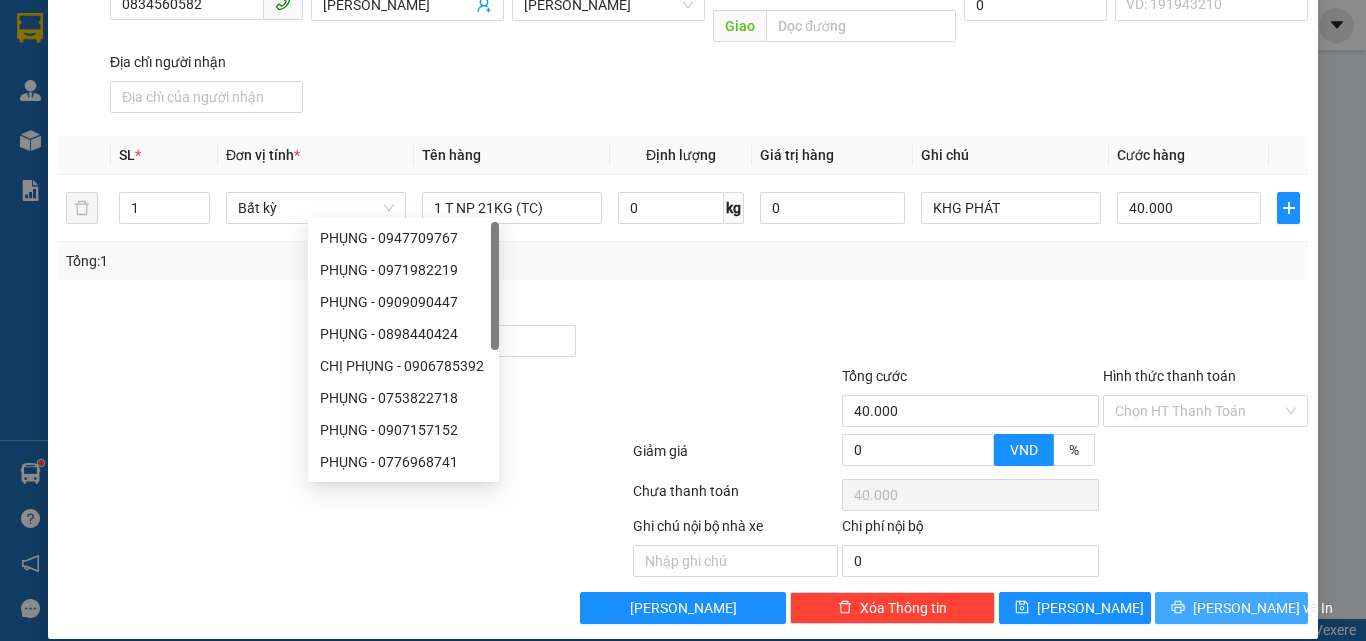 type on "PHỤNG" 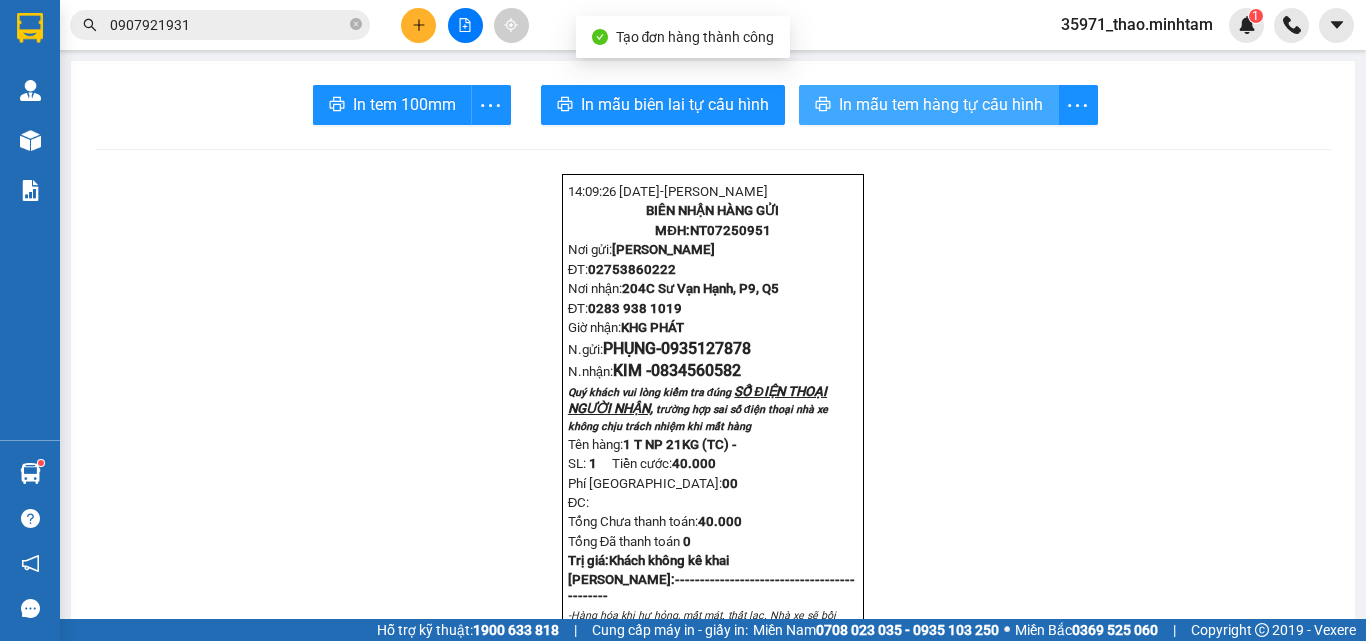 click 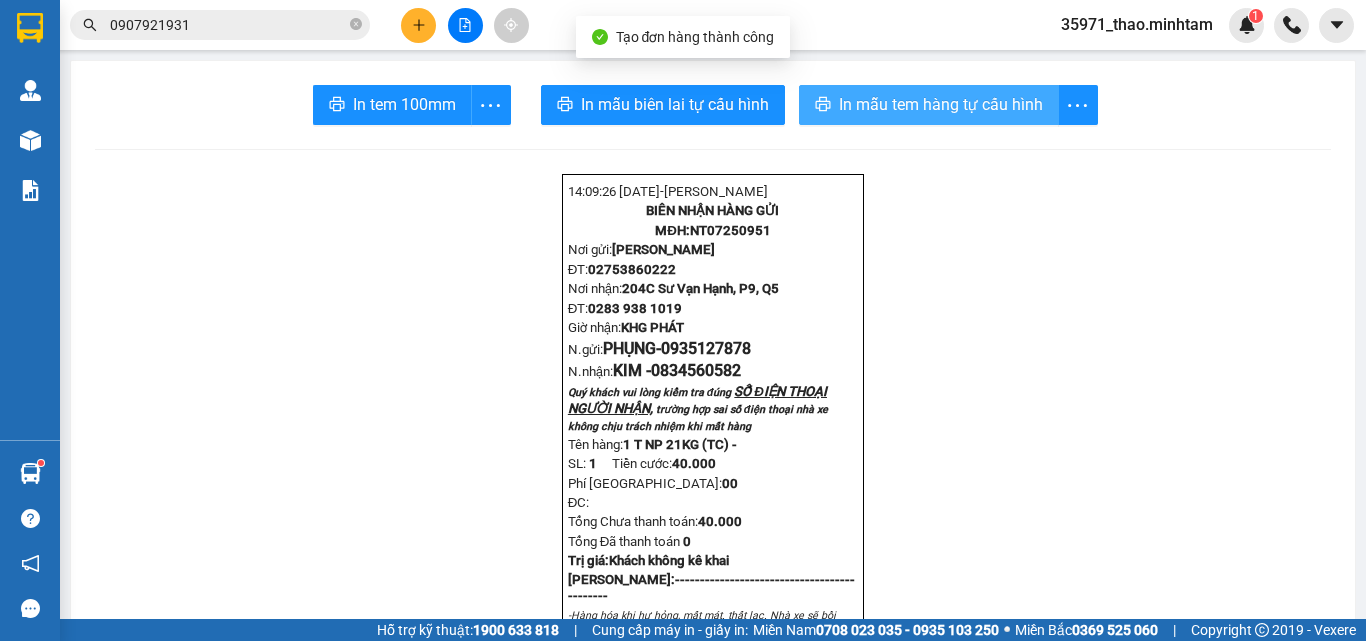 scroll, scrollTop: 0, scrollLeft: 0, axis: both 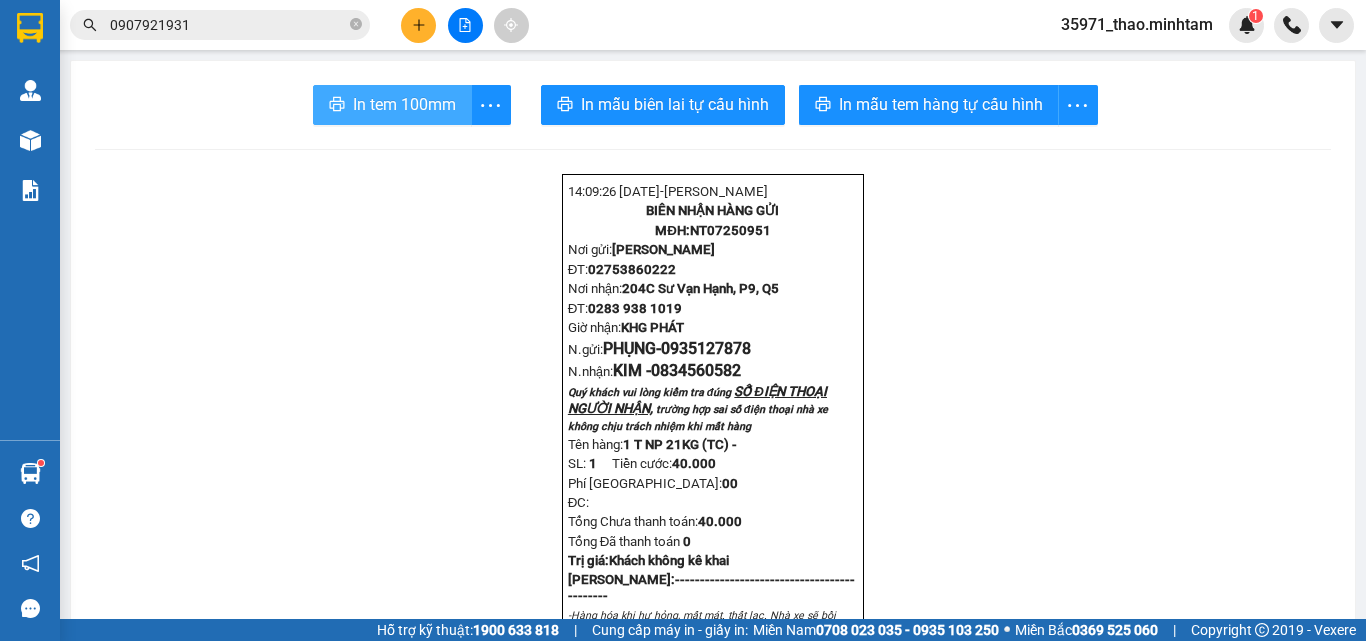 click on "In tem 100mm" at bounding box center (404, 104) 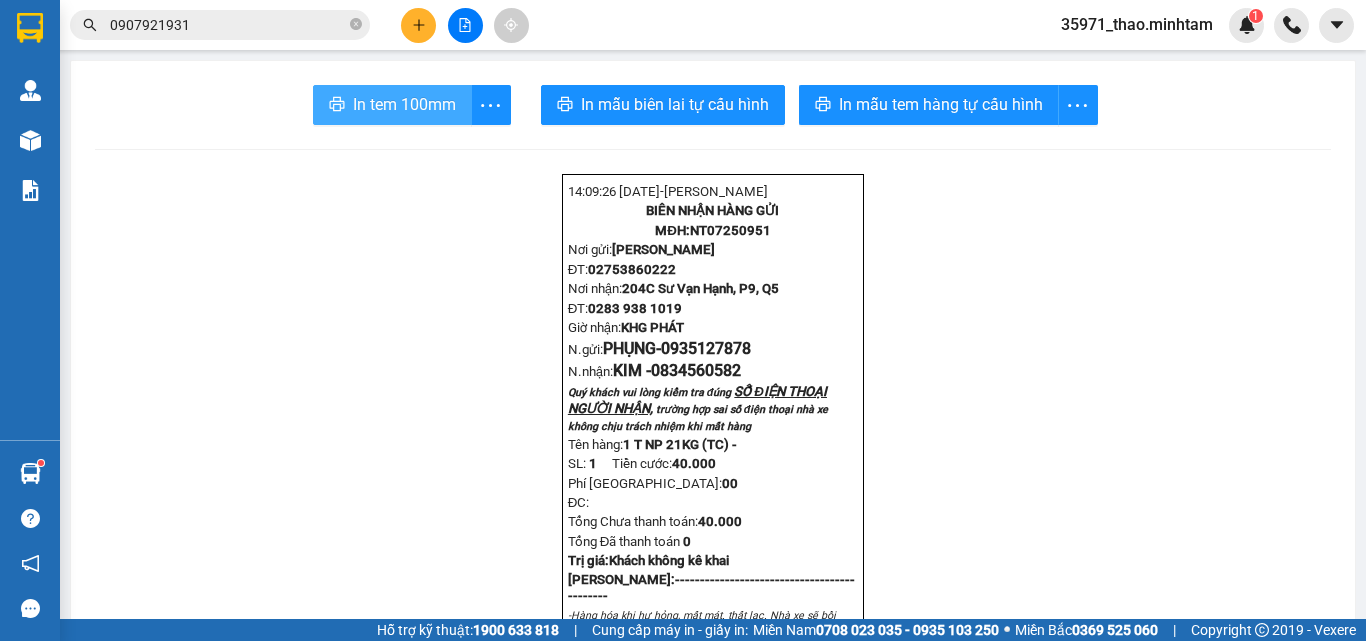 scroll, scrollTop: 0, scrollLeft: 0, axis: both 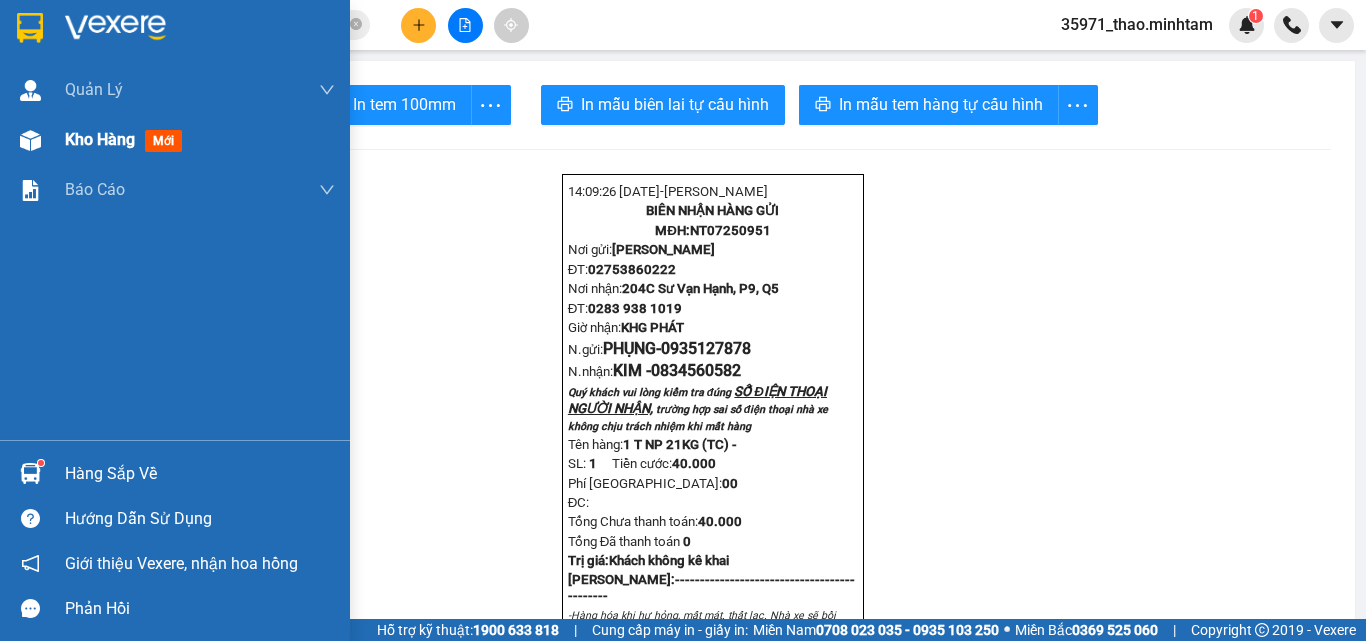 click on "Kho hàng" at bounding box center (100, 139) 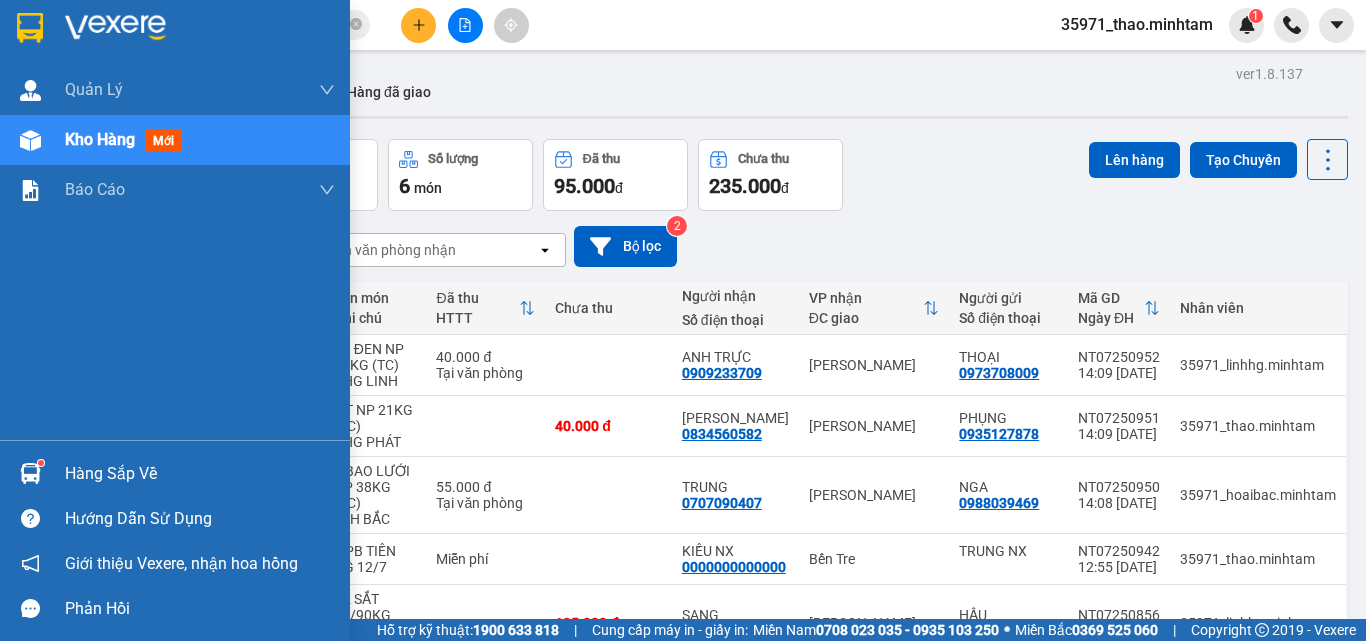 click on "Hàng sắp về" at bounding box center [200, 474] 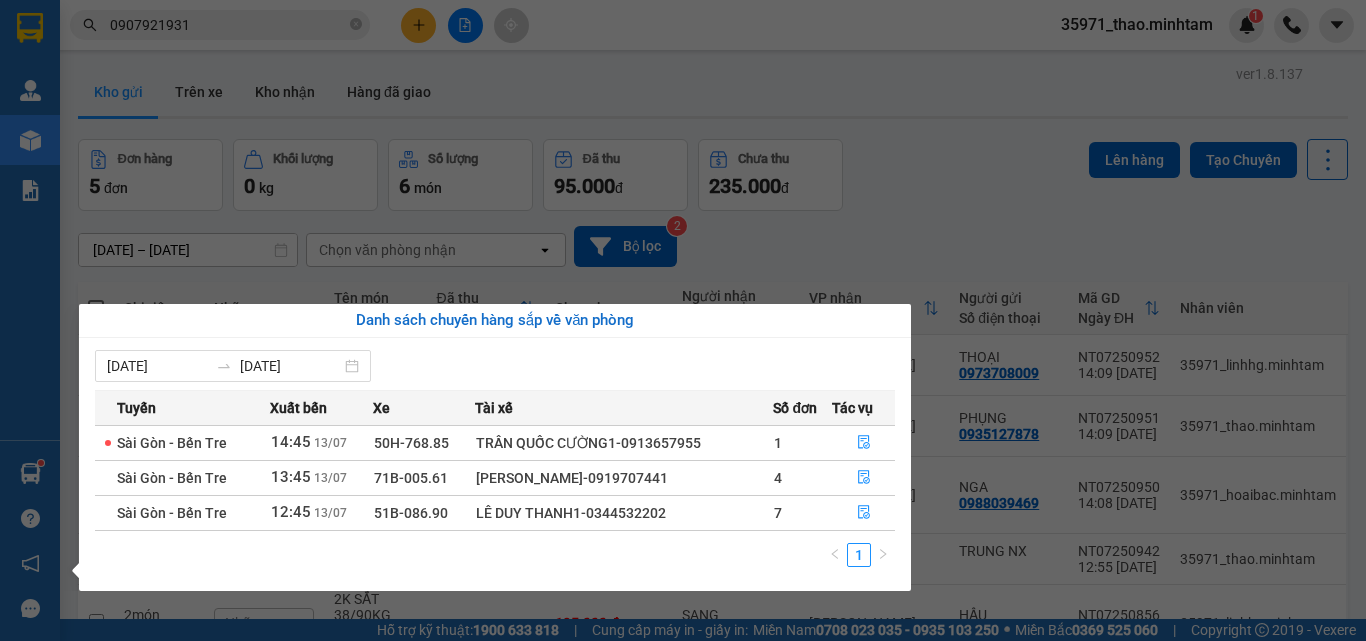 click on "Kết quả tìm kiếm ( 10 )  Bộ lọc  Mã ĐH Trạng thái Món hàng Tổng cước Chưa cước Nhãn Người gửi VP Gửi Người nhận VP Nhận SG07253090 11:05 - 12/07 VP Nhận   71B-004.90 14:38 - 12/07 1 PB GT NP SL:  1 20.000 KÉT KHO 1 0972998989 NGHỊ Hồ Chí Minh 0907921931 DANH Ngã Tư Huyện BT07251289 13:00 - 11/07 VP Nhận   71B-005.20 16:23 - 11/07 1pbgt np SL:  1 20.000 KÉT KHO 2 0907921931 DANH Bến Tre 0932940768 A BẢO Hồ Chí Minh SG06253534 13:57 - 14/06 Đã giao   09:31 - 15/06 1 X ĐỎ NP (TN) SL:  1 20.000 KHO 1 0903680078 TÂM Hồ Chí Minh 0907921931 DANH Bến Tre BT06251639 09:20 - 14/06 Đã giao   13:55 - 14/06 1 X TRẮNG 13KG NP SL:  1 30.000 0907921931 DANH Bến Tre 0903680078 TÂM Hồ Chí Minh BT06251557 11:56 - 13/06 Đã giao   16:45 - 13/06 1T MÚT 21KG NP ĐL SL:  1 40.000 0907921931 DANH Bến Tre 0909980980 TÂM  Hồ Chí Minh BT06251559 11:57 - 13/06 Đã giao   16:18 - 13/06 1T MUT 2KG NP TC SL:  1 20.000 0907921931 DANH   SL:" at bounding box center [683, 320] 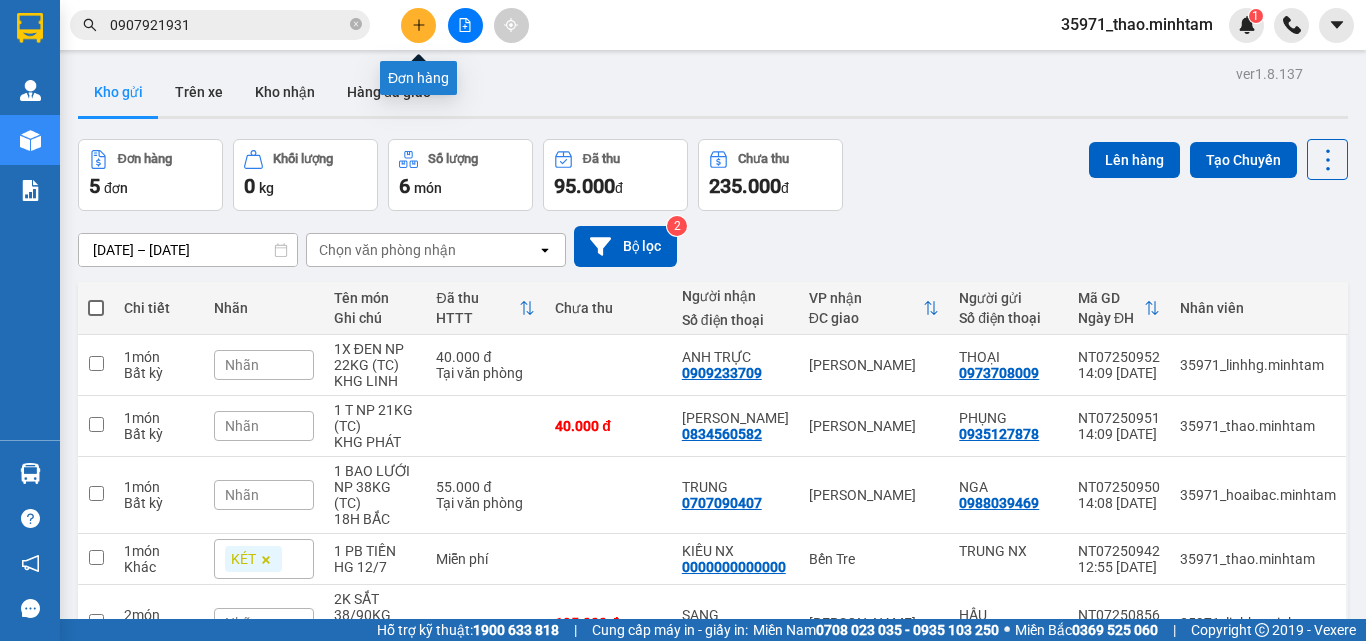 click 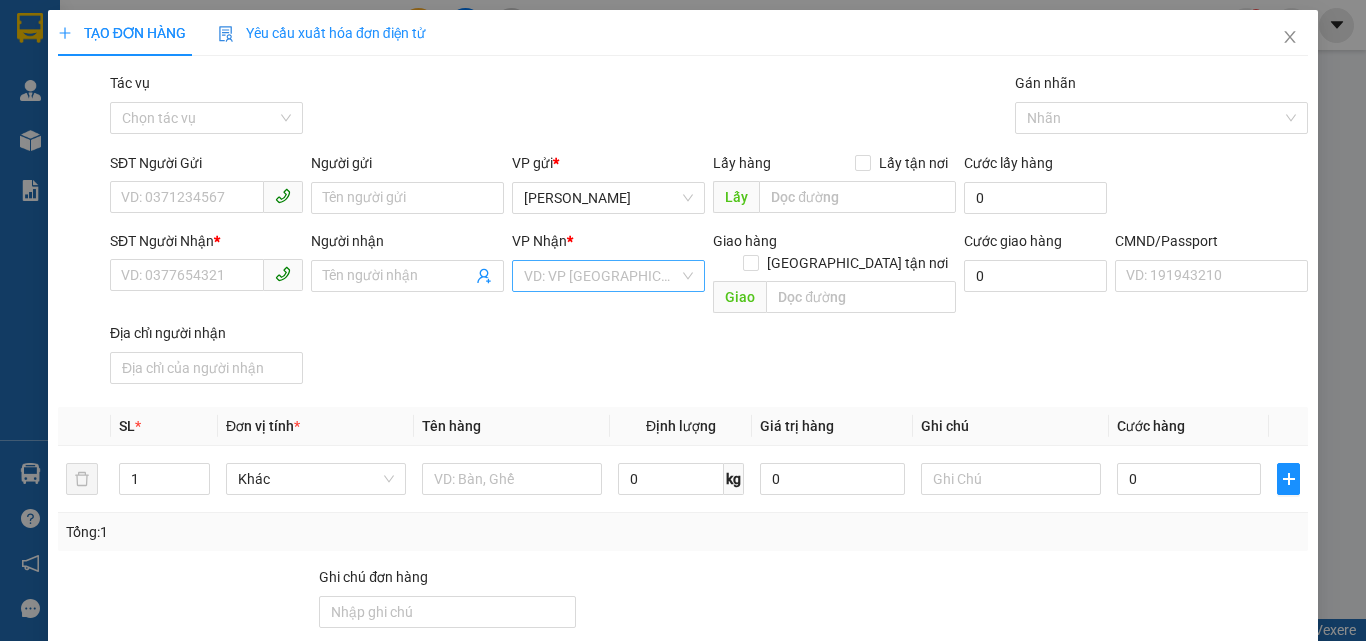 drag, startPoint x: 654, startPoint y: 268, endPoint x: 646, endPoint y: 287, distance: 20.615528 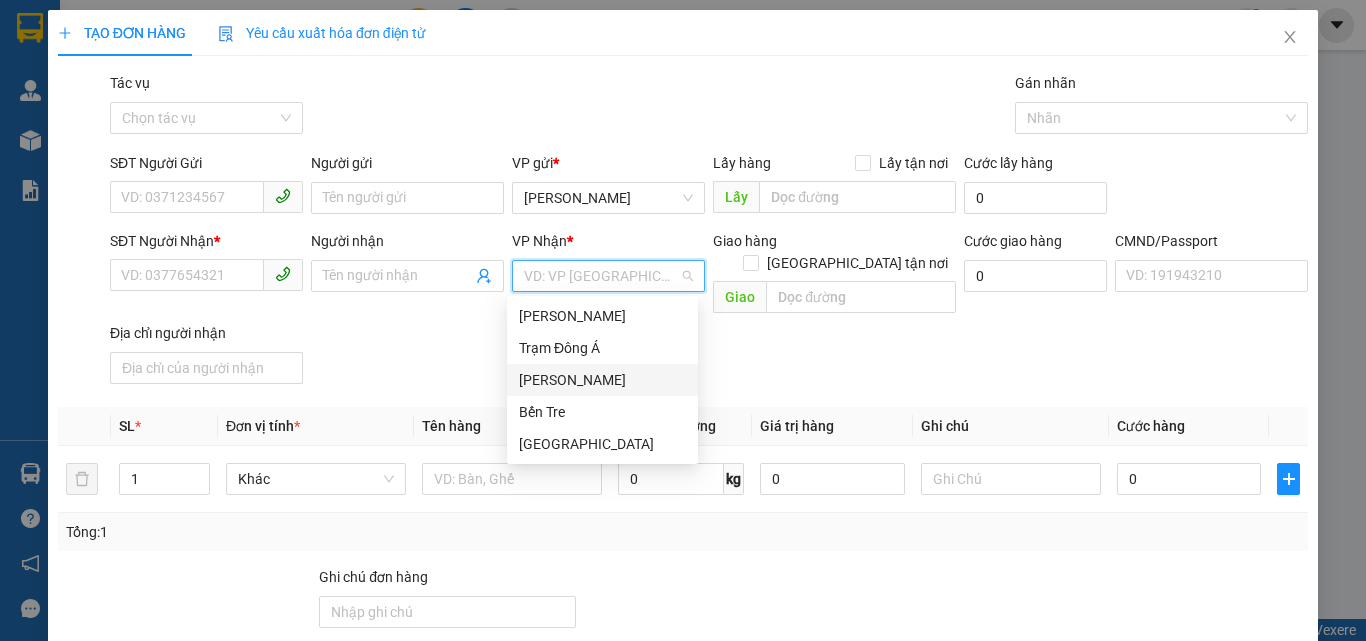 click on "[PERSON_NAME]" at bounding box center [602, 380] 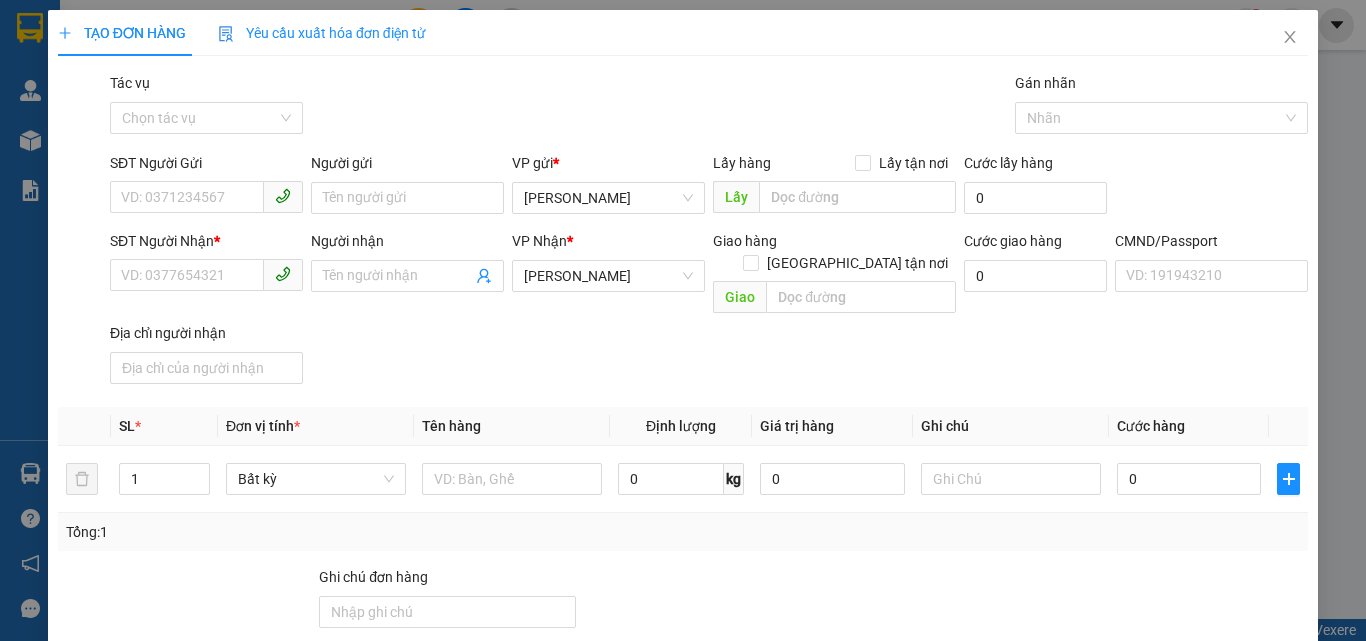 click on "SĐT Người Nhận  * VD: 0377654321 Người nhận Tên người nhận VP Nhận  * Hồ Chí Minh Giao hàng Giao tận nơi Giao Cước giao hàng 0 CMND/Passport VD: 191943210 Địa chỉ người nhận" at bounding box center (709, 311) 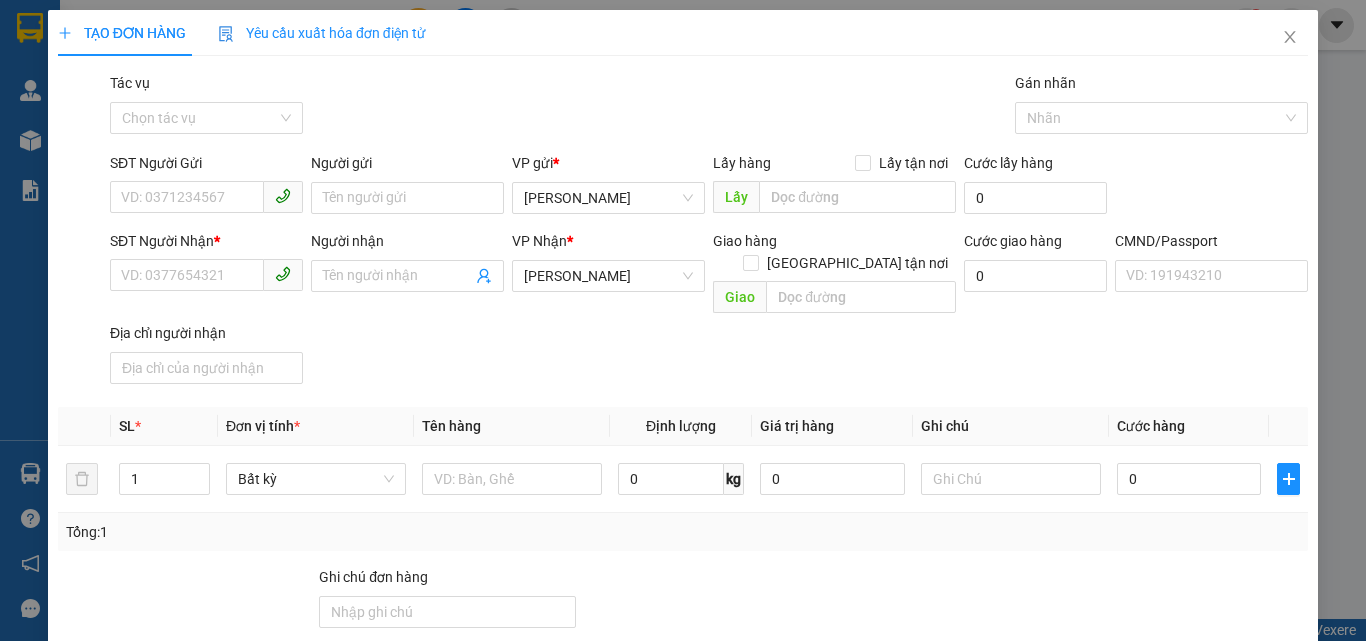click 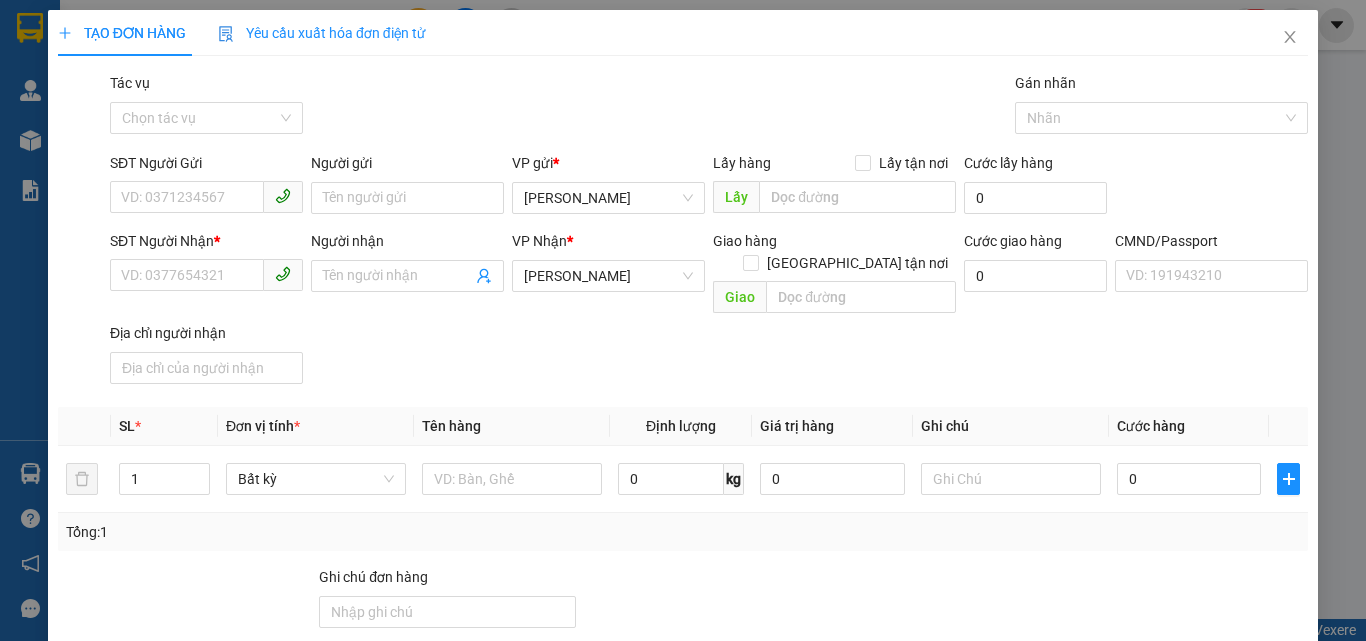 click on "Gói vận chuyển  * Tiêu chuẩn Tác vụ Chọn tác vụ Gán nhãn   Nhãn" at bounding box center [709, 107] 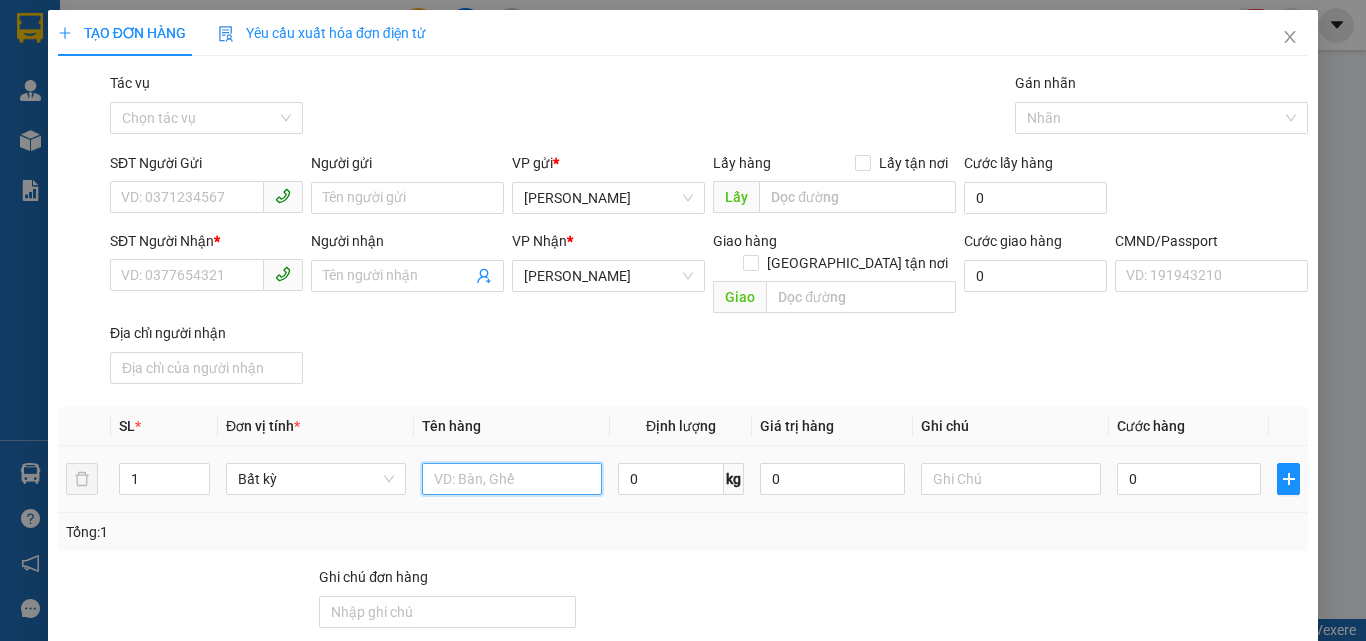 click at bounding box center (512, 479) 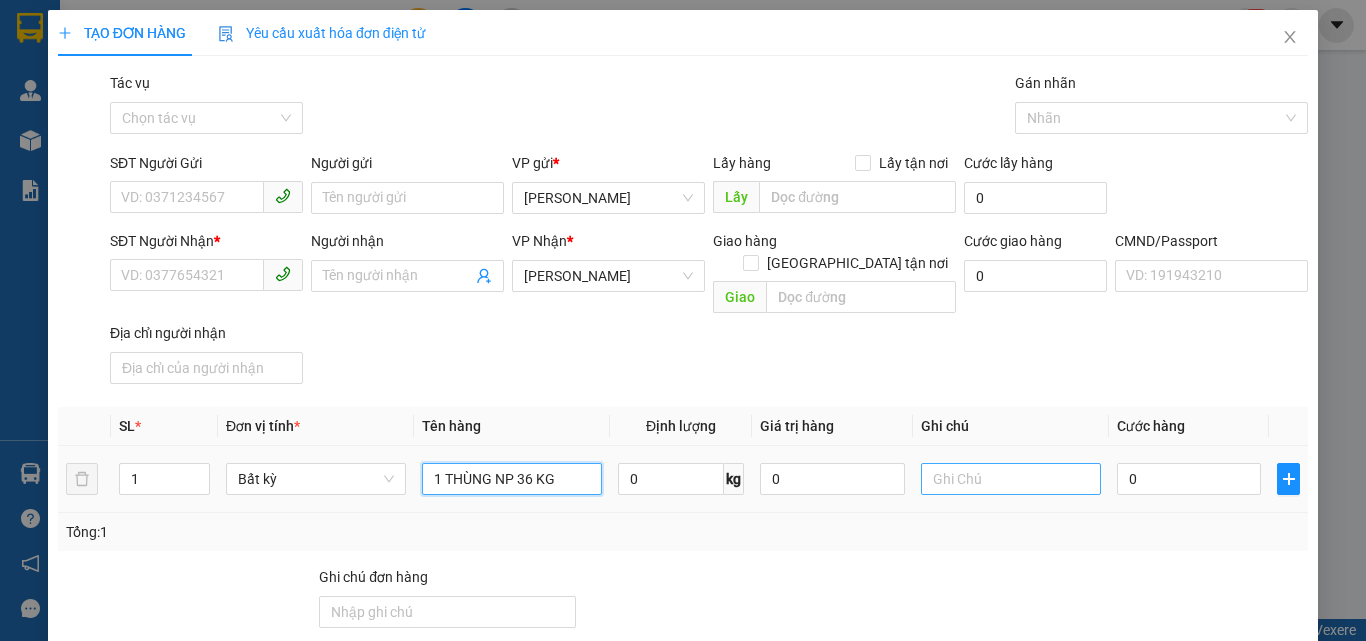 type on "1 THÙNG NP 36 KG" 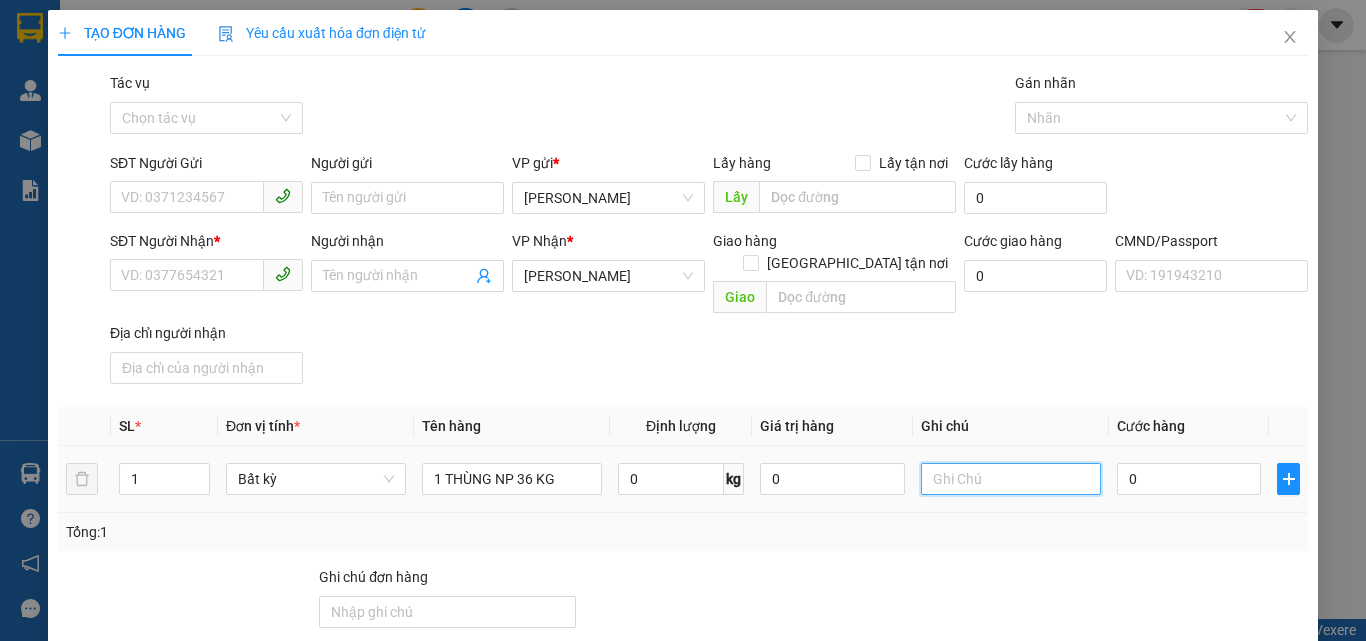 click at bounding box center [1011, 479] 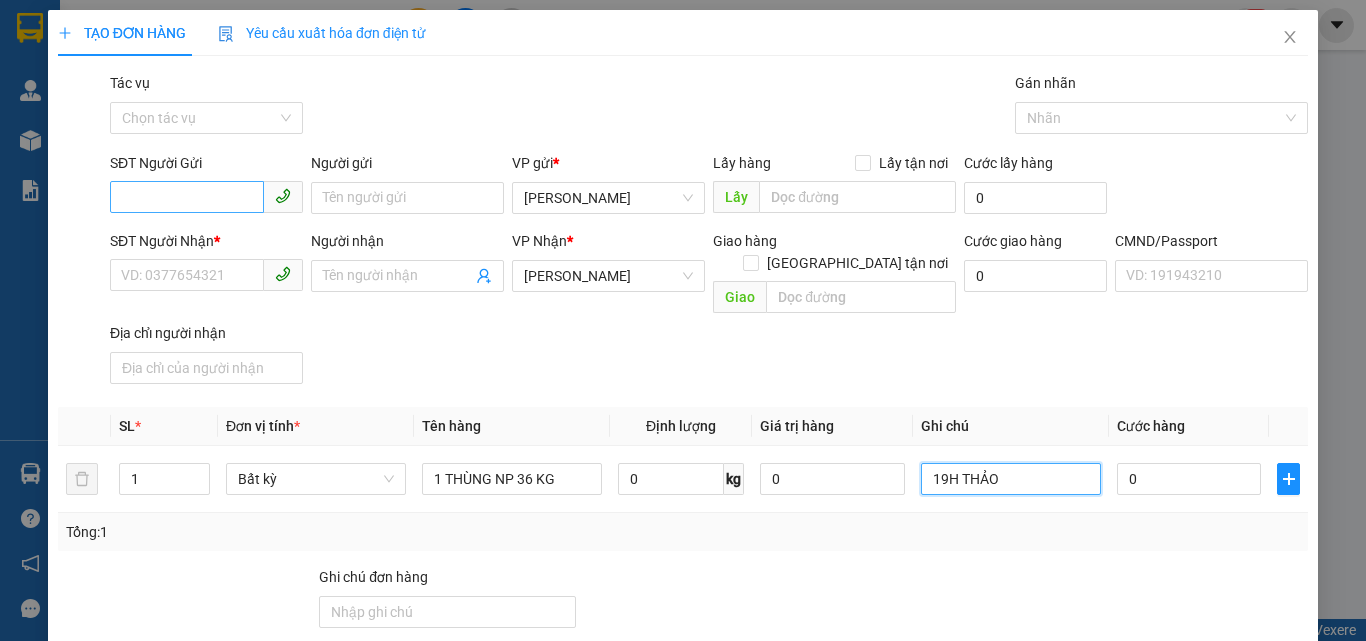 type on "19H THẢO" 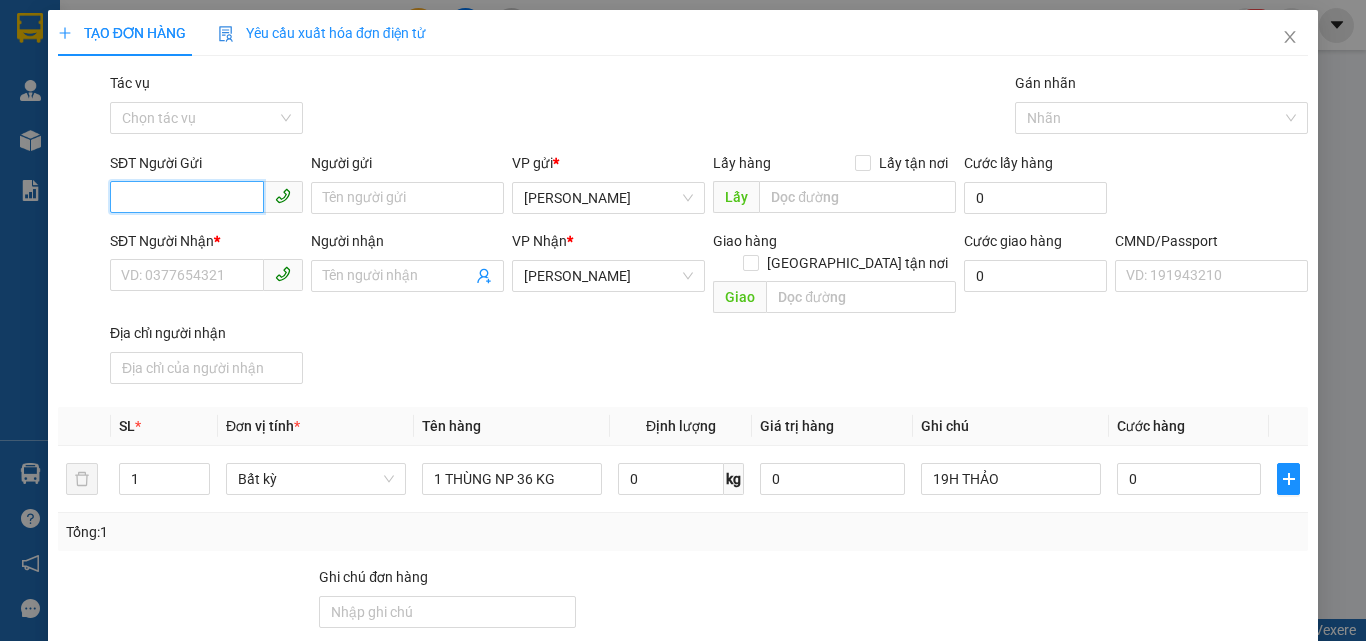 click on "SĐT Người Gửi" at bounding box center (187, 197) 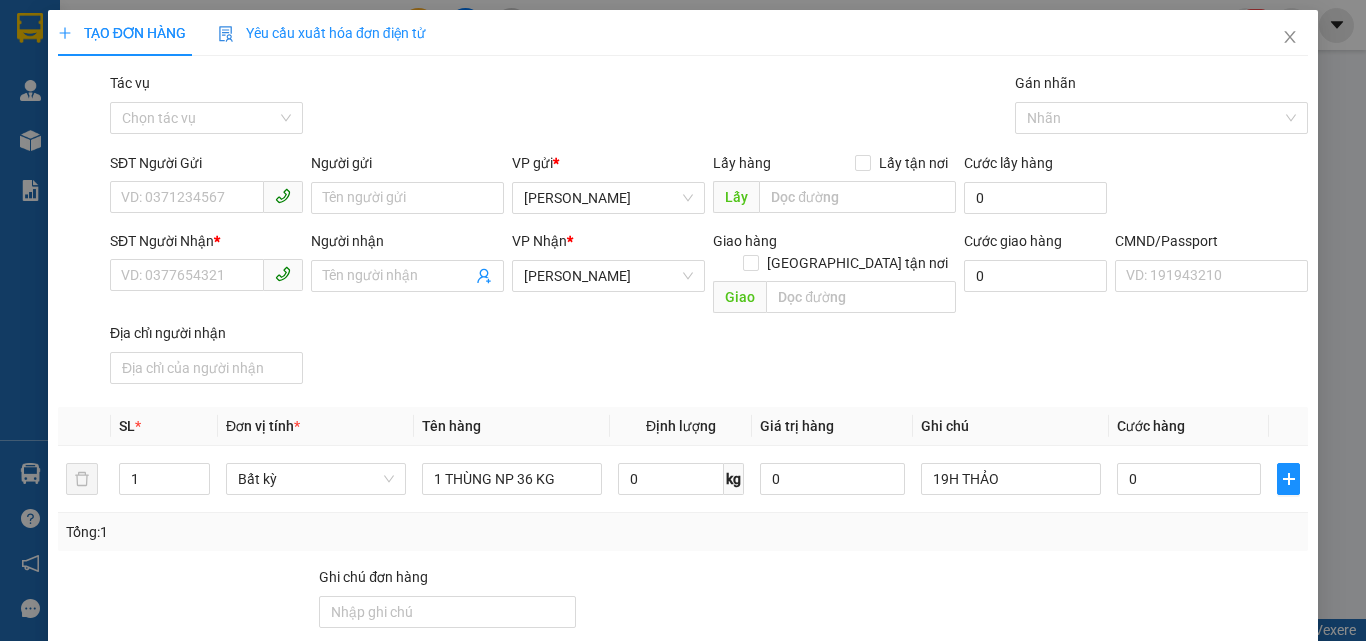 click on "SĐT Người Gửi" at bounding box center [206, 163] 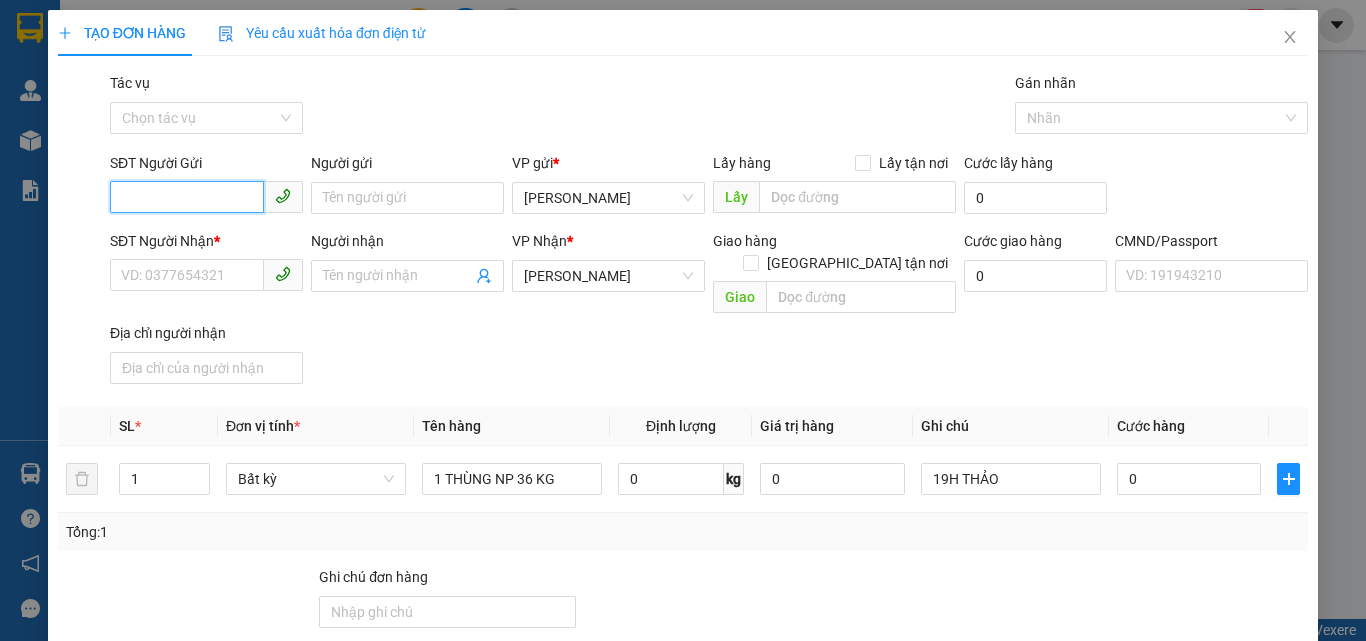 click on "SĐT Người Gửi" at bounding box center (187, 197) 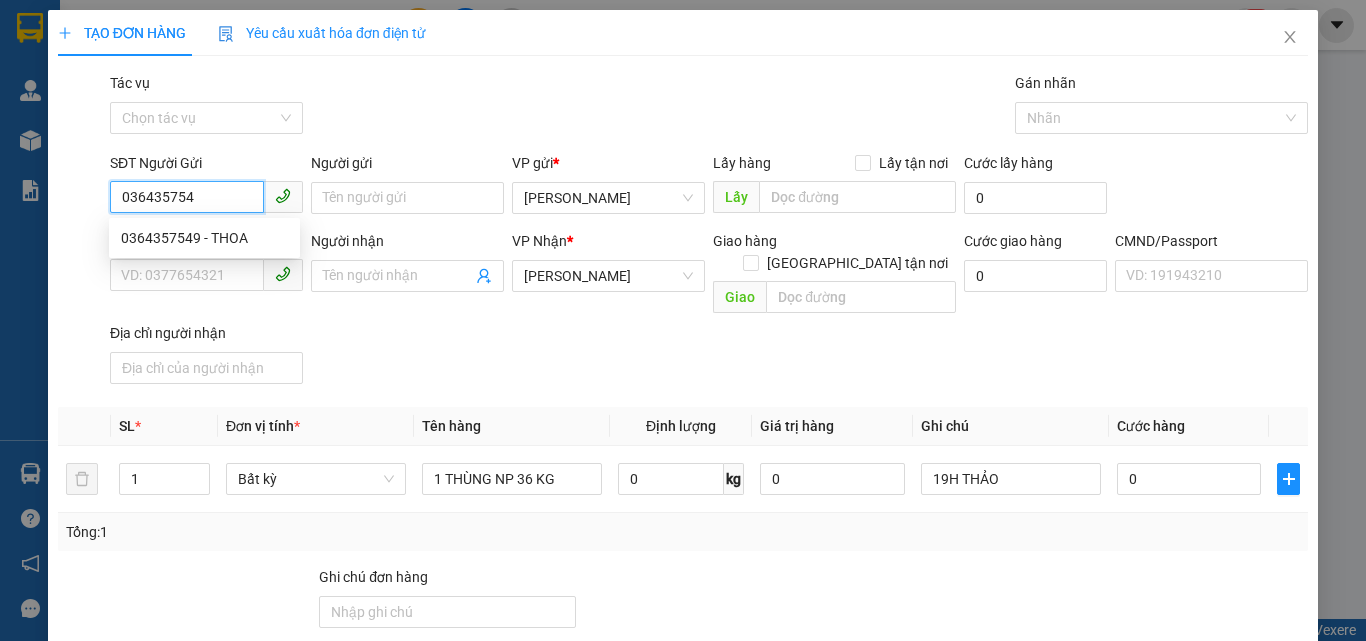 type on "0364357549" 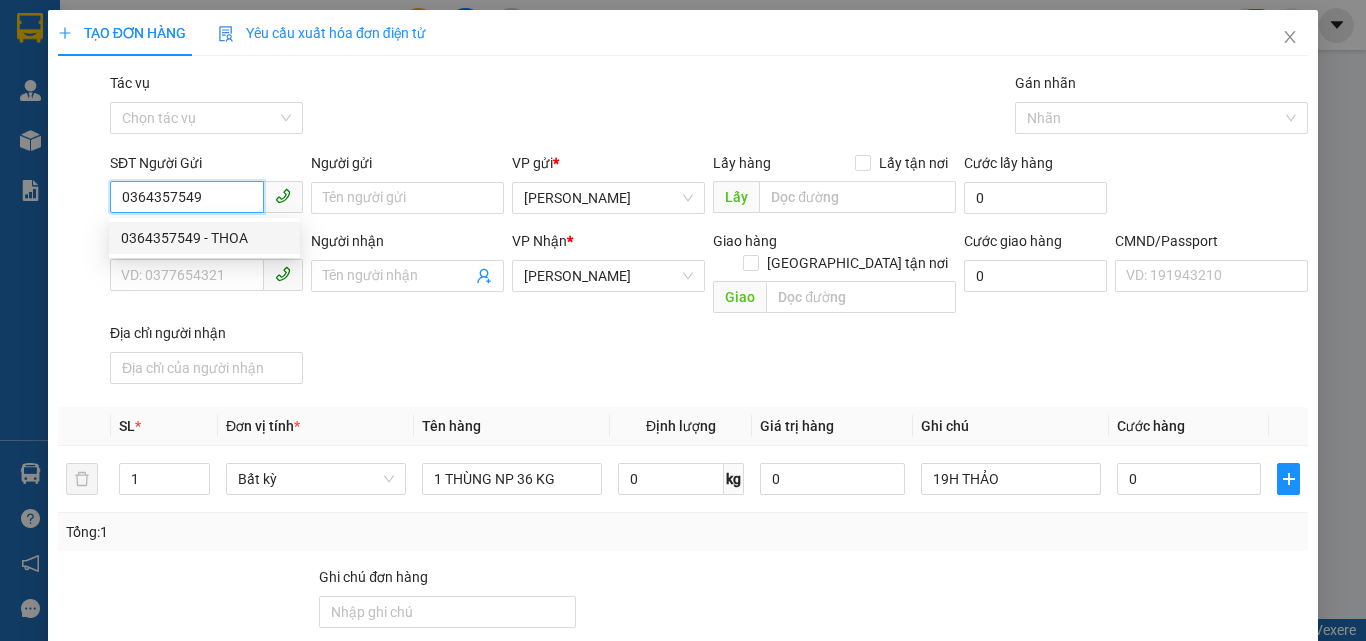 click on "0364357549 - THOA" at bounding box center (204, 238) 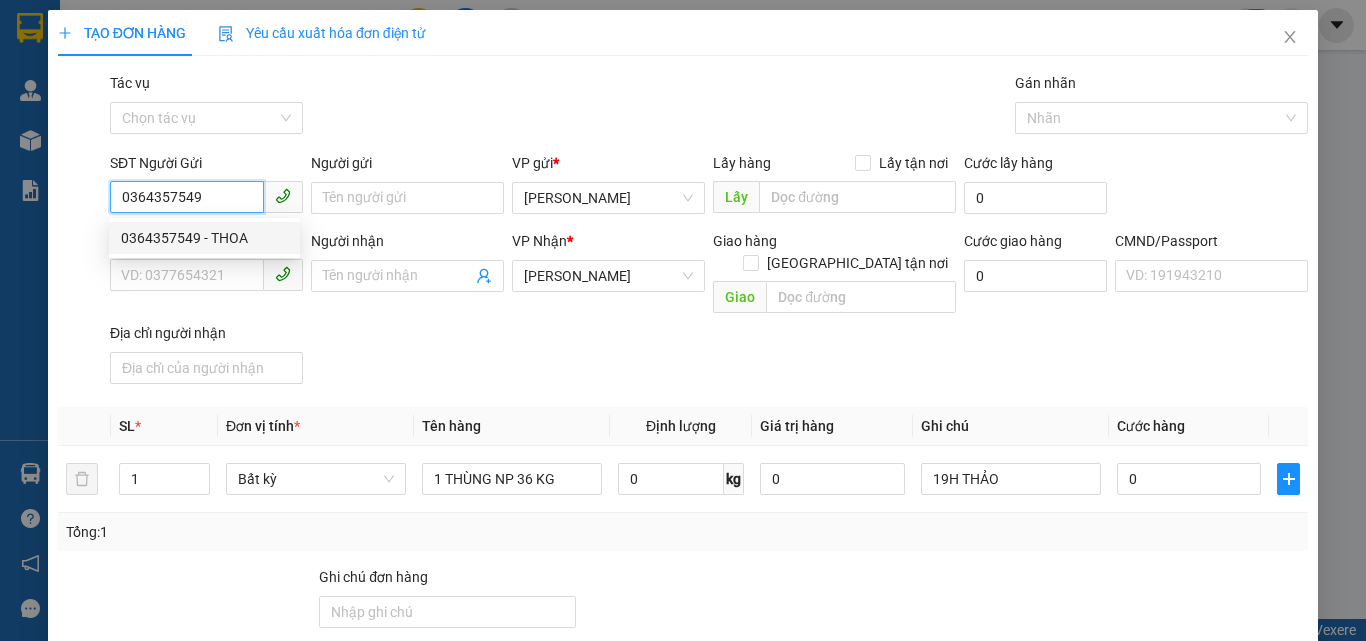 type on "THOA" 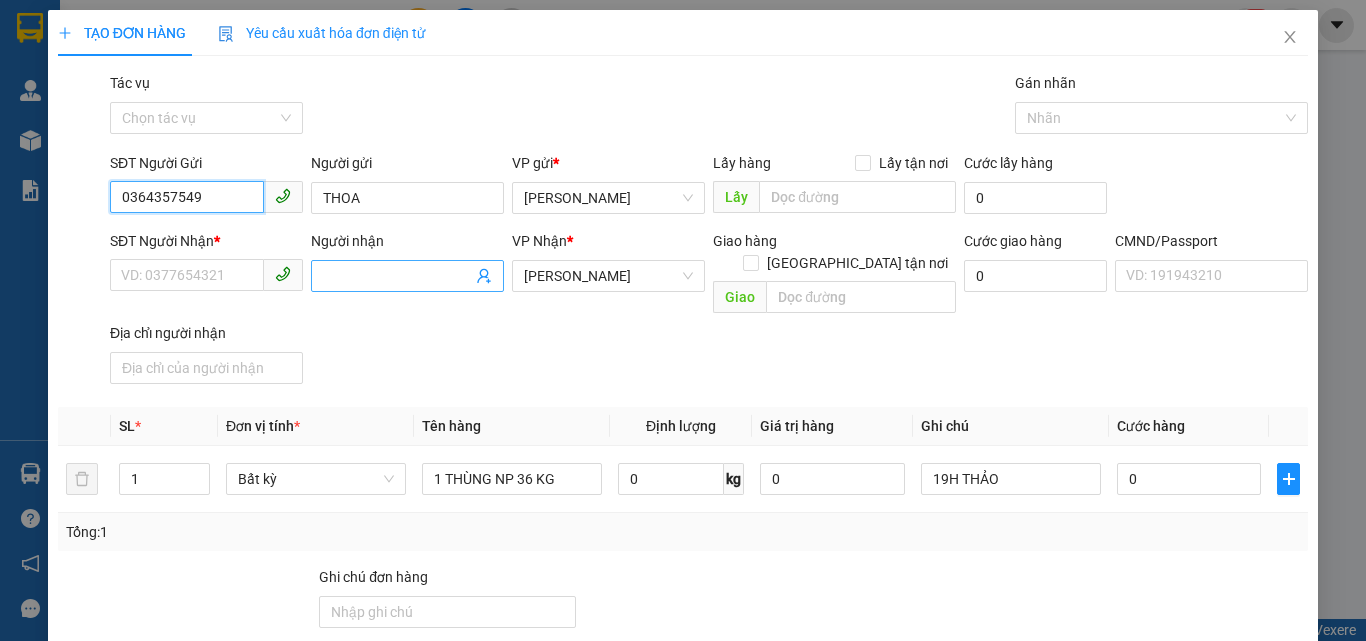 type on "0364357549" 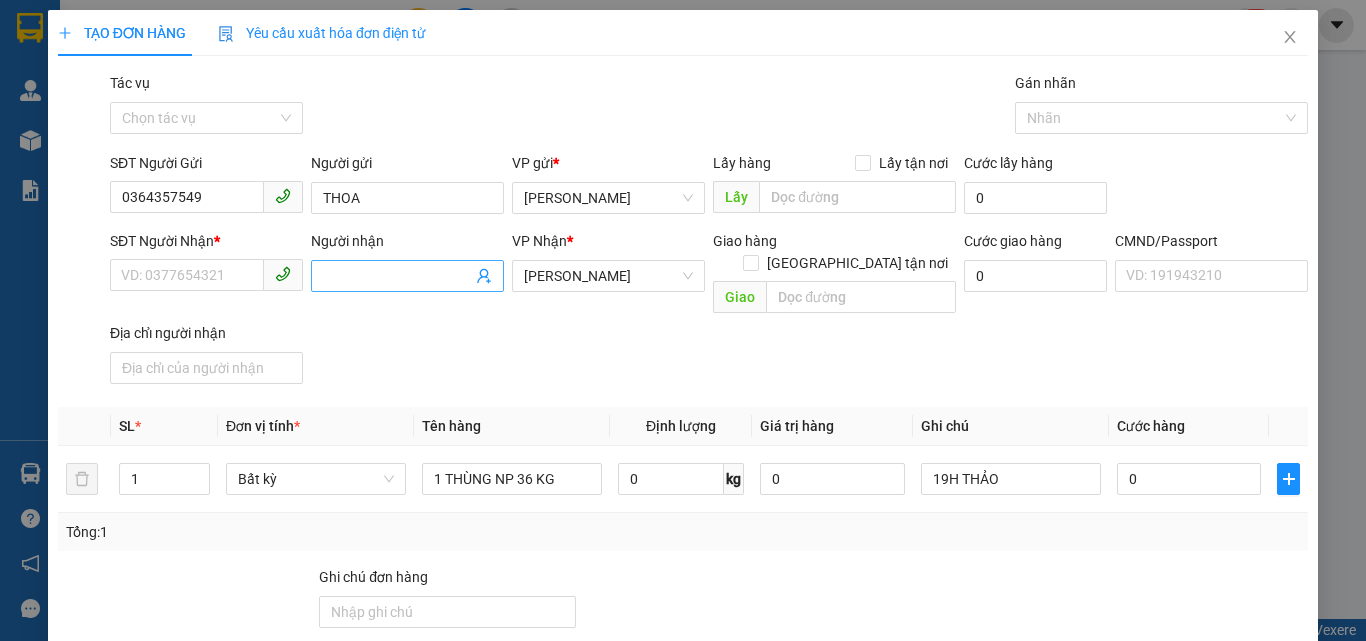 click 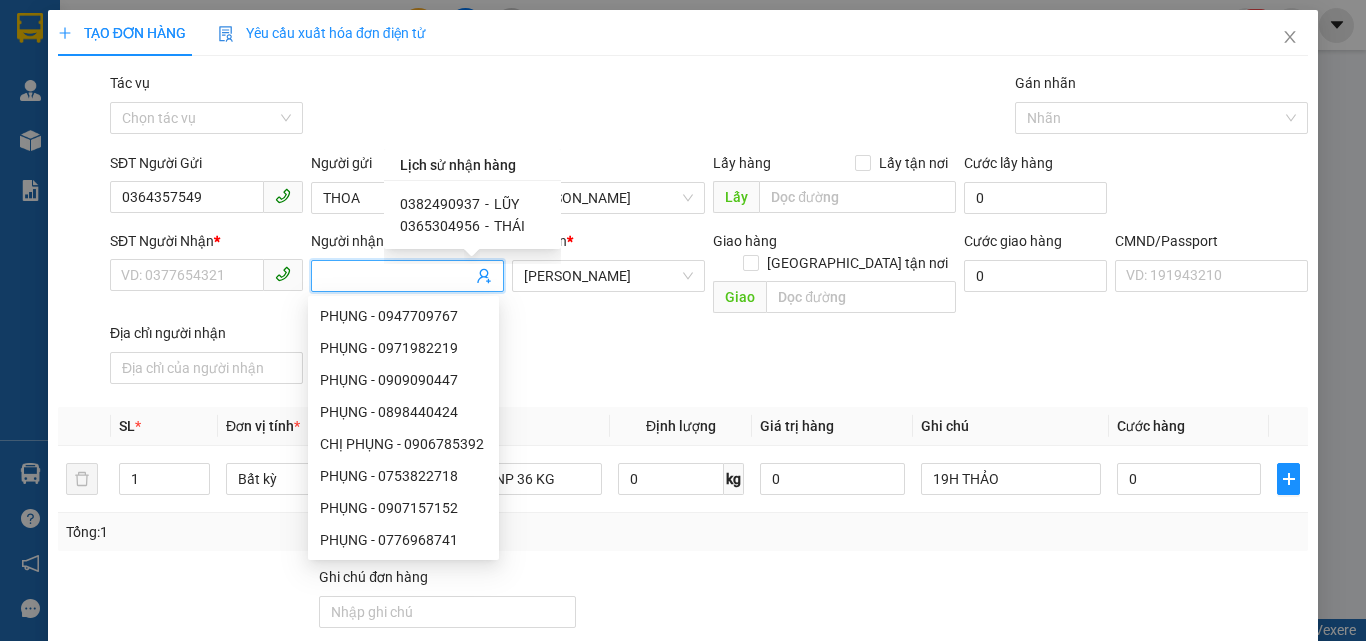 click on "0382490937" at bounding box center (440, 204) 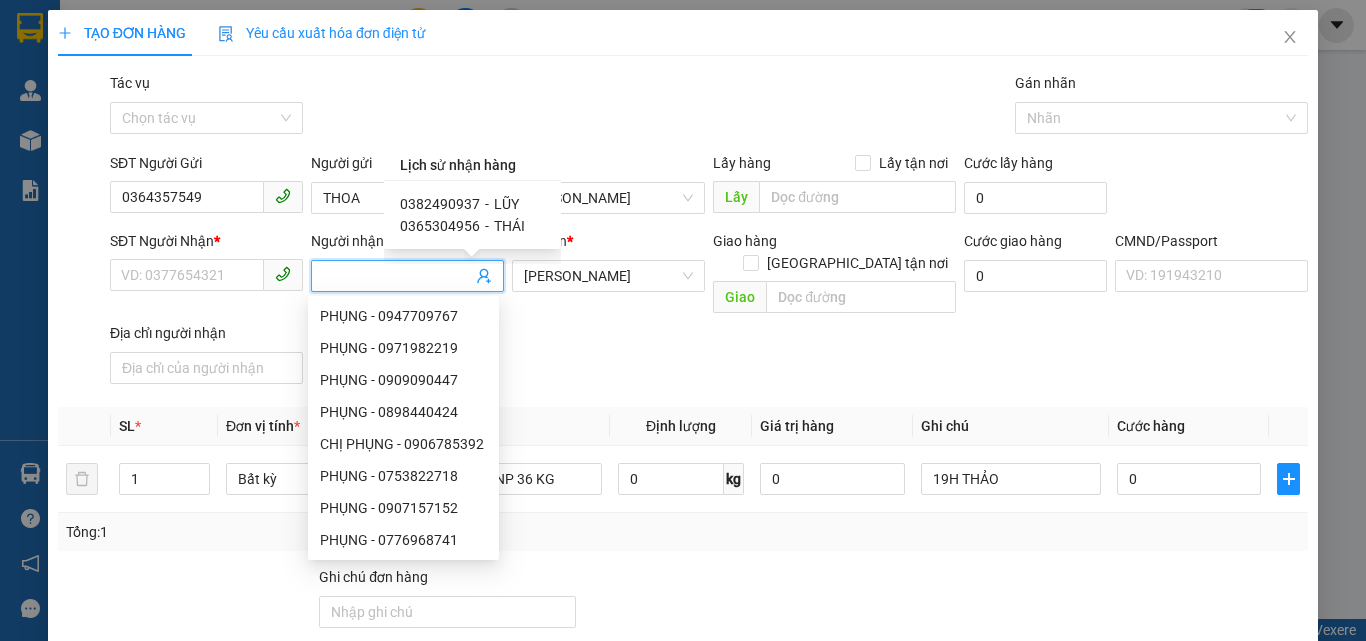 type on "0382490937" 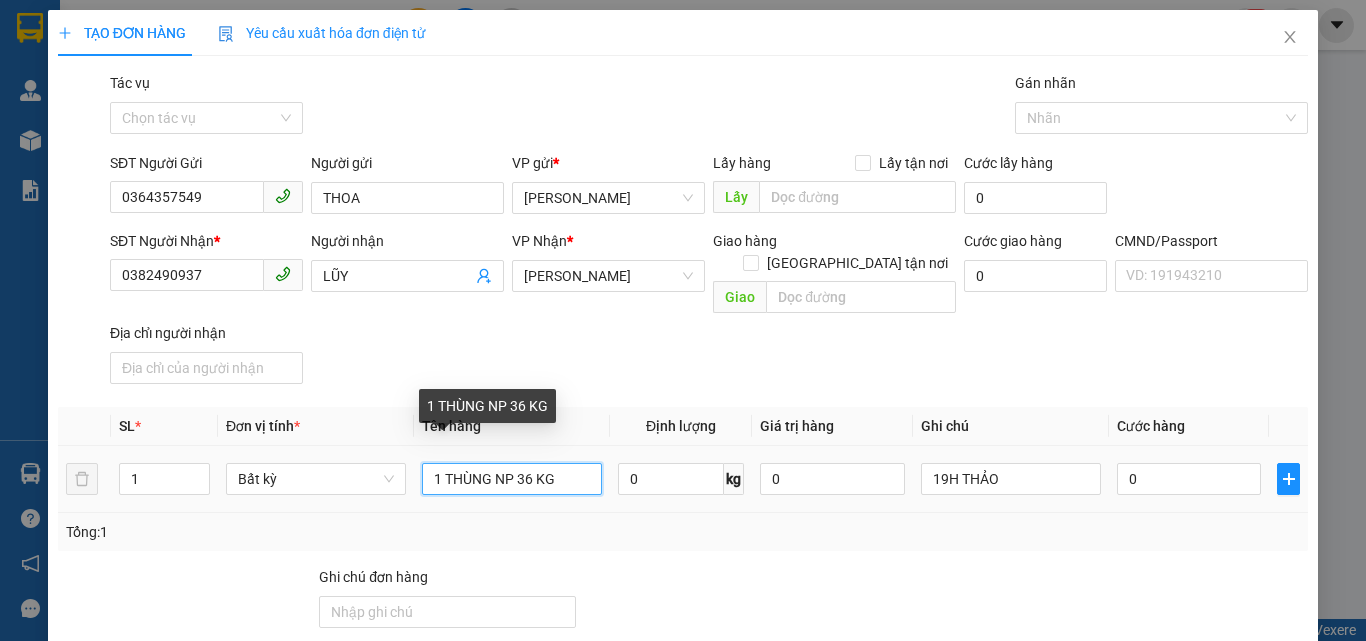 click on "1 THÙNG NP 36 KG" at bounding box center [512, 479] 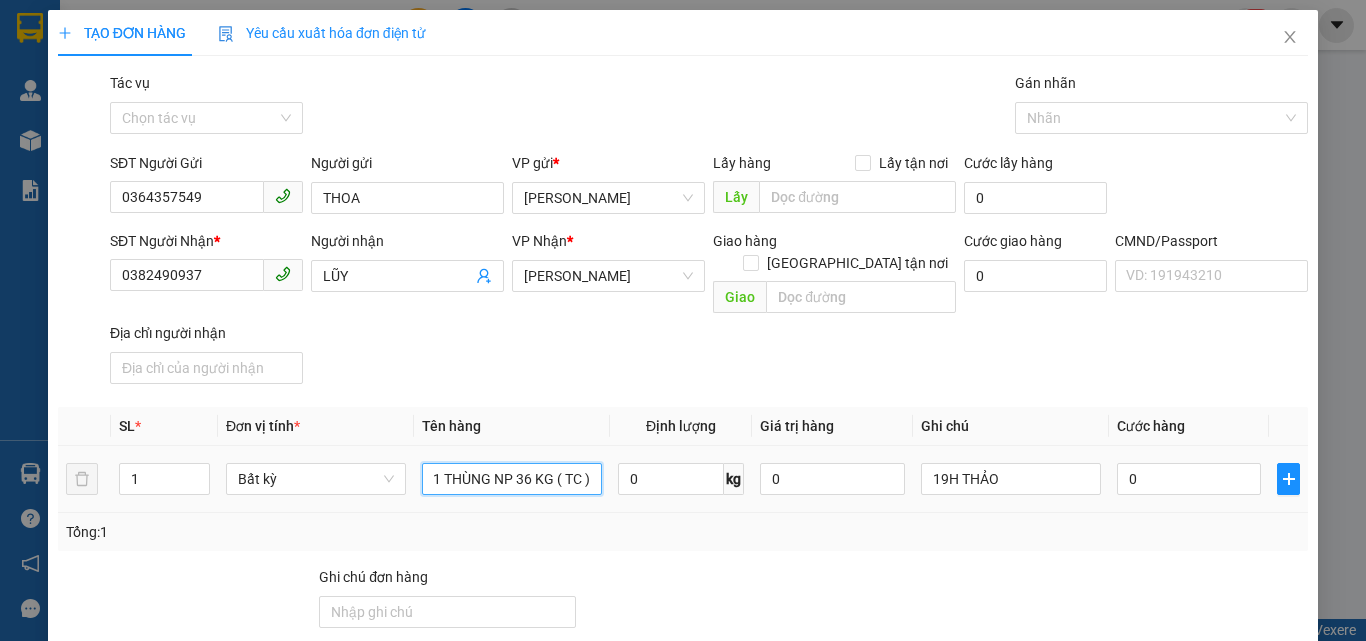 scroll, scrollTop: 0, scrollLeft: 2, axis: horizontal 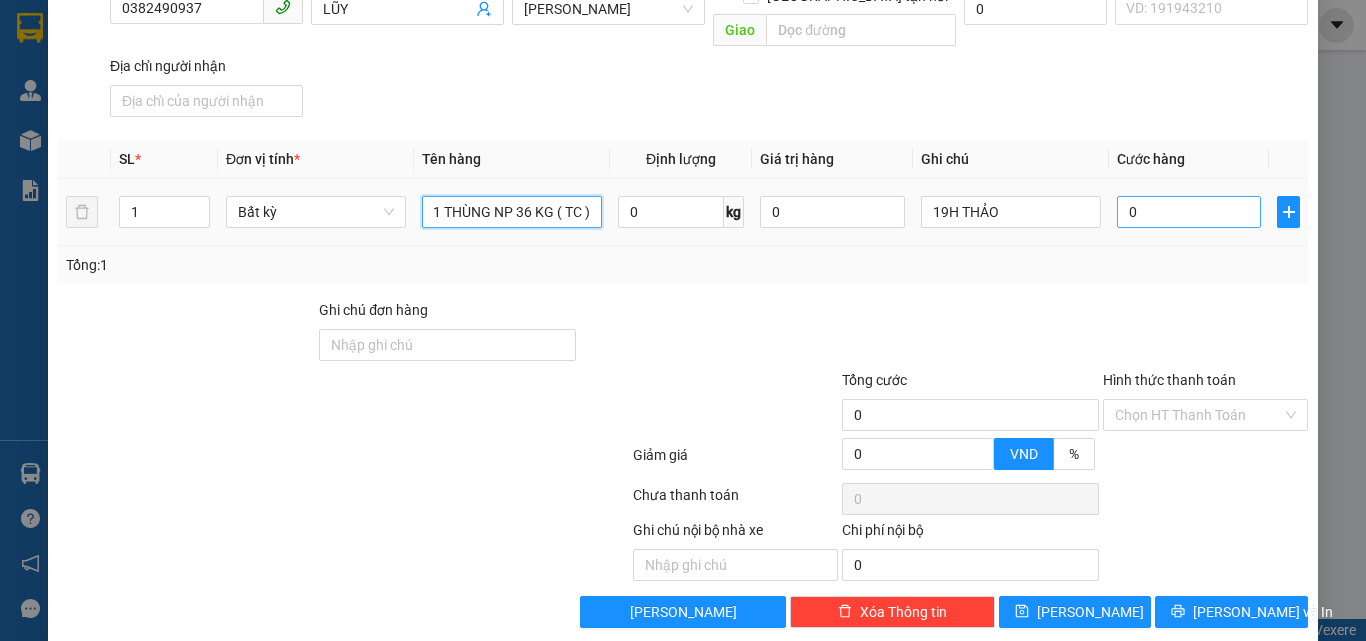 type on "1 THÙNG NP 36 KG ( TC )" 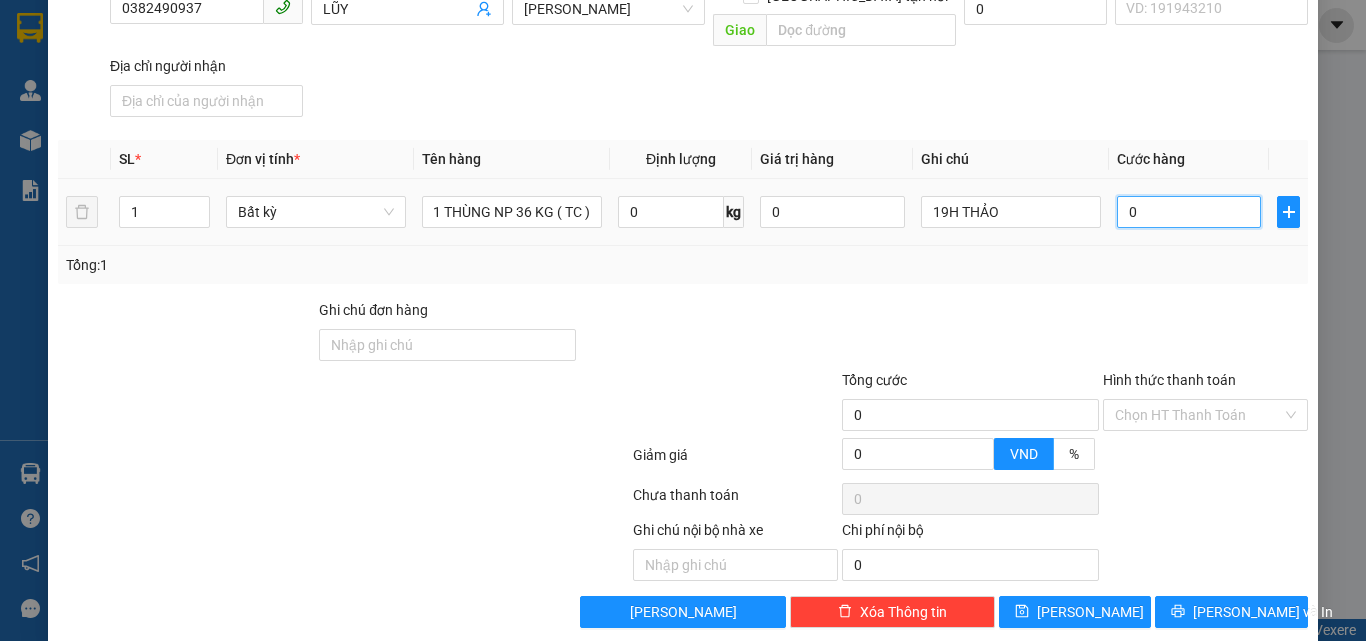 click on "0" at bounding box center (1189, 212) 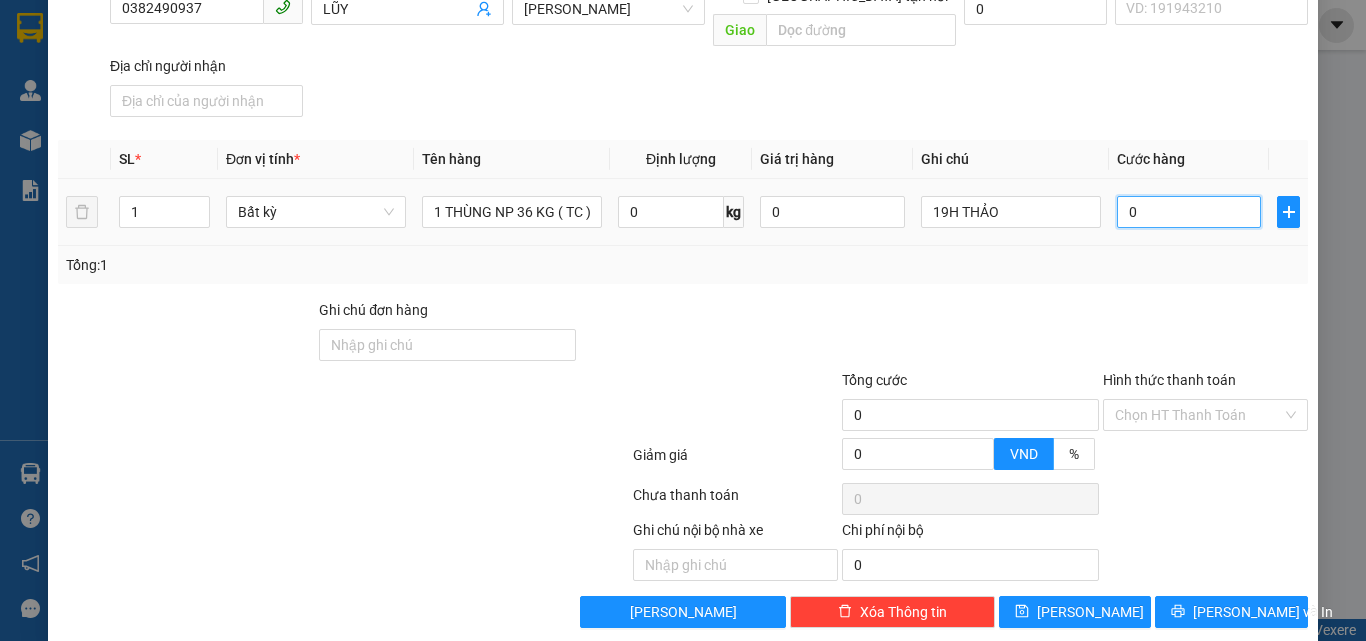 type on "5" 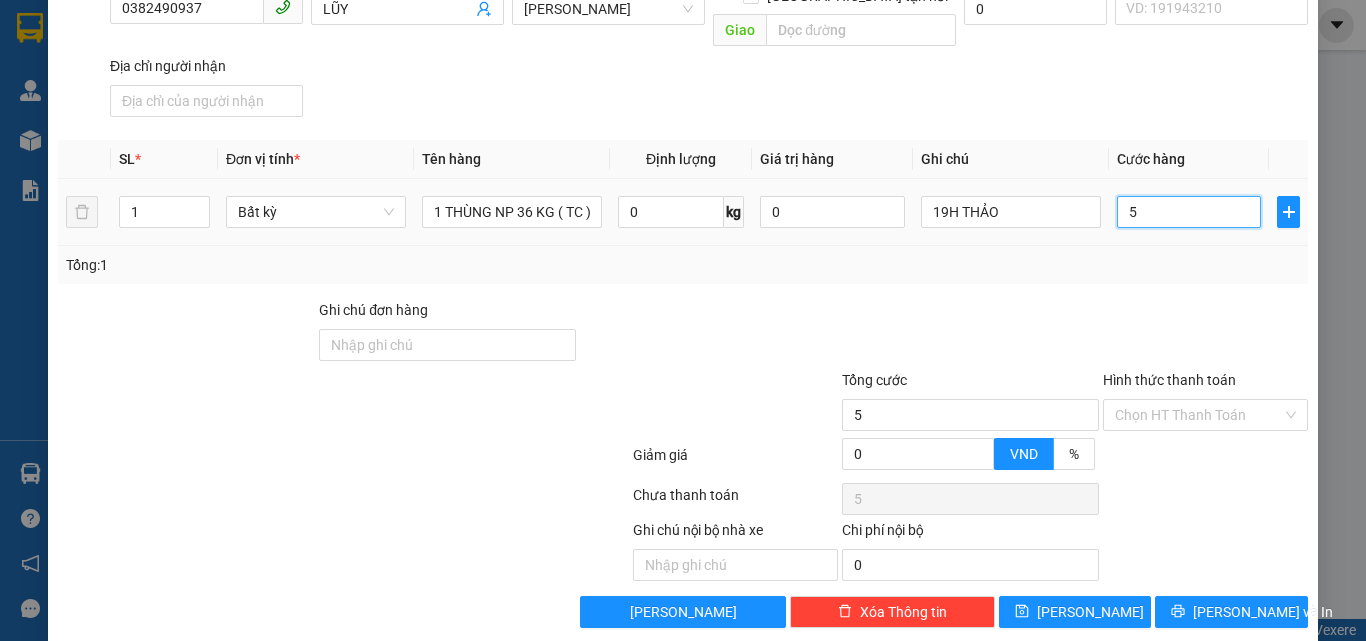 type on "55" 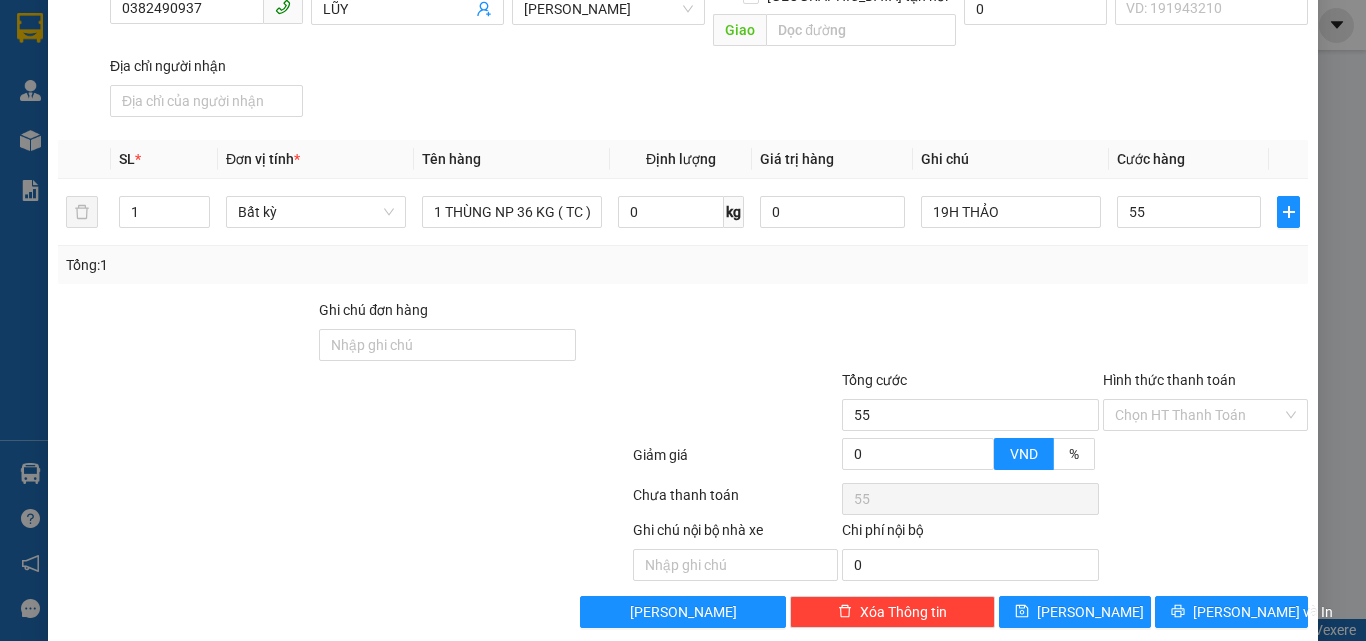 type on "55.000" 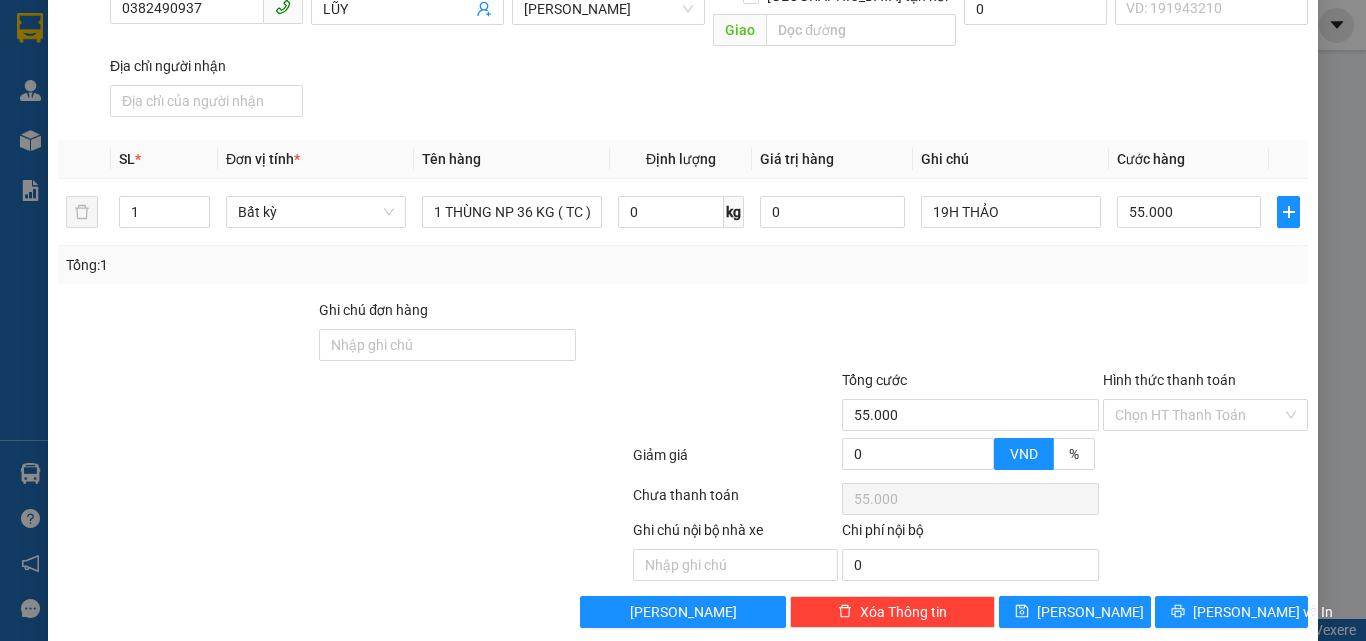click on "Transit Pickup Surcharge Ids Transit Deliver Surcharge Ids Transit Deliver Surcharge Transit Deliver Surcharge Gói vận chuyển  * Tiêu chuẩn Tác vụ Chọn tác vụ Gán nhãn   Nhãn SĐT Người Gửi 0364357549 Người gửi THOA VP gửi  * Ngã Tư Huyện Lấy hàng Lấy tận nơi Lấy Cước lấy hàng 0 SĐT Người Nhận  * 0382490937 Người nhận LŨY VP Nhận  * Hồ Chí Minh Giao hàng Giao tận nơi Giao Cước giao hàng 0 CMND/Passport VD: 191943210 Địa chỉ người nhận SL  * Đơn vị tính  * Tên hàng  Định lượng Giá trị hàng Ghi chú Cước hàng                   1 Bất kỳ 1 THÙNG NP 36 KG ( TC ) 0 kg 0 19H THẢO 55.000 Tổng:  1 Ghi chú đơn hàng Tổng cước 55.000 Hình thức thanh toán Chọn HT Thanh Toán Giảm giá 0 VND % Discount 0 Số tiền thu trước 0 Chưa thanh toán 55.000 Chọn HT Thanh Toán Ghi chú nội bộ nhà xe Chi phí nội bộ 0 Lưu nháp Xóa Thông tin Lưu Lưu và In - LŨY -" at bounding box center (683, 216) 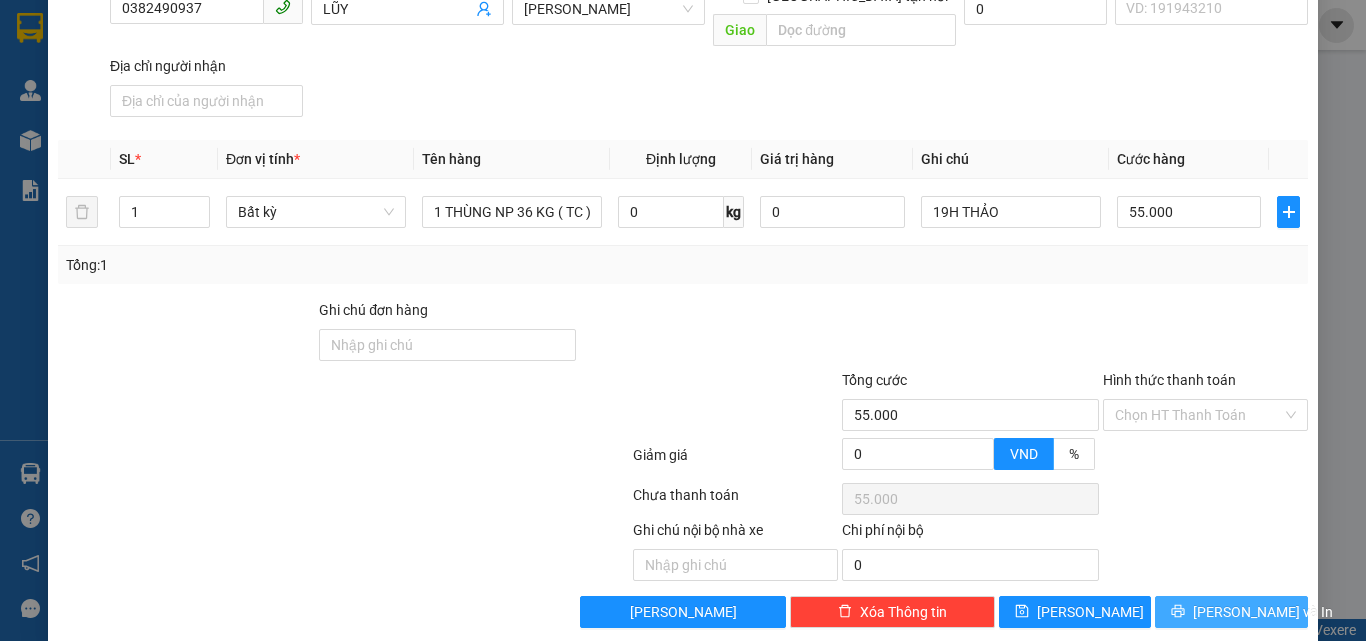 drag, startPoint x: 1201, startPoint y: 587, endPoint x: 1199, endPoint y: 575, distance: 12.165525 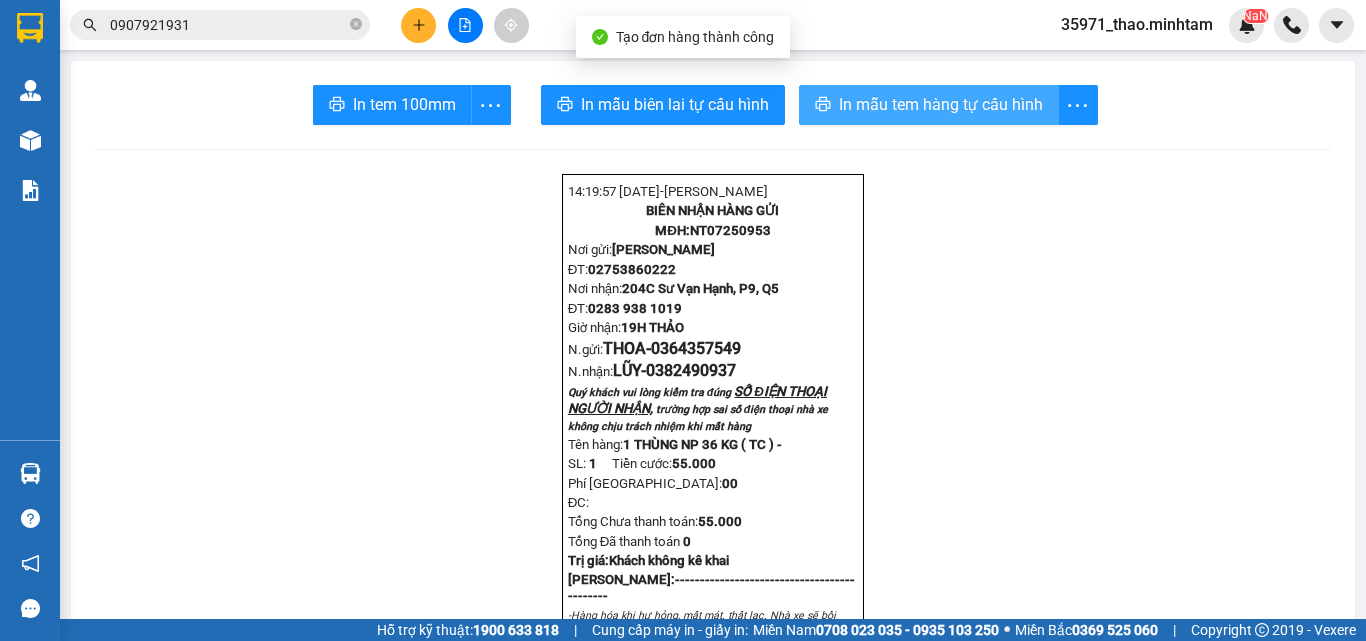 drag, startPoint x: 796, startPoint y: 79, endPoint x: 809, endPoint y: 88, distance: 15.811388 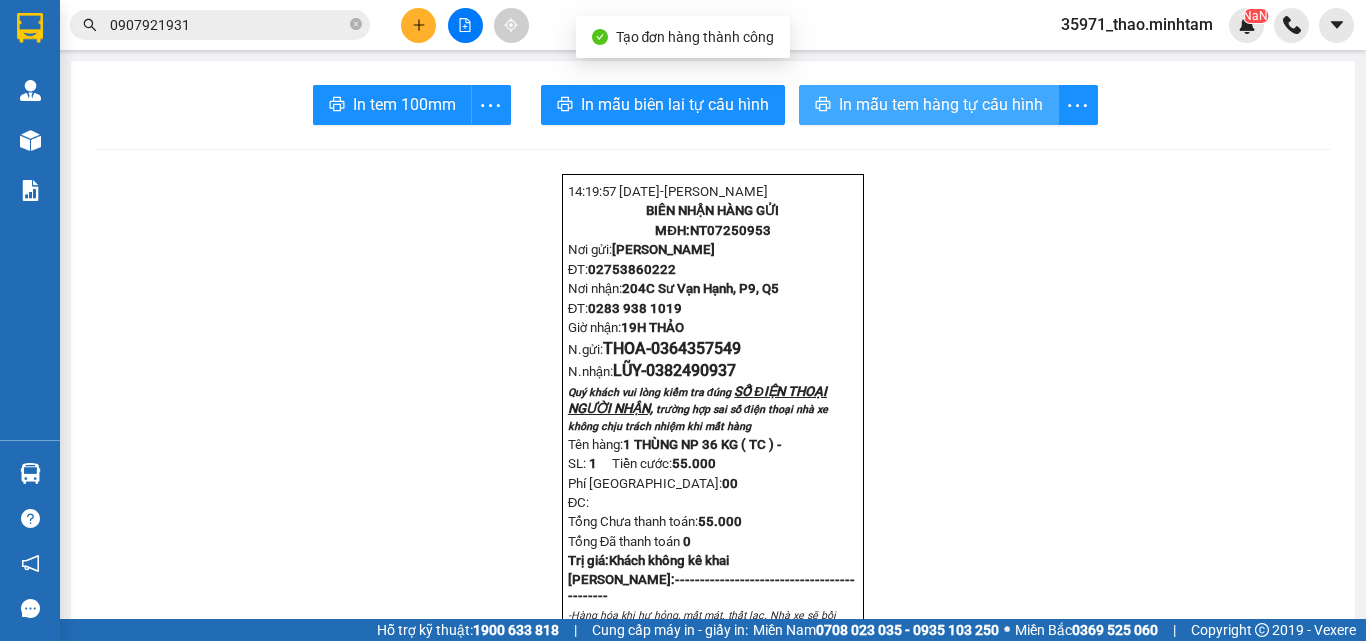 scroll, scrollTop: 0, scrollLeft: 0, axis: both 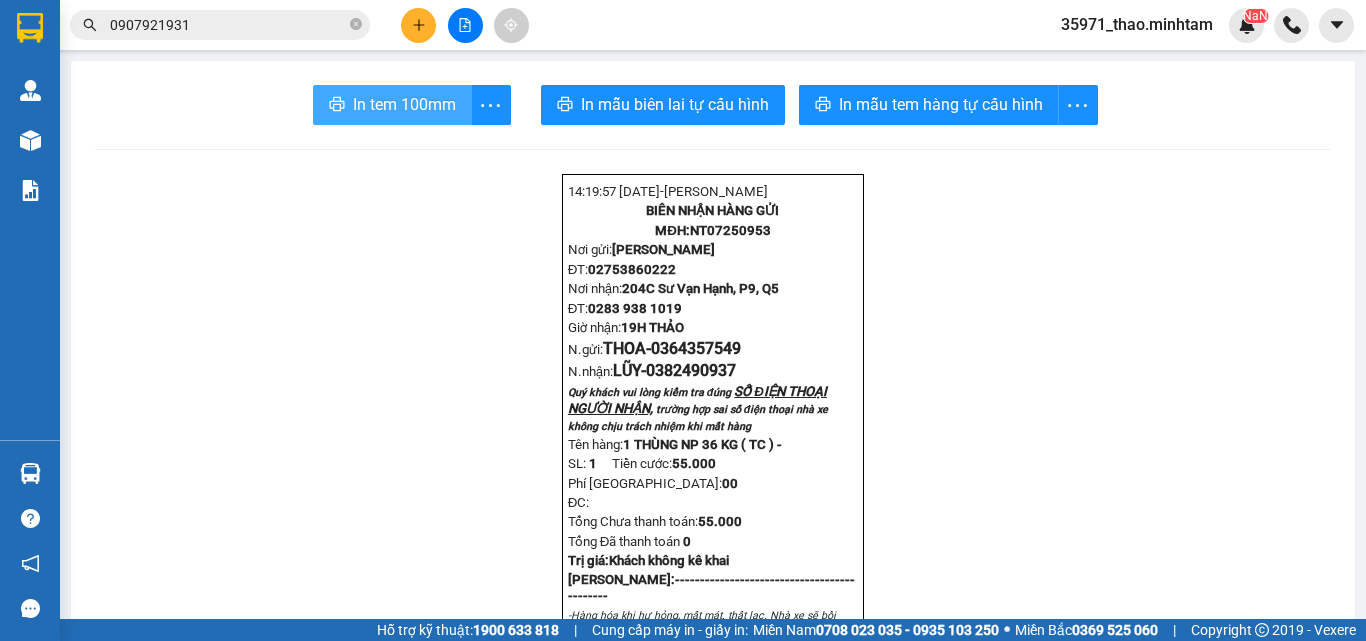 click on "In tem 100mm" at bounding box center [404, 104] 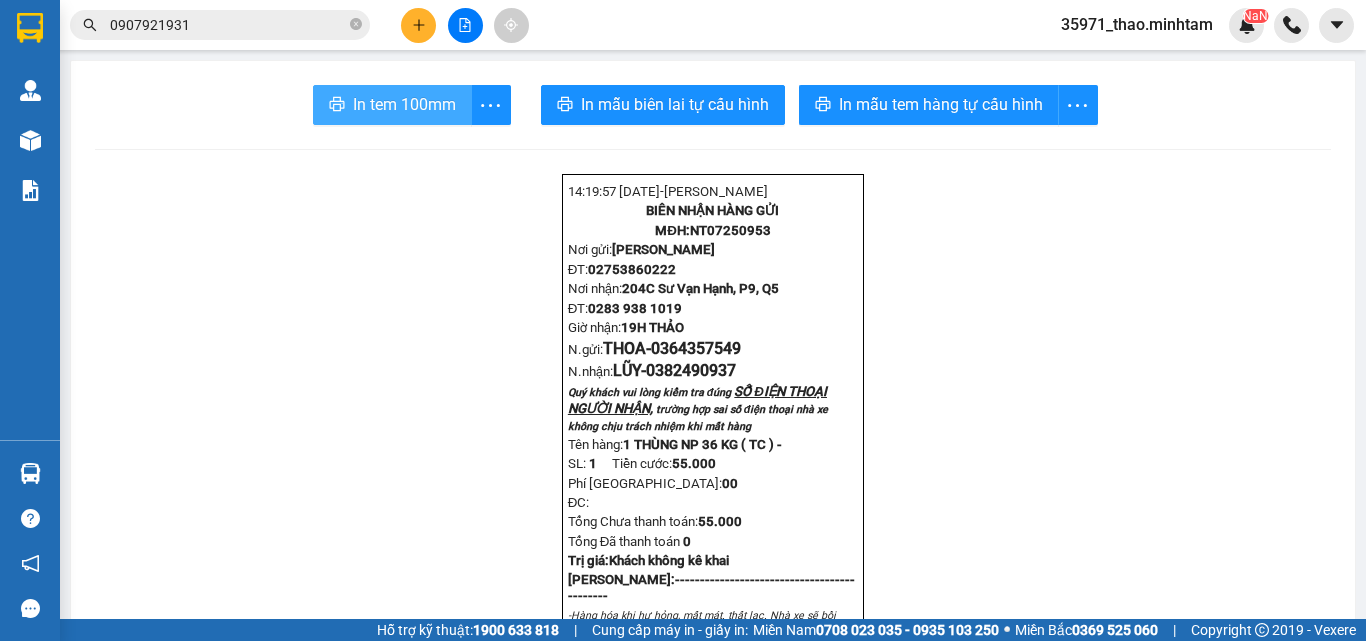 scroll, scrollTop: 0, scrollLeft: 0, axis: both 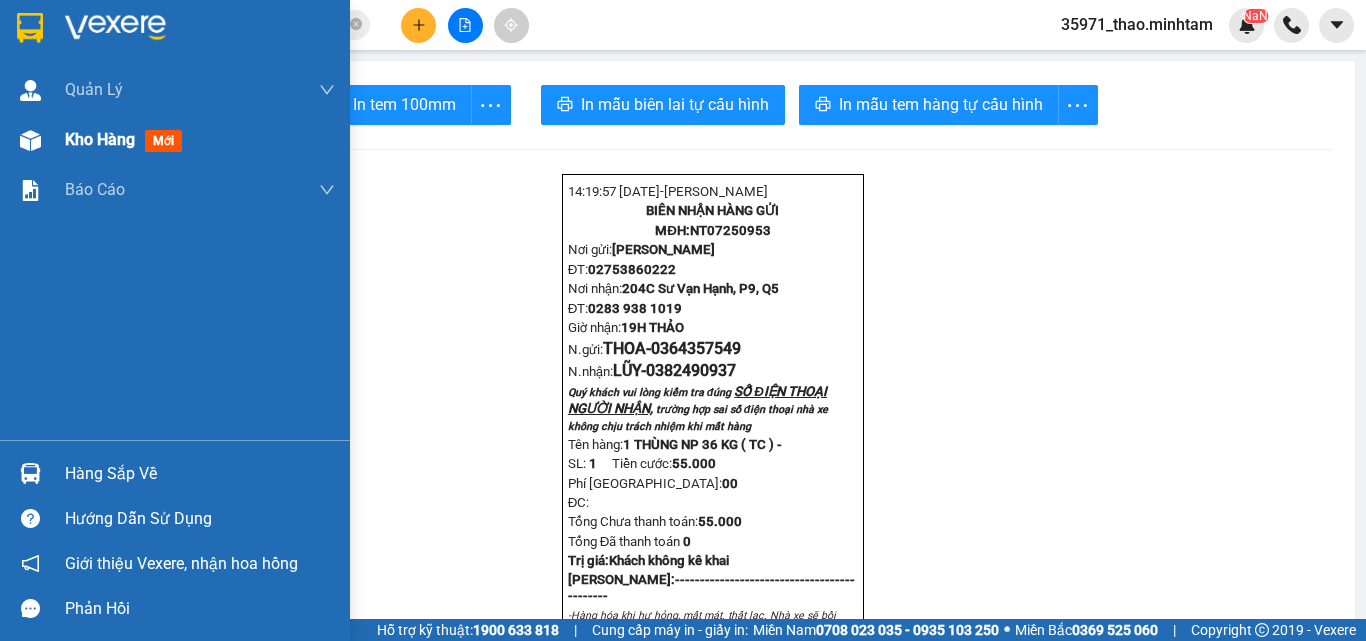 click on "Kho hàng mới" at bounding box center [200, 140] 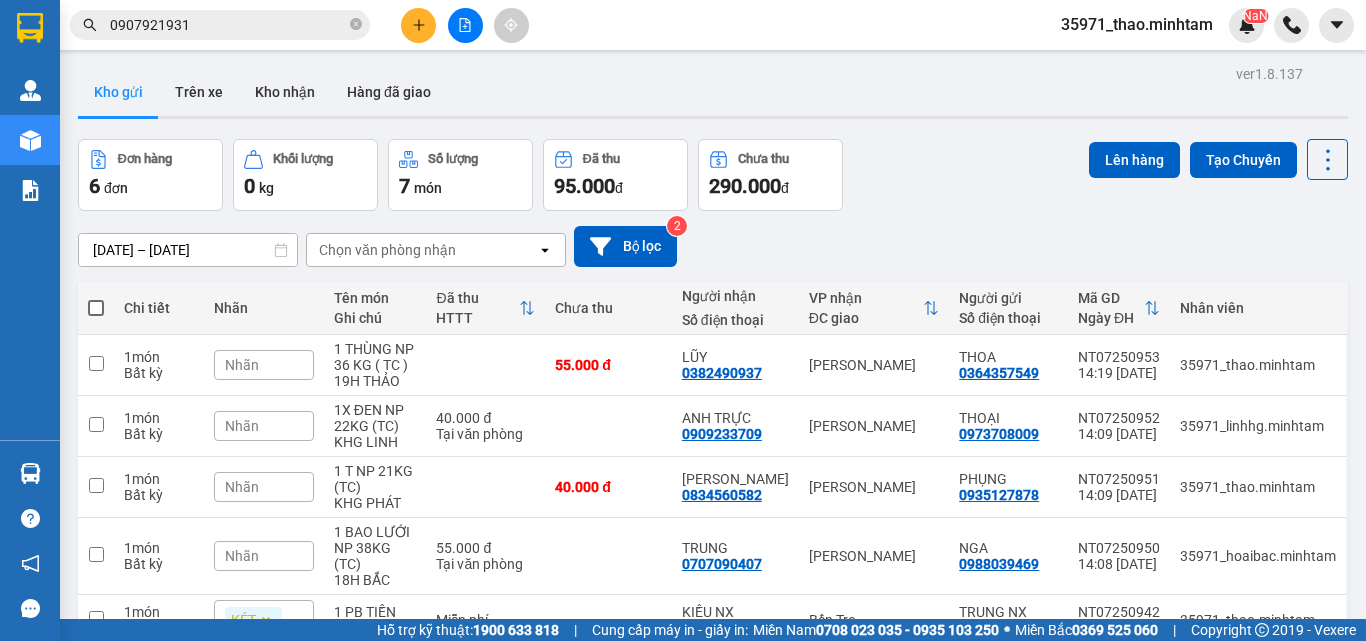 drag, startPoint x: 1256, startPoint y: 22, endPoint x: 788, endPoint y: 95, distance: 473.65915 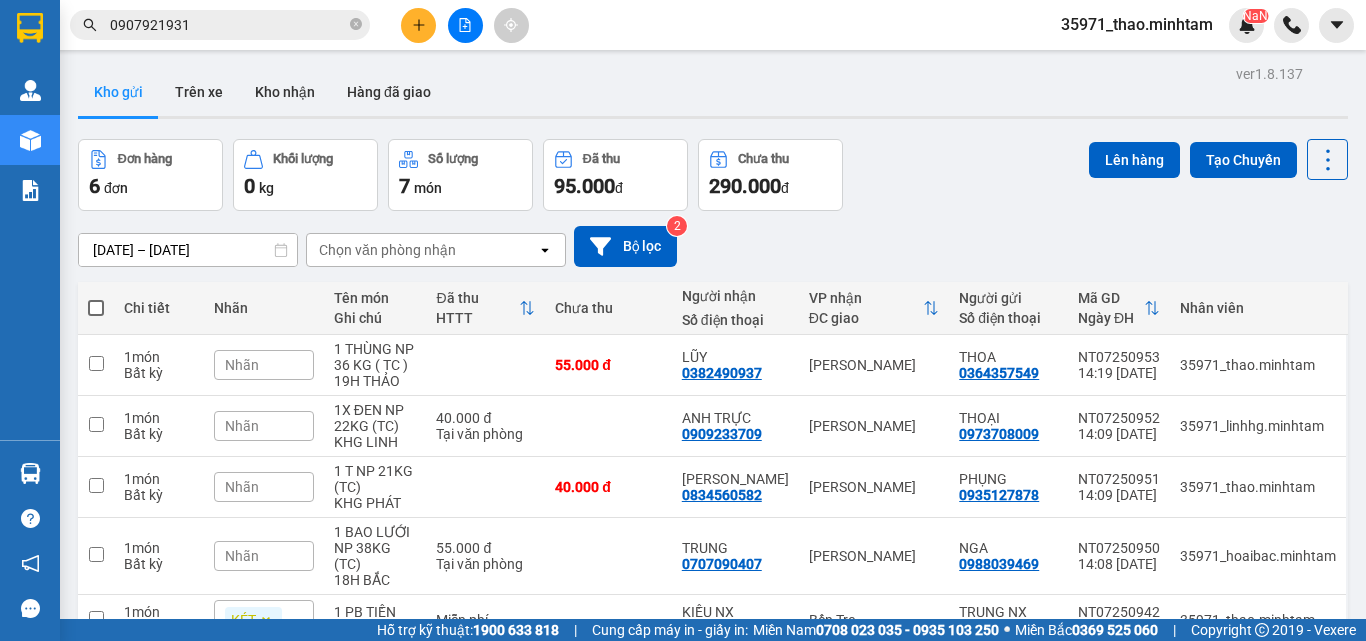 click on "NaN" at bounding box center [1246, 25] 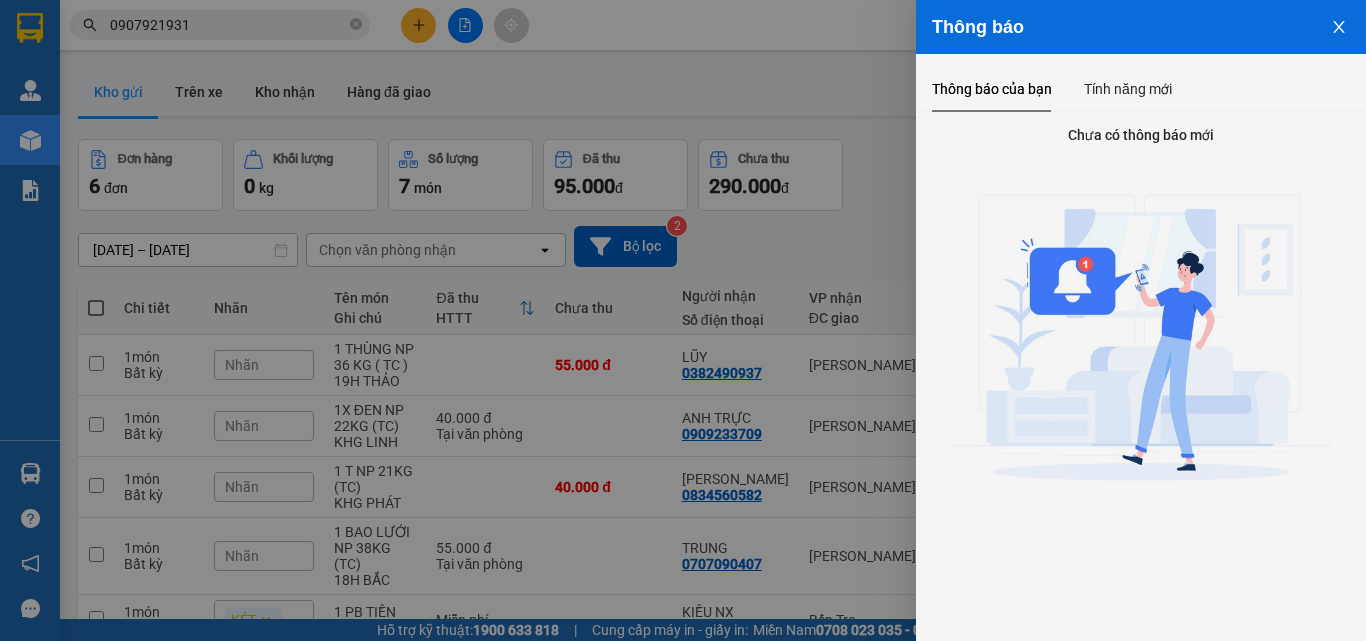 click at bounding box center (683, 320) 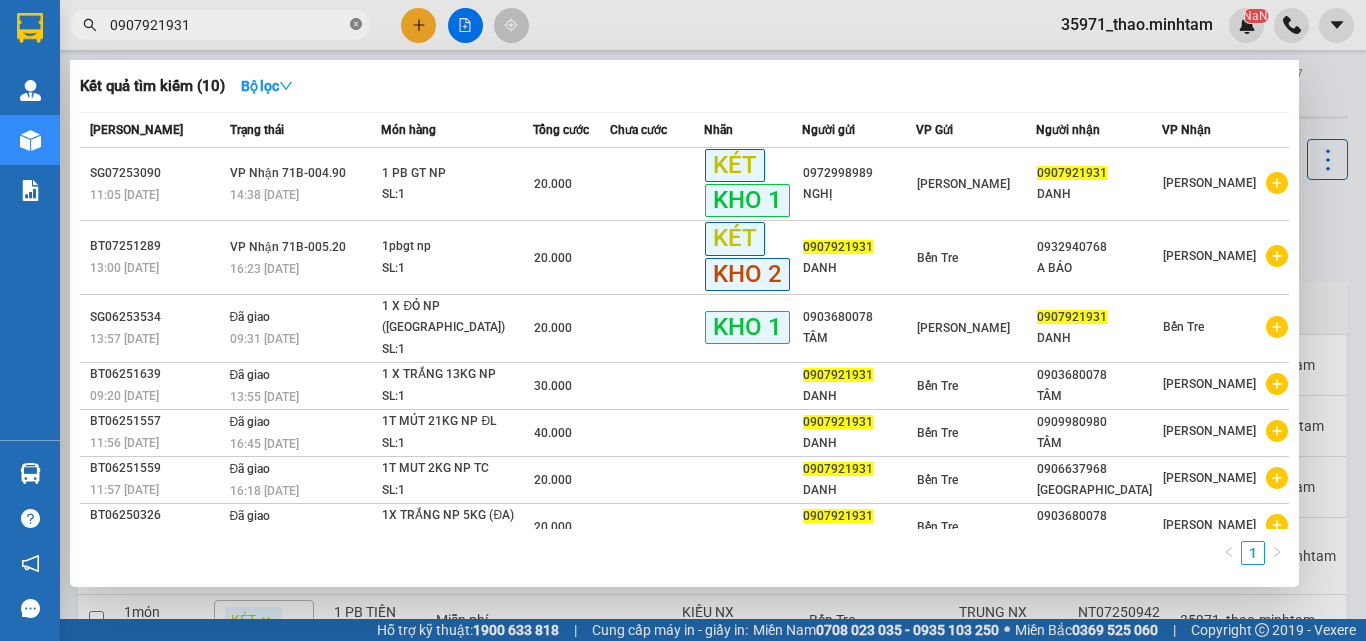 click 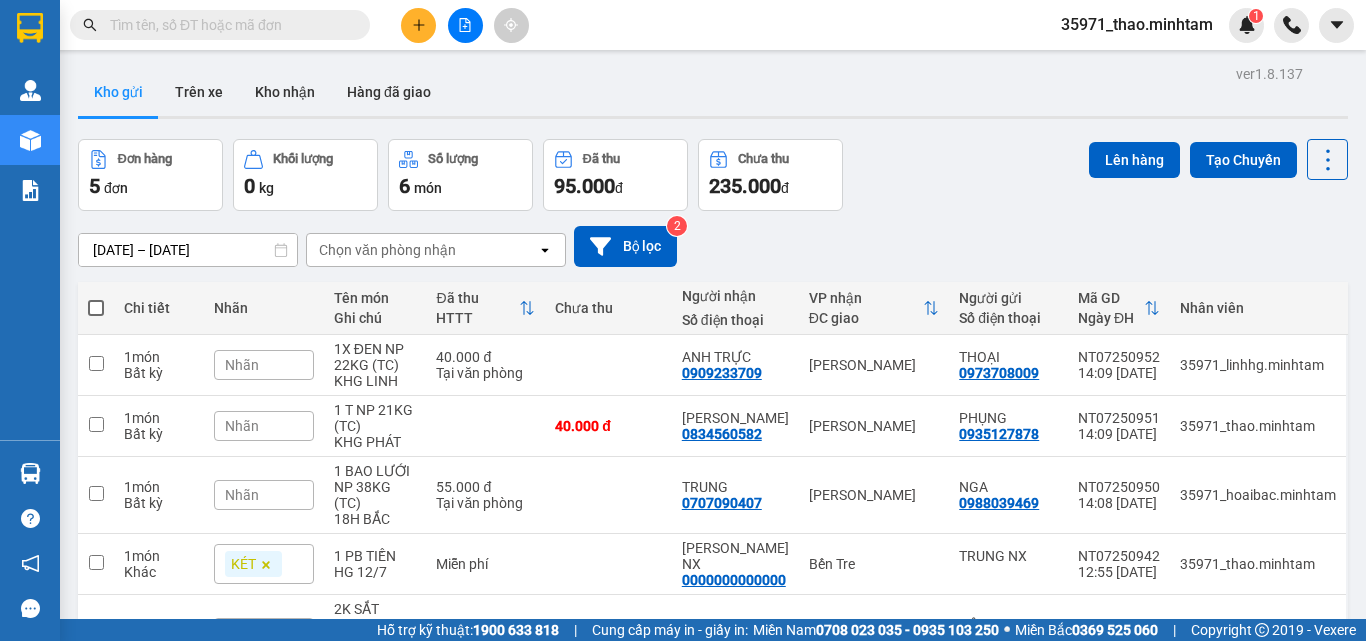 scroll, scrollTop: 0, scrollLeft: 0, axis: both 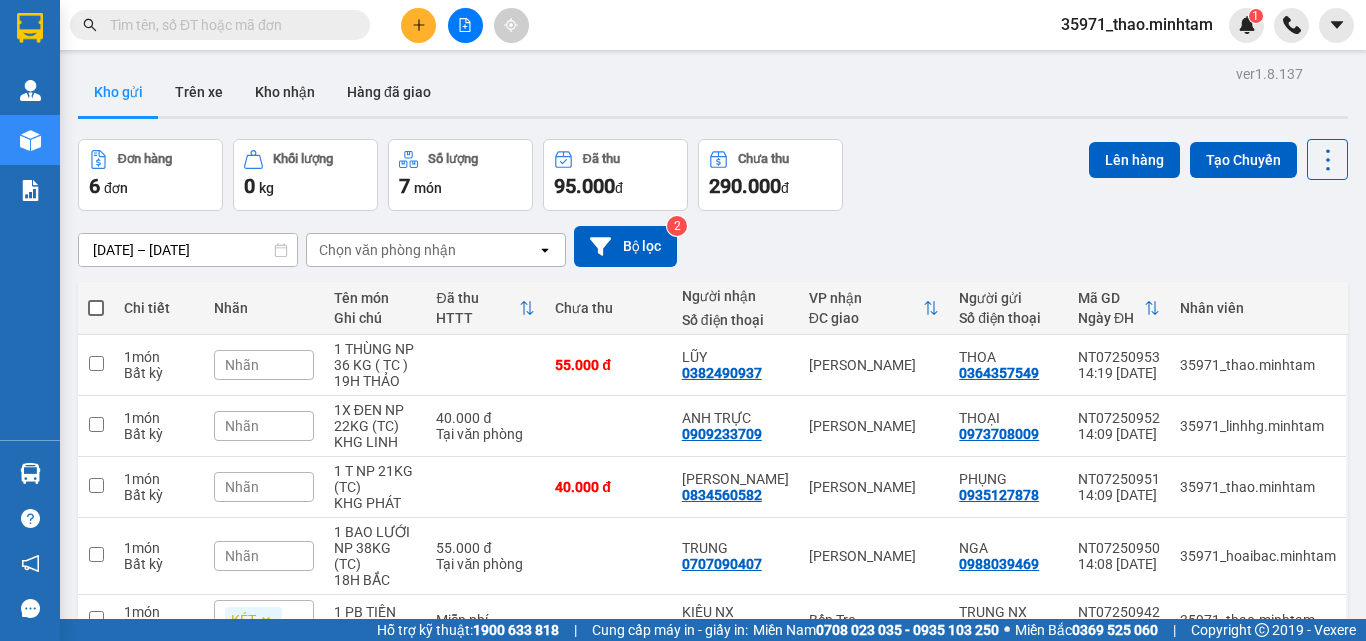 click at bounding box center [228, 25] 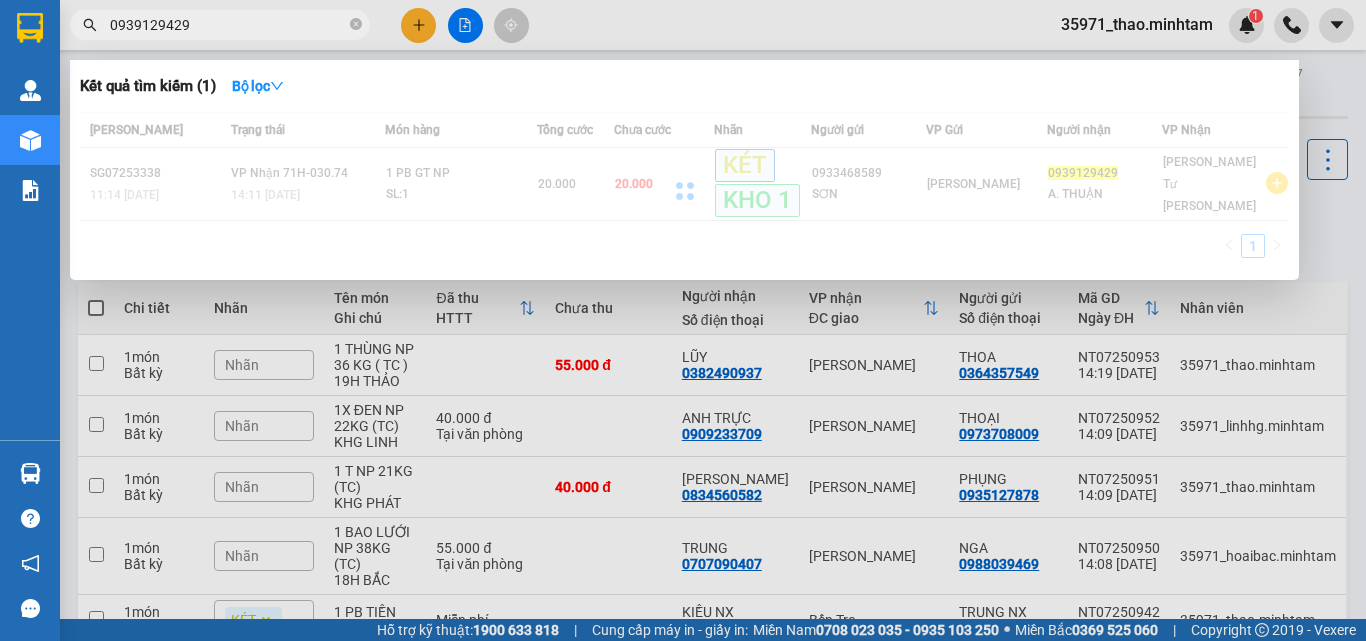 type on "0939129429" 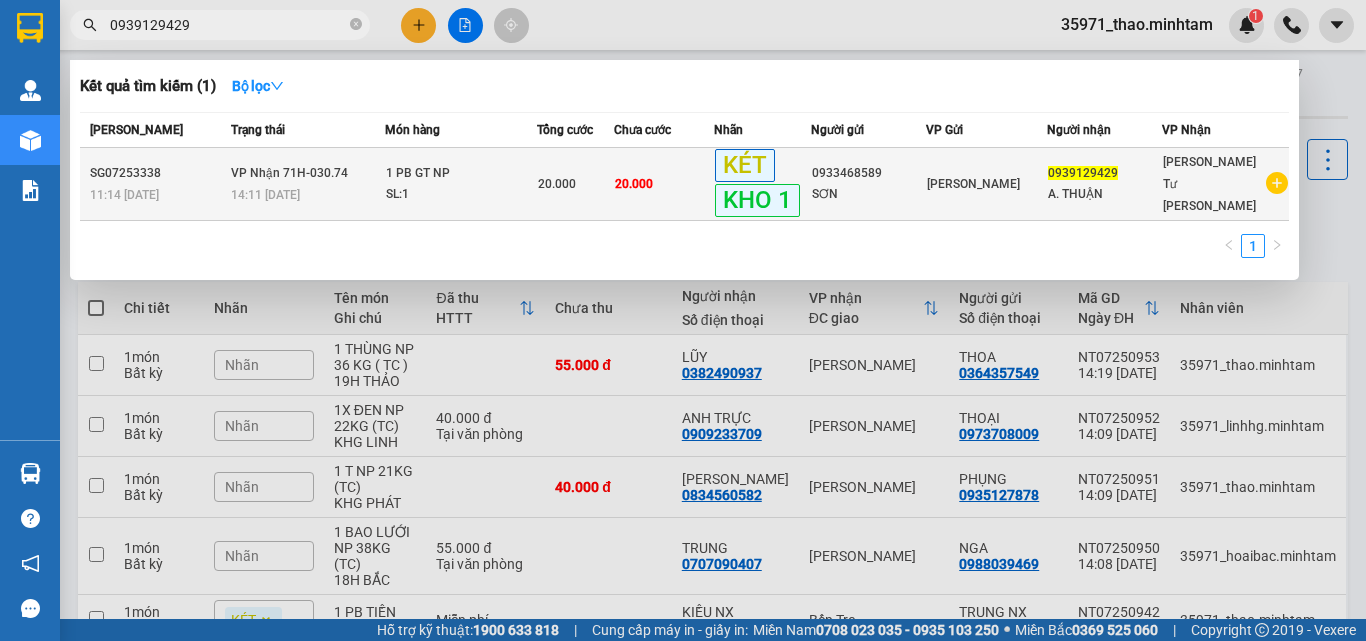 click on "14:11 [DATE]" at bounding box center [308, 195] 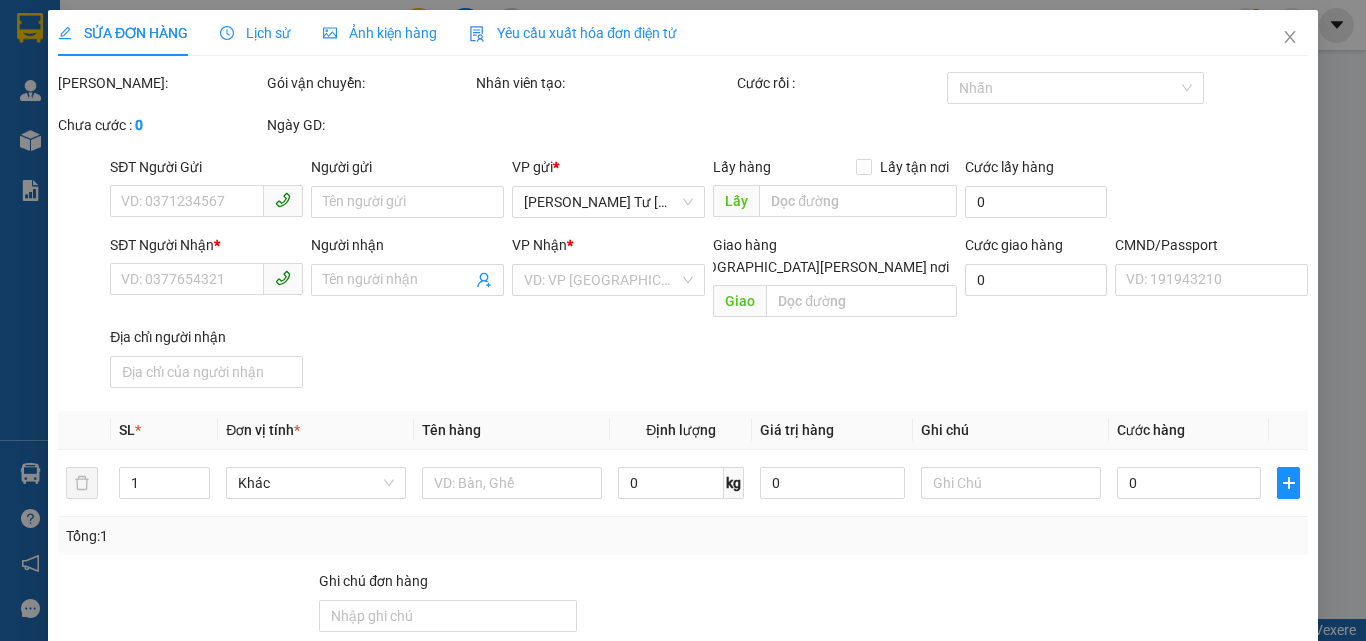 type on "0933468589" 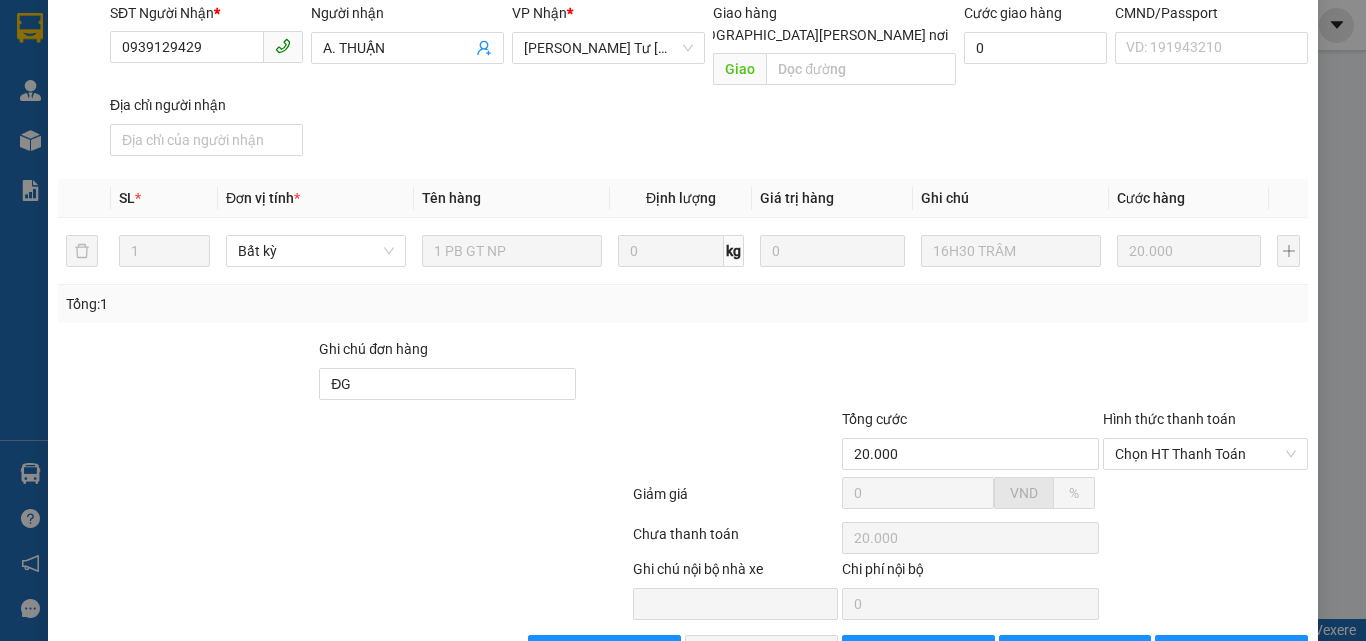 scroll, scrollTop: 278, scrollLeft: 0, axis: vertical 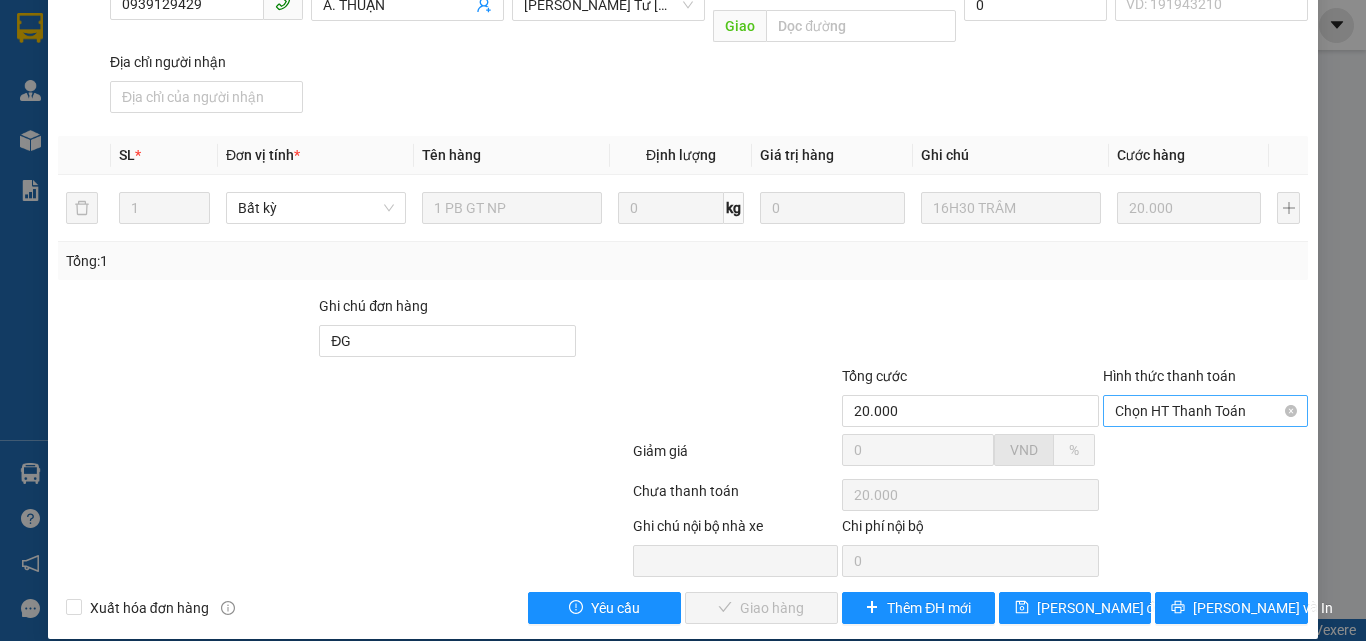 click on "Chọn HT Thanh Toán" at bounding box center [1205, 411] 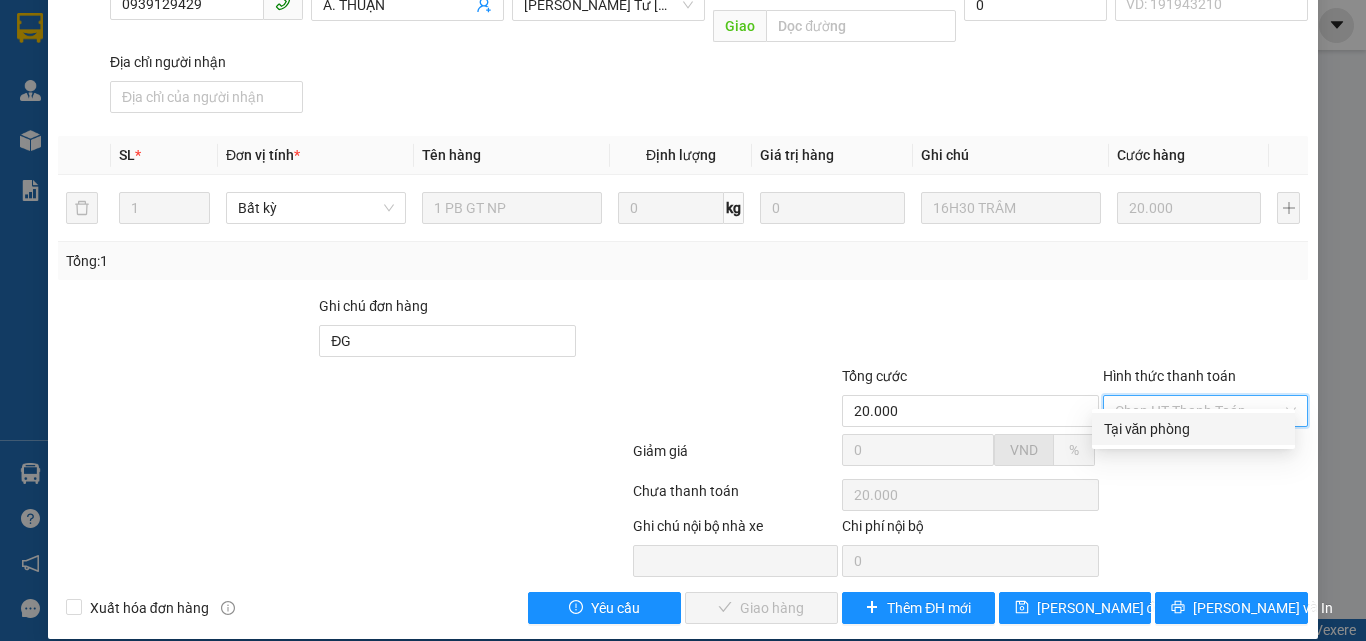 click on "Tại văn phòng" at bounding box center [1193, 429] 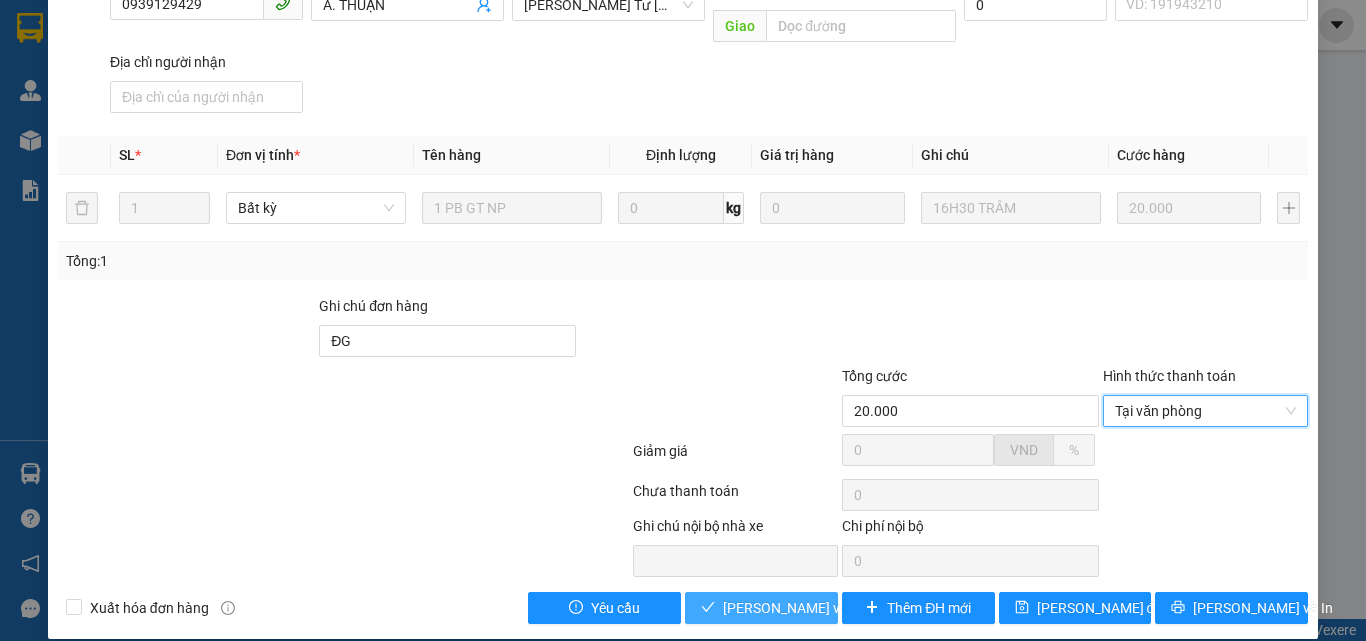 click on "[PERSON_NAME] và [PERSON_NAME] hàng" at bounding box center [858, 608] 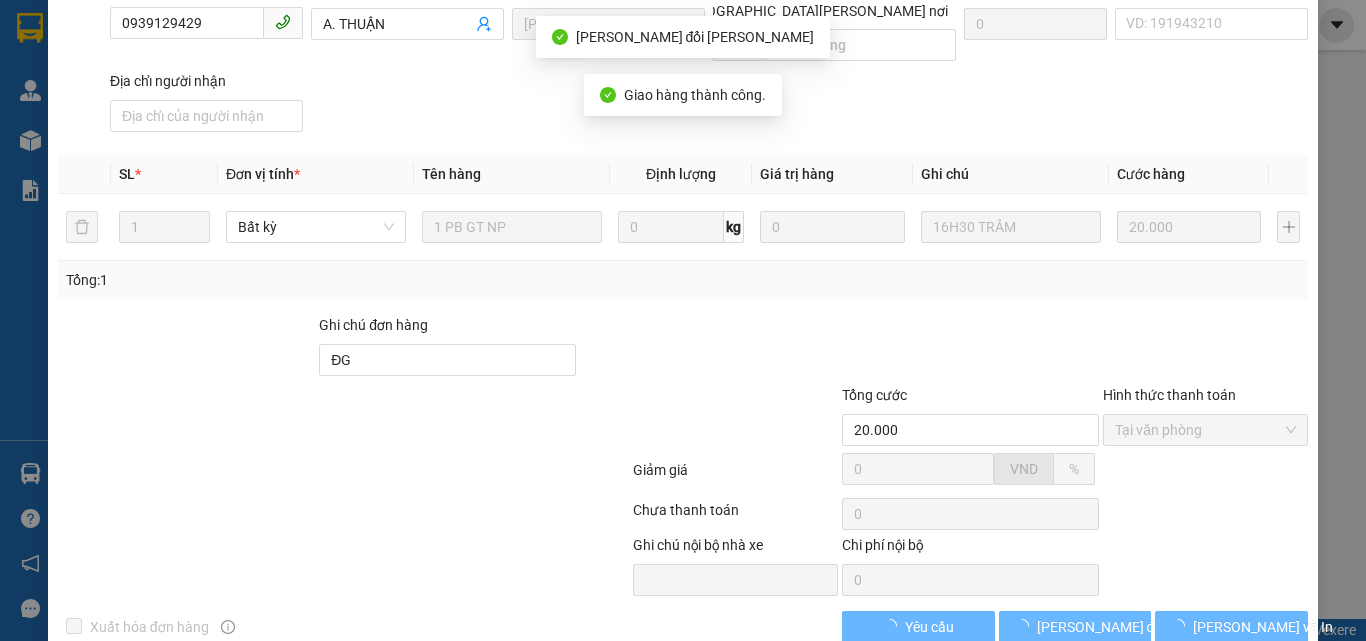scroll, scrollTop: 297, scrollLeft: 0, axis: vertical 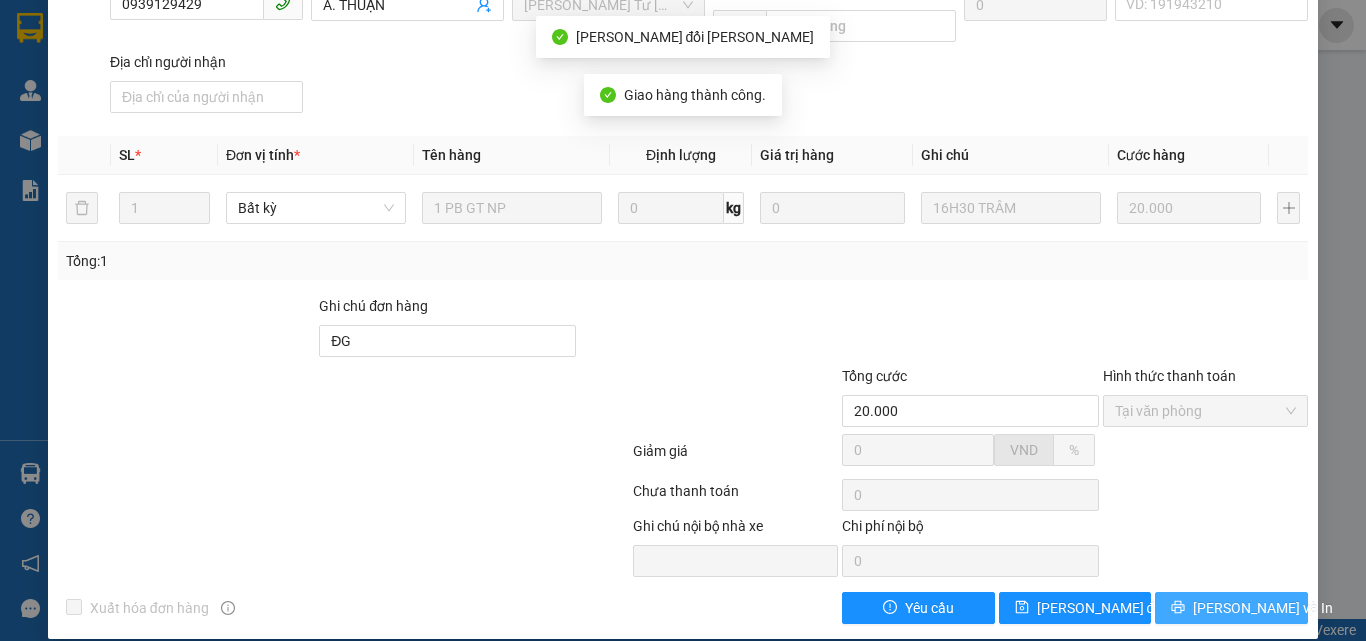click on "[PERSON_NAME] và In" at bounding box center (1263, 608) 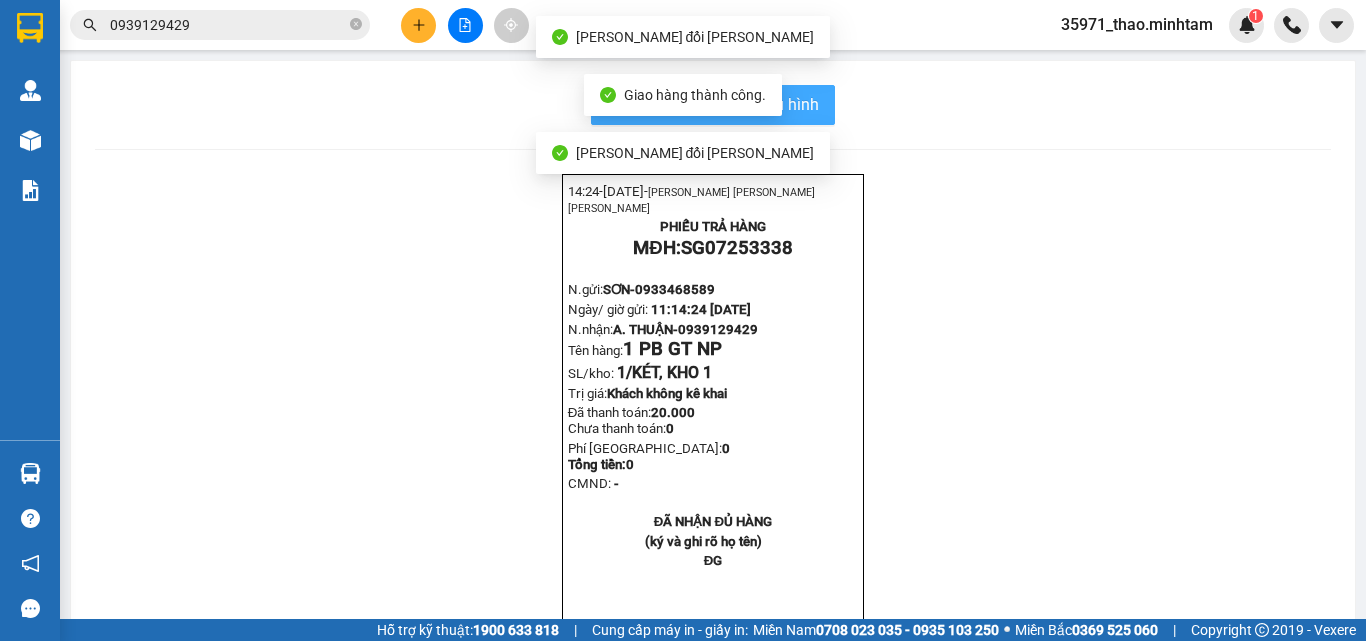 click on "In mẫu biên lai tự cấu hình" at bounding box center (713, 105) 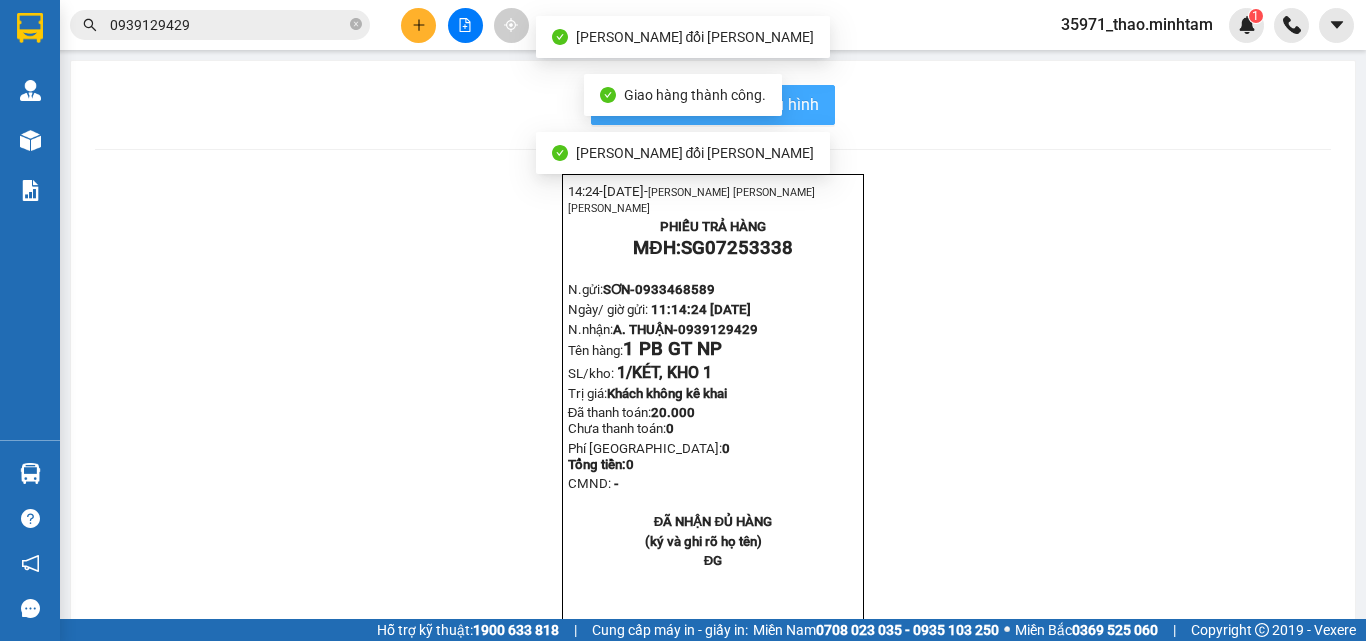 scroll, scrollTop: 0, scrollLeft: 0, axis: both 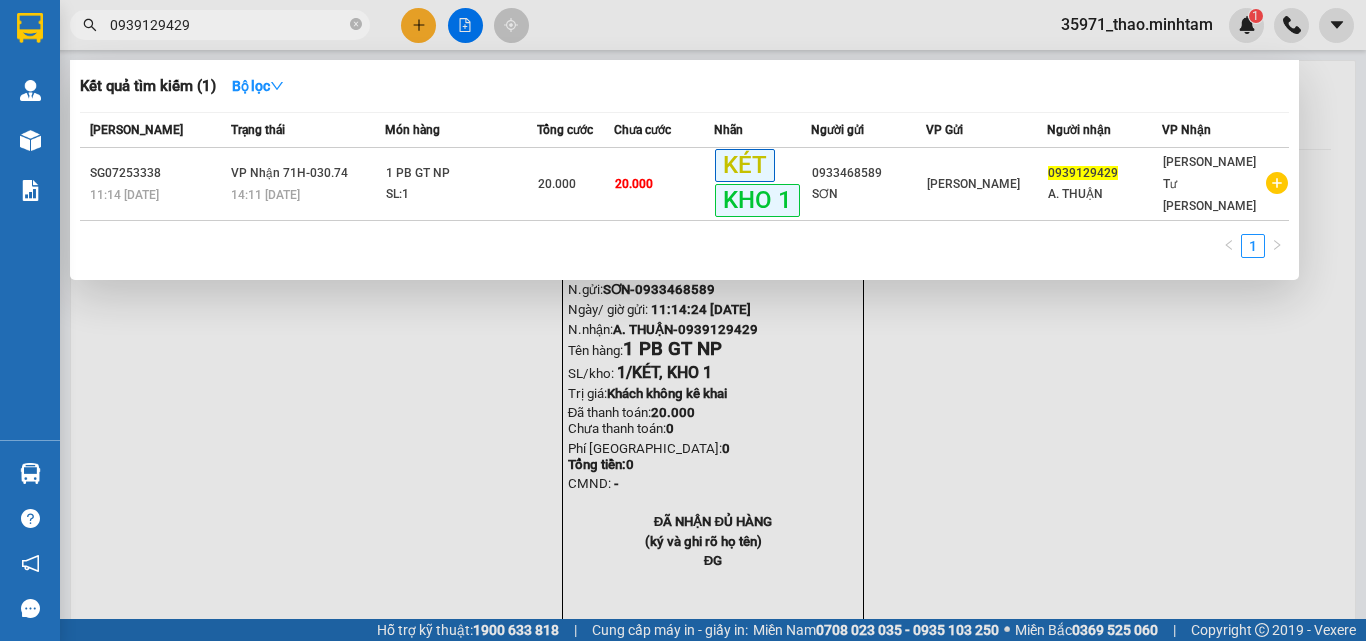 click on "0939129429" at bounding box center (228, 25) 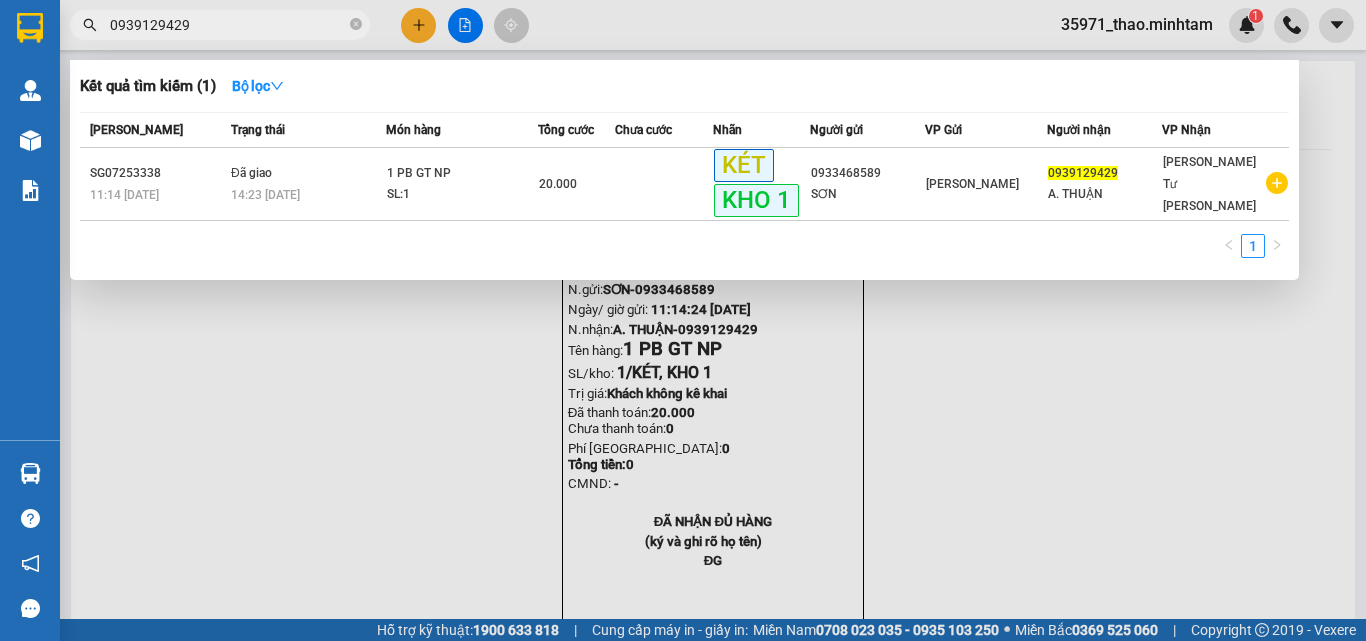 click at bounding box center (683, 320) 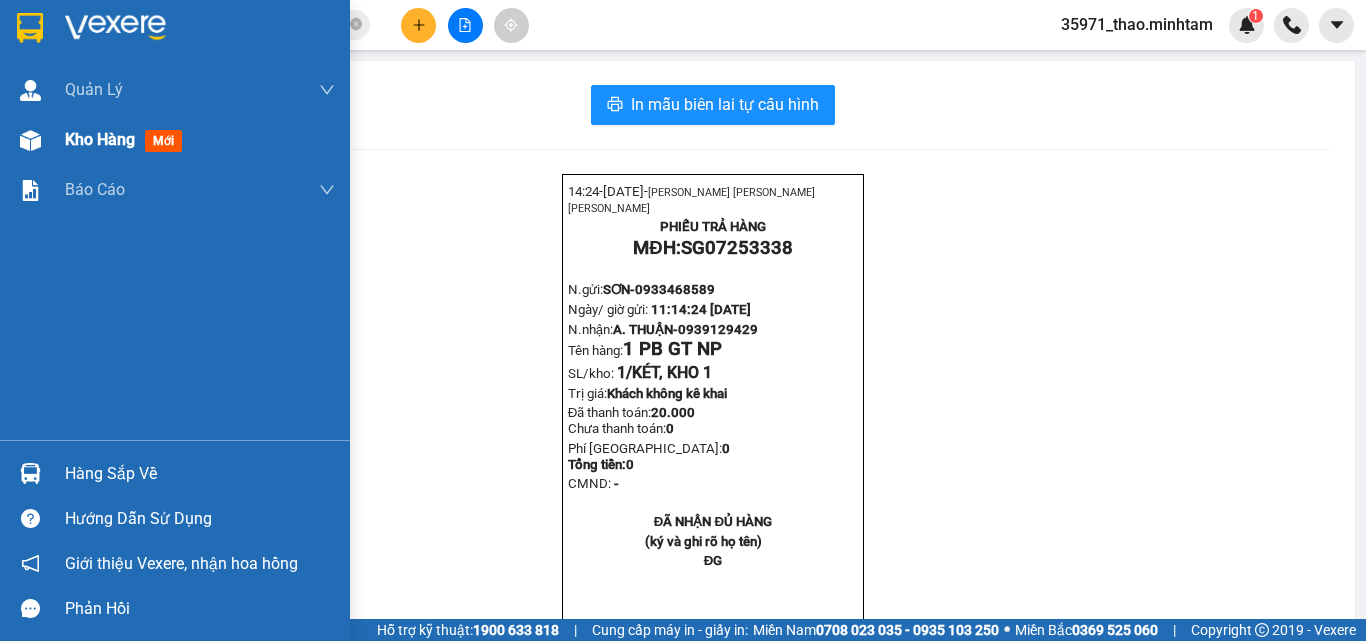 click on "Kho hàng" at bounding box center (100, 139) 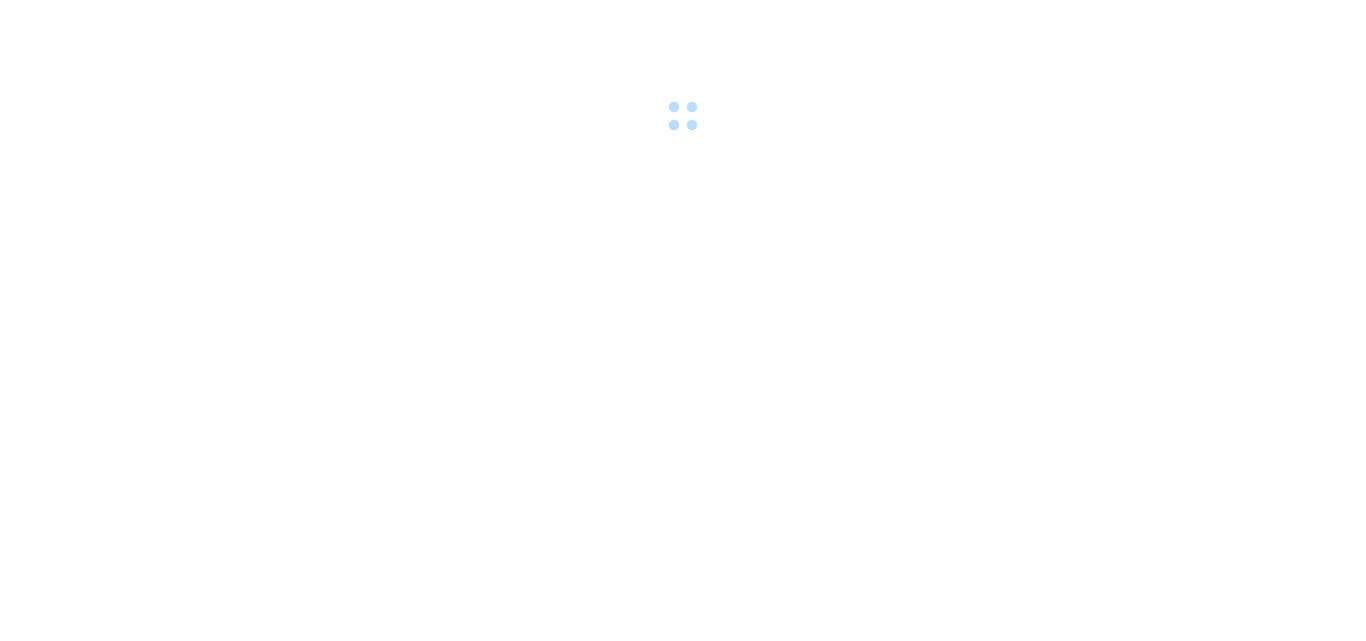 scroll, scrollTop: 0, scrollLeft: 0, axis: both 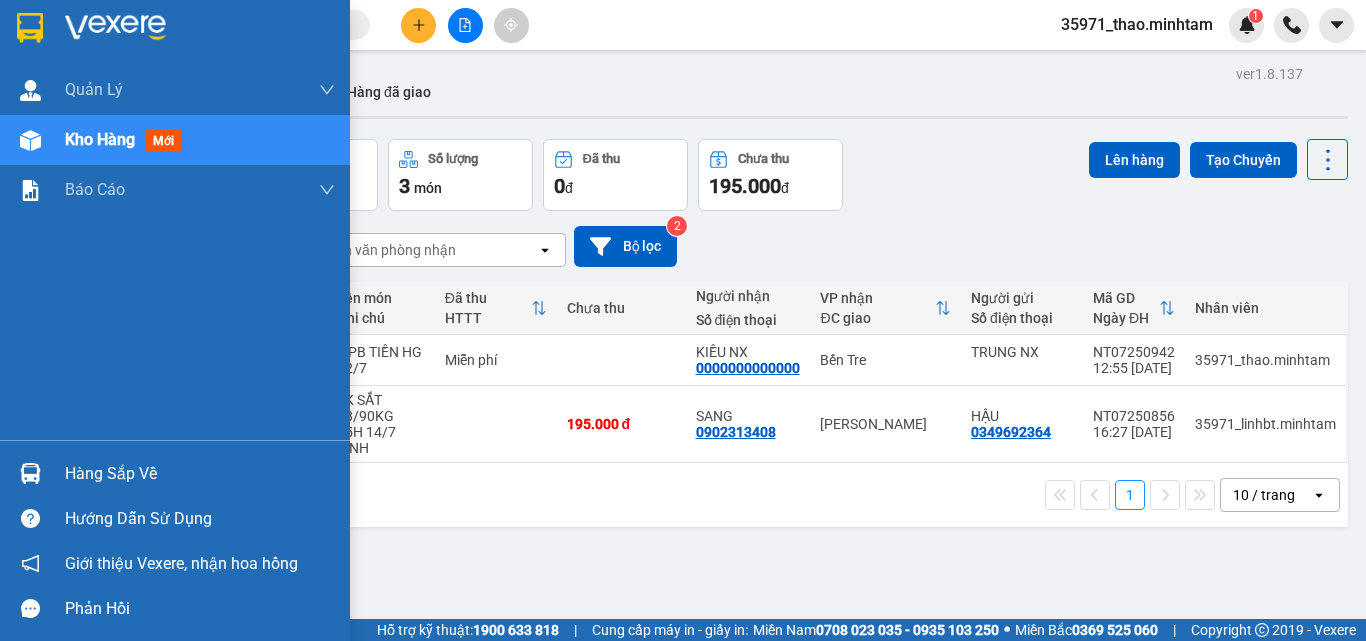 drag, startPoint x: 110, startPoint y: 467, endPoint x: 177, endPoint y: 513, distance: 81.27115 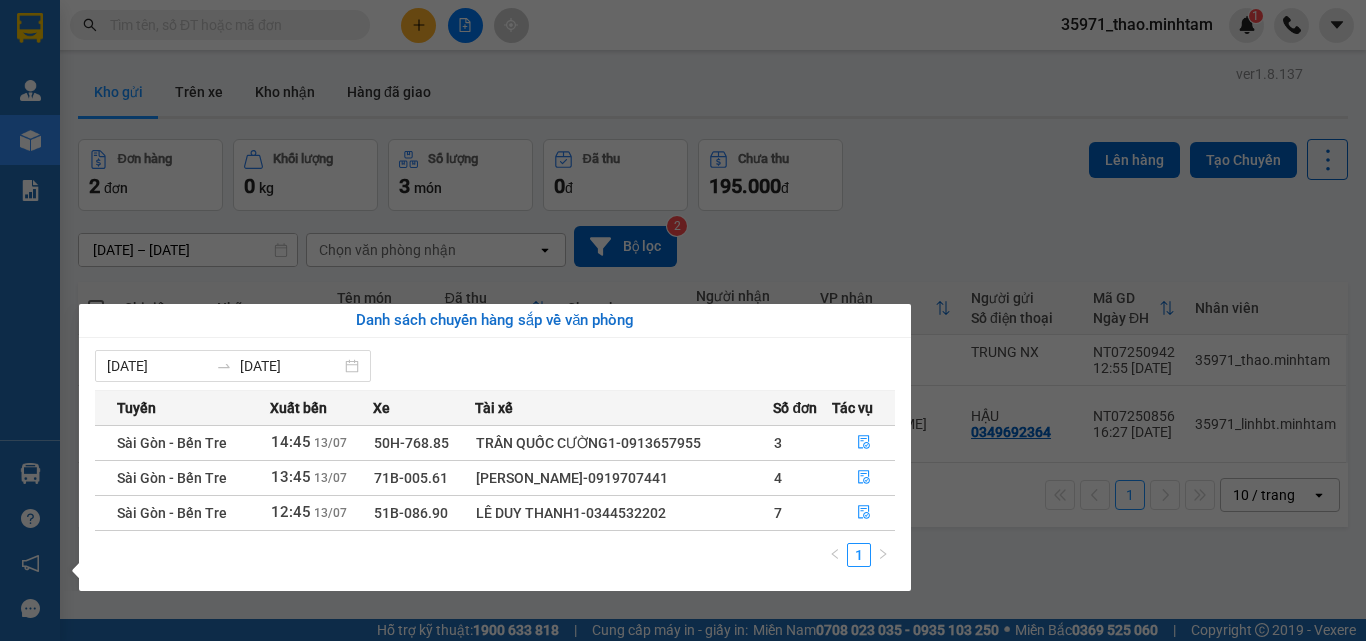 click on "Kết quả [PERSON_NAME] ( 0 )  Bộ lọc  No Data 35971_thao.[PERSON_NAME] 1     [PERSON_NAME] [PERSON_NAME] [PERSON_NAME] mới     Kho hàng mới     [PERSON_NAME] BC [PERSON_NAME] hàng ([PERSON_NAME]) BC hàng tồn [PERSON_NAME] [PERSON_NAME] ([PERSON_NAME]) [PERSON_NAME] [PERSON_NAME] ([PERSON_NAME]) [PERSON_NAME] số tạo đơn theo VP gửi ([PERSON_NAME]) [PERSON_NAME] số tạo đơn theo VP gửi ([PERSON_NAME]) Hàng sắp về [PERSON_NAME] [PERSON_NAME] [PERSON_NAME] Vexere, [PERSON_NAME] hồng [PERSON_NAME] [PERSON_NAME] mềm hỗ trợ bạn tốt chứ? ver  1.8.137 Kho gửi Trên xe [PERSON_NAME] Hàng đã [PERSON_NAME] hàng 2 đơn [PERSON_NAME] 0 kg Số [PERSON_NAME] 3 món Đã thu 0  [PERSON_NAME] thu 195.000  đ Lên hàng Tạo Chuyến [DATE] – [DATE] Press the down arrow key to interact with the calendar and select a date. Press the escape button to close the calendar. Selected date range is from [DATE] to [DATE]. Chọn văn [PERSON_NAME] open Bộ lọc 2 Chi [PERSON_NAME] Tên món Ghi chú Đã thu HTTT Chưa thu Người [PERSON_NAME]" at bounding box center [683, 320] 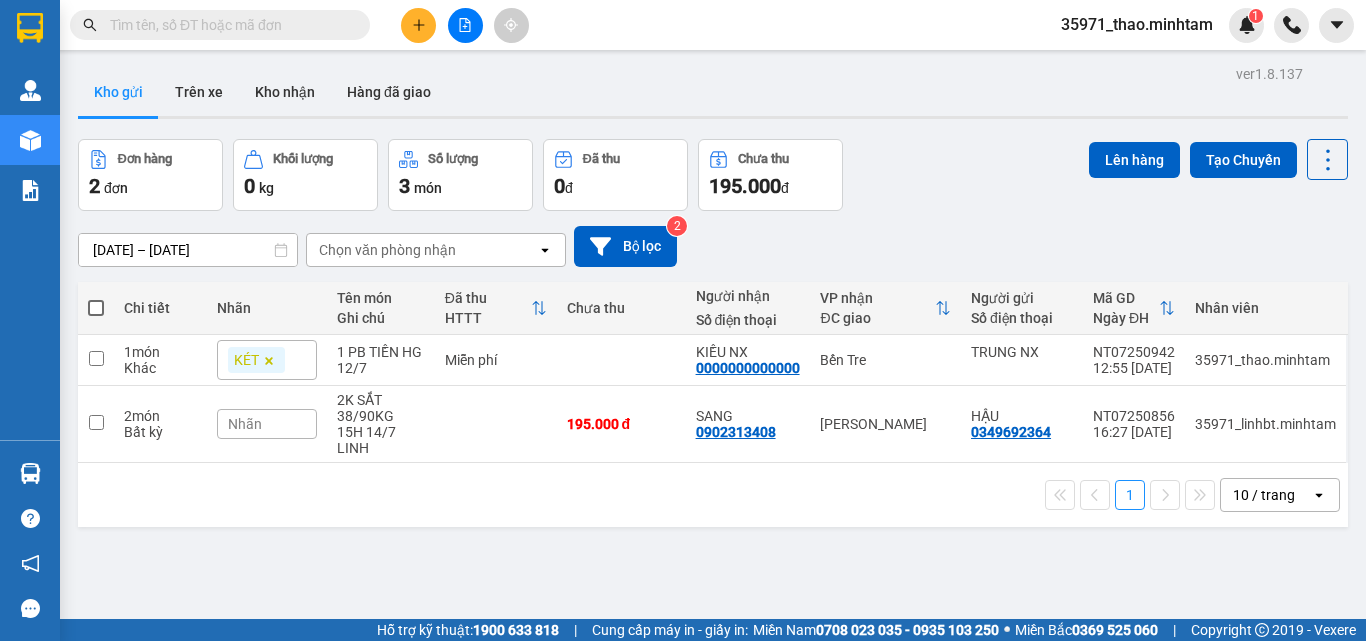 click at bounding box center (228, 25) 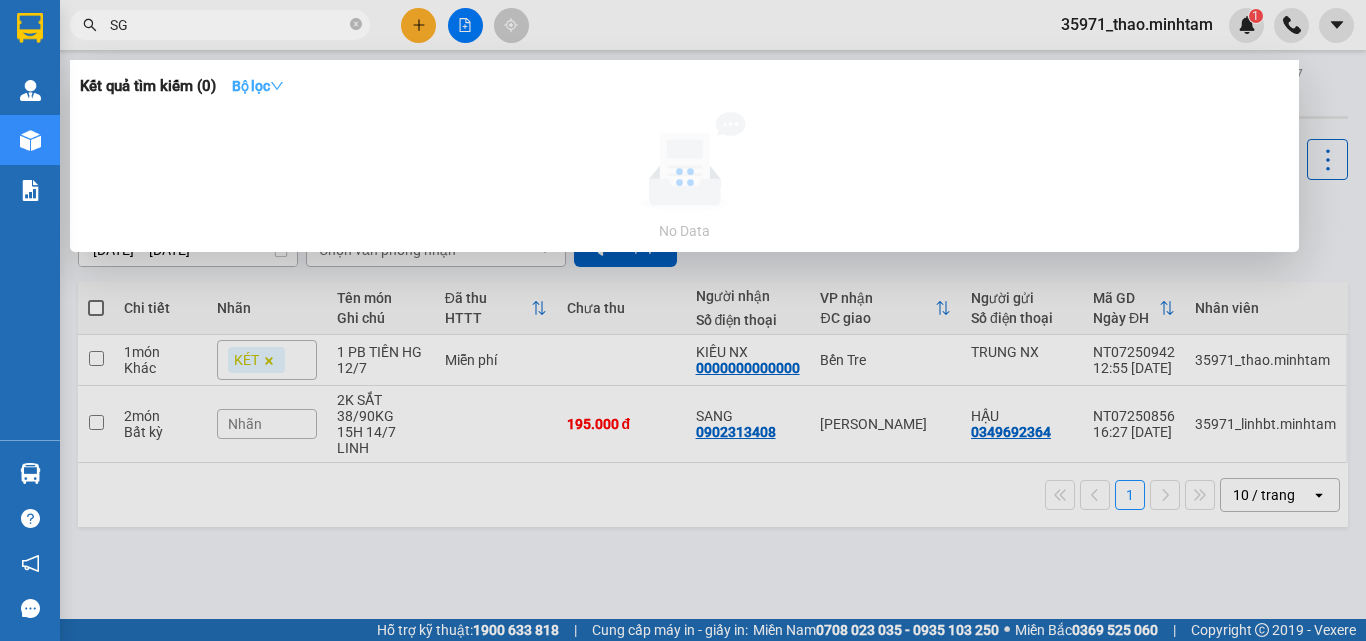type on "SG" 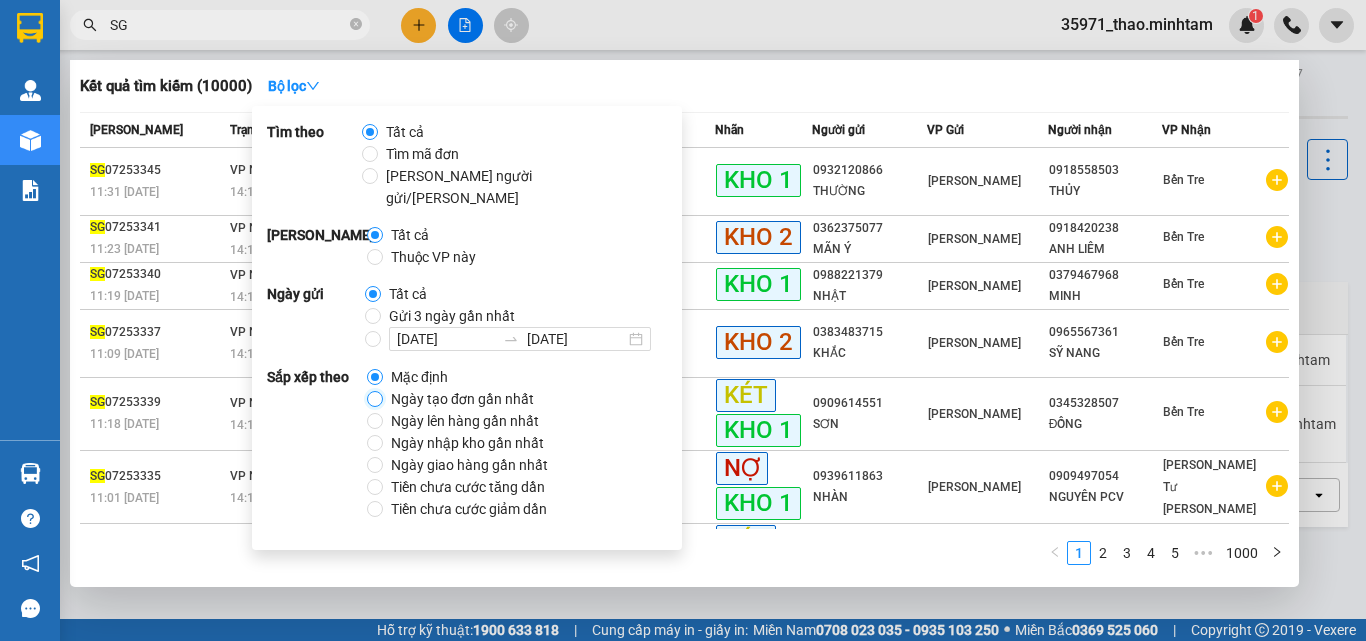 click on "Ngày tạo đơn gần nhất" at bounding box center (375, 399) 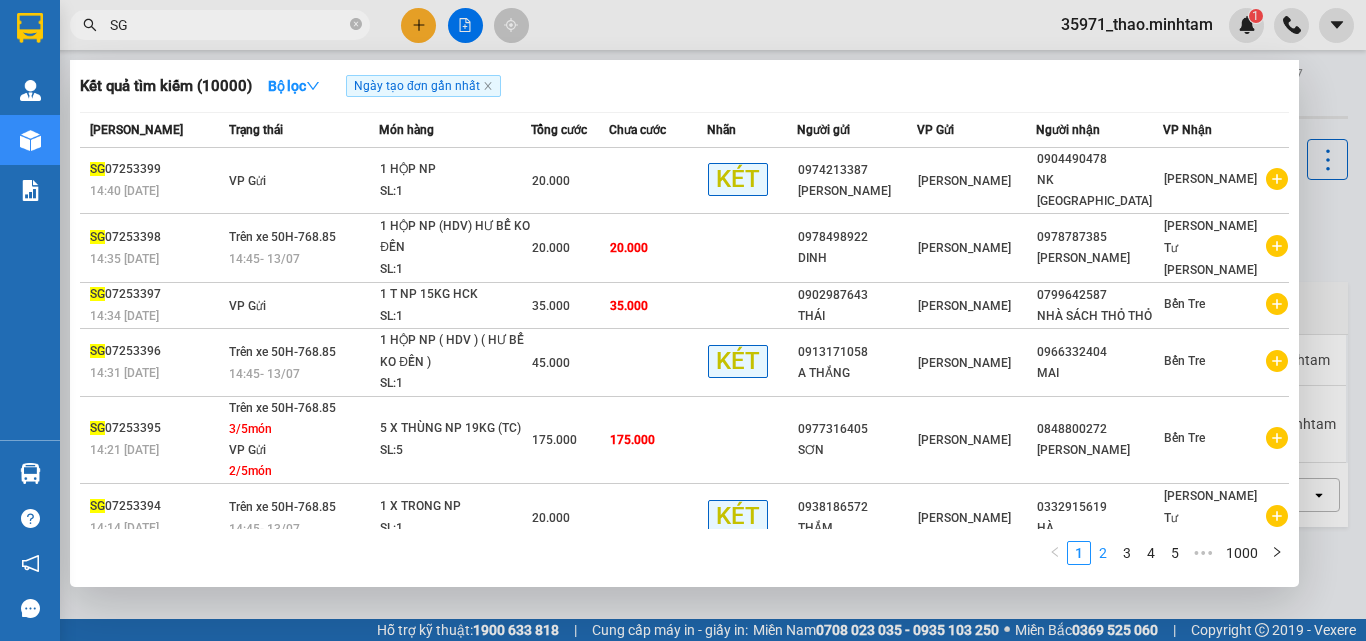 click on "2" at bounding box center [1103, 553] 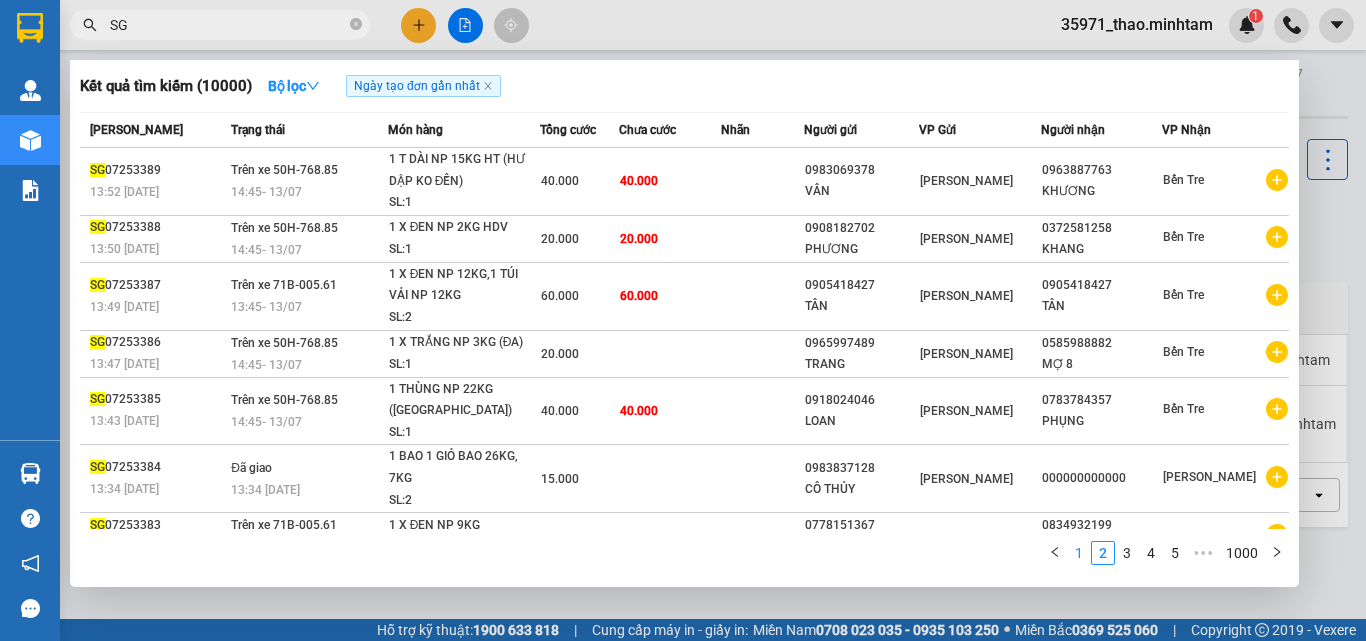 click on "1" at bounding box center [1079, 553] 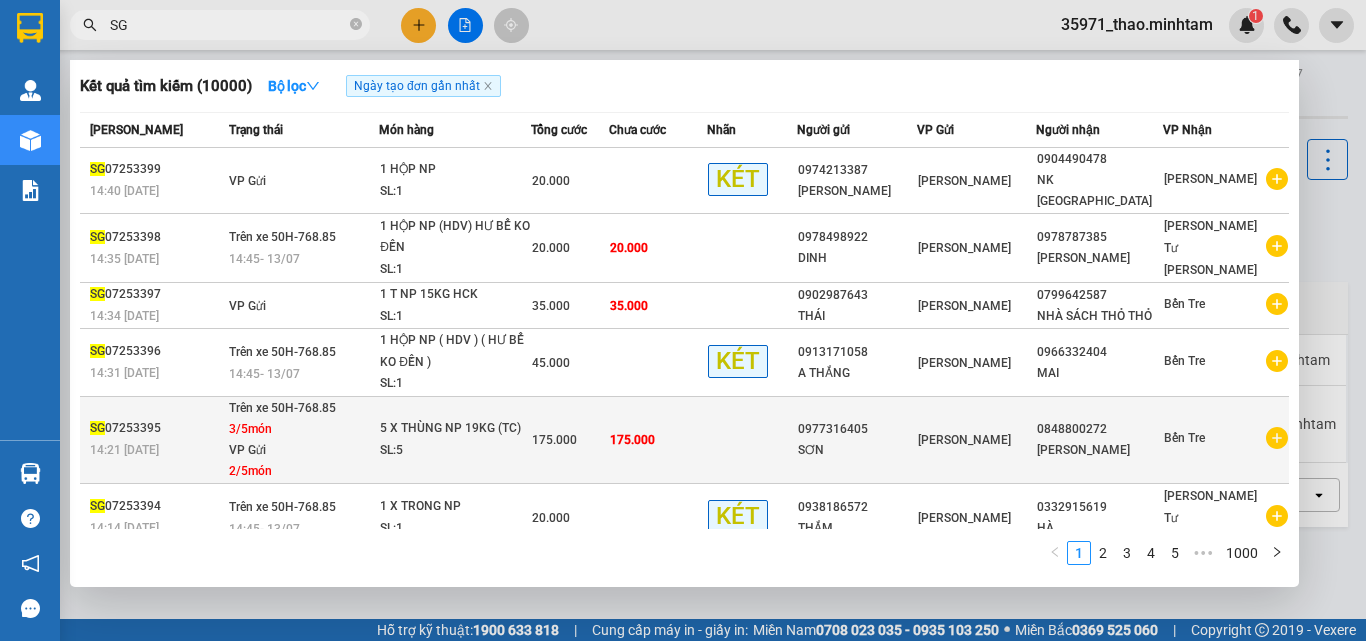 scroll, scrollTop: 228, scrollLeft: 0, axis: vertical 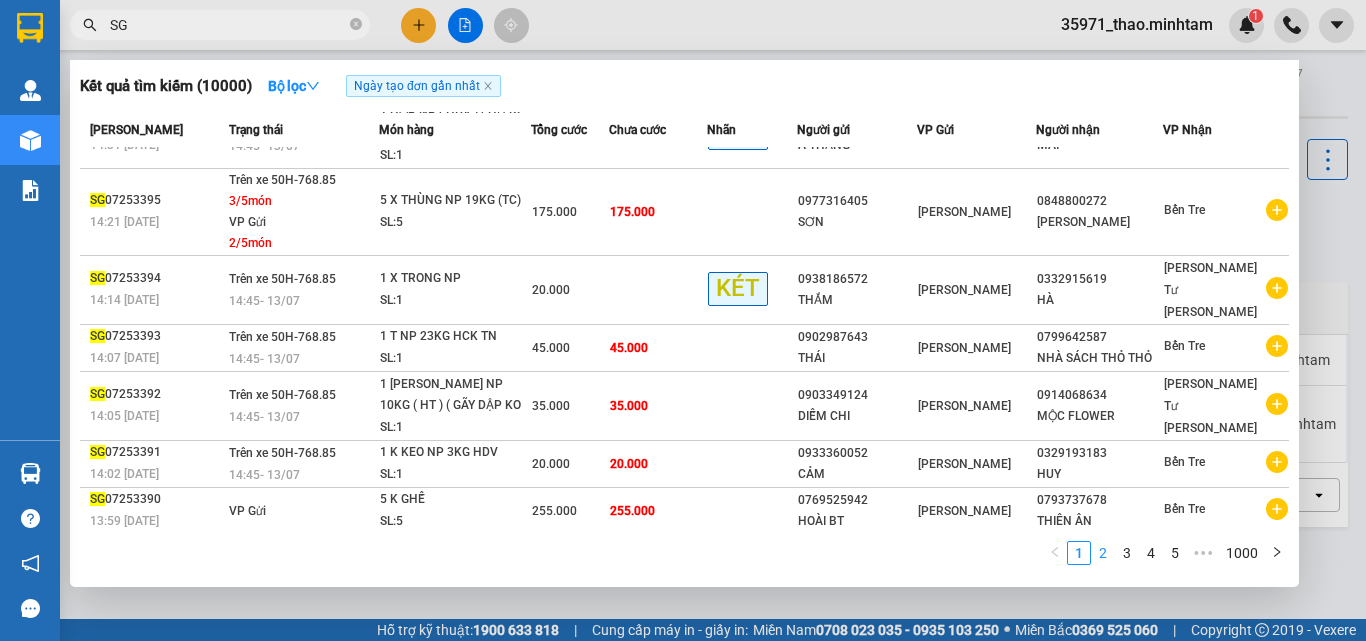 click on "2" at bounding box center (1103, 553) 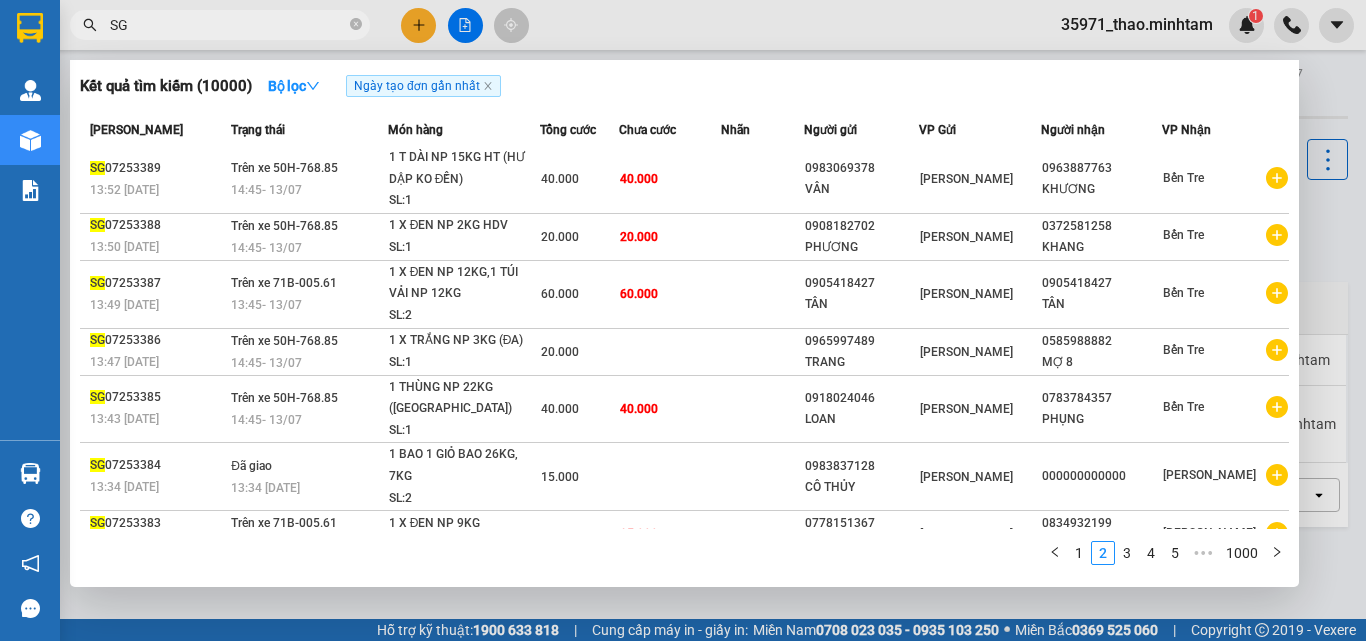 scroll, scrollTop: 0, scrollLeft: 0, axis: both 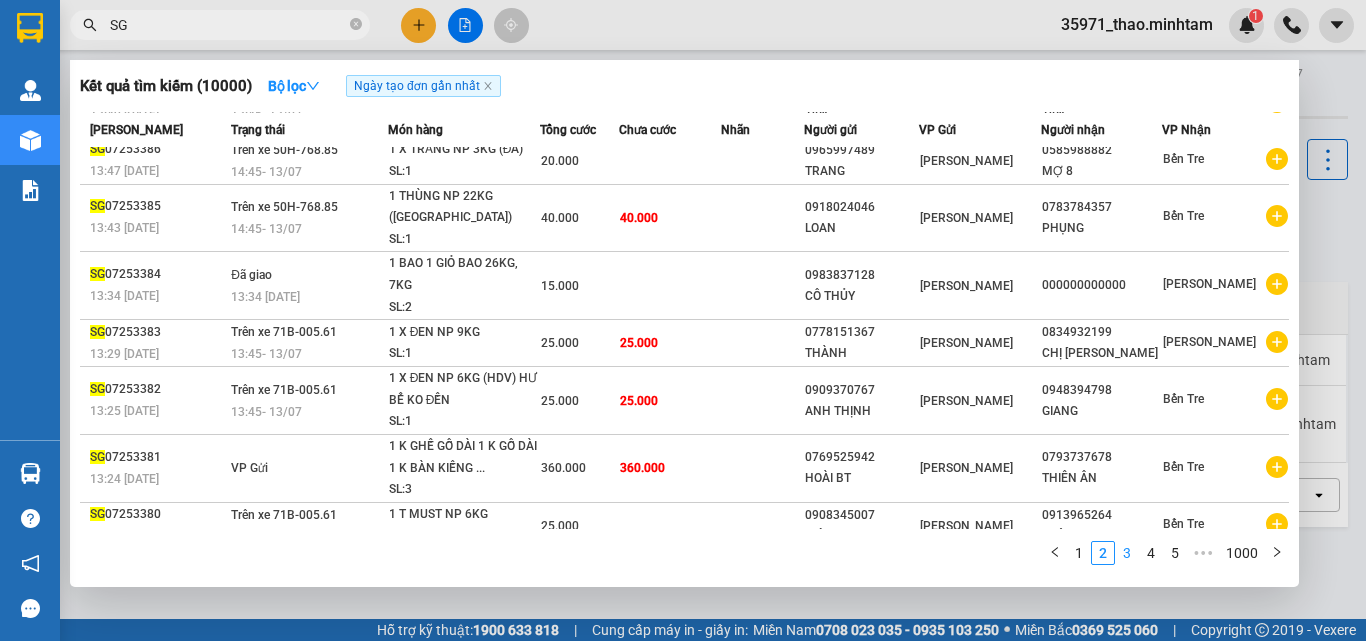 click on "3" at bounding box center [1127, 553] 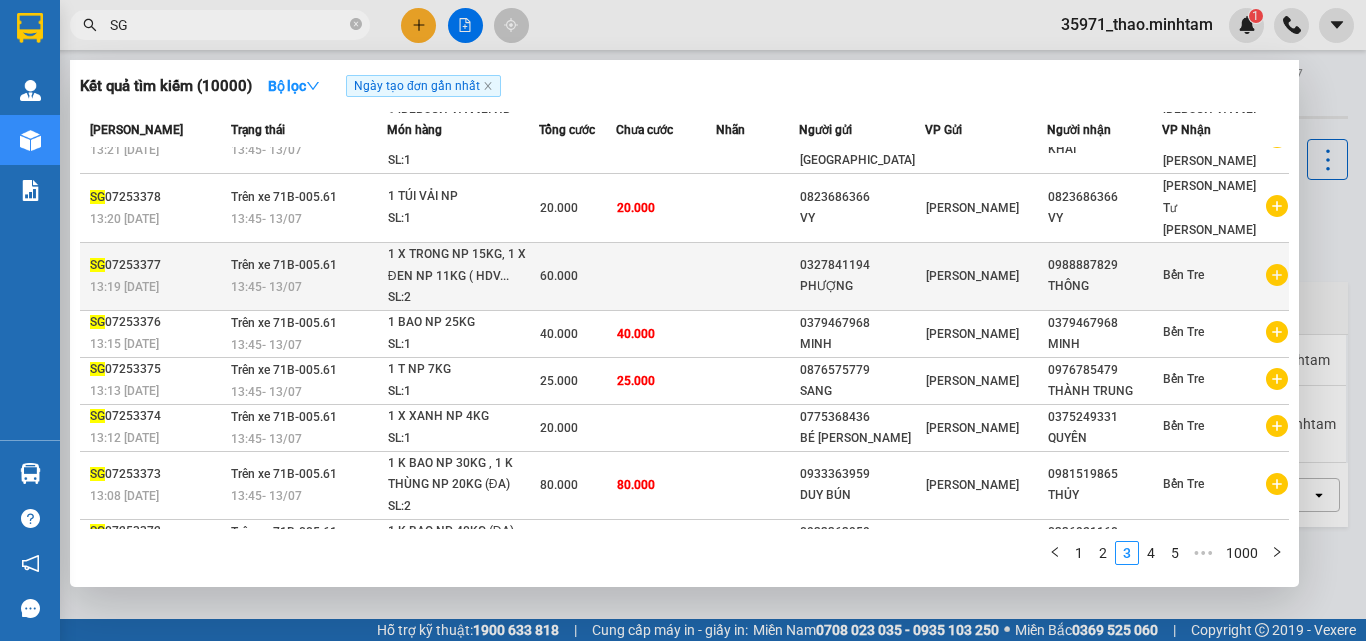 scroll, scrollTop: 151, scrollLeft: 0, axis: vertical 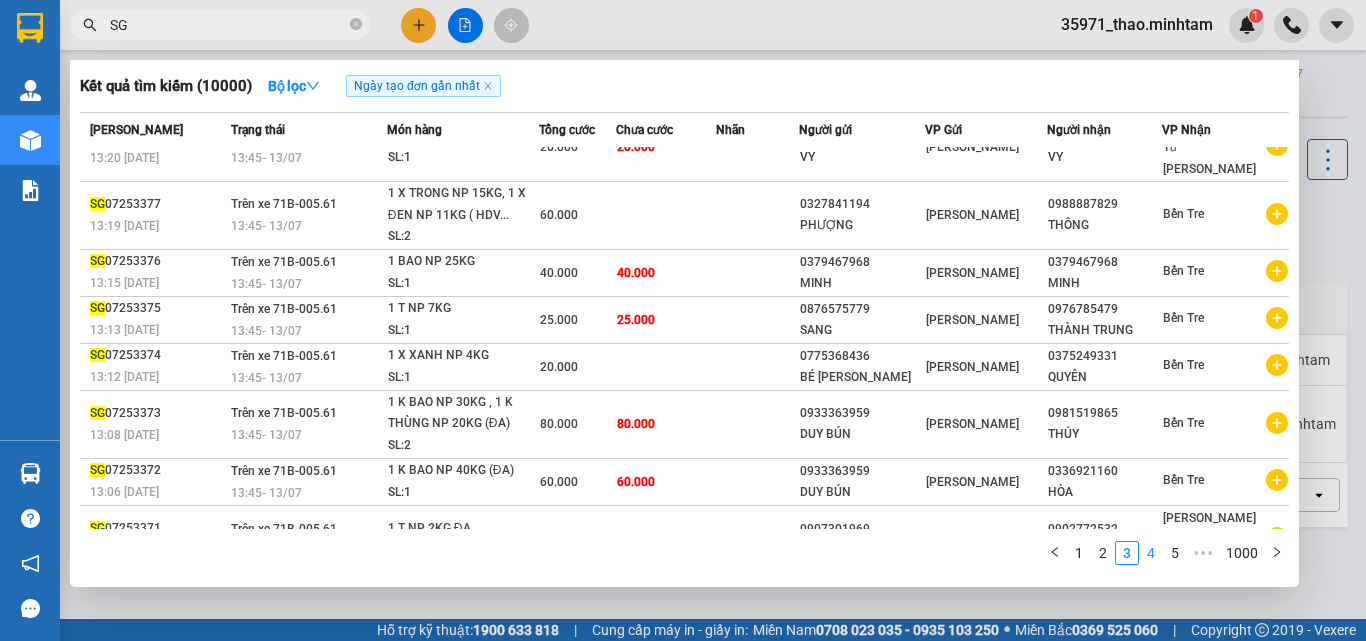 click on "4" at bounding box center (1151, 553) 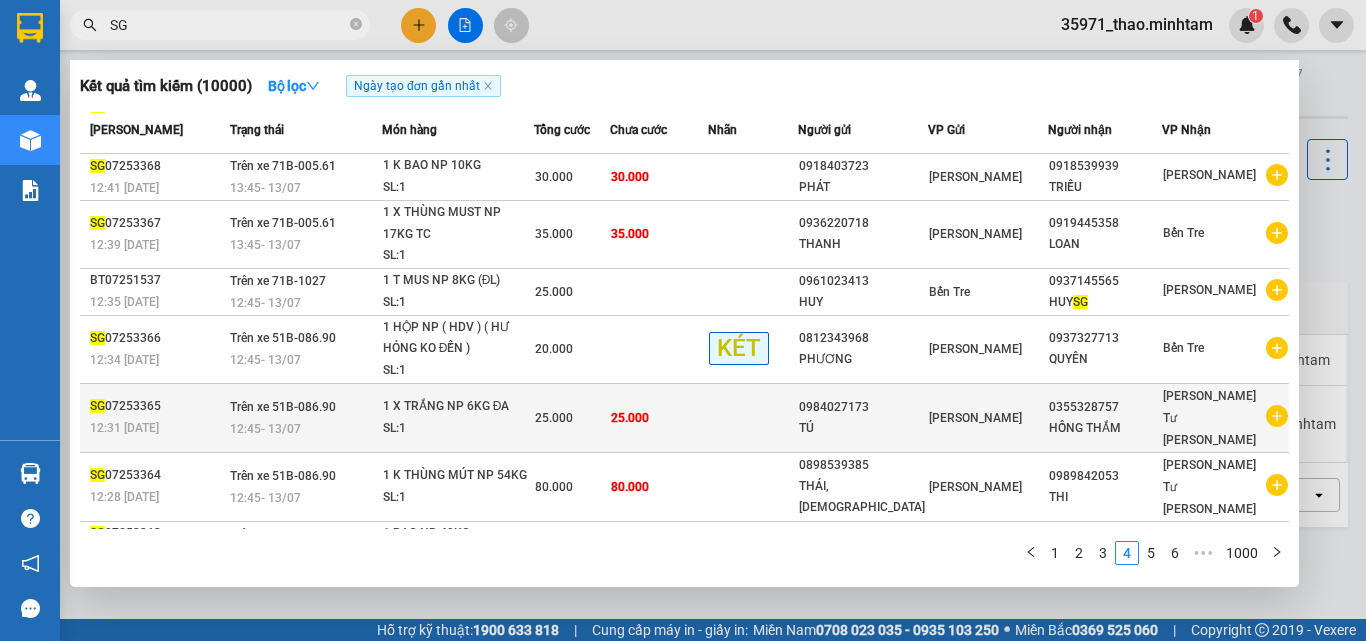 scroll, scrollTop: 131, scrollLeft: 0, axis: vertical 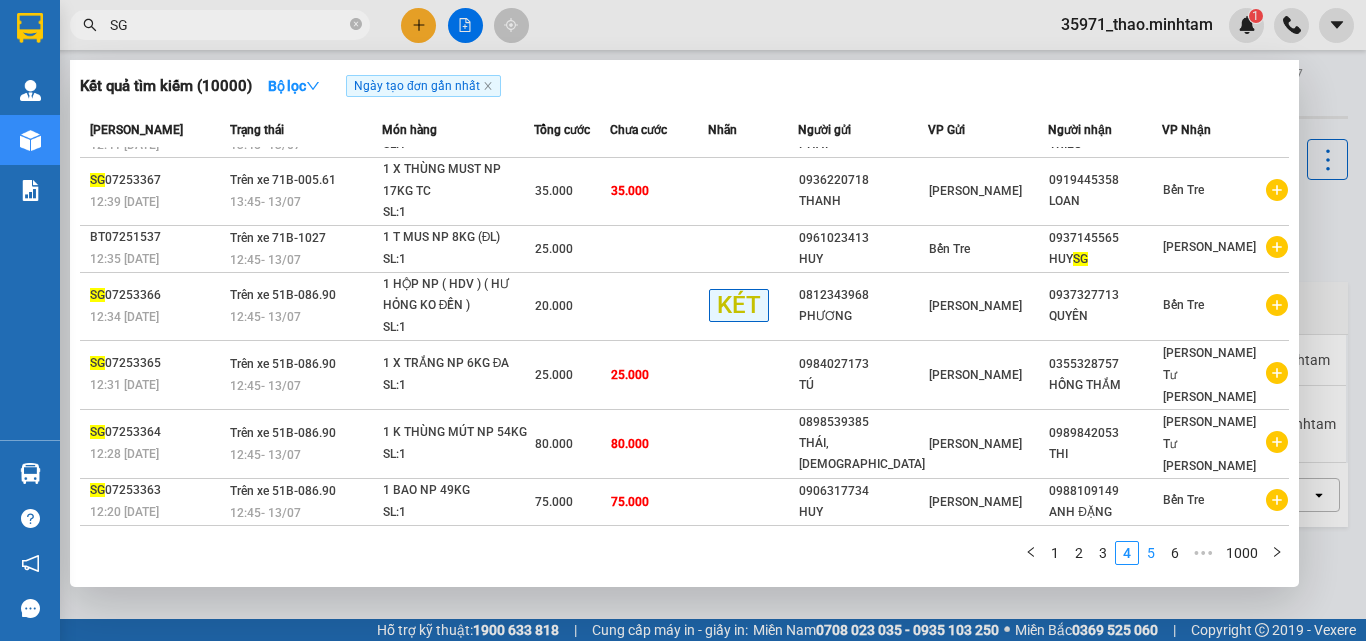 click on "5" at bounding box center [1151, 553] 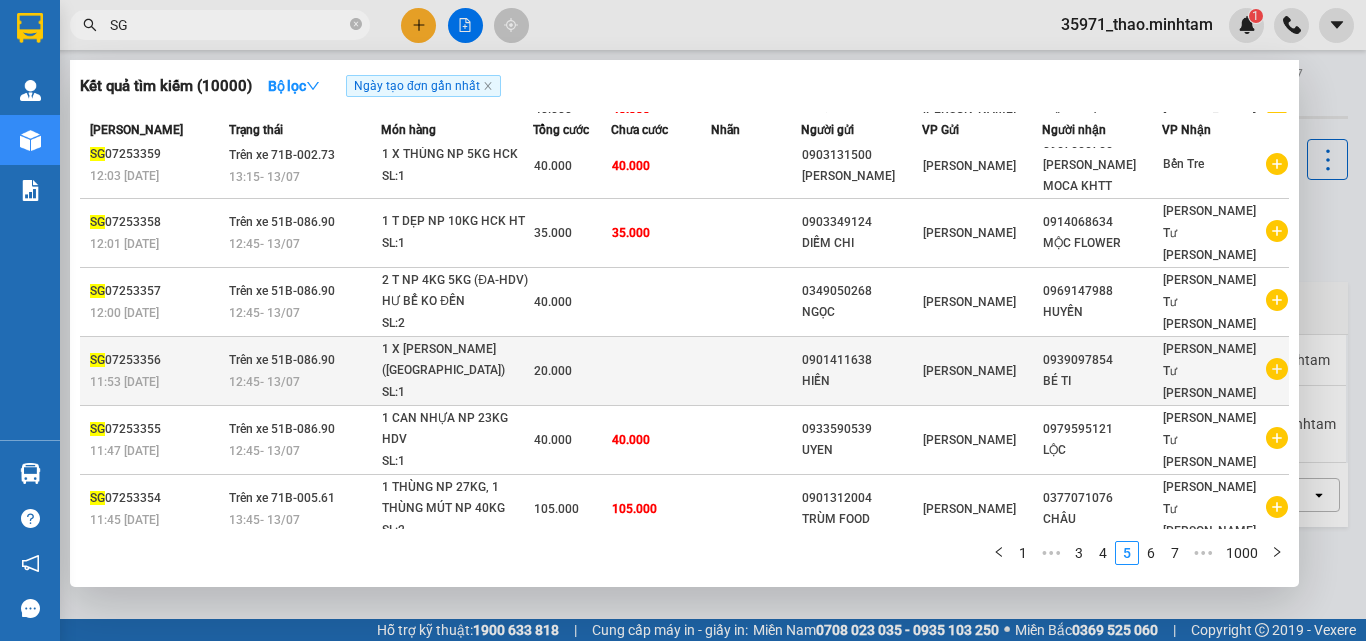 scroll, scrollTop: 0, scrollLeft: 0, axis: both 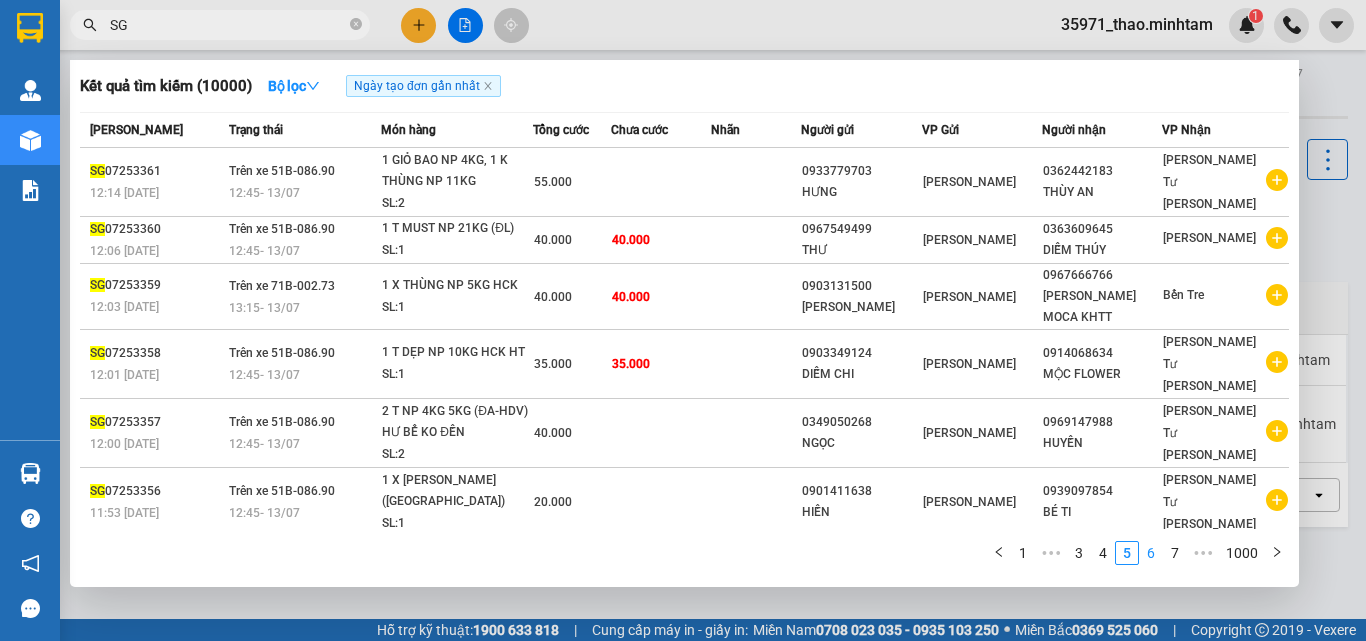 click on "6" at bounding box center (1151, 553) 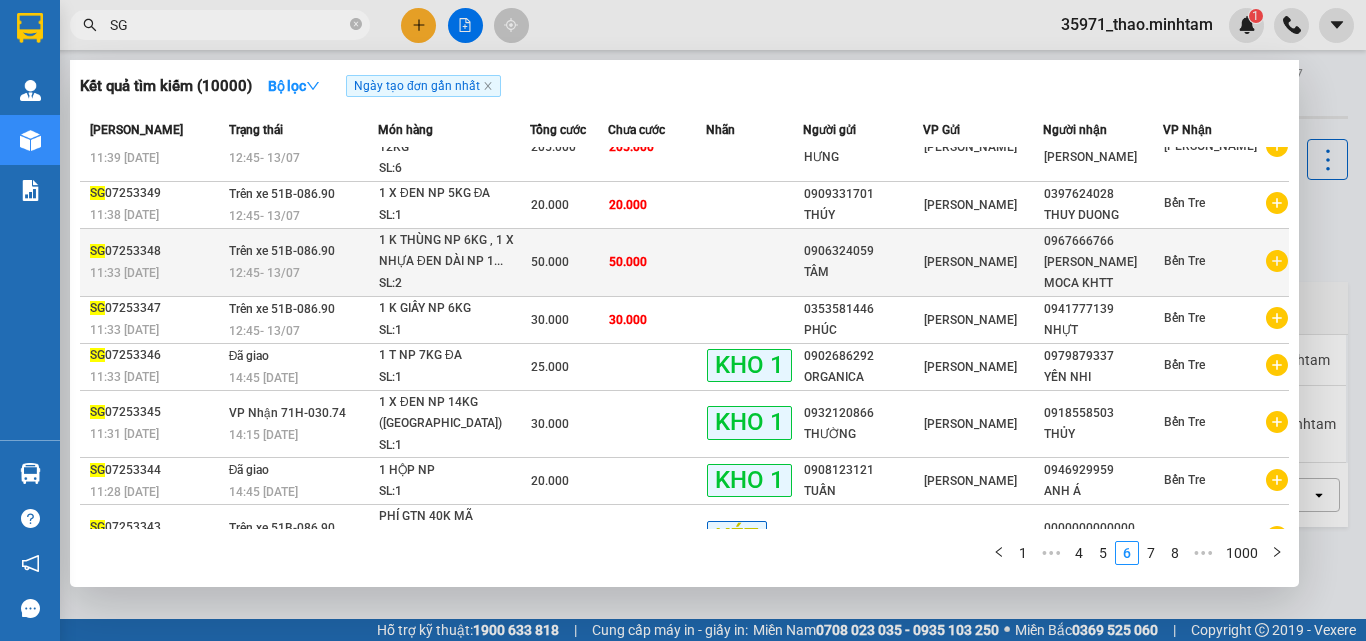 scroll, scrollTop: 0, scrollLeft: 0, axis: both 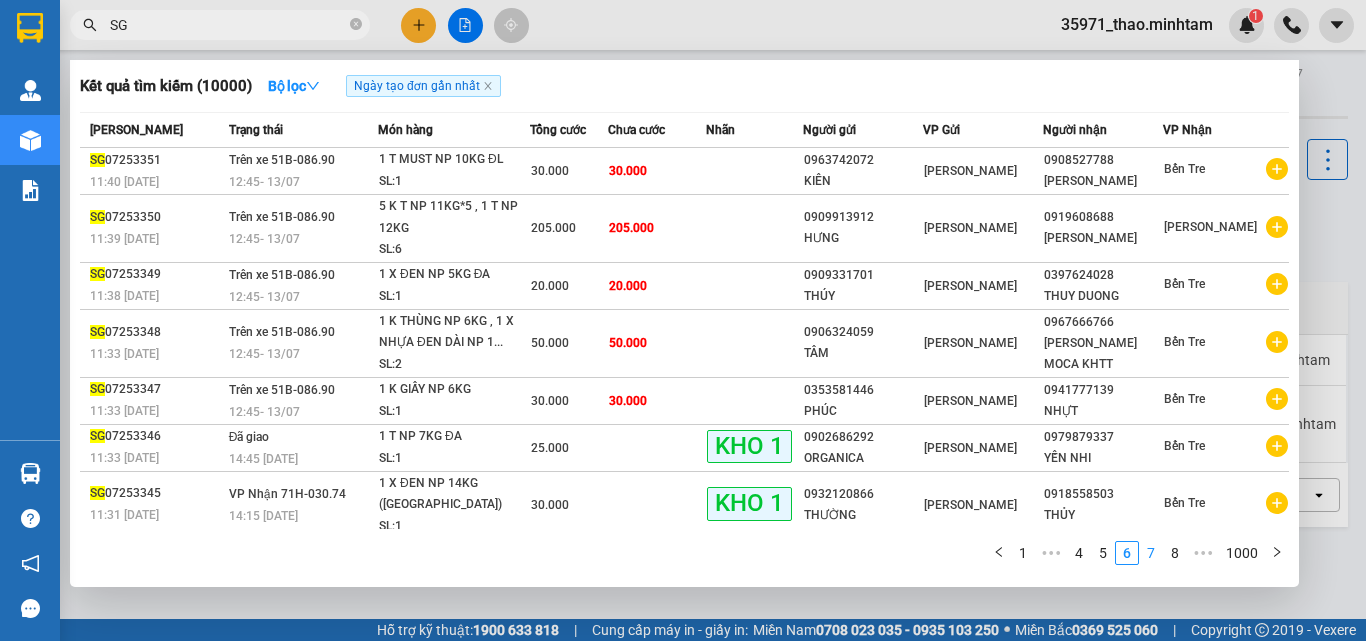 click on "7" at bounding box center (1151, 553) 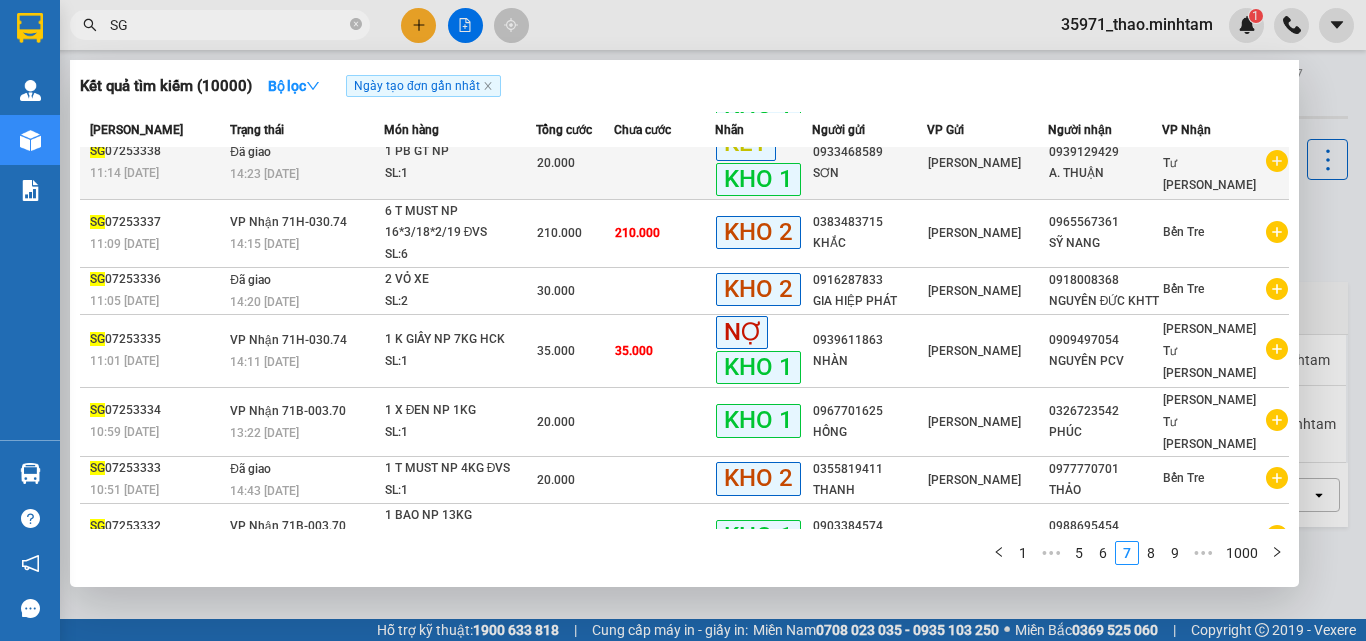 scroll, scrollTop: 0, scrollLeft: 0, axis: both 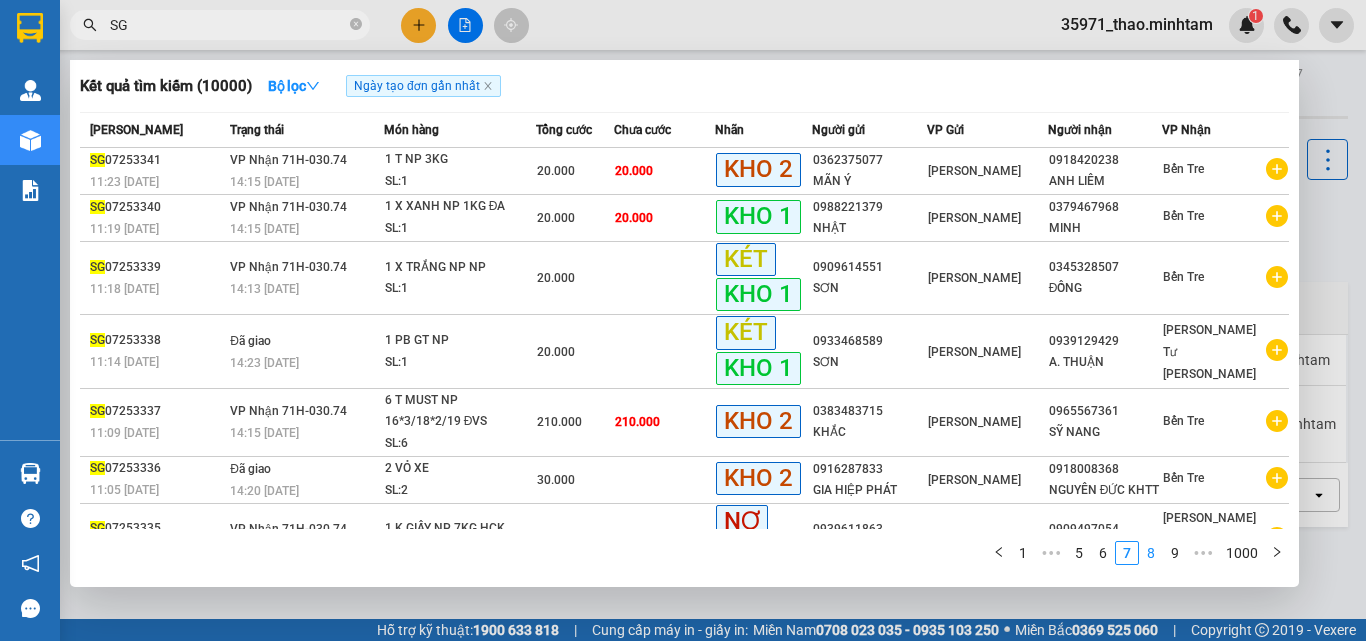 click on "8" at bounding box center [1151, 553] 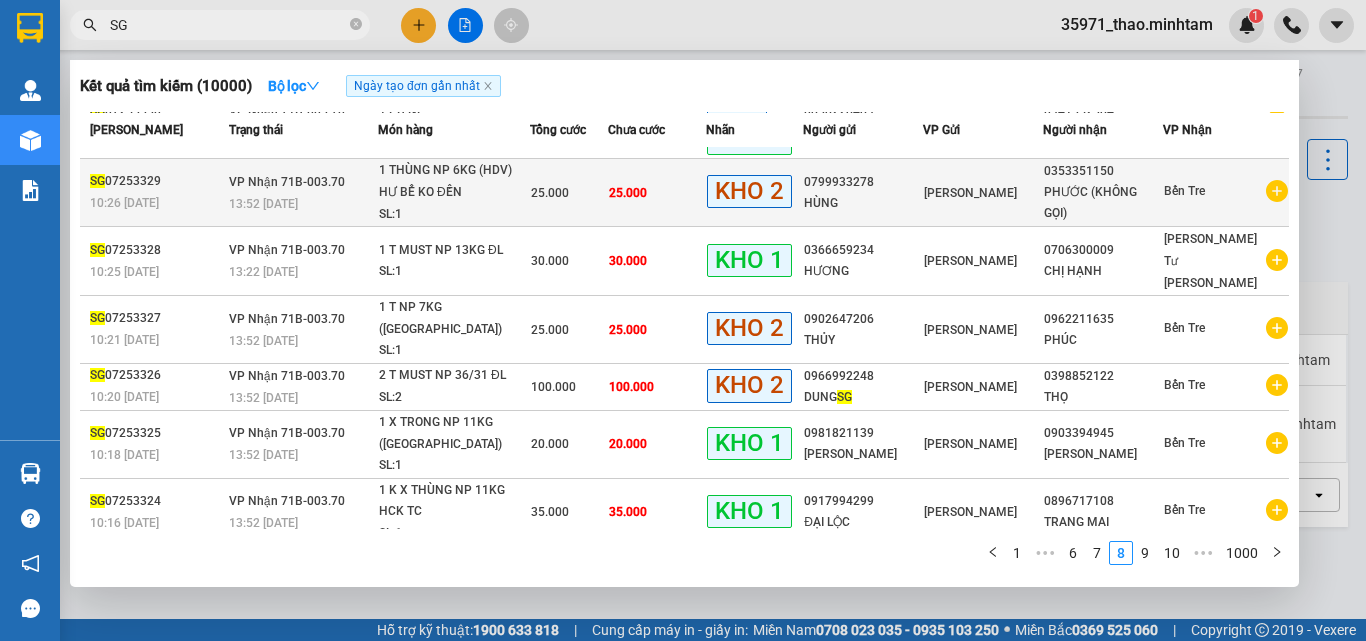 scroll, scrollTop: 199, scrollLeft: 0, axis: vertical 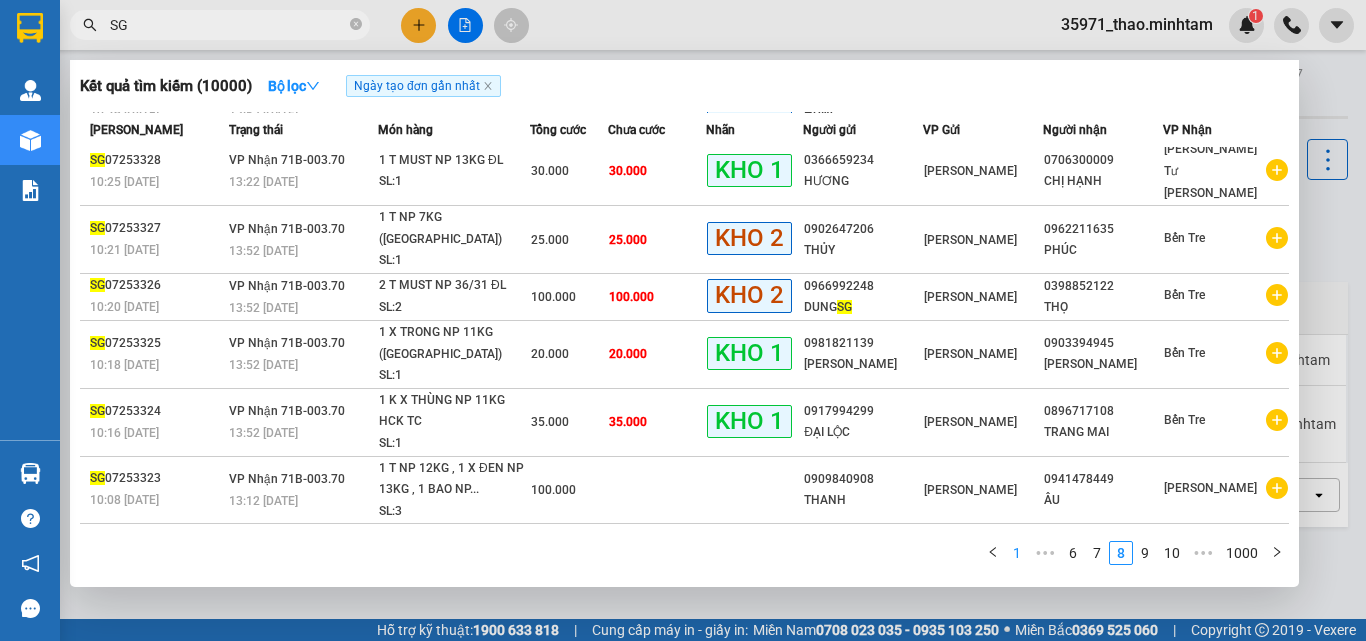 click on "1" at bounding box center [1017, 553] 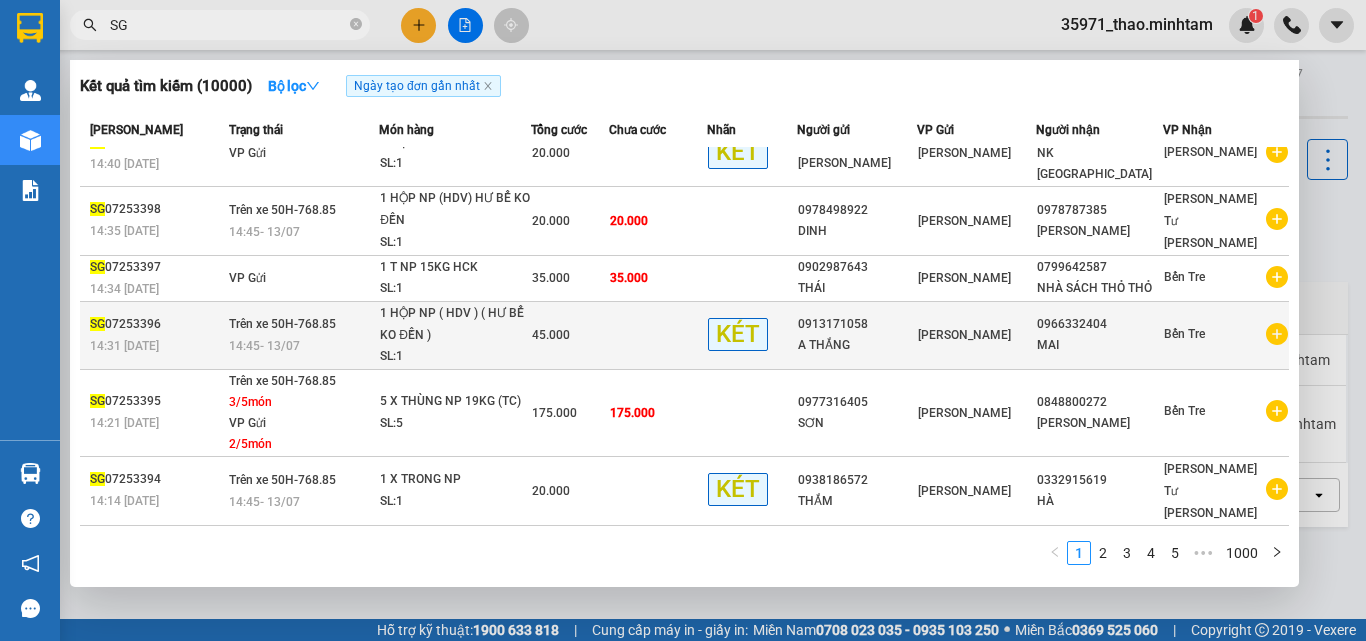 scroll, scrollTop: 0, scrollLeft: 0, axis: both 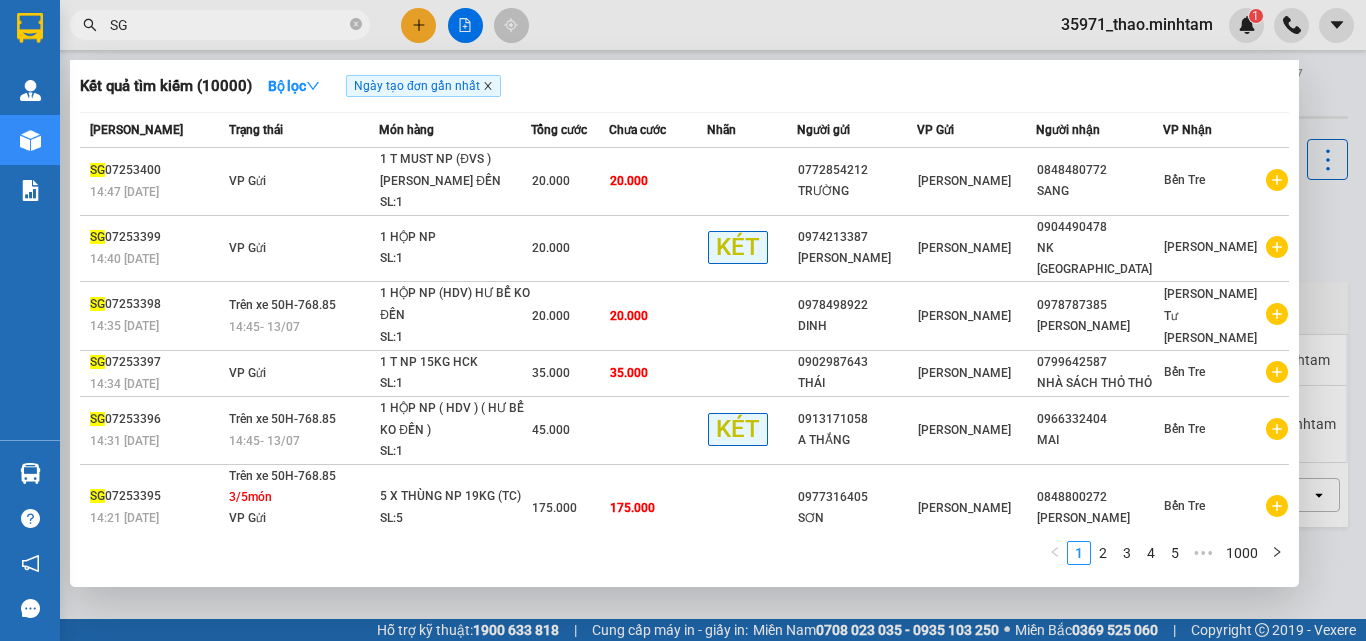 click 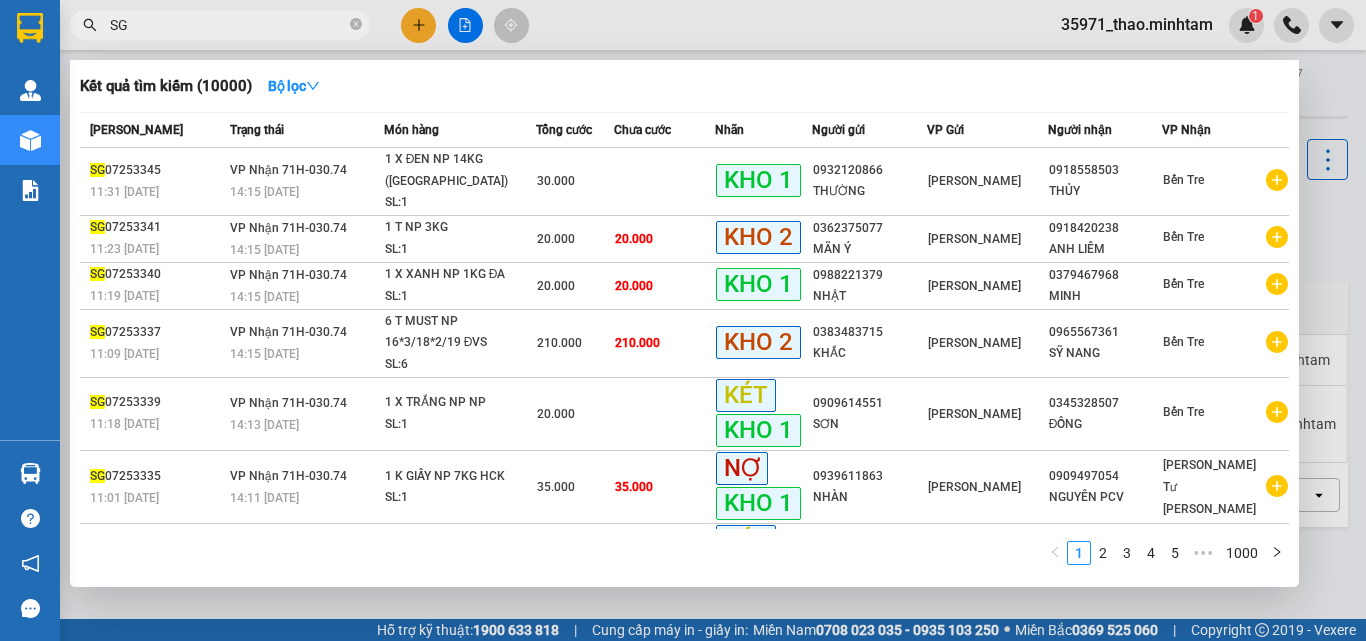 click on "SG" at bounding box center (228, 25) 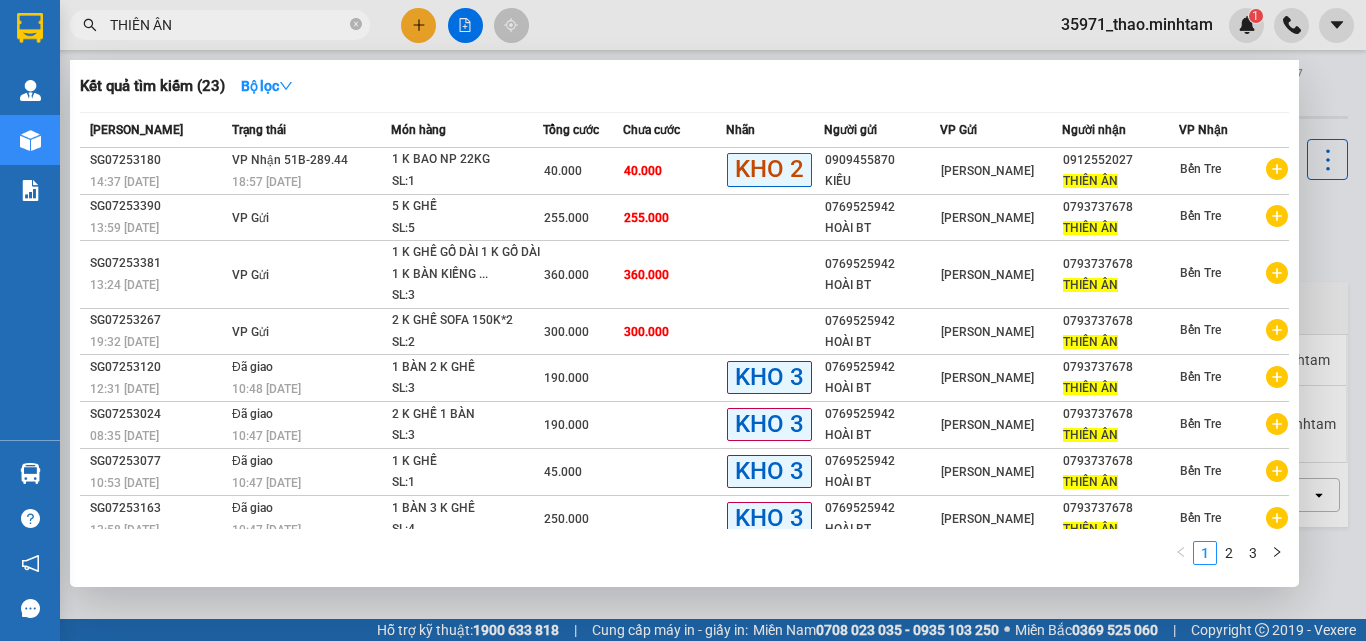 type on "THIÊN ÂN" 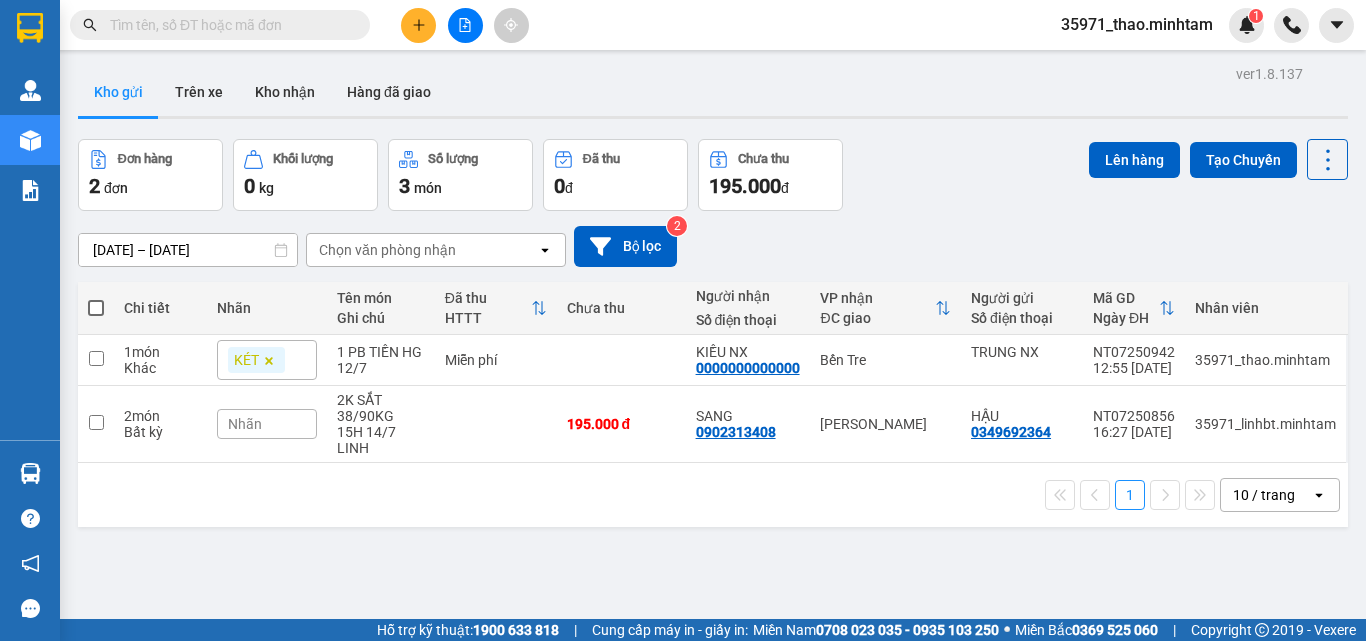 scroll, scrollTop: 0, scrollLeft: 0, axis: both 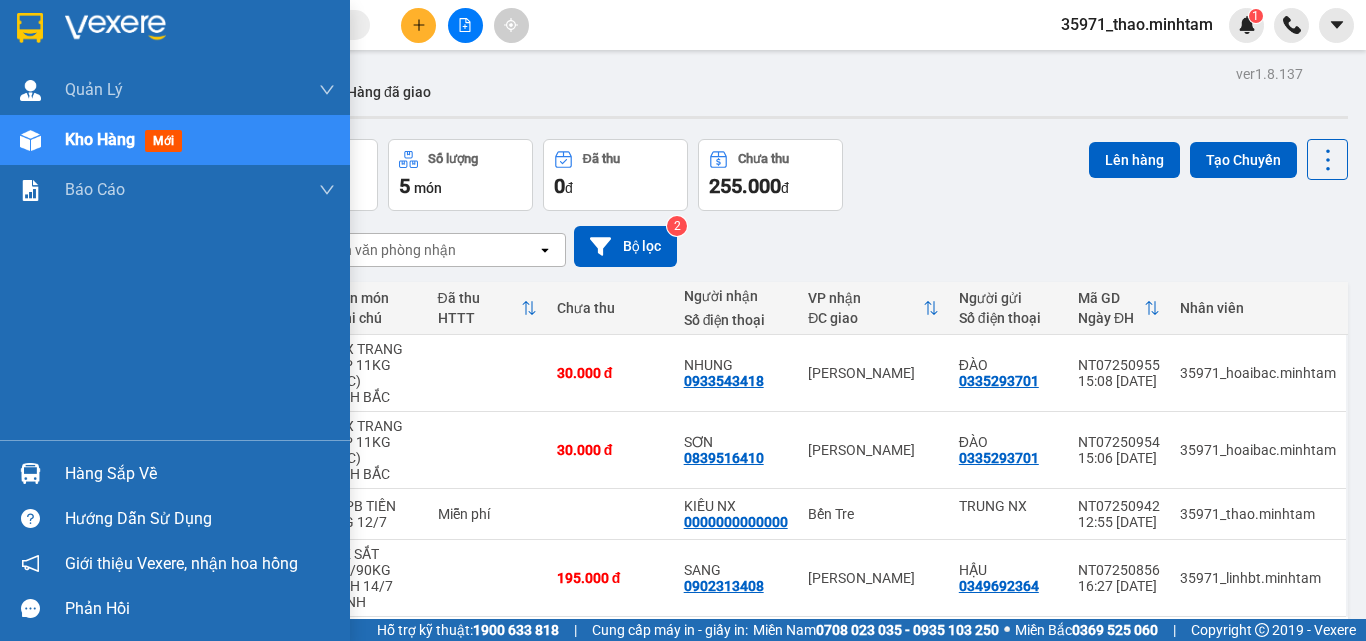 click on "Hàng sắp về" at bounding box center [200, 474] 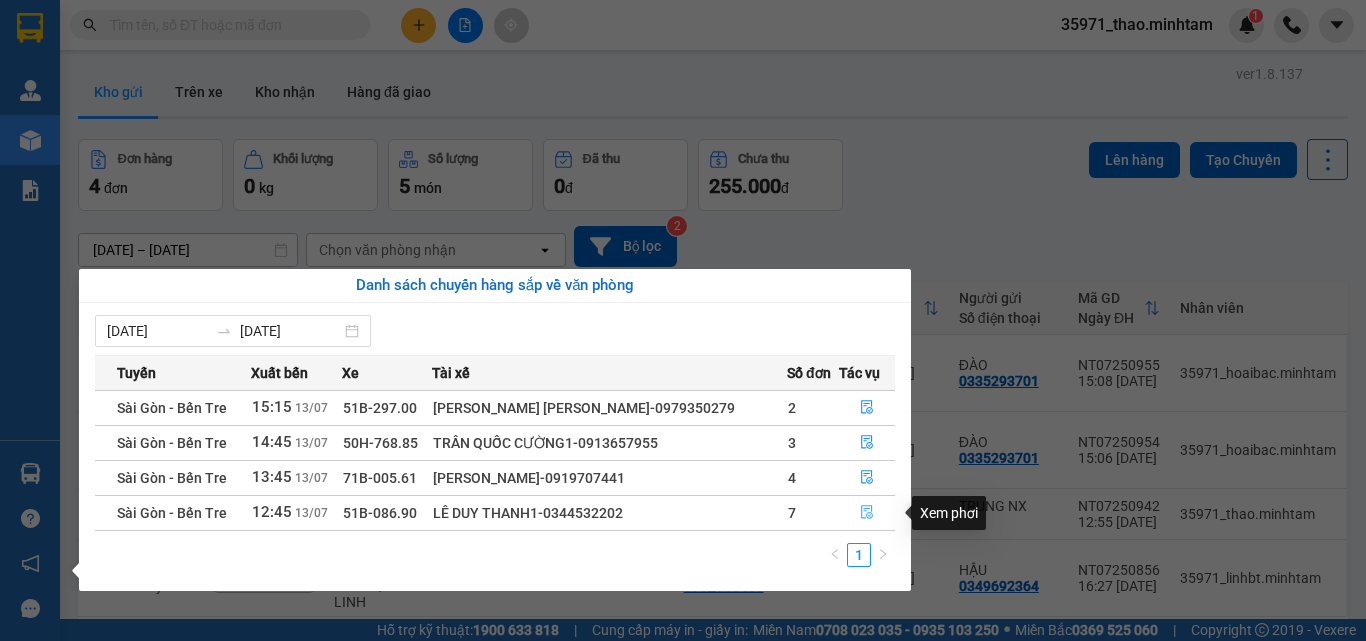 click 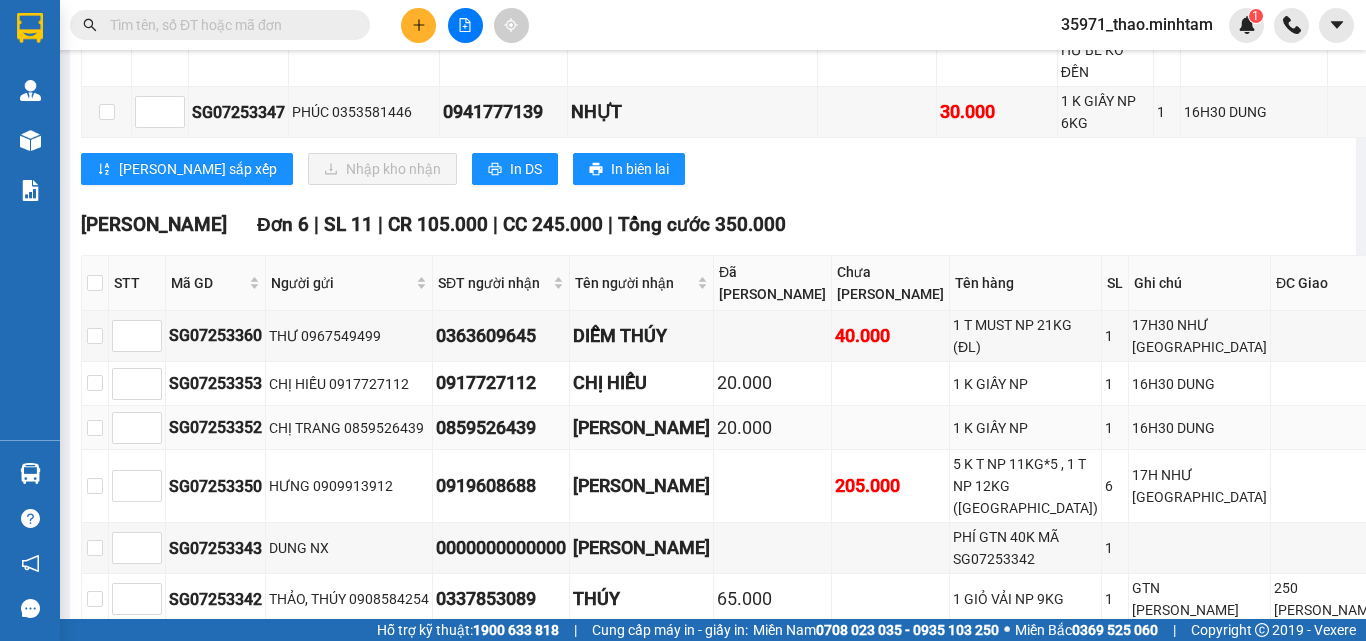 scroll, scrollTop: 1279, scrollLeft: 0, axis: vertical 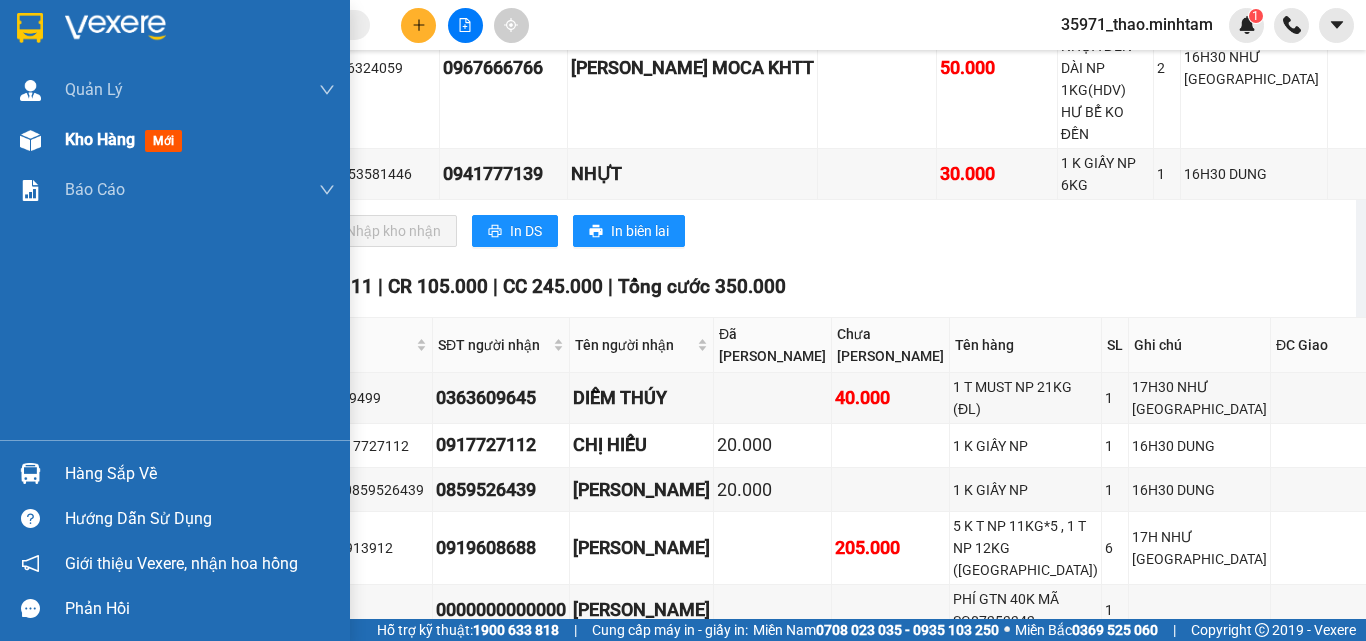 click on "Kho hàng" at bounding box center [100, 139] 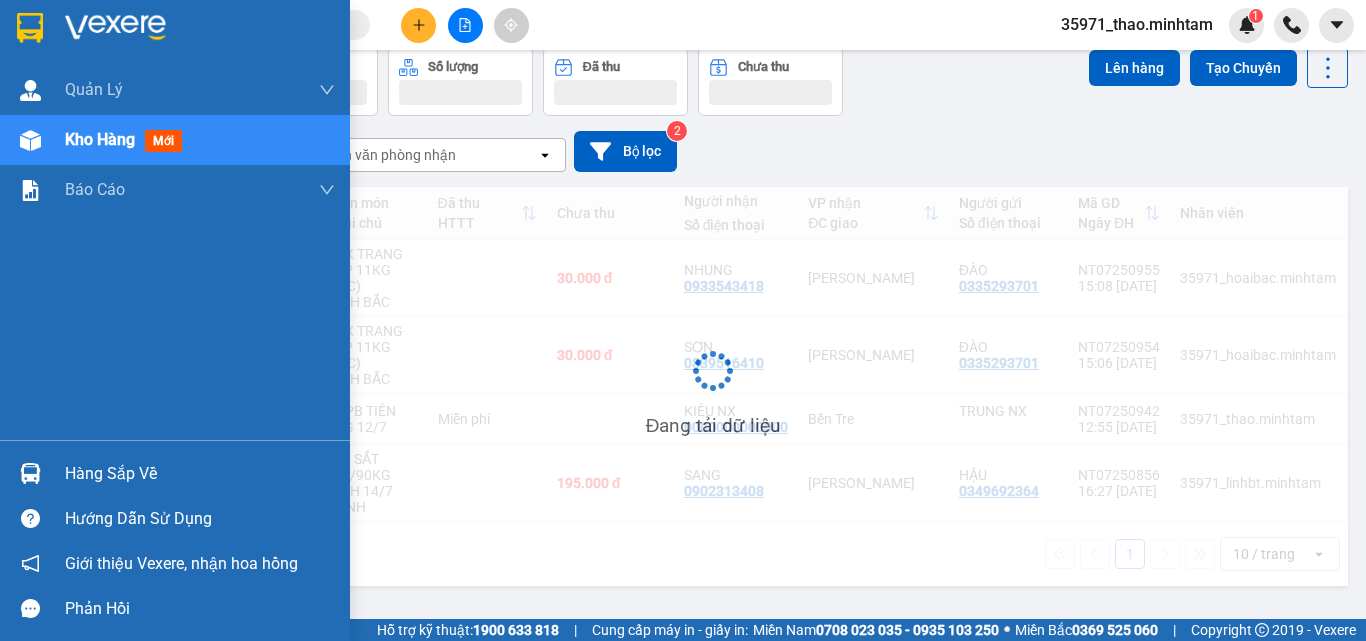 scroll, scrollTop: 92, scrollLeft: 0, axis: vertical 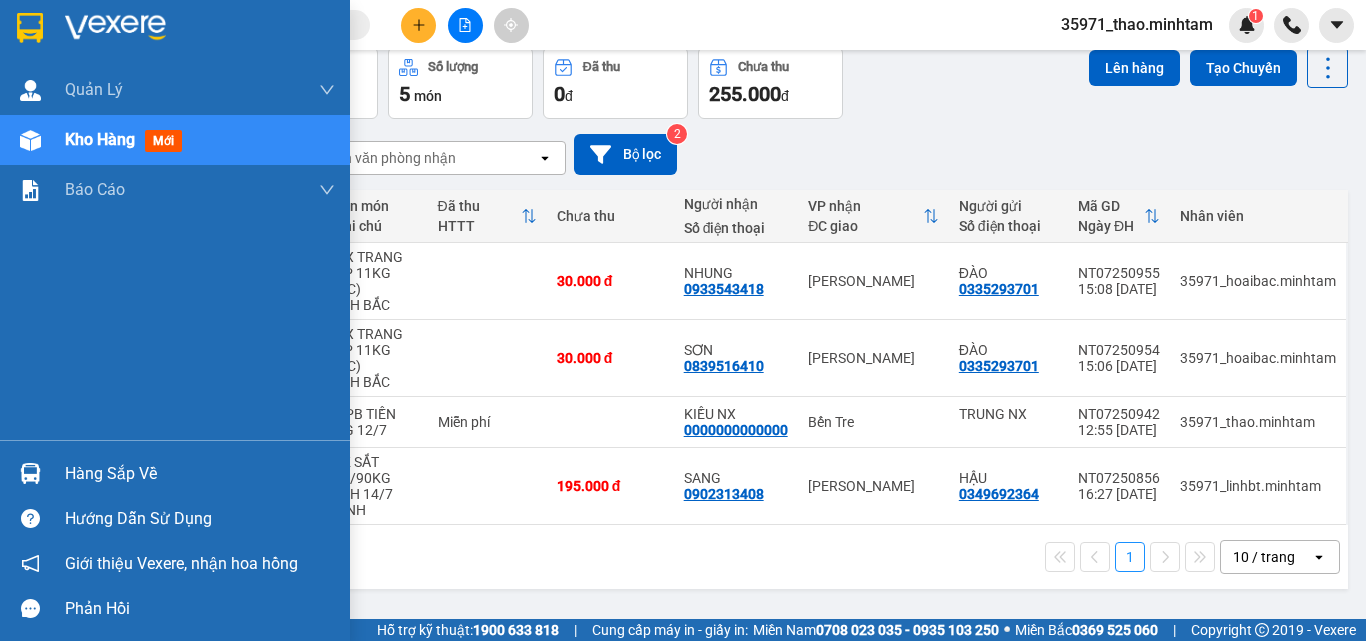 click on "Hàng sắp về" at bounding box center [200, 474] 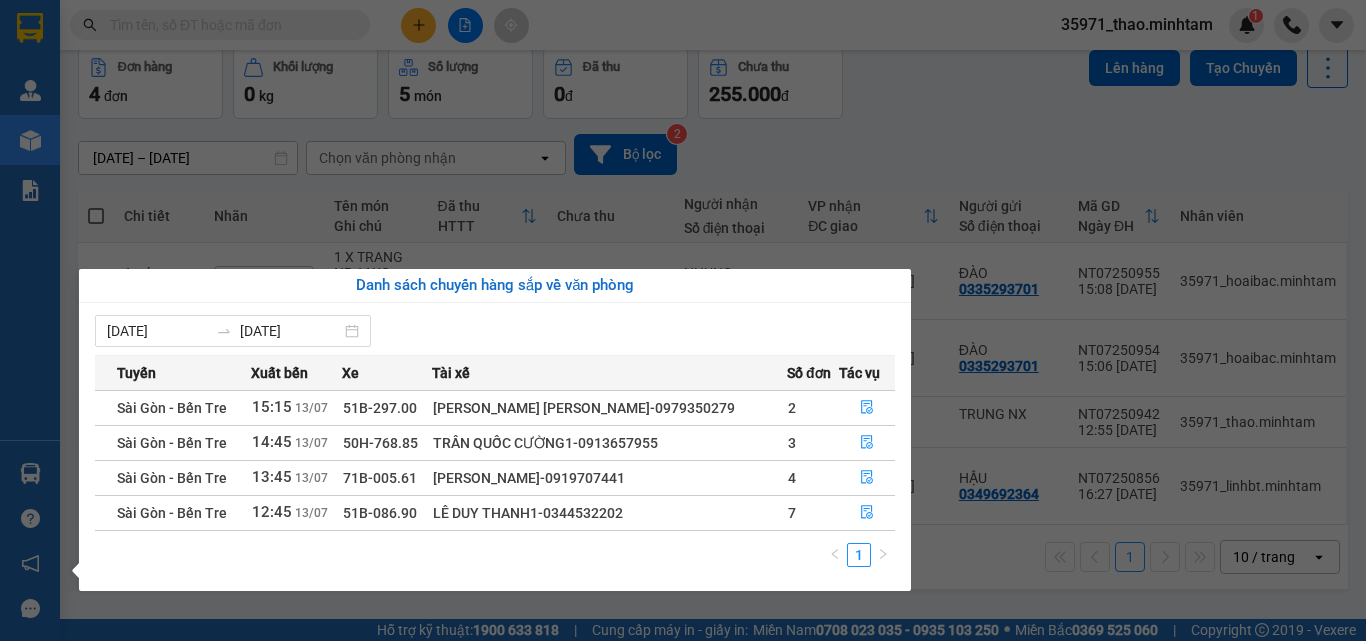 click on "[PERSON_NAME] [PERSON_NAME] [PERSON_NAME] mới     Kho hàng mới     [PERSON_NAME] BC [PERSON_NAME] hàng ([PERSON_NAME]) BC hàng tồn [PERSON_NAME] [PERSON_NAME] ([PERSON_NAME]) [PERSON_NAME] [PERSON_NAME] ([PERSON_NAME]) [PERSON_NAME] số tạo đơn theo VP gửi ([PERSON_NAME]) [PERSON_NAME] số tạo đơn theo VP gửi ([PERSON_NAME]) Hàng sắp về [PERSON_NAME] [PERSON_NAME] [PERSON_NAME] Vexere, [PERSON_NAME] hồng [PERSON_NAME] [PERSON_NAME] mềm hỗ trợ bạn tốt chứ?" at bounding box center [30, 320] 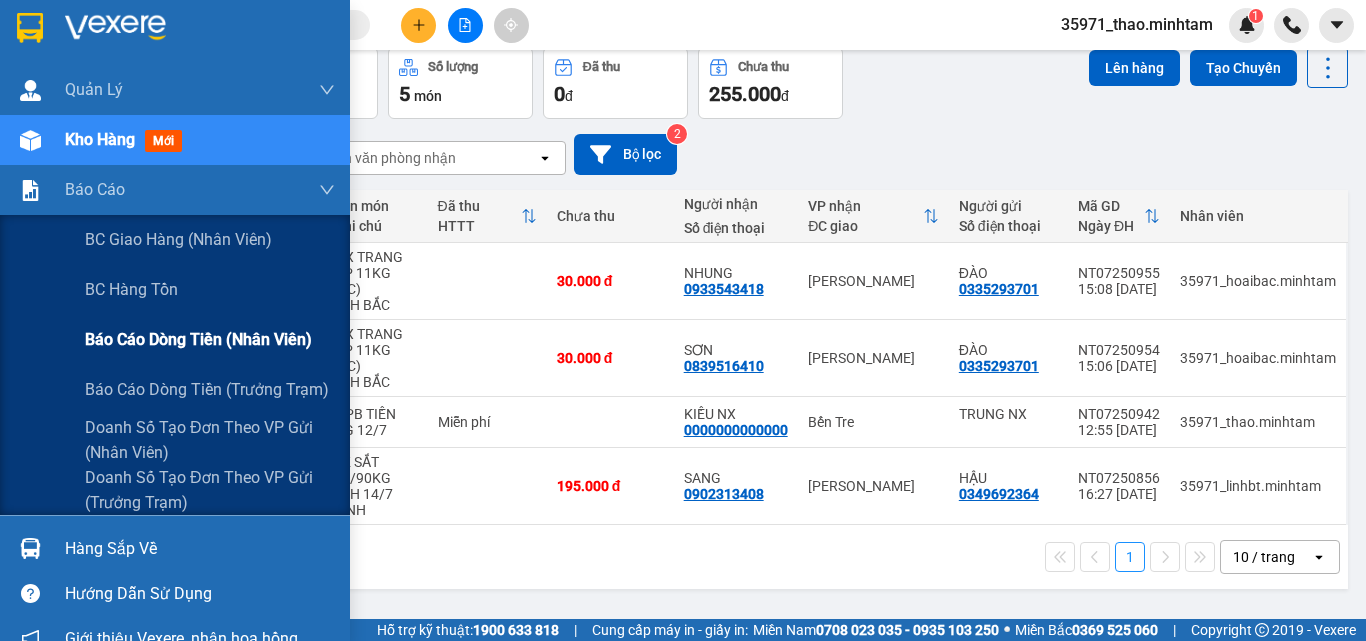 click on "Báo cáo dòng tiền (nhân viên)" at bounding box center (198, 339) 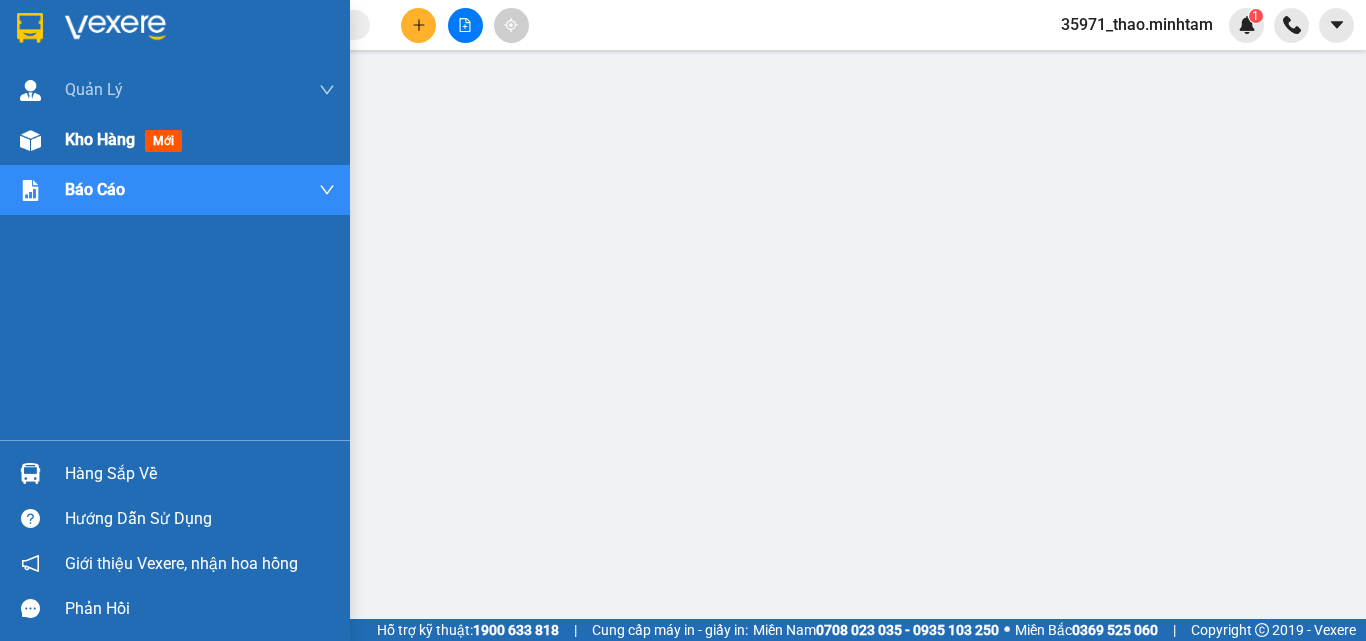 click on "Kho hàng" at bounding box center (100, 139) 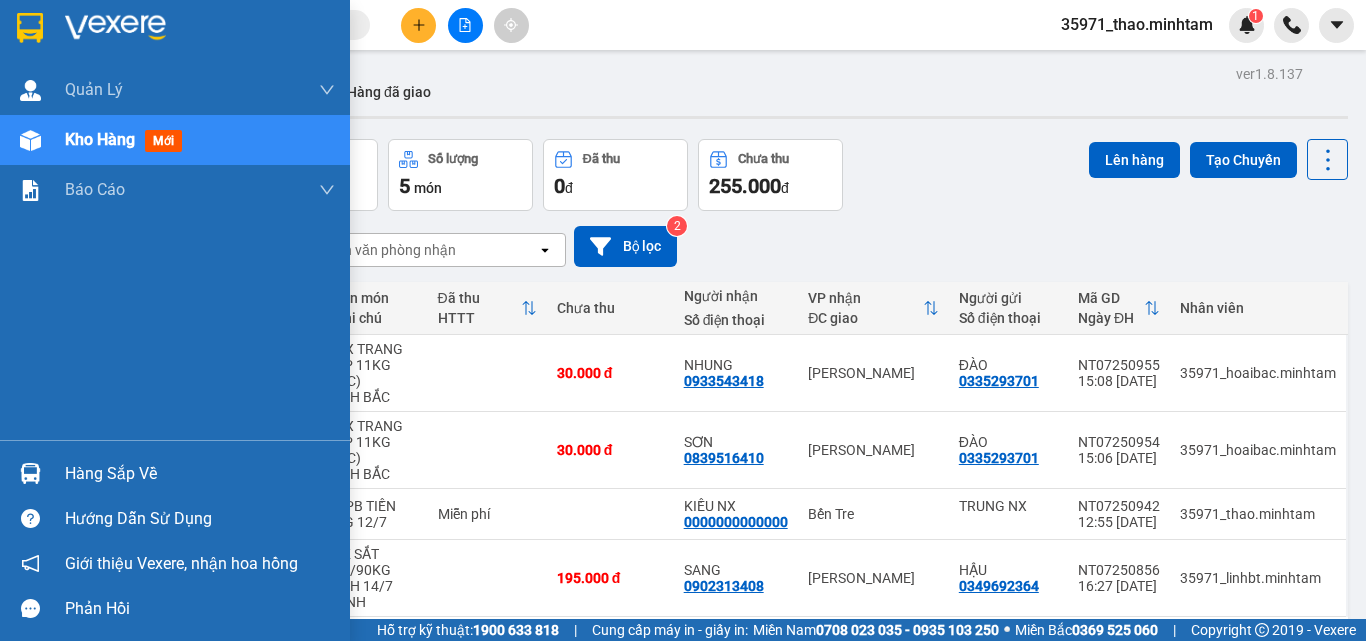 click on "Hàng sắp về" at bounding box center [200, 474] 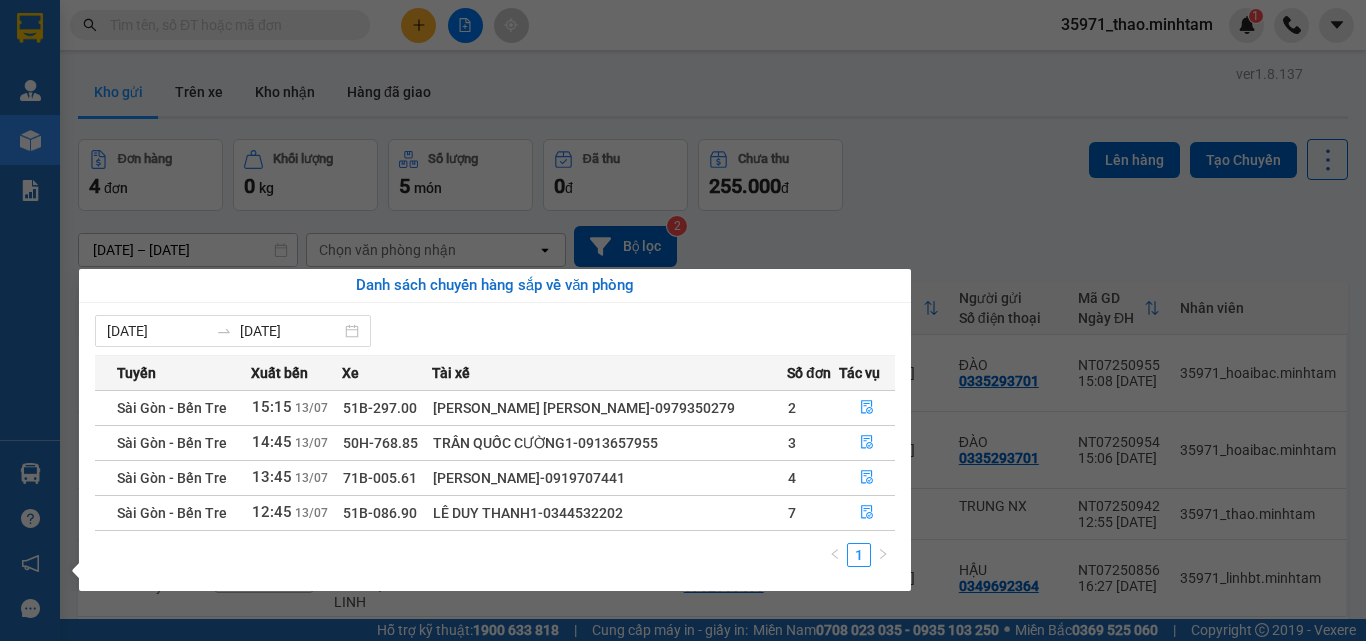 click on "Kết quả [PERSON_NAME] ( 0 )  Bộ lọc  No Data 35971_thao.[PERSON_NAME] 1     [PERSON_NAME] [PERSON_NAME] [PERSON_NAME] mới     Kho hàng mới     [PERSON_NAME] BC [PERSON_NAME] hàng ([PERSON_NAME]) BC hàng tồn [PERSON_NAME] [PERSON_NAME] ([PERSON_NAME]) [PERSON_NAME] [PERSON_NAME] ([PERSON_NAME]) [PERSON_NAME] số tạo đơn theo VP gửi ([PERSON_NAME]) [PERSON_NAME] số tạo đơn theo VP gửi ([PERSON_NAME]) Hàng sắp về [PERSON_NAME] [PERSON_NAME] [PERSON_NAME] Vexere, [PERSON_NAME] hồng [PERSON_NAME] [PERSON_NAME] mềm hỗ trợ bạn tốt chứ? ver  1.8.137 Kho gửi Trên xe [PERSON_NAME] Hàng đã [PERSON_NAME] hàng 4 đơn [PERSON_NAME] 0 kg Số [PERSON_NAME] 5 món Đã thu 0  [PERSON_NAME] thu 255.000  đ Lên hàng Tạo Chuyến [DATE] – [DATE] Press the down arrow key to interact with the calendar and select a date. Press the escape button to close the calendar. Selected date range is from [DATE] to [DATE]. Chọn văn [PERSON_NAME] open Bộ lọc 2 Chi [PERSON_NAME] Tên món Ghi chú Đã thu HTTT Chưa thu Người [PERSON_NAME]" at bounding box center [683, 320] 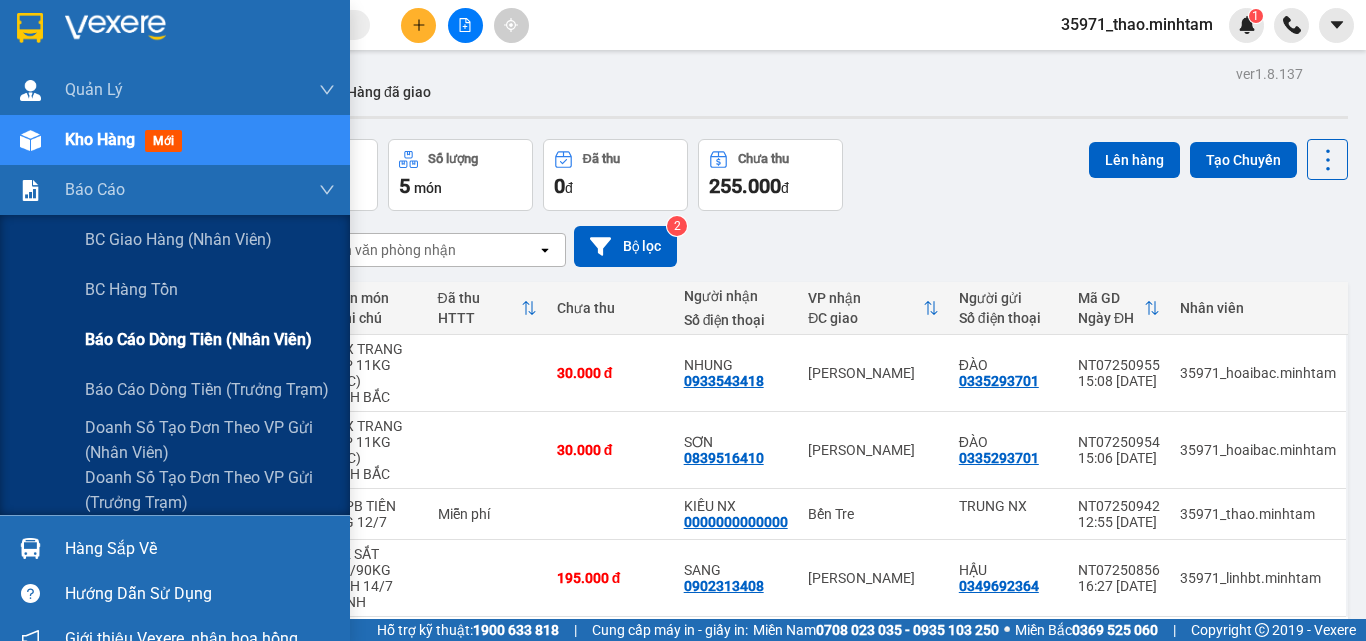 drag, startPoint x: 155, startPoint y: 331, endPoint x: 164, endPoint y: 344, distance: 15.811388 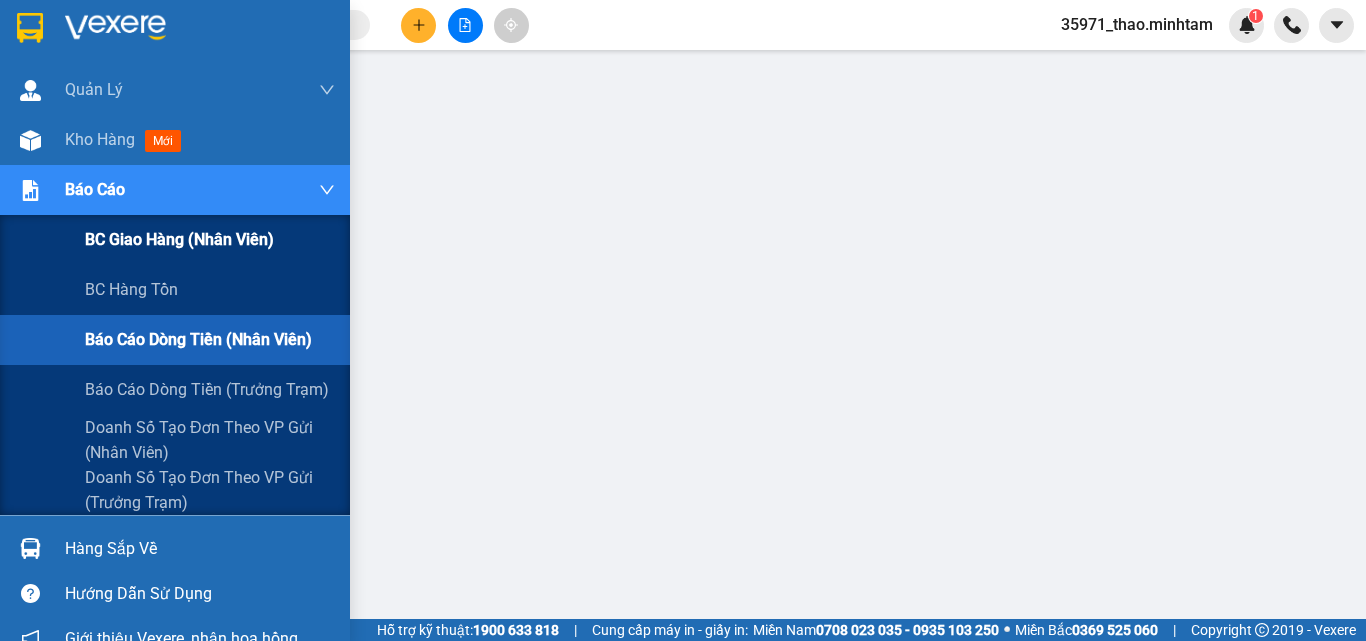 click on "BC giao hàng (nhân viên)" at bounding box center [210, 240] 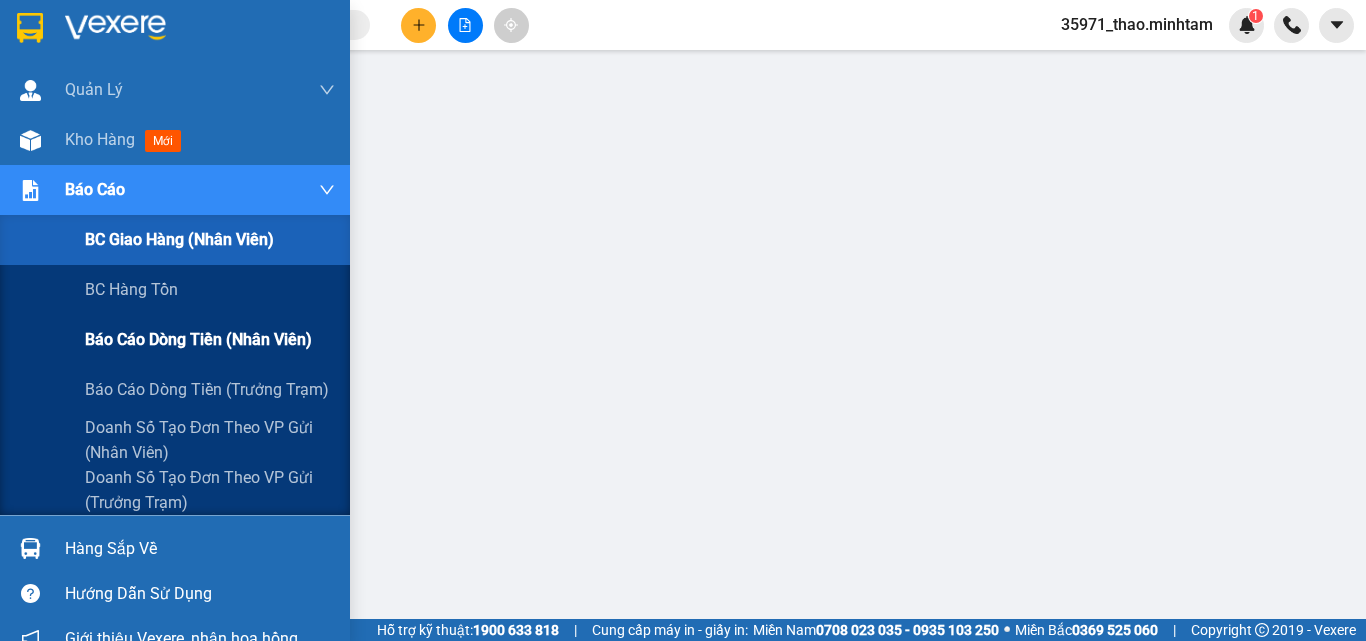 click on "Báo cáo dòng tiền (nhân viên)" at bounding box center [198, 339] 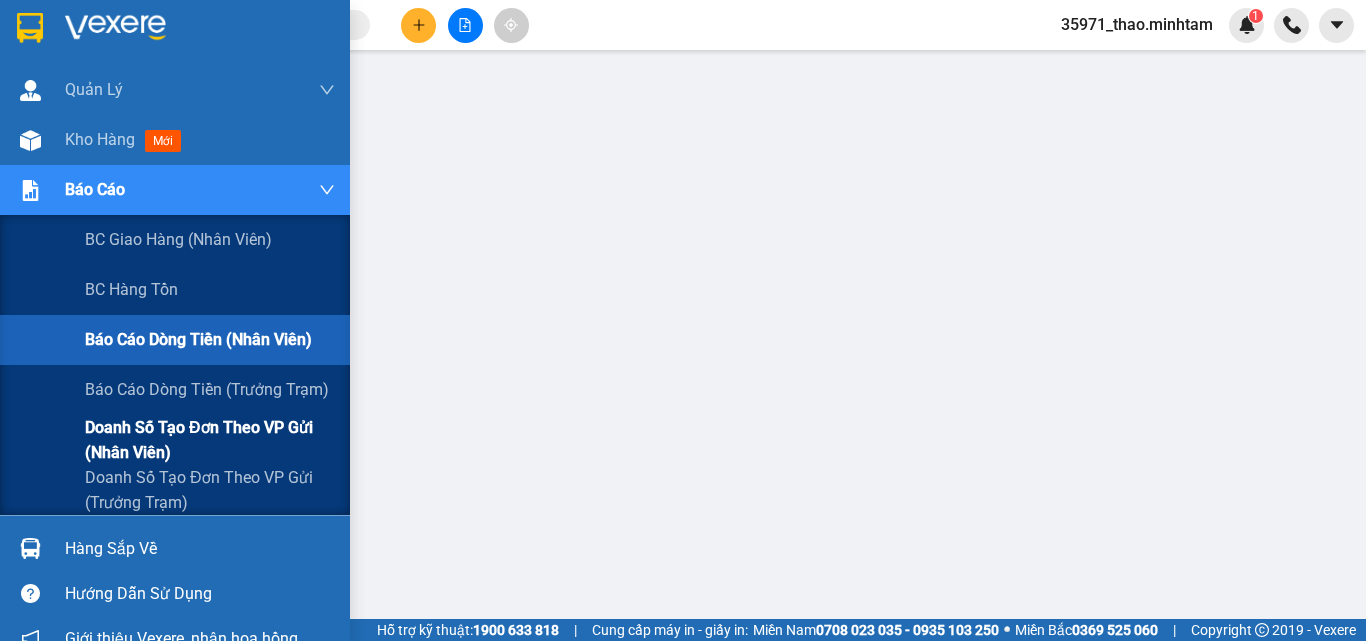click on "Doanh số tạo đơn theo VP gửi (nhân viên)" at bounding box center [210, 440] 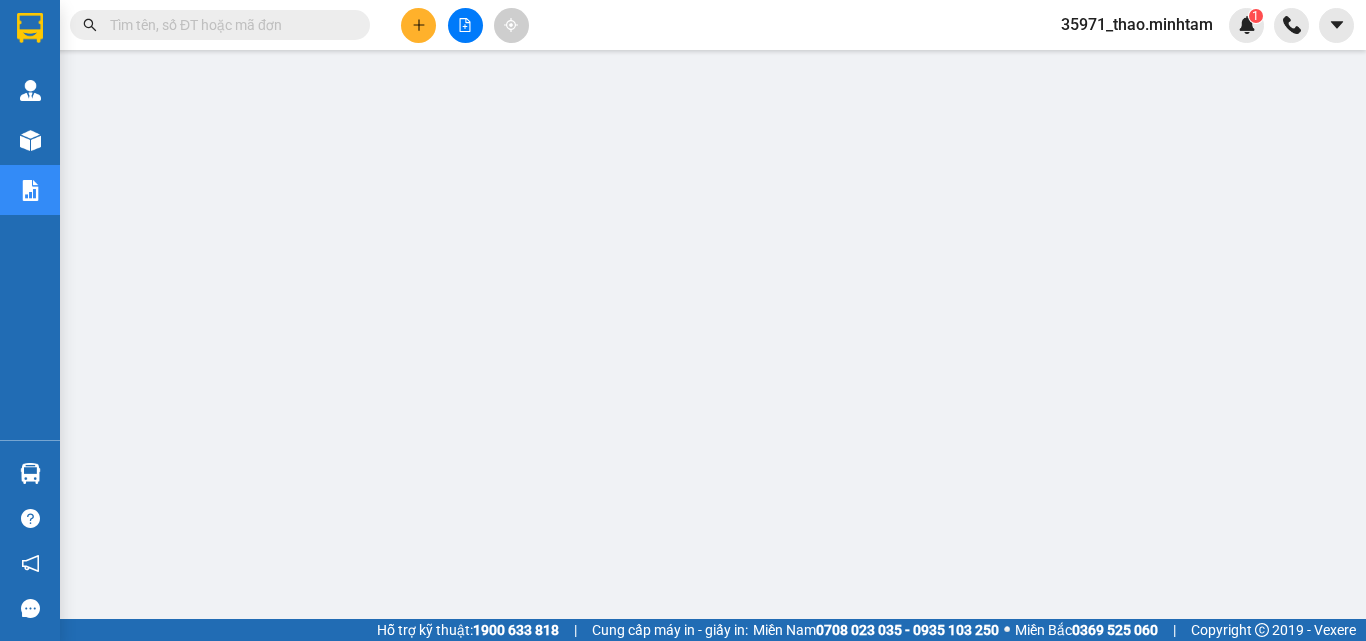 scroll, scrollTop: 0, scrollLeft: 0, axis: both 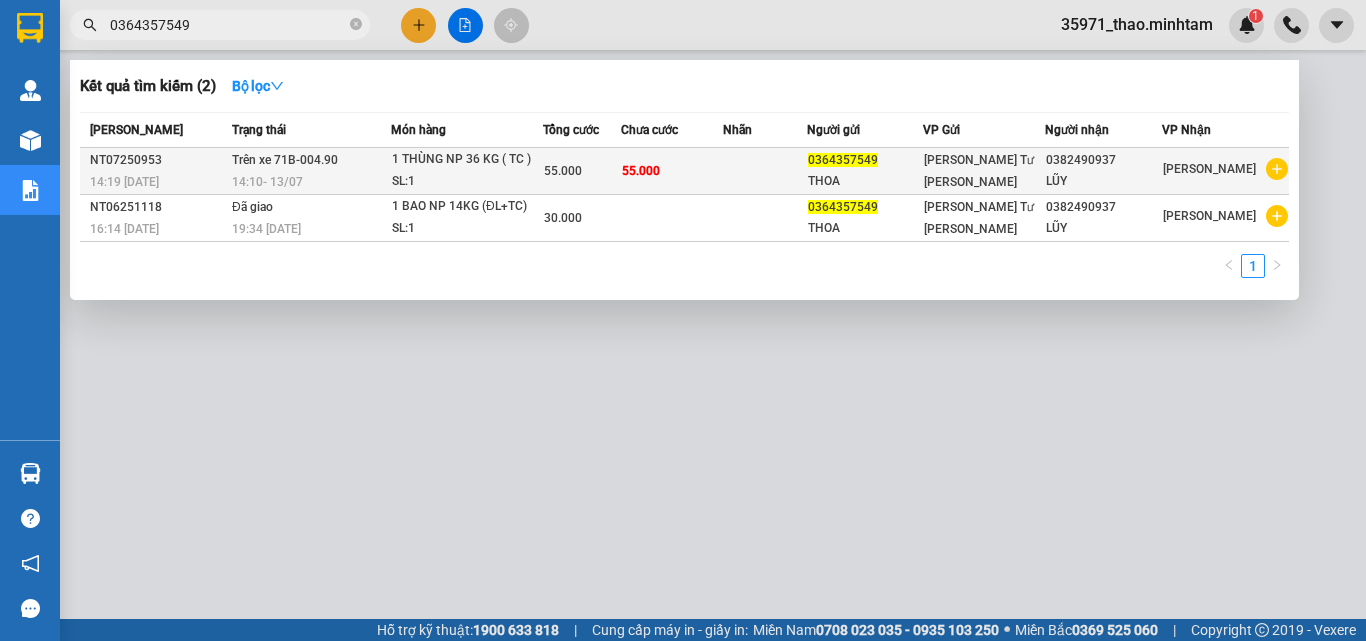 type on "0364357549" 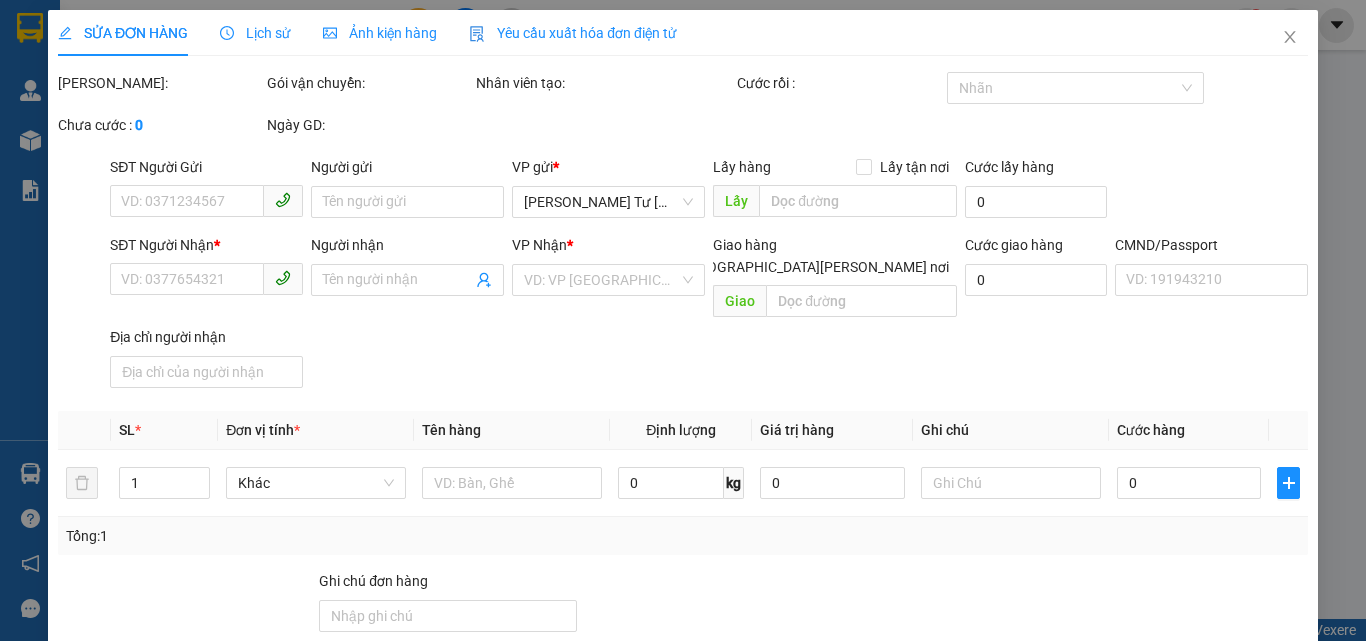 type on "0364357549" 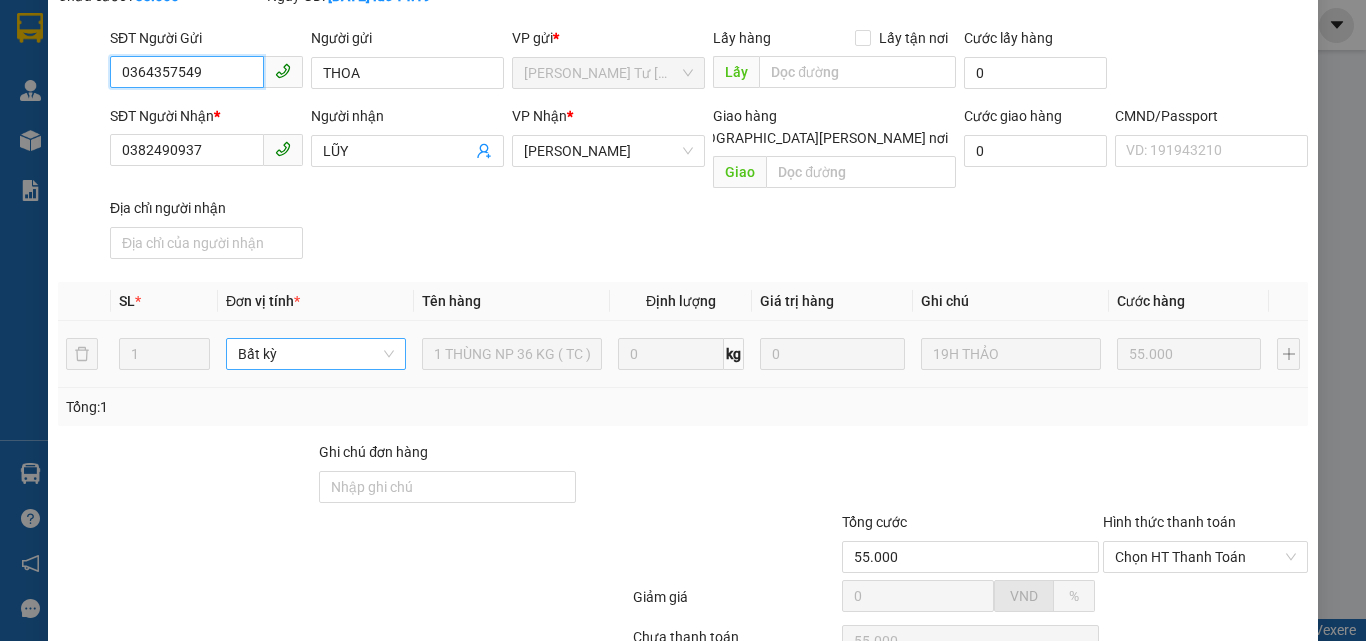 scroll, scrollTop: 0, scrollLeft: 0, axis: both 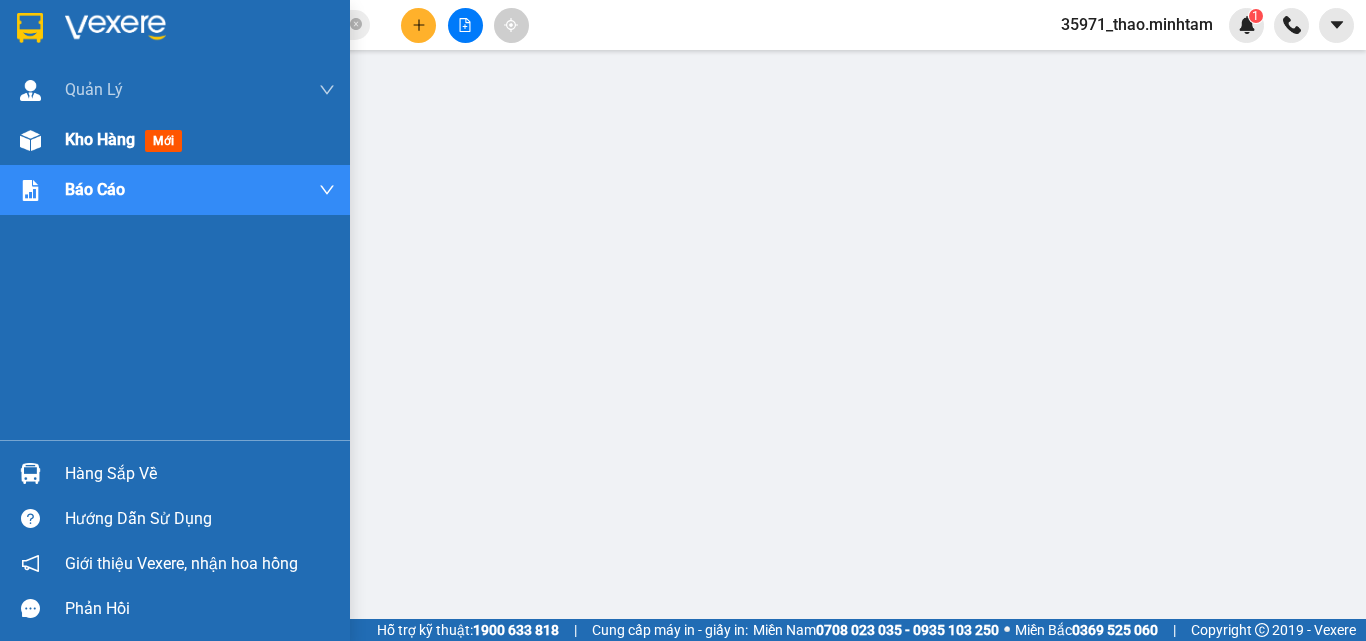 click on "Kho hàng" at bounding box center [100, 139] 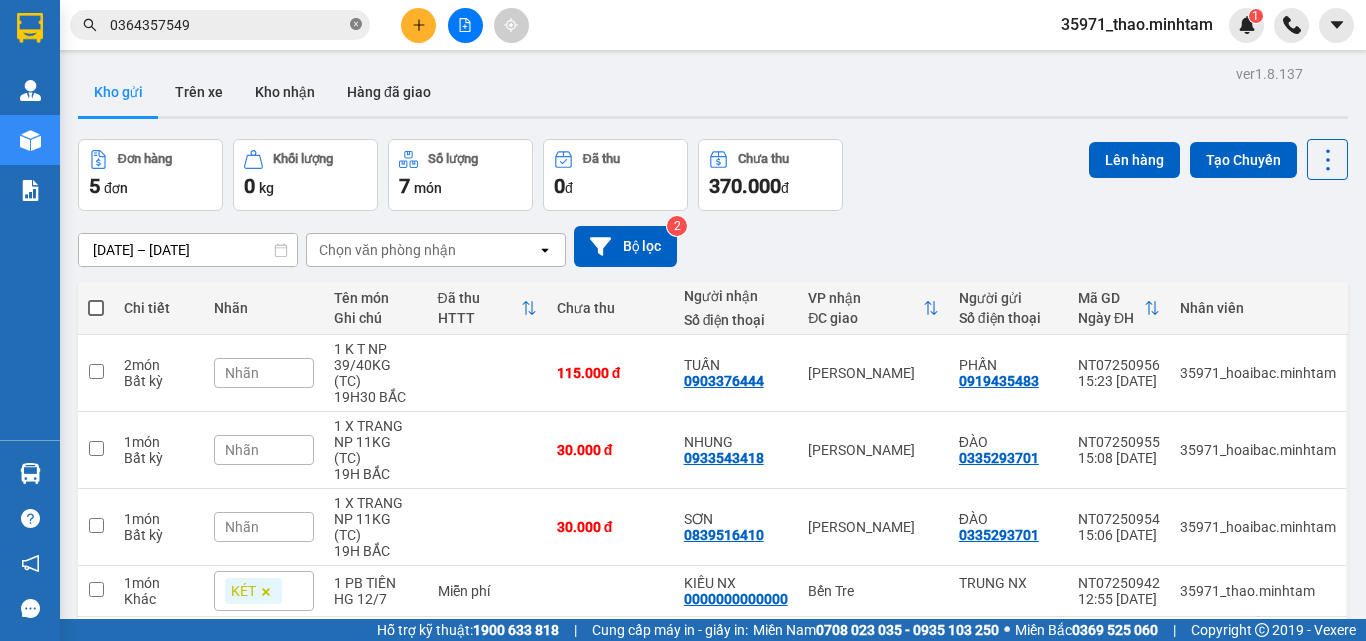 click 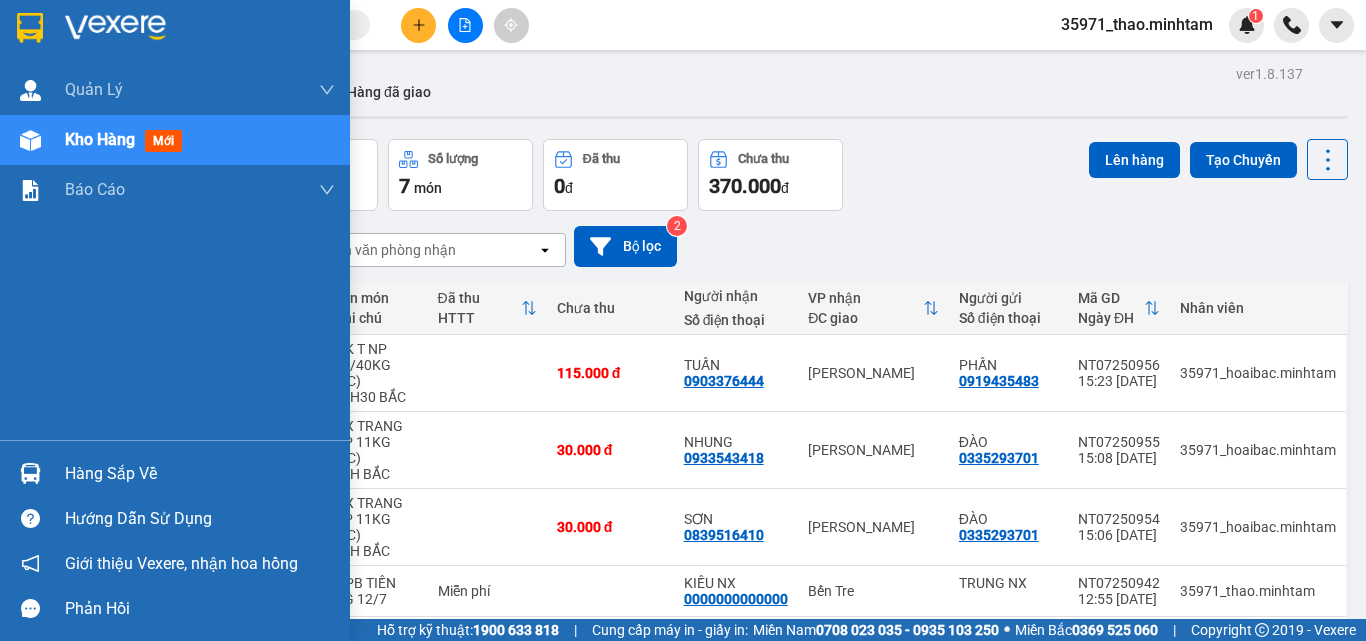 click on "Hàng sắp về" at bounding box center (200, 474) 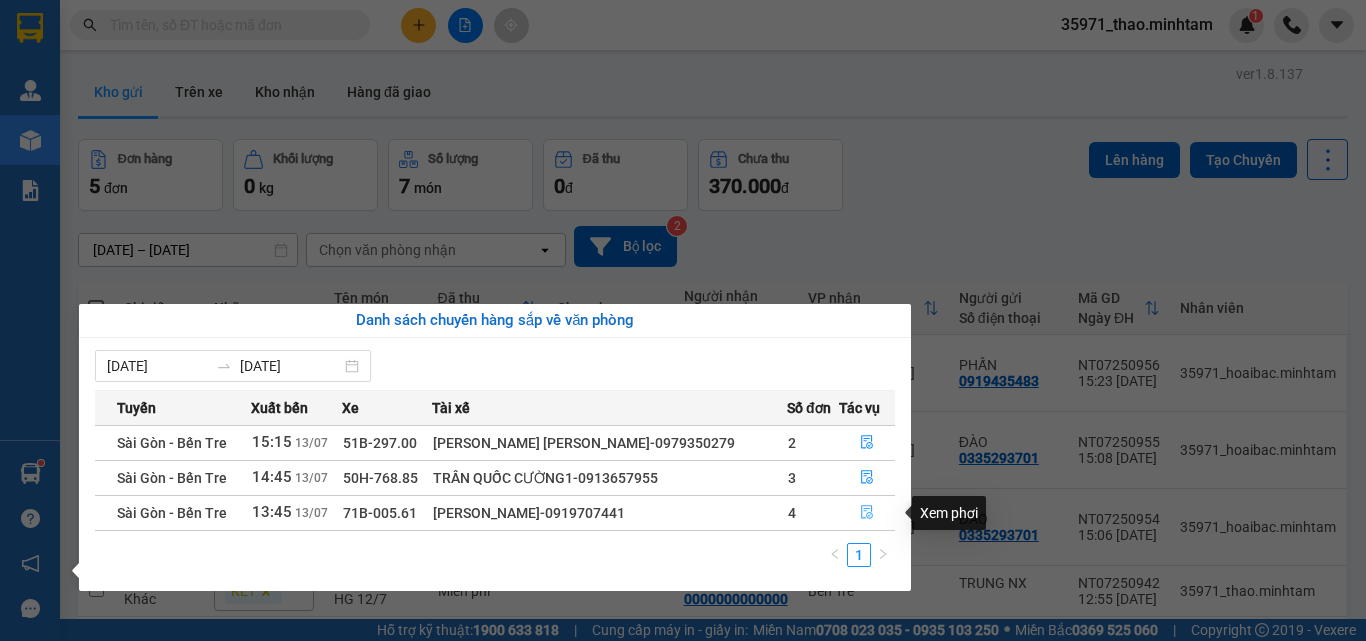 click 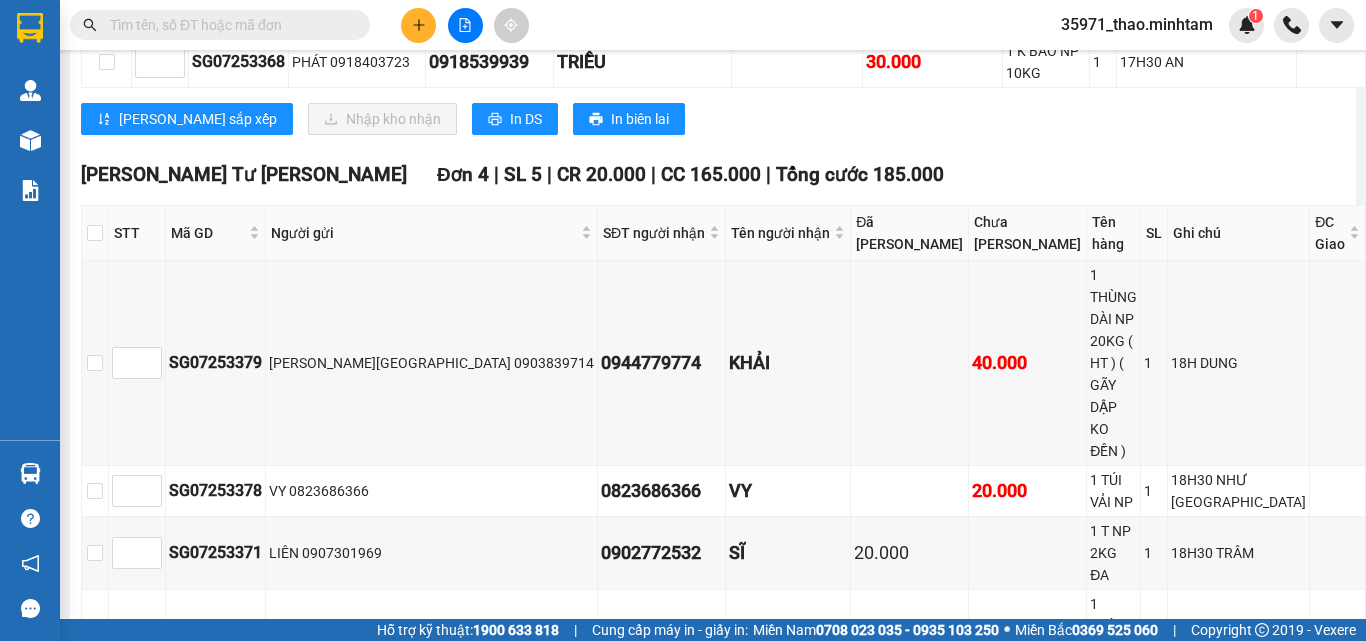 scroll, scrollTop: 1510, scrollLeft: 0, axis: vertical 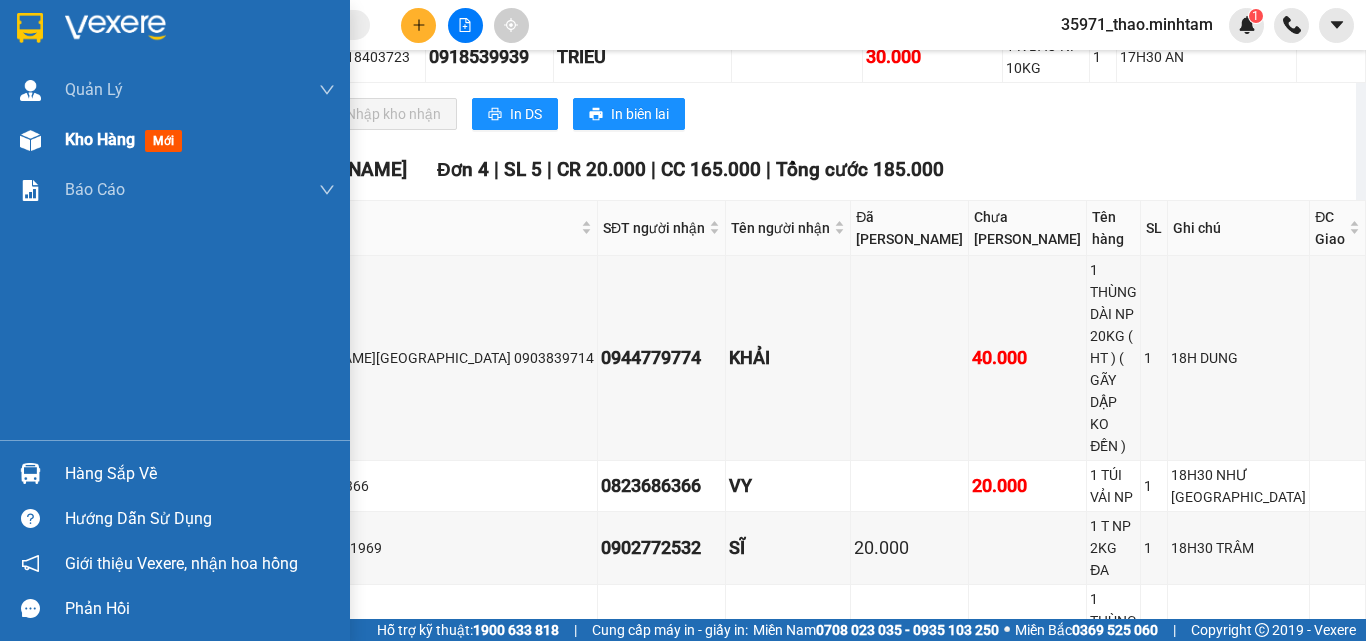 click on "Kho hàng" at bounding box center [100, 139] 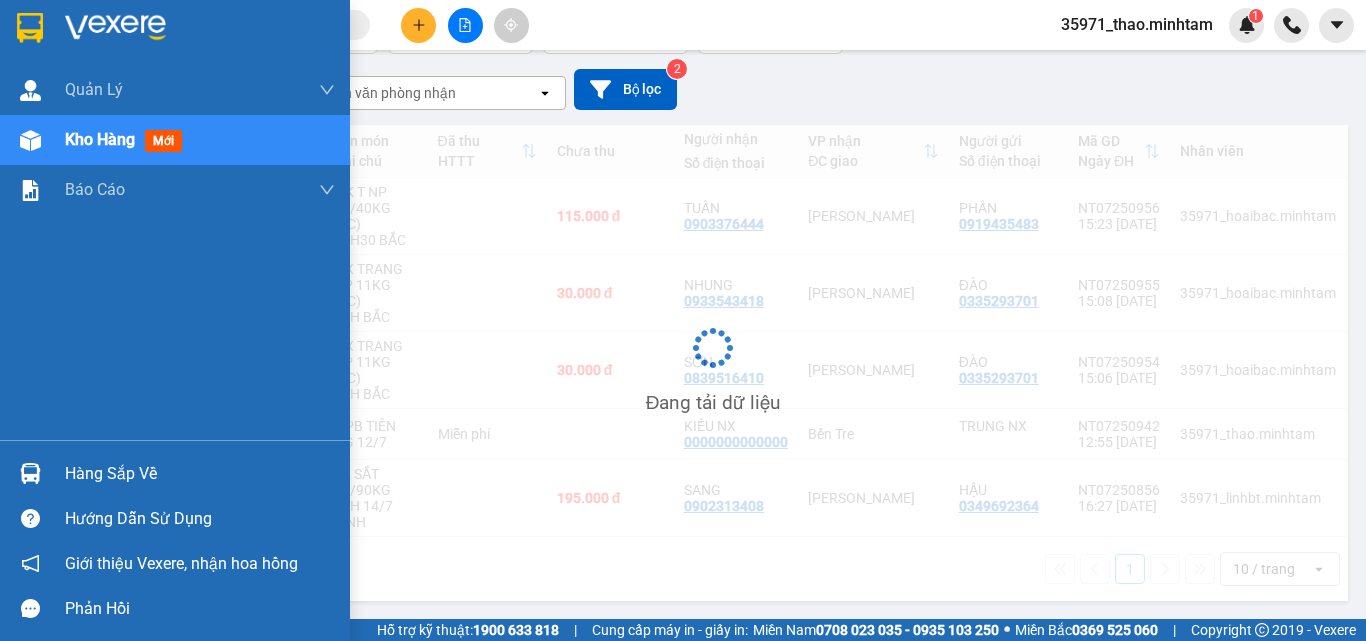 scroll, scrollTop: 103, scrollLeft: 0, axis: vertical 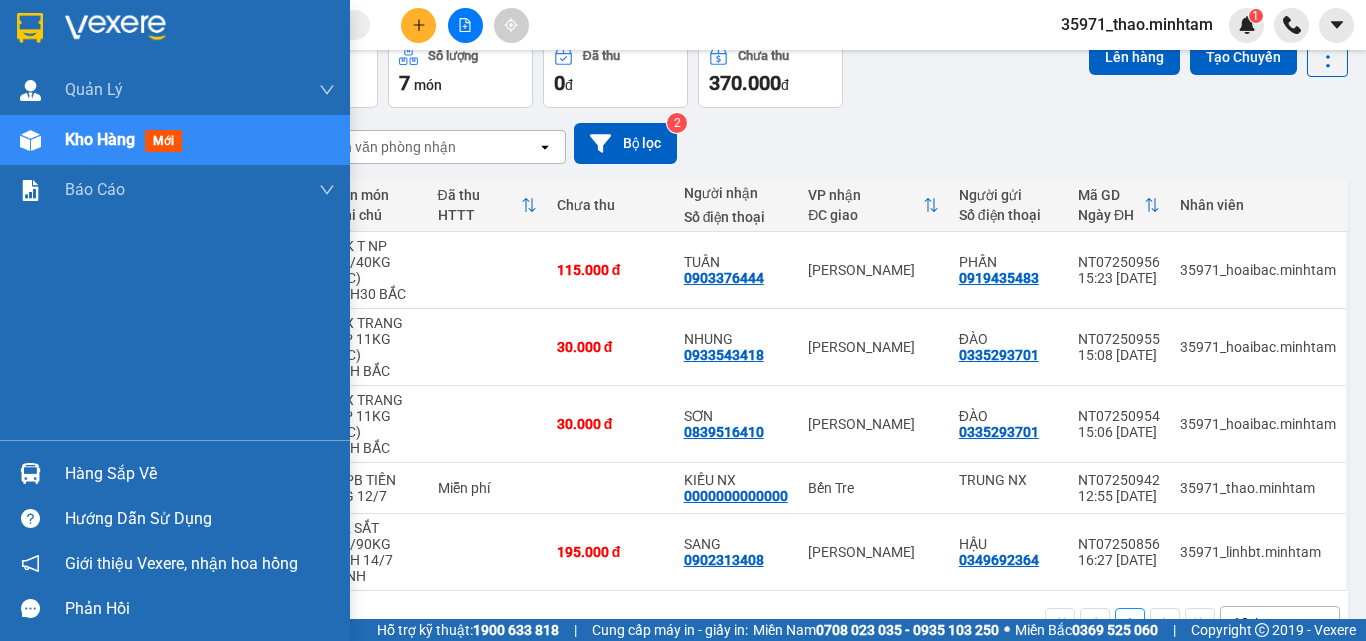click on "Hàng sắp về" at bounding box center [200, 474] 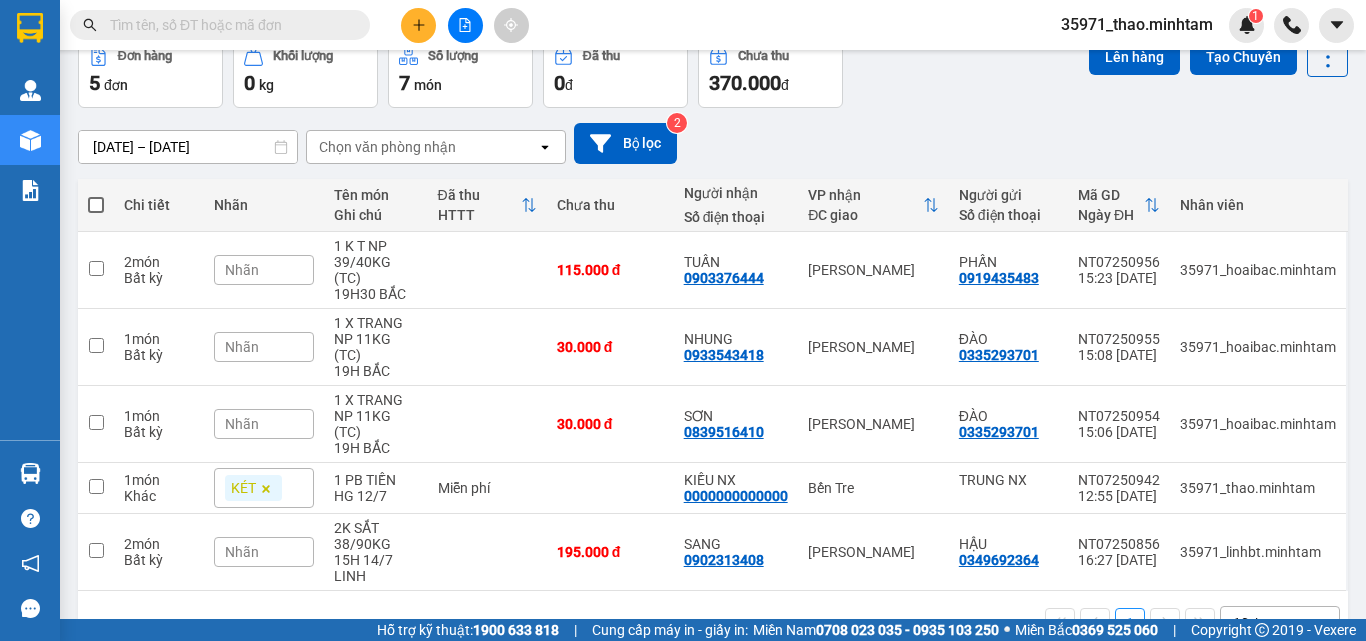 click on "1 10 / trang open" at bounding box center [713, 623] 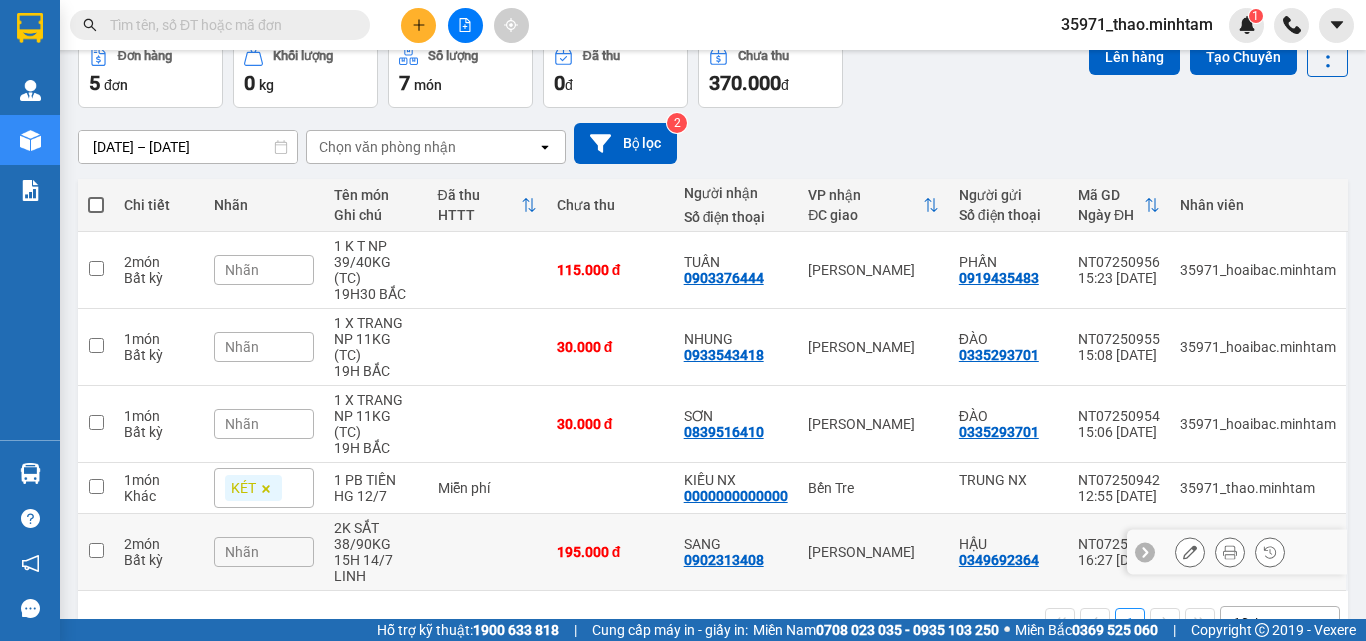 click on "2K SẮT 38/90KG 15H 14/7 [PERSON_NAME]" at bounding box center [375, 552] 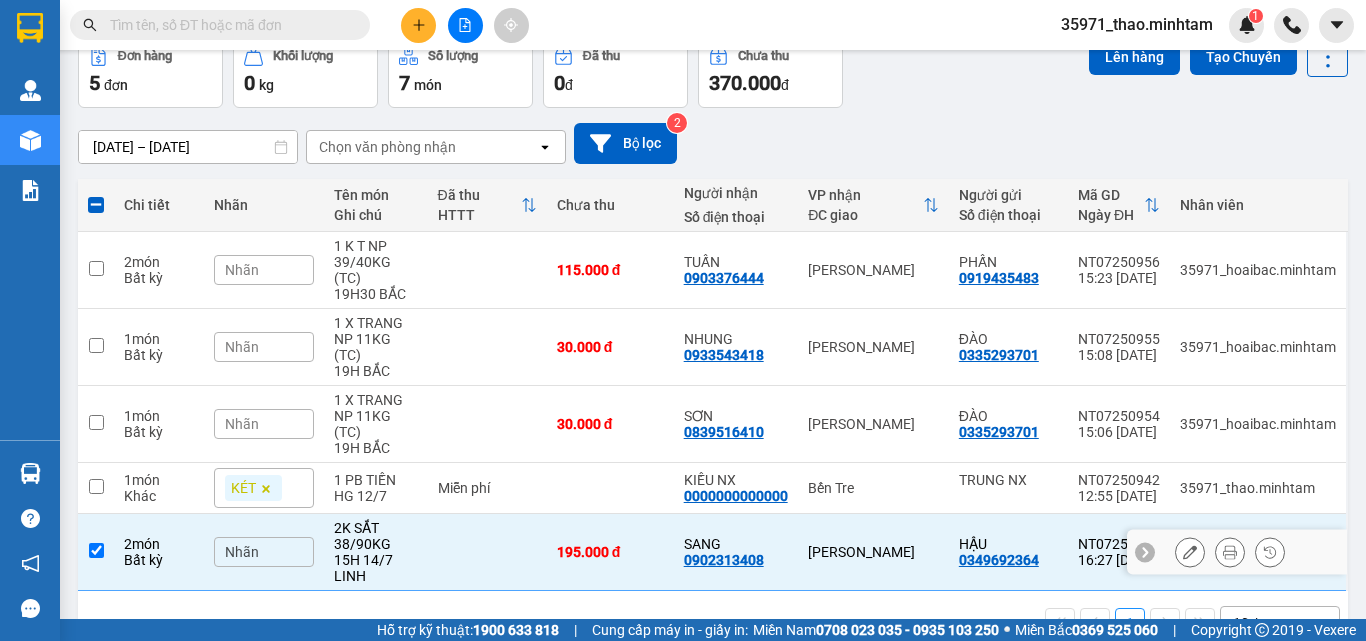 click on "15H 14/7 LINH" at bounding box center (375, 568) 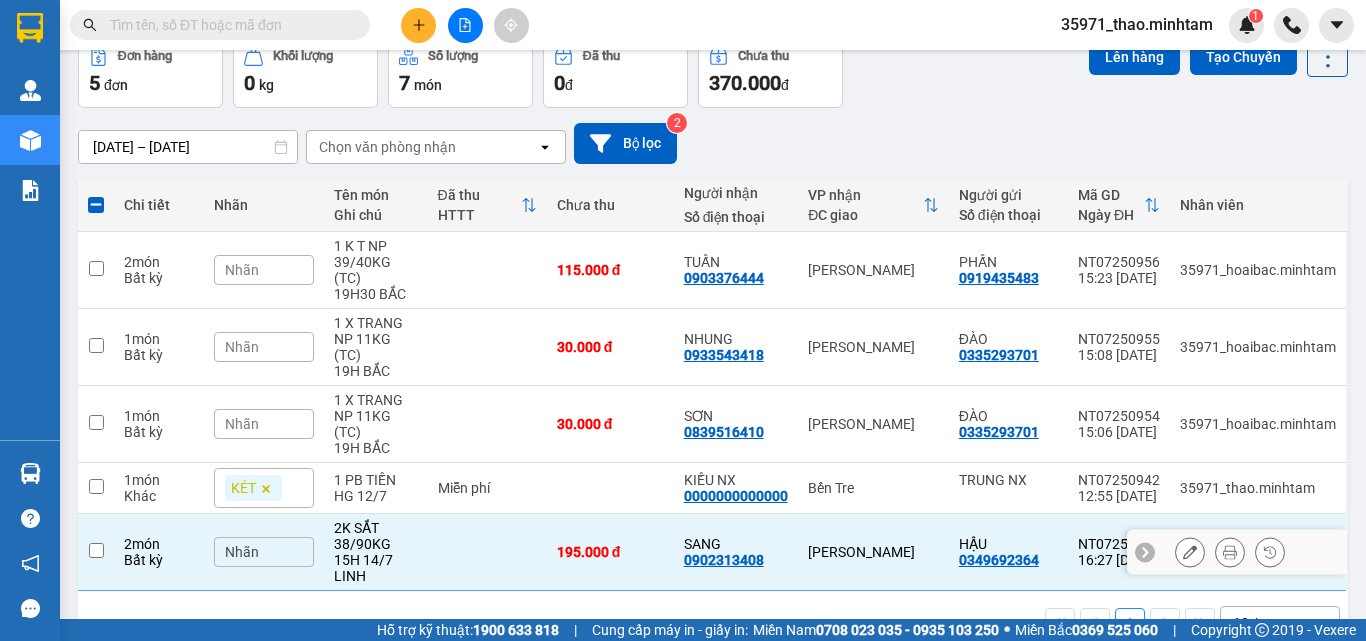 checkbox on "false" 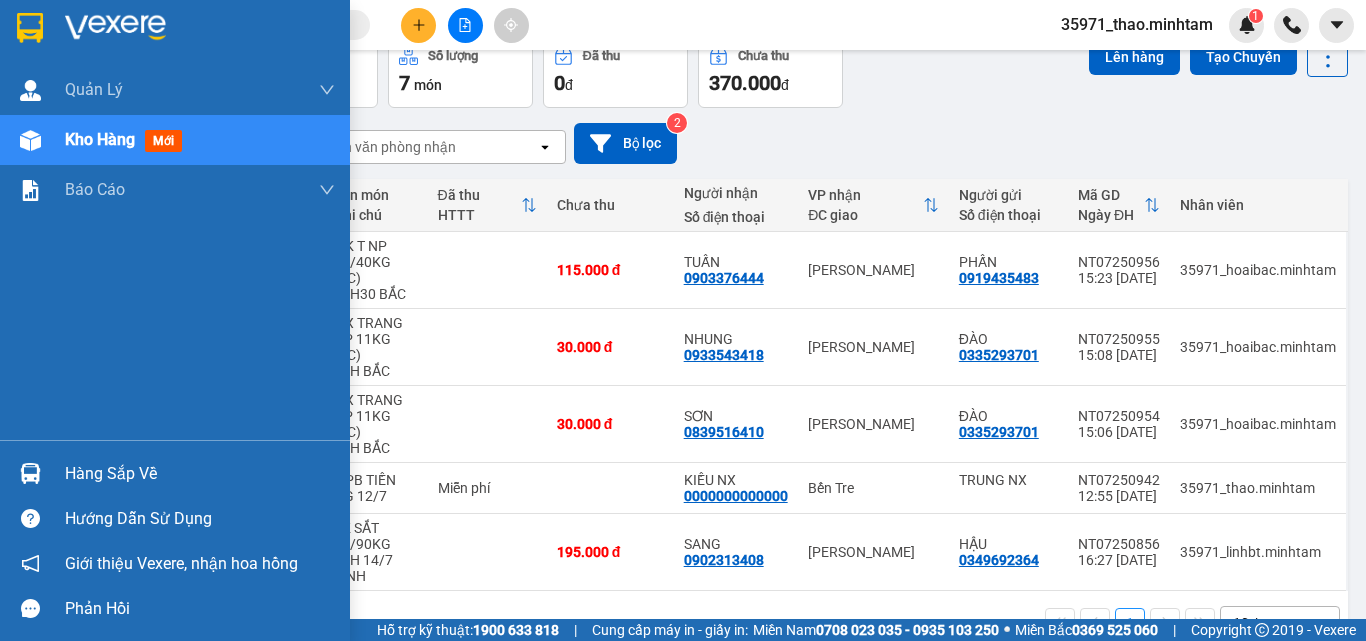 click on "Hàng sắp về" at bounding box center (200, 474) 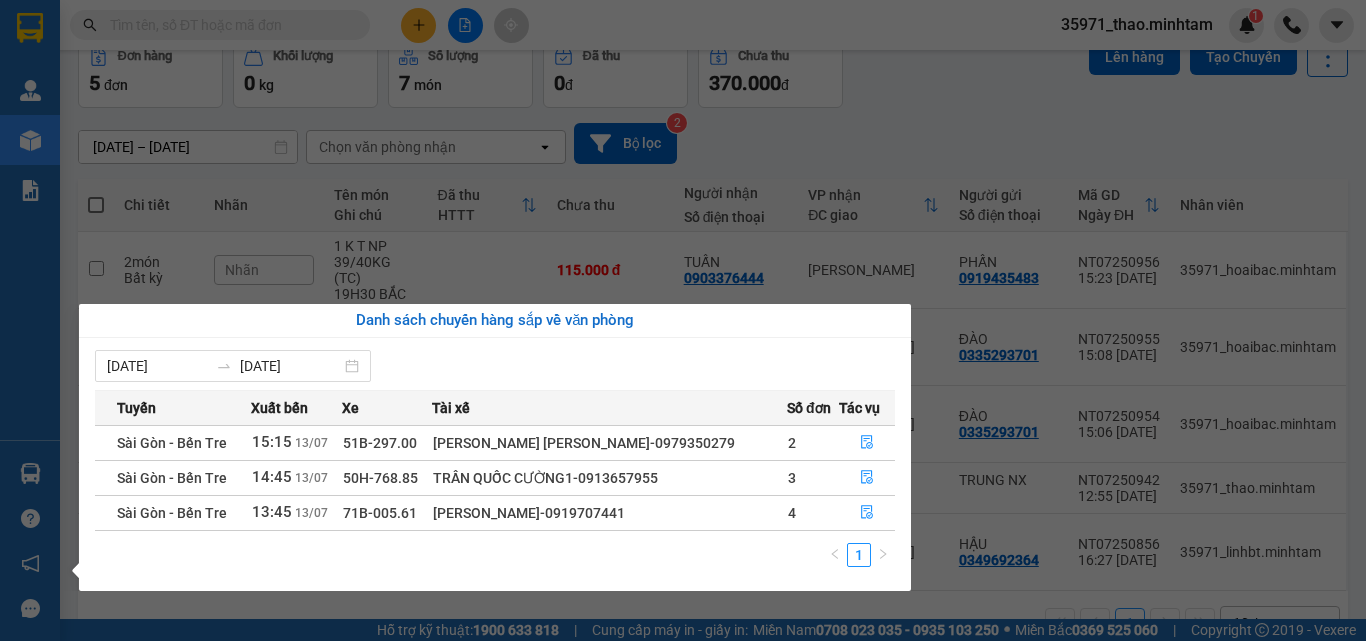 click on "Kết quả [PERSON_NAME] ( 2 )  Bộ lọc  Mã ĐH Trạng thái Món hàng Tổng [PERSON_NAME] [PERSON_NAME] Người gửi VP Gửi Người [PERSON_NAME] [PERSON_NAME] NT07250953 14:19 [DATE] Trên xe   71B-004.90 14:10  [DATE] 1 THÙNG NP 36 KG ( TC ) SL:  1 55.000 55.000 0364357549 [PERSON_NAME] Tư [PERSON_NAME] 0382490937 [PERSON_NAME][GEOGRAPHIC_DATA][PERSON_NAME] 16:14 [DATE] Đã giao   19:34 [DATE] 1 BAO NP 14KG (ĐL+TC) SL:  1 30.000 0364357549 [PERSON_NAME] Tư [PERSON_NAME] 0382490937 [PERSON_NAME] [PERSON_NAME] 1 35971_thao.[PERSON_NAME] 1     [PERSON_NAME] [PERSON_NAME] [PERSON_NAME] mới     Kho hàng mới     [PERSON_NAME] BC [PERSON_NAME] hàng ([PERSON_NAME]) BC hàng tồn [PERSON_NAME] [PERSON_NAME] ([PERSON_NAME]) [PERSON_NAME] [PERSON_NAME] ([PERSON_NAME]) [PERSON_NAME] số tạo đơn theo VP gửi ([PERSON_NAME]) [PERSON_NAME] số tạo đơn theo VP gửi ([PERSON_NAME]) Hàng sắp về [PERSON_NAME] [PERSON_NAME] [PERSON_NAME] Vexere, [PERSON_NAME] hồng [PERSON_NAME] [PERSON_NAME] mềm hỗ trợ bạn tốt chứ? ver  1.8.137 Kho gửi Trên xe [PERSON_NAME] Hàng đã giao 5 0" at bounding box center (683, 320) 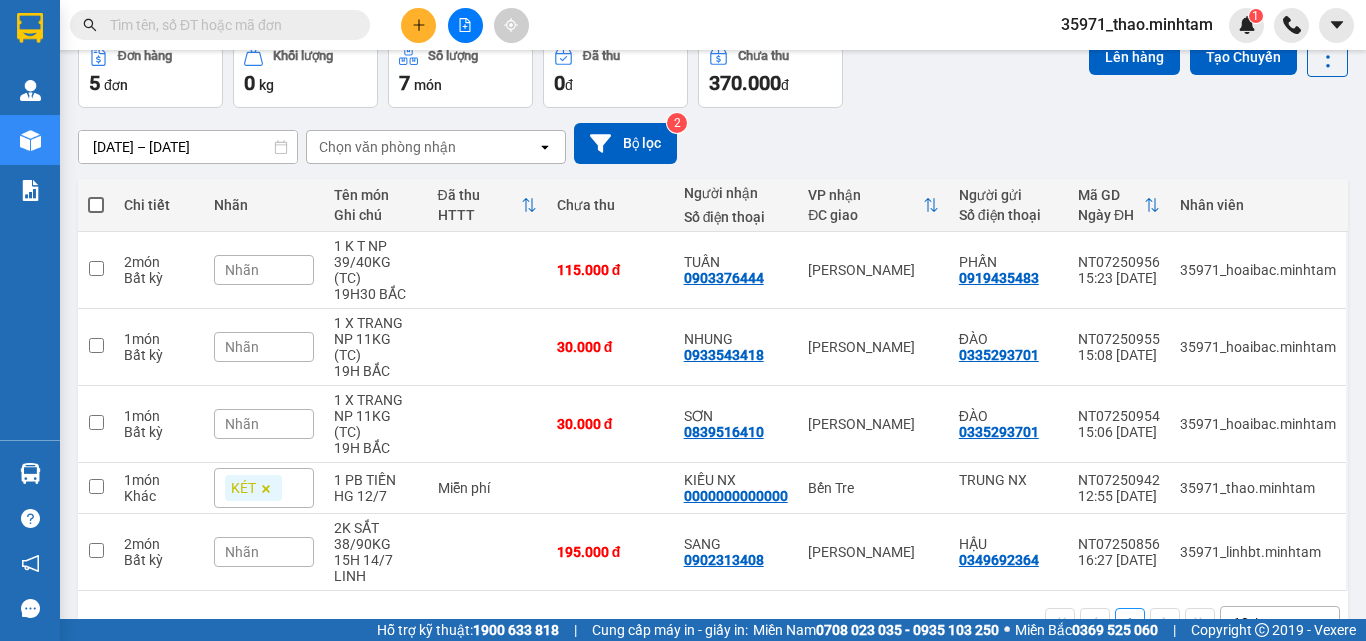 click at bounding box center (228, 25) 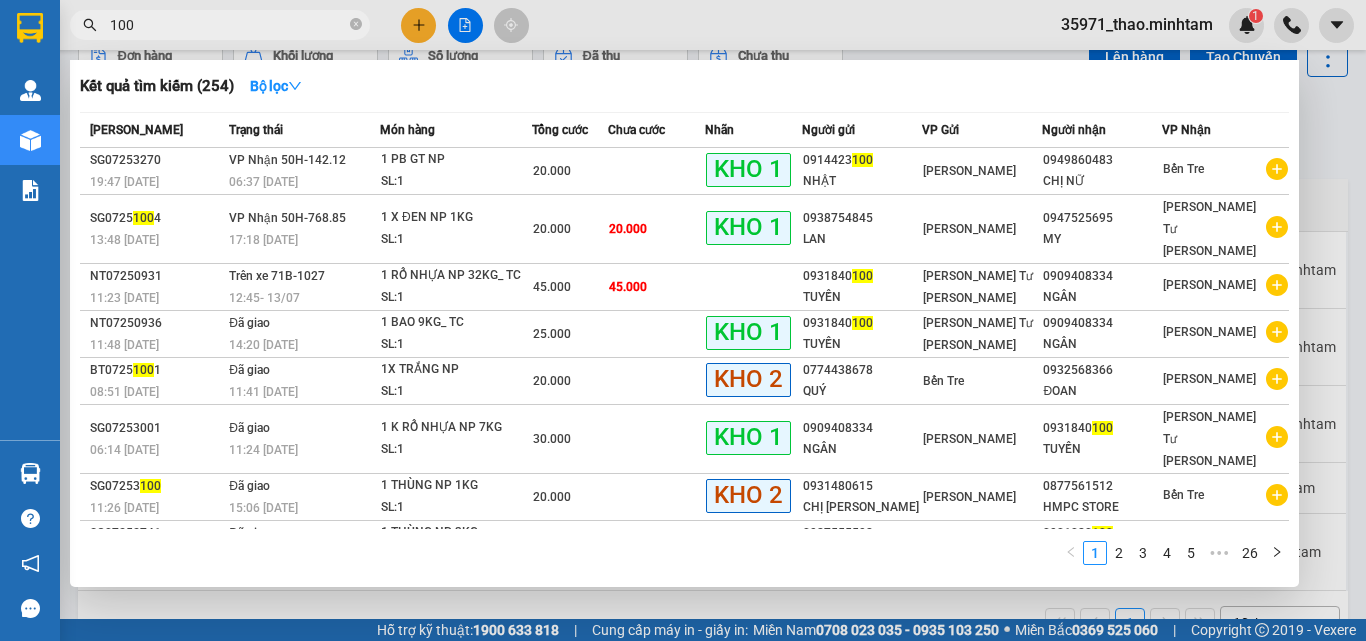 click on "100" at bounding box center [228, 25] 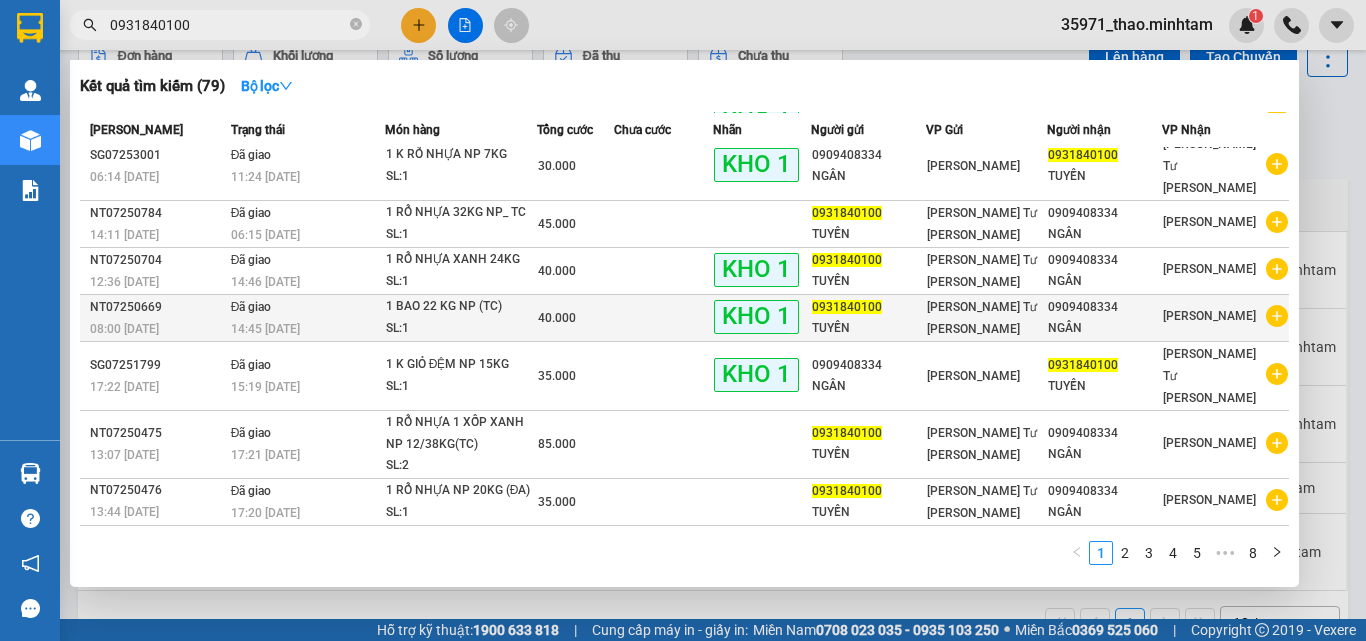 scroll, scrollTop: 0, scrollLeft: 0, axis: both 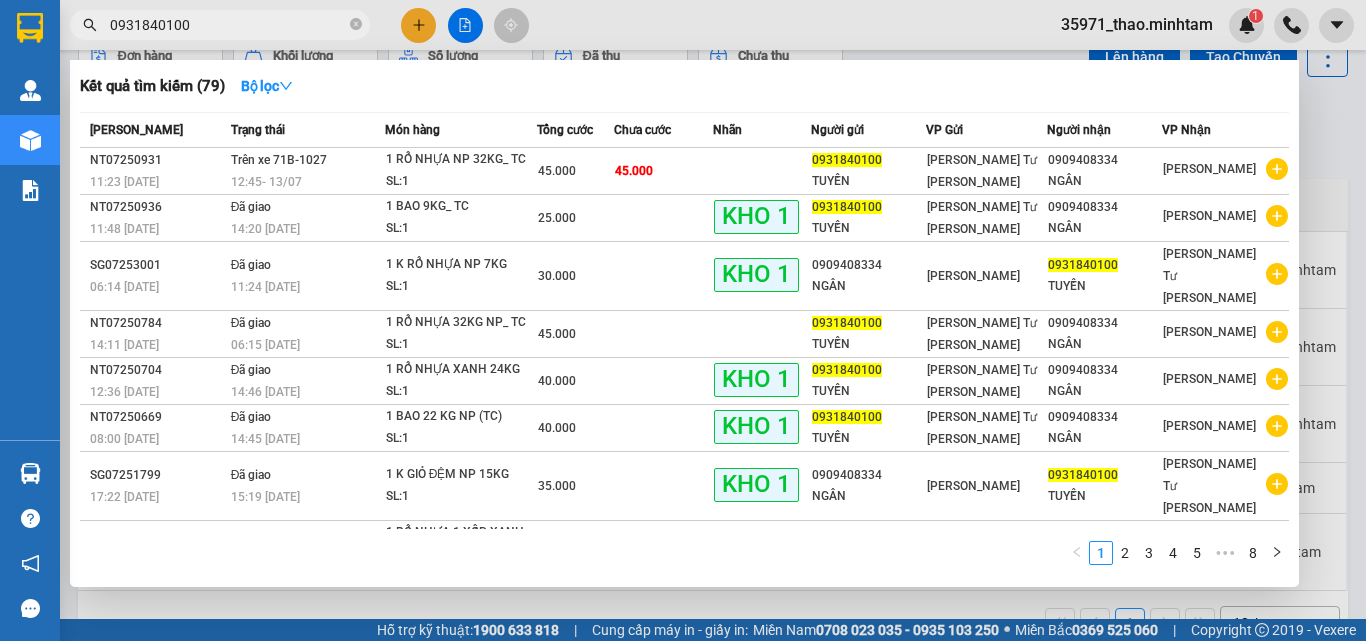 type on "0931840100" 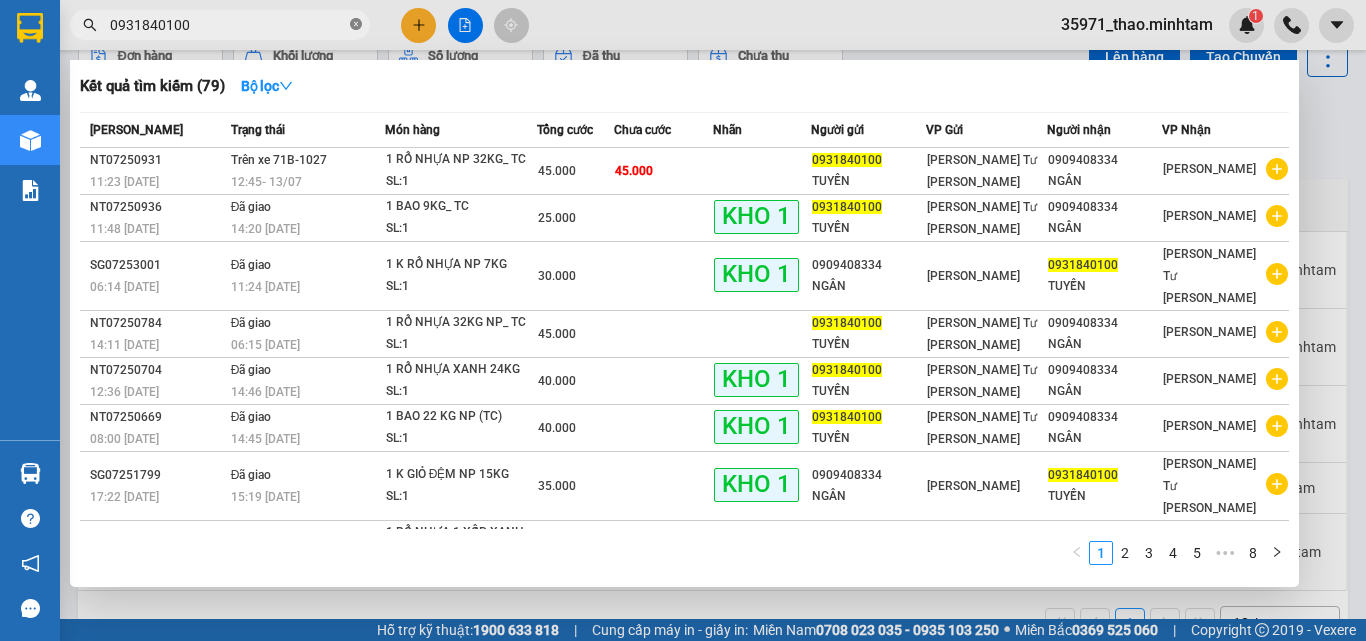 click 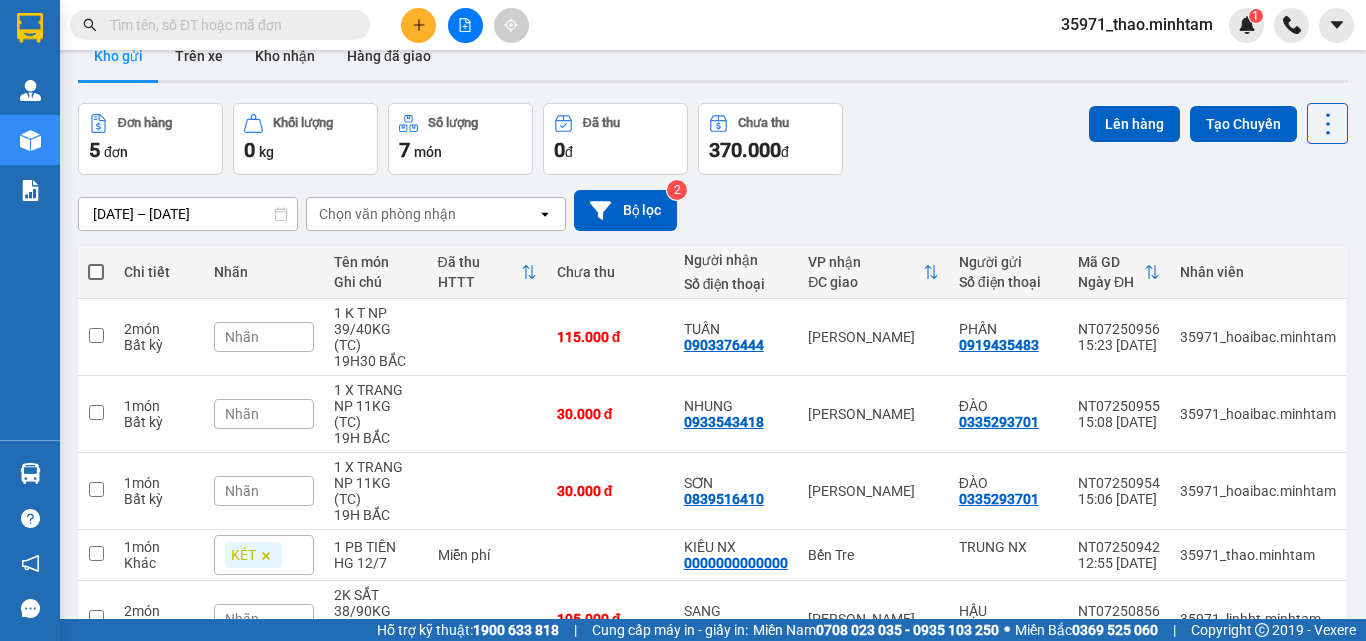 scroll, scrollTop: 0, scrollLeft: 0, axis: both 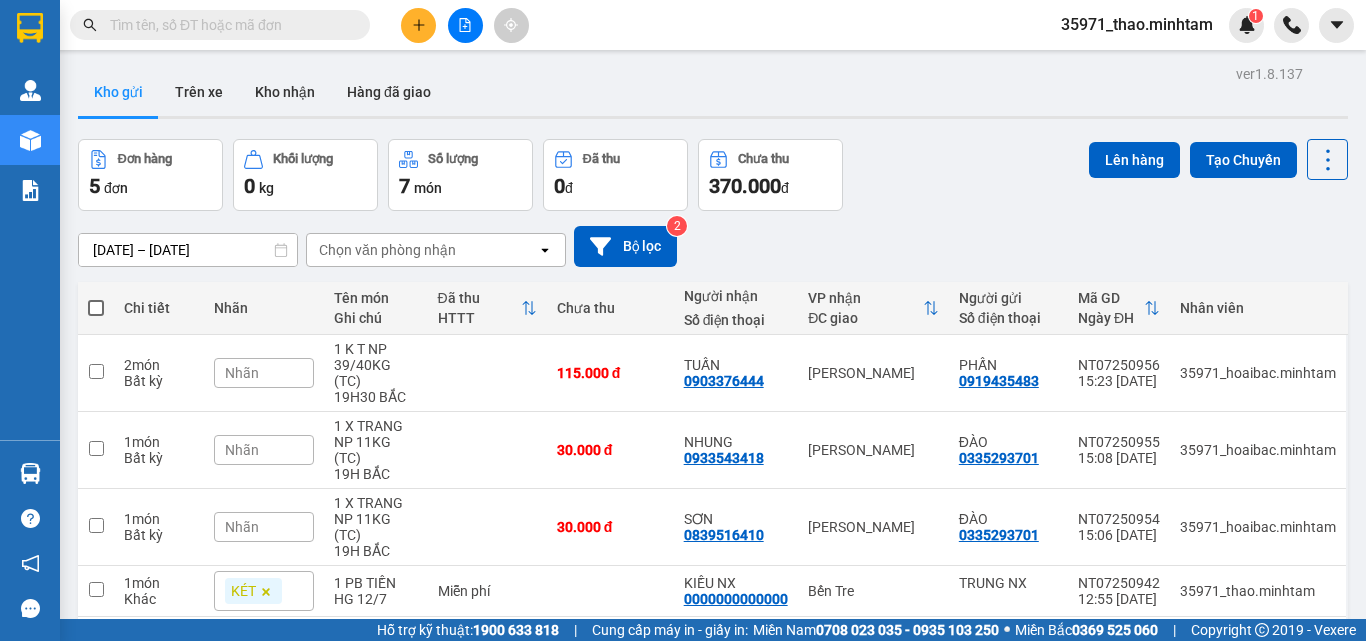 click at bounding box center [228, 25] 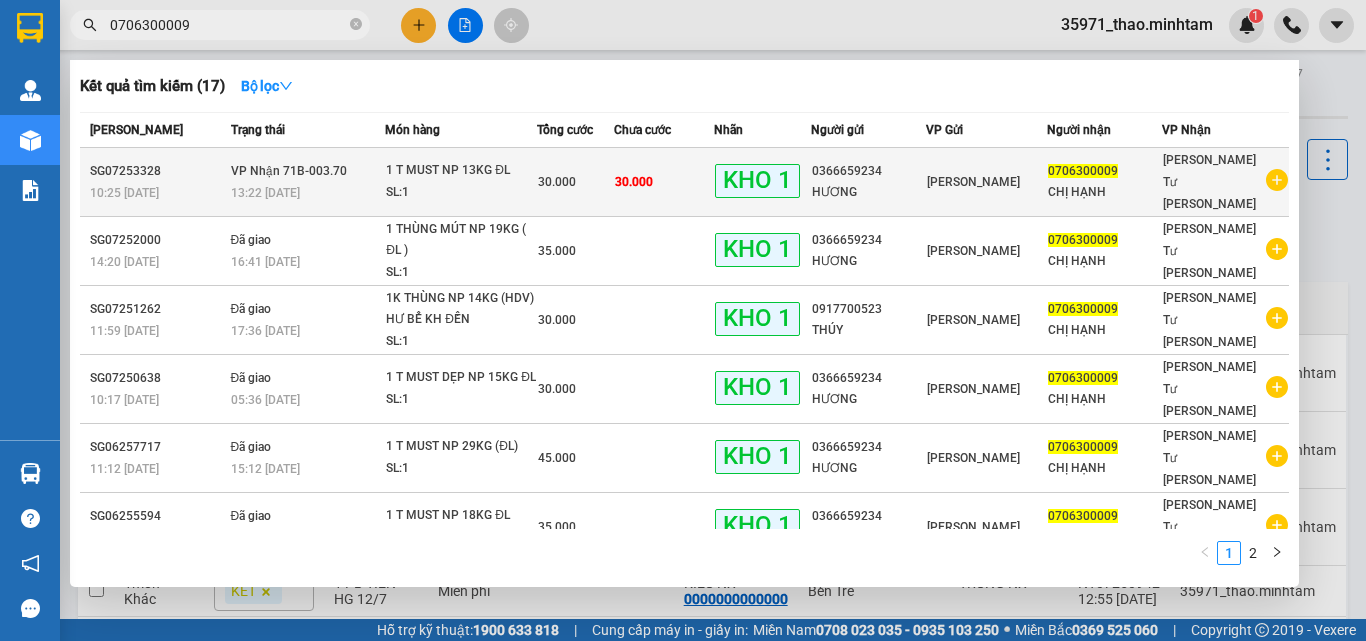 type on "0706300009" 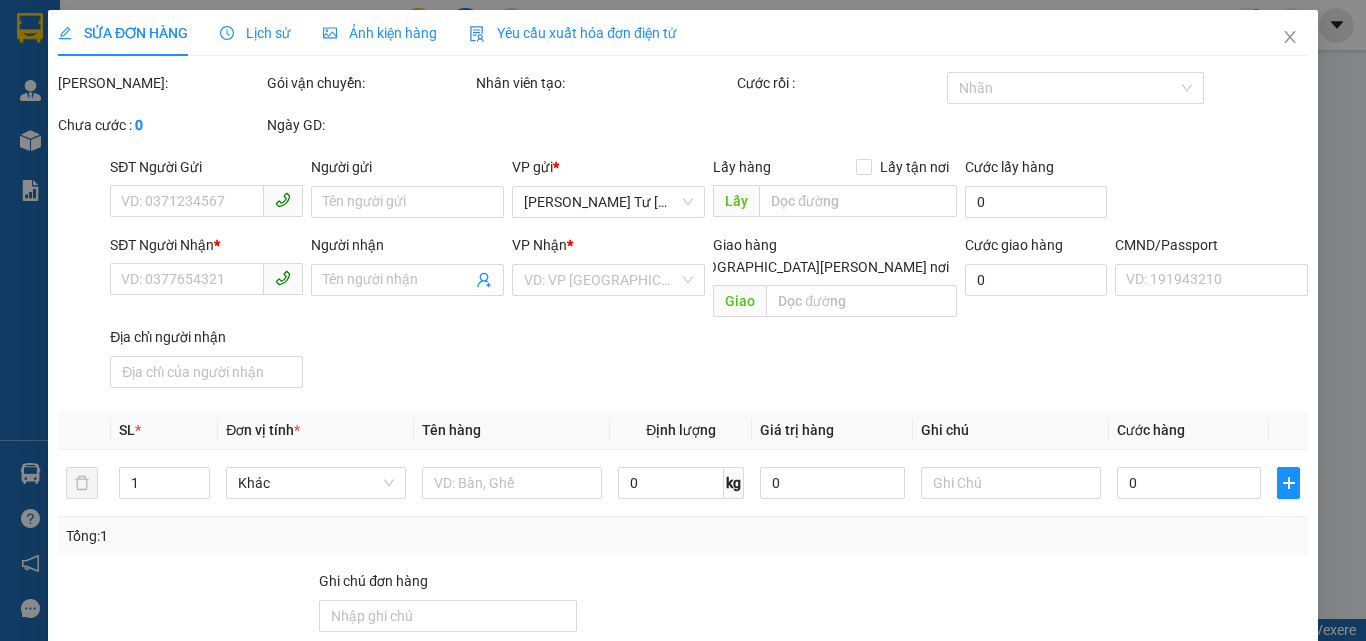 type on "0366659234" 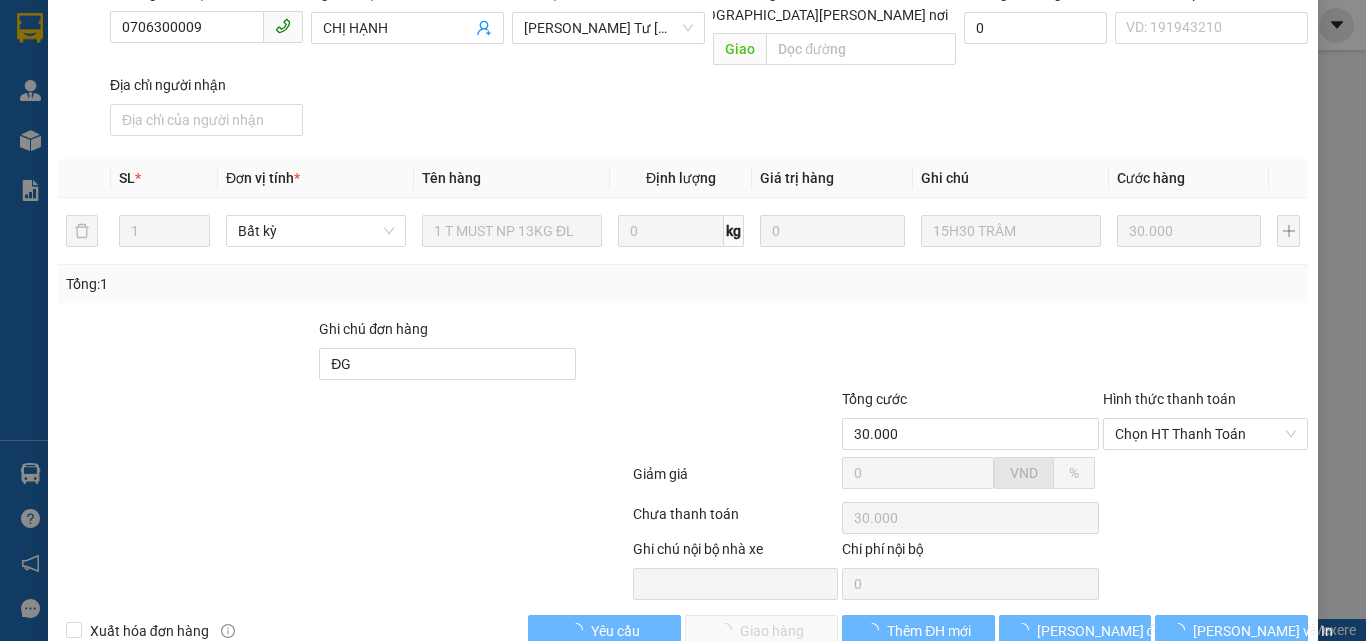 scroll, scrollTop: 265, scrollLeft: 0, axis: vertical 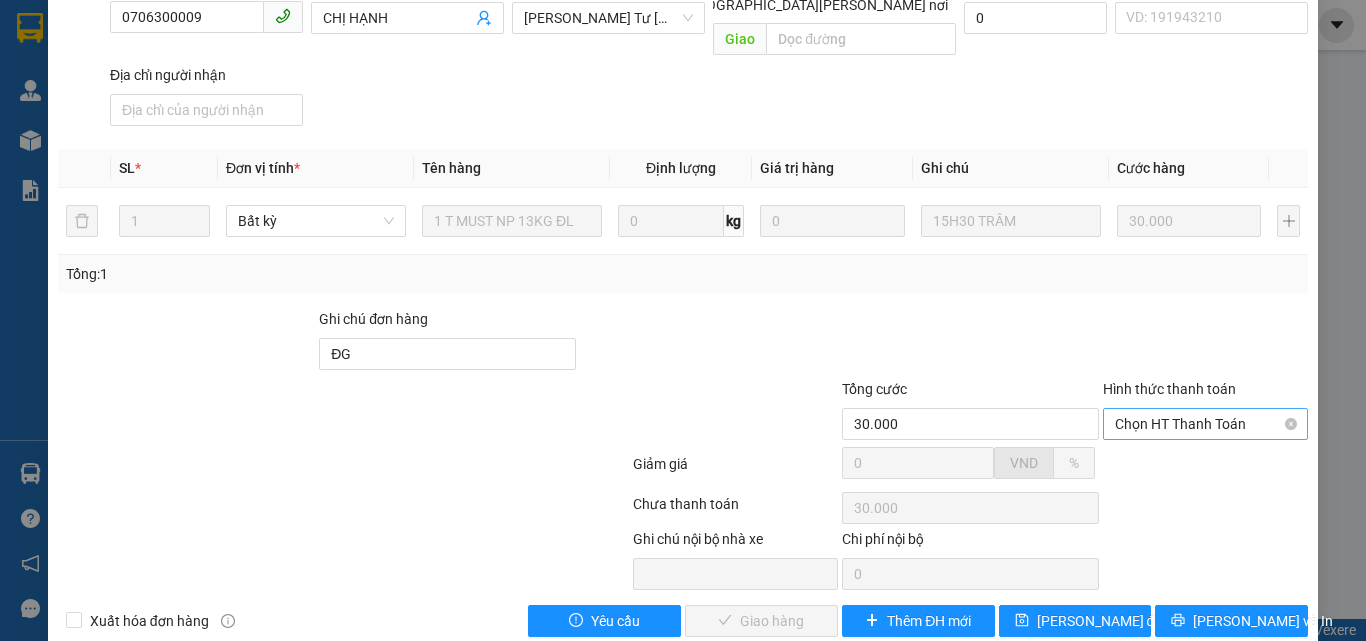 click on "Chọn HT Thanh Toán" at bounding box center [1205, 424] 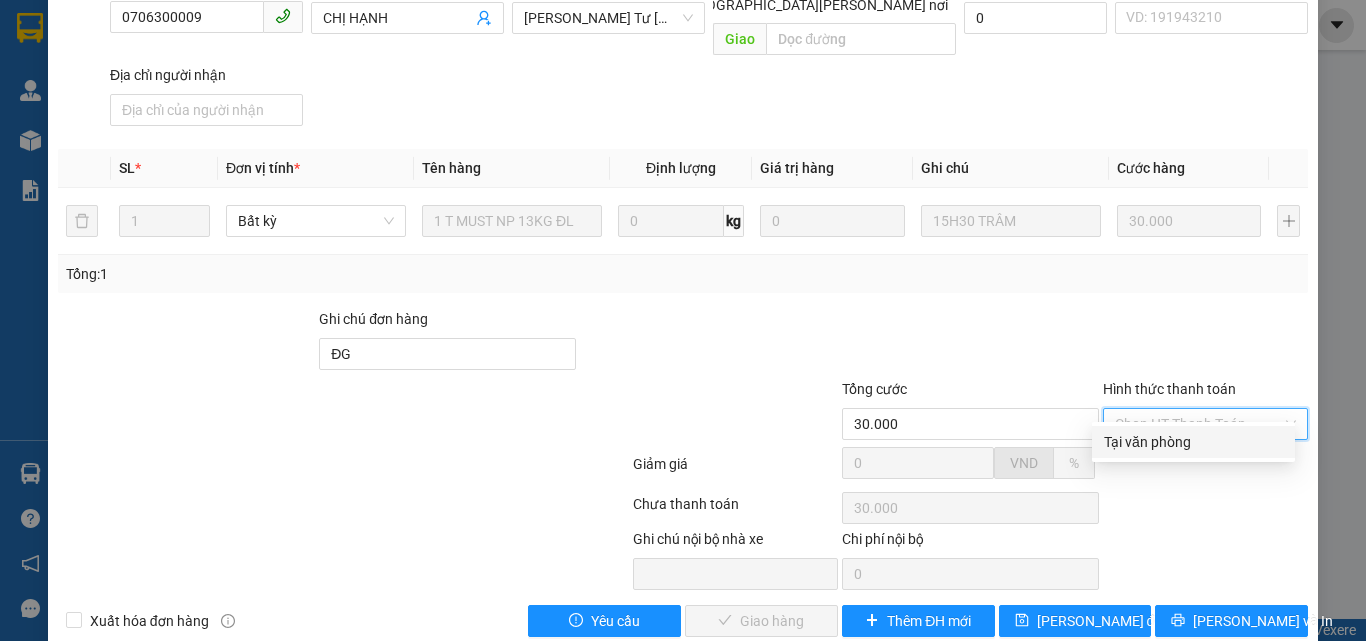 click on "Tại văn phòng" at bounding box center (1193, 442) 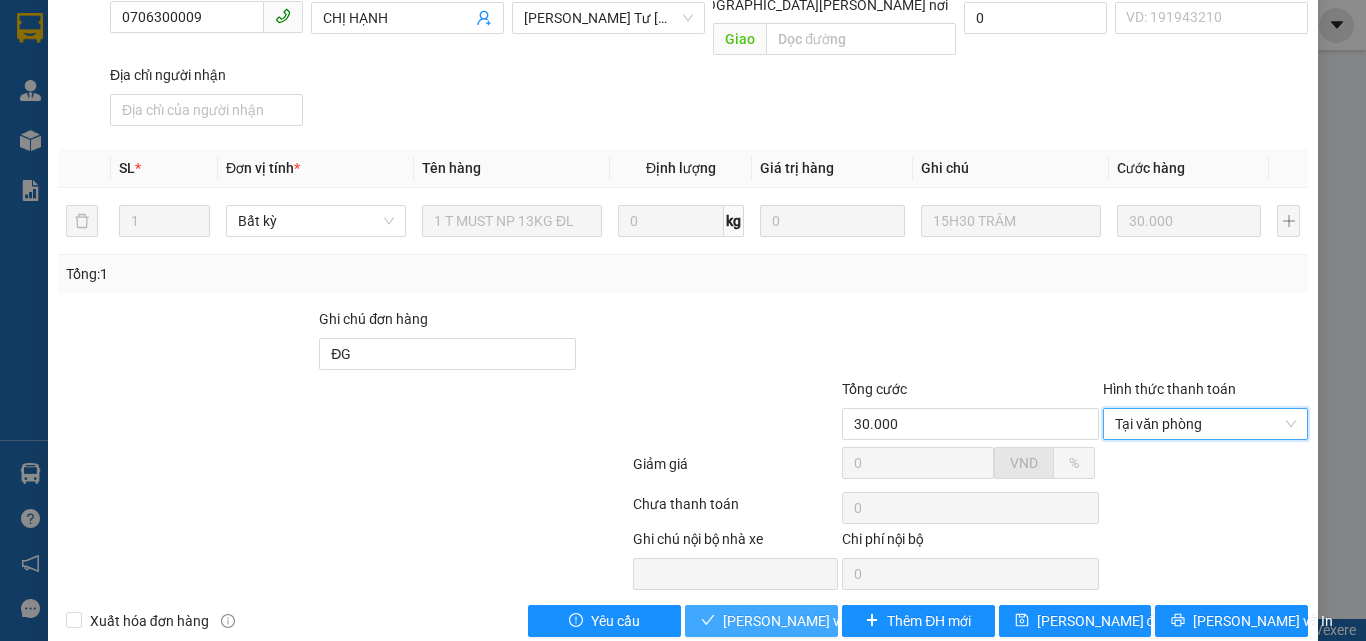 click on "Lưu và Giao hàng" at bounding box center (858, 621) 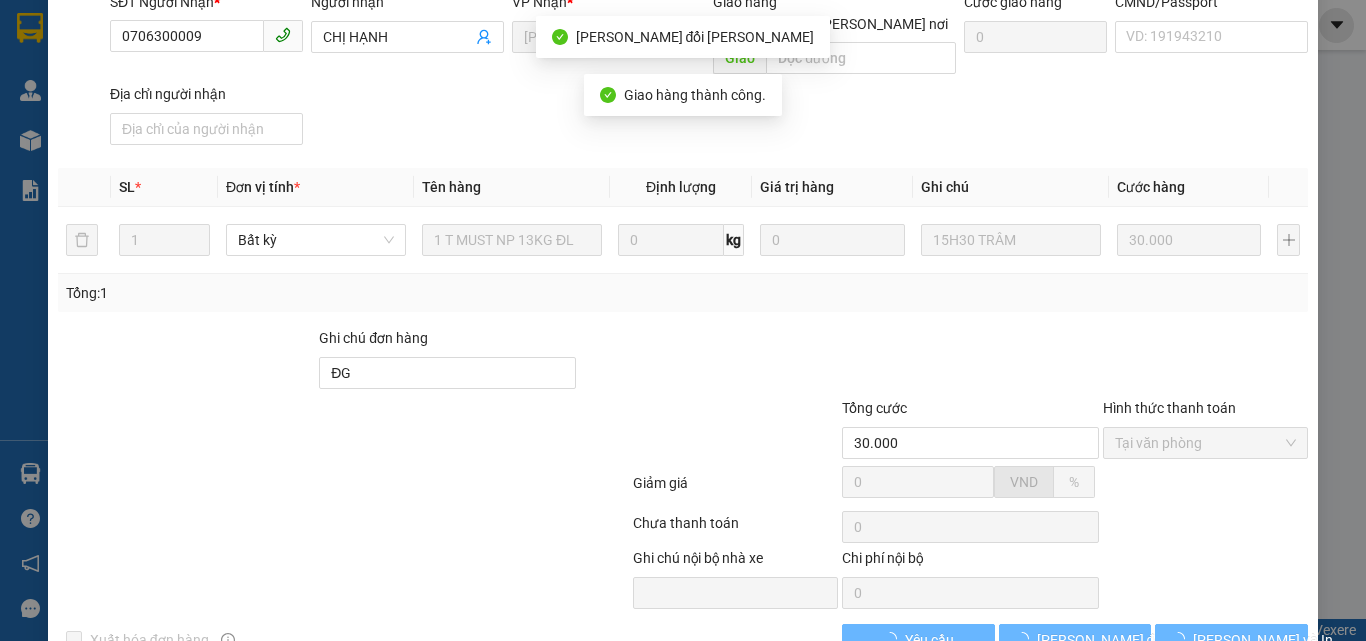 scroll, scrollTop: 284, scrollLeft: 0, axis: vertical 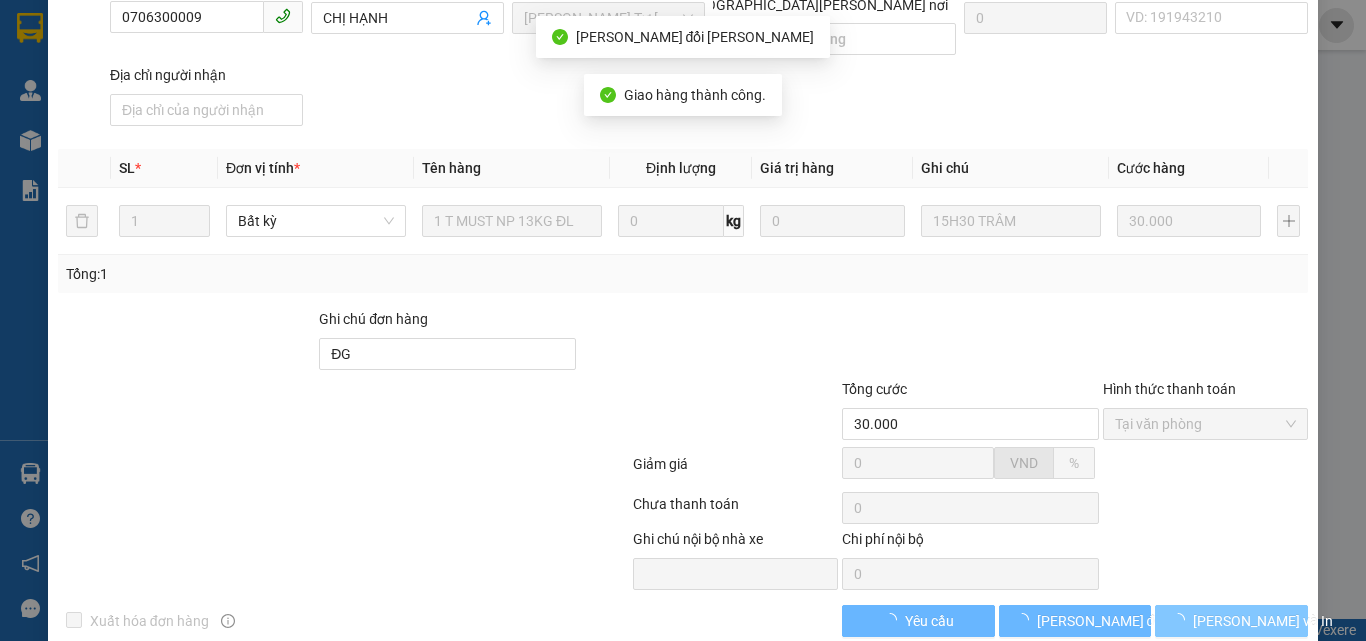 click on "[PERSON_NAME] và In" at bounding box center (1263, 621) 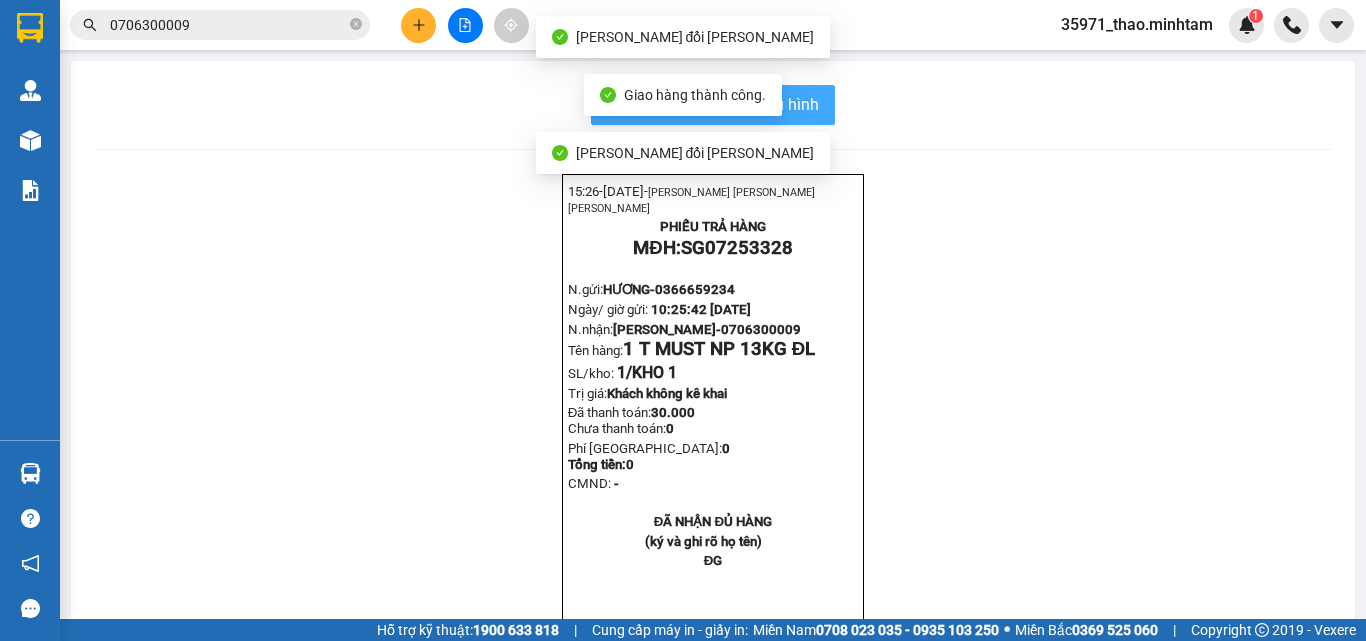 click on "In mẫu biên lai tự cấu hình" at bounding box center [713, 105] 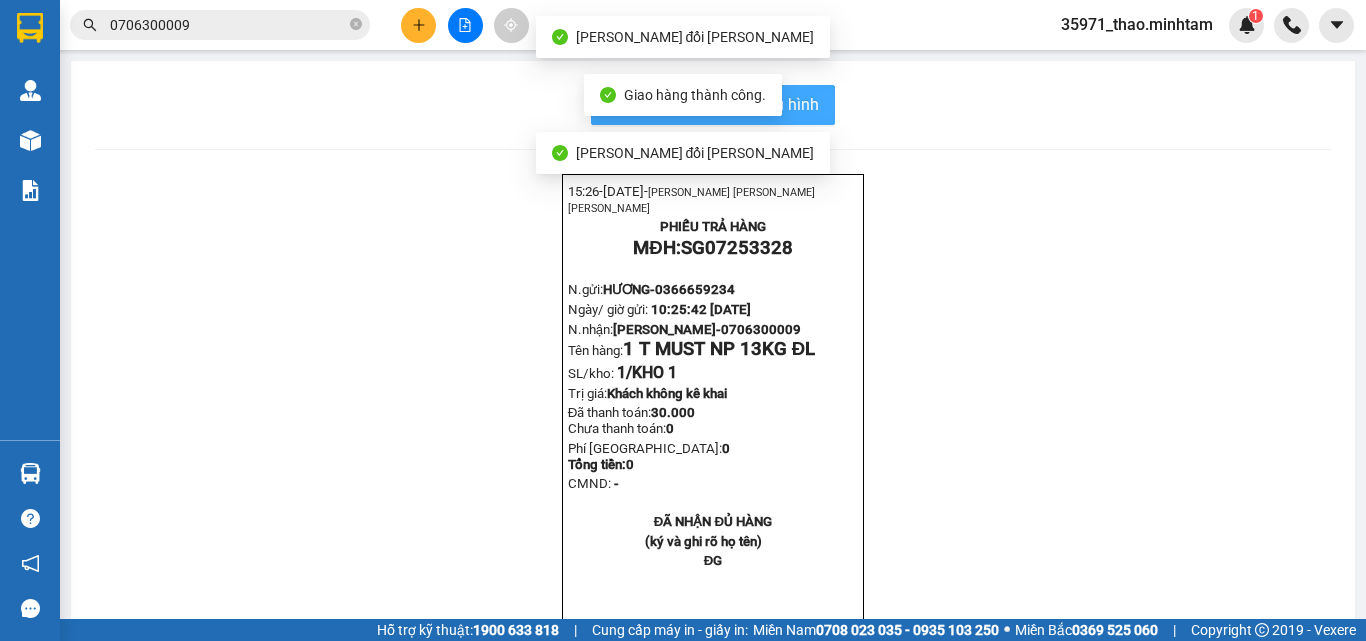 scroll, scrollTop: 0, scrollLeft: 0, axis: both 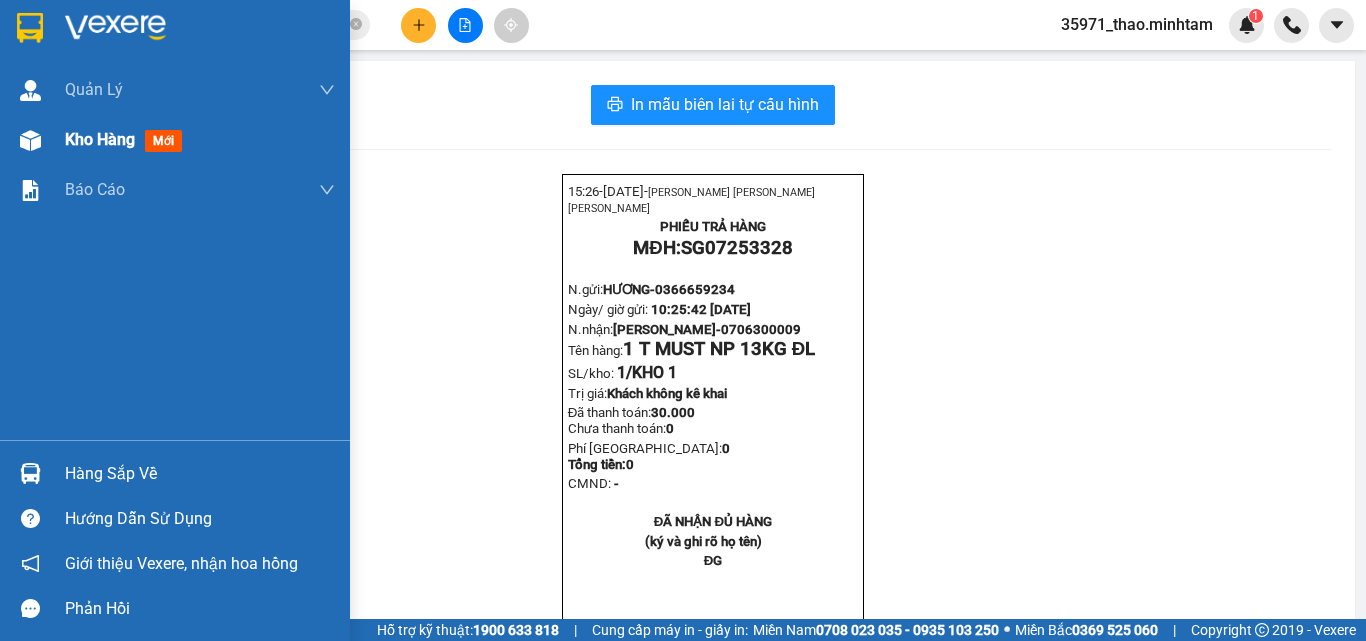 click on "Kho hàng" at bounding box center [100, 139] 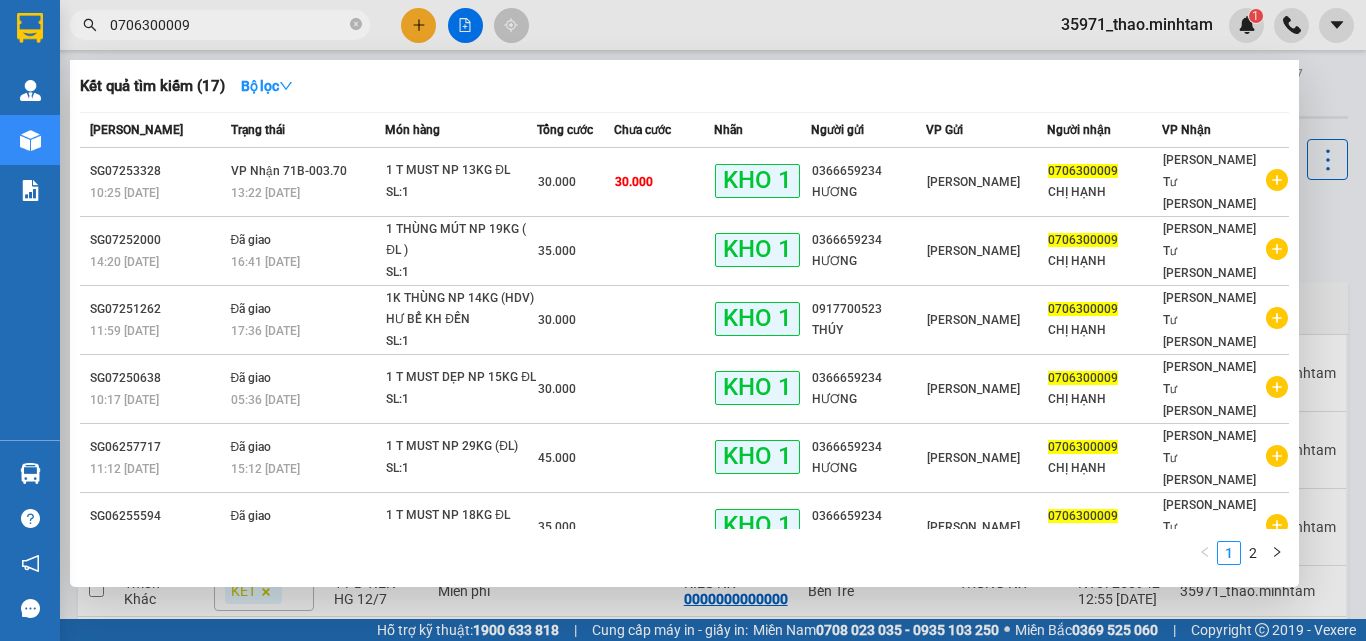click on "0706300009" at bounding box center (228, 25) 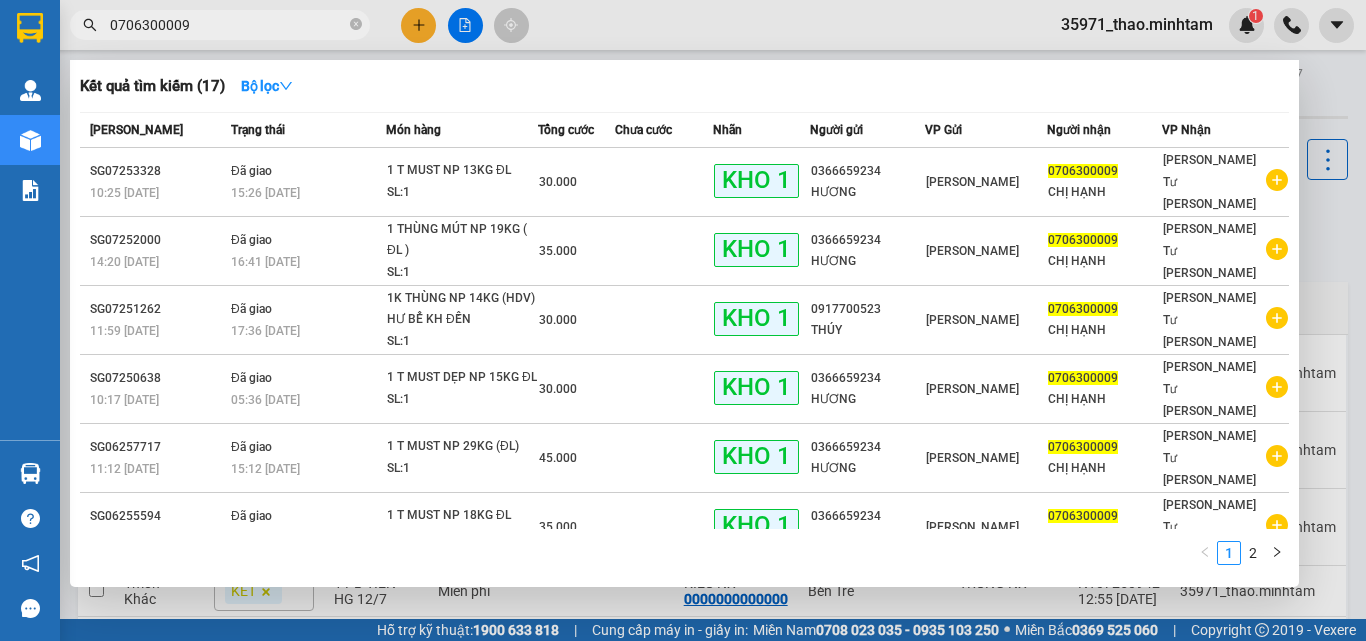 click at bounding box center [683, 320] 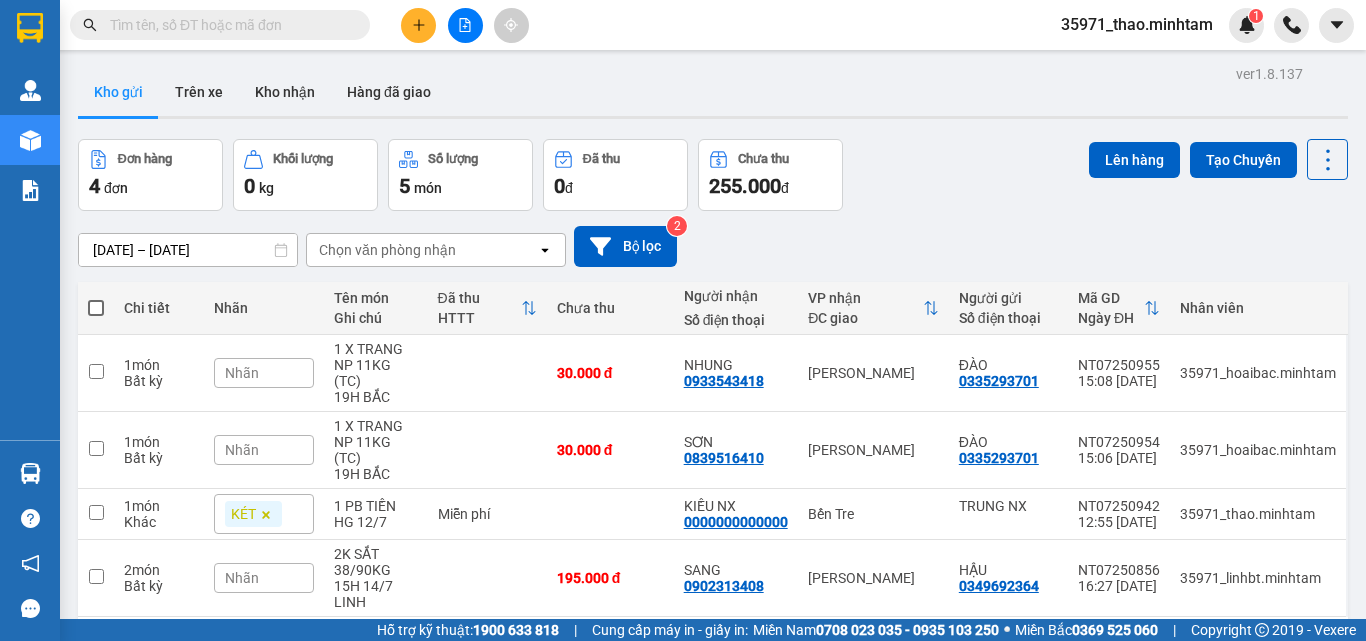 scroll, scrollTop: 0, scrollLeft: 0, axis: both 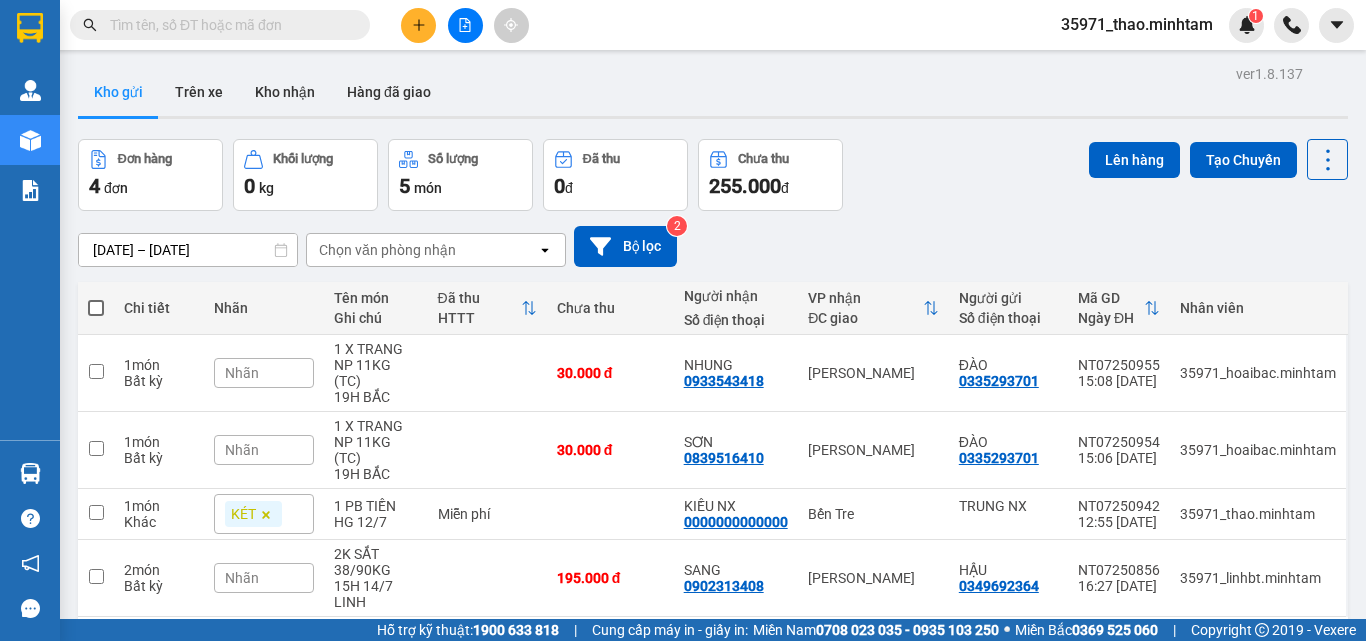 paste on "0919205644" 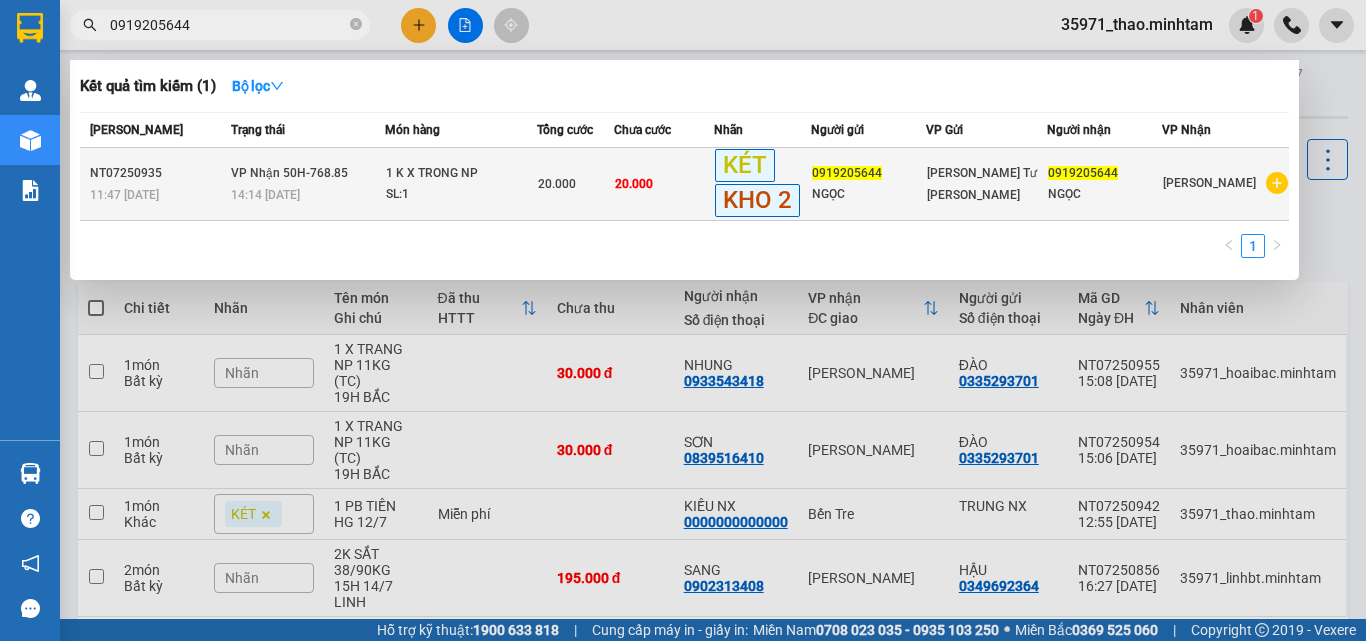 type on "0919205644" 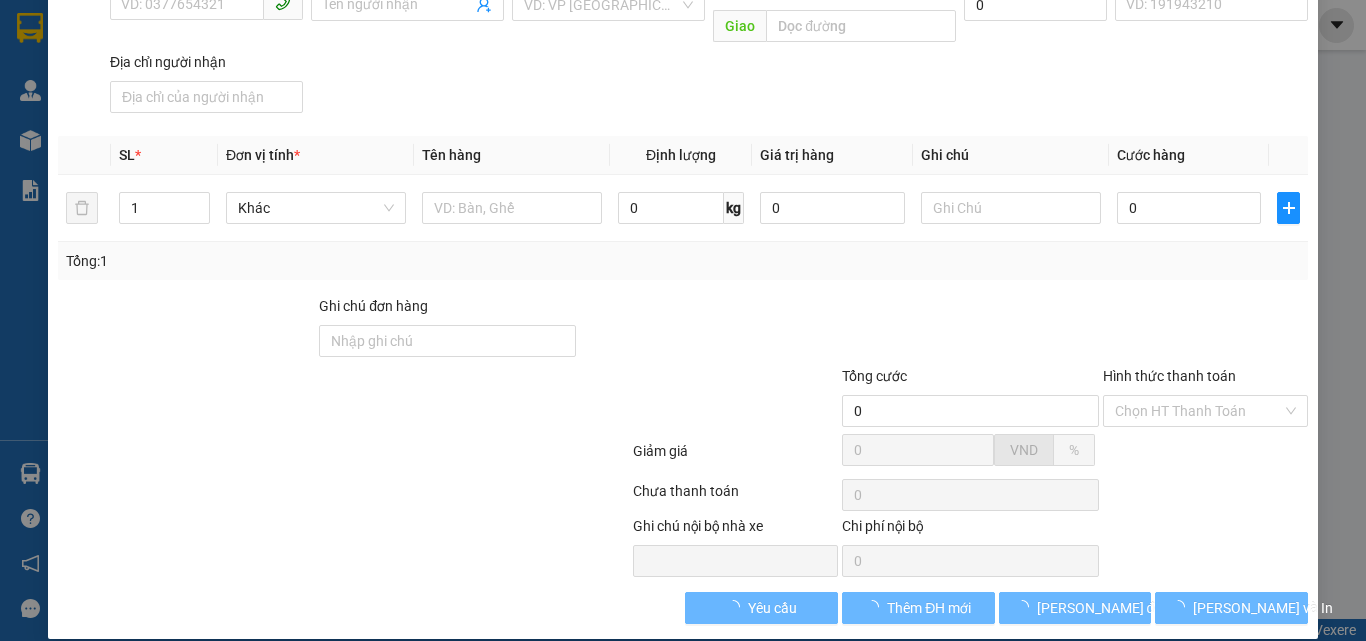 type on "0919205644" 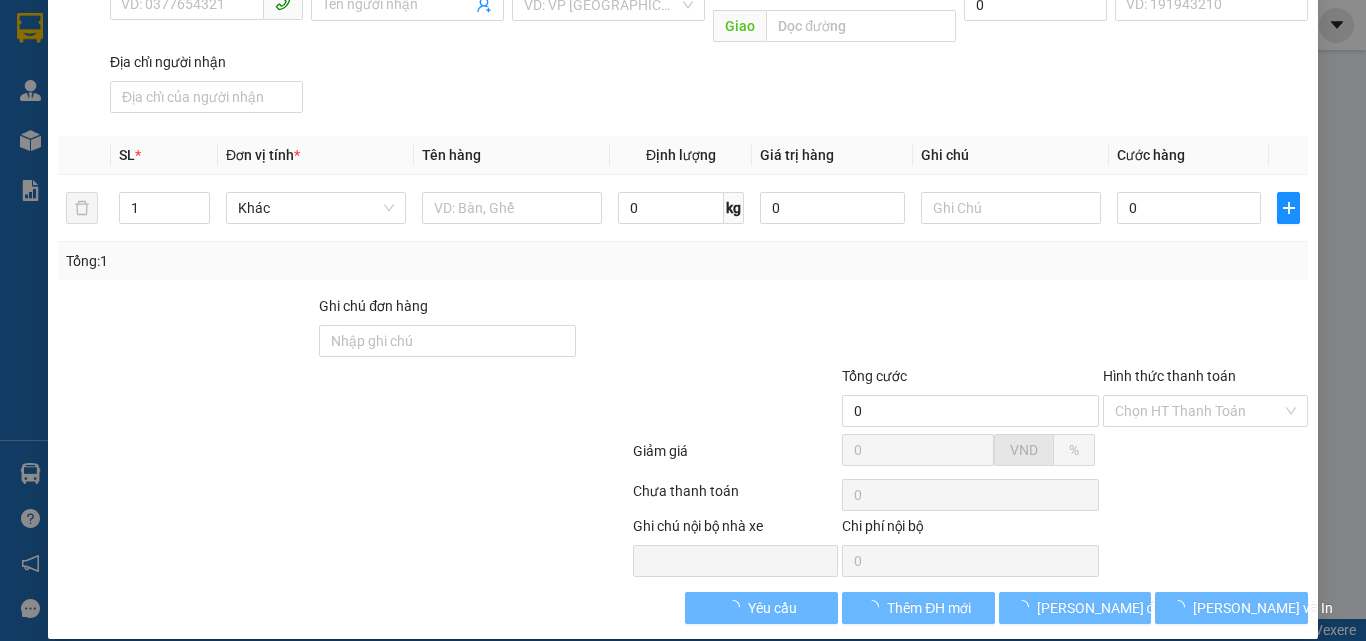 type on "NGỌC" 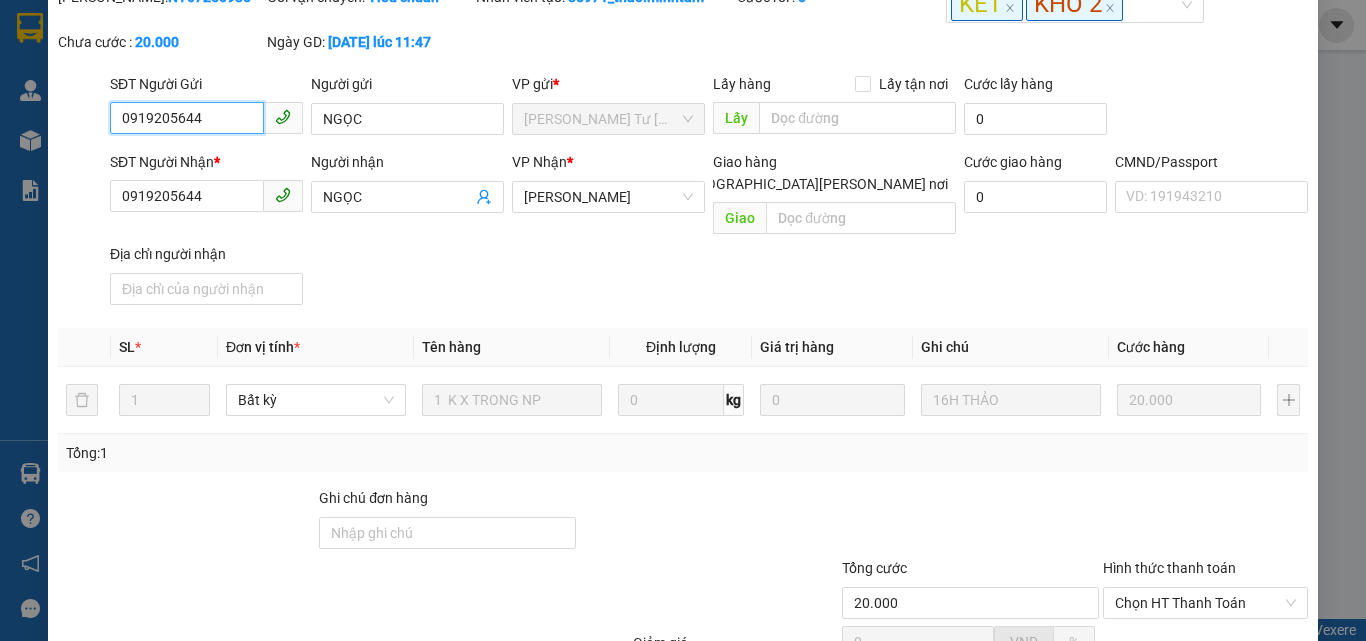 scroll, scrollTop: 278, scrollLeft: 0, axis: vertical 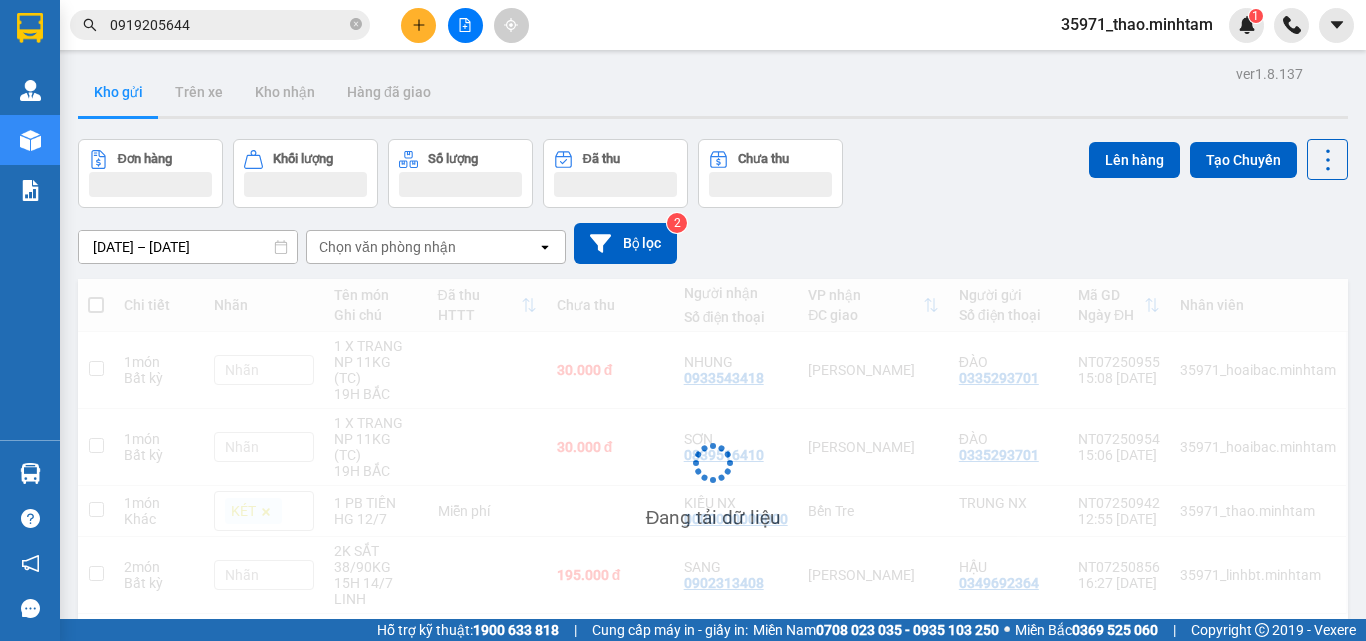 click on "0919205644" at bounding box center [220, 25] 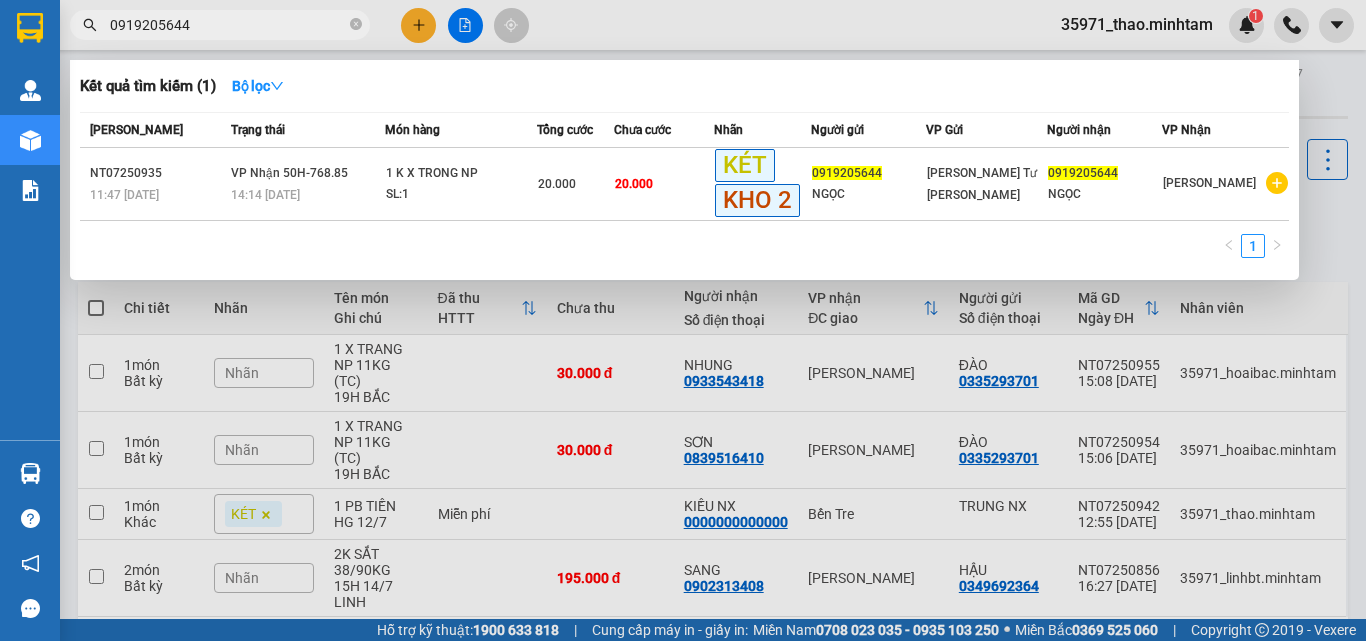 click on "0919205644" at bounding box center [228, 25] 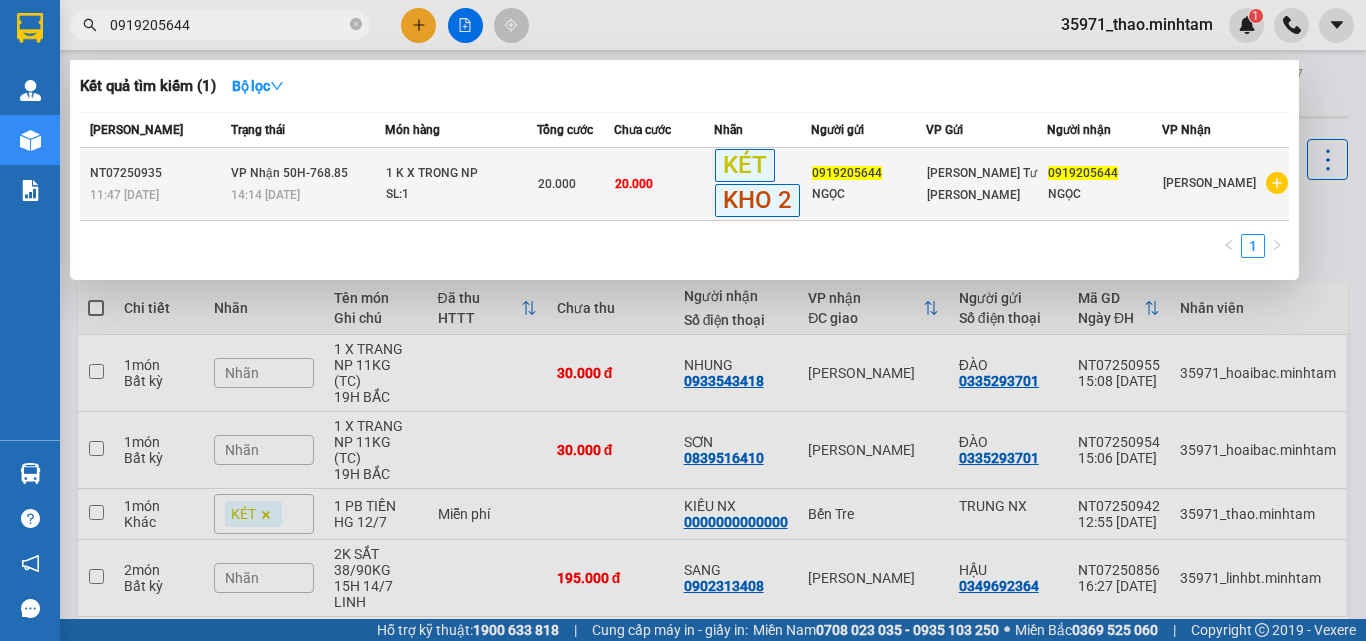 click on "[PERSON_NAME]   50H-768.85 14:14 [DATE]" at bounding box center [306, 184] 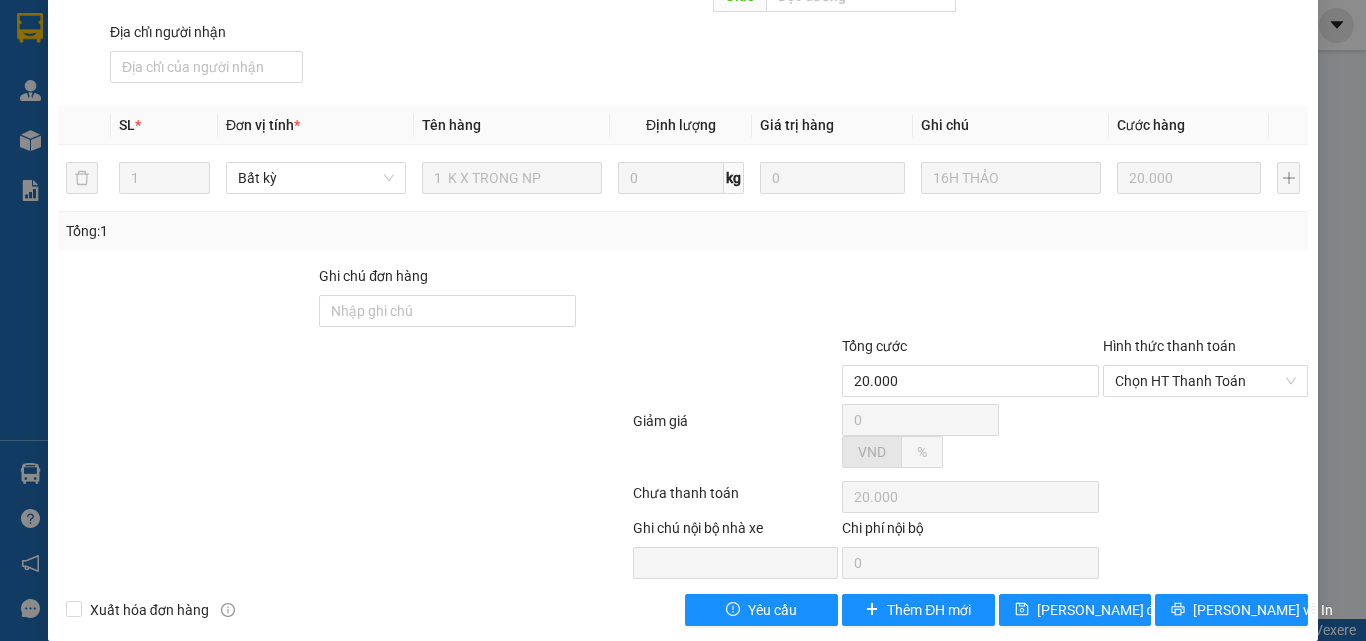 scroll, scrollTop: 310, scrollLeft: 0, axis: vertical 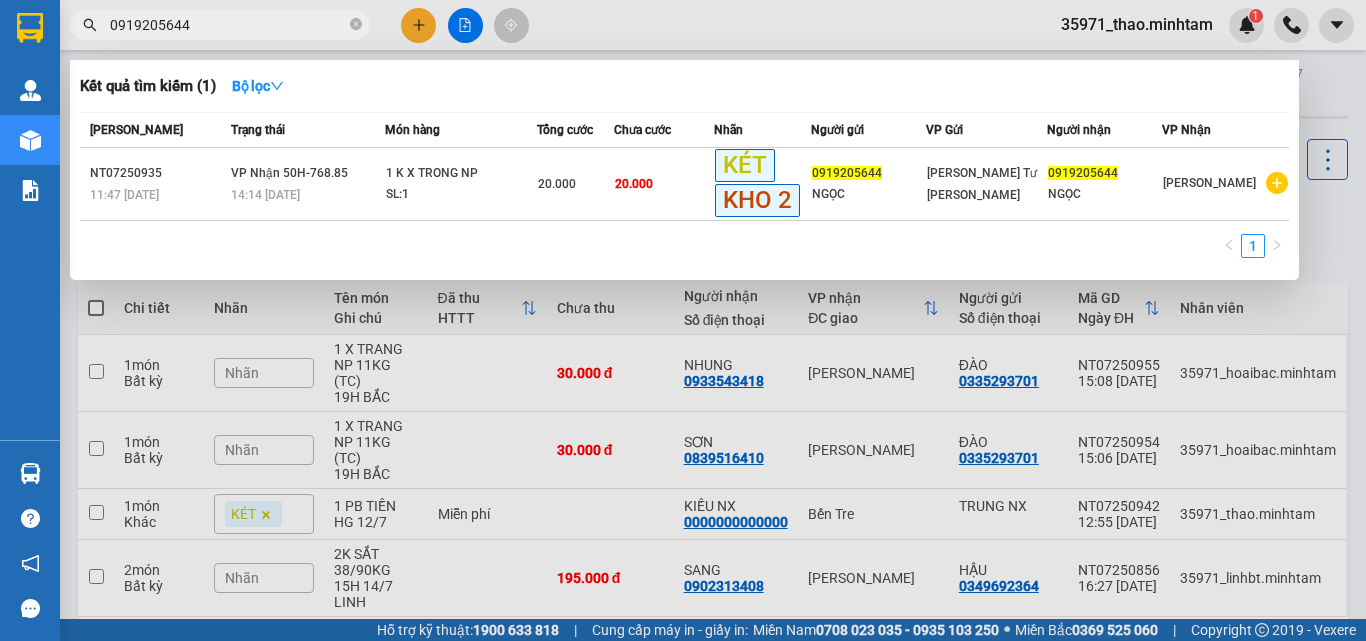 click on "0919205644" at bounding box center (228, 25) 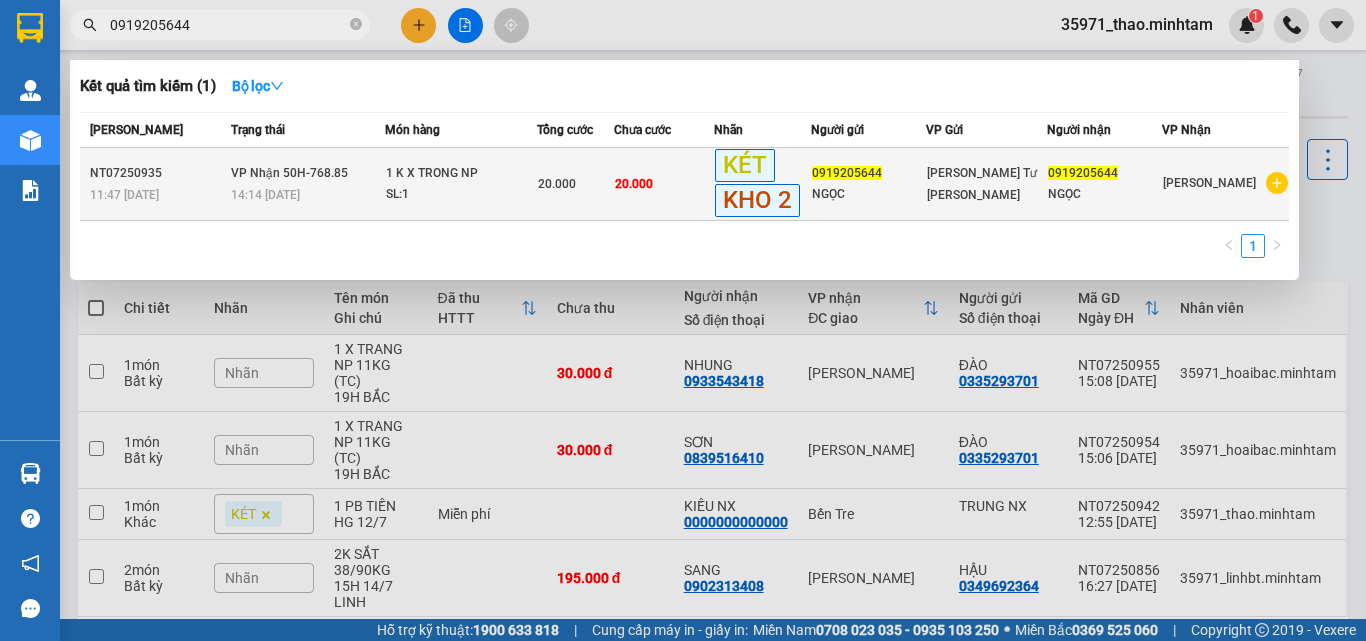 click on "14:14 [DATE]" at bounding box center (308, 195) 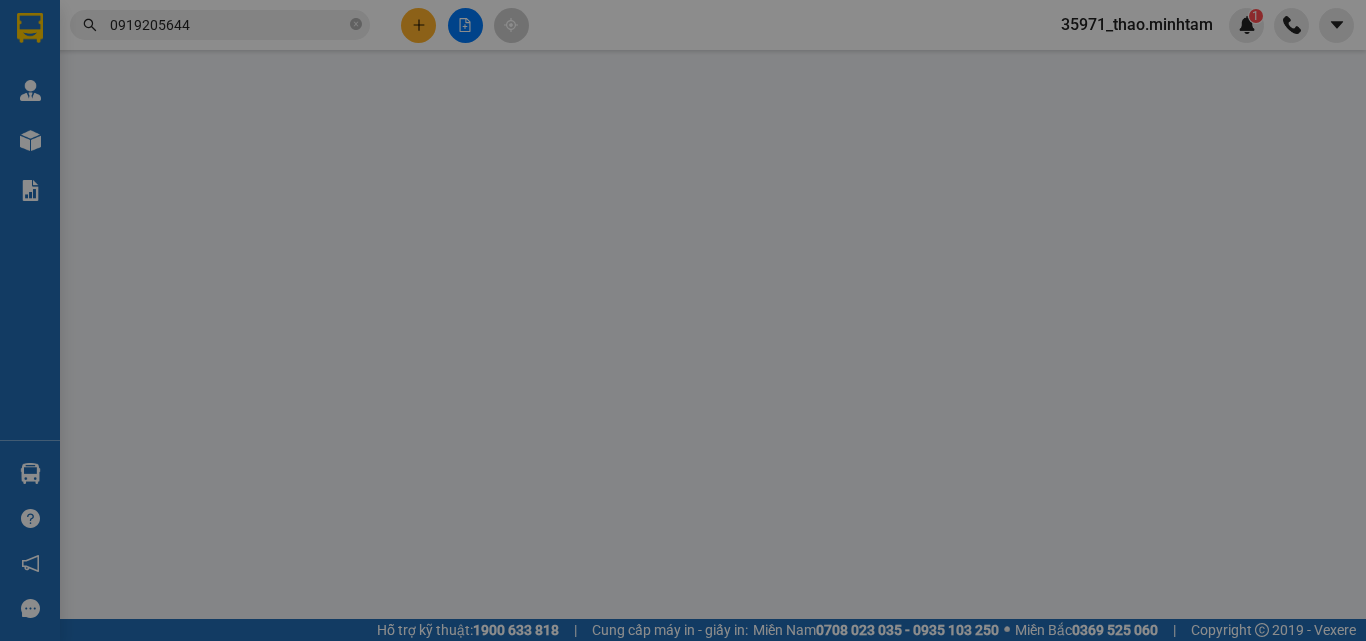 type on "0919205644" 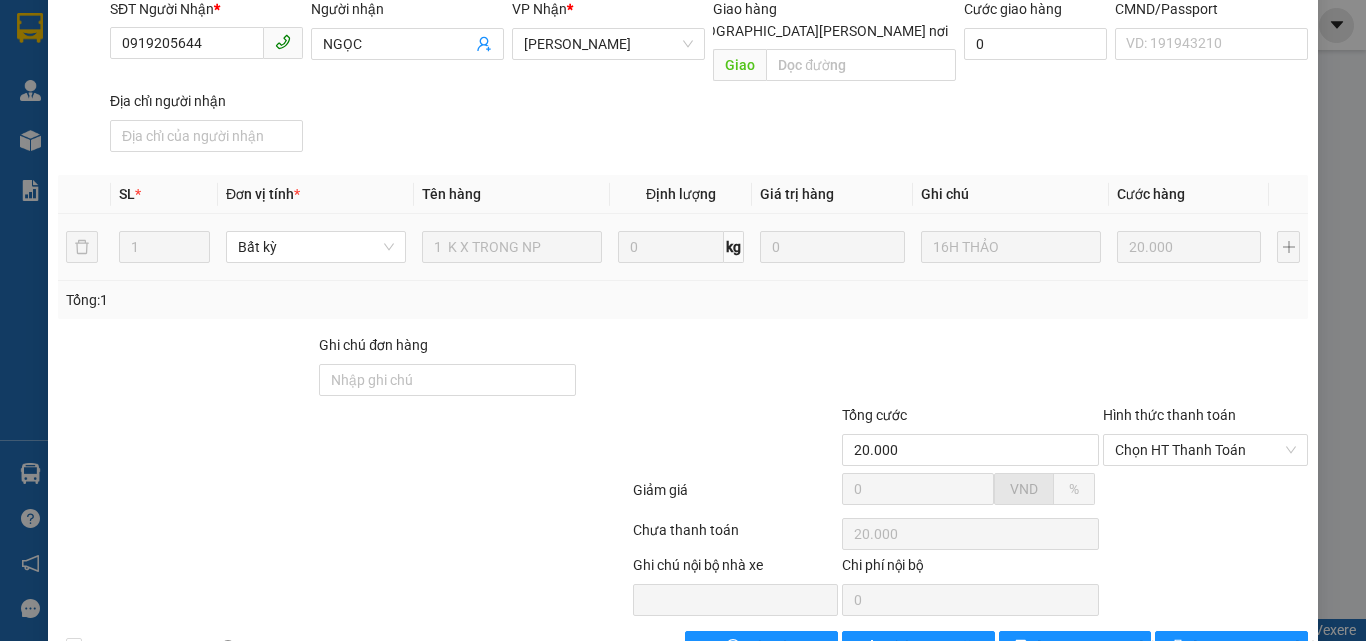 scroll, scrollTop: 278, scrollLeft: 0, axis: vertical 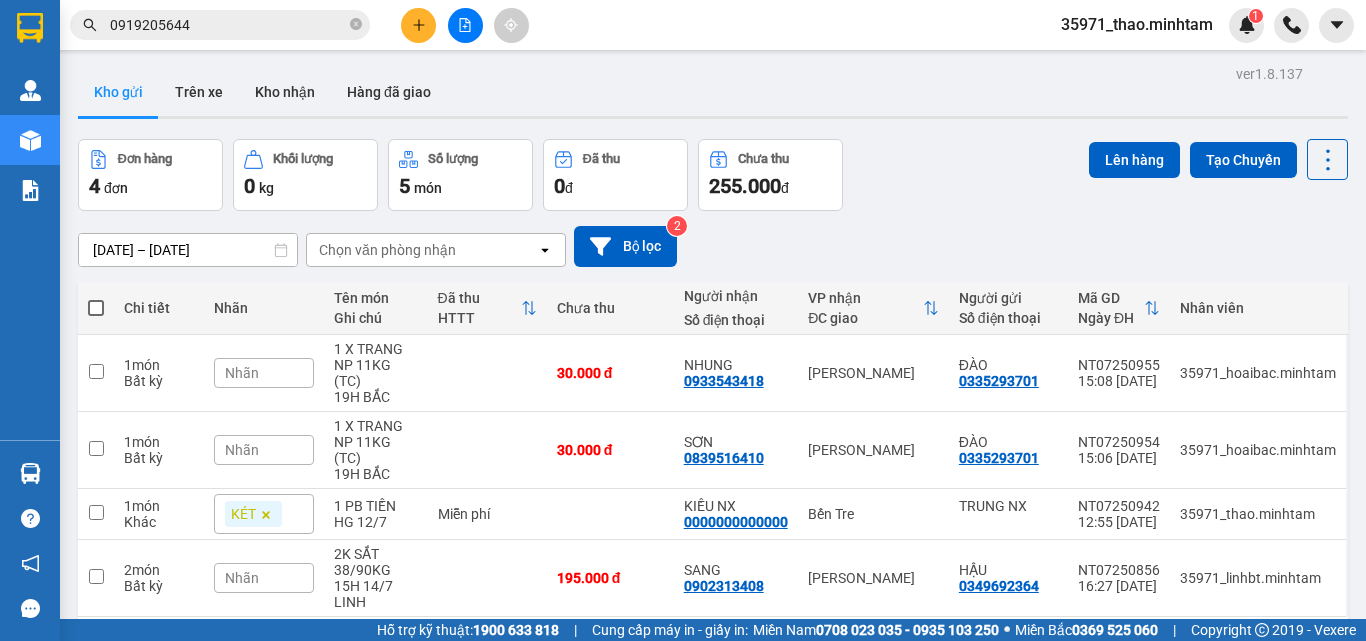 click on "0919205644" at bounding box center [228, 25] 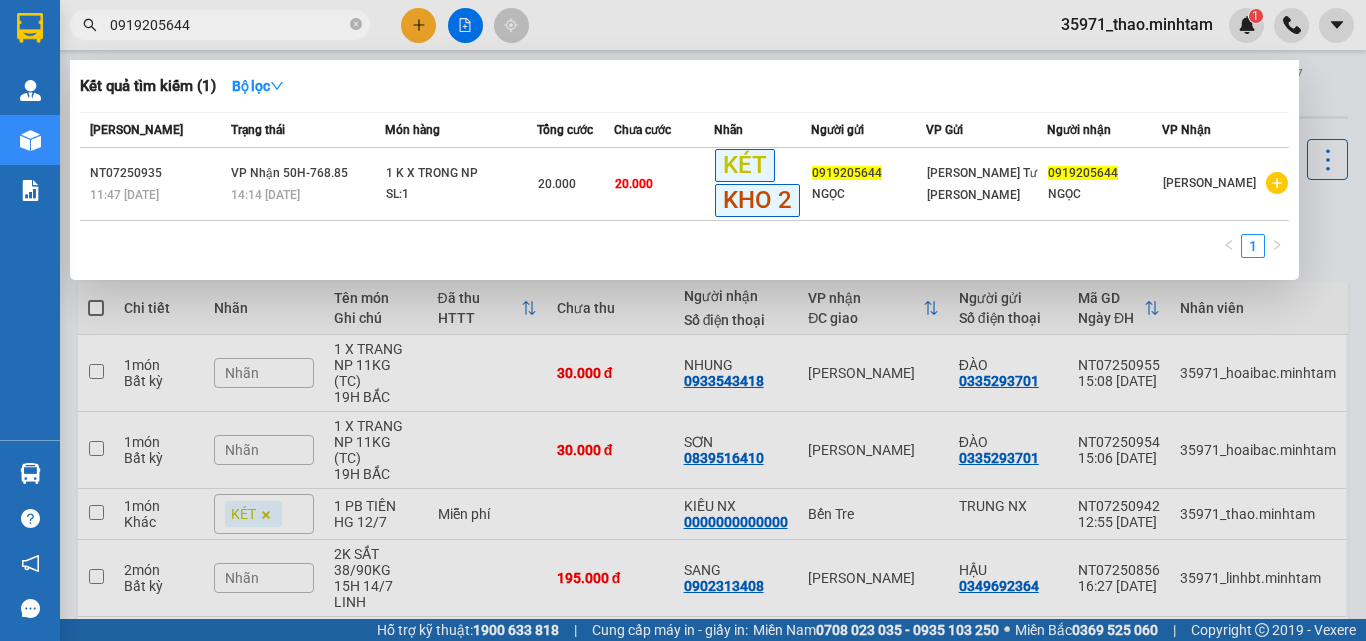 click on "0919205644" at bounding box center (228, 25) 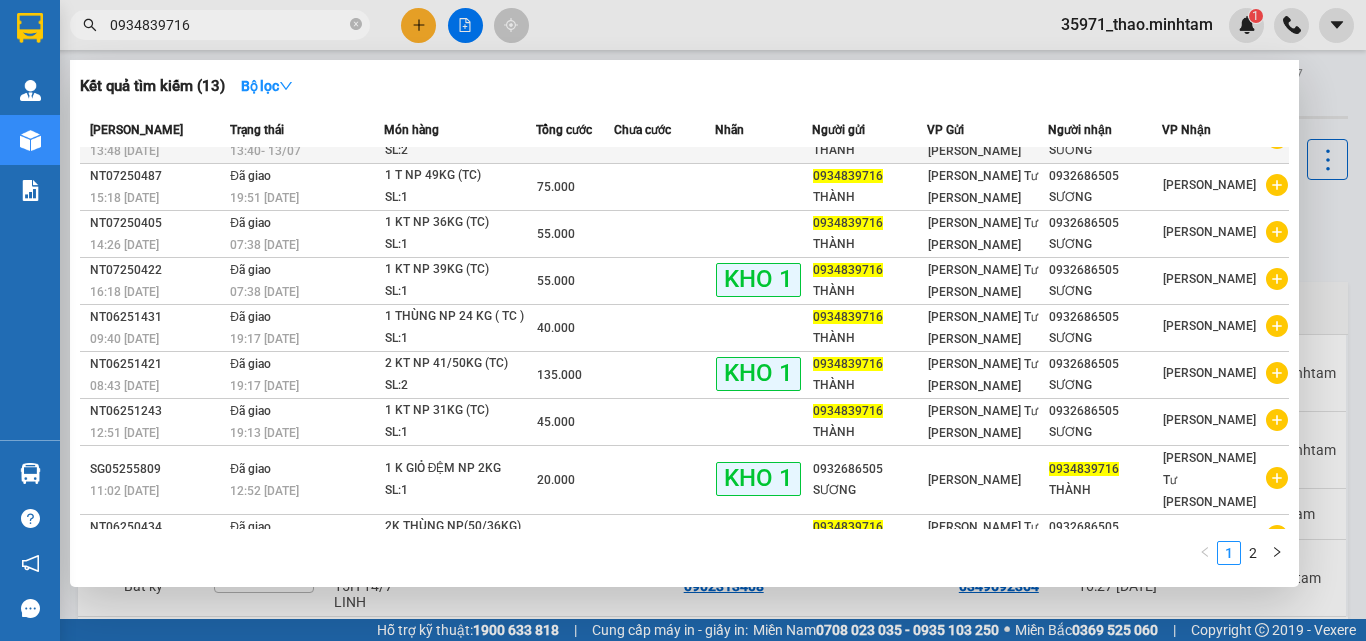 scroll, scrollTop: 0, scrollLeft: 0, axis: both 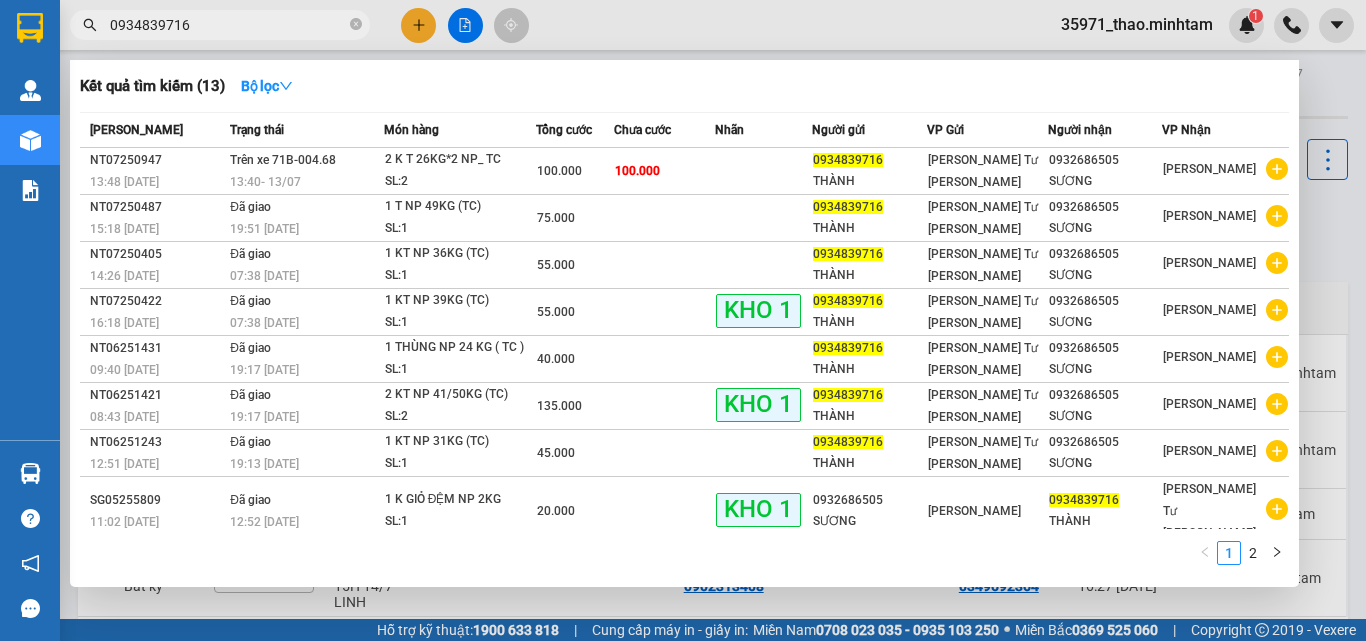 click on "0934839716" at bounding box center [228, 25] 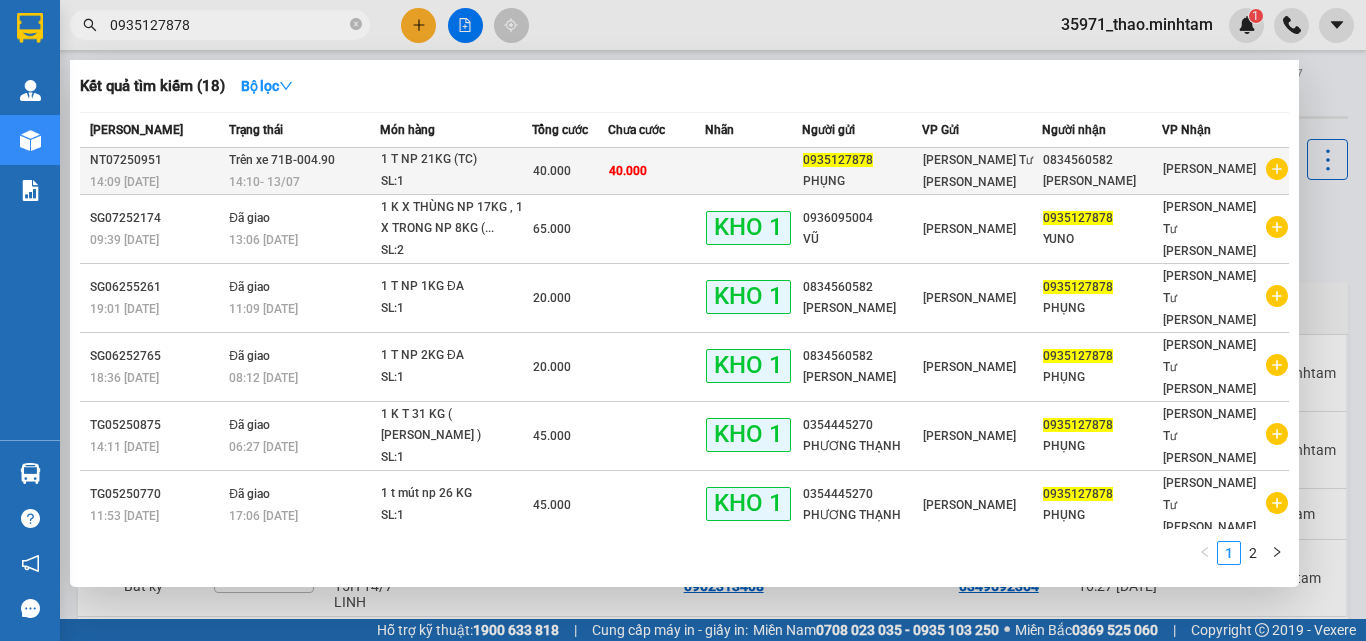 type on "0935127878" 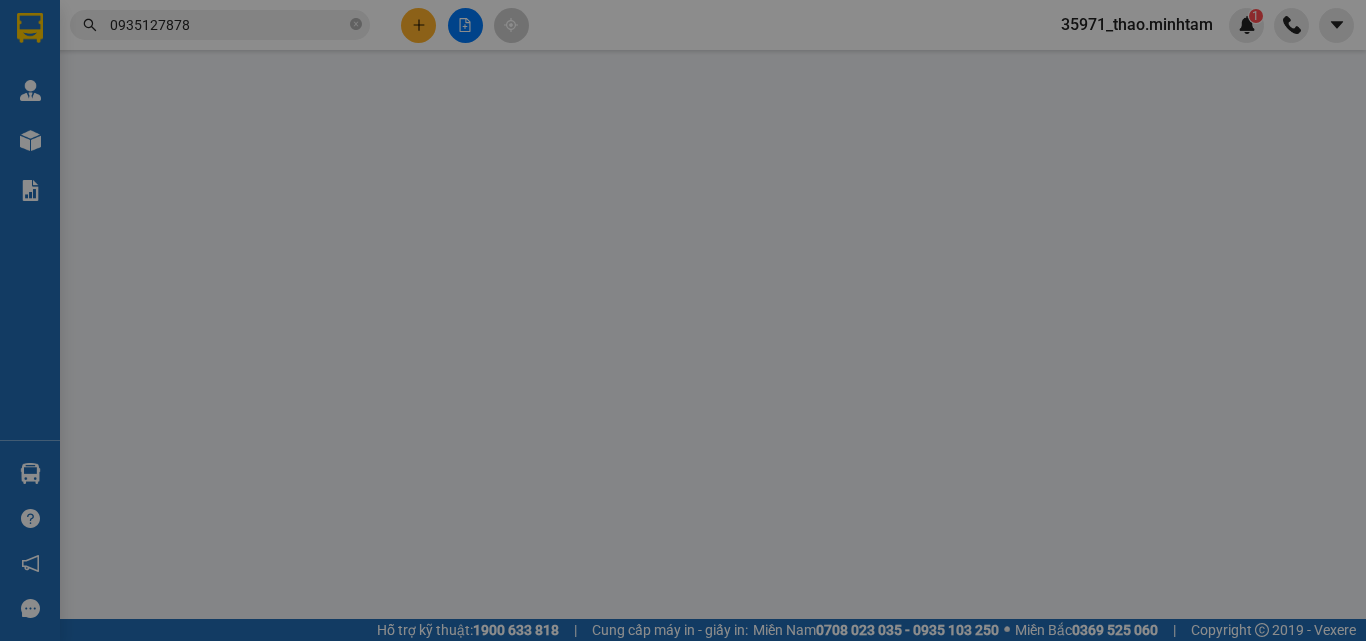 type on "0935127878" 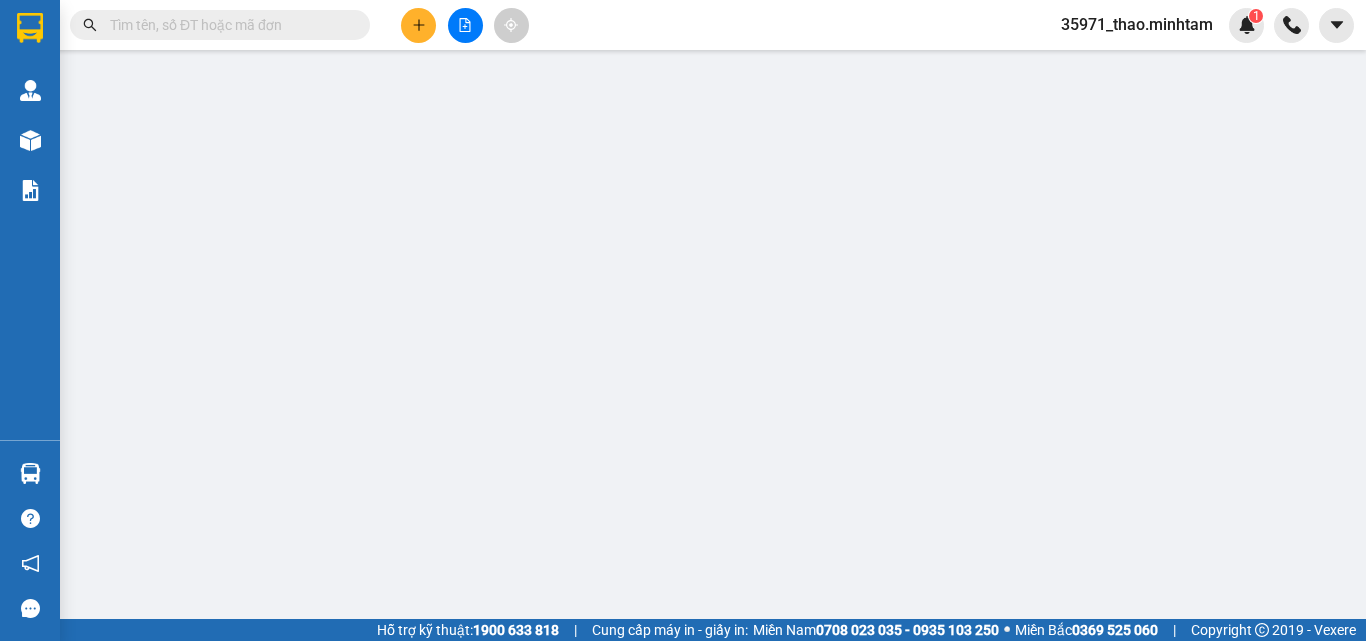 scroll, scrollTop: 0, scrollLeft: 0, axis: both 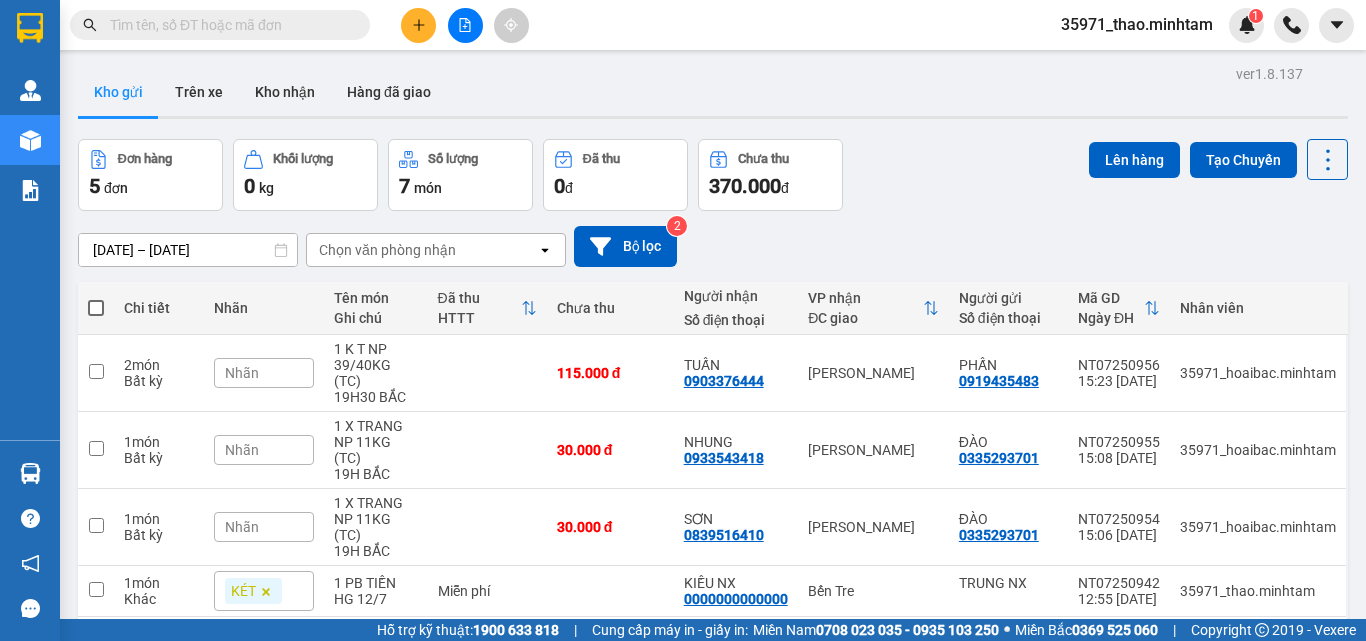click at bounding box center (228, 25) 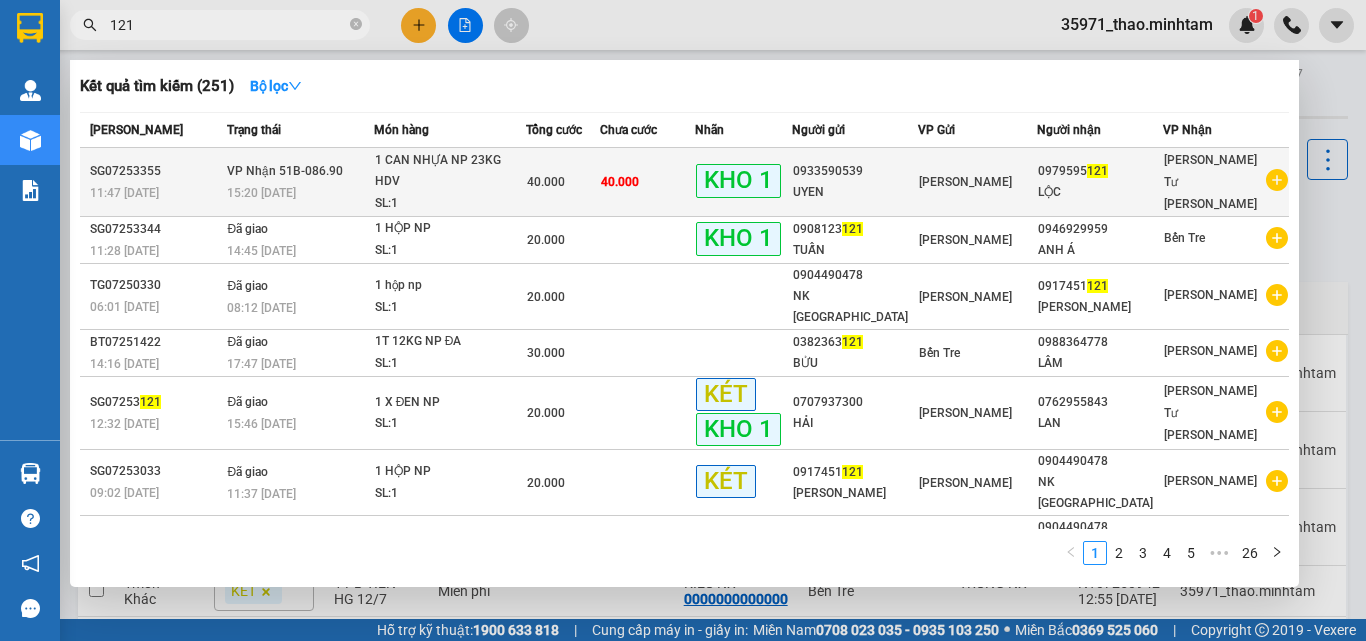 type on "121" 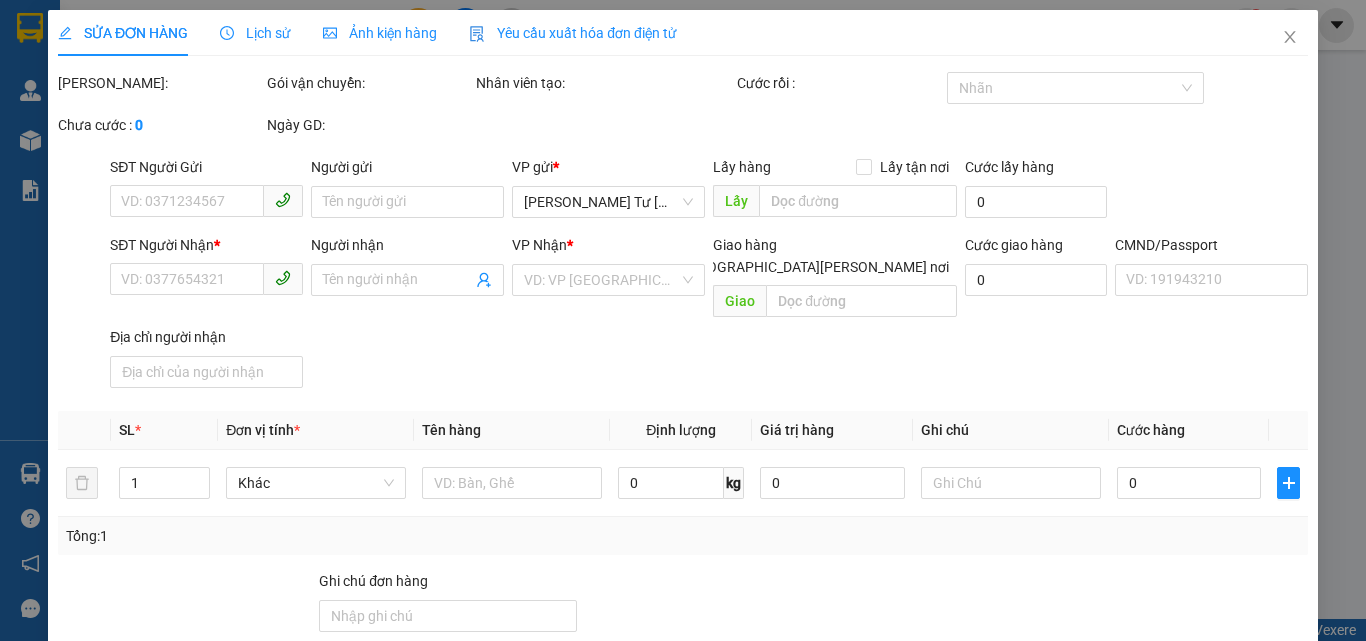 type on "0933590539" 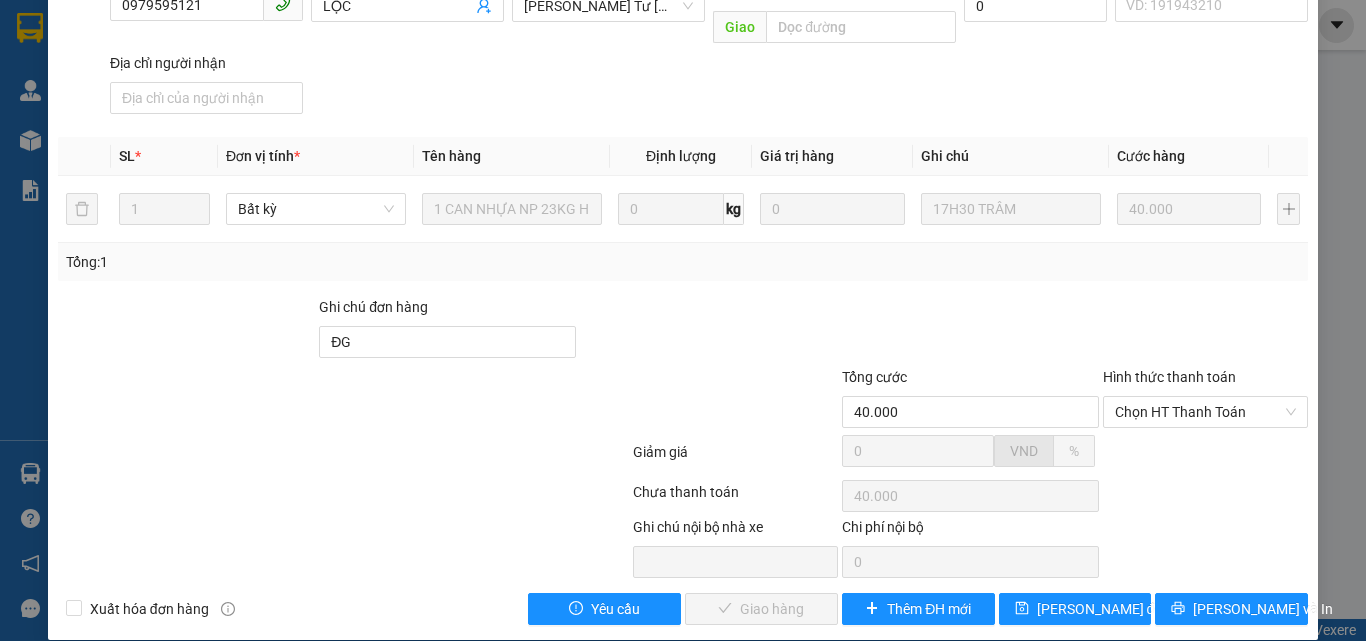 scroll, scrollTop: 278, scrollLeft: 0, axis: vertical 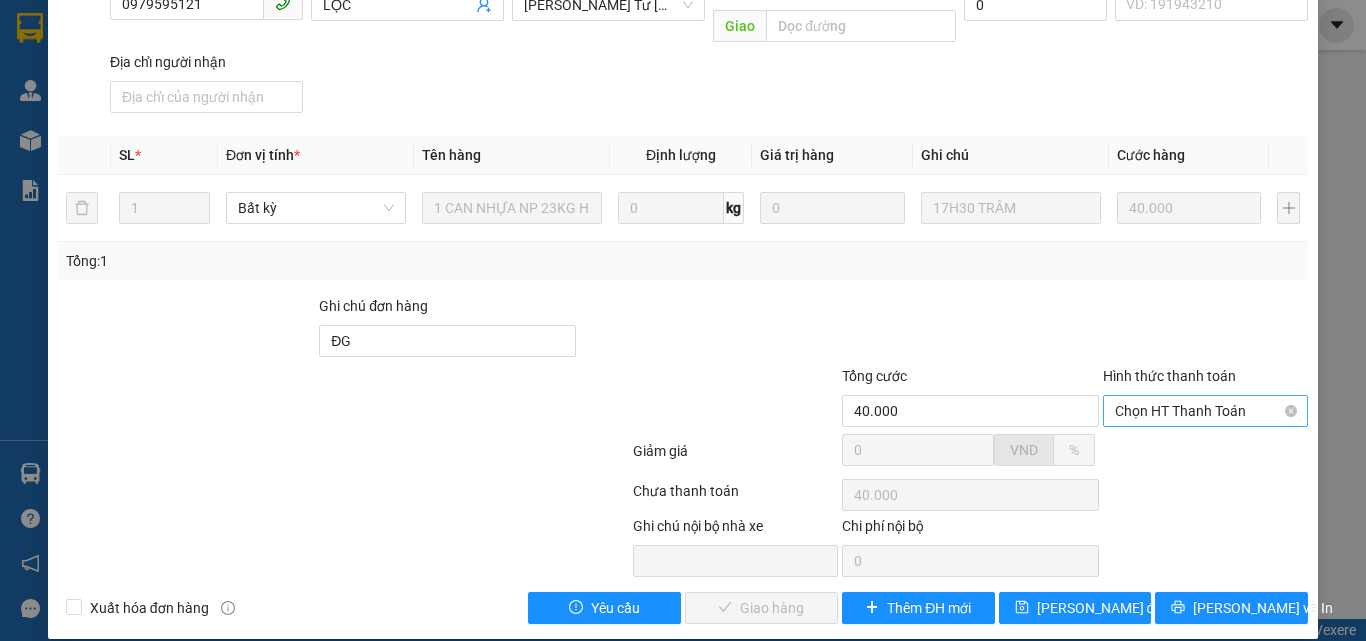 click on "Chọn HT Thanh Toán" at bounding box center (1205, 411) 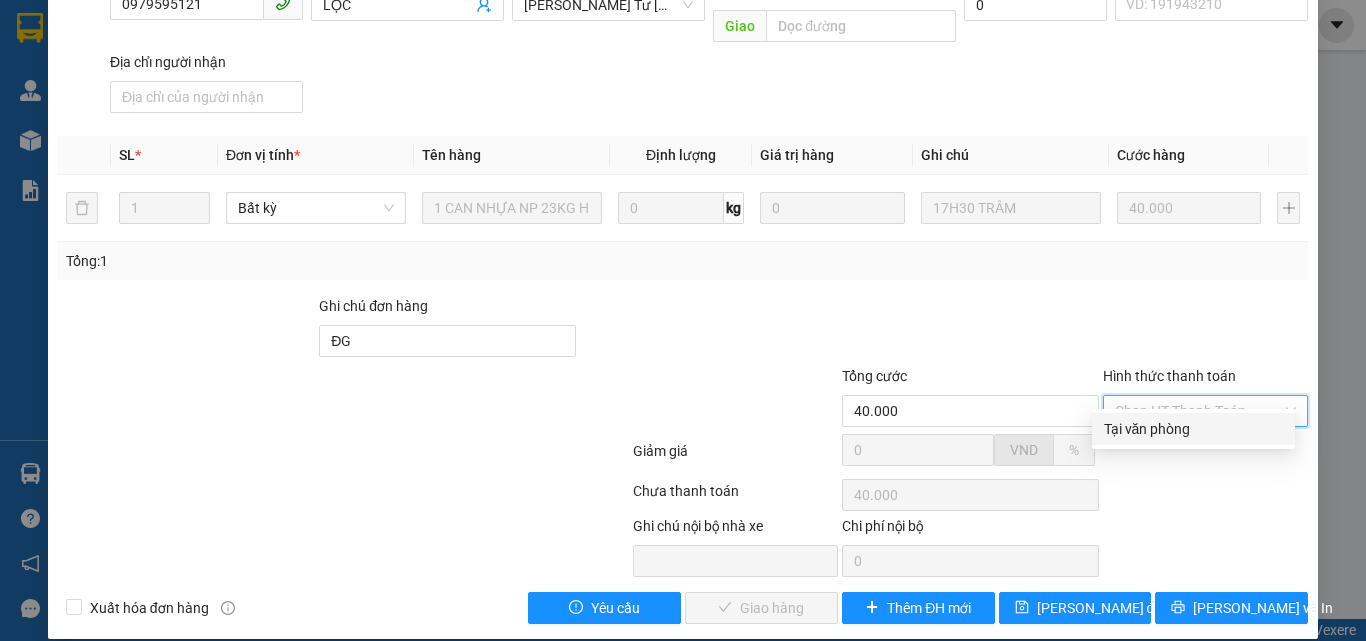 click on "Tại văn phòng" at bounding box center (1193, 429) 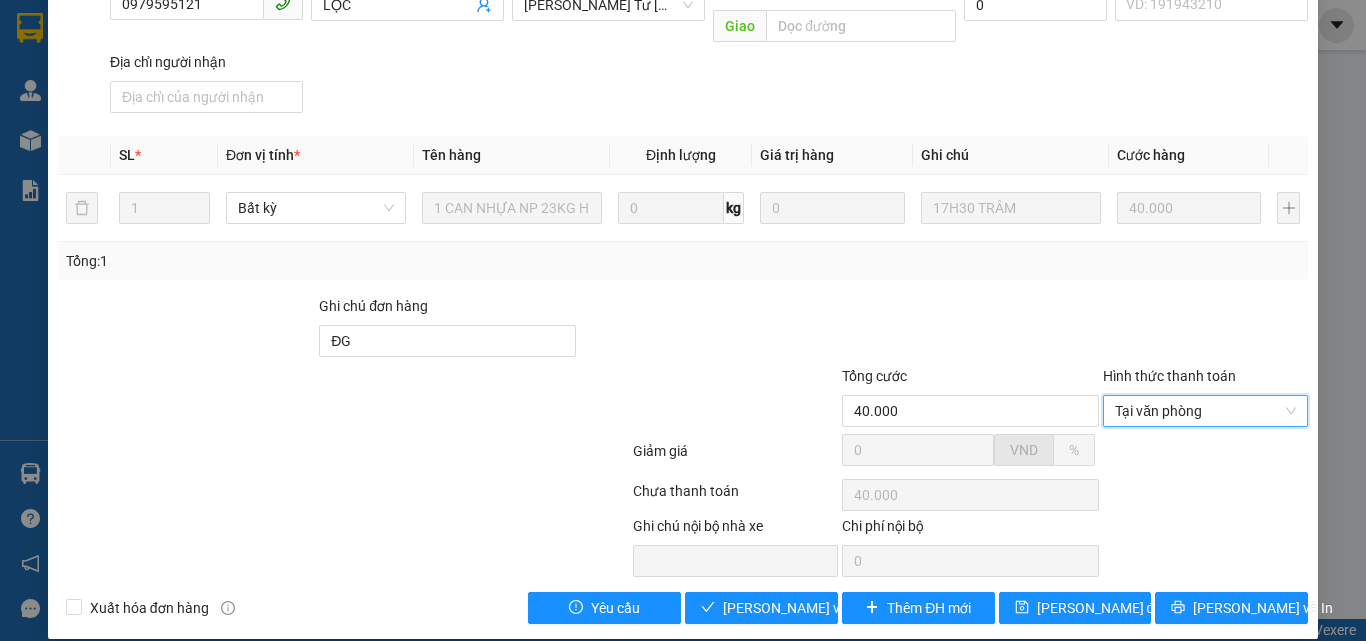 type on "0" 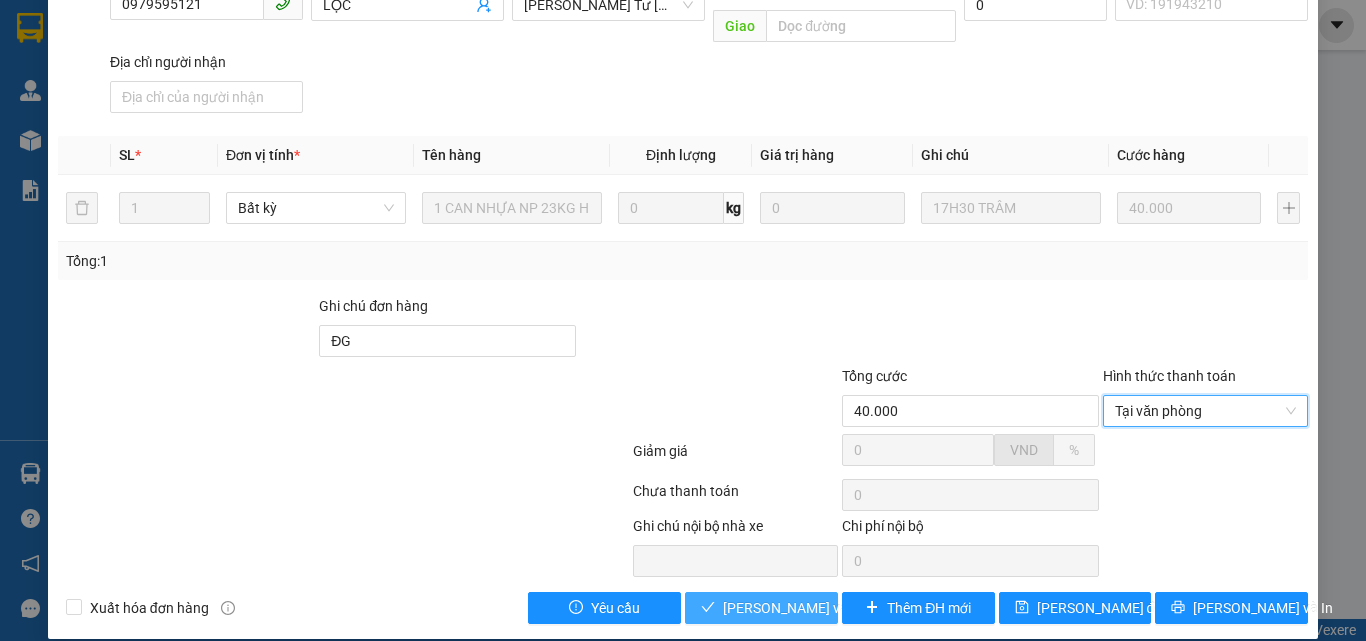 click on "[PERSON_NAME] và Giao hàng" at bounding box center [858, 608] 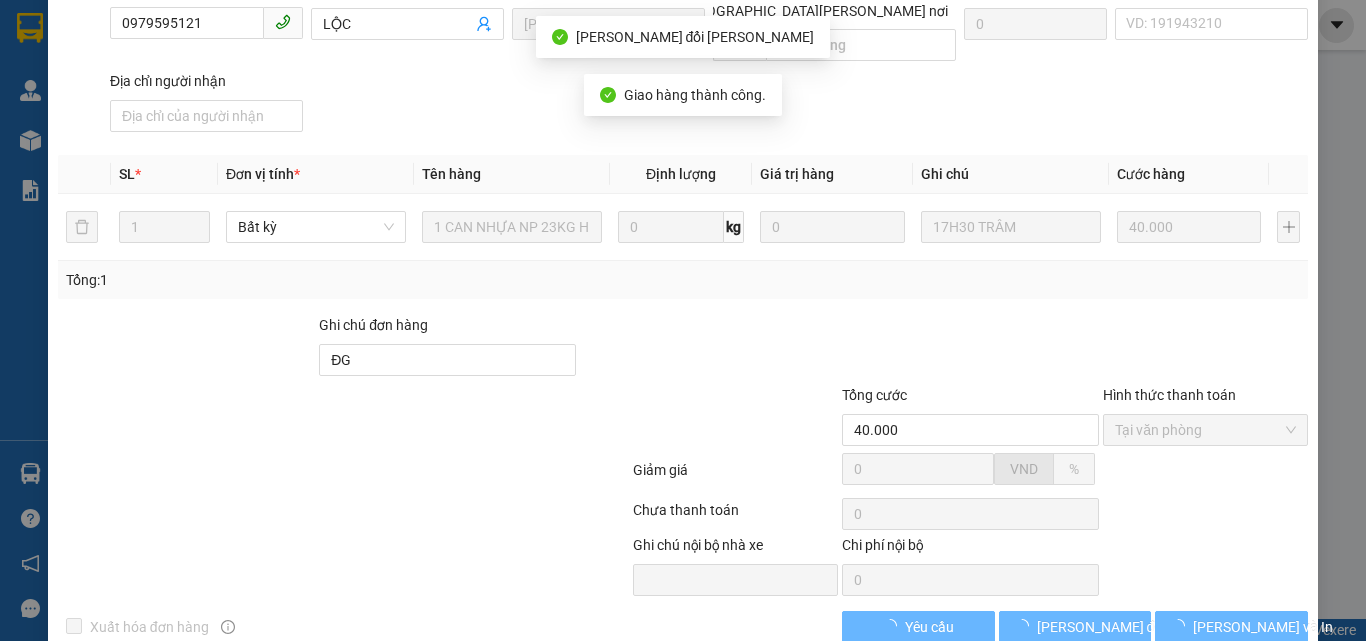 scroll, scrollTop: 297, scrollLeft: 0, axis: vertical 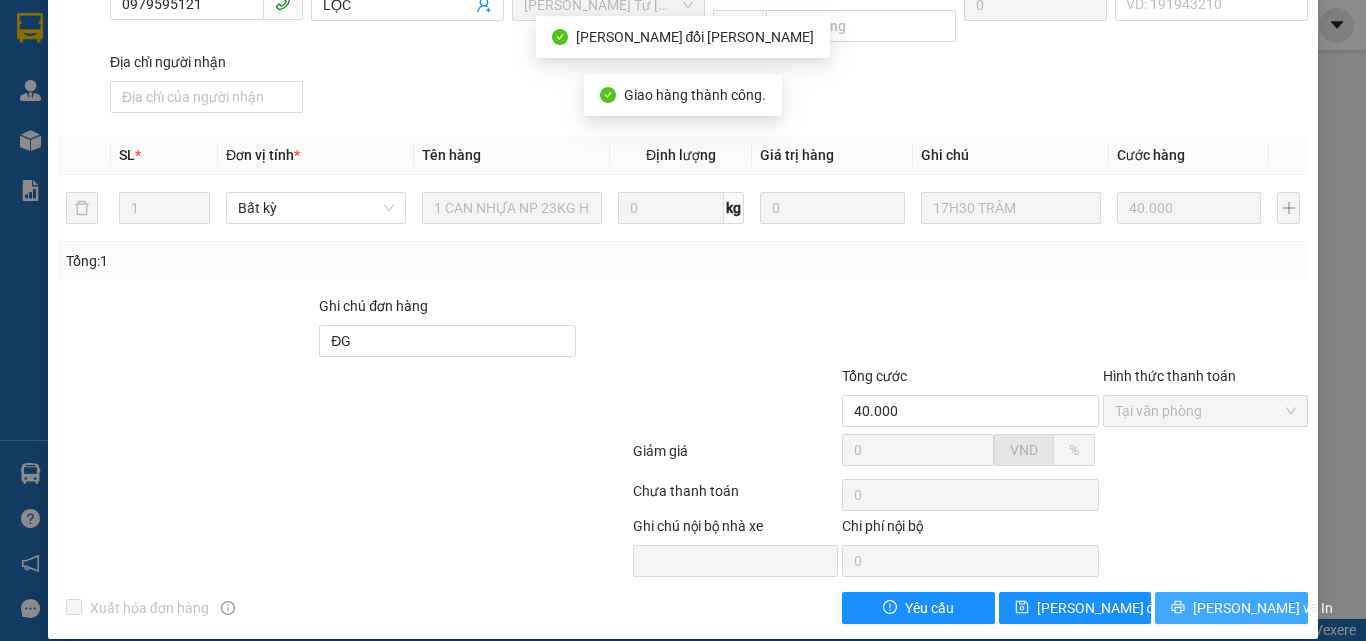click on "[PERSON_NAME] và In" at bounding box center [1263, 608] 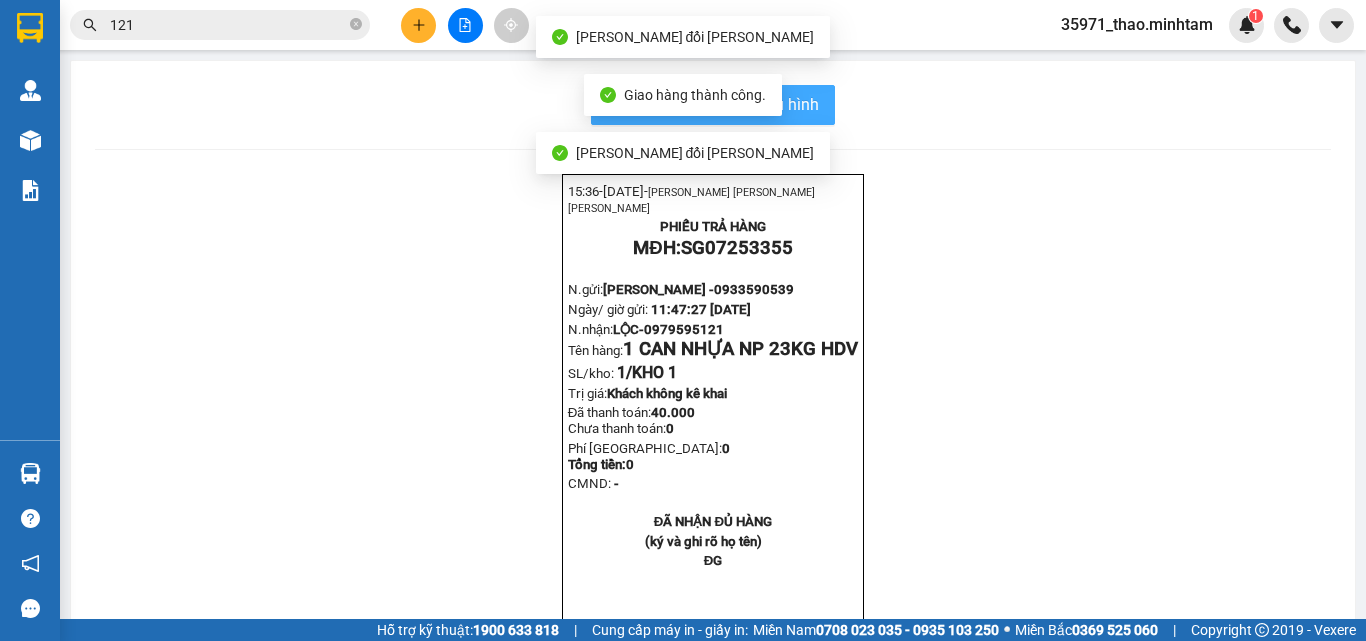 click on "In mẫu biên lai tự cấu hình" at bounding box center [725, 104] 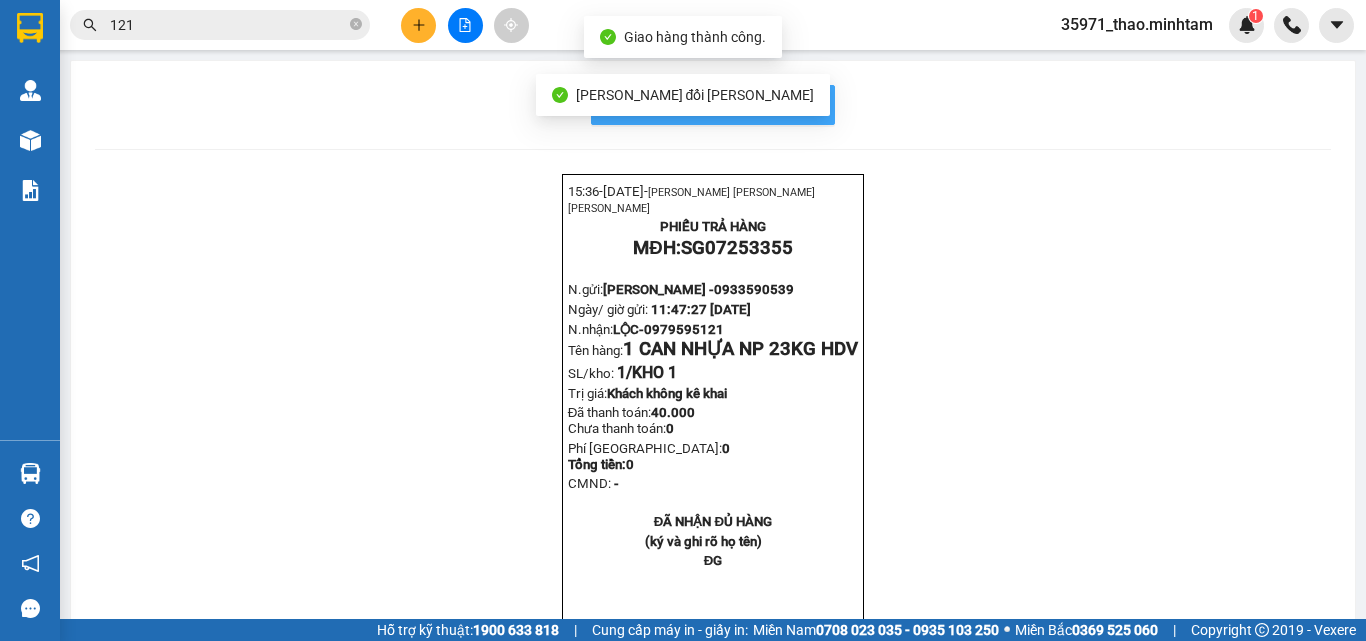 scroll, scrollTop: 0, scrollLeft: 0, axis: both 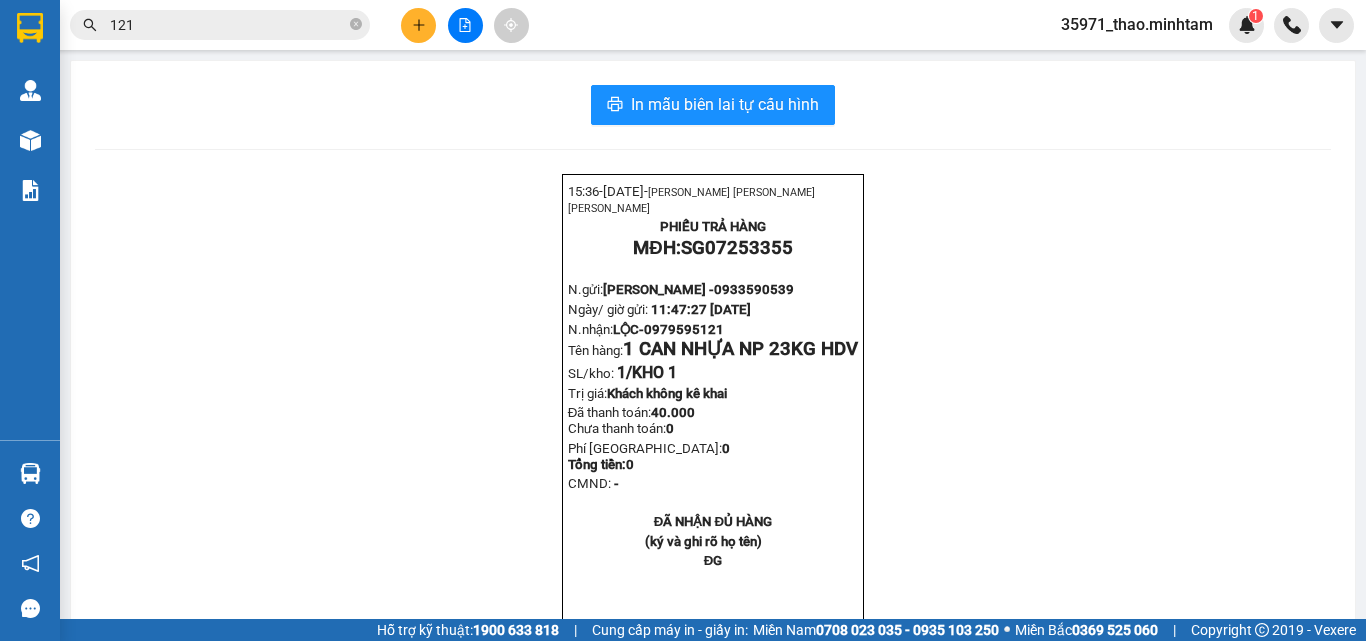 click on "15:36- 13-07-2025- NGUYỄN LÊ THU THẢO
PHIẾU TRẢ HÀNG
MĐH:  SG07253355
N.gửi:  UYEN - 0933590539
Ngày/ giờ gửi:   11:47:27 - 13/07/2025
N.nhận:  LỘC- 0979595121 Tên hàng:  1 CAN NHỰA NP 23KG HDV
SL/kho:   1/ KHO 1
Trị giá:  Khách không kê khai
Đã thanh toán:  40.000    Chưa thanh toán:  0
Phí TN:  0 Tổng tiền:  0
CMND:    -
ĐÃ NHẬN ĐỦ HÀNG
(ký và ghi rõ họ tên)
ĐG" at bounding box center (713, 438) 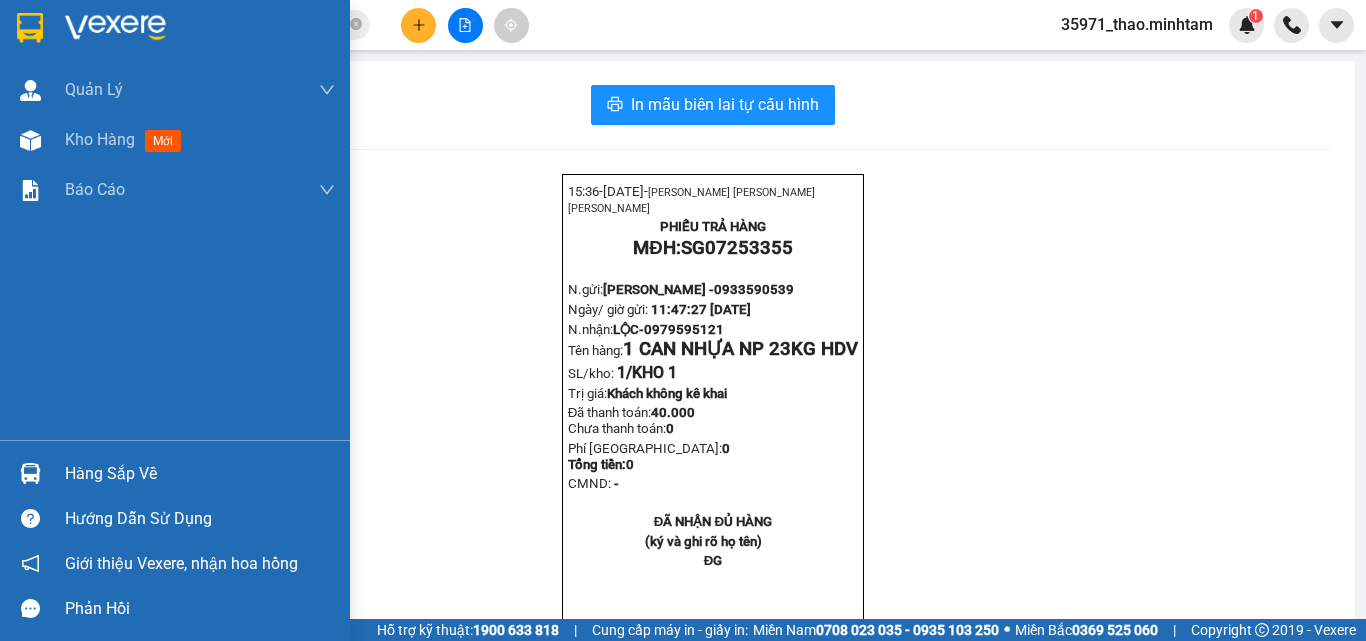 click at bounding box center (115, 28) 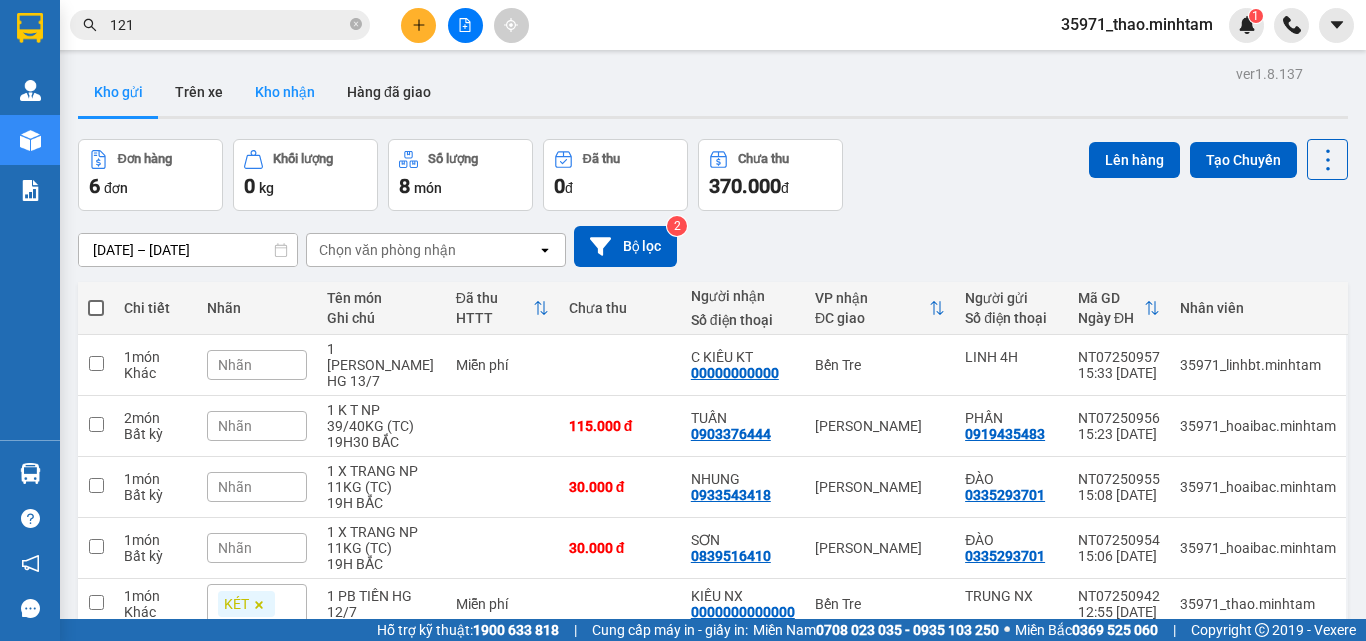 click on "Kho nhận" at bounding box center (285, 92) 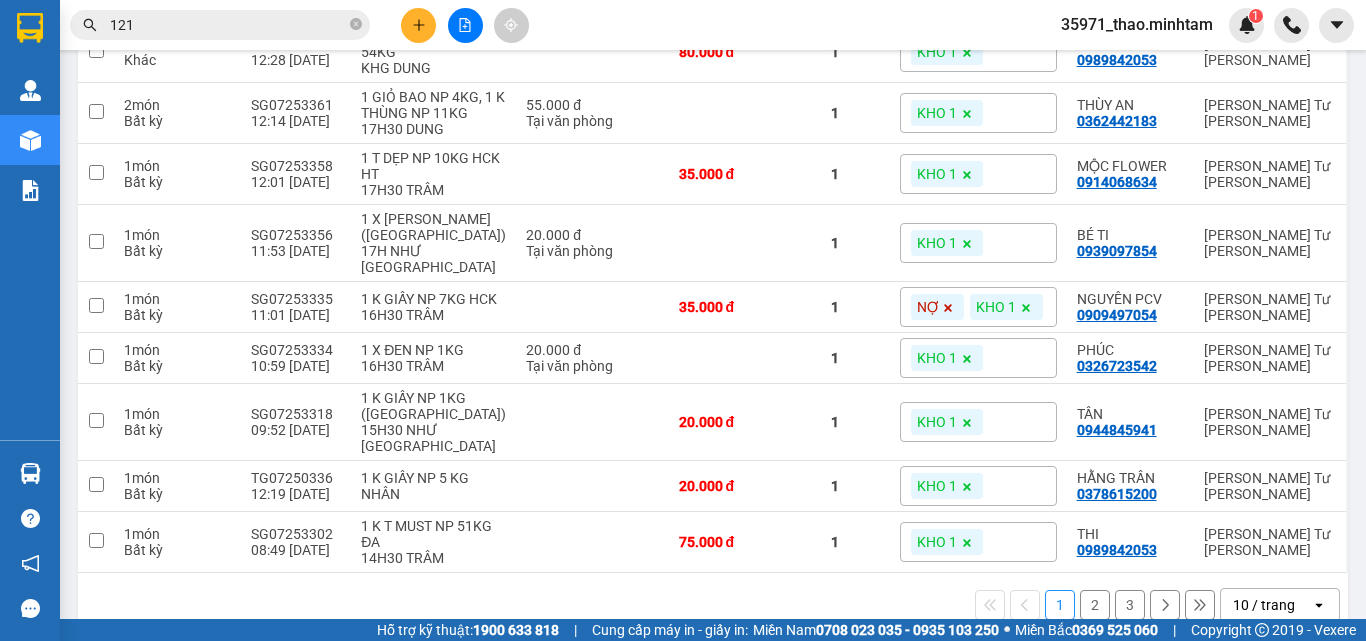 scroll, scrollTop: 378, scrollLeft: 0, axis: vertical 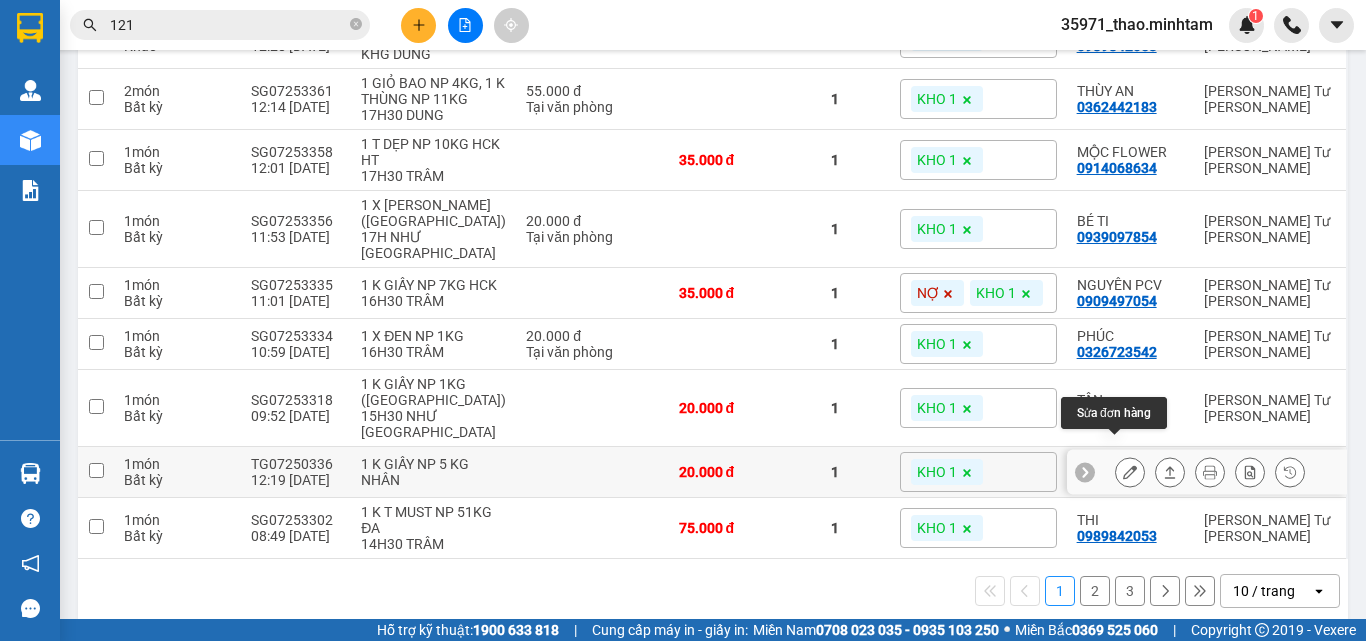 click 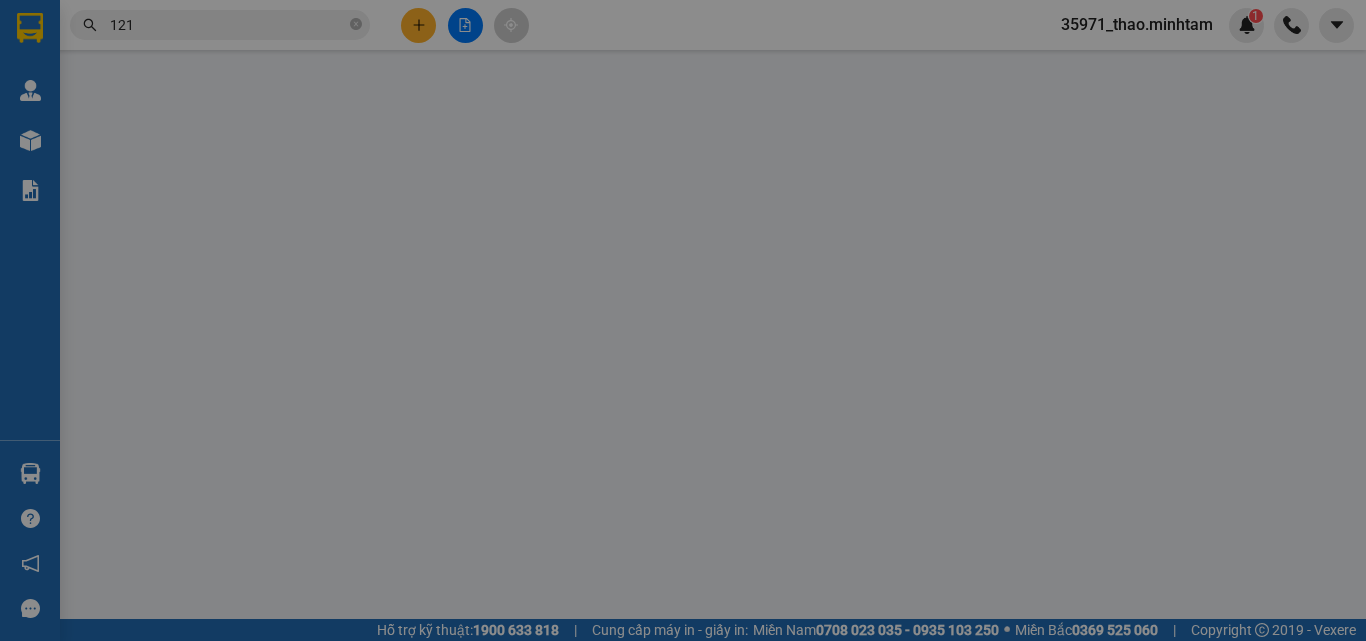 type on "0886175733" 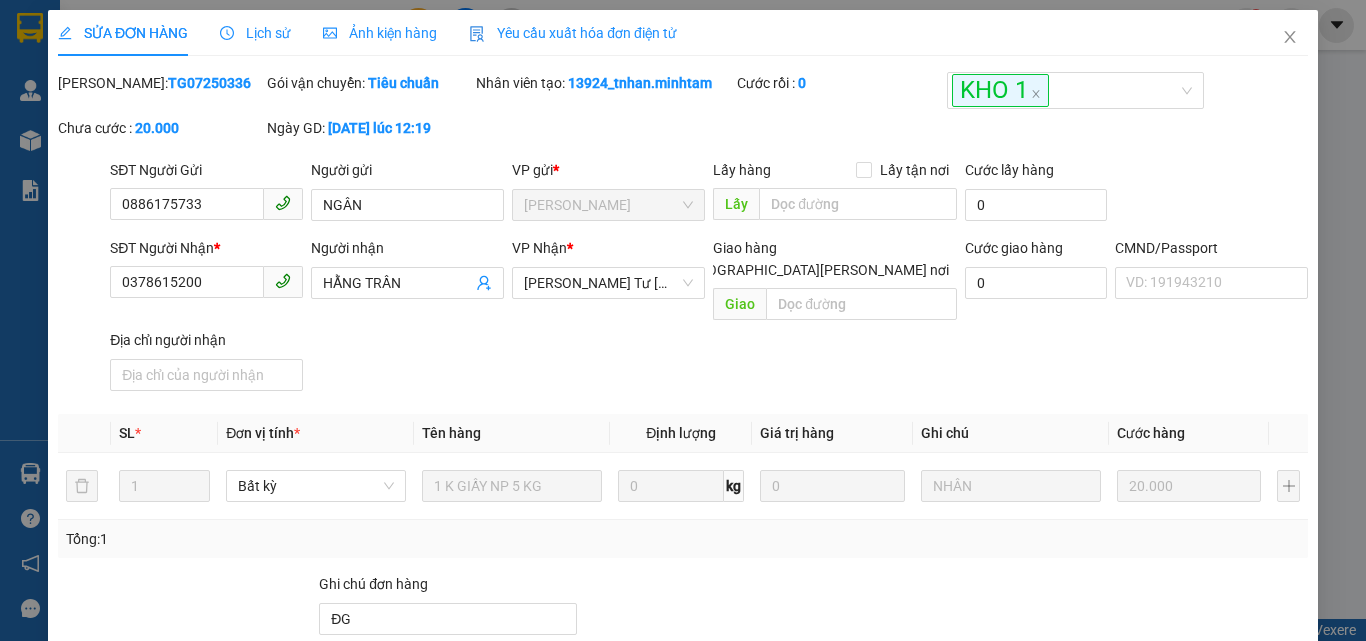 scroll, scrollTop: 0, scrollLeft: 0, axis: both 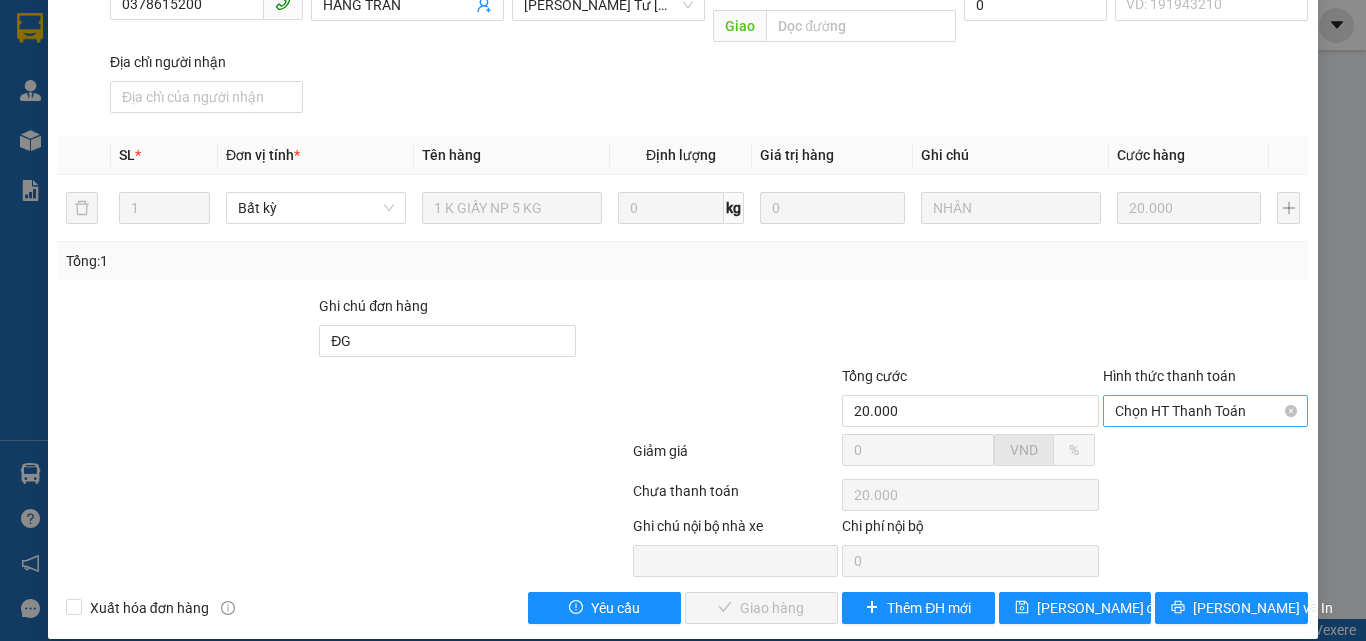 click on "Chọn HT Thanh Toán" at bounding box center [1205, 411] 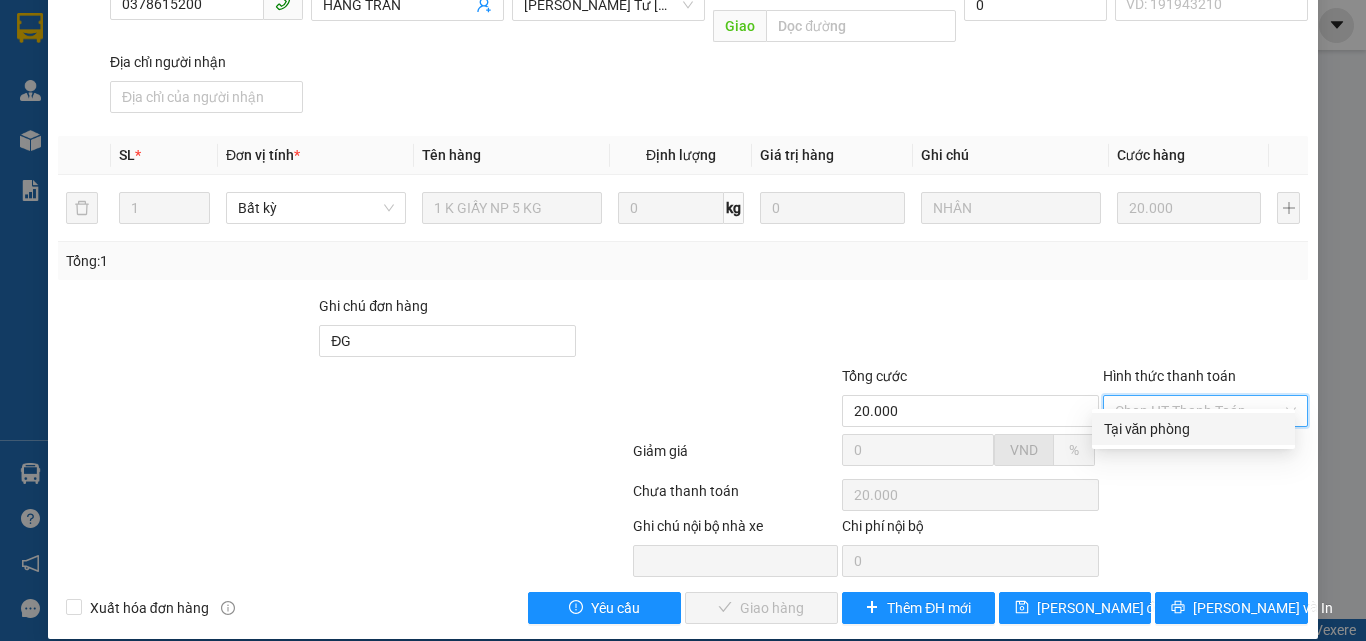 click on "Tại văn phòng" at bounding box center [1193, 429] 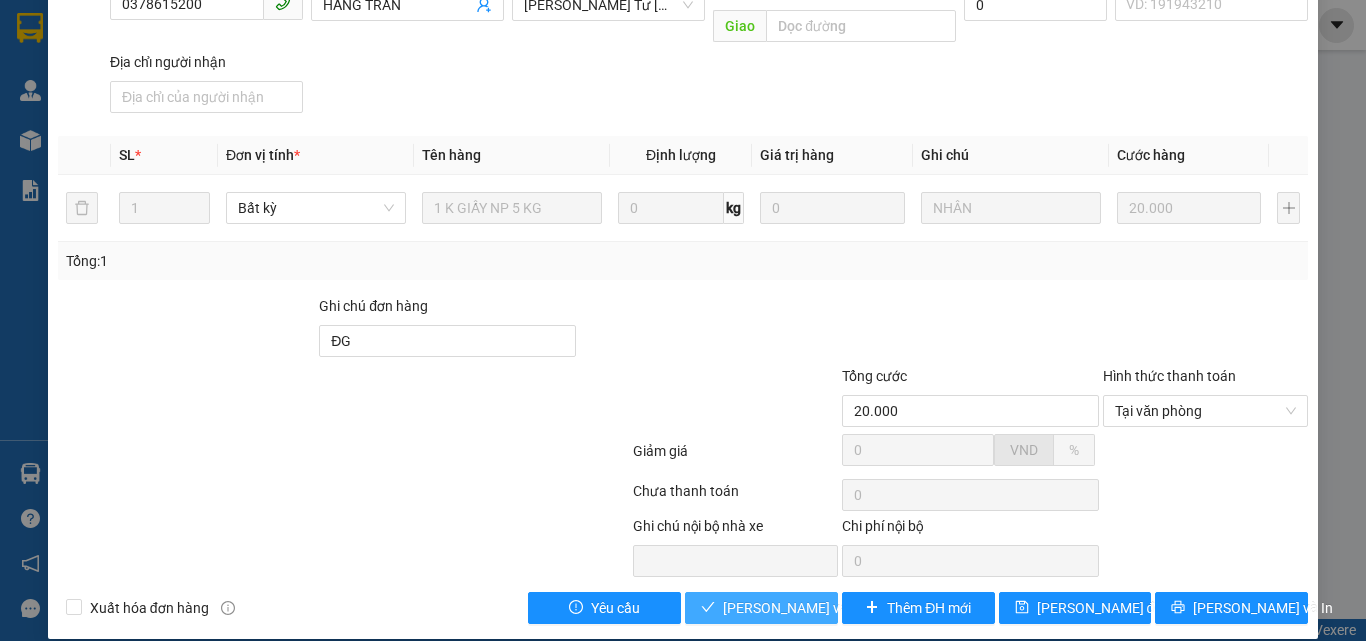 click on "[PERSON_NAME] và Giao hàng" at bounding box center [858, 608] 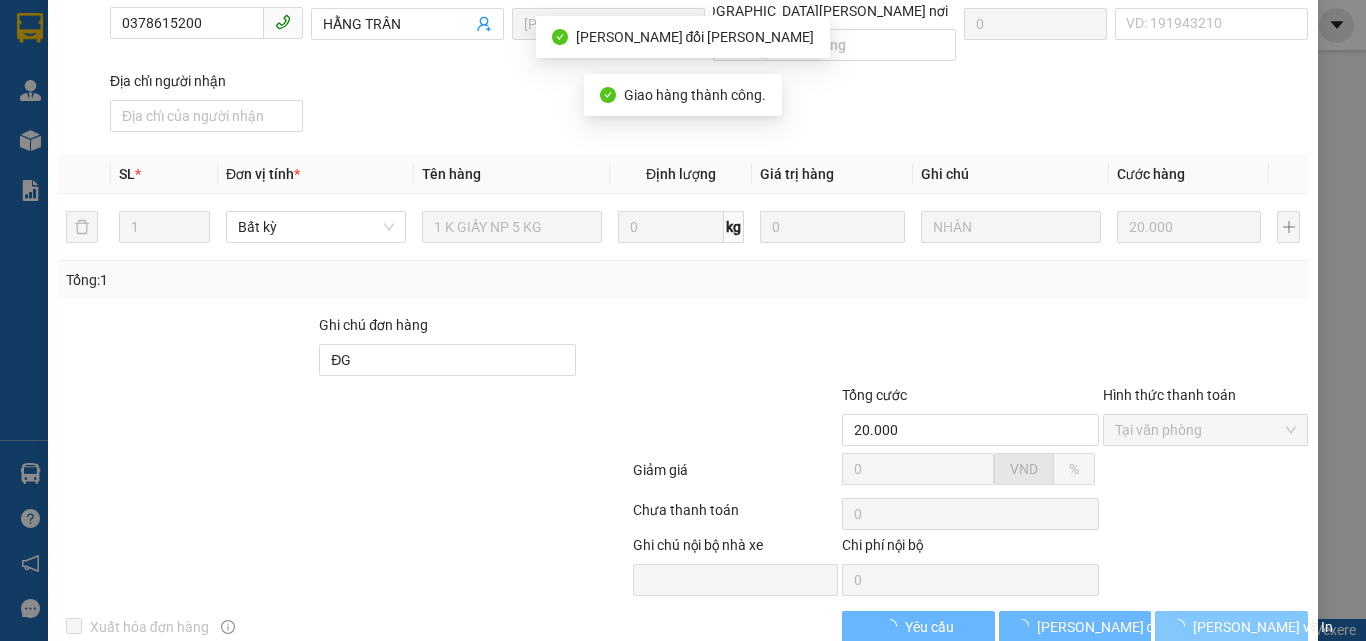 scroll, scrollTop: 297, scrollLeft: 0, axis: vertical 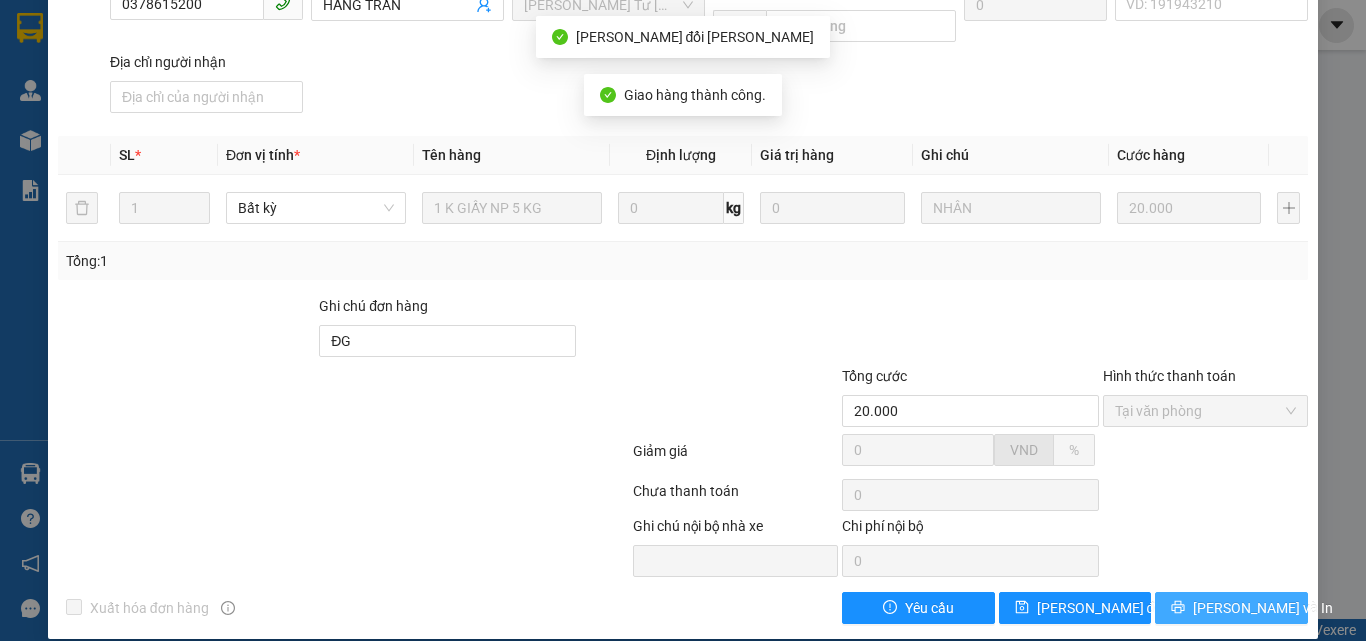 click on "[PERSON_NAME] và In" at bounding box center [1263, 608] 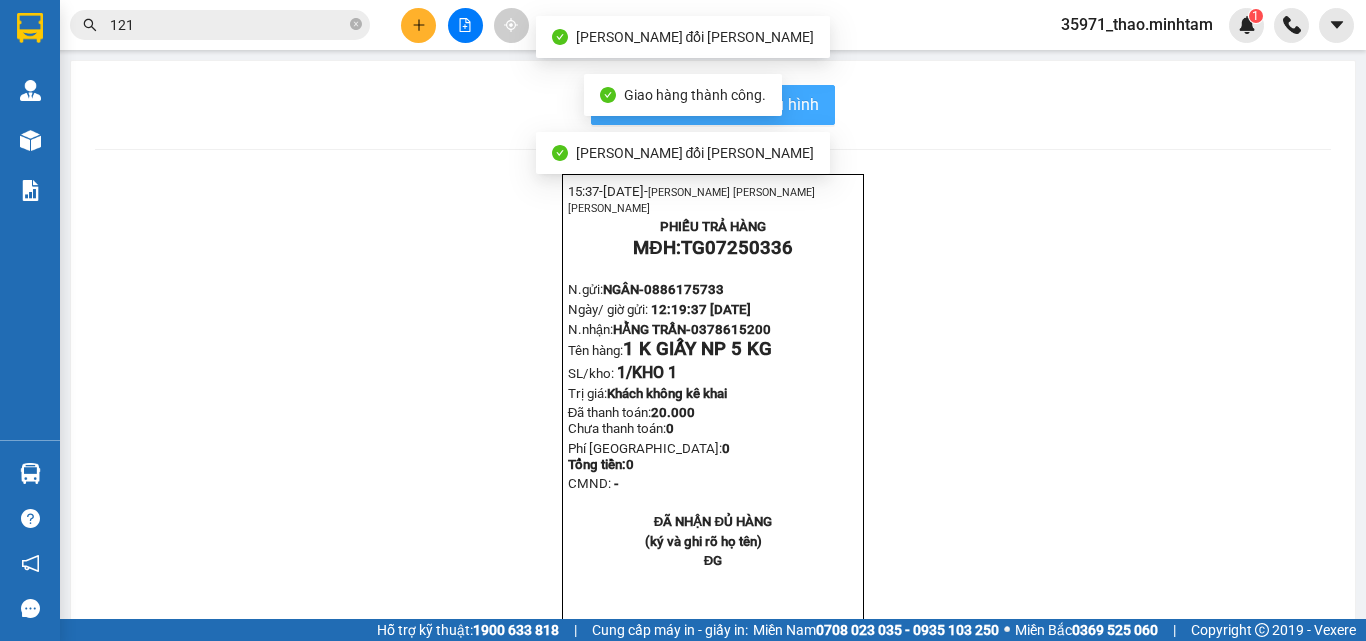 click on "In mẫu biên lai tự cấu hình" at bounding box center (725, 104) 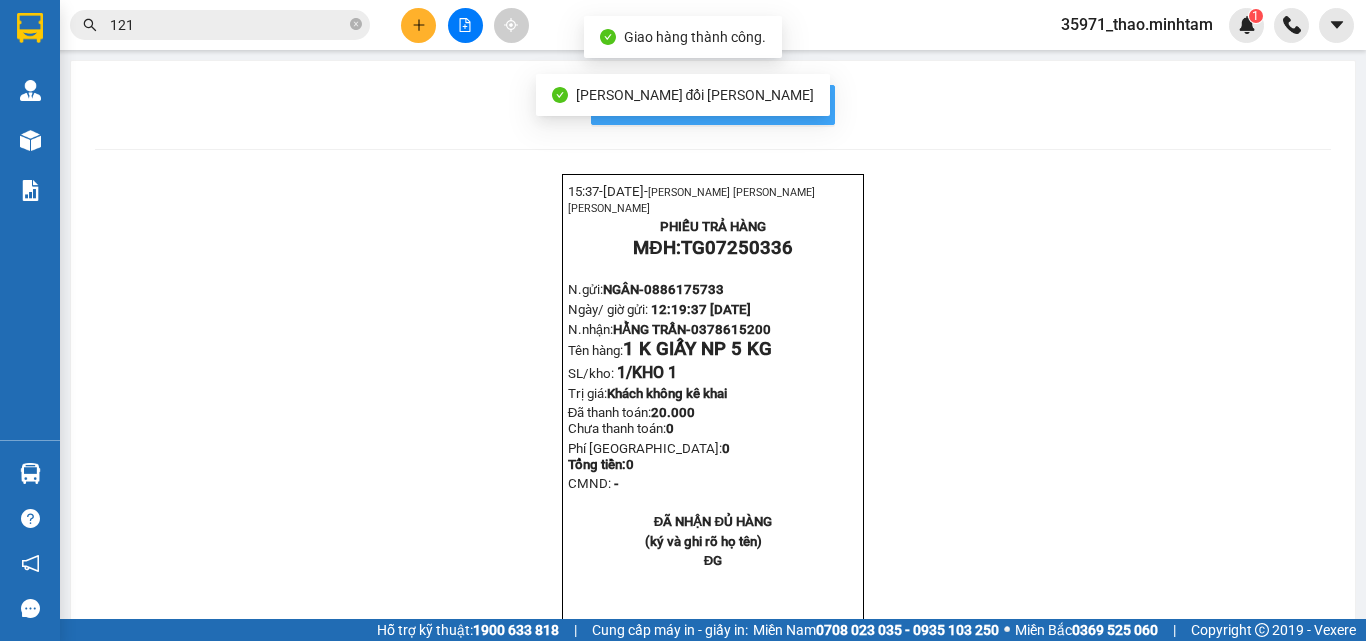 scroll, scrollTop: 0, scrollLeft: 0, axis: both 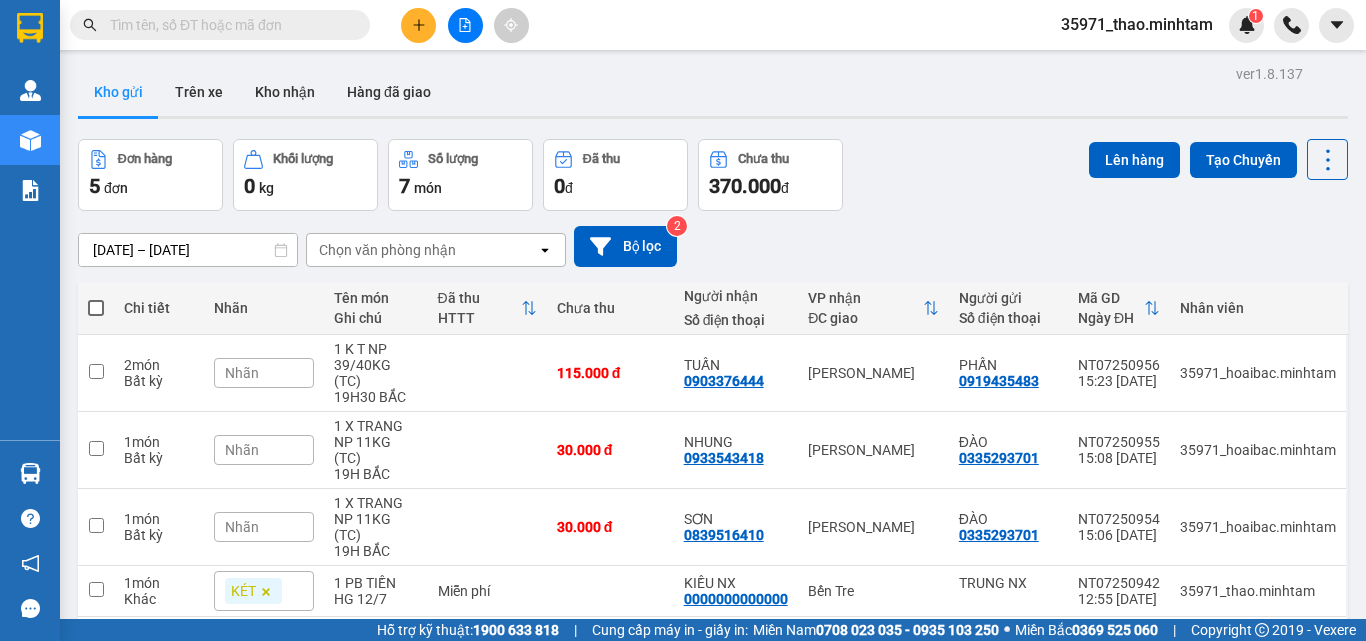 click at bounding box center [228, 25] 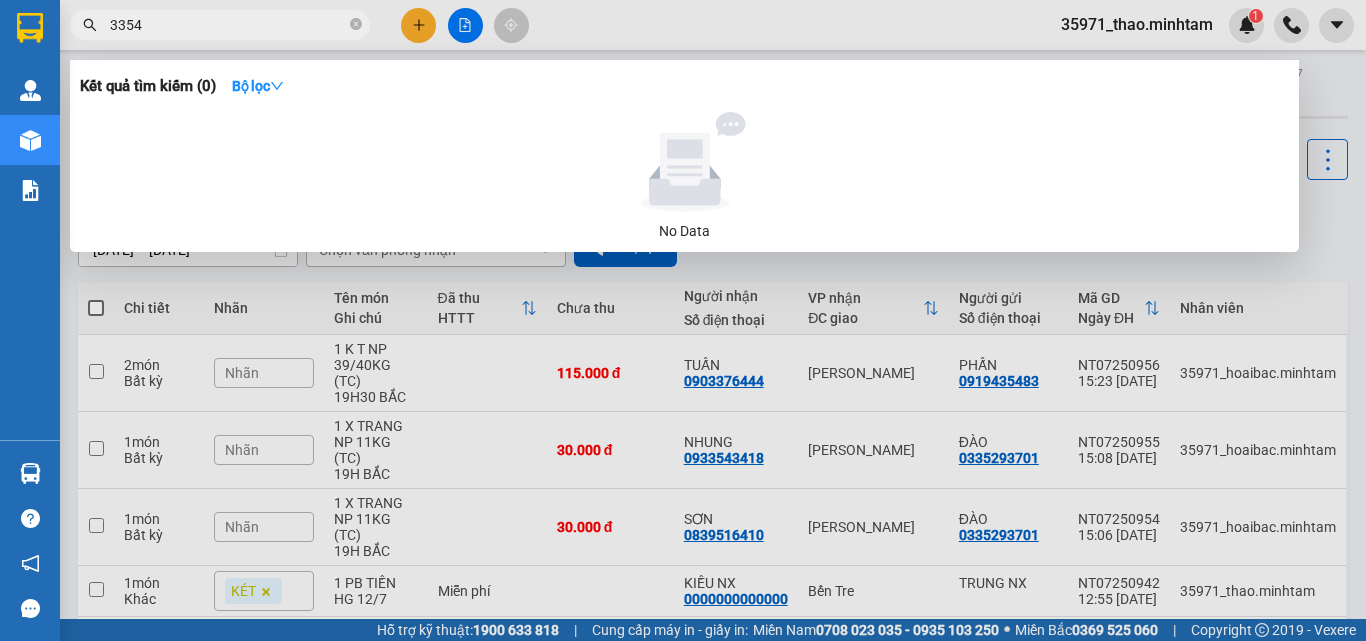 type on "3354" 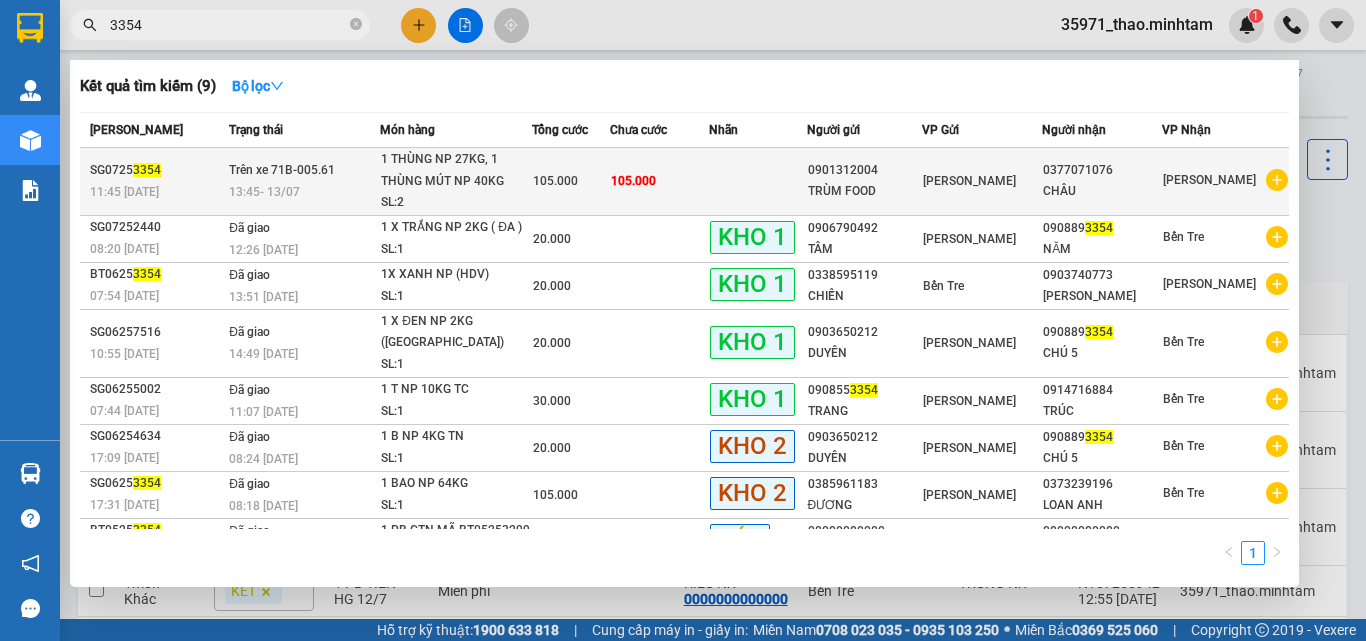 click on "Trên xe   71B-005.61" at bounding box center [282, 170] 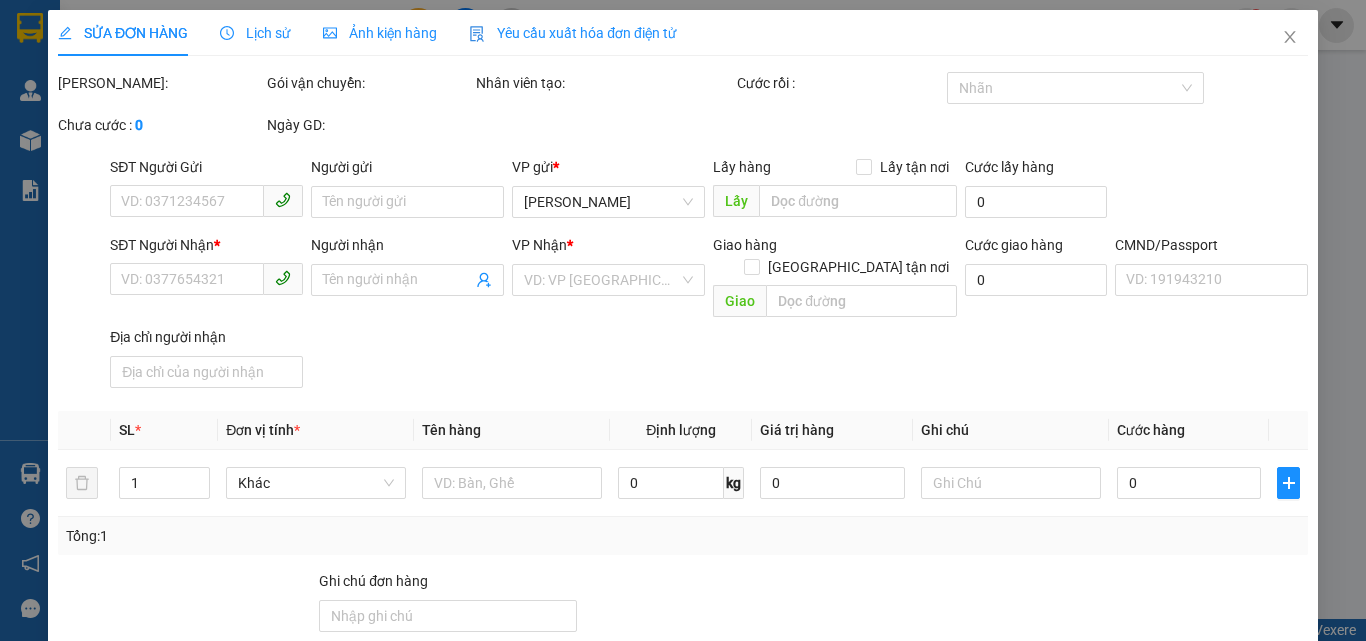 type on "0901312004" 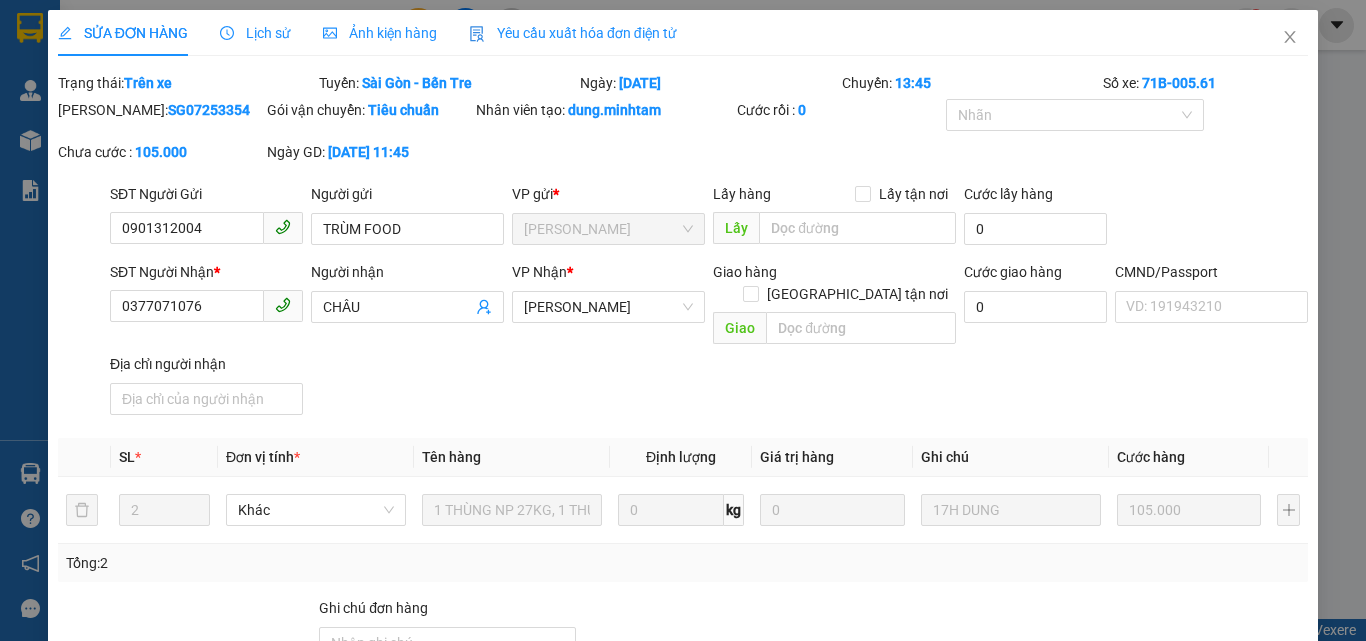 click on "Lịch sử" at bounding box center (255, 33) 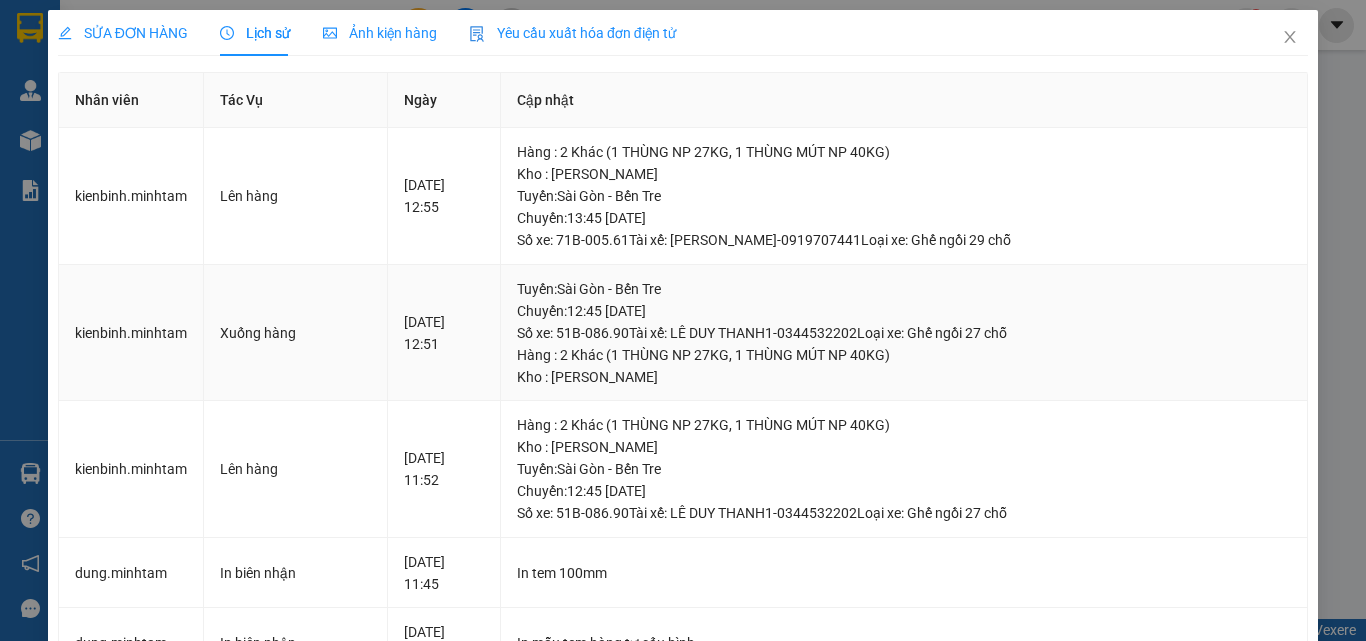 scroll, scrollTop: 133, scrollLeft: 0, axis: vertical 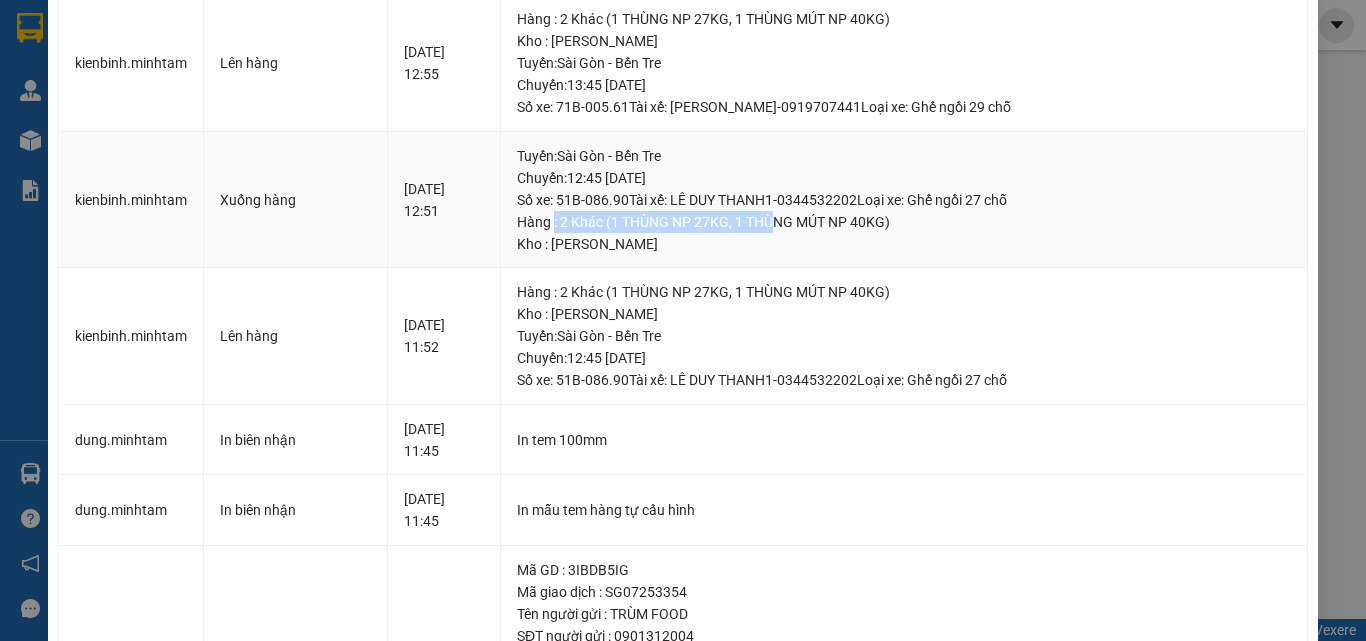 drag, startPoint x: 569, startPoint y: 222, endPoint x: 784, endPoint y: 221, distance: 215.00232 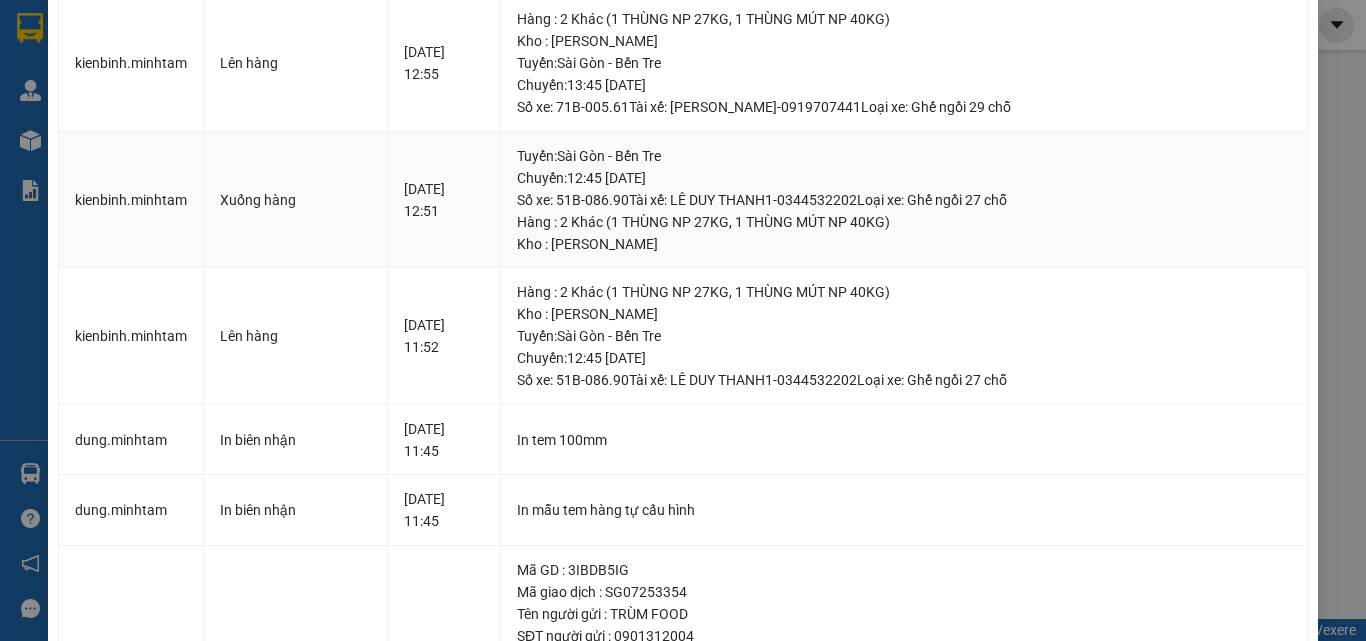 click on "Tuyến  :  Sài Gòn - Bến Tre Chuyến:  12:45   ngày 13-07-2025 Số xe: 51B-086.90  Tài xế: LÊ DUY THANH1-0344532202  Loại xe: Ghế ngồi 27 chỗ" at bounding box center (904, 178) 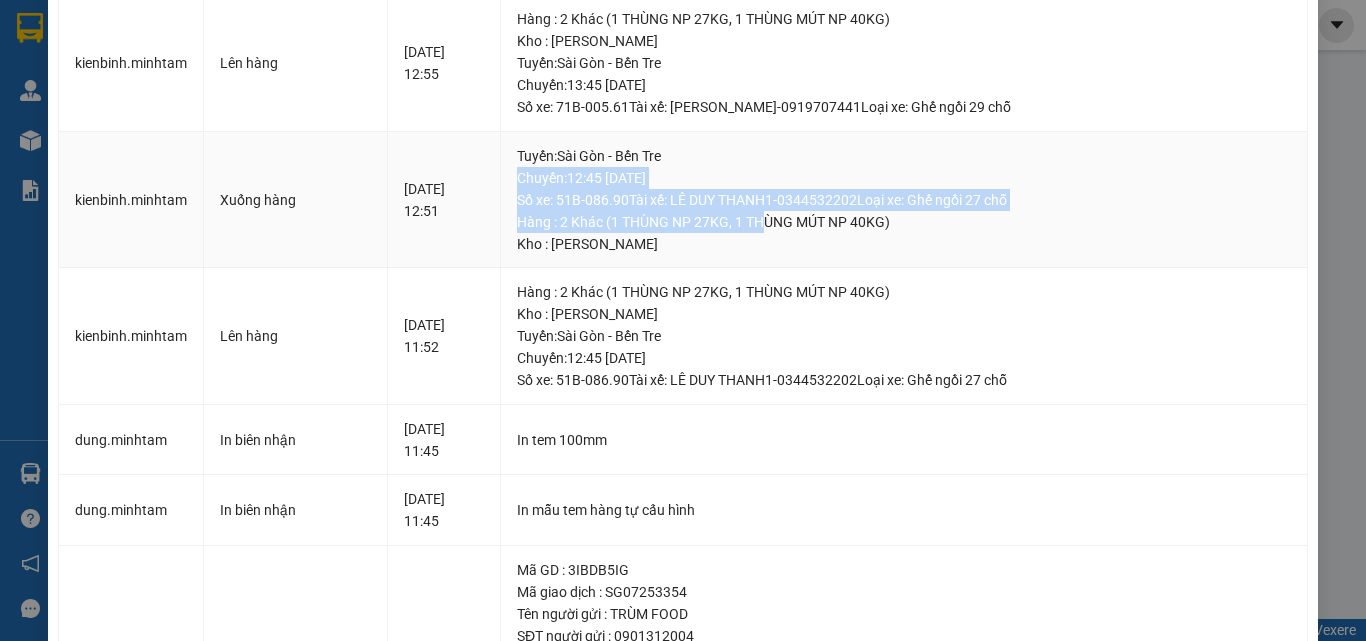 drag, startPoint x: 533, startPoint y: 187, endPoint x: 780, endPoint y: 215, distance: 248.58199 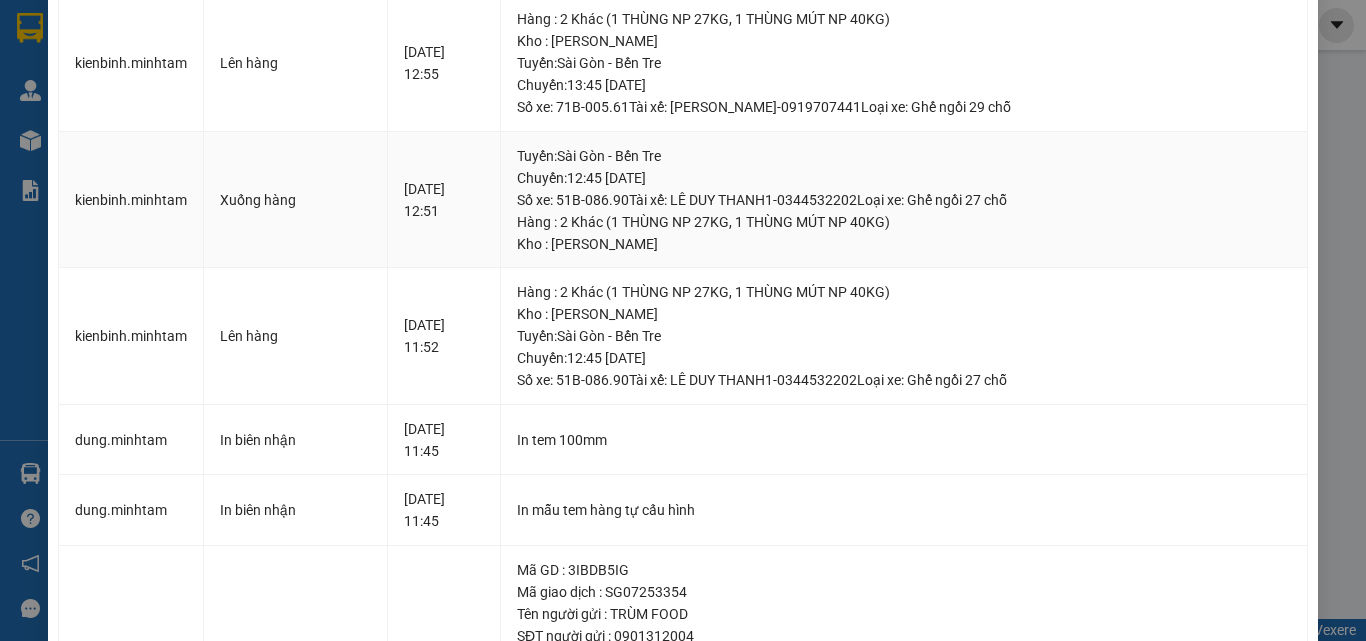 click on "Hàng : 2 Khác (1 THÙNG NP 27KG, 1 THÙNG MÚT NP 40KG)" at bounding box center [904, 222] 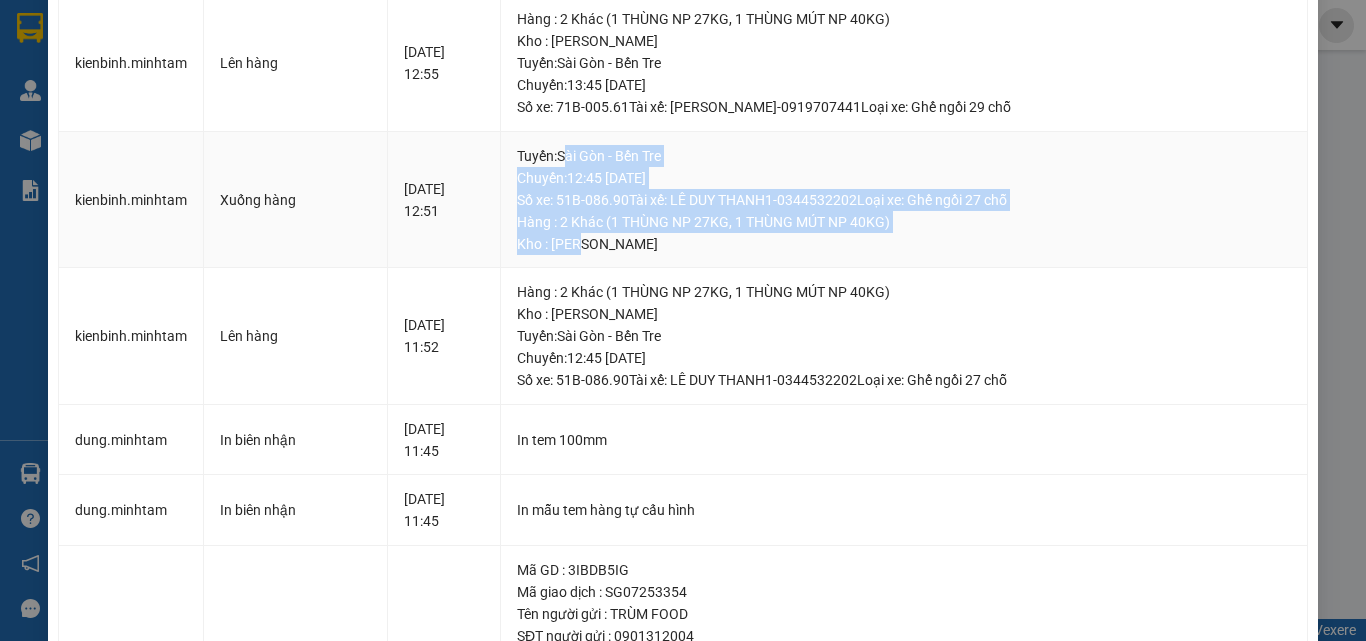 drag, startPoint x: 583, startPoint y: 131, endPoint x: 595, endPoint y: 245, distance: 114.62984 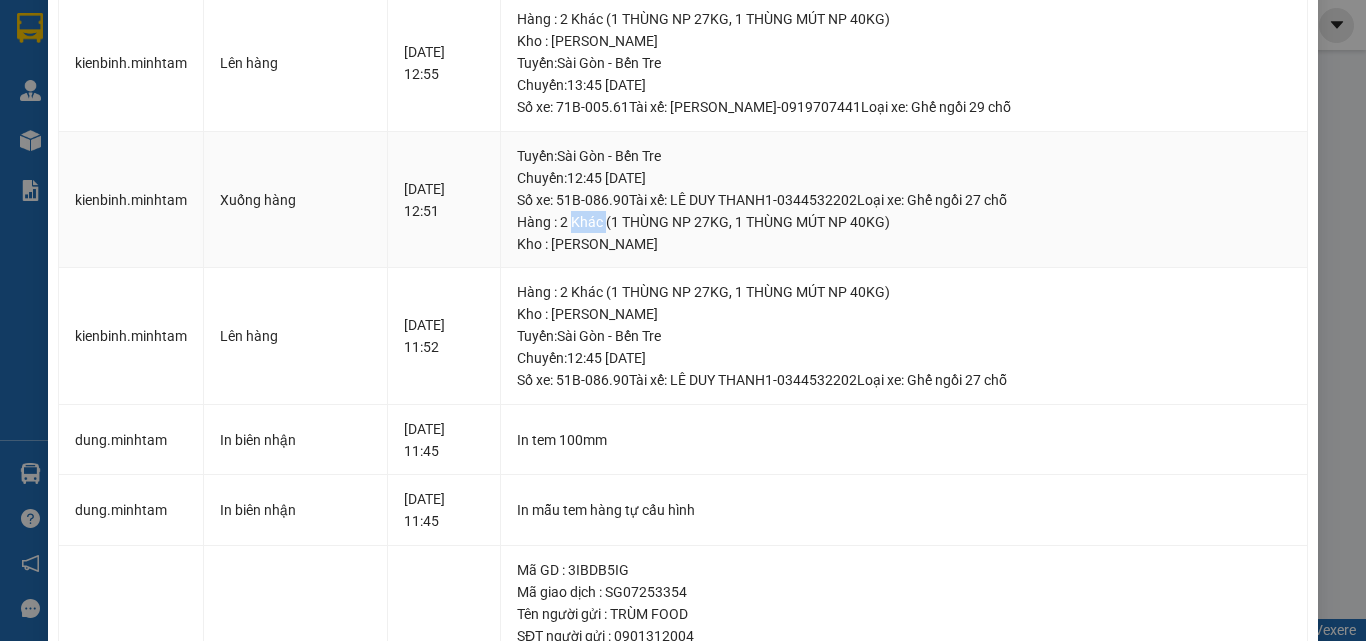 click on "Hàng : 2 Khác (1 THÙNG NP 27KG, 1 THÙNG MÚT NP 40KG)" at bounding box center [904, 222] 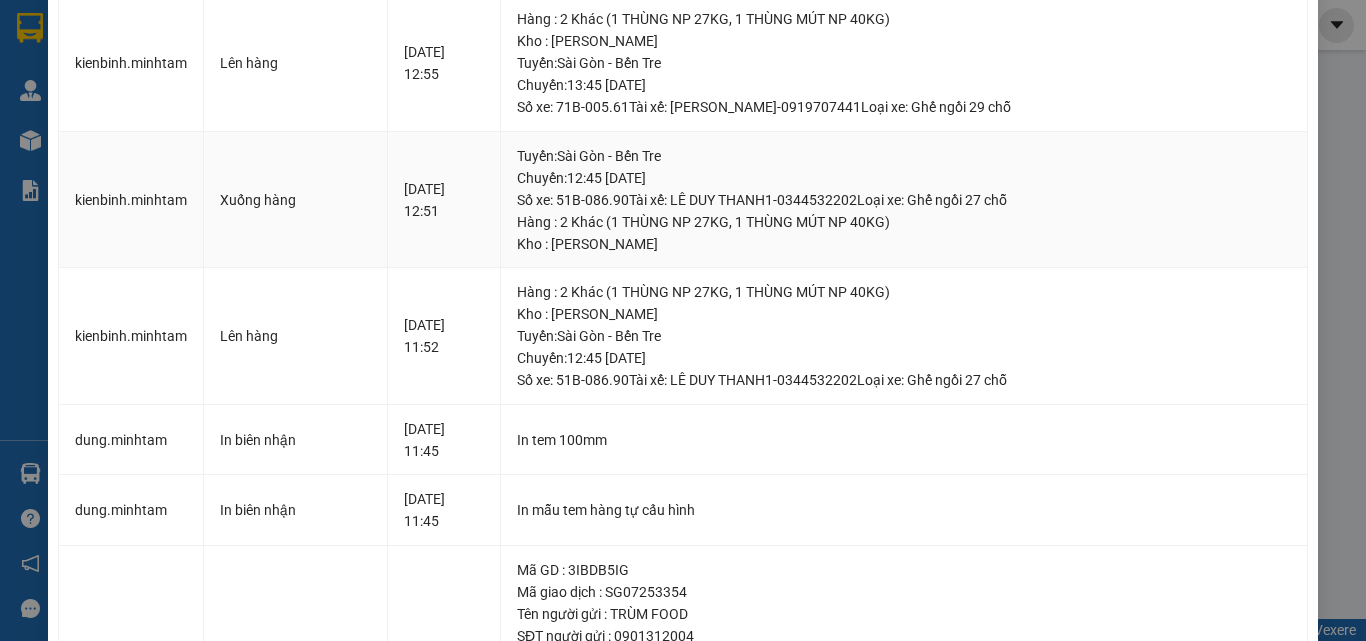 click on "Tuyến  :  Sài Gòn - Bến Tre Chuyến:  12:45   ngày 13-07-2025 Số xe: 51B-086.90  Tài xế: LÊ DUY THANH1-0344532202  Loại xe: Ghế ngồi 27 chỗ" at bounding box center (904, 178) 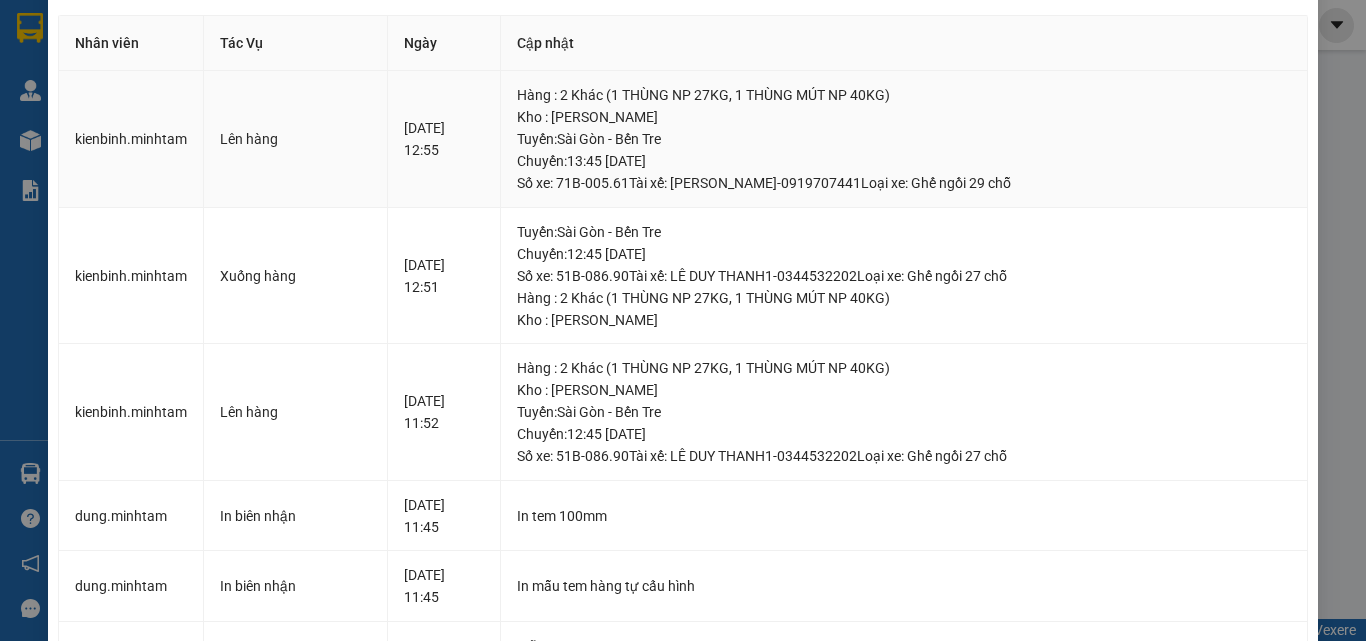 scroll, scrollTop: 0, scrollLeft: 0, axis: both 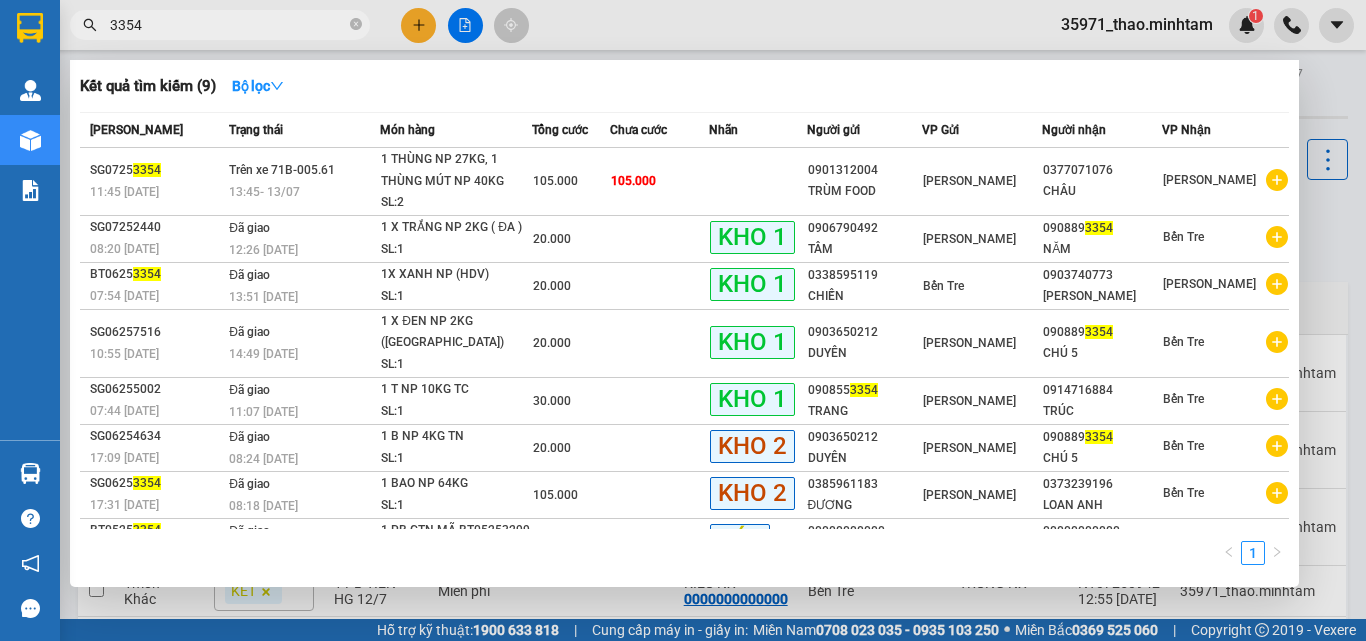 click on "3354" at bounding box center [228, 25] 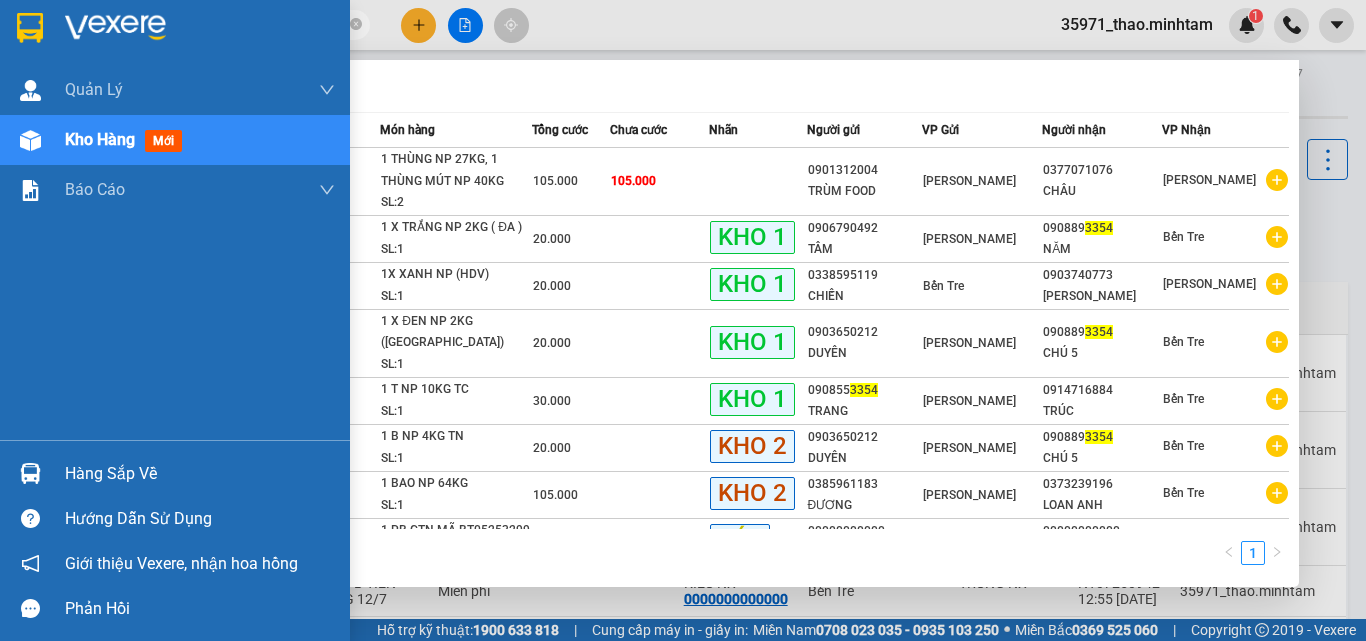 click on "Hàng sắp về" at bounding box center [200, 474] 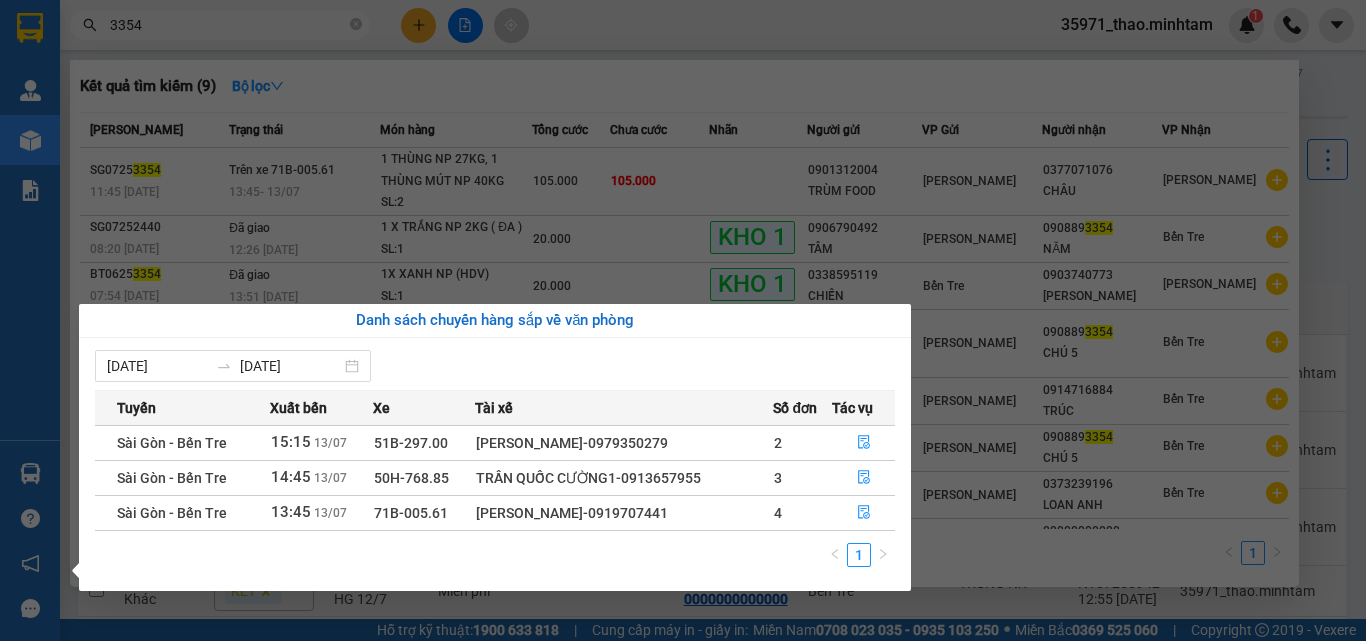 click on "Kết quả tìm kiếm ( 9 )  Bộ lọc  Mã ĐH Trạng thái Món hàng Tổng cước Chưa cước Nhãn Người gửi VP Gửi Người nhận VP Nhận SG0725 3354 11:45 - 13/07 Trên xe   71B-005.61 13:45  -   13/07 1 THÙNG NP 27KG, 1 THÙNG MÚT NP 40KG SL:  2 105.000 105.000 0901312004 TRÙM FOOD Hồ Chí Minh 0377071076 CHÂU Ngã Tư Huyện SG07252440 08:20 - 10/07 Đã giao   12:26 - 10/07 1 X TRẮNG NP 2KG ( ĐA ) SL:  1 20.000 KHO 1 0906790492 TÂM Hồ Chí Minh 090889 3354 NĂM Bến Tre BT0625 3354 07:54 - 28/06 Đã giao   13:51 - 30/06 1X XANH NP (HDV) SL:  1 20.000 KHO 1 0338595119 CHIẾN Bến Tre 0903740773 QUANG VŨ Hồ Chí Minh SG06257516 10:55 - 29/06 Đã giao   14:49 - 29/06 1 X ĐEN NP 2KG (TN) SL:  1 20.000 KHO 1 0903650212 DUYÊN Hồ Chí Minh 090889 3354 CHÚ 5 Bến Tre SG06255002 07:44 - 20/06 Đã giao   11:07 - 20/06 1 T NP 10KG TC SL:  1 30.000 KHO 1 090855 3354 TRANG Hồ Chí Minh 0914716884 TRÚC Bến Tre SG06254634 17:09 - 18/06 Đã giao   SL:  1 3354" at bounding box center [683, 320] 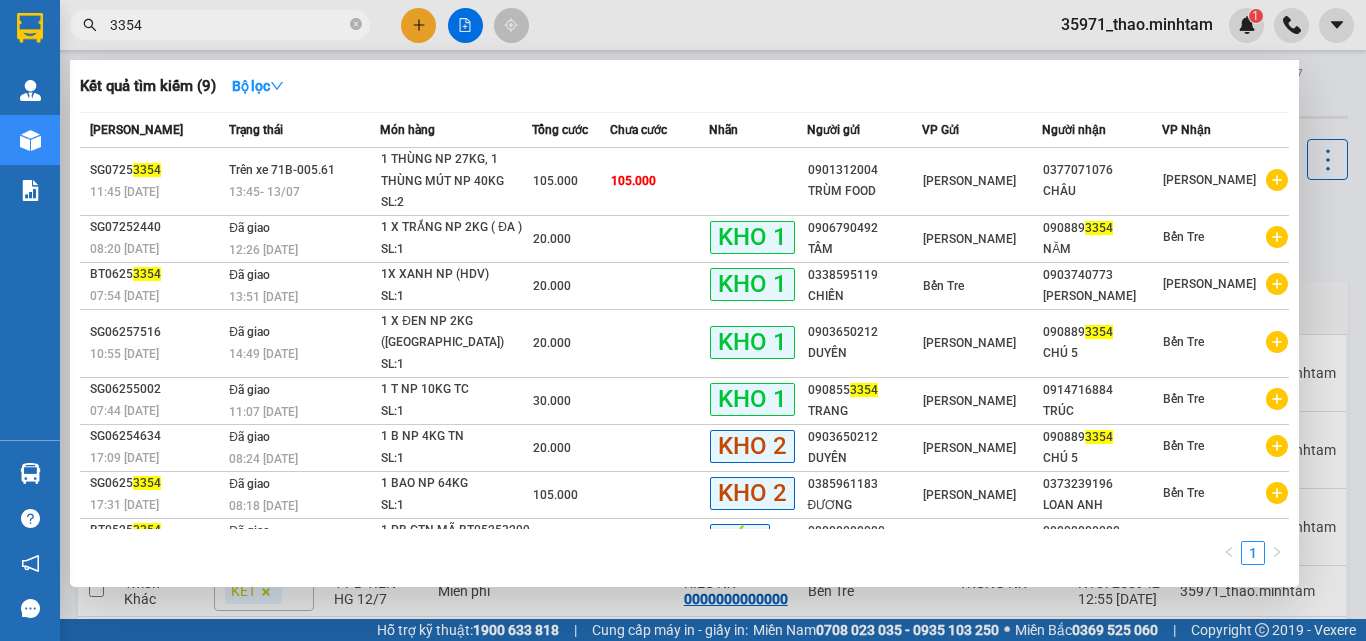 click at bounding box center (683, 320) 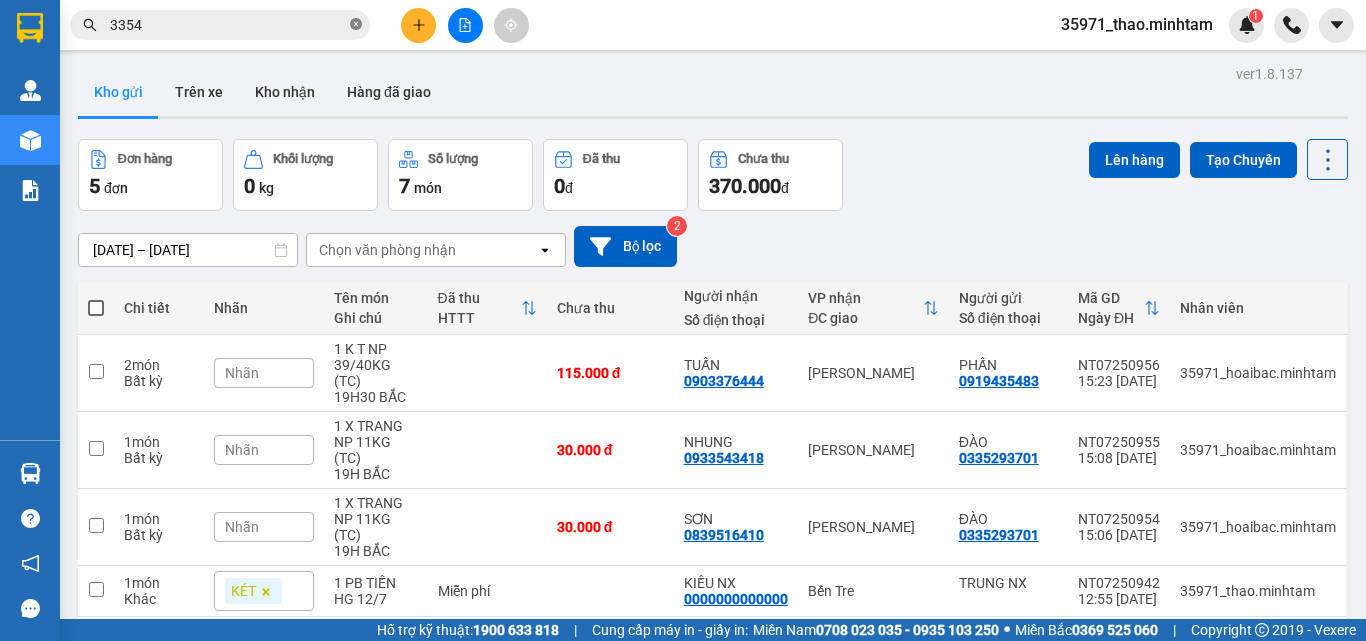 click 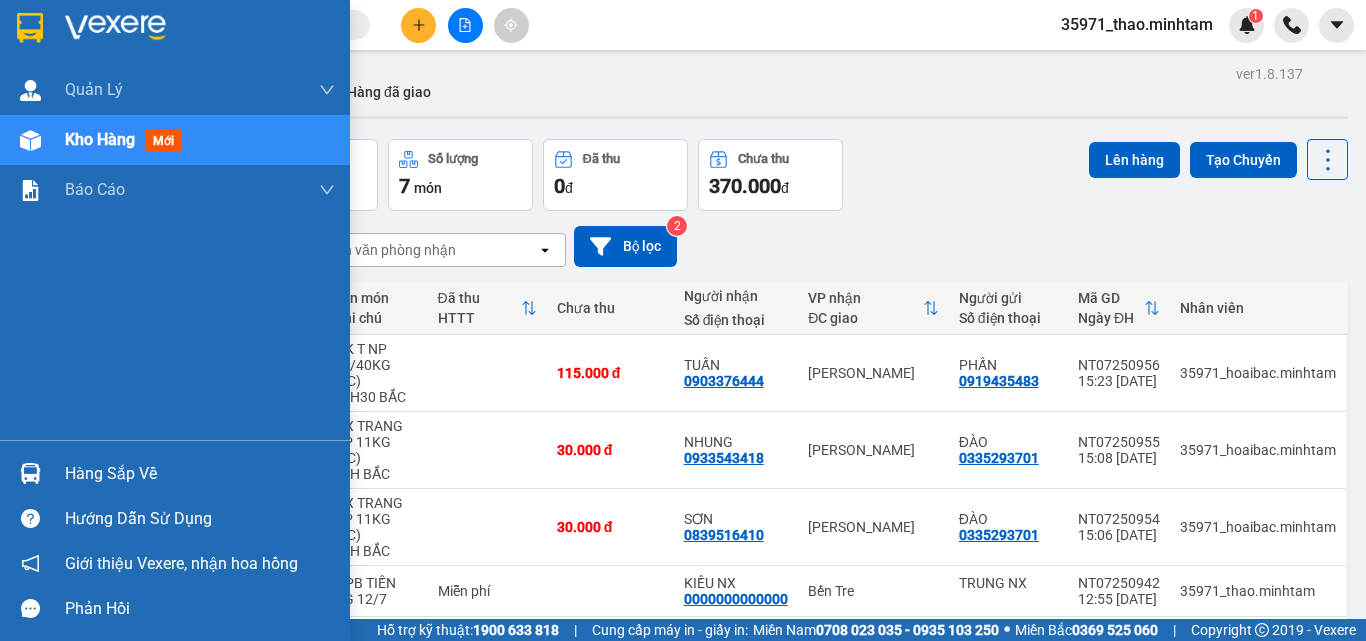 click on "Hàng sắp về" at bounding box center [200, 474] 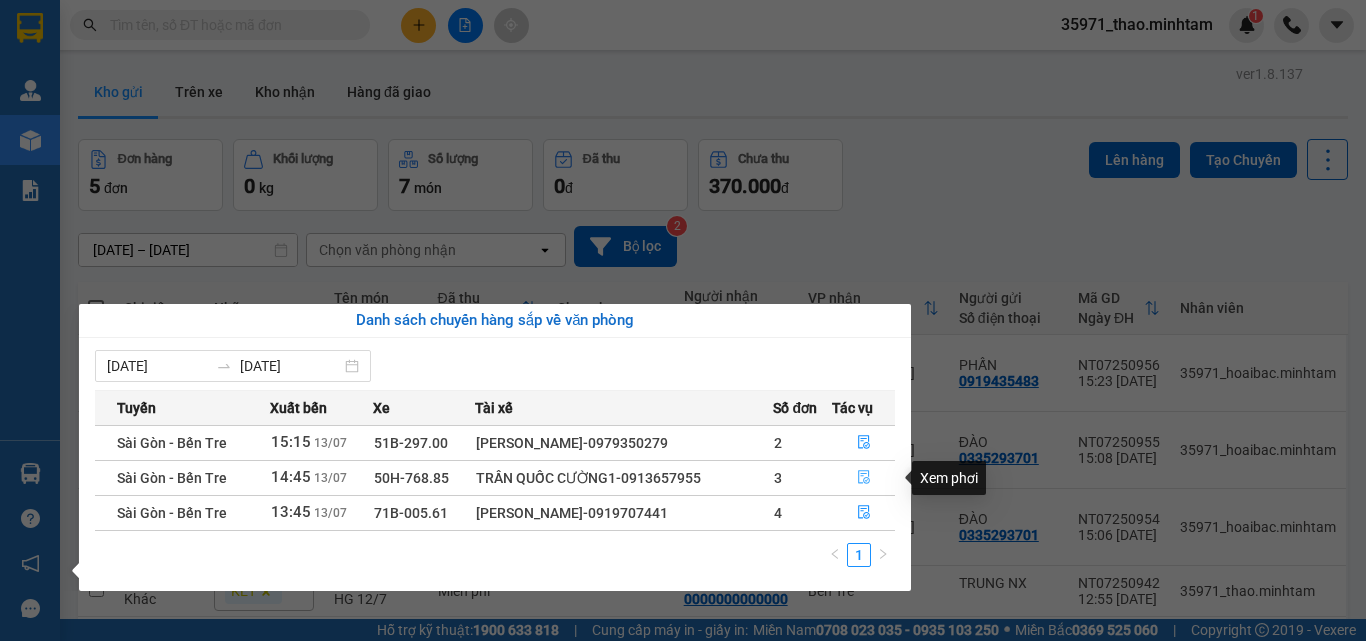 click 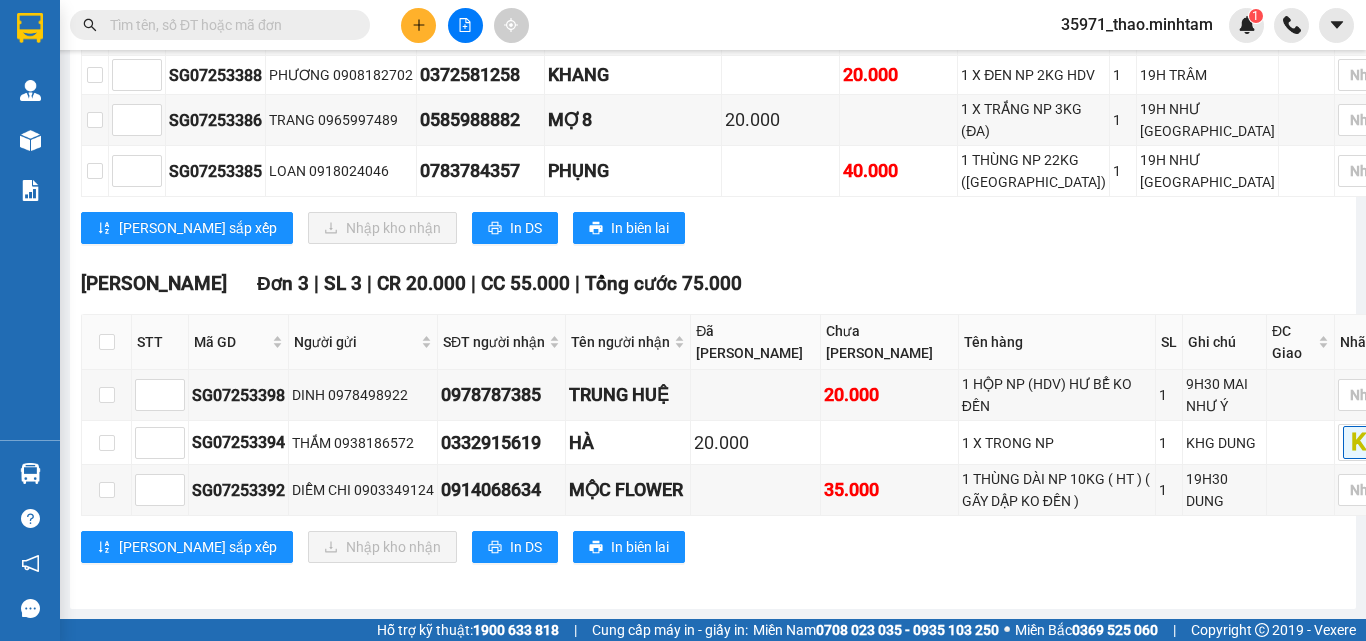 scroll, scrollTop: 773, scrollLeft: 0, axis: vertical 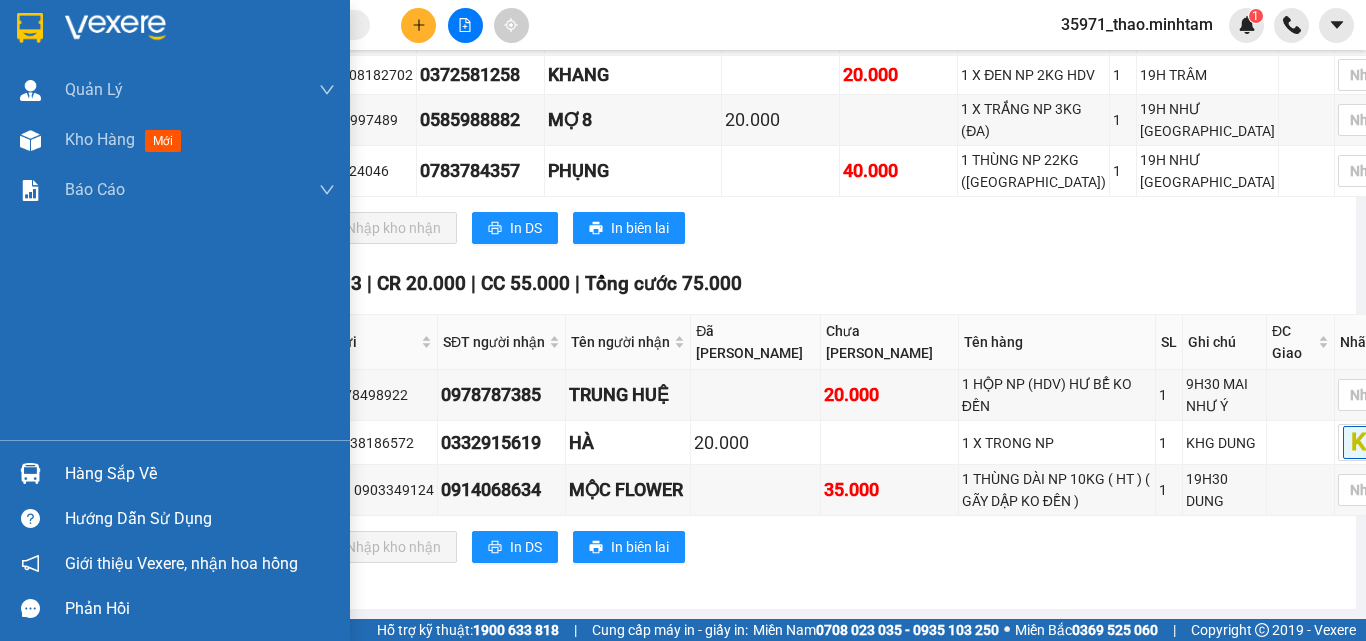 click on "Hàng sắp về" at bounding box center [200, 474] 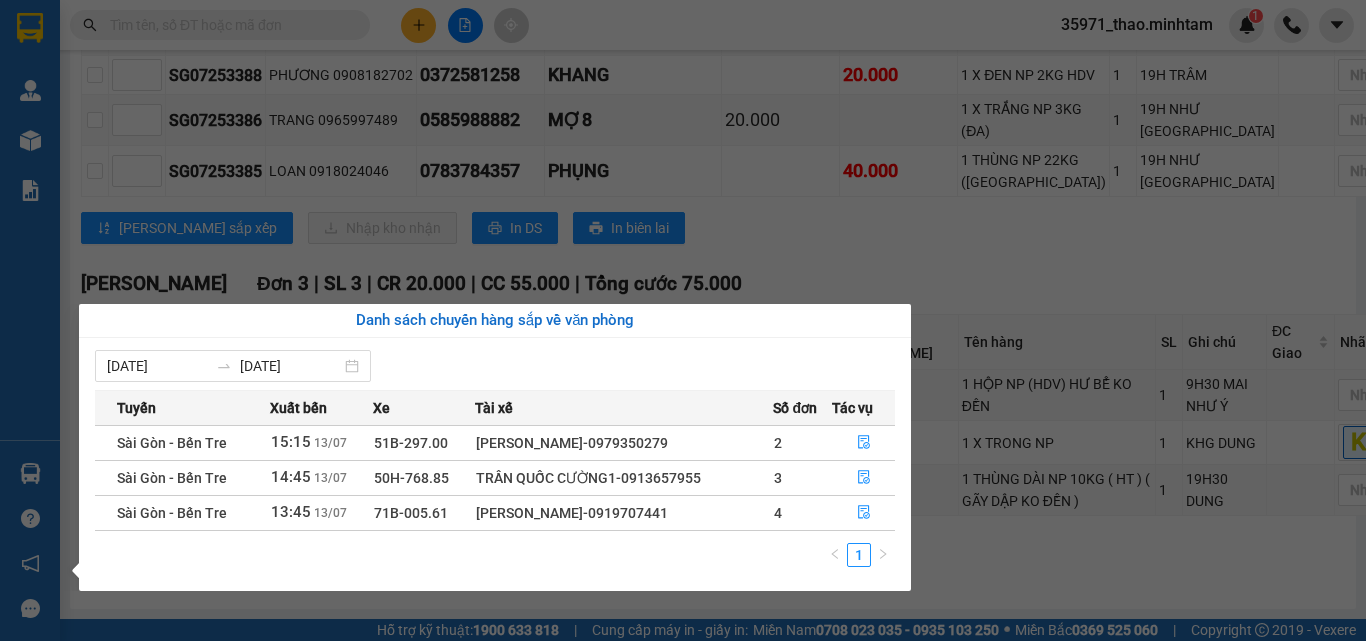 click on "Kết quả tìm kiếm ( 9 )  Bộ lọc  Mã ĐH Trạng thái Món hàng Tổng cước Chưa cước Nhãn Người gửi VP Gửi Người nhận VP Nhận SG07253354 11:45 - 13/07 Trên xe   71B-005.61 13:45  -   13/07 1 THÙNG NP 27KG, 1 THÙNG MÚT NP 40KG SL:  2 105.000 105.000 0901312004 TRÙM FOOD Hồ Chí Minh 0377071076 CHÂU Ngã Tư Huyện SG07252440 08:20 - 10/07 Đã giao   12:26 - 10/07 1 X TRẮNG NP 2KG ( ĐA ) SL:  1 20.000 KHO 1 0906790492 TÂM Hồ Chí Minh 0908893354 NĂM Bến Tre BT06253354 07:54 - 28/06 Đã giao   13:51 - 30/06 1X XANH NP (HDV) SL:  1 20.000 KHO 1 0338595119 CHIẾN Bến Tre 0903740773 QUANG VŨ Hồ Chí Minh SG06257516 10:55 - 29/06 Đã giao   14:49 - 29/06 1 X ĐEN NP 2KG (TN) SL:  1 20.000 KHO 1 0903650212 DUYÊN Hồ Chí Minh 0908893354 CHÚ 5 Bến Tre SG06255002 07:44 - 20/06 Đã giao   11:07 - 20/06 1 T NP 10KG TC SL:  1 30.000 KHO 1 0908553354 TRANG Hồ Chí Minh 0914716884 TRÚC Bến Tre SG06254634 17:09 - 18/06 Đã giao   08:24 - 19/06 1" at bounding box center [683, 320] 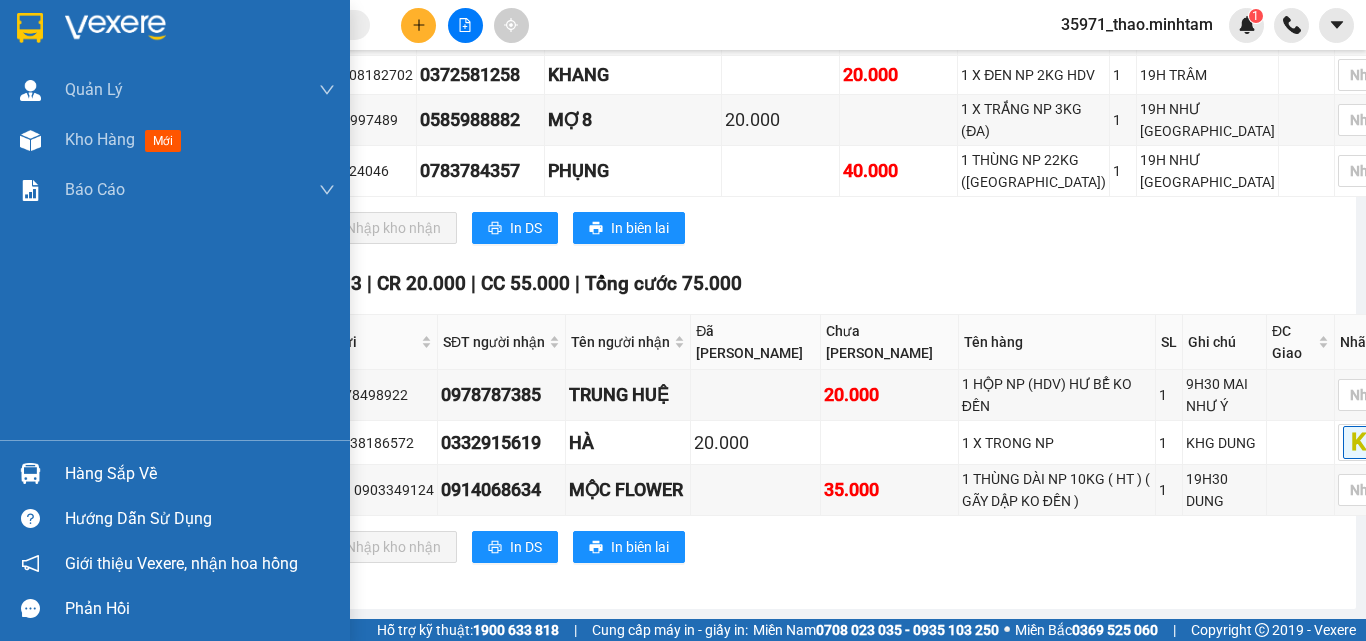 click on "Hàng sắp về" at bounding box center (200, 474) 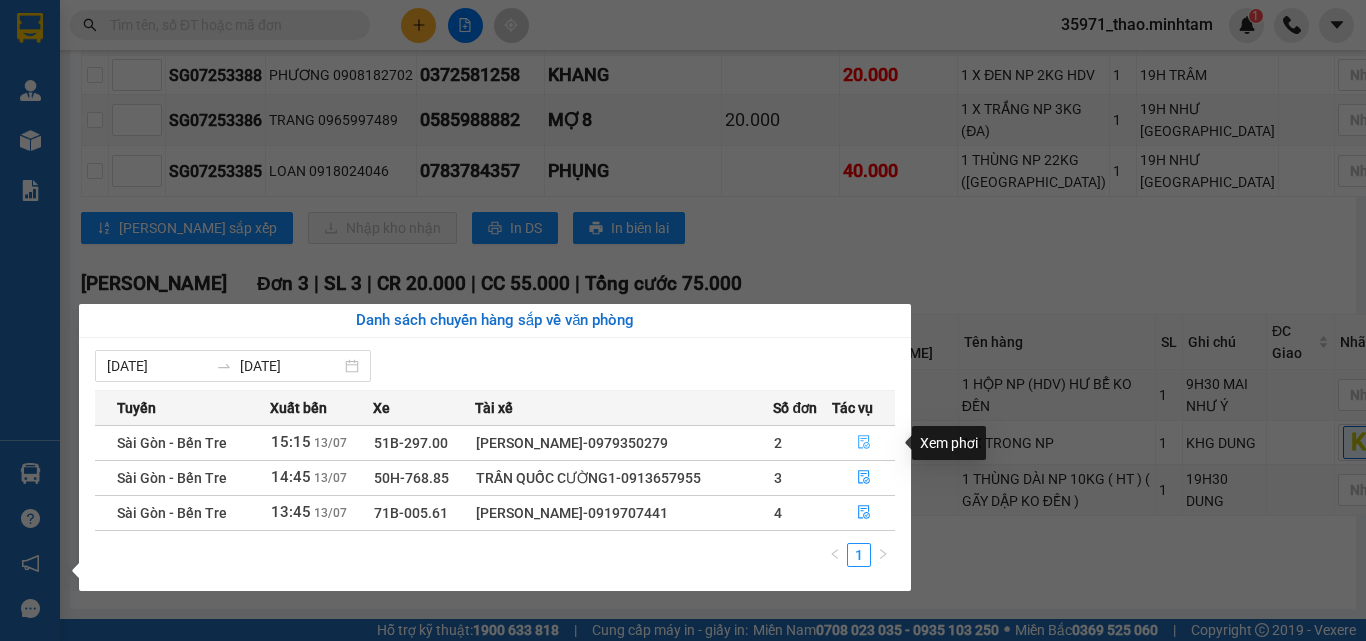 click at bounding box center (863, 443) 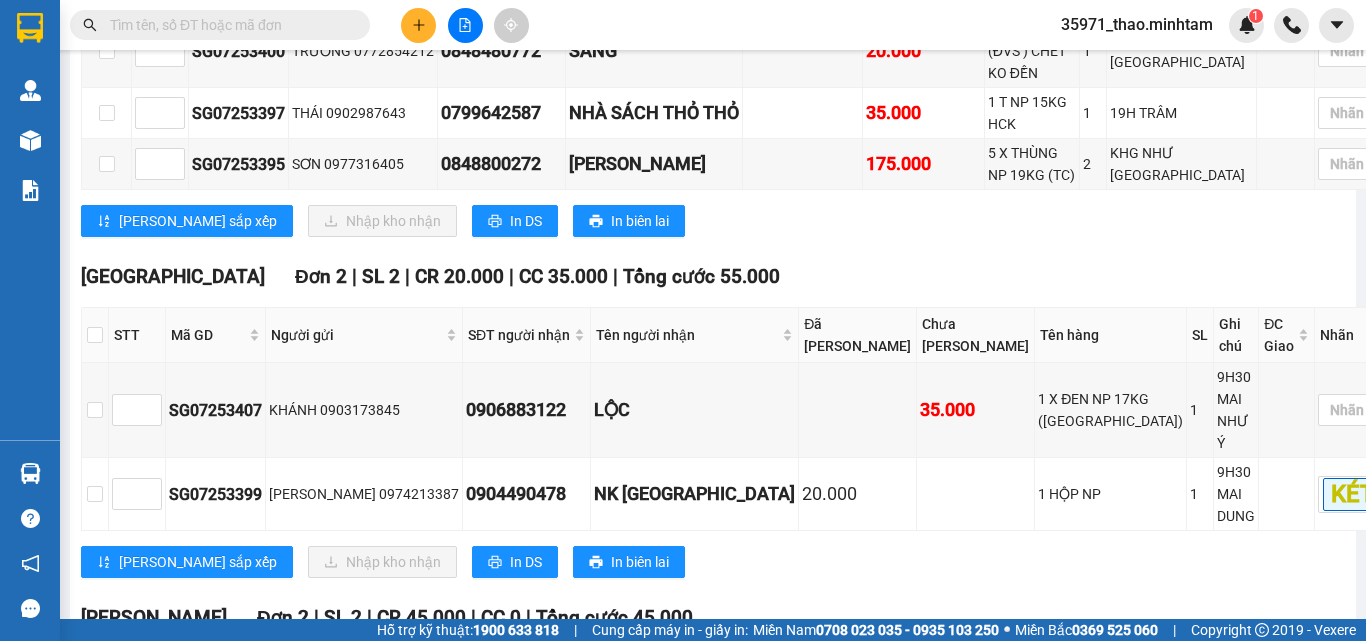 scroll, scrollTop: 975, scrollLeft: 0, axis: vertical 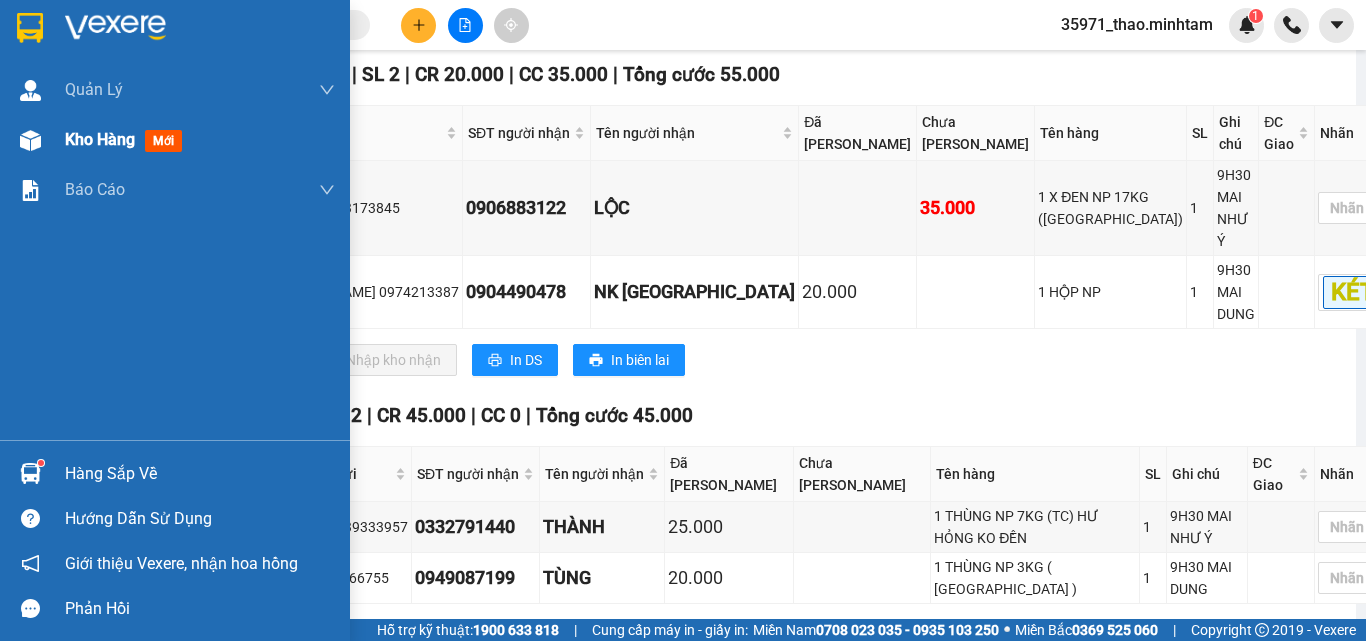 click on "Kho hàng" at bounding box center (100, 139) 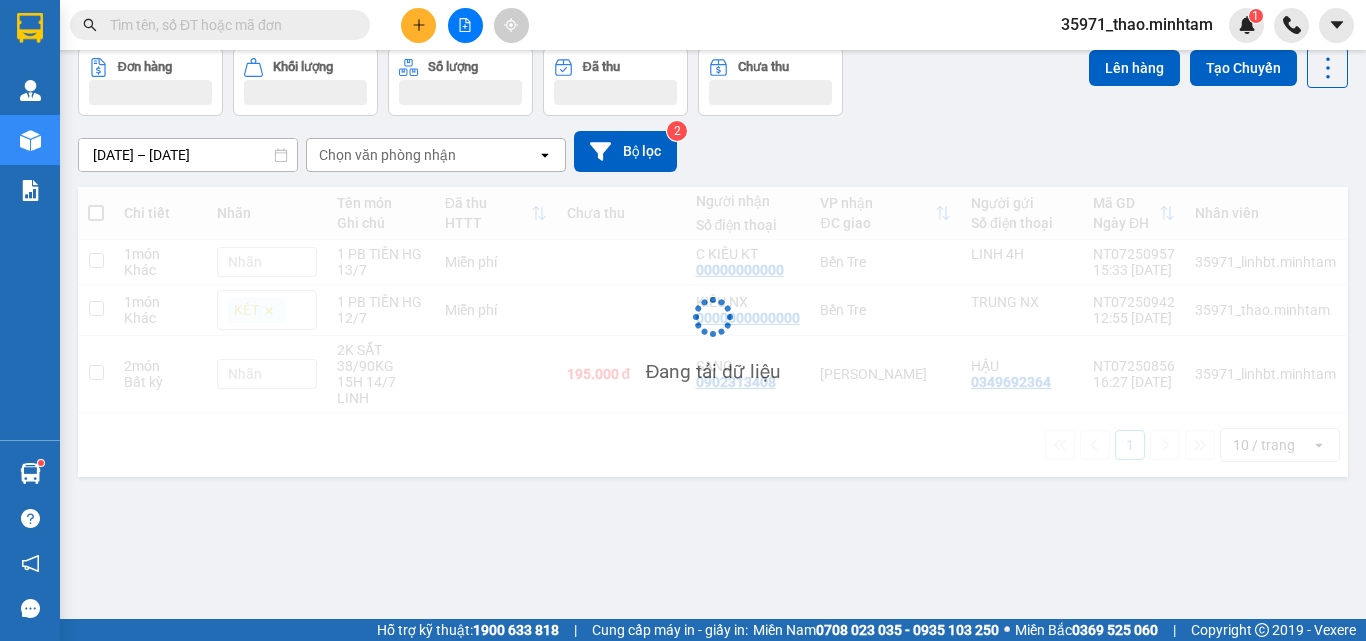 scroll, scrollTop: 92, scrollLeft: 0, axis: vertical 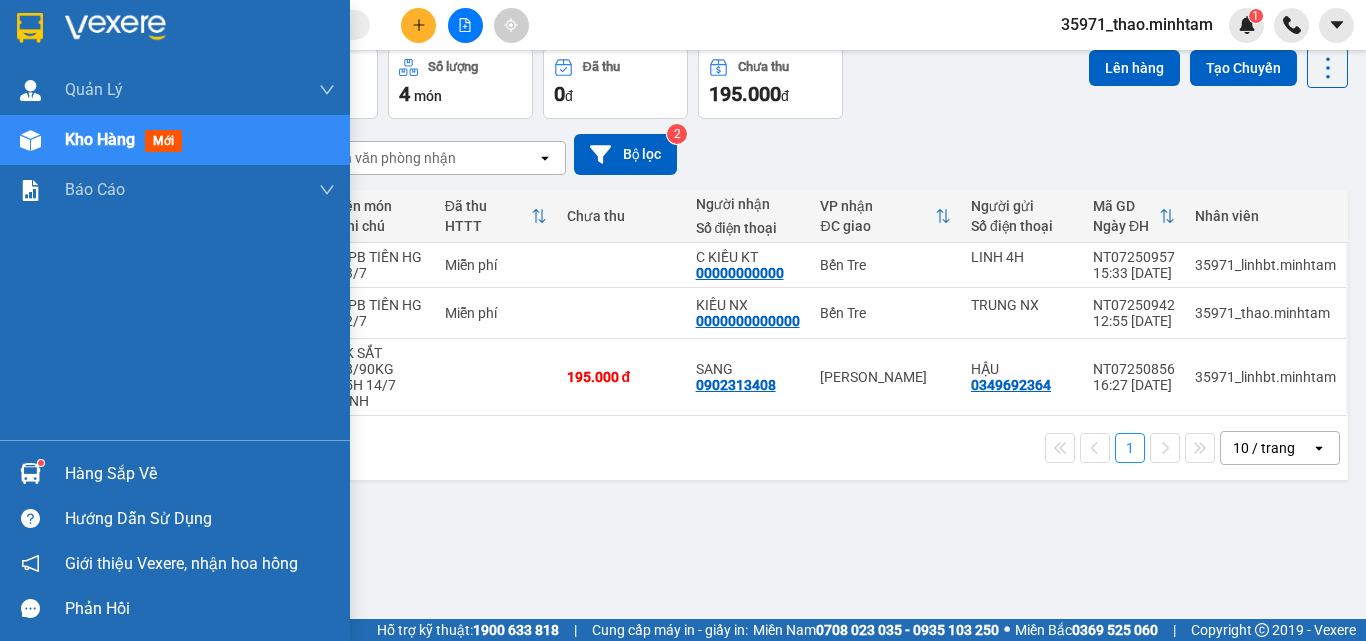 click on "Hàng sắp về" at bounding box center (200, 474) 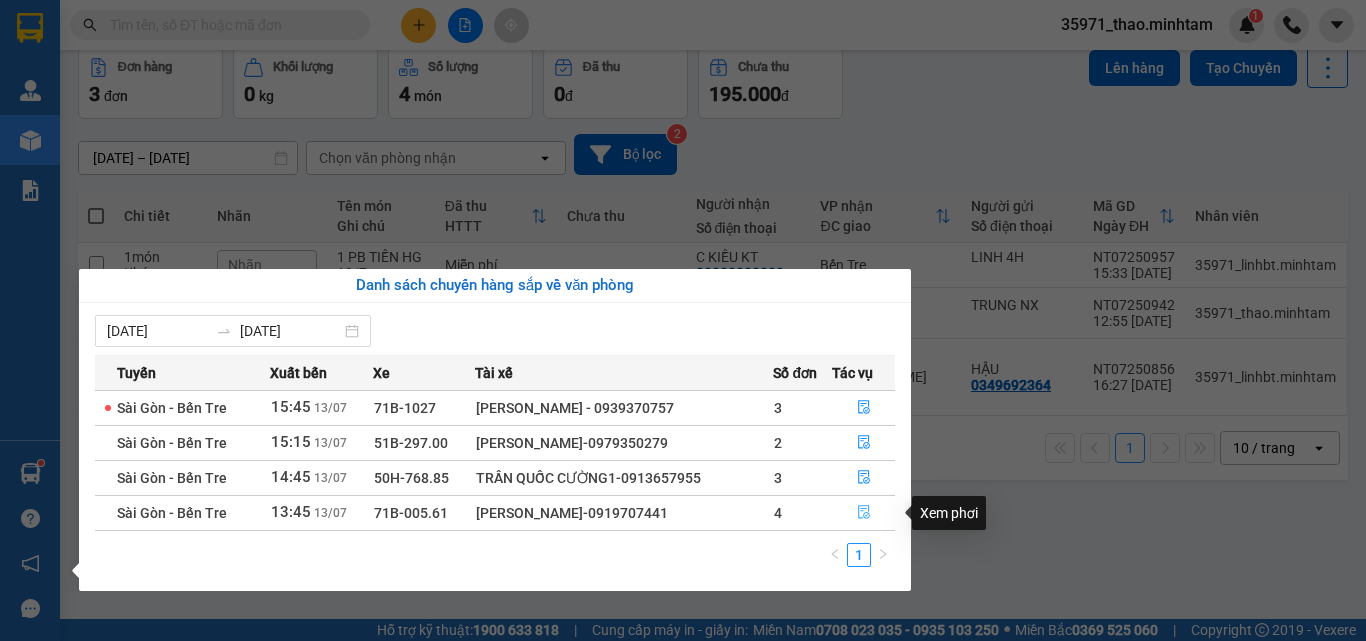 click 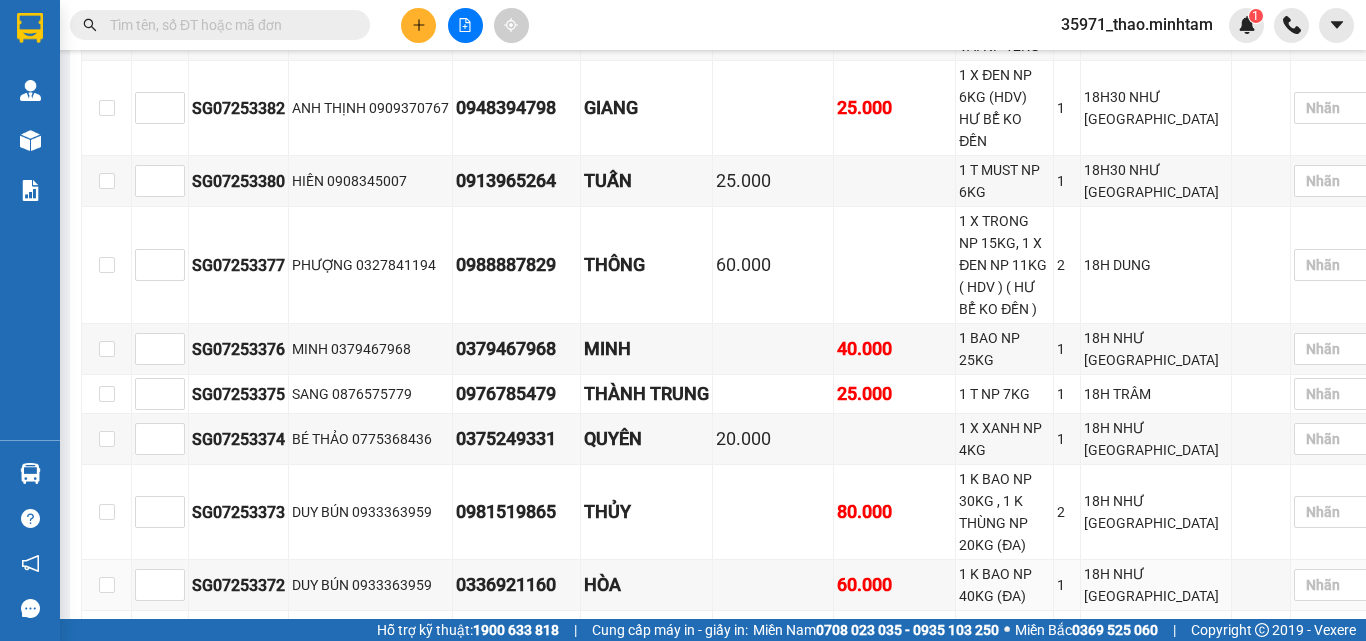 scroll, scrollTop: 443, scrollLeft: 0, axis: vertical 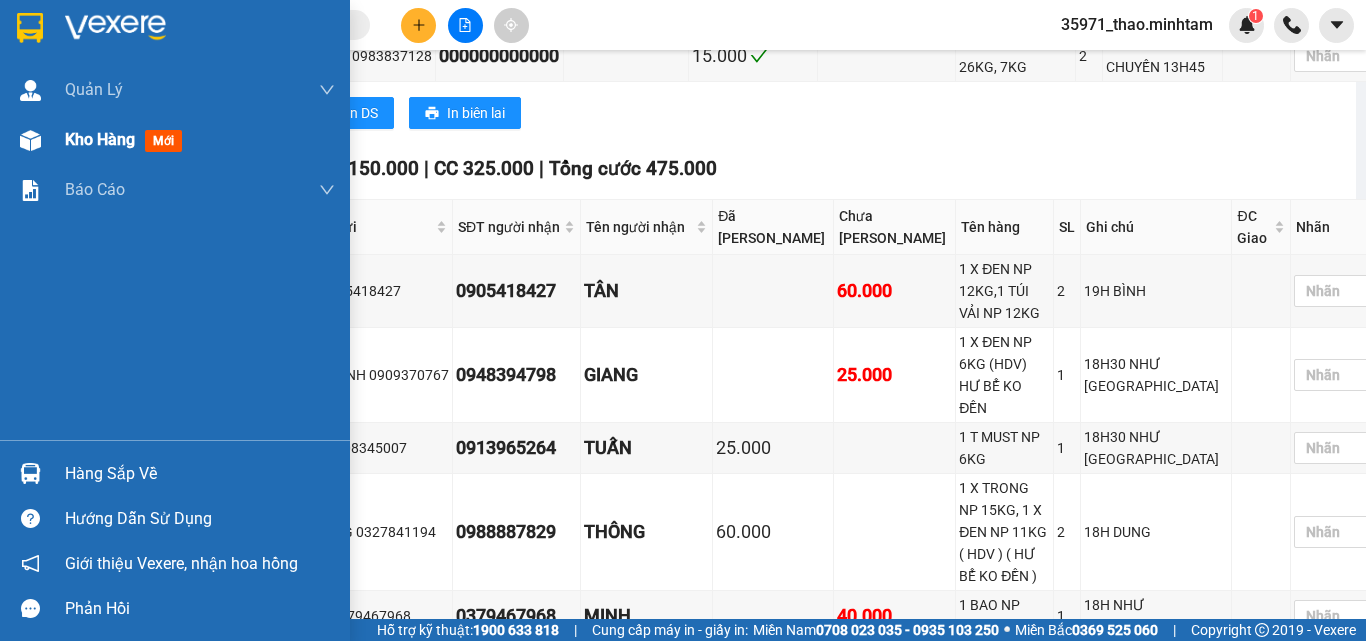 click on "Kho hàng mới" at bounding box center (175, 140) 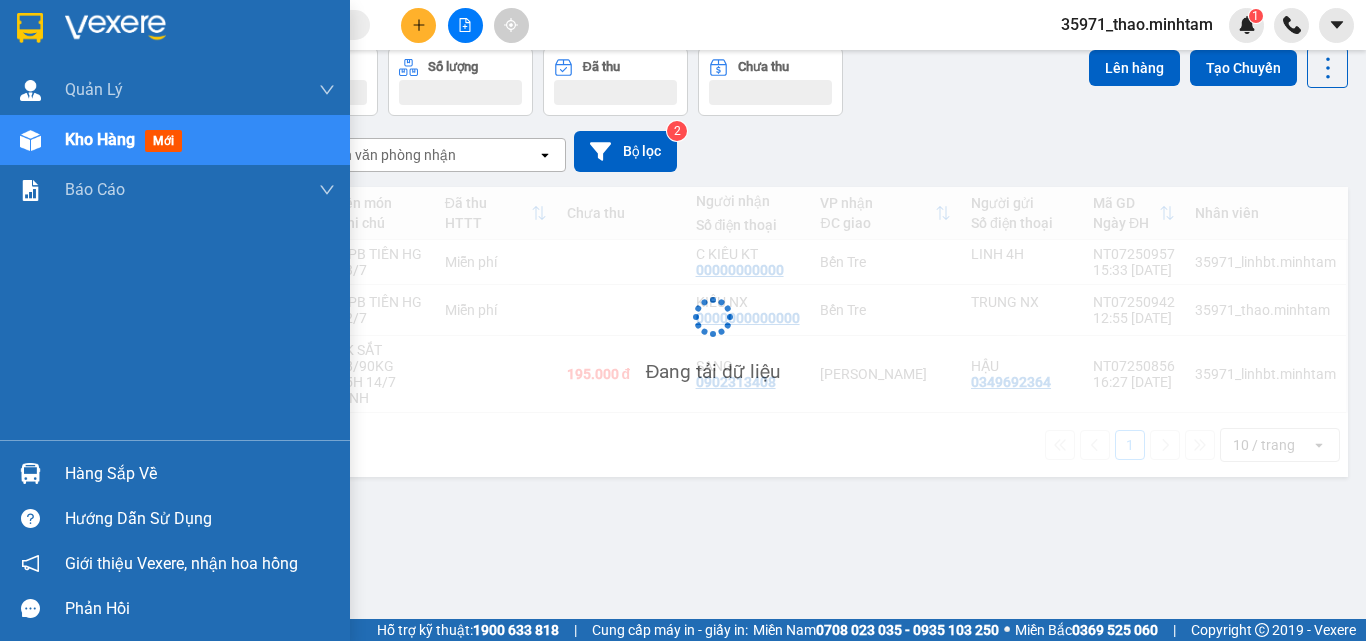 scroll, scrollTop: 92, scrollLeft: 0, axis: vertical 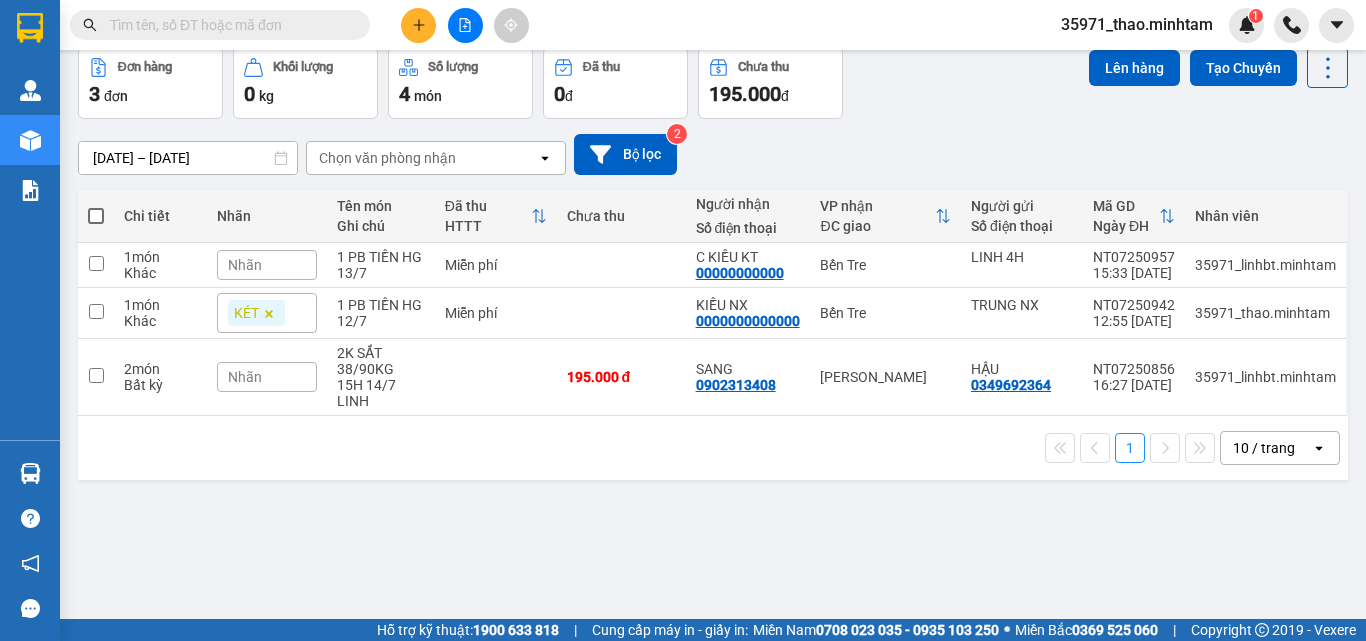 click at bounding box center [228, 25] 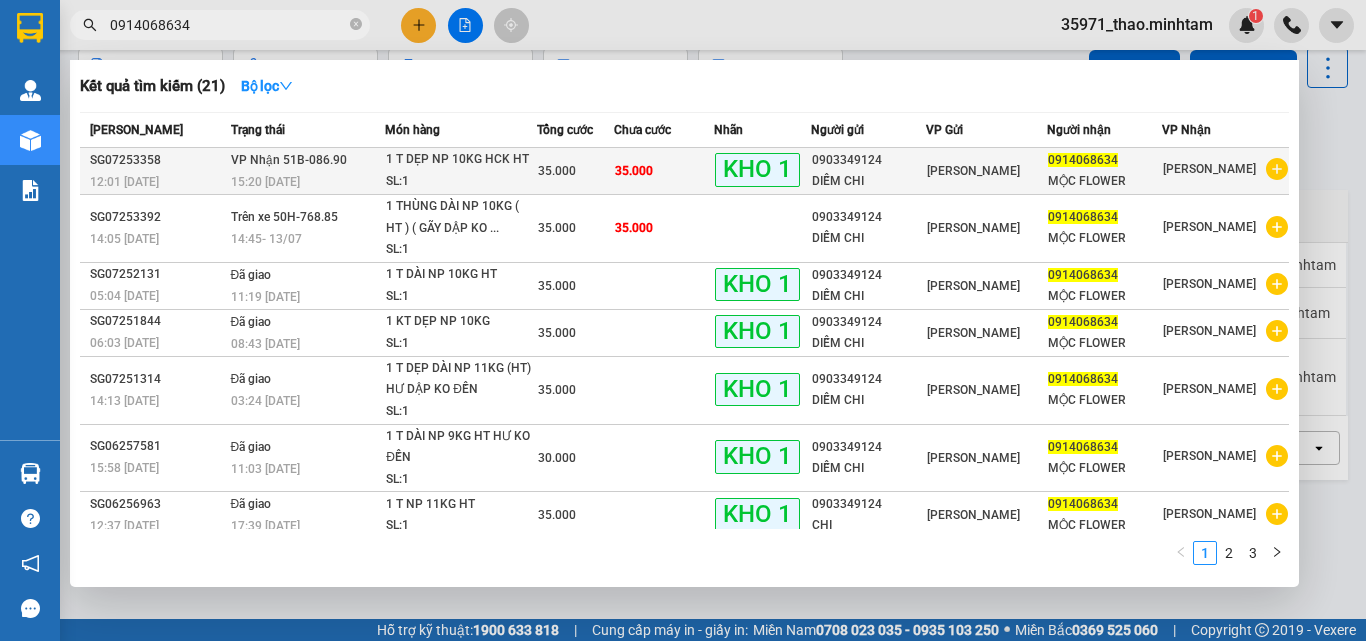 type on "0914068634" 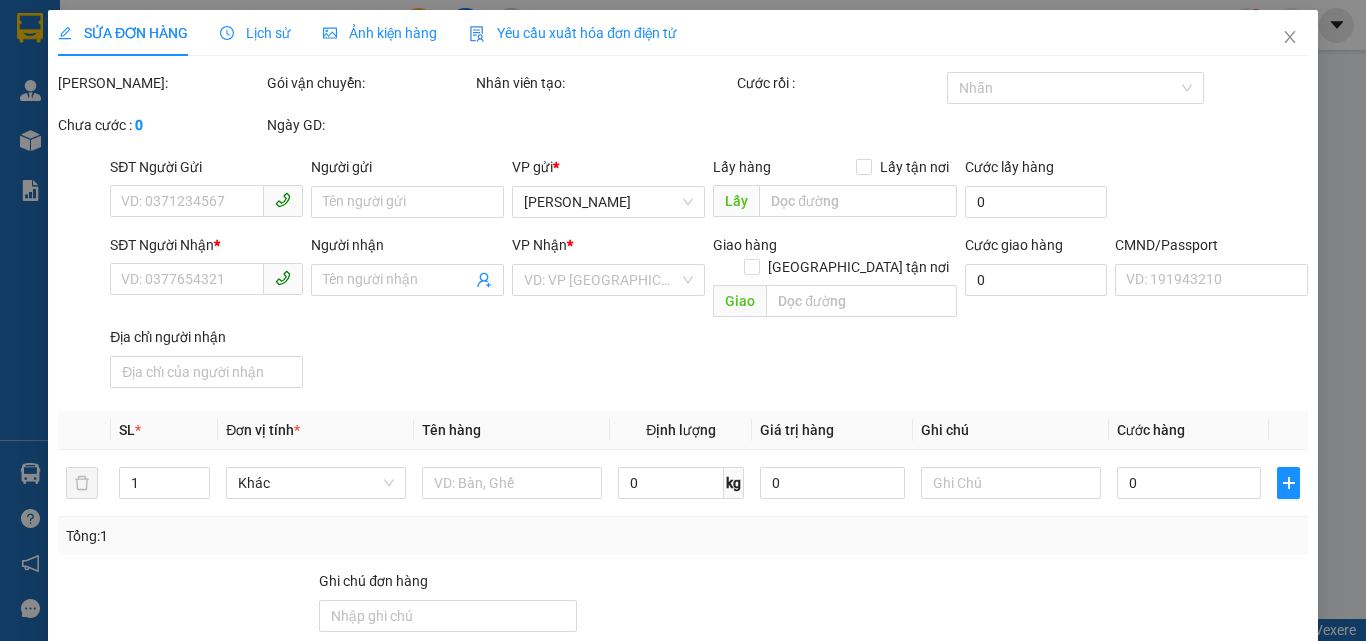 scroll, scrollTop: 0, scrollLeft: 0, axis: both 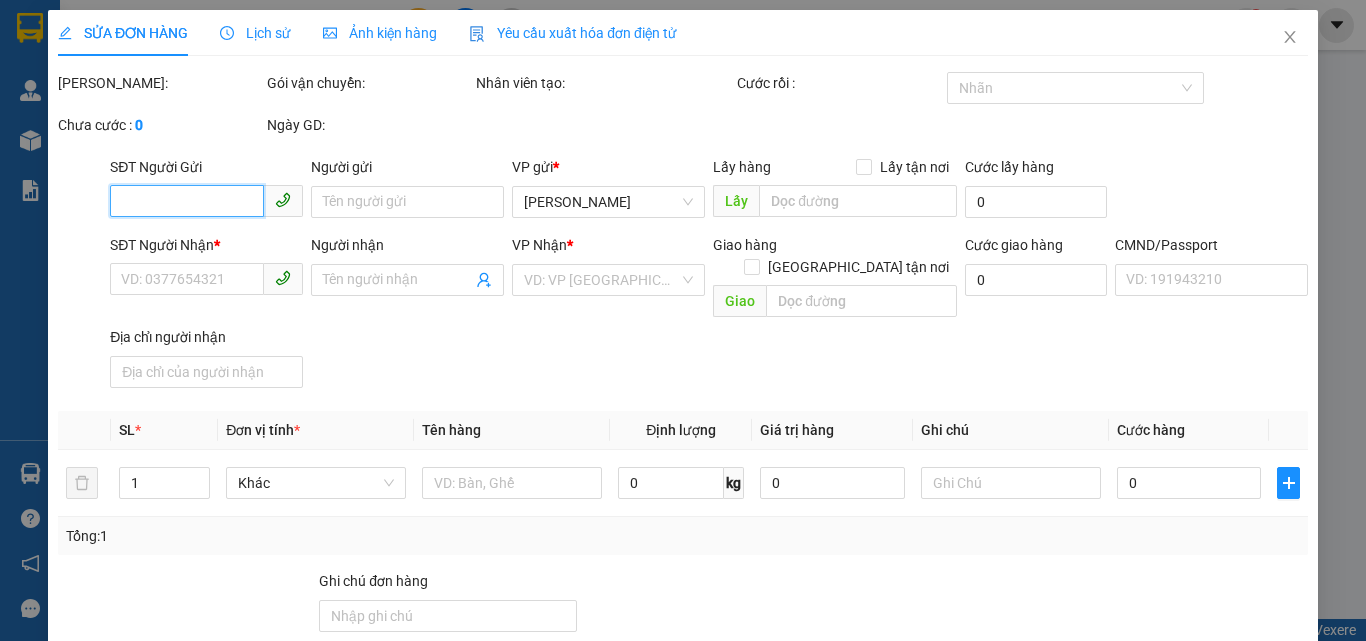 type on "0903349124" 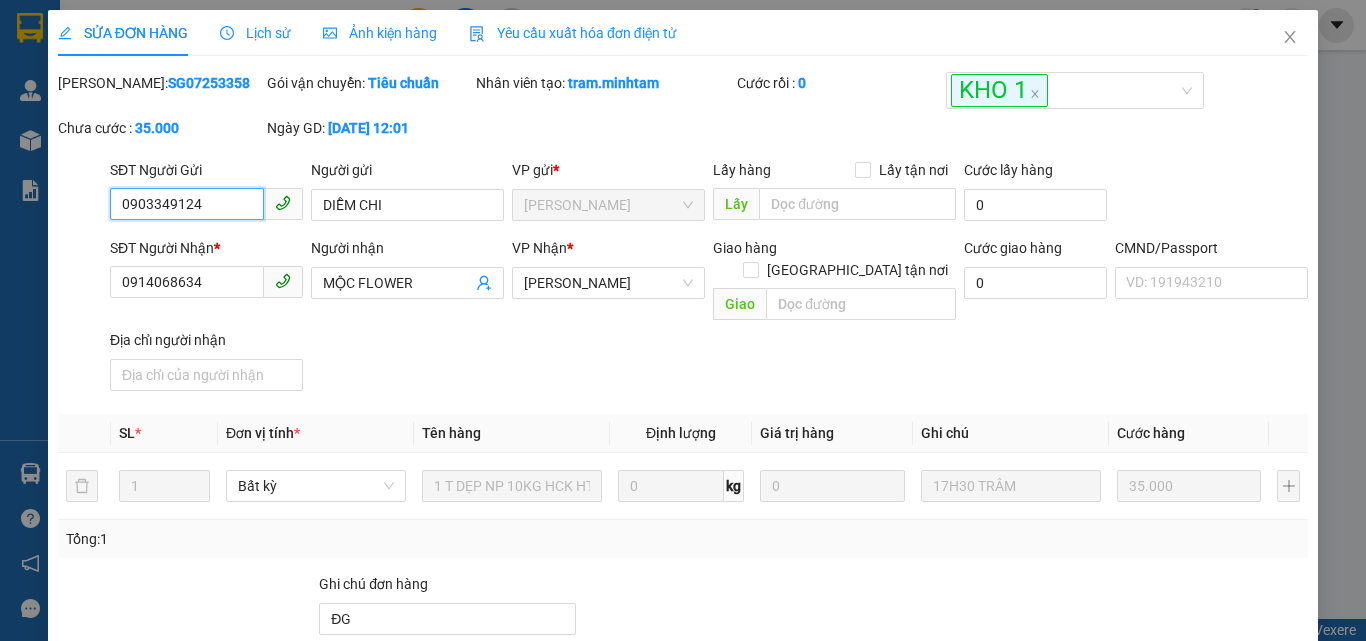 scroll, scrollTop: 133, scrollLeft: 0, axis: vertical 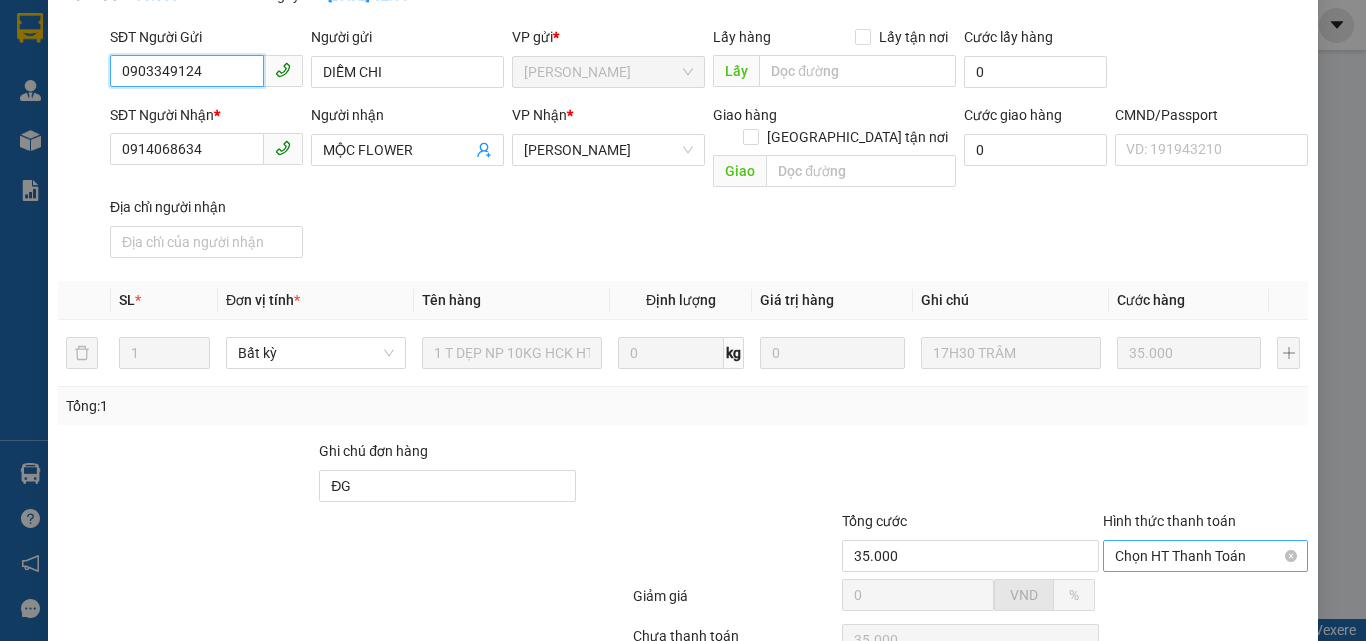 drag, startPoint x: 1165, startPoint y: 520, endPoint x: 1160, endPoint y: 533, distance: 13.928389 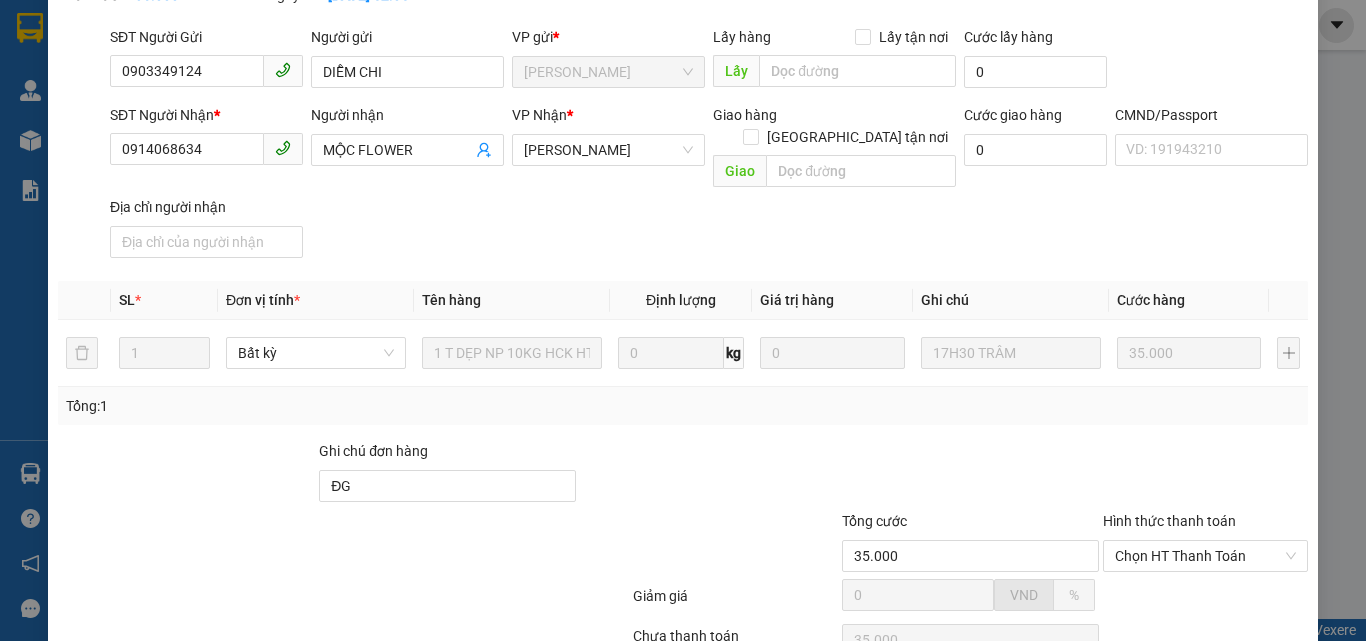 click on "Total Paid Fee 0 Total UnPaid Fee 35.000 Cash Collection Total Fee Mã ĐH:  SG07253358 Gói vận chuyển:   Tiêu chuẩn Nhân viên tạo:   tram.minhtam Cước rồi :   0 KHO 1   Chưa cước :   35.000 Ngày GD:   13-07-2025 lúc 12:01 SĐT Người Gửi 0903349124 Người gửi DIỄM CHI VP gửi  * Hồ Chí Minh Lấy hàng Lấy tận nơi Lấy Cước lấy hàng 0 SĐT Người Nhận  * 0914068634 Người nhận MỘC FLOWER VP Nhận  * Ngã Tư Huyện Giao hàng Giao tận nơi Giao Cước giao hàng 0 CMND/Passport VD: 191943210 Địa chỉ người nhận SL  * Đơn vị tính  * Tên hàng  Định lượng Giá trị hàng Ghi chú Cước hàng                   1 Bất kỳ 1 T DẸP NP 10KG HCK HT 0 kg 0 17H30 TRÂM 35.000 Tổng:  1 Ghi chú đơn hàng ĐG Tổng cước 35.000 Hình thức thanh toán Chọn HT Thanh Toán Giảm giá 0 VND % Discount 0 Số tiền thu trước 0 Chọn HT Thanh Toán Chưa thanh toán 35.000 Chọn HT Thanh Toán 0 Yêu cầu" at bounding box center (683, 354) 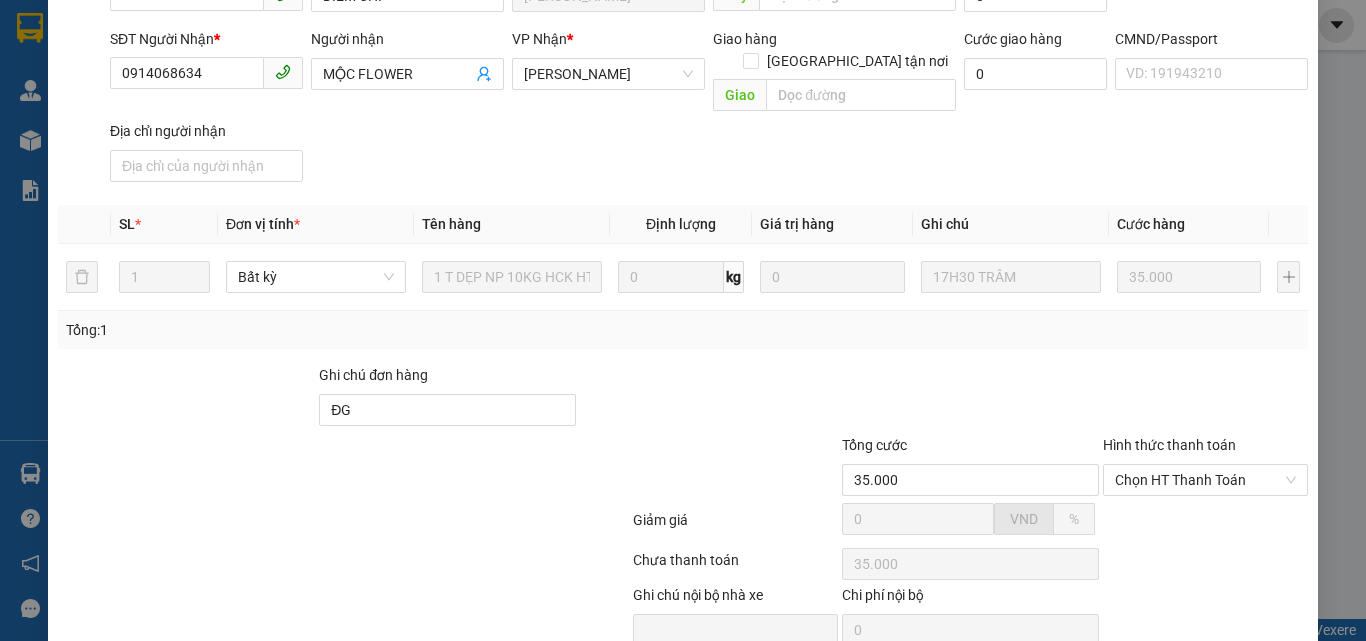 scroll, scrollTop: 278, scrollLeft: 0, axis: vertical 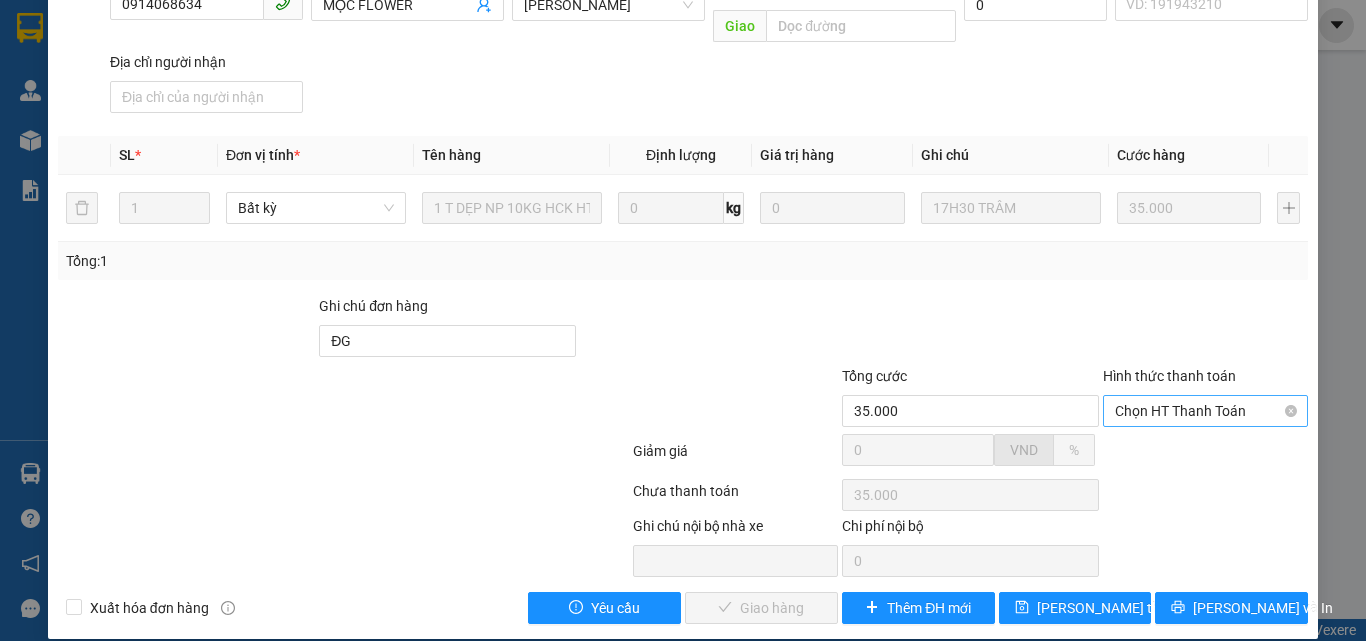 click on "Chọn HT Thanh Toán" at bounding box center [1205, 411] 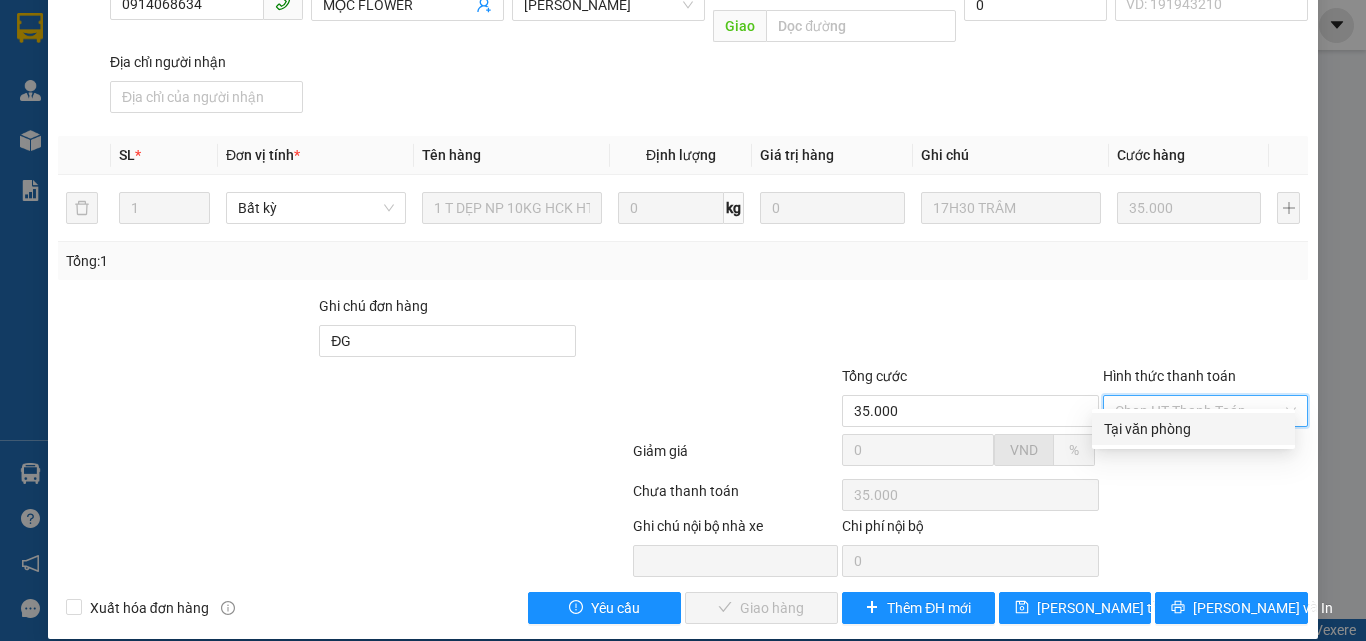 click on "Tại văn phòng" at bounding box center [1193, 429] 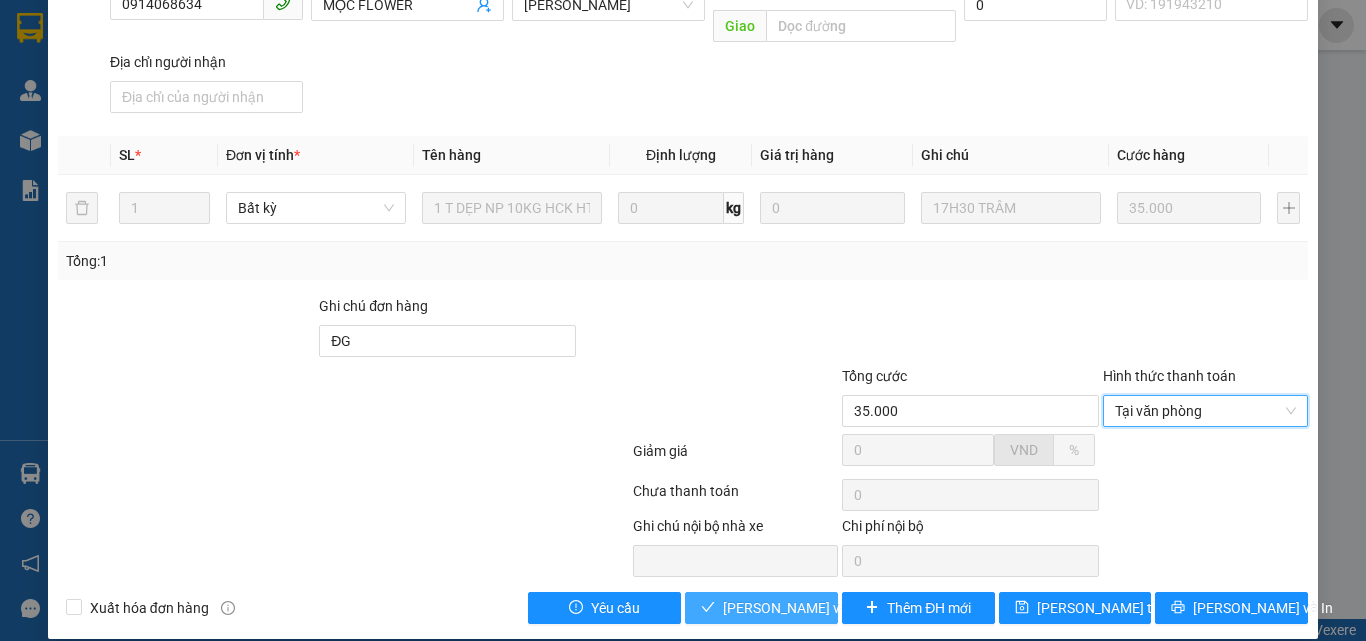 click on "[PERSON_NAME] và Giao hàng" at bounding box center [819, 608] 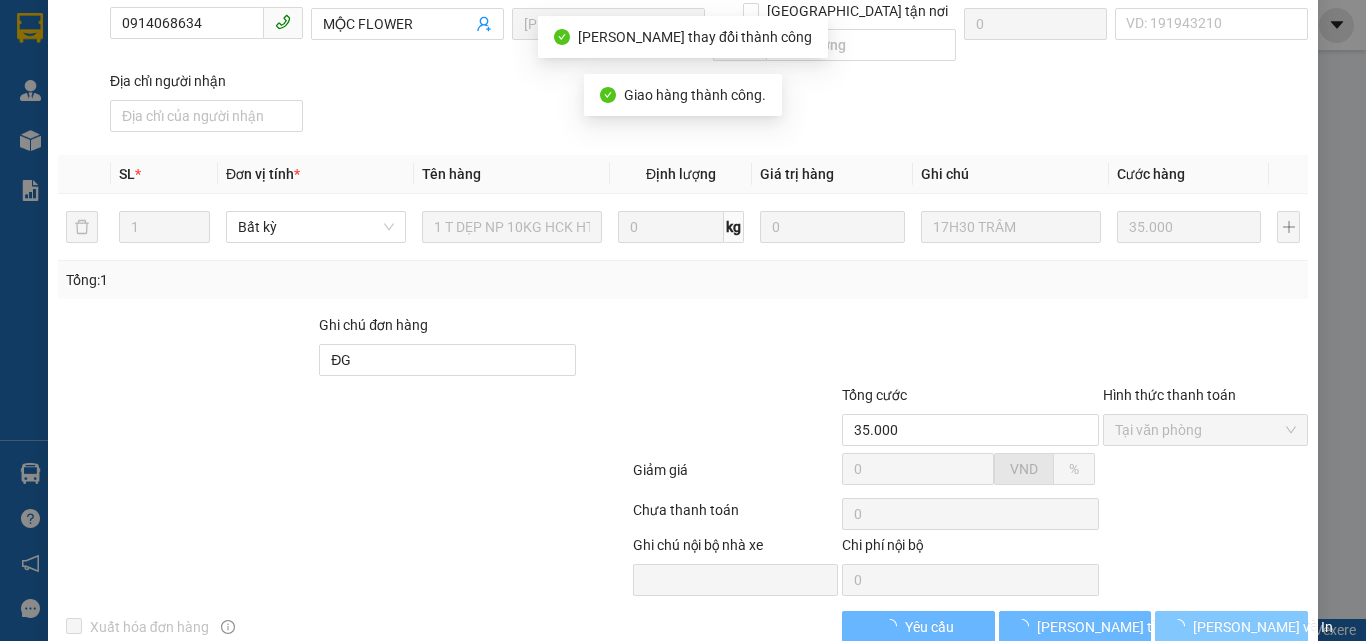 scroll, scrollTop: 297, scrollLeft: 0, axis: vertical 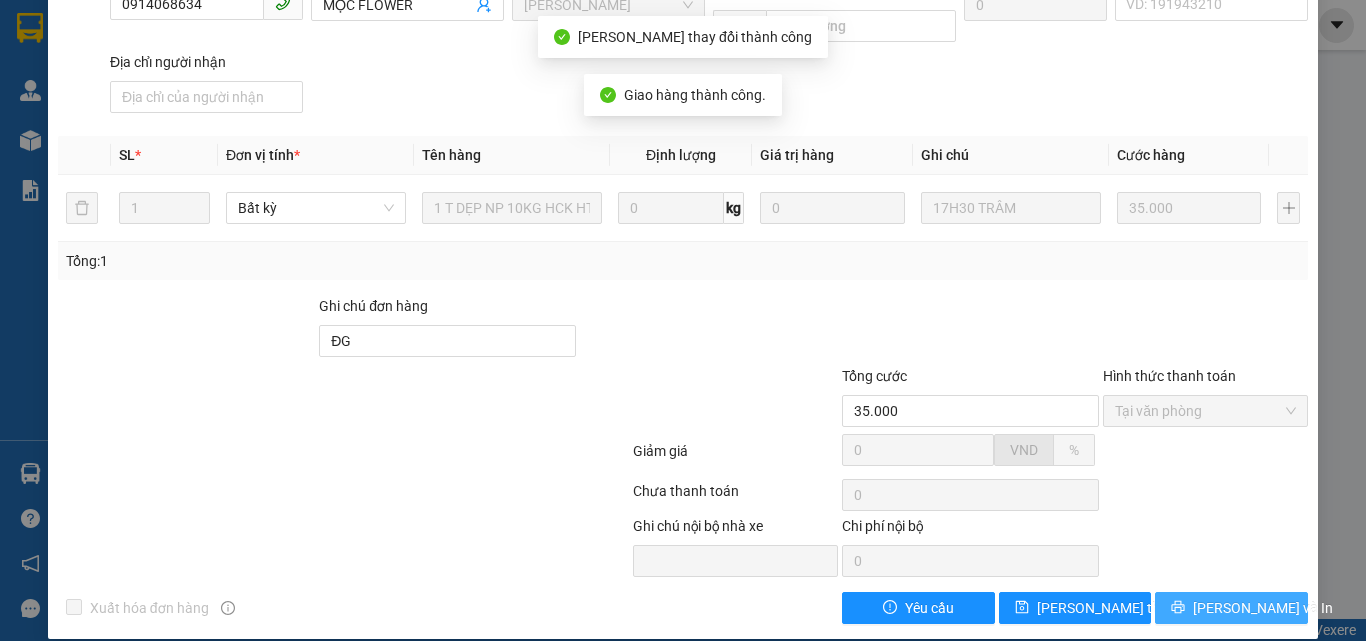 click on "[PERSON_NAME] và In" at bounding box center [1263, 608] 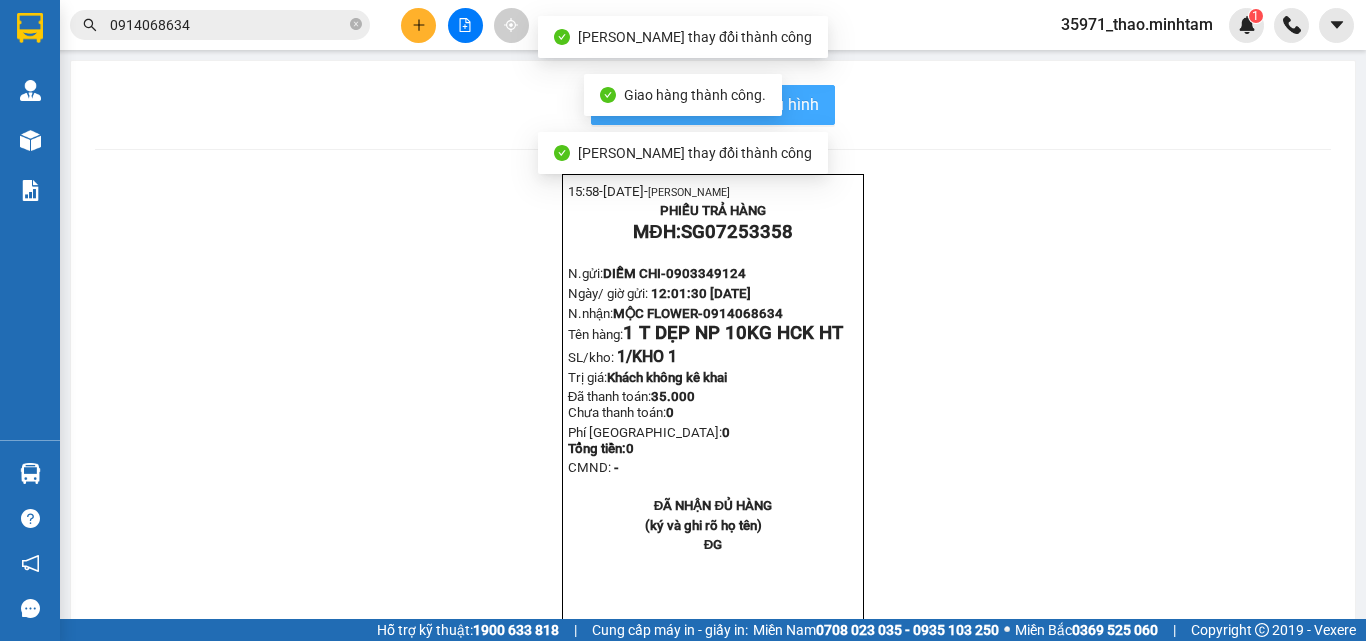 click on "In mẫu biên lai tự cấu hình" at bounding box center (713, 105) 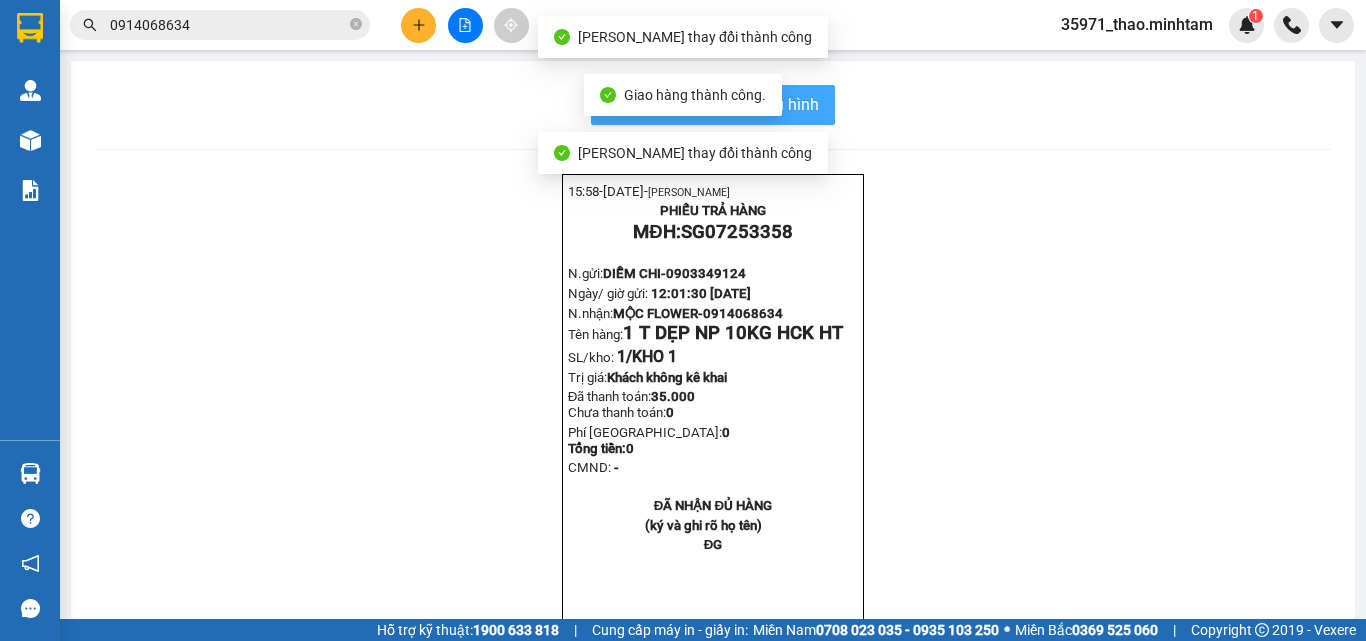 scroll, scrollTop: 0, scrollLeft: 0, axis: both 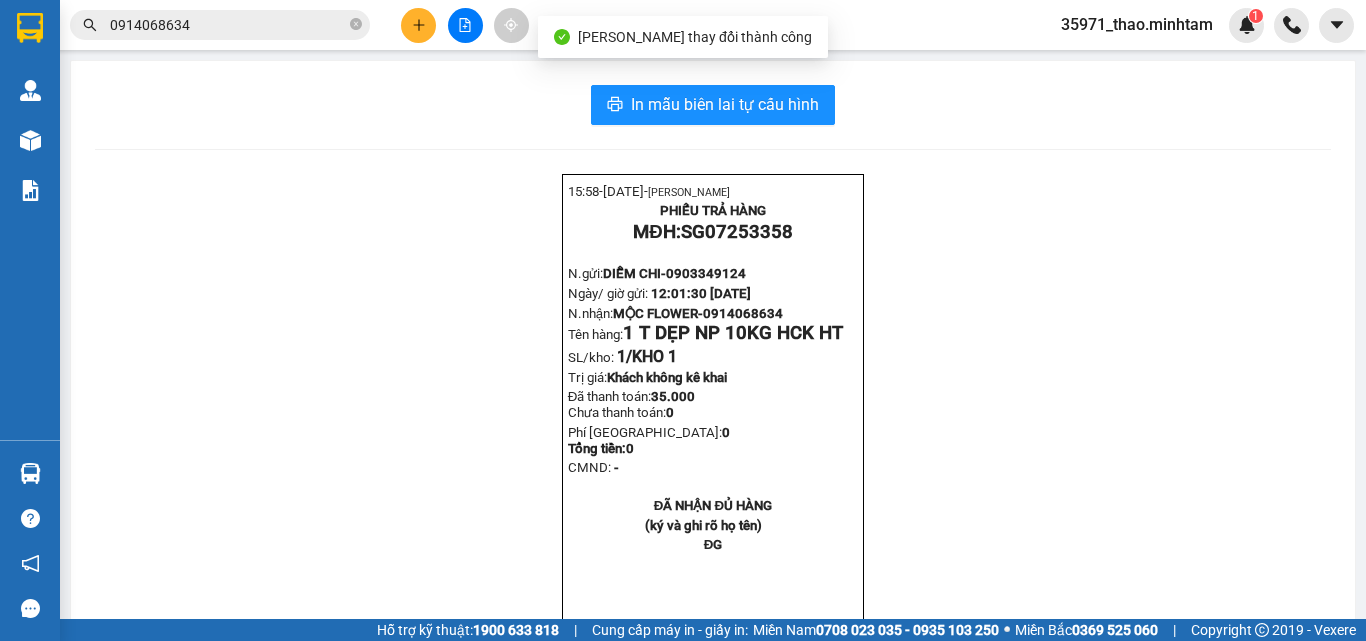 click on "0914068634" at bounding box center [228, 25] 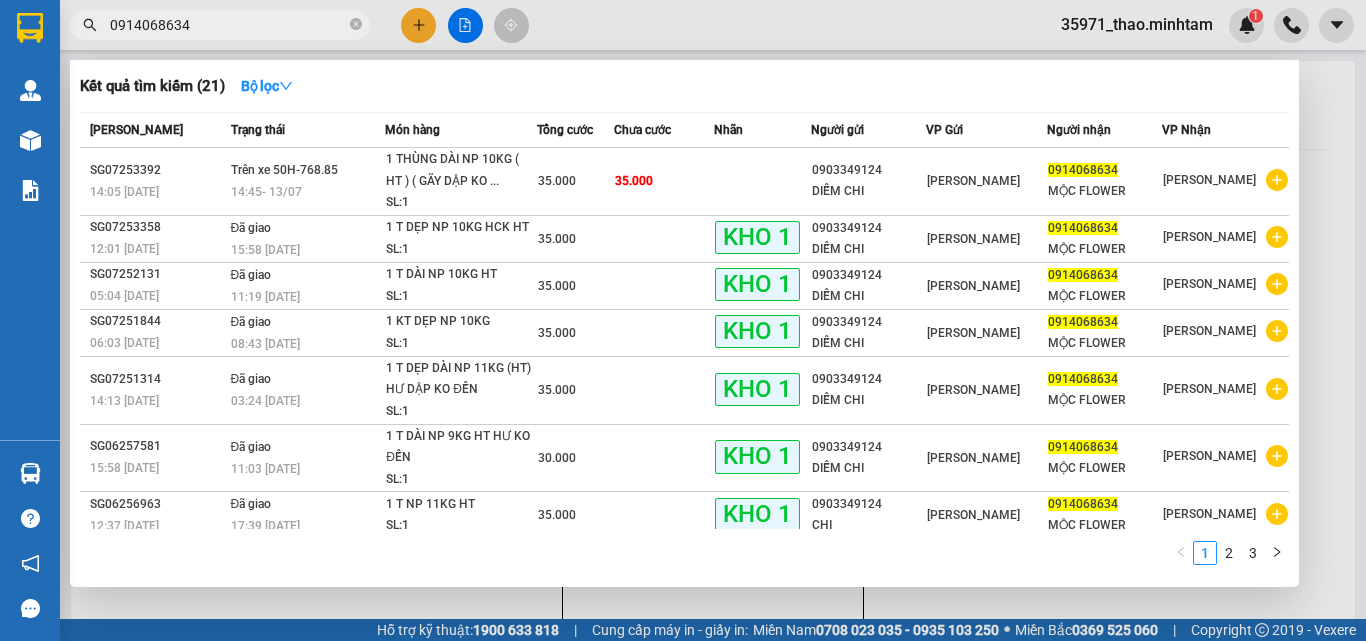 drag, startPoint x: 599, startPoint y: 22, endPoint x: 38, endPoint y: 190, distance: 585.61505 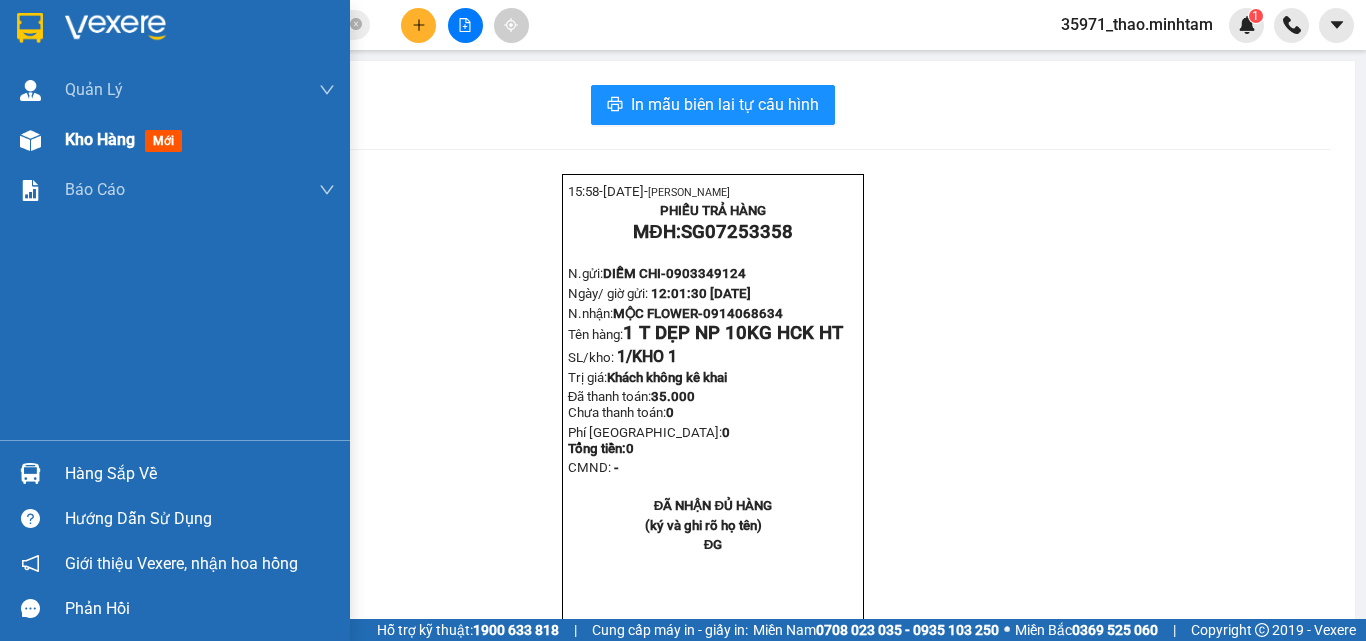 click on "Kho hàng mới" at bounding box center [200, 140] 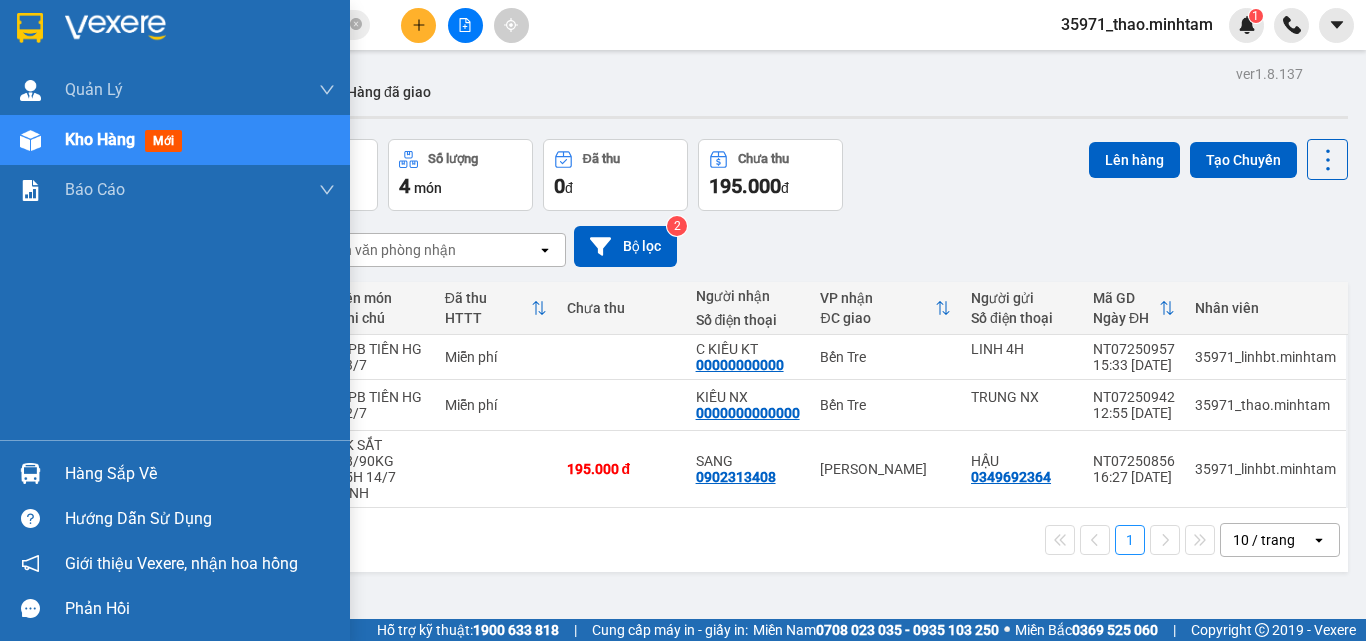 click on "Hàng sắp về" at bounding box center (200, 474) 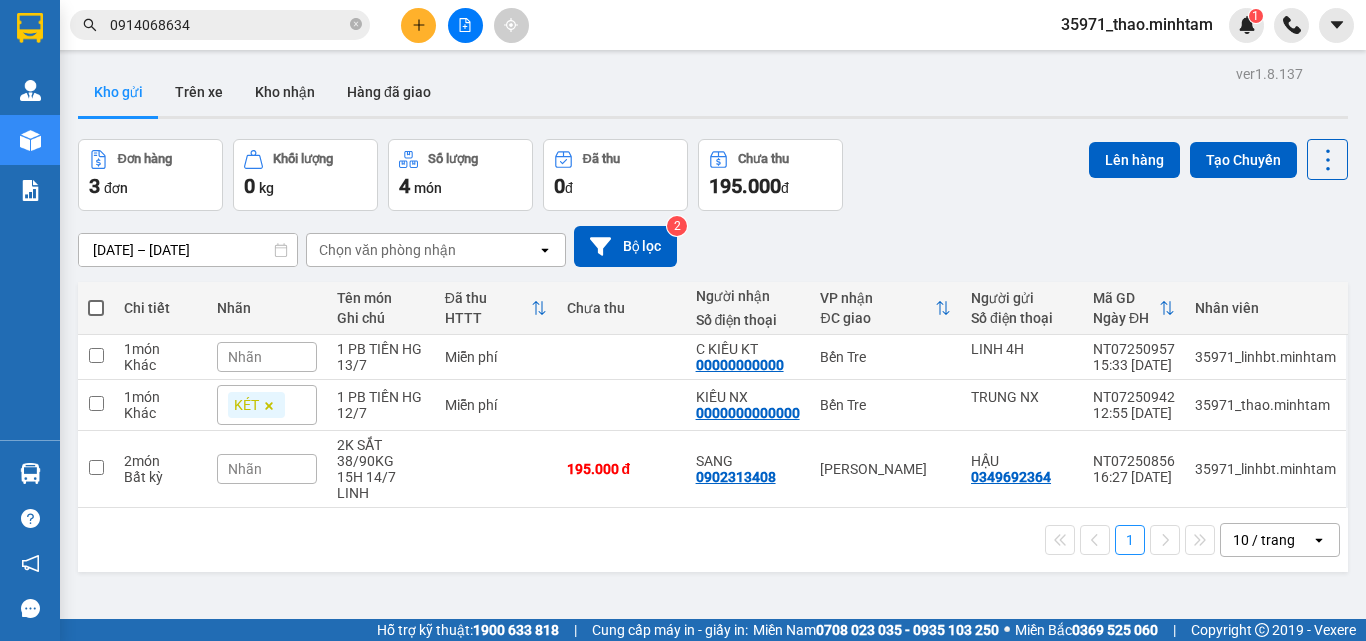 click on "Kết quả tìm kiếm ( 21 )  Bộ lọc  Mã ĐH Trạng thái Món hàng Tổng cước Chưa cước Nhãn Người gửi VP Gửi Người nhận VP Nhận SG07253392 14:05 - 13/07 Trên xe   50H-768.85 14:45  -   13/07 1 THÙNG DÀI NP 10KG ( HT ) ( GÃY DẬP KO ... SL:  1 35.000 35.000 0903349124 DIỄM CHI Hồ Chí Minh 0914068634 MỘC FLOWER Ngã Tư Huyện SG07253358 12:01 - 13/07 Đã giao   15:58 - 13/07 1 T DẸP NP 10KG HCK HT SL:  1 35.000 KHO 1 0903349124 DIỄM CHI Hồ Chí Minh 0914068634 MỘC FLOWER Ngã Tư Huyện SG07252131 05:04 - 09/07 Đã giao   11:19 - 09/07 1 T DÀI NP 10KG HT SL:  1 35.000 KHO 1 0903349124 DIỄM CHI Hồ Chí Minh 0914068634 MỘC FLOWER Ngã Tư Huyện SG07251844 06:03 - 08/07 Đã giao   08:43 - 08/07 1 KT DẸP NP 10KG SL:  1 35.000 KHO 1 0903349124 DIỄM CHI Hồ Chí Minh 0914068634 MỘC FLOWER Ngã Tư Huyện SG07251314 14:13 - 05/07 Đã giao   03:24 - 06/07 1 T DẸP DÀI NP 11KG (HT) HƯ DẬP KO ĐỀN SL:  1 35.000 KHO 1 0903349124" at bounding box center [683, 320] 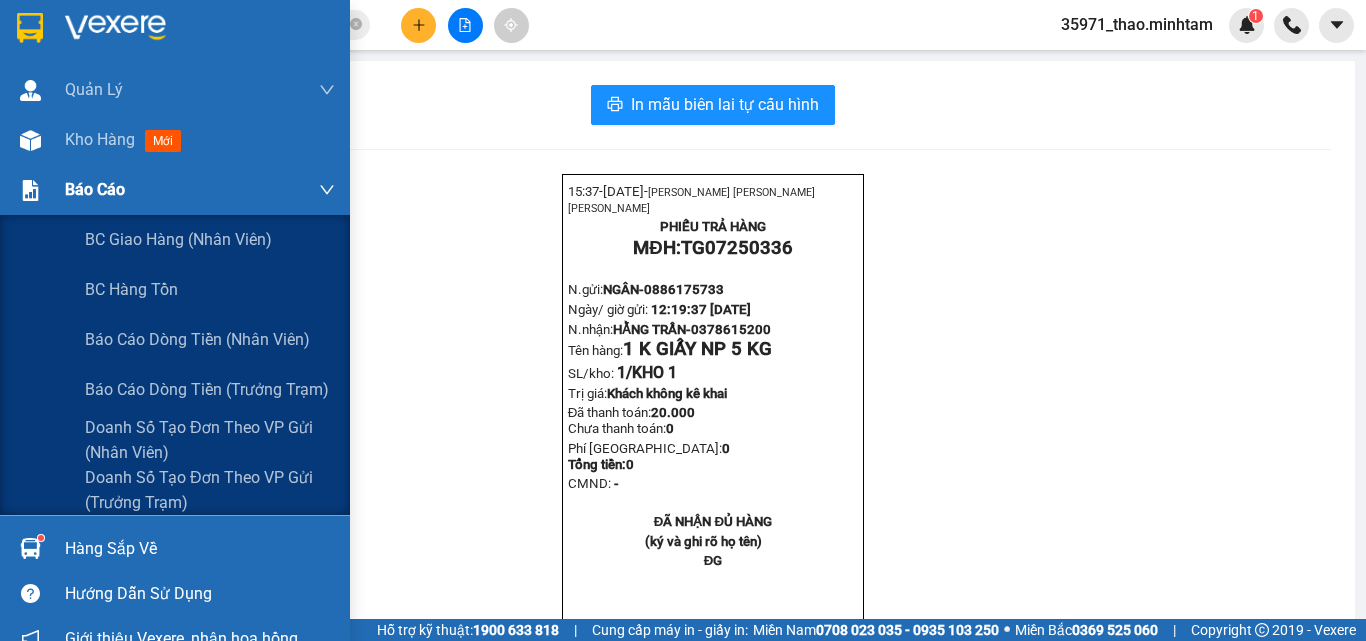 scroll, scrollTop: 0, scrollLeft: 0, axis: both 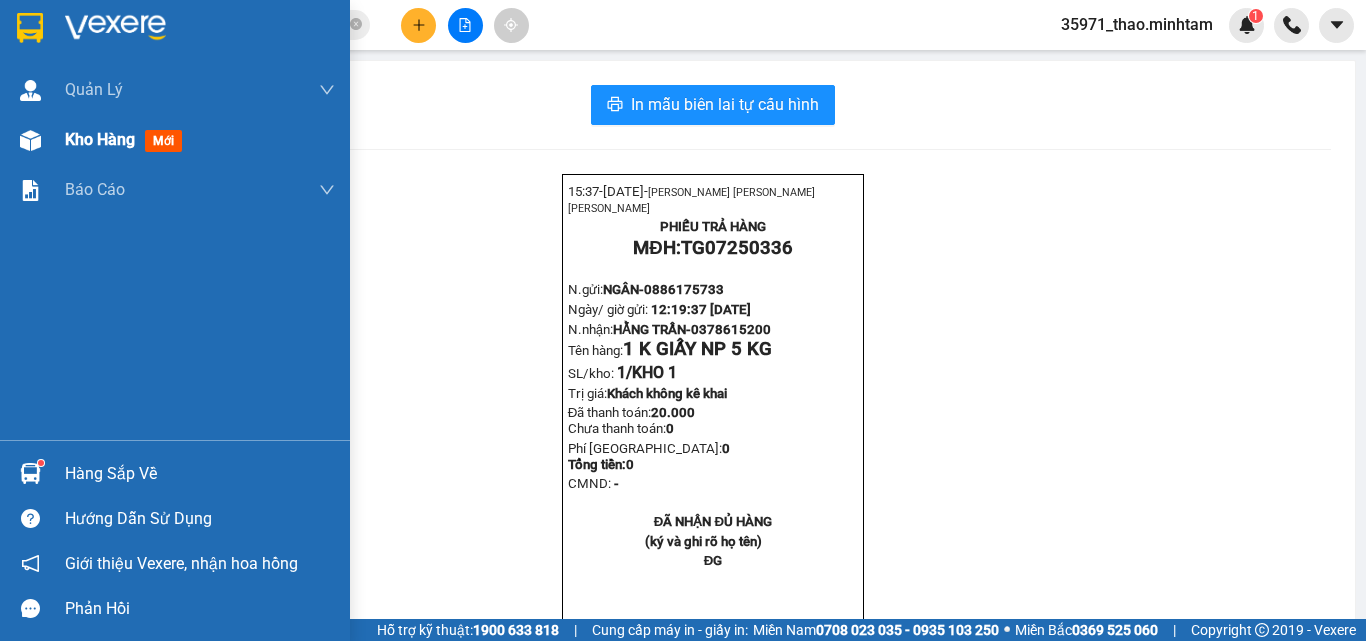 click on "Kho hàng mới" at bounding box center [127, 139] 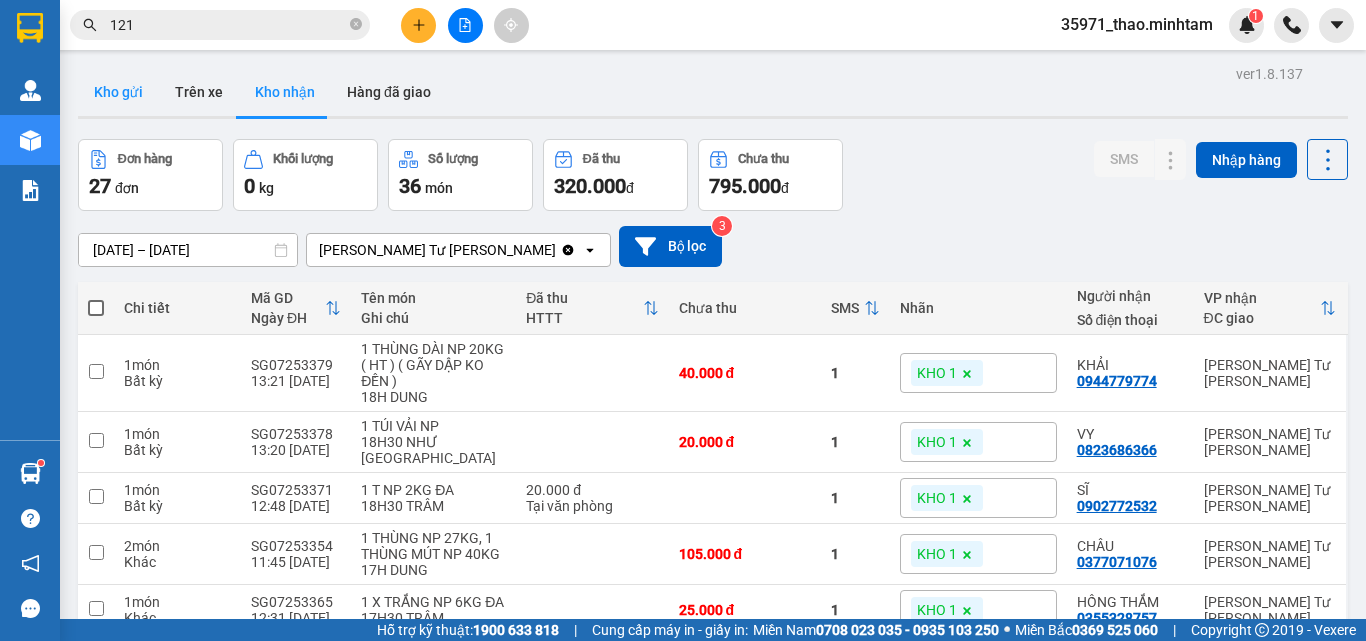 click on "Kho gửi" at bounding box center (118, 92) 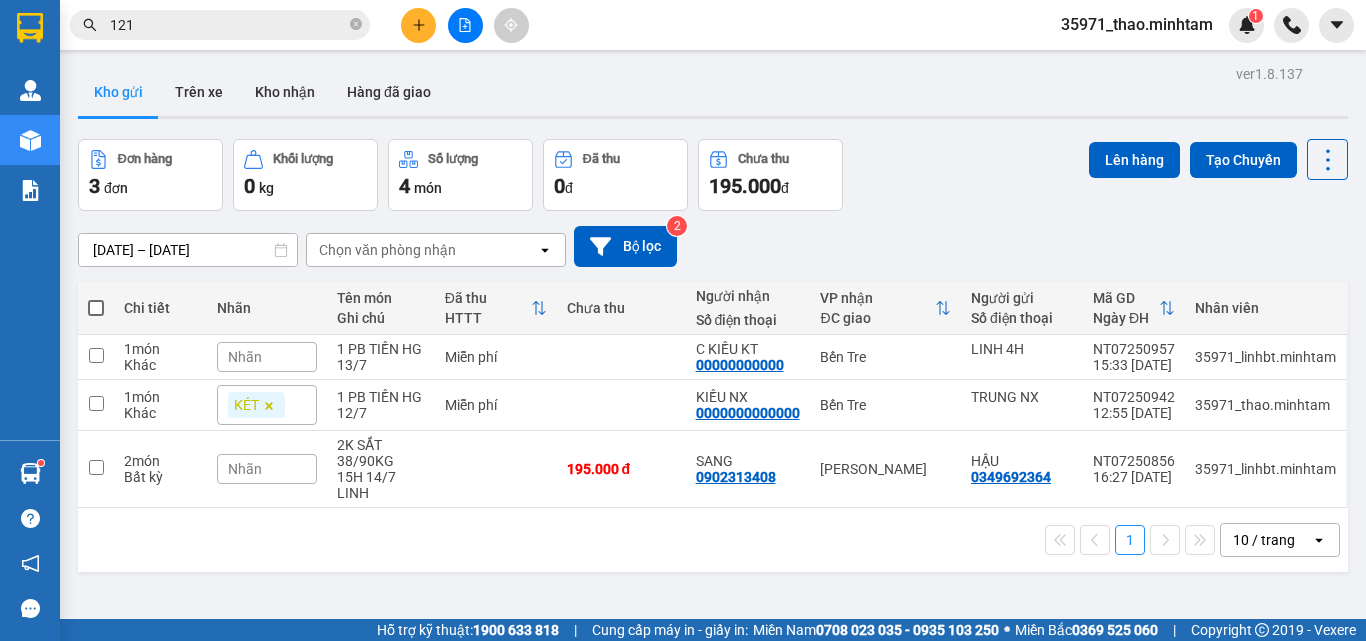 type 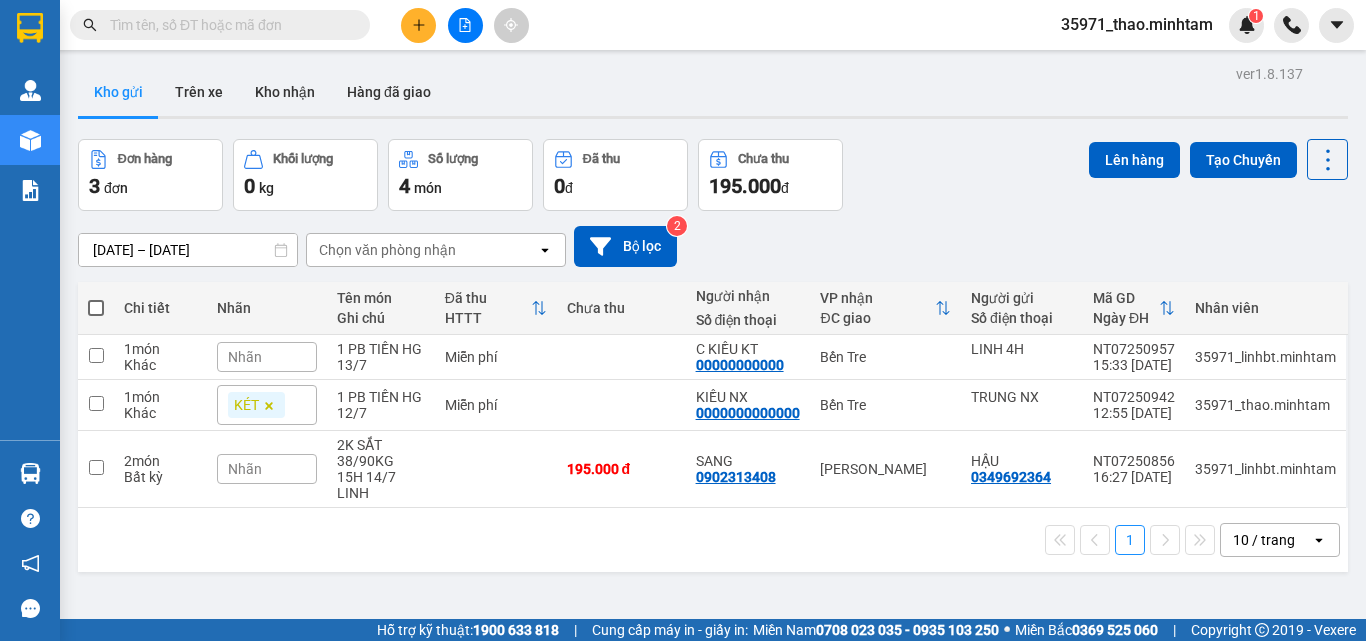 scroll, scrollTop: 0, scrollLeft: 0, axis: both 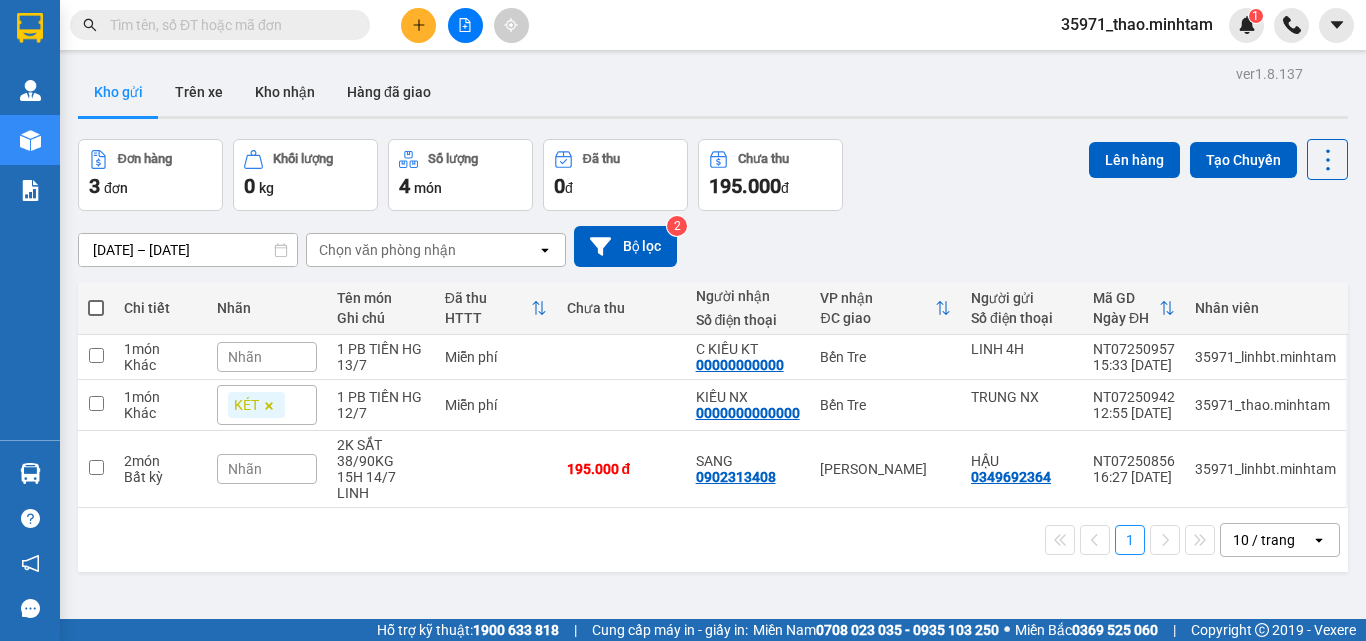 click at bounding box center [228, 25] 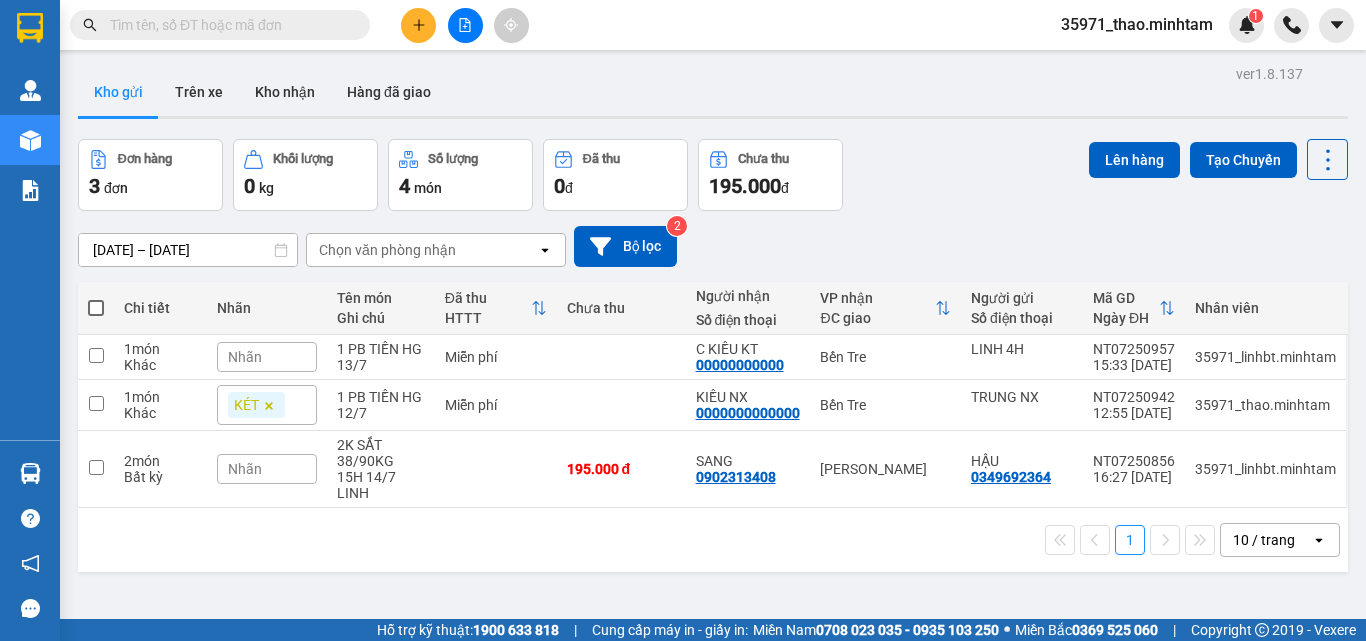 type on "0" 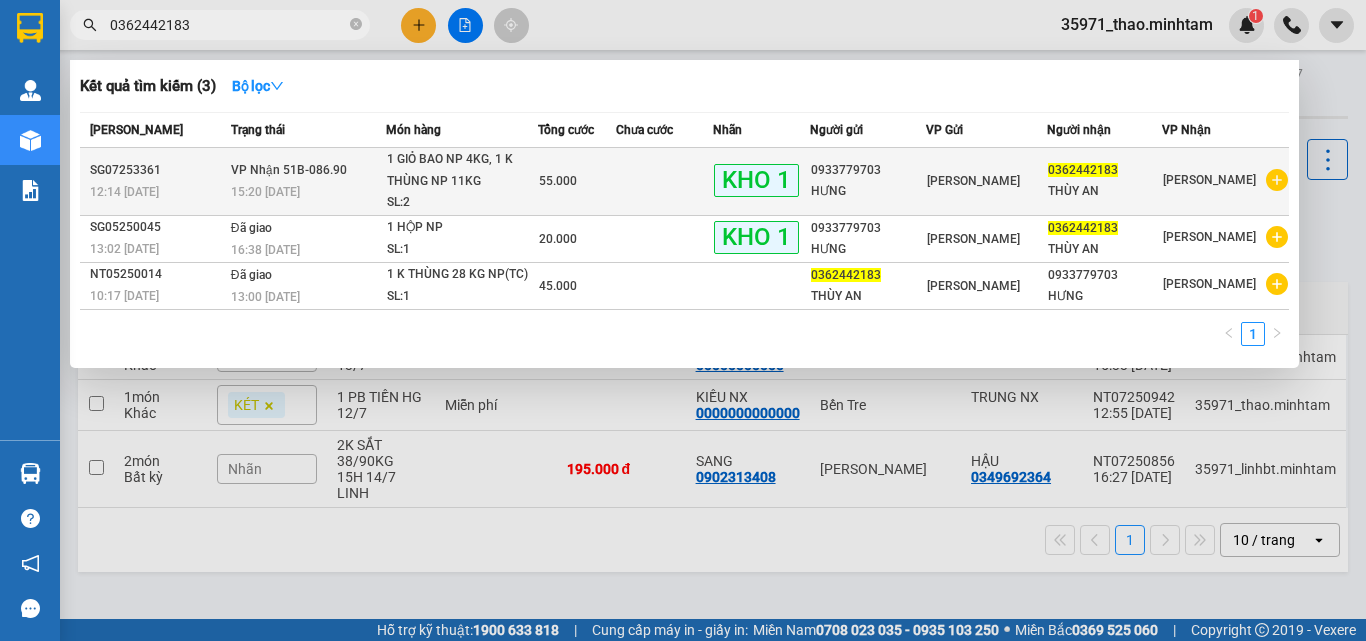 type on "0362442183" 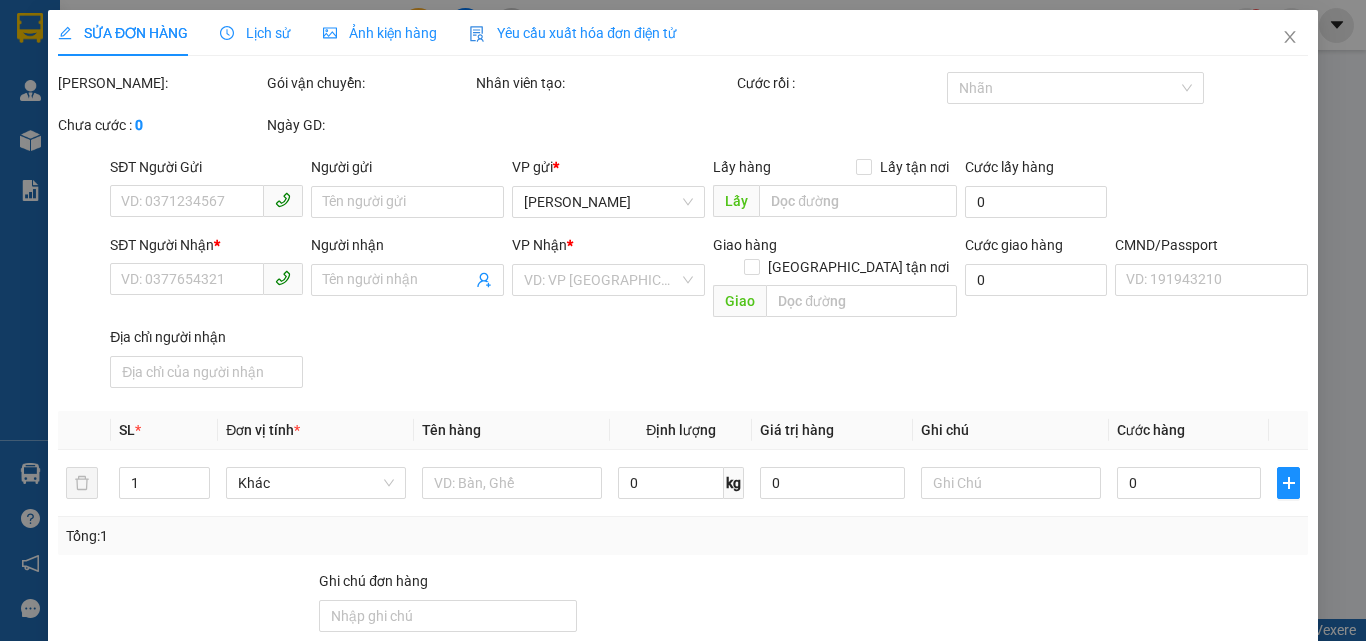 type on "0933779703" 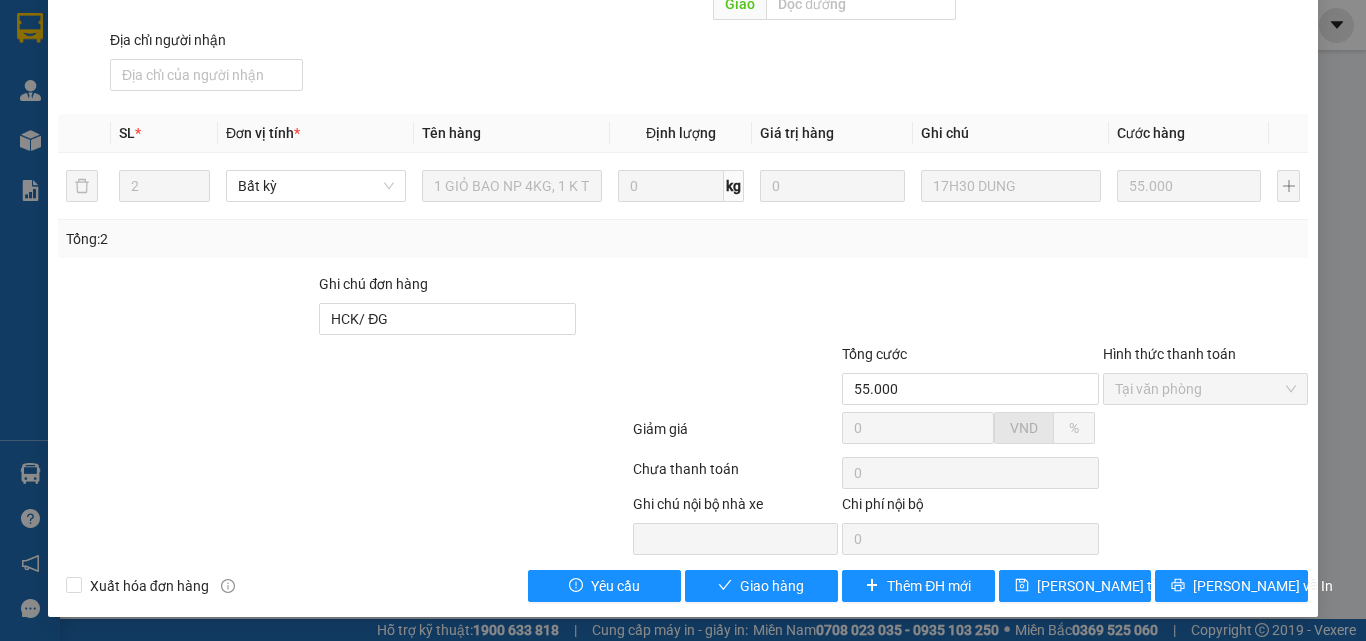 scroll, scrollTop: 278, scrollLeft: 0, axis: vertical 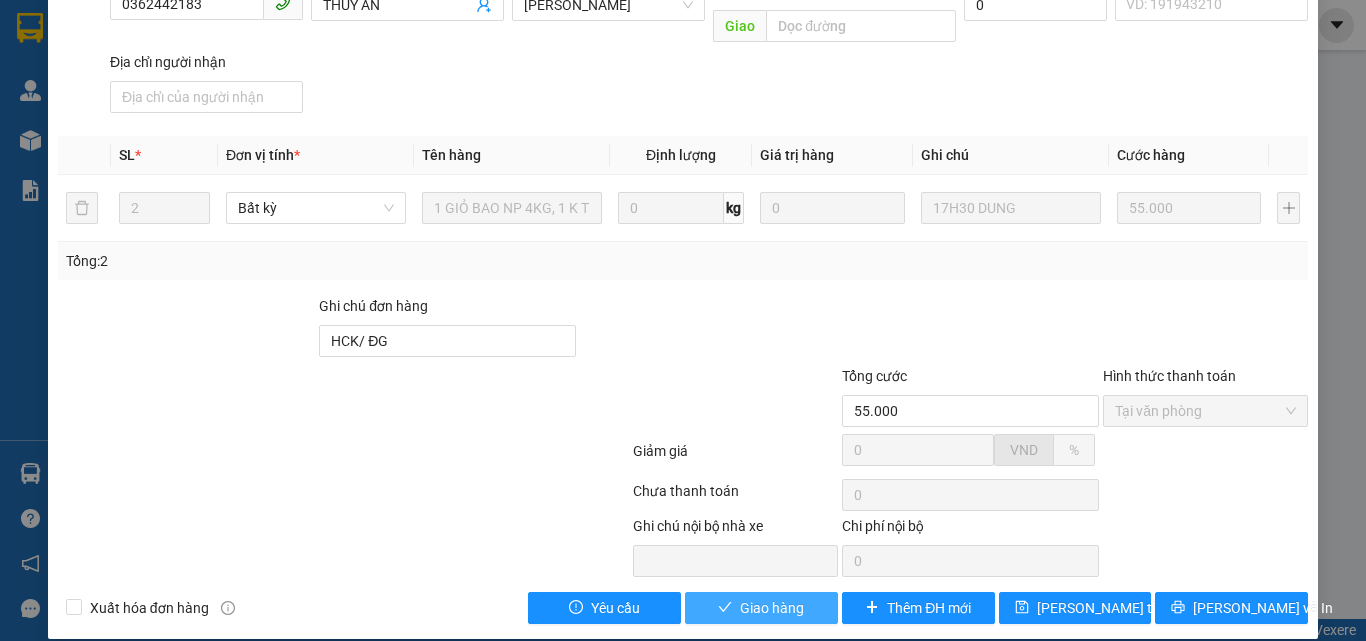 click on "Giao hàng" at bounding box center (772, 608) 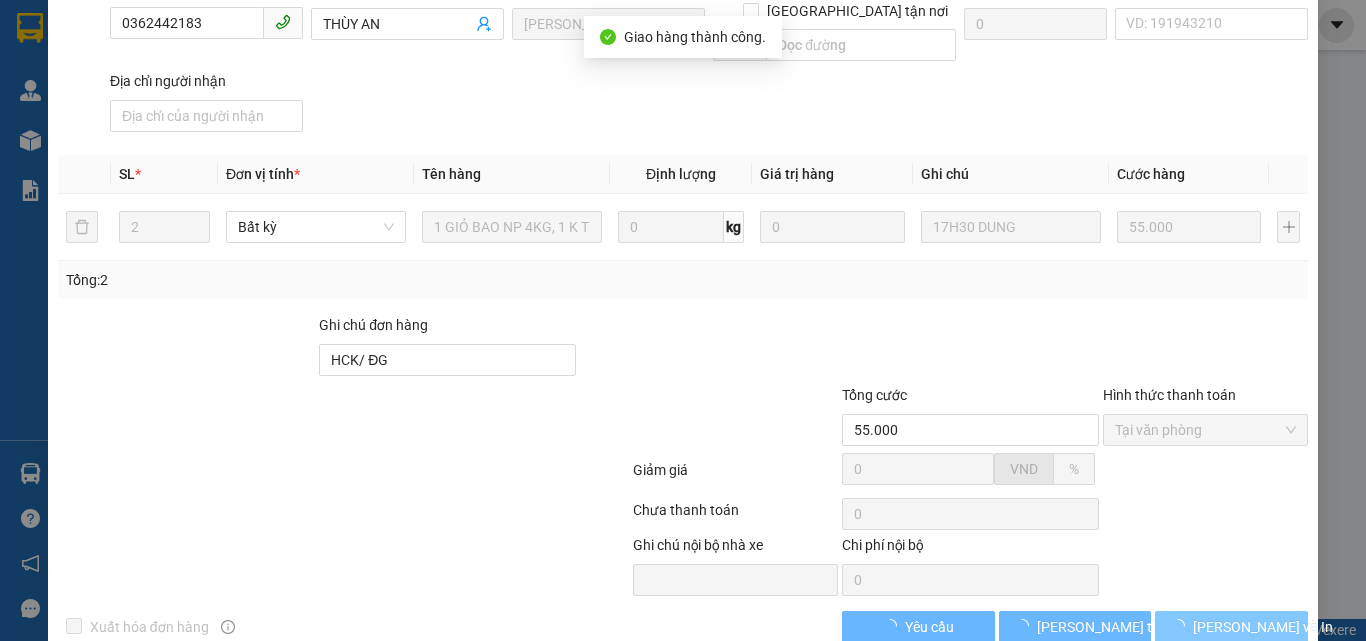 scroll, scrollTop: 297, scrollLeft: 0, axis: vertical 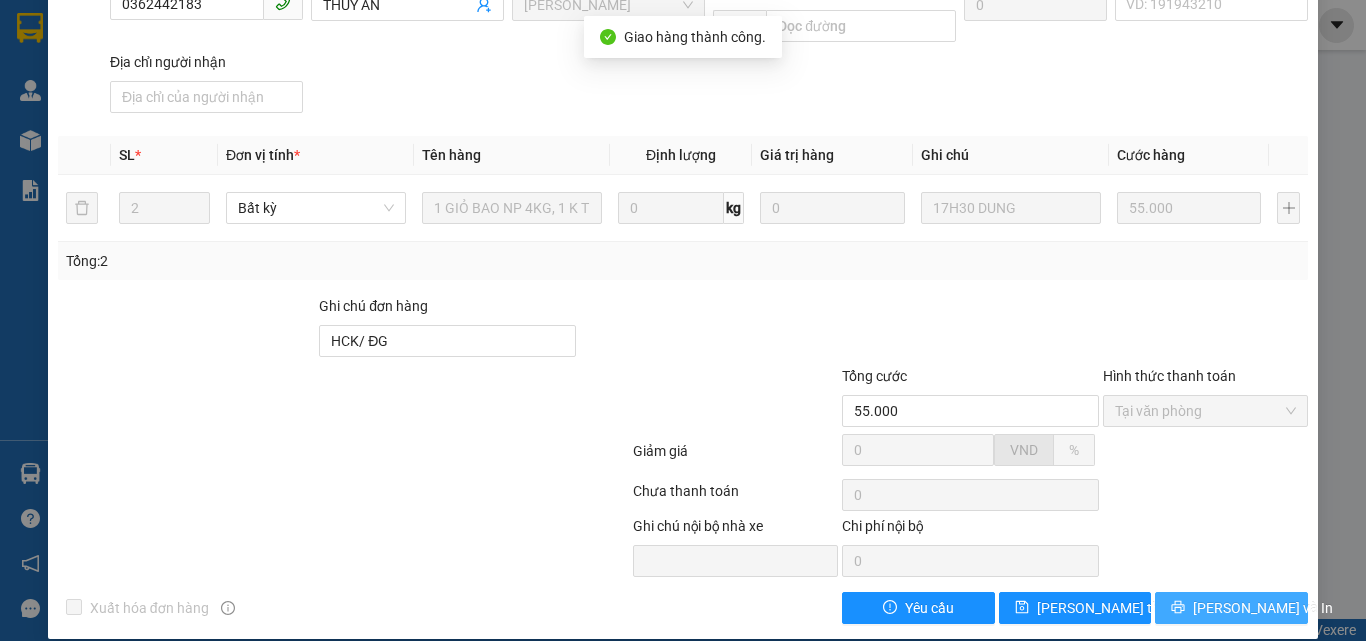 click on "[PERSON_NAME] và In" at bounding box center [1263, 608] 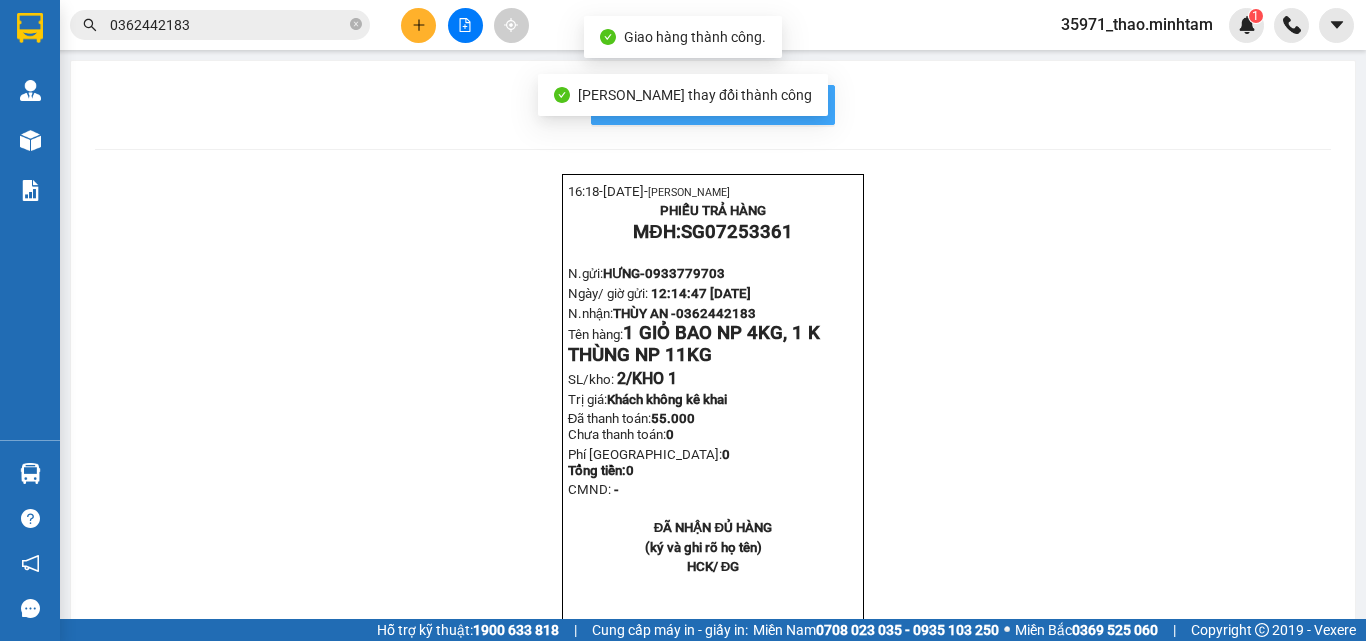click on "In mẫu biên lai tự cấu hình" at bounding box center [725, 104] 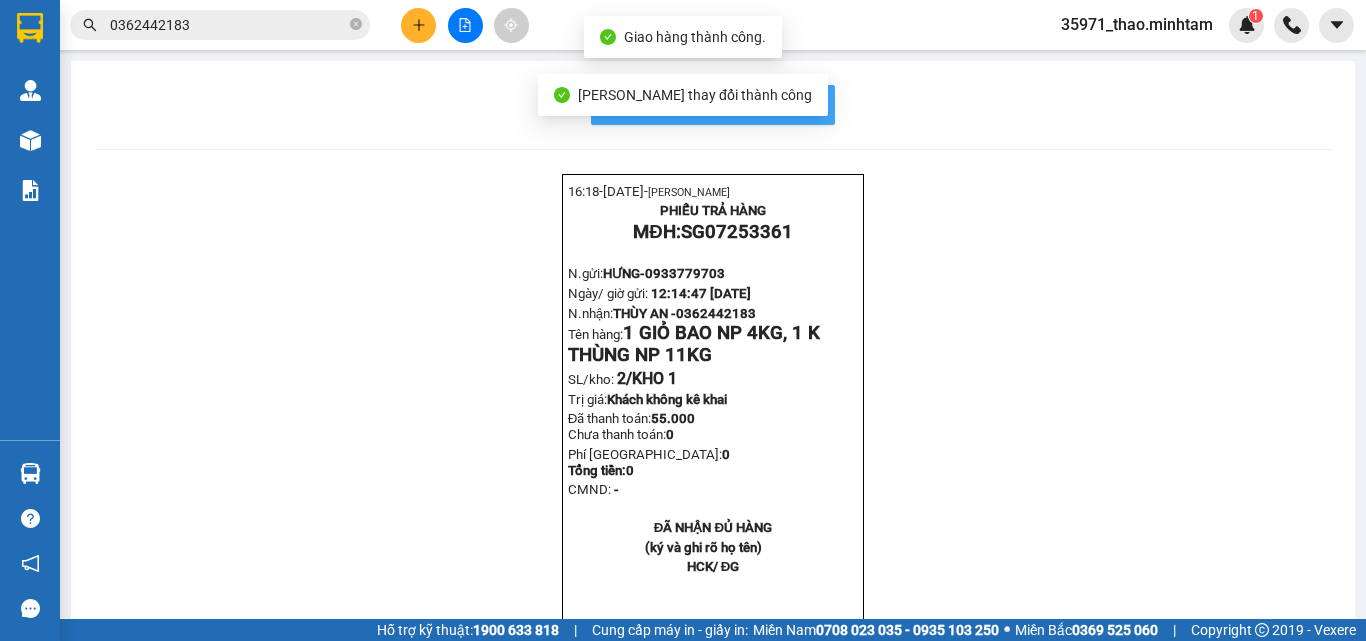 scroll, scrollTop: 0, scrollLeft: 0, axis: both 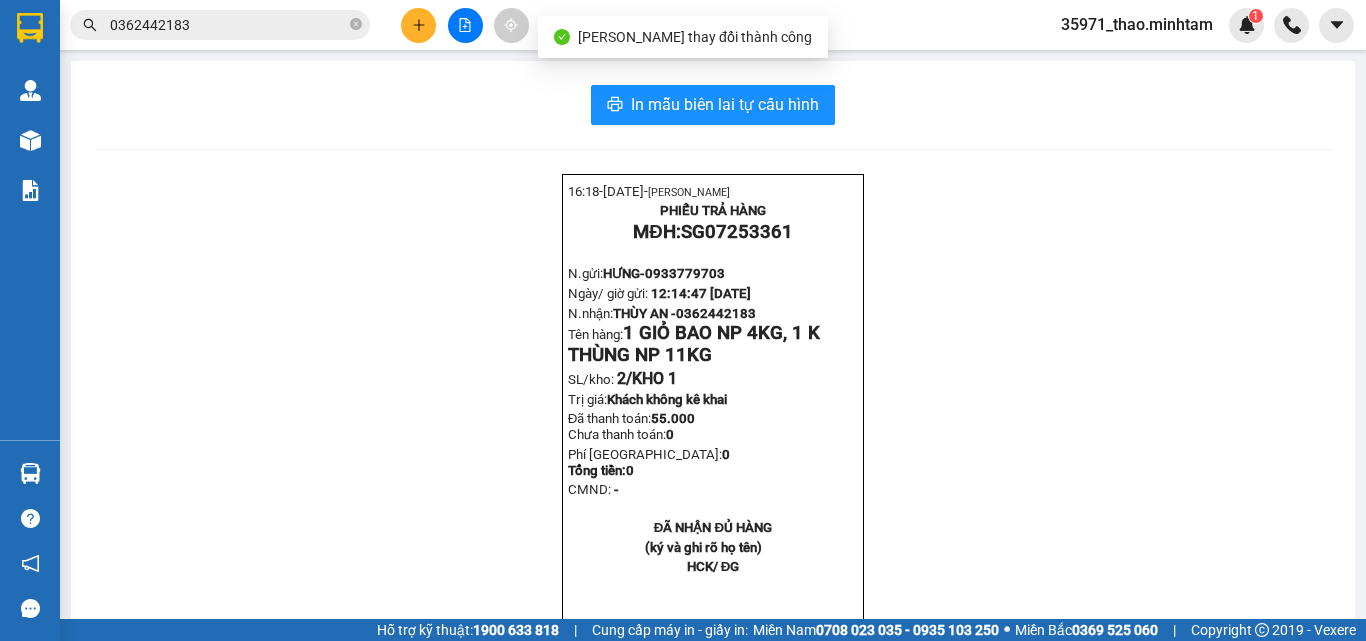 click on "0362442183" at bounding box center [228, 25] 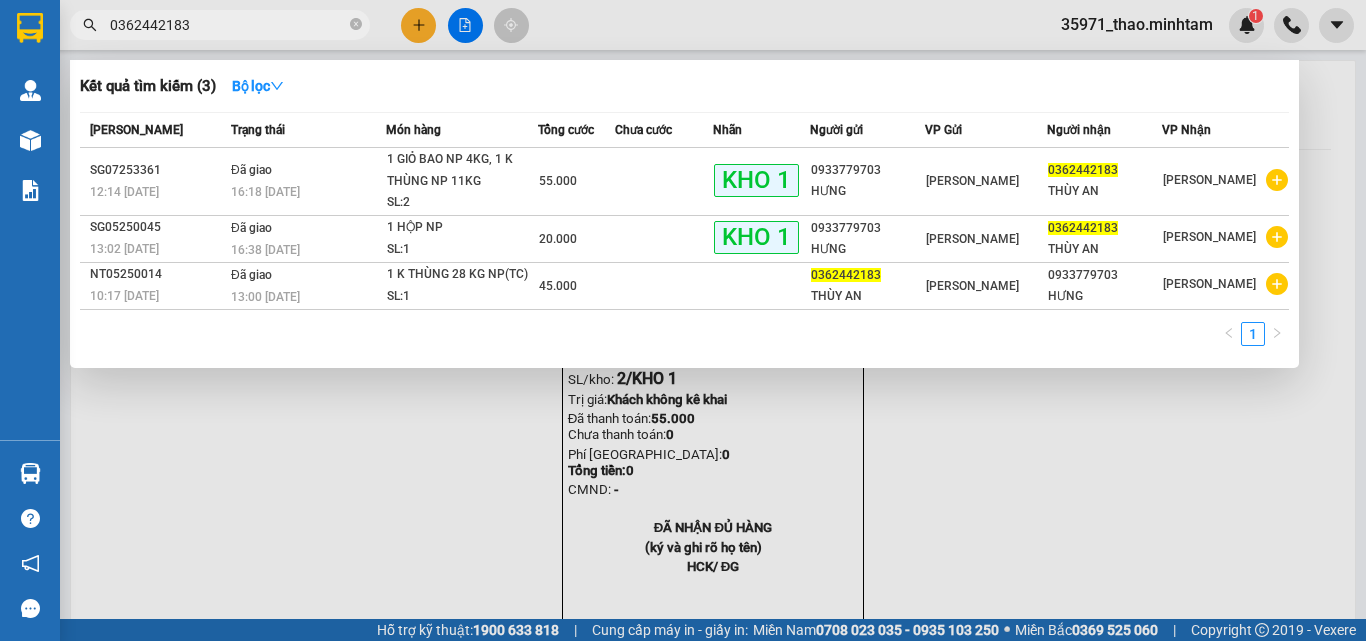 click at bounding box center [683, 320] 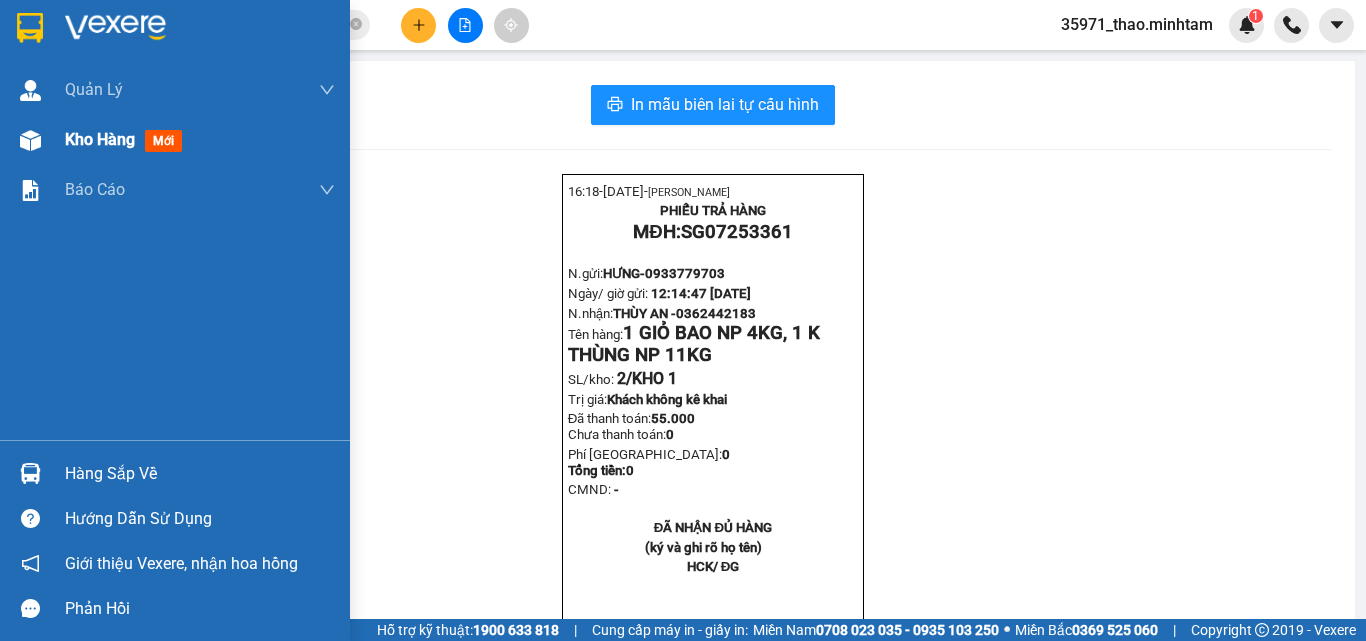 click on "Kho hàng" at bounding box center [100, 139] 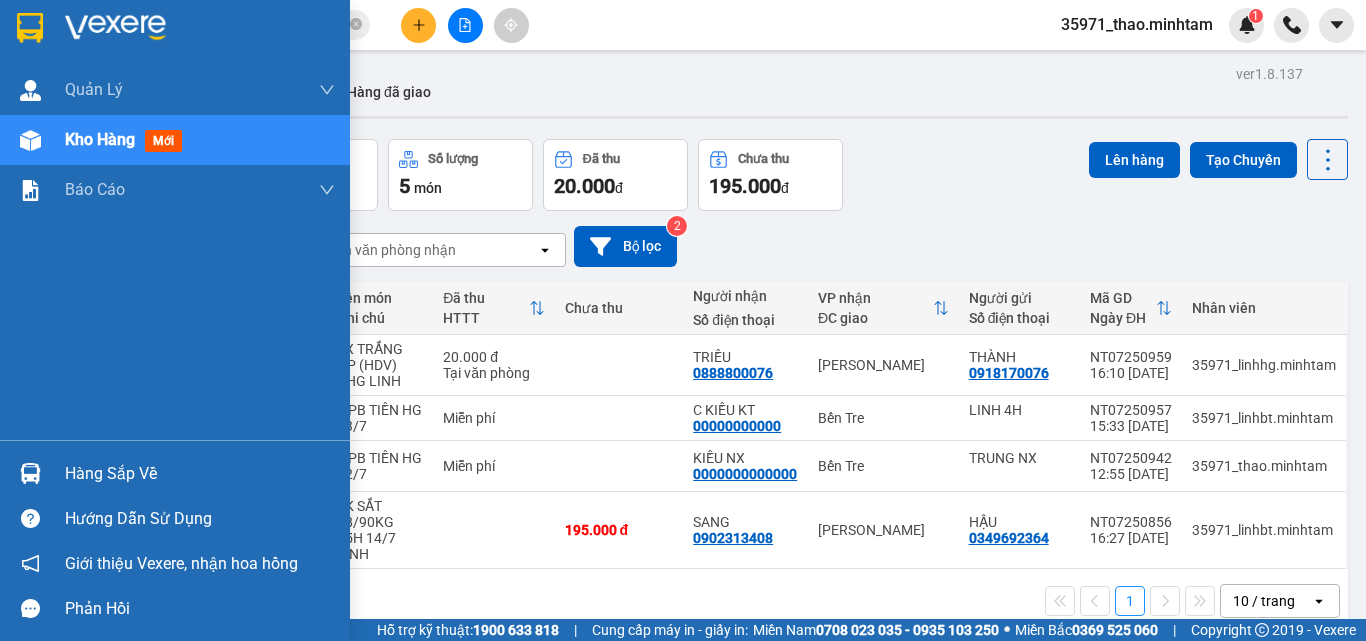 click on "Hàng sắp về" at bounding box center (200, 474) 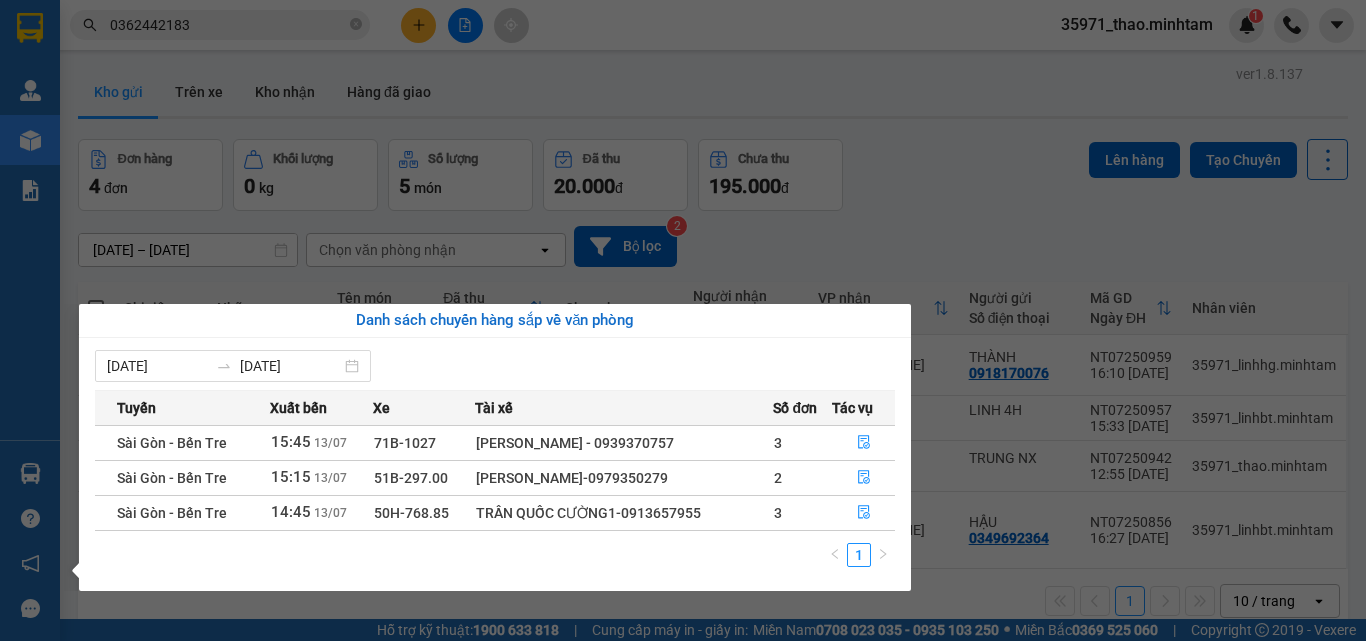 click on "Kết quả tìm kiếm ( 3 )  Bộ lọc  Mã ĐH Trạng thái Món hàng Tổng cước Chưa cước Nhãn Người gửi VP Gửi Người nhận VP Nhận SG07253361 12:14 - 13/07 Đã giao   16:18 - 13/07 1 GIỎ BAO NP 4KG, 1 K THÙNG NP 11KG SL:  2 55.000 KHO 1 0933779703 HƯNG Hồ Chí Minh 0362442183 THÙY AN  Ngã Tư Huyện SG05250045 13:02 - 01/05 Đã giao   16:38 - 01/05 1 HỘP NP SL:  1 20.000 KHO 1 0933779703 HƯNG Hồ Chí Minh 0362442183 THÙY AN  Ngã Tư Huyện NT05250014 10:17 - 01/05 Đã giao   13:00 - 01/05 1 K THÙNG 28 KG NP(TC) SL:  1 45.000 0362442183 THÙY AN  Ngã Tư Huyện 0933779703 HƯNG Hồ Chí Minh 1 0362442183 35971_thao.minhtam 1     Quản Lý Quản lý giao nhận mới     Kho hàng mới     Báo cáo BC giao hàng (nhân viên) BC hàng tồn Báo cáo dòng tiền (nhân viên) Báo cáo dòng tiền (trưởng trạm) Doanh số tạo đơn theo VP gửi (nhân viên) Doanh số tạo đơn theo VP gửi (trưởng trạm) Hàng sắp về ver  4 0" at bounding box center (683, 320) 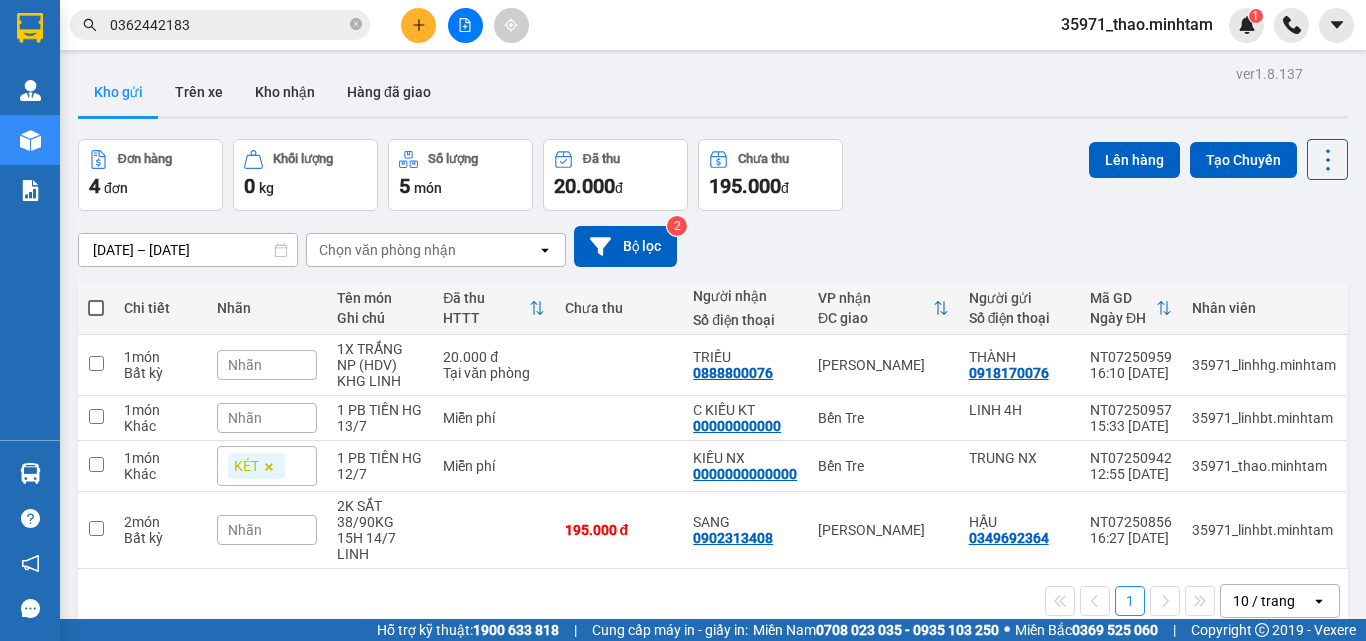 drag, startPoint x: 842, startPoint y: 171, endPoint x: 886, endPoint y: 124, distance: 64.381676 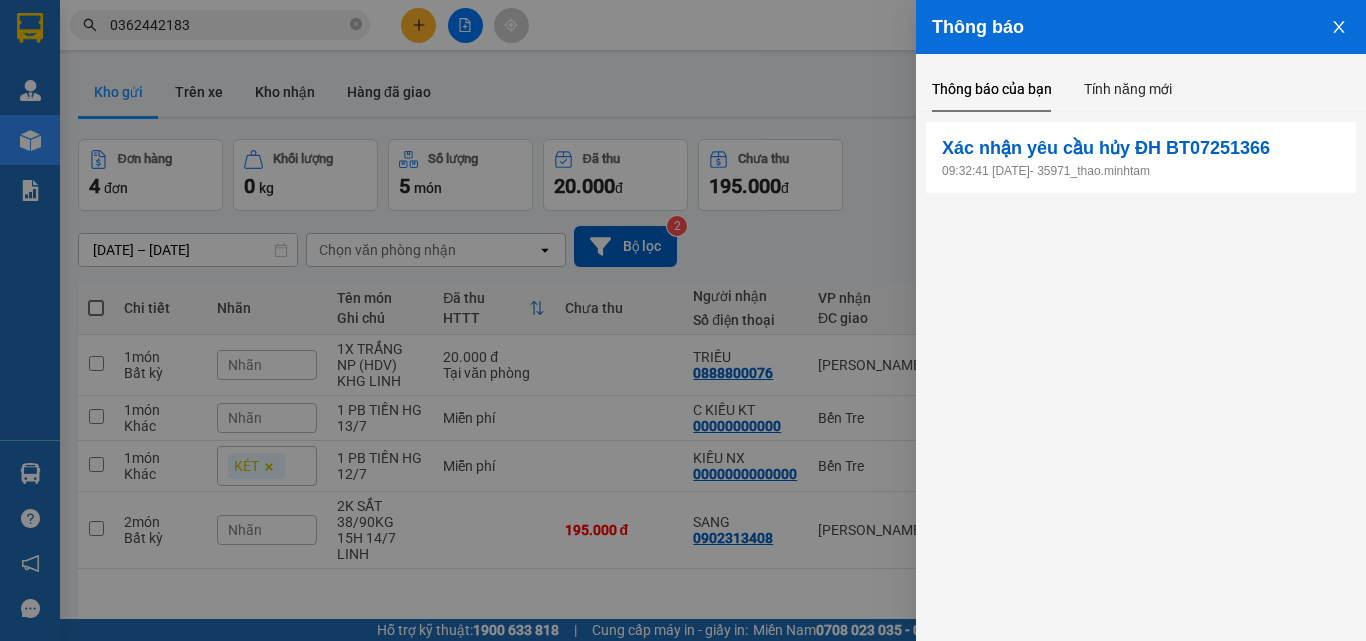 drag, startPoint x: 842, startPoint y: 116, endPoint x: 842, endPoint y: 105, distance: 11 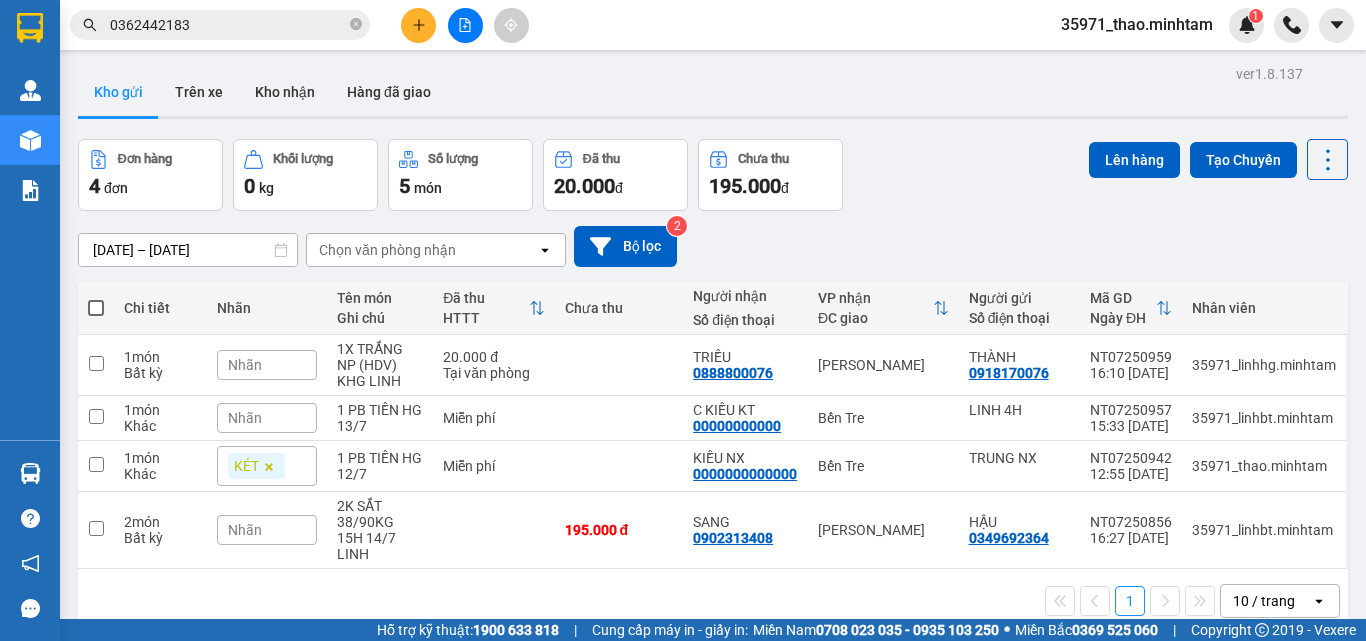click on "0362442183" at bounding box center (228, 25) 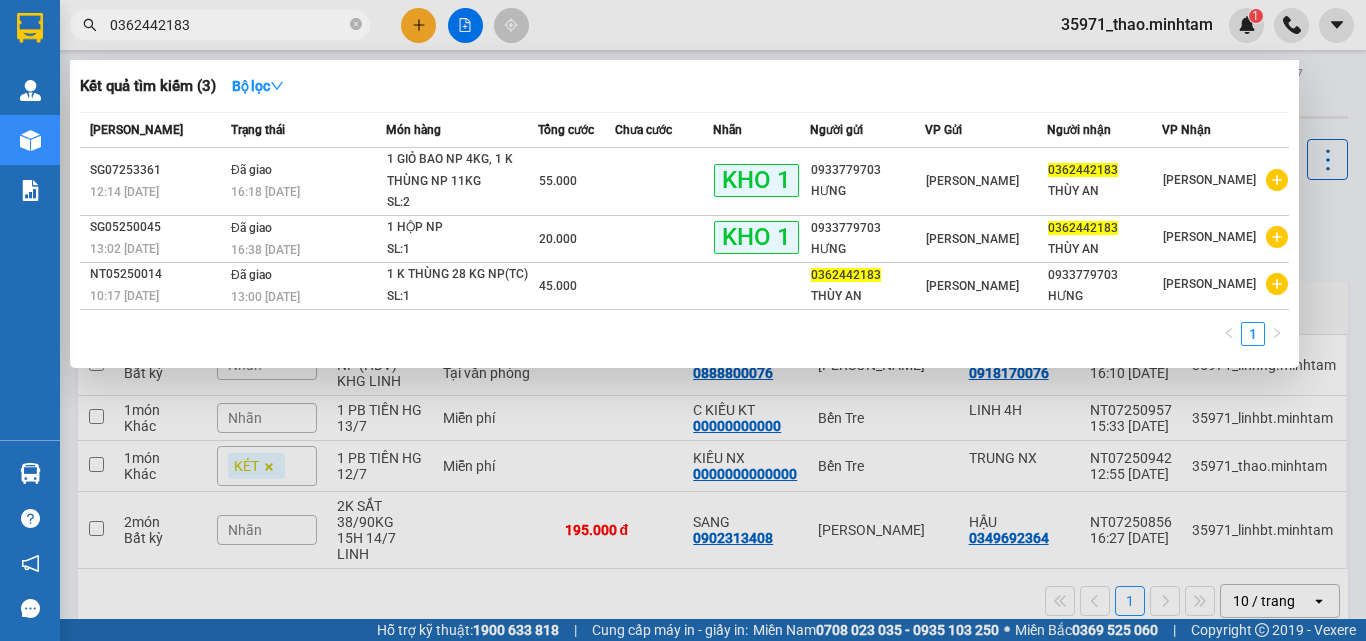 click at bounding box center [683, 320] 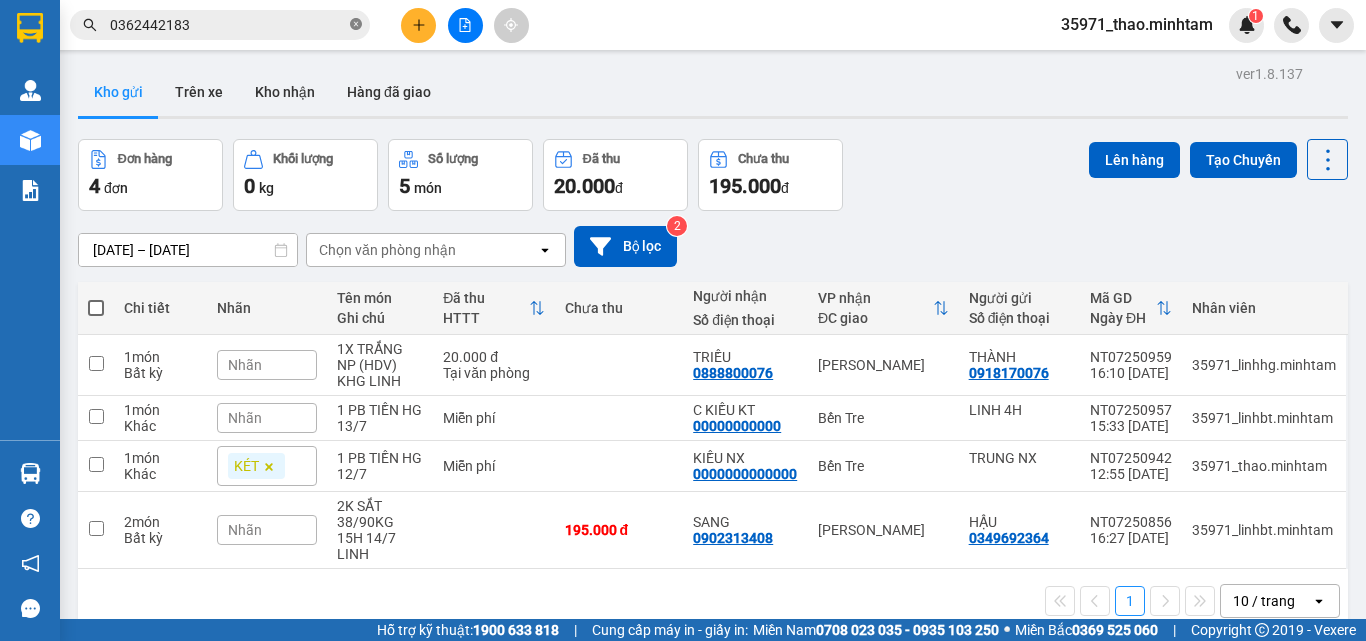click 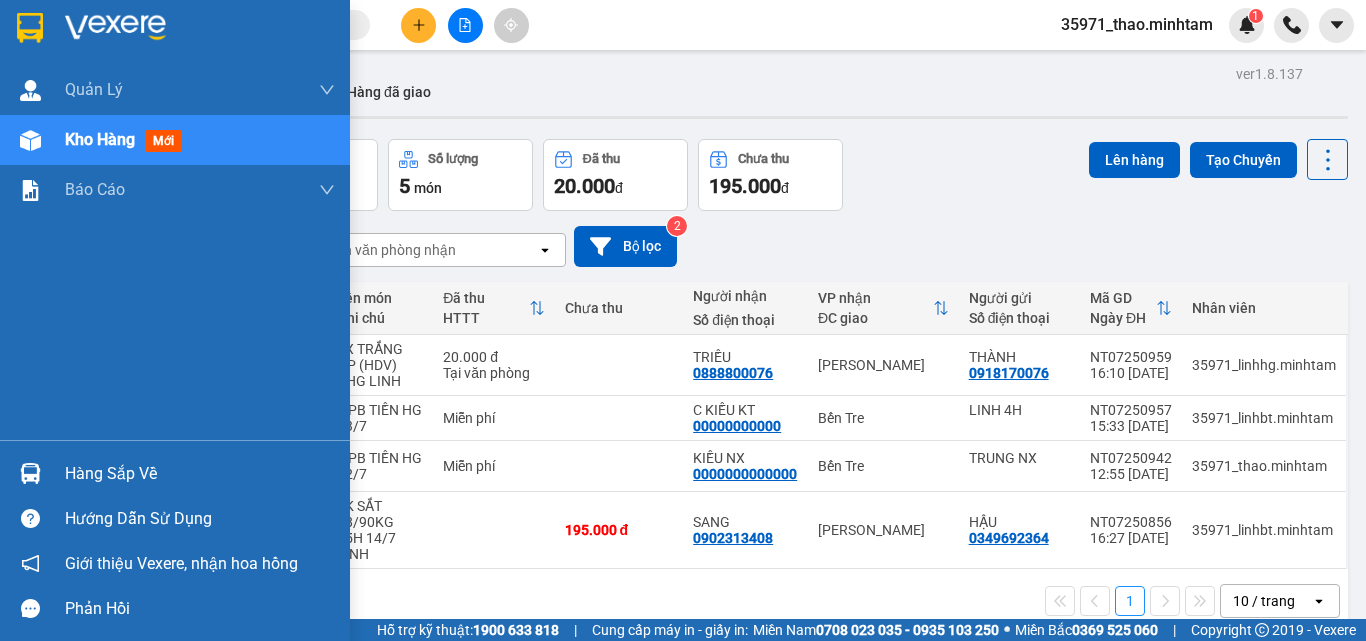 drag, startPoint x: 100, startPoint y: 468, endPoint x: 111, endPoint y: 448, distance: 22.825424 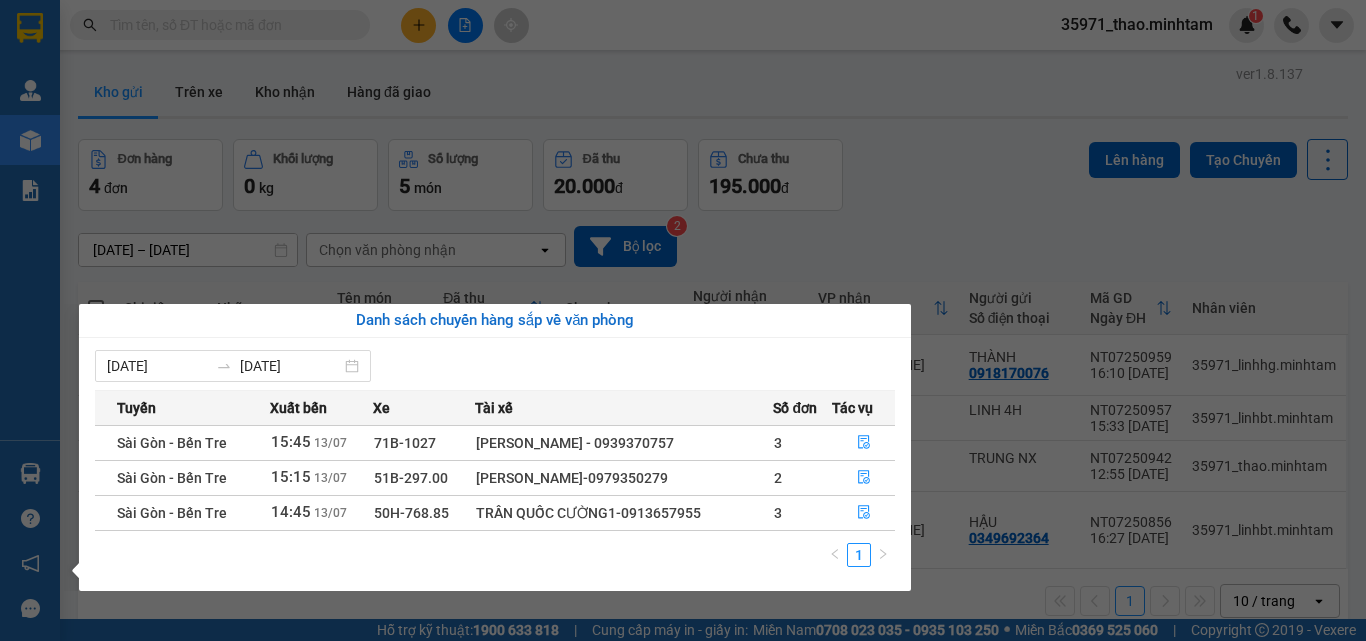 click on "Kết quả tìm kiếm ( 3 )  Bộ lọc  Mã ĐH Trạng thái Món hàng Tổng cước Chưa cước Nhãn Người gửi VP Gửi Người nhận VP Nhận SG07253361 12:14 - 13/07 Đã giao   16:18 - 13/07 1 GIỎ BAO NP 4KG, 1 K THÙNG NP 11KG SL:  2 55.000 KHO 1 0933779703 HƯNG Hồ Chí Minh 0362442183 THÙY AN  Ngã Tư Huyện SG05250045 13:02 - 01/05 Đã giao   16:38 - 01/05 1 HỘP NP SL:  1 20.000 KHO 1 0933779703 HƯNG Hồ Chí Minh 0362442183 THÙY AN  Ngã Tư Huyện NT05250014 10:17 - 01/05 Đã giao   13:00 - 01/05 1 K THÙNG 28 KG NP(TC) SL:  1 45.000 0362442183 THÙY AN  Ngã Tư Huyện 0933779703 HƯNG Hồ Chí Minh 1 35971_thao.minhtam 1     Quản Lý Quản lý giao nhận mới     Kho hàng mới     Báo cáo BC giao hàng (nhân viên) BC hàng tồn Báo cáo dòng tiền (nhân viên) Báo cáo dòng tiền (trưởng trạm) Doanh số tạo đơn theo VP gửi (nhân viên) Doanh số tạo đơn theo VP gửi (trưởng trạm) Hàng sắp về Phản hồi ver  4" at bounding box center (683, 320) 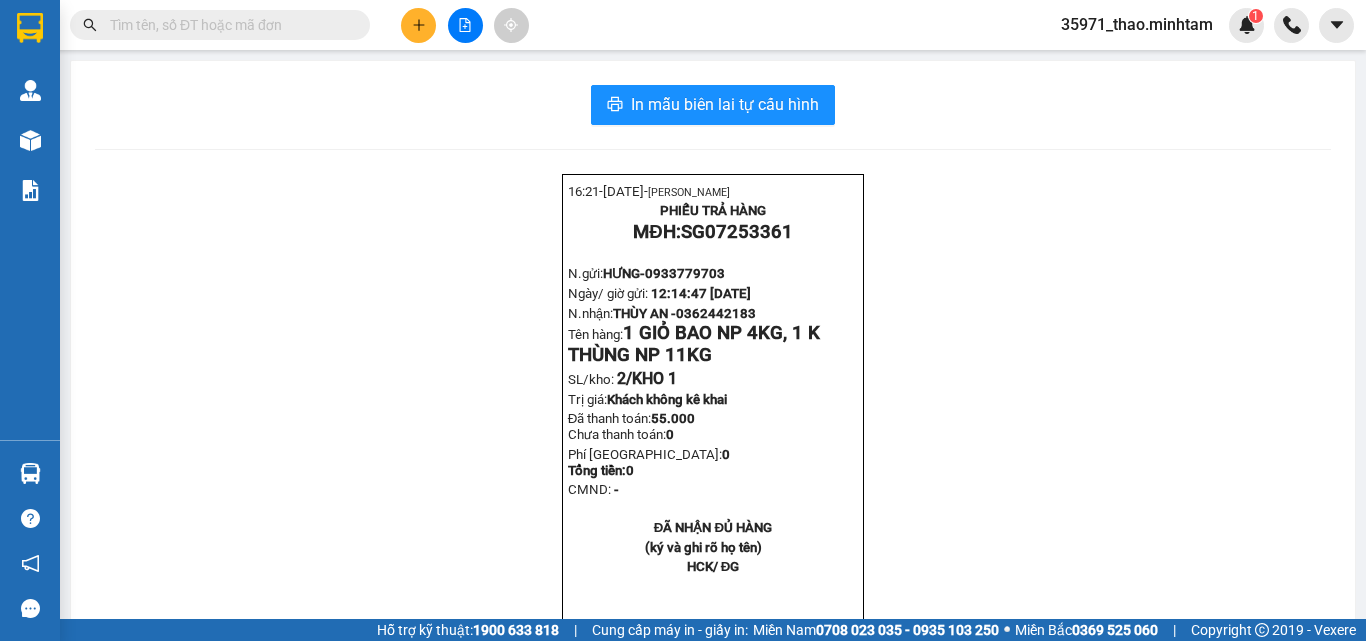 click on "In mẫu biên lai tự cấu hình 16:21- 13-07-2025- NGUYỄN LÊ THU THẢO
PHIẾU TRẢ HÀNG
MĐH:  SG07253361
N.gửi:  HƯNG- 0933779703
Ngày/ giờ gửi:   12:14:47 - 13/07/2025
N.nhận:  THÙY AN - 0362442183 Tên hàng:  1 GIỎ BAO NP 4KG, 1 K THÙNG NP 11KG
SL/kho:   2/ KHO 1
Trị giá:  Khách không kê khai
Đã thanh toán:  55.000    Chưa thanh toán:  0
Phí TN:  0 Tổng tiền:  0
CMND:    -
ĐÃ NHẬN ĐỦ HÀNG
(ký và ghi rõ họ tên)
HCK/ ĐG" at bounding box center [713, 396] 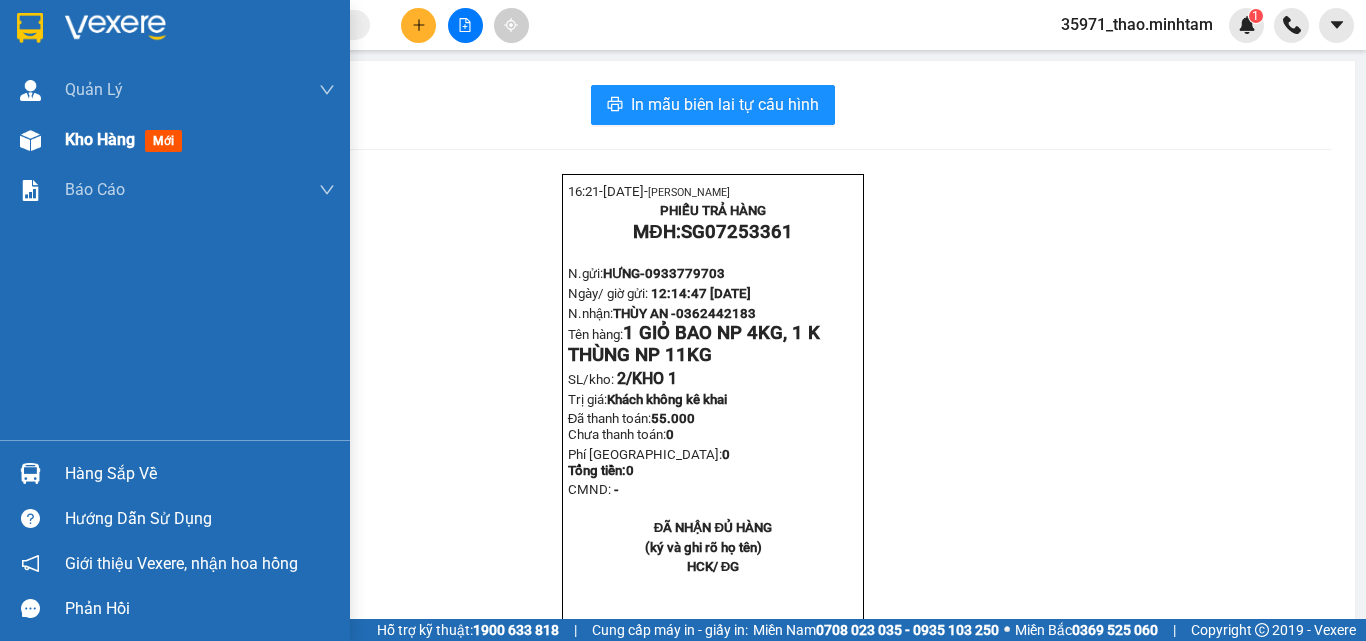 click on "Kho hàng" at bounding box center [100, 139] 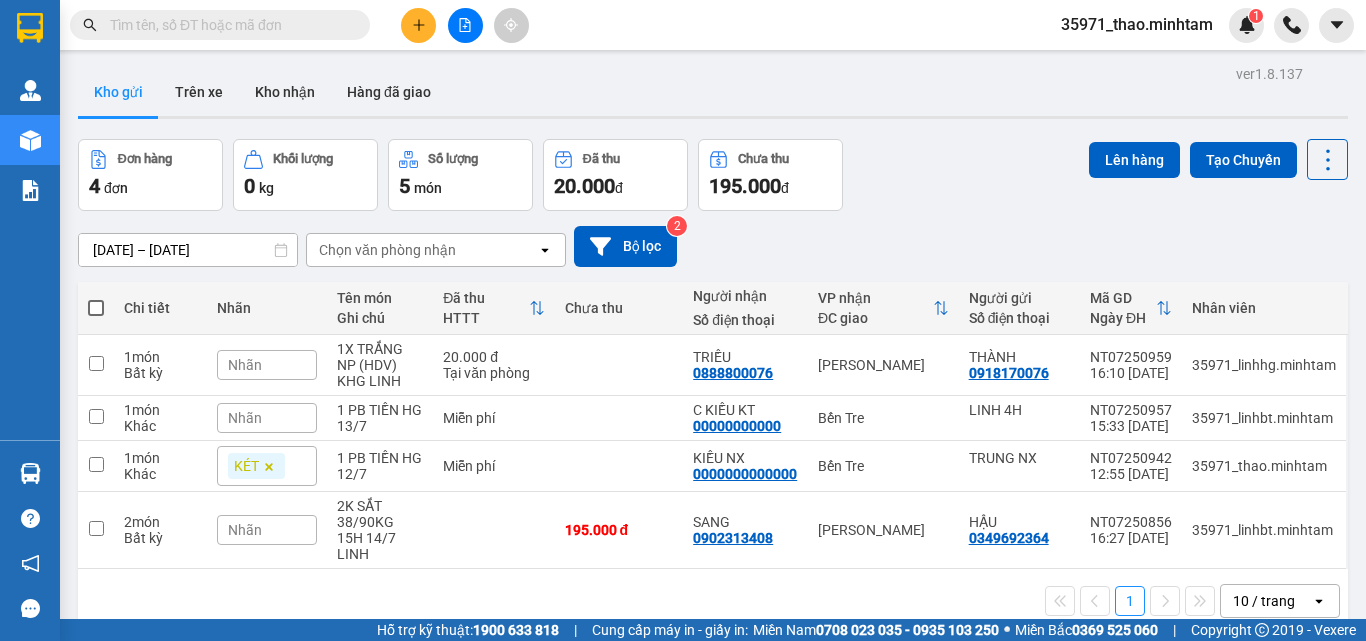scroll, scrollTop: 0, scrollLeft: 0, axis: both 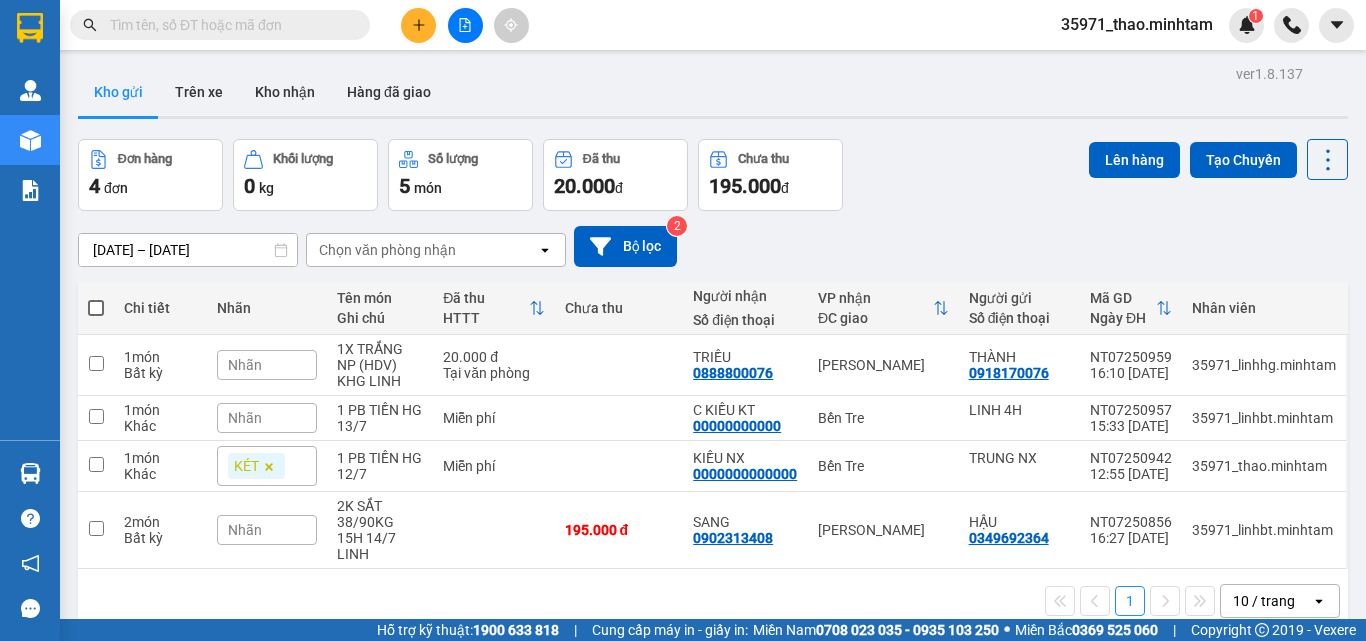paste on "NT07250917" 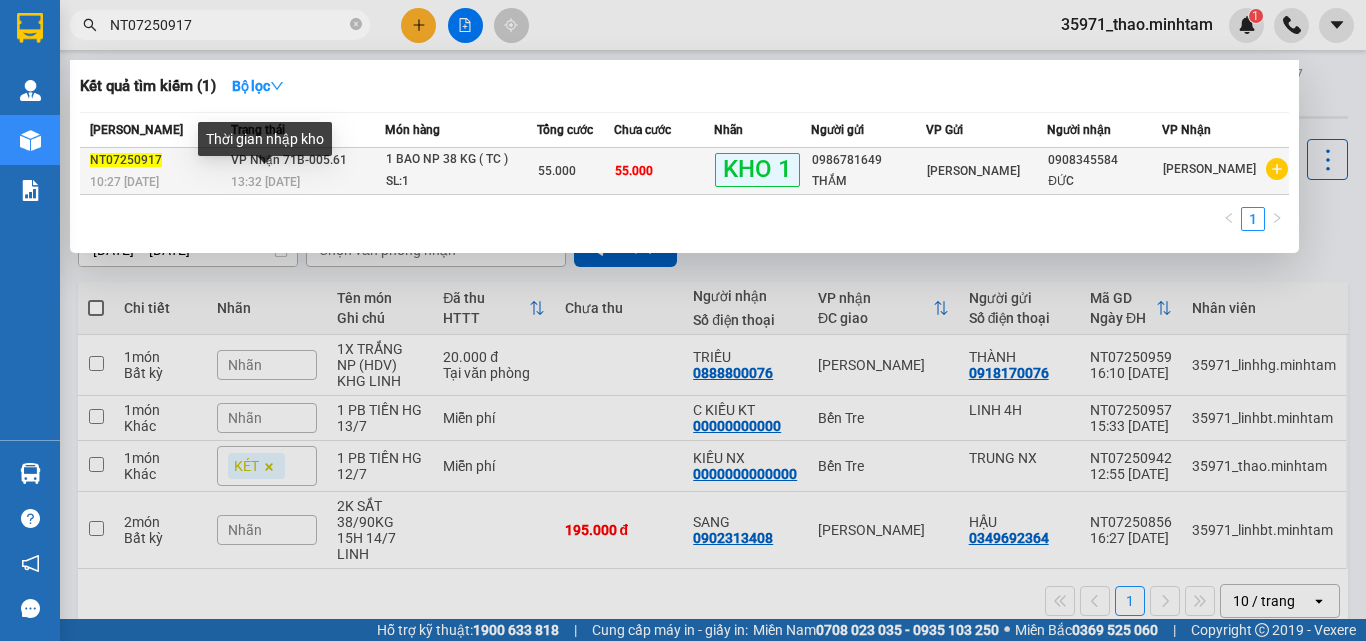 type on "NT07250917" 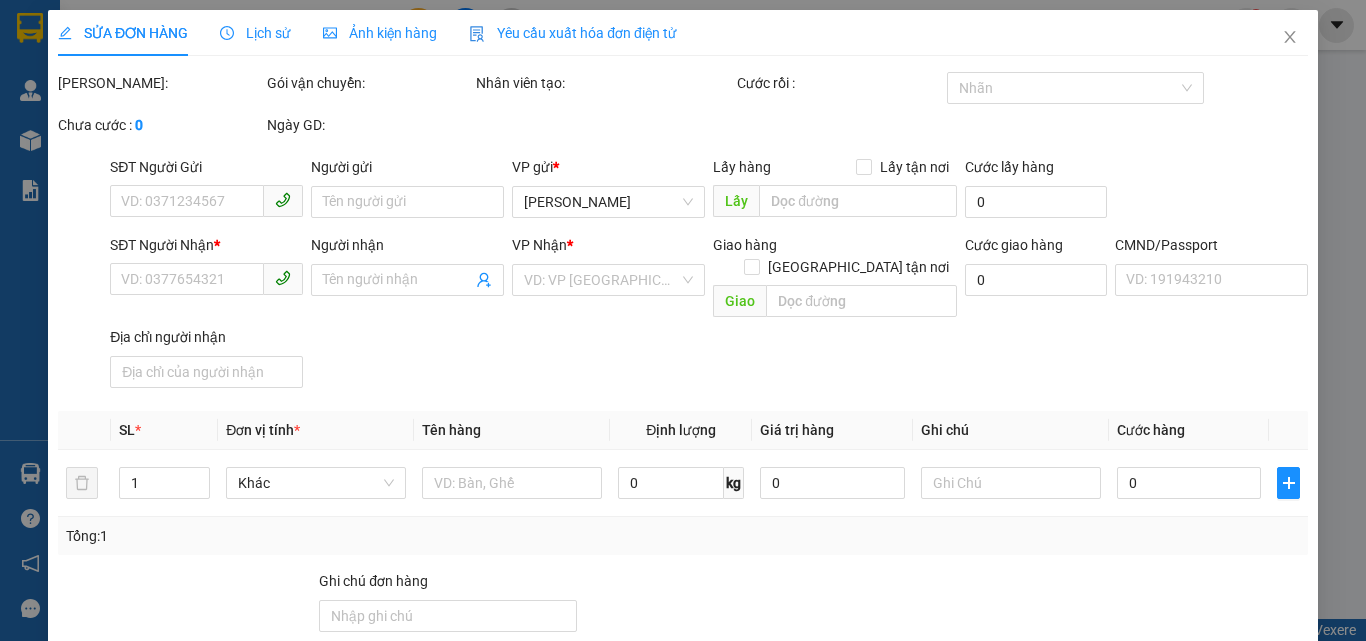 type on "0986781649" 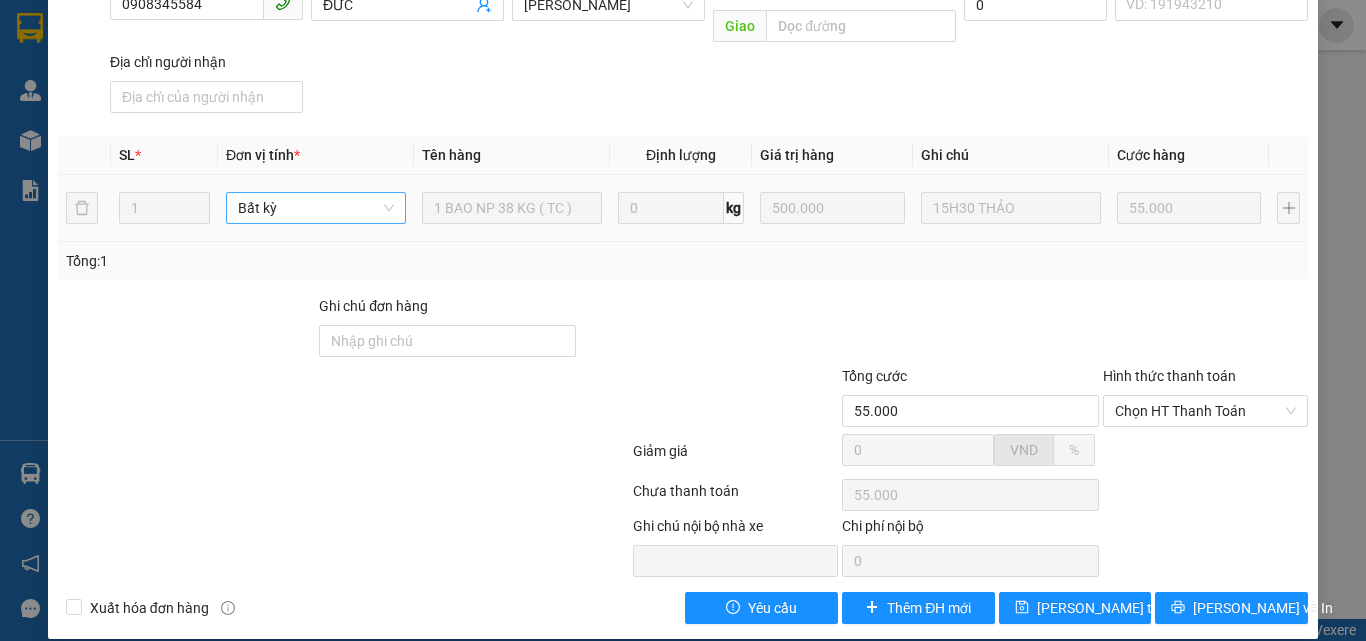 scroll, scrollTop: 0, scrollLeft: 0, axis: both 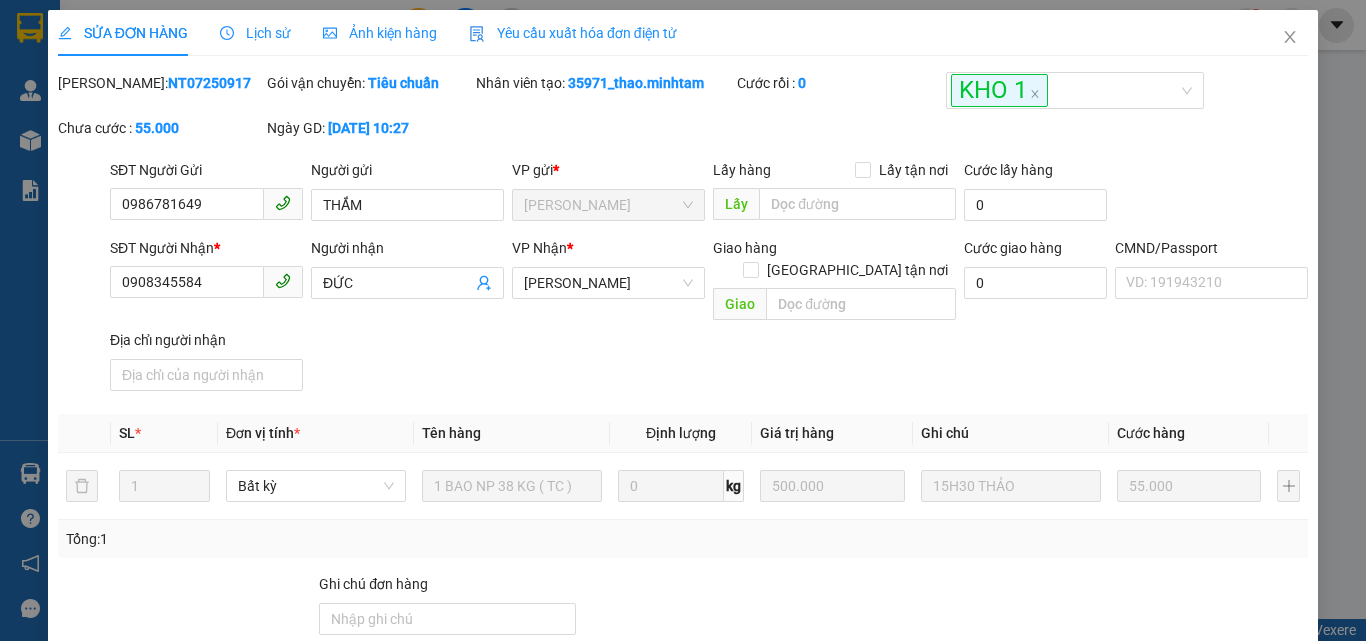 click on "Lịch sử" at bounding box center (255, 33) 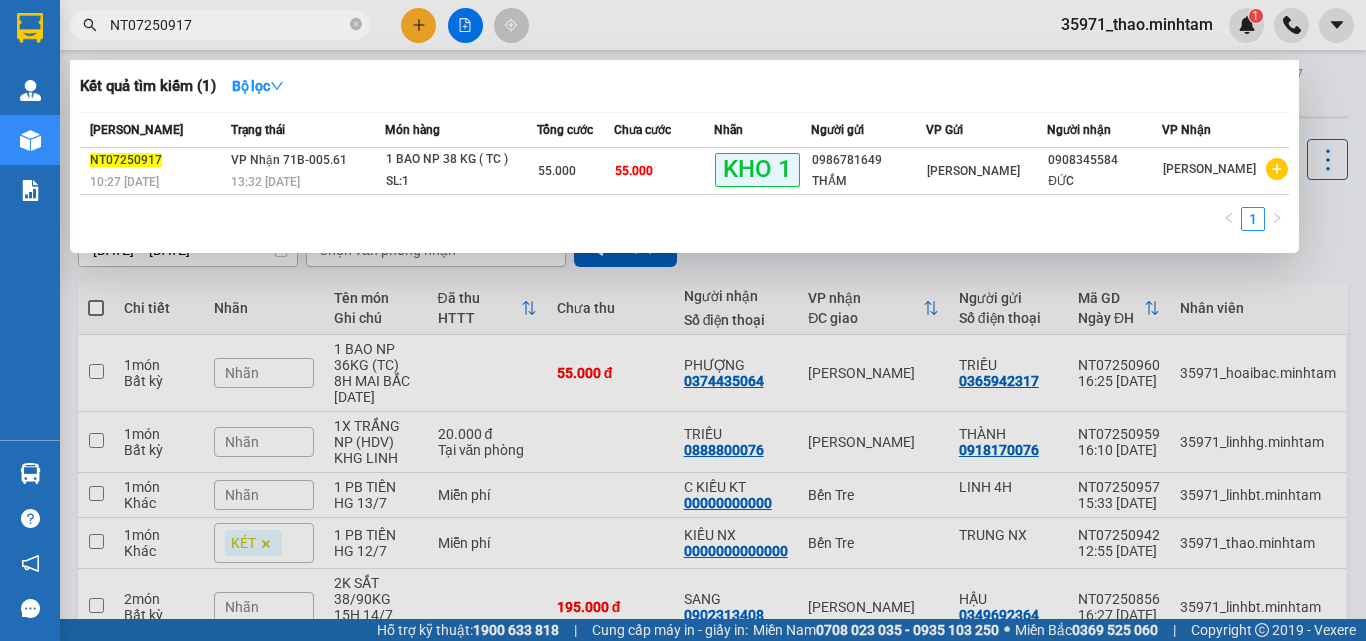 click on "NT07250917" at bounding box center (228, 25) 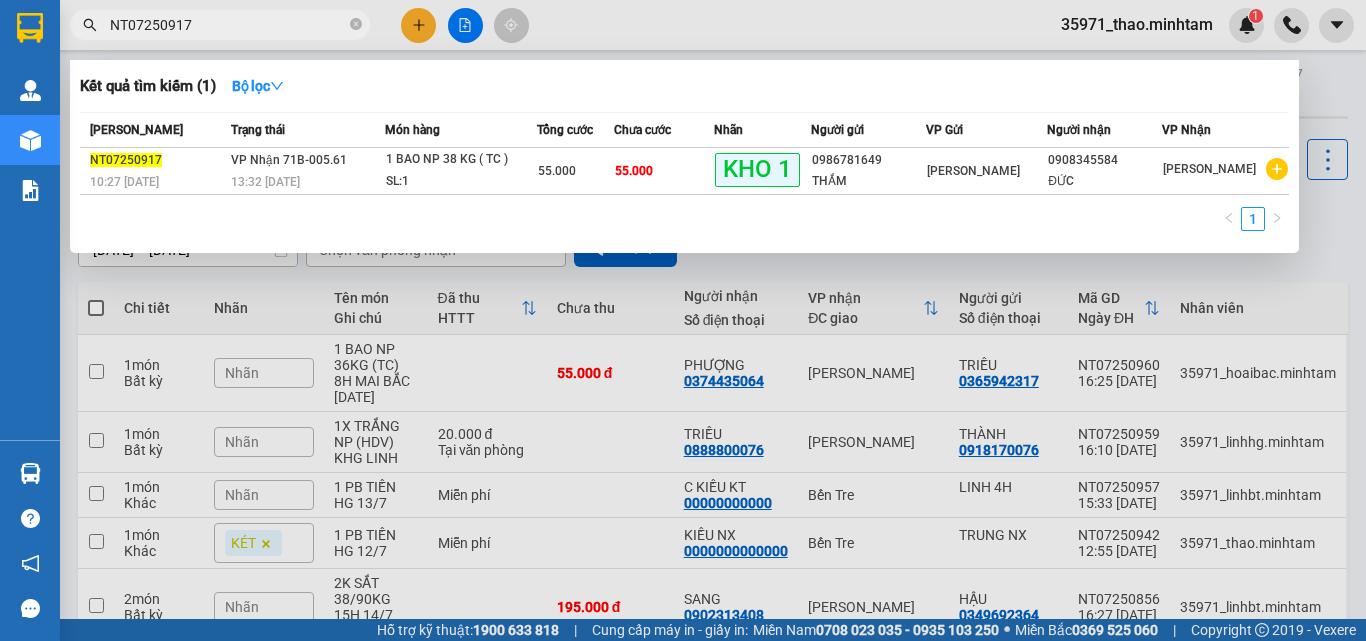 click on "NT07250917" at bounding box center [228, 25] 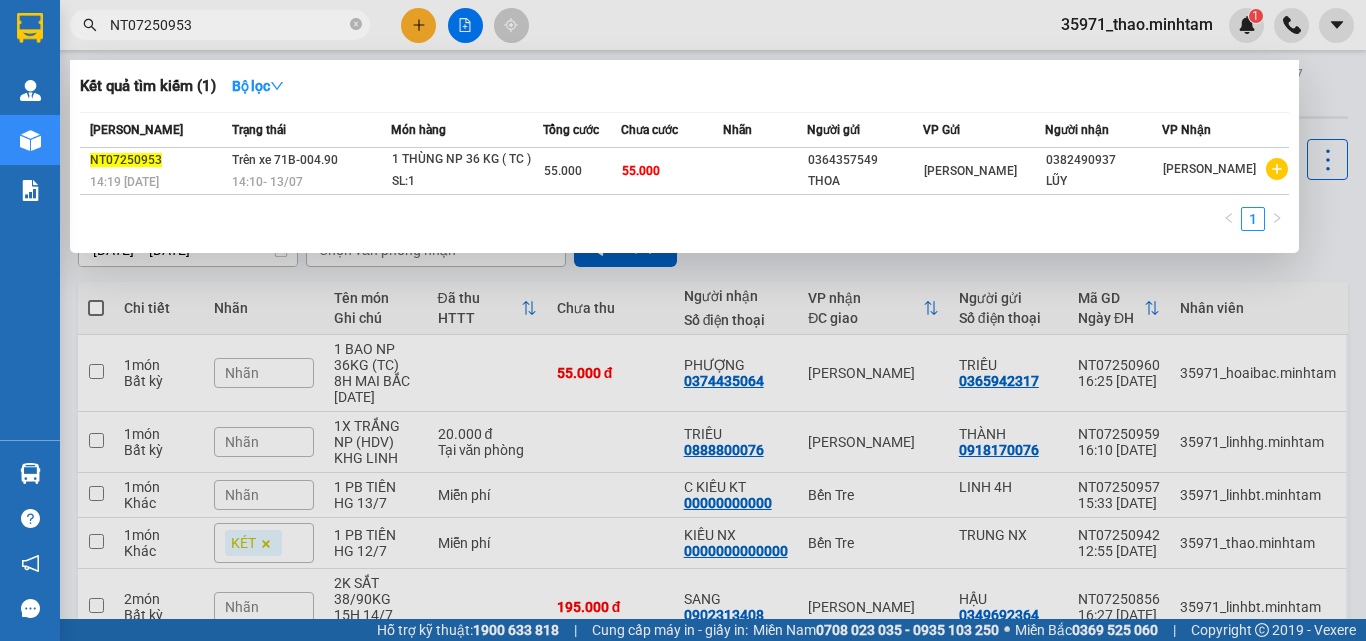 click at bounding box center [683, 320] 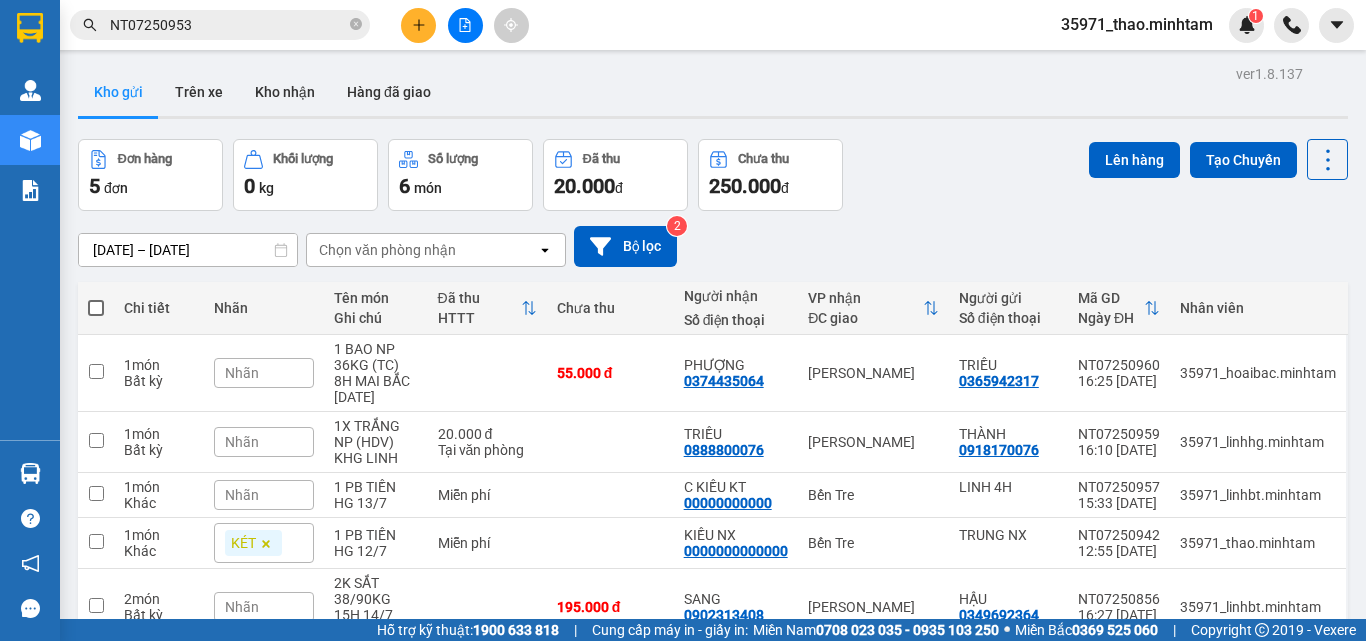 click on "NT07250953" at bounding box center (228, 25) 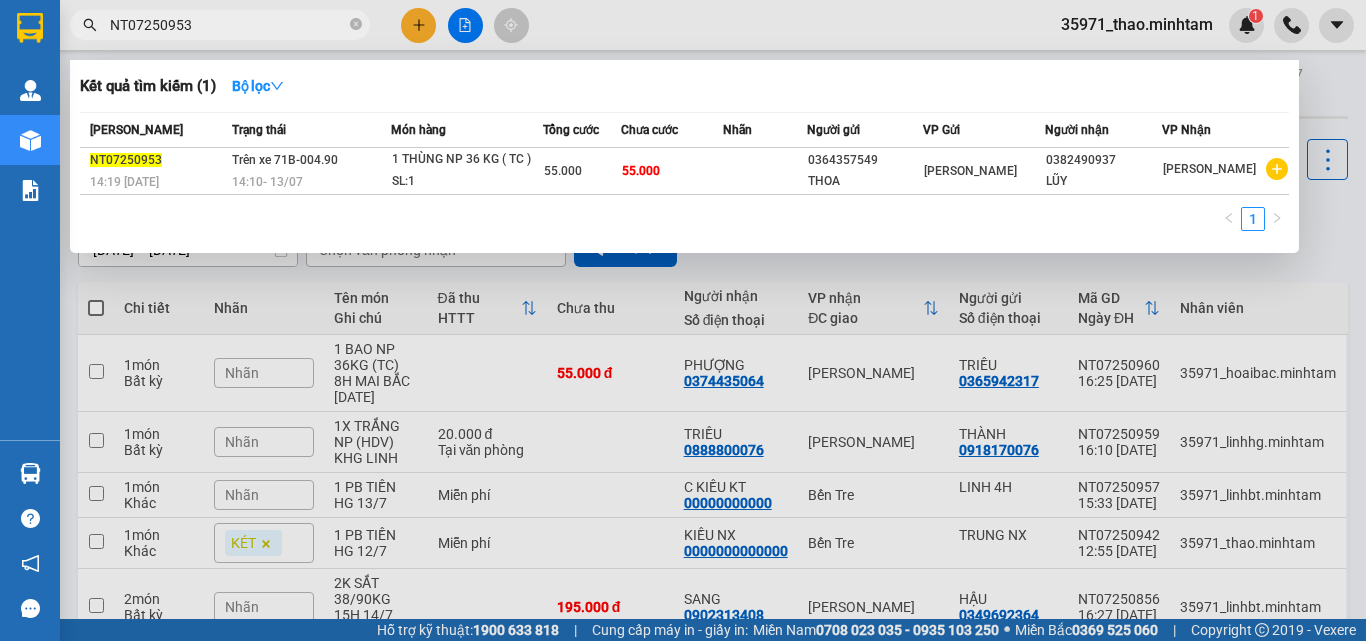 click on "NT07250953" at bounding box center [228, 25] 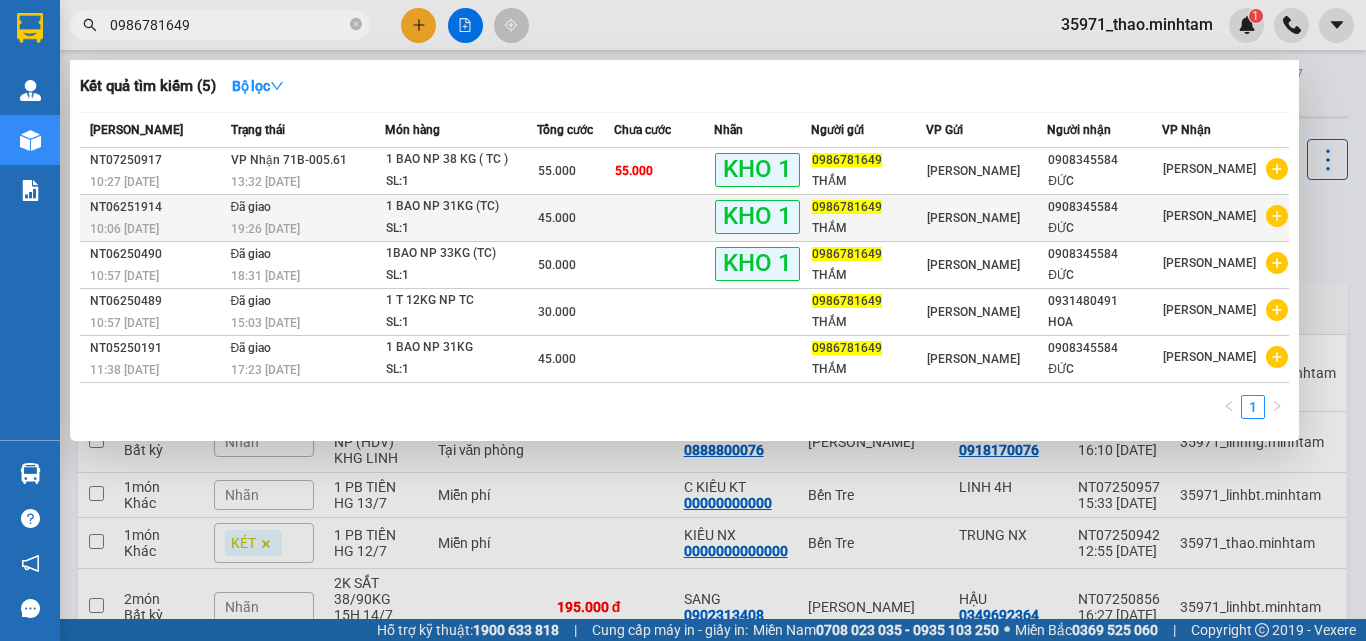 type on "0986781649" 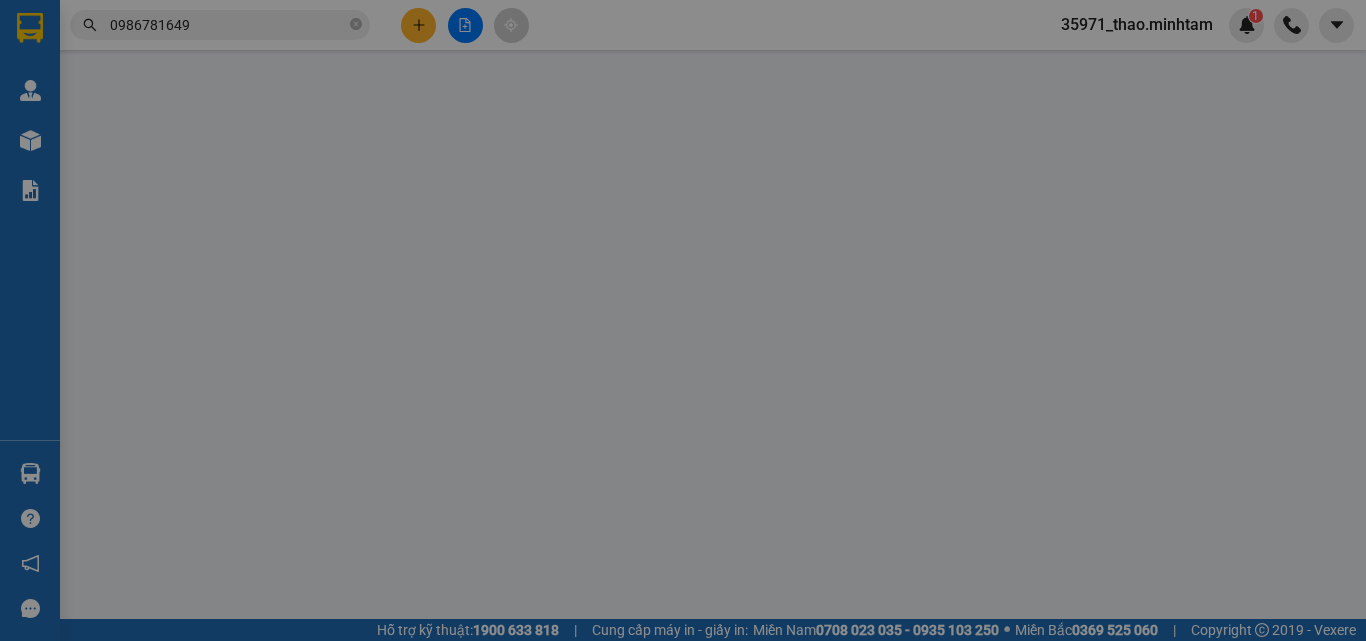type on "0986781649" 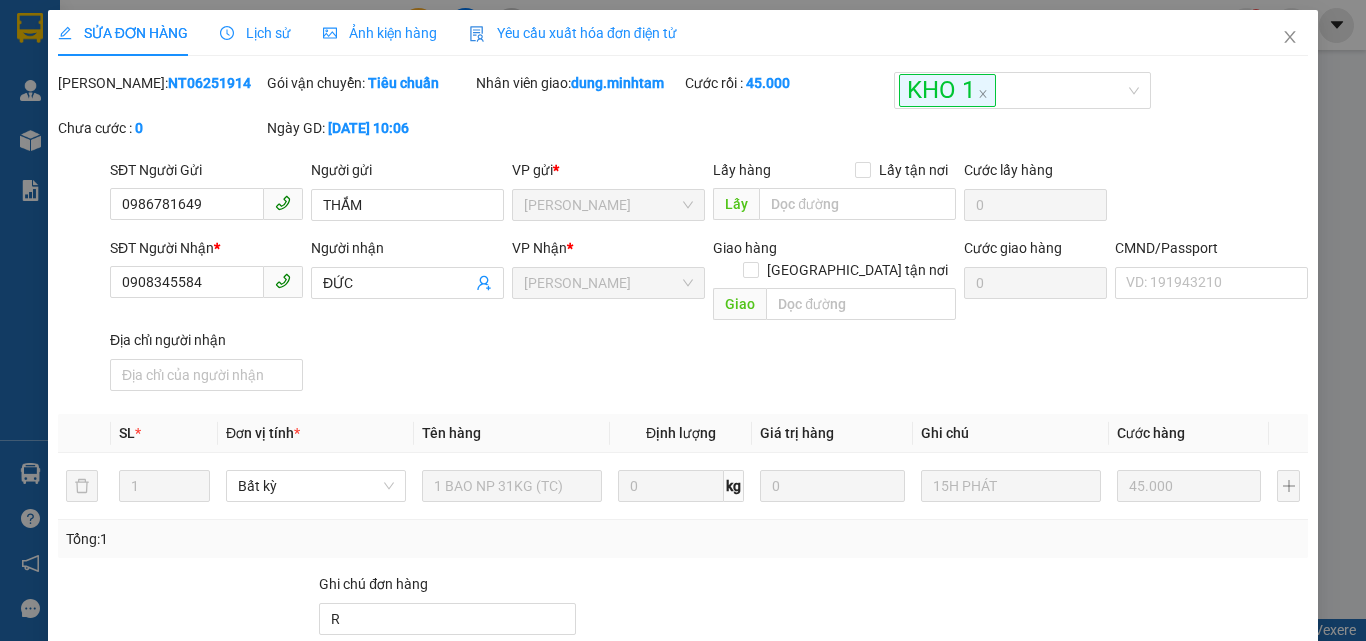 click on "Lịch sử" at bounding box center (255, 33) 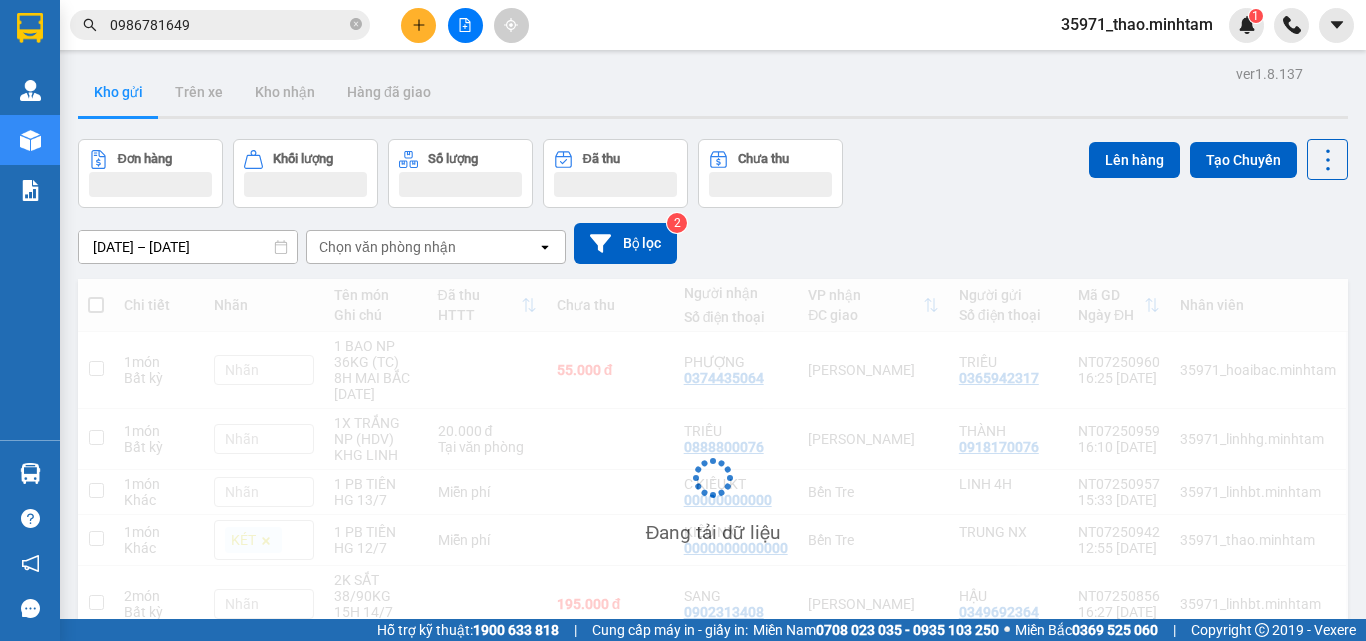 click on "0986781649" at bounding box center [228, 25] 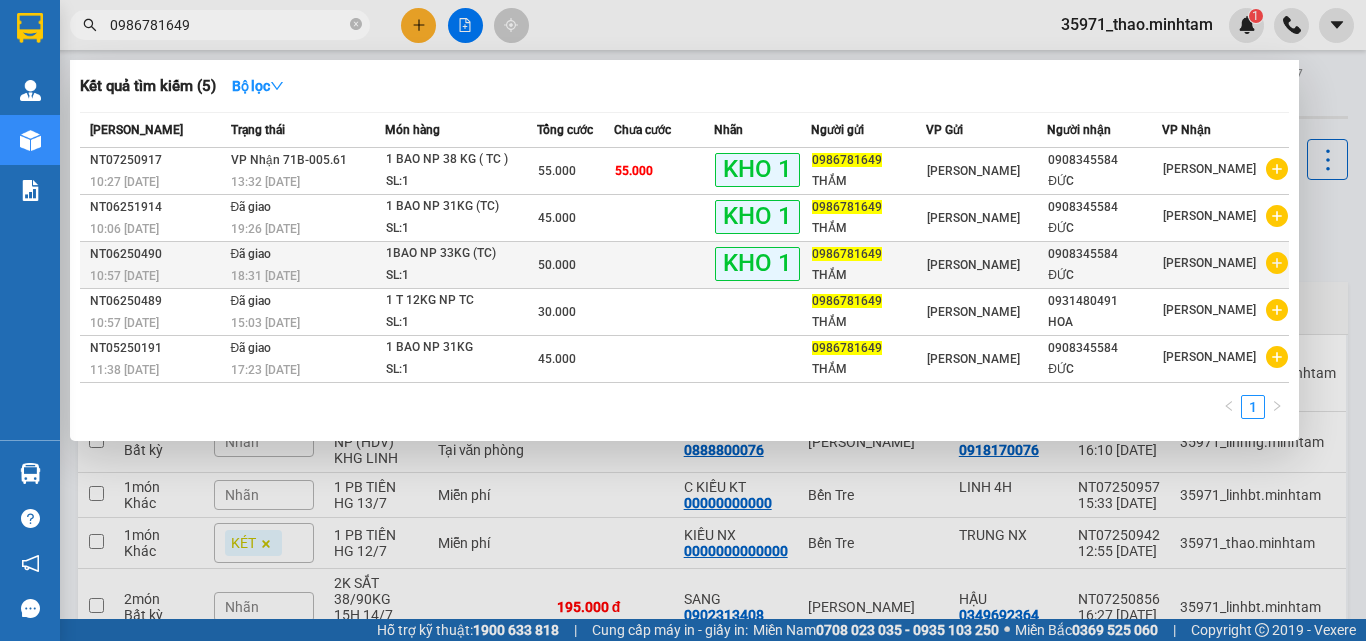 click on "10:57 - 08/06" at bounding box center (157, 276) 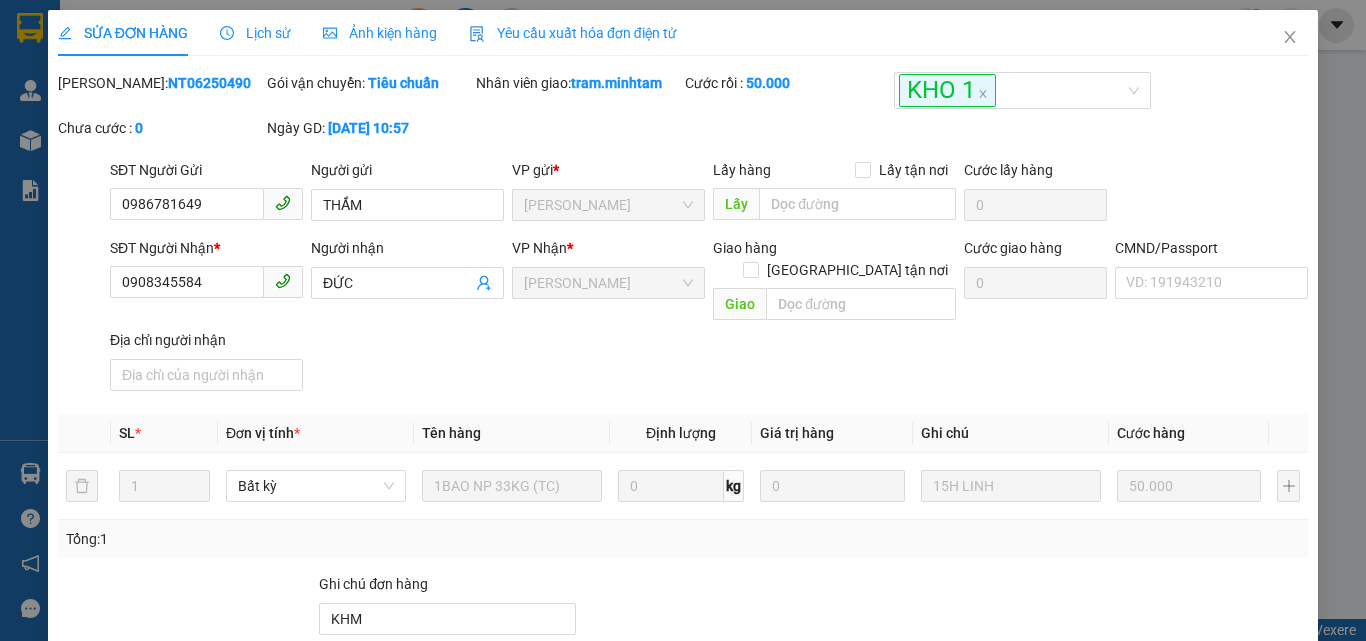 drag, startPoint x: 248, startPoint y: 38, endPoint x: 179, endPoint y: 71, distance: 76.48529 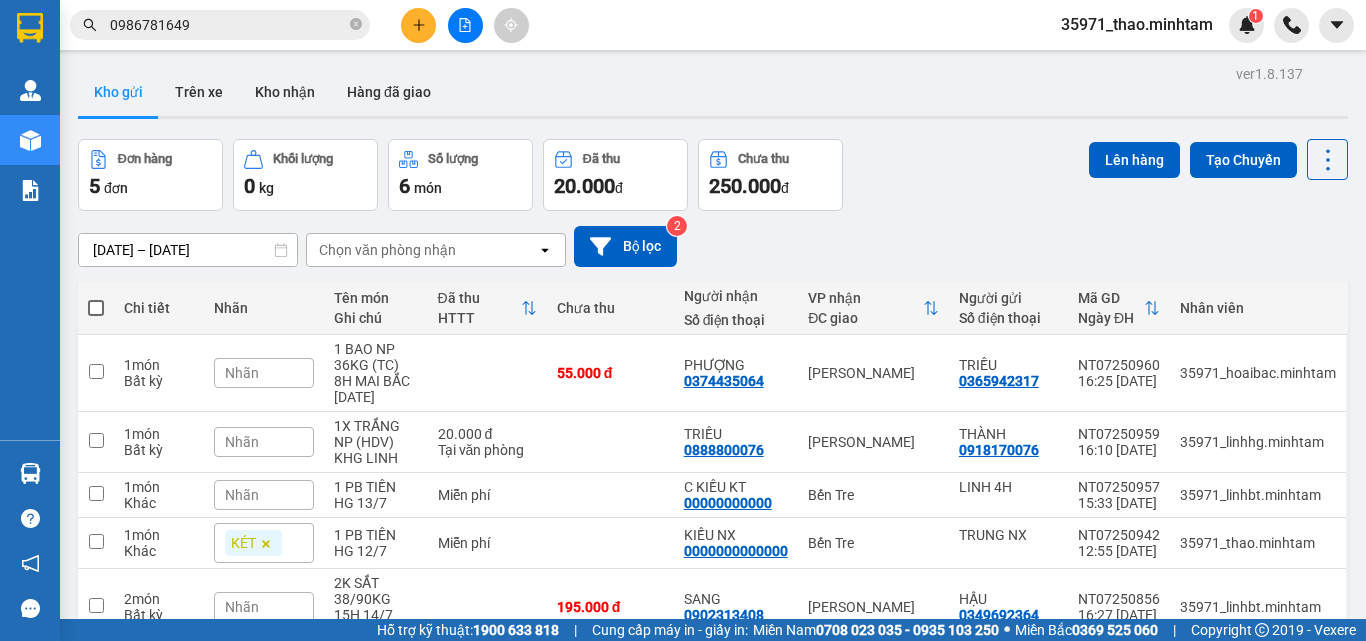 click on "0986781649" at bounding box center [228, 25] 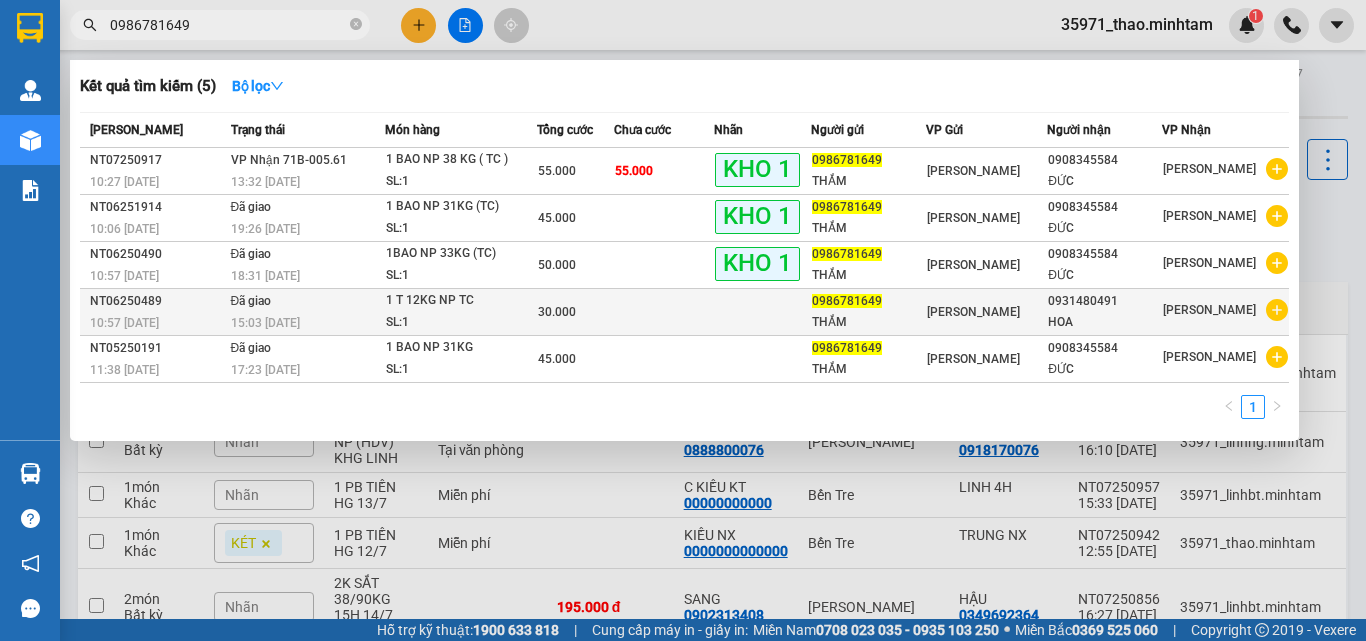 click on "NT06250489" at bounding box center (157, 301) 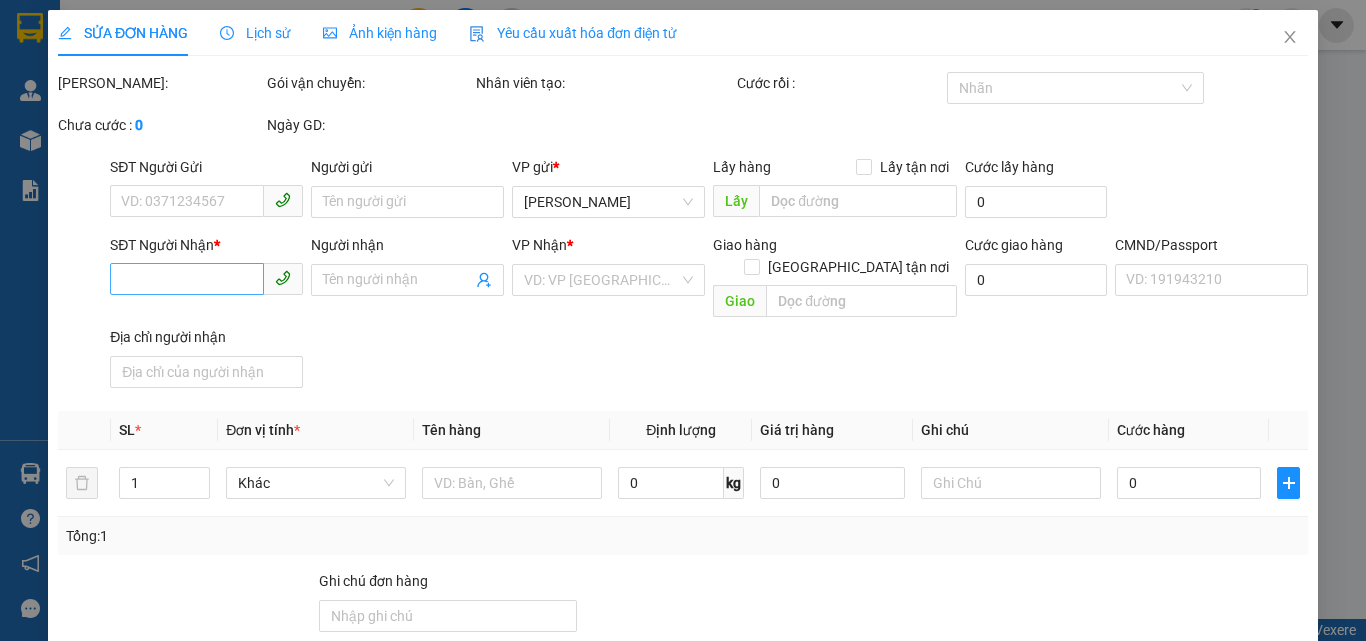 type on "0986781649" 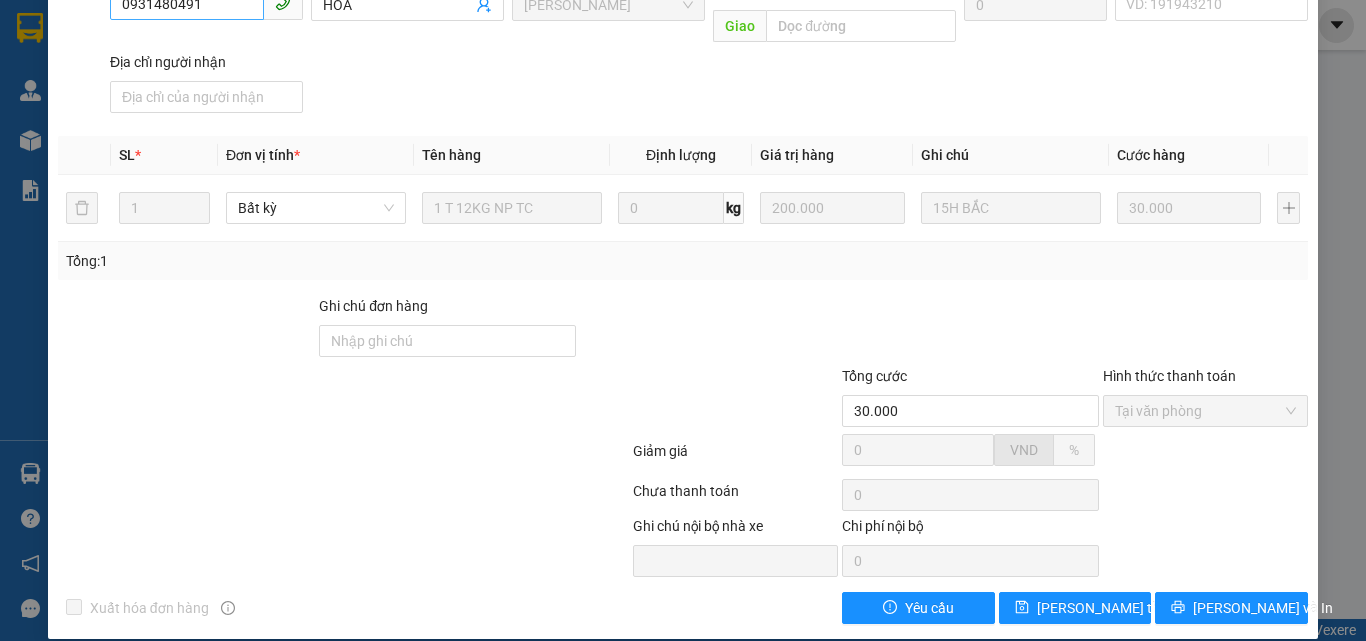 scroll, scrollTop: 0, scrollLeft: 0, axis: both 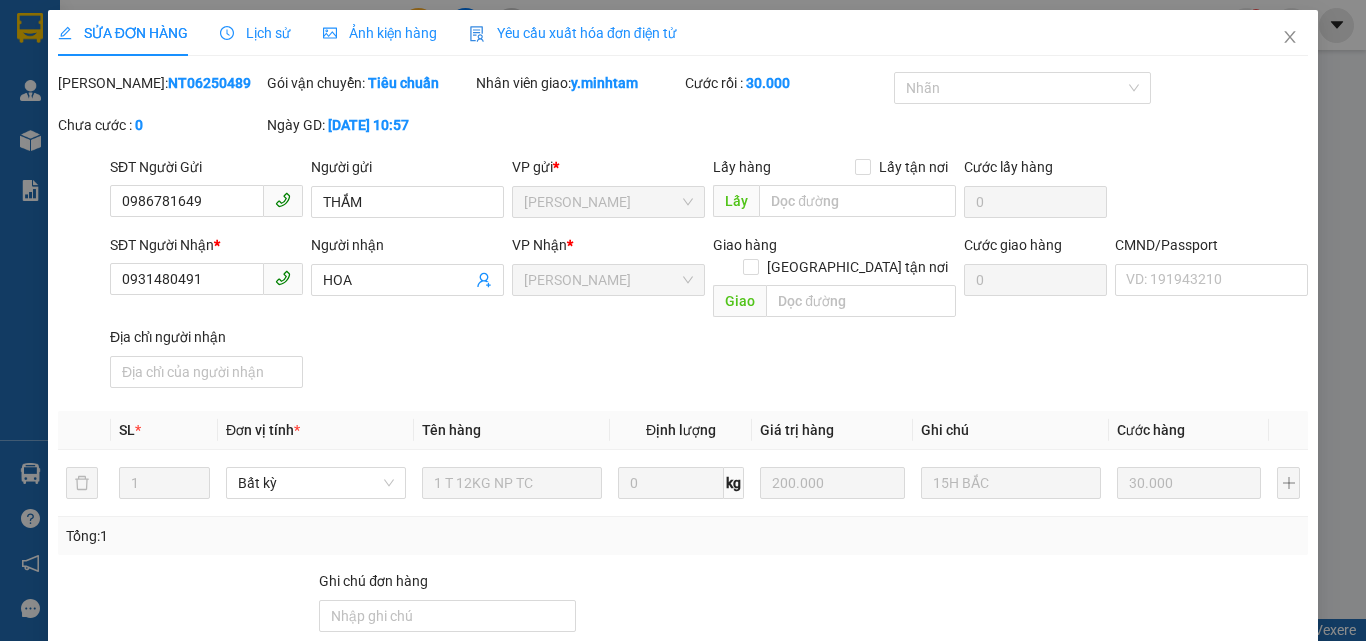 click on "Lịch sử" at bounding box center [255, 33] 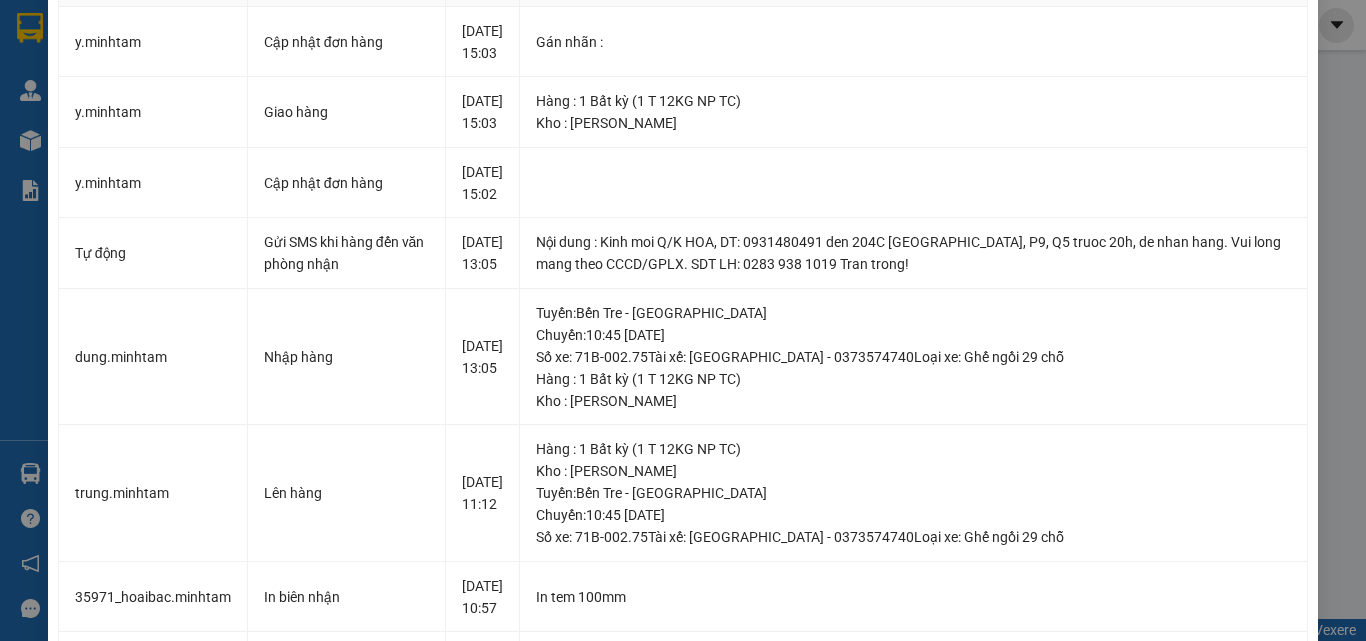 scroll, scrollTop: 162, scrollLeft: 0, axis: vertical 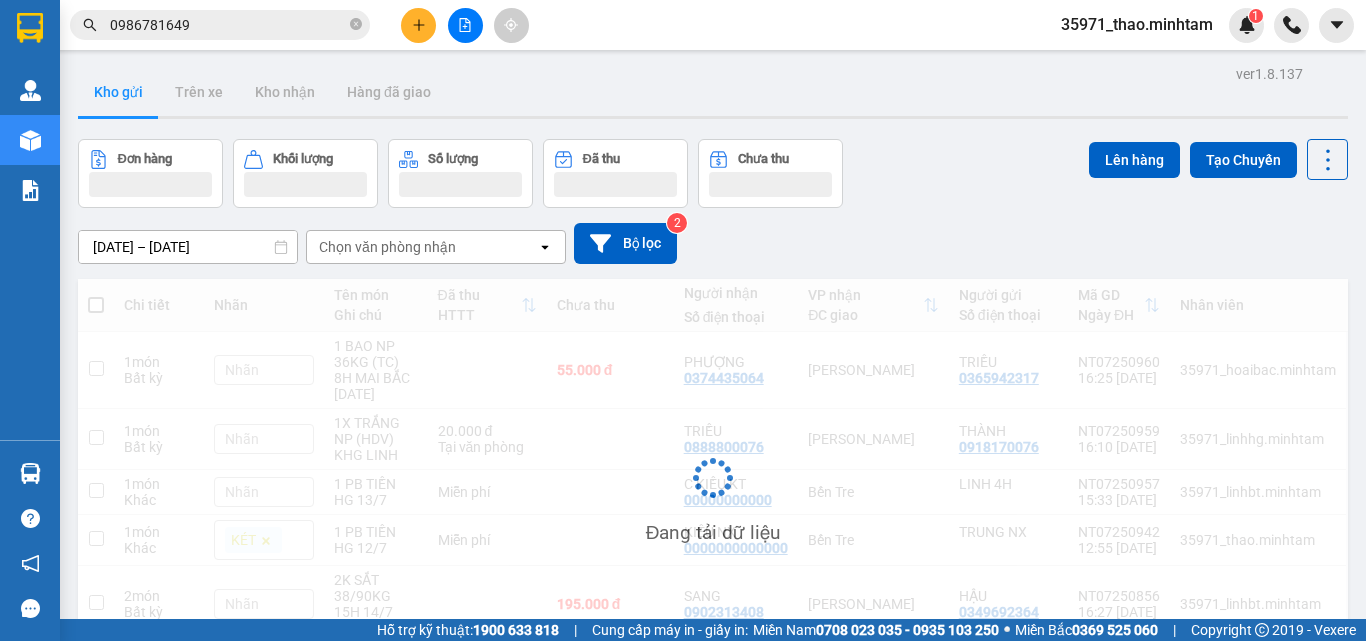 click on "0986781649" at bounding box center (228, 25) 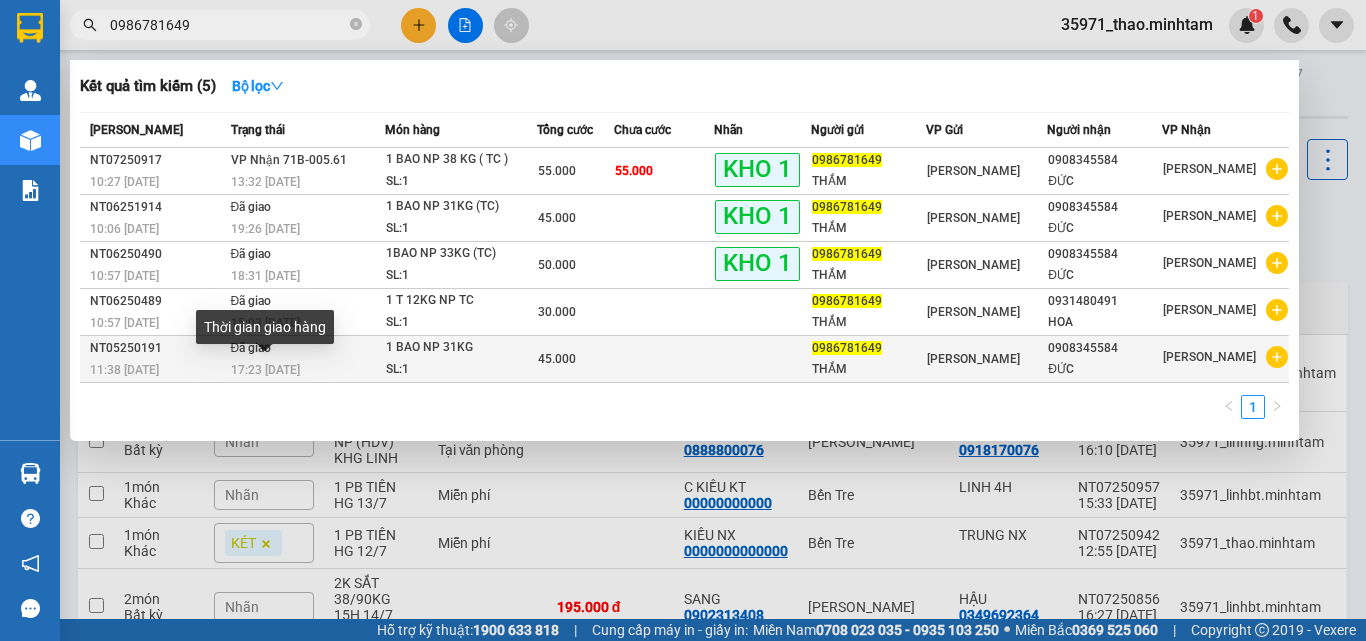 click on "17:23 - 05/05" at bounding box center (265, 370) 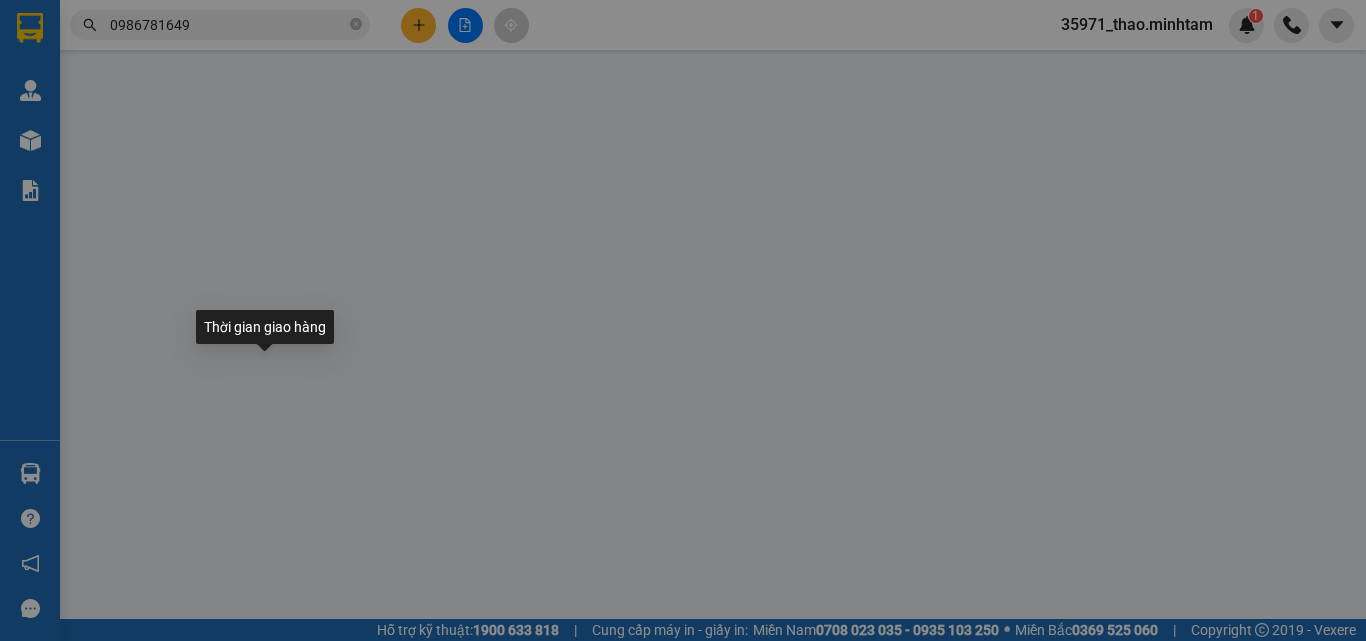 type on "0986781649" 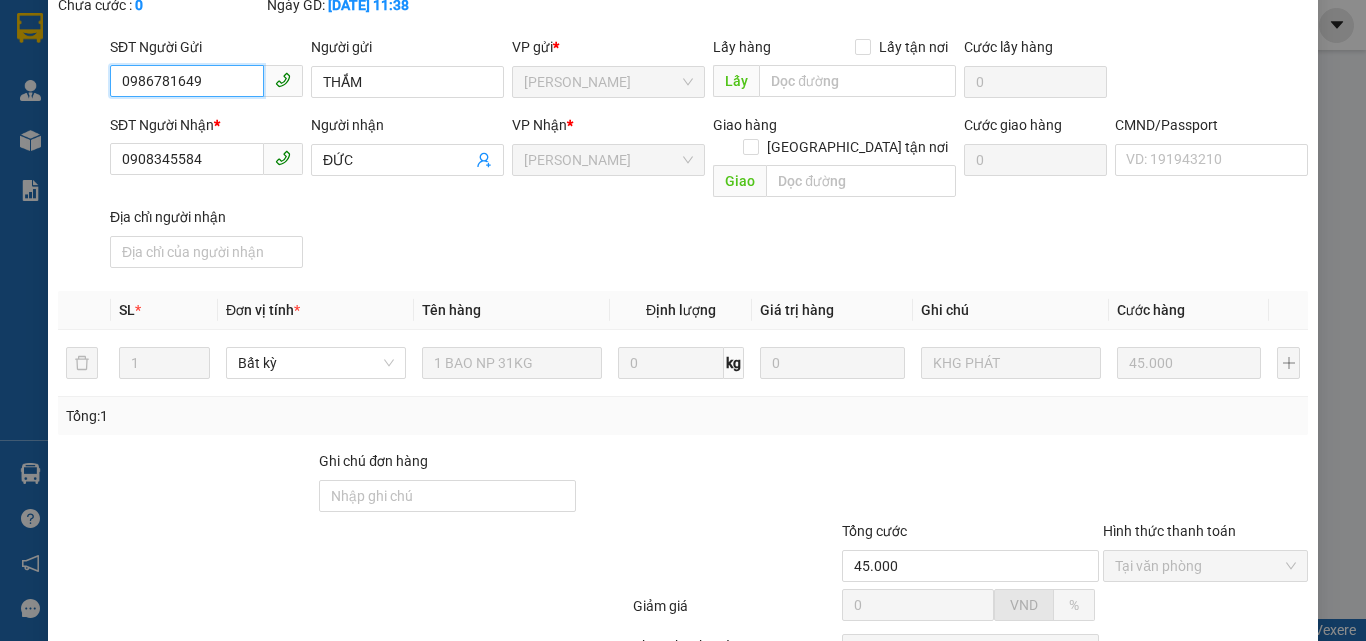 scroll, scrollTop: 0, scrollLeft: 0, axis: both 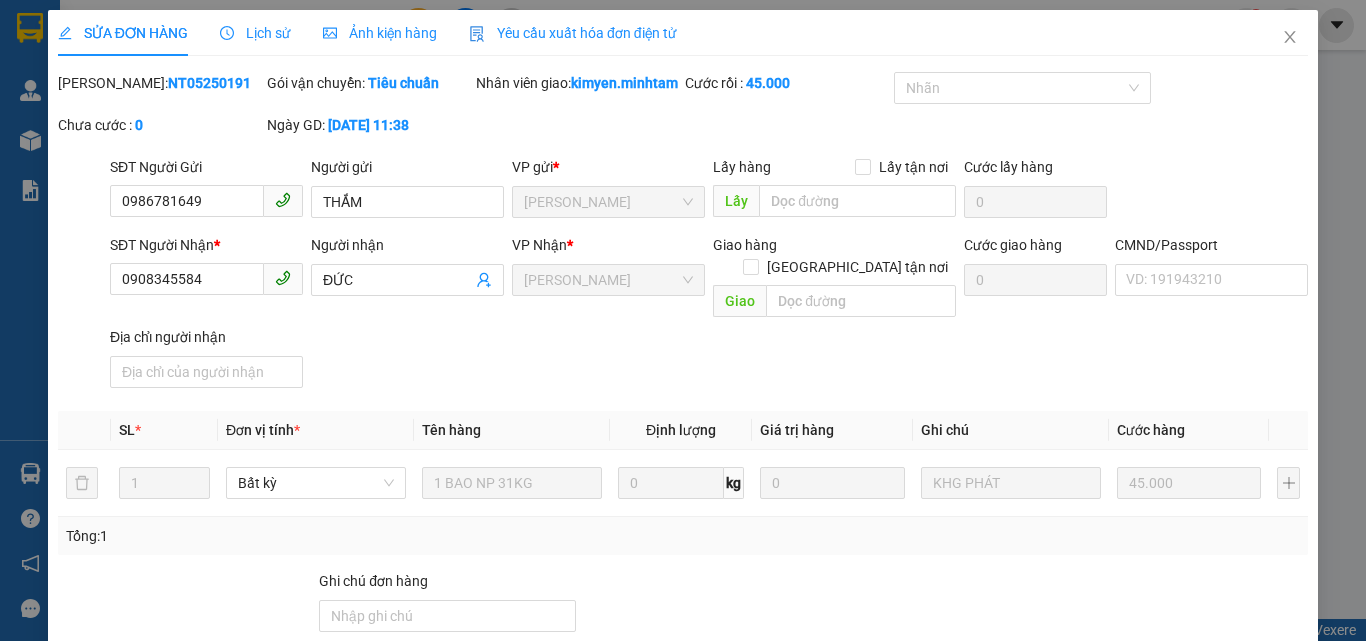 click on "Lịch sử" at bounding box center [255, 33] 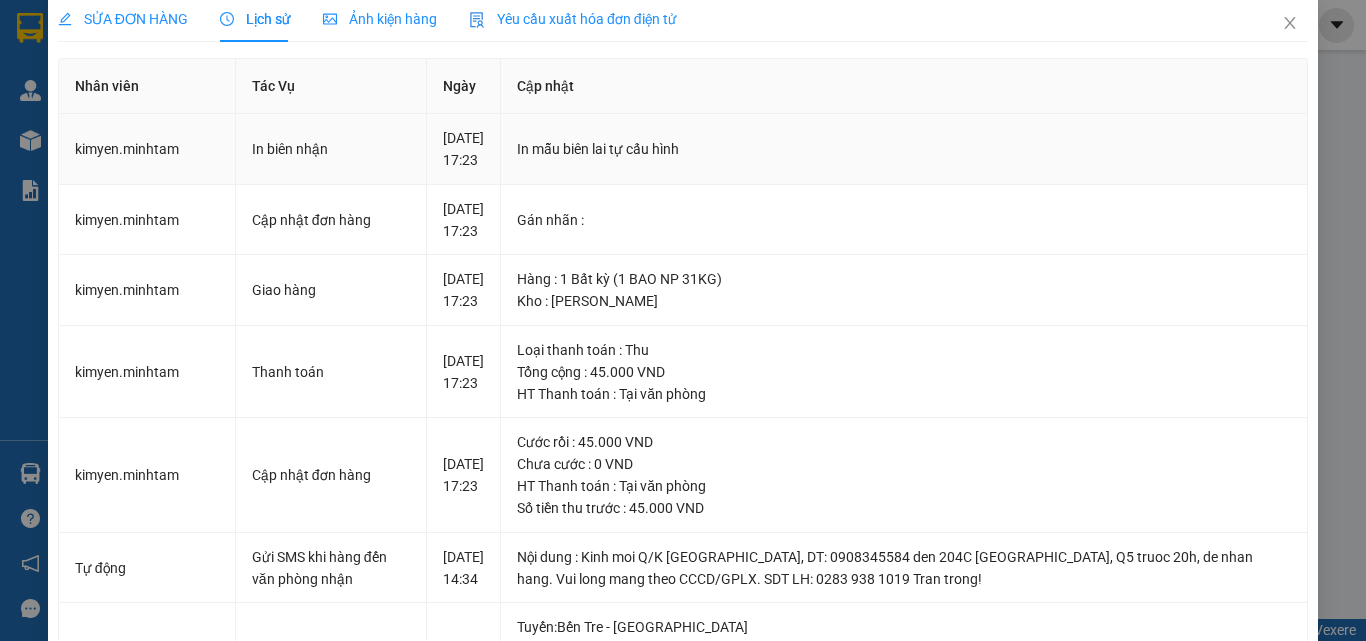 scroll, scrollTop: 0, scrollLeft: 0, axis: both 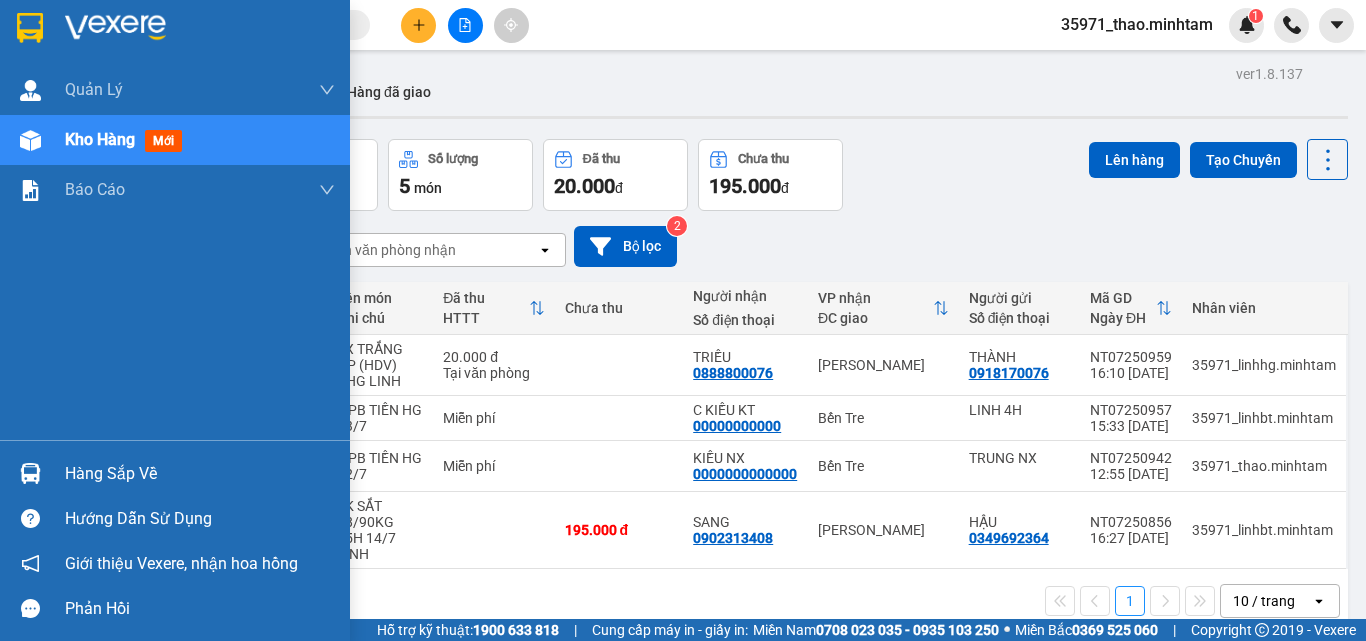 click on "Hàng sắp về" at bounding box center [200, 474] 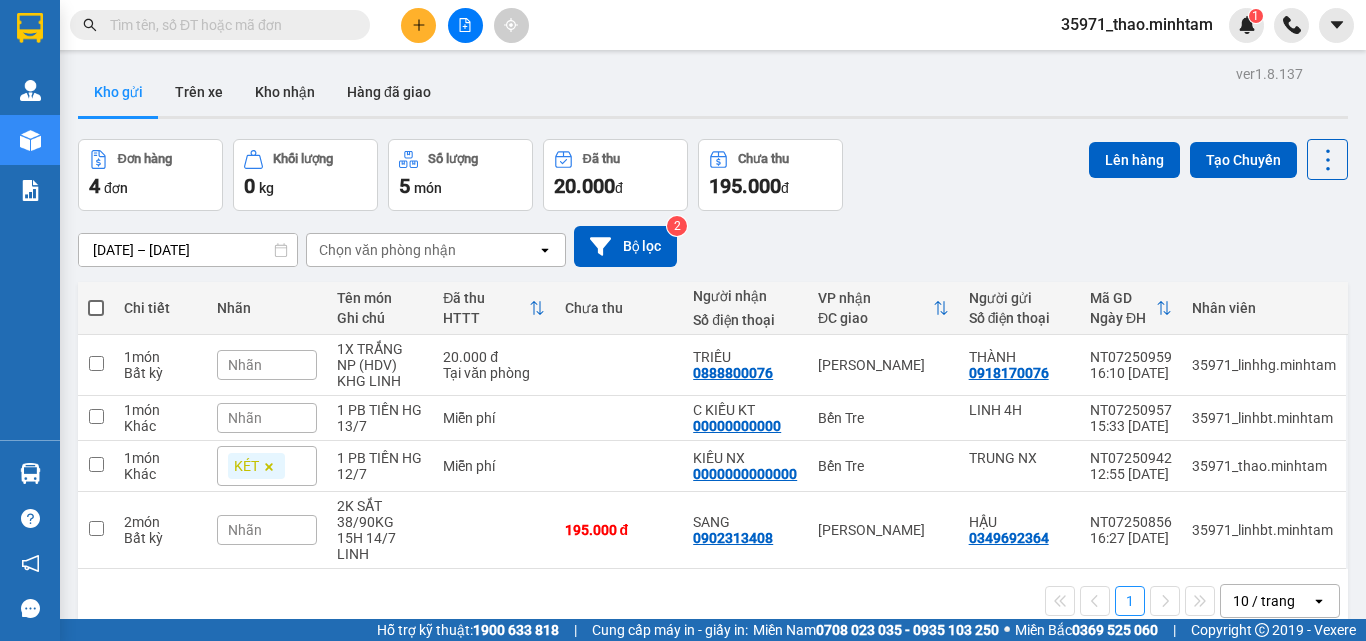 click on "Kết quả tìm kiếm ( 0 )  Bộ lọc  No Data 35971_thao.minhtam 1     Quản [PERSON_NAME] lý giao nhận mới     Kho hàng mới     Báo cáo BC giao hàng (nhân viên) BC hàng tồn Báo cáo dòng tiền (nhân viên) Báo cáo dòng tiền (trưởng trạm) Doanh số tạo đơn theo VP gửi (nhân viên) Doanh số tạo đơn theo VP gửi (trưởng trạm) Hàng sắp về Hướng dẫn sử dụng Giới thiệu Vexere, nhận hoa hồng Phản hồi Phần mềm hỗ trợ bạn tốt chứ? ver  1.8.137 Kho gửi Trên xe Kho nhận Hàng đã giao Đơn hàng 4 đơn Khối lượng 0 kg Số lượng 5 món Đã thu 20.000  đ Chưa thu 195.000  đ Lên hàng Tạo Chuyến [DATE] – [DATE] Press the down arrow key to interact with the calendar and select a date. Press the escape button to close the calendar. Selected date range is from [DATE] to [DATE]. Chọn văn phòng nhận open Bộ lọc 2 Chi tiết Nhãn Tên món Ghi chú Đã thu HTTT Chưa thu VP nhận" at bounding box center [683, 320] 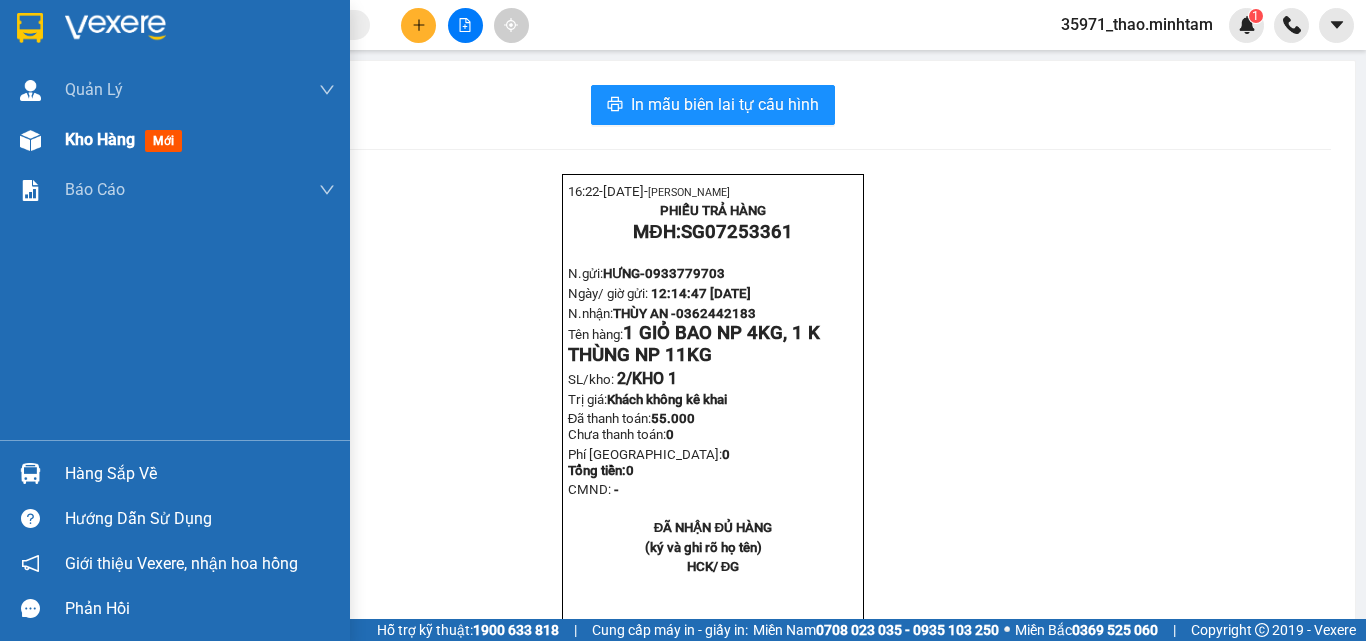 click on "Kho hàng mới" at bounding box center (127, 139) 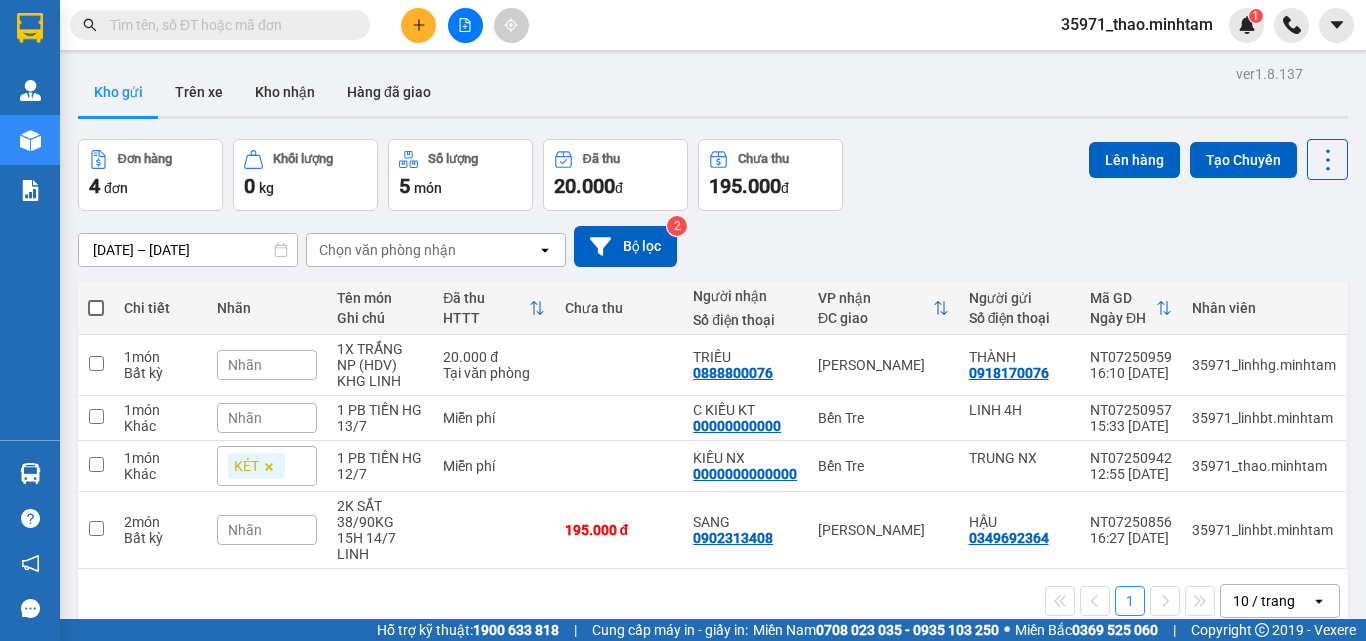 click on "1" at bounding box center [1246, 25] 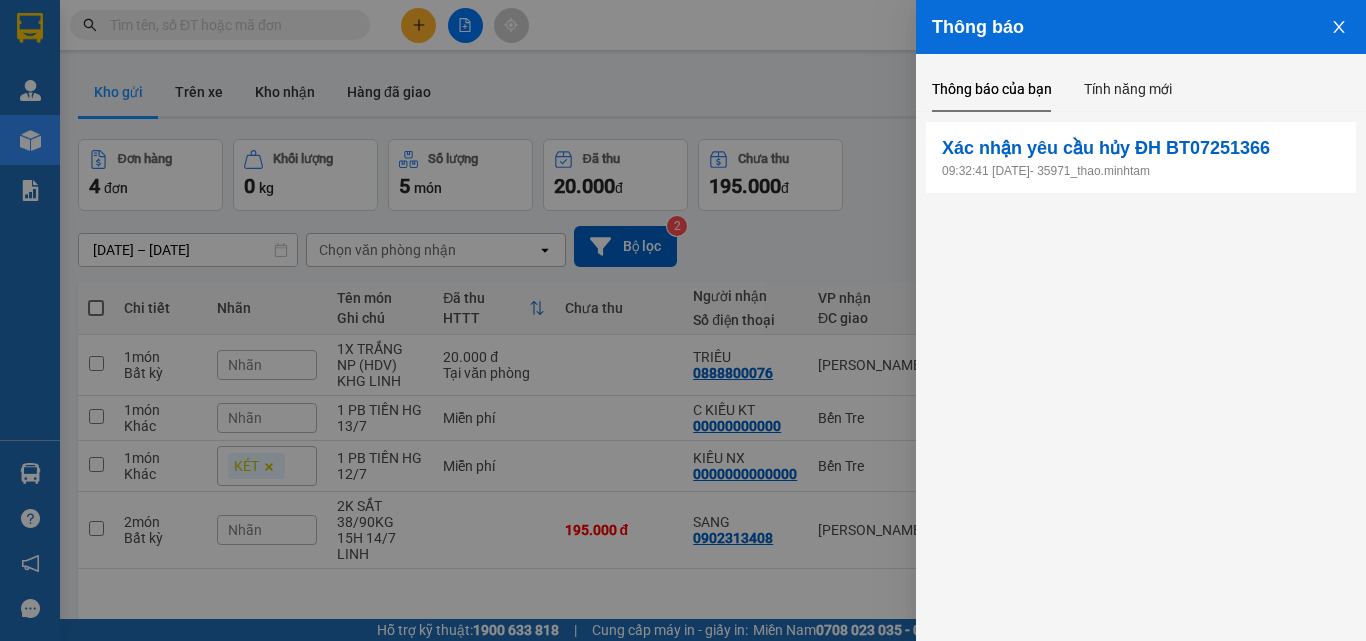 click at bounding box center [683, 320] 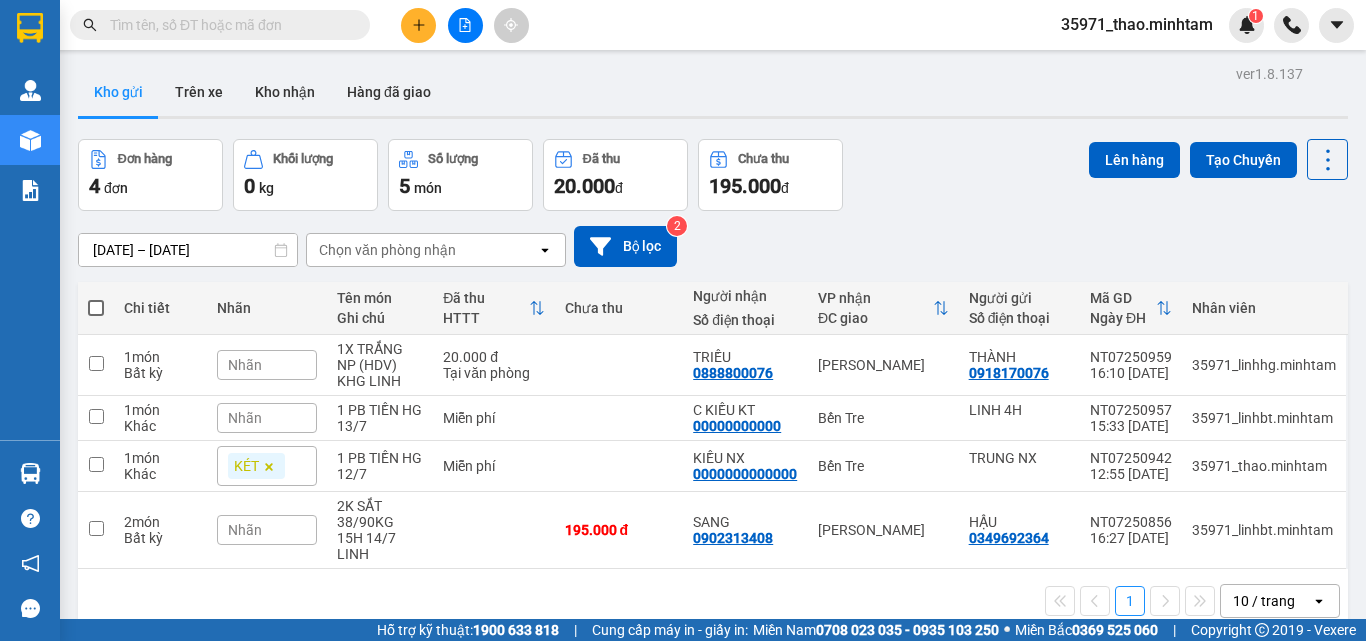 click at bounding box center (228, 25) 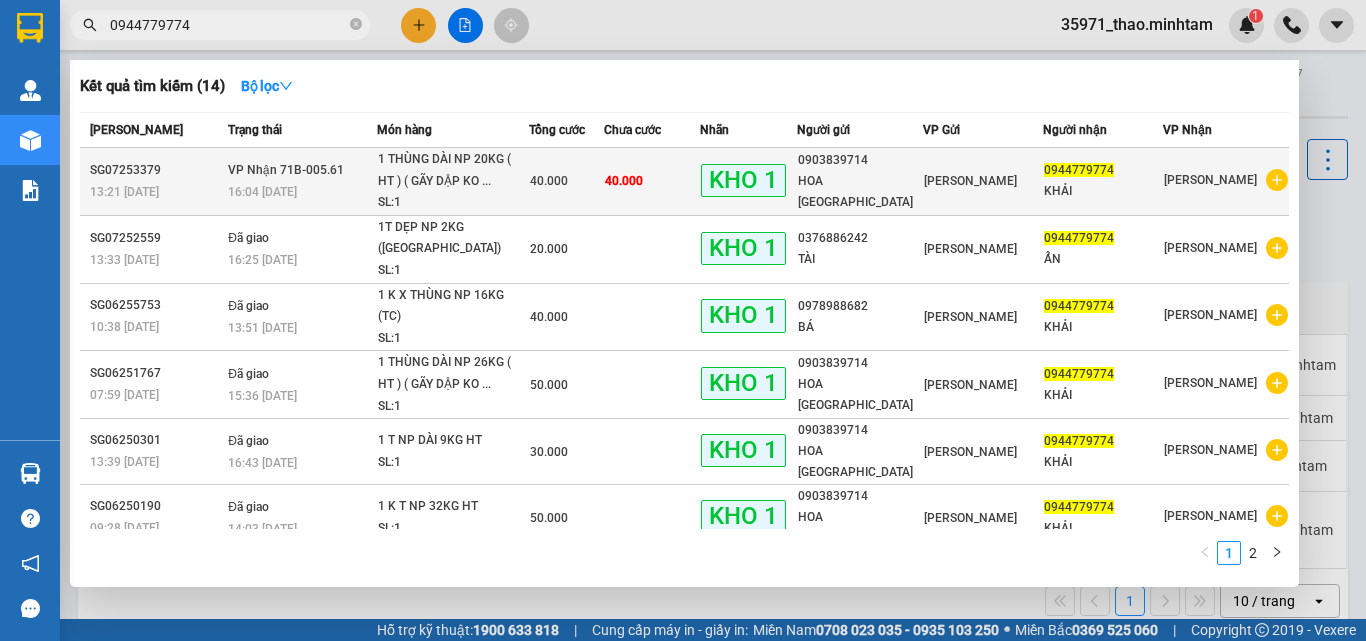 type on "0944779774" 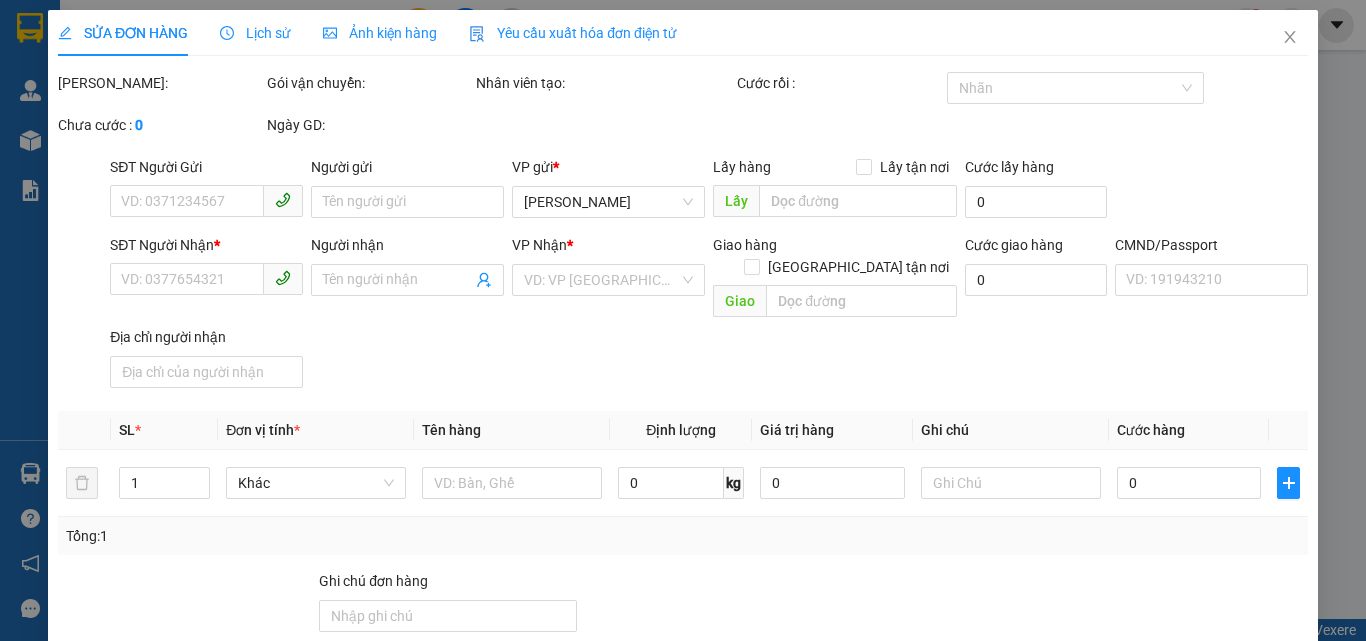 type on "0903839714" 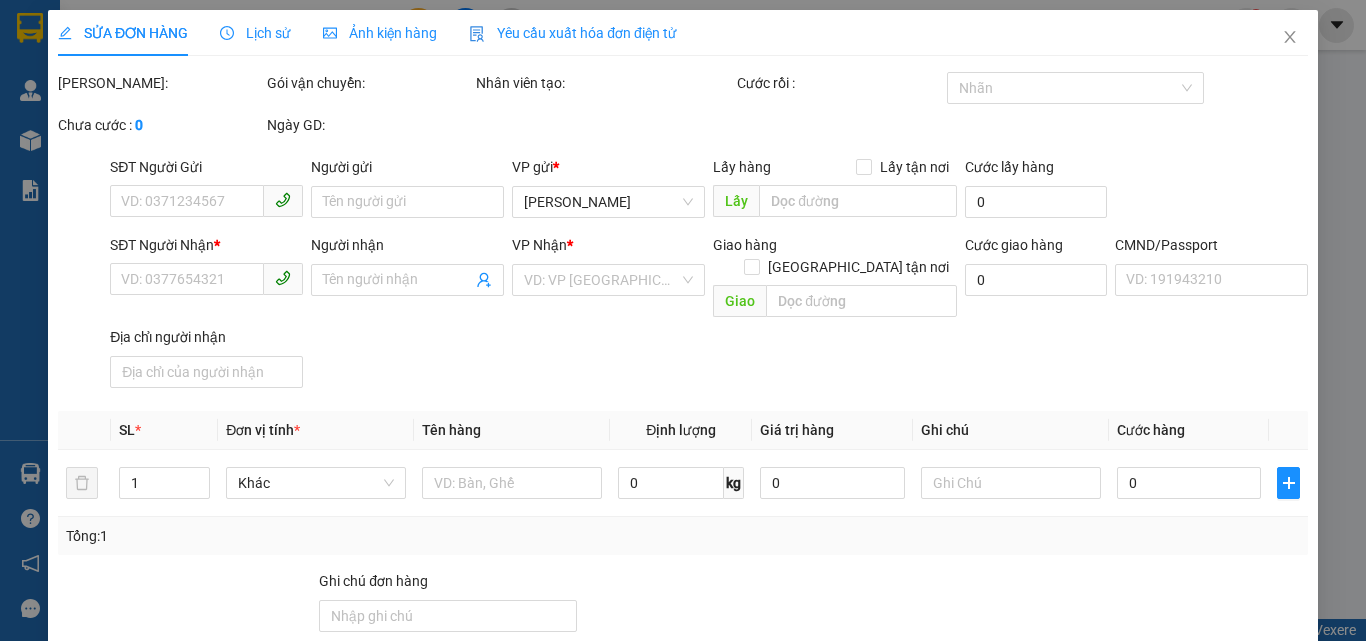 type on "HOA [GEOGRAPHIC_DATA]" 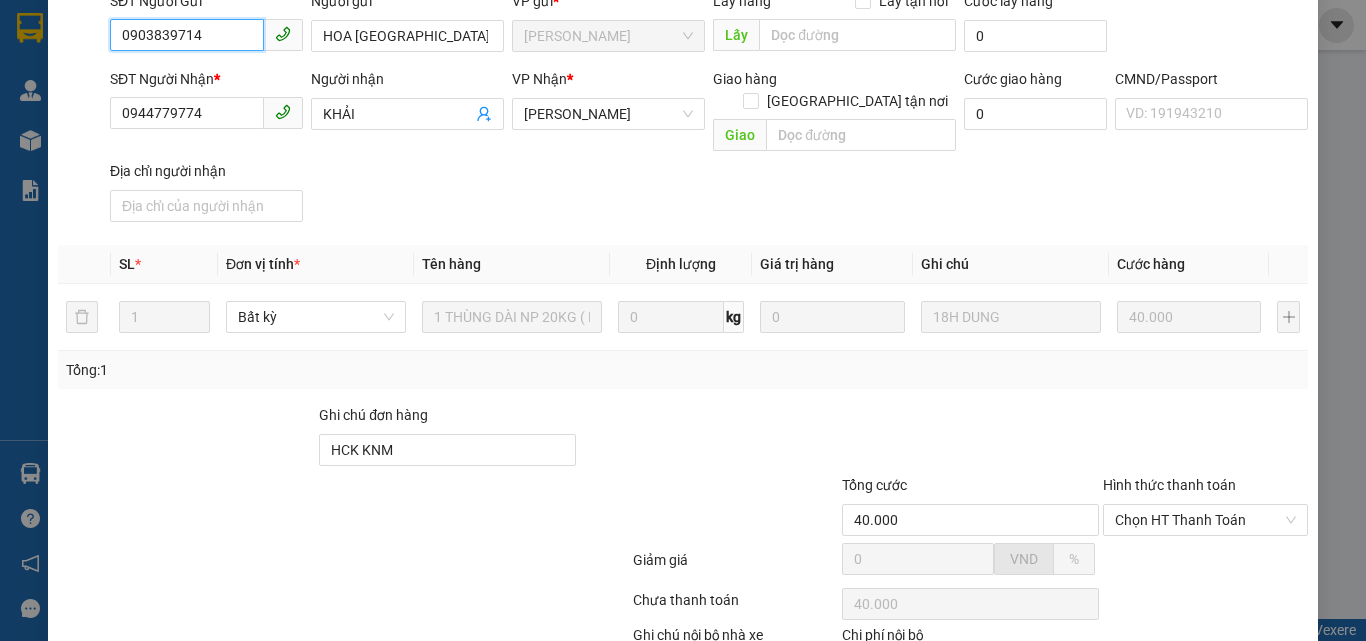 scroll, scrollTop: 278, scrollLeft: 0, axis: vertical 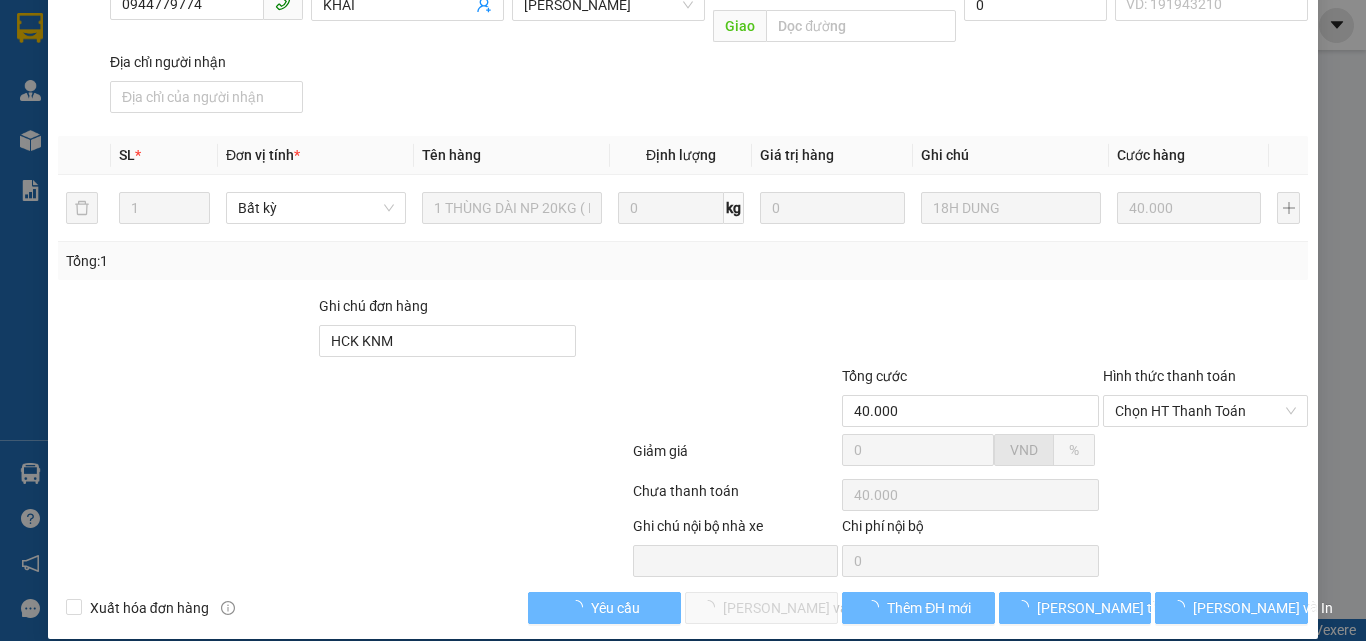 drag, startPoint x: 1139, startPoint y: 386, endPoint x: 1147, endPoint y: 407, distance: 22.472204 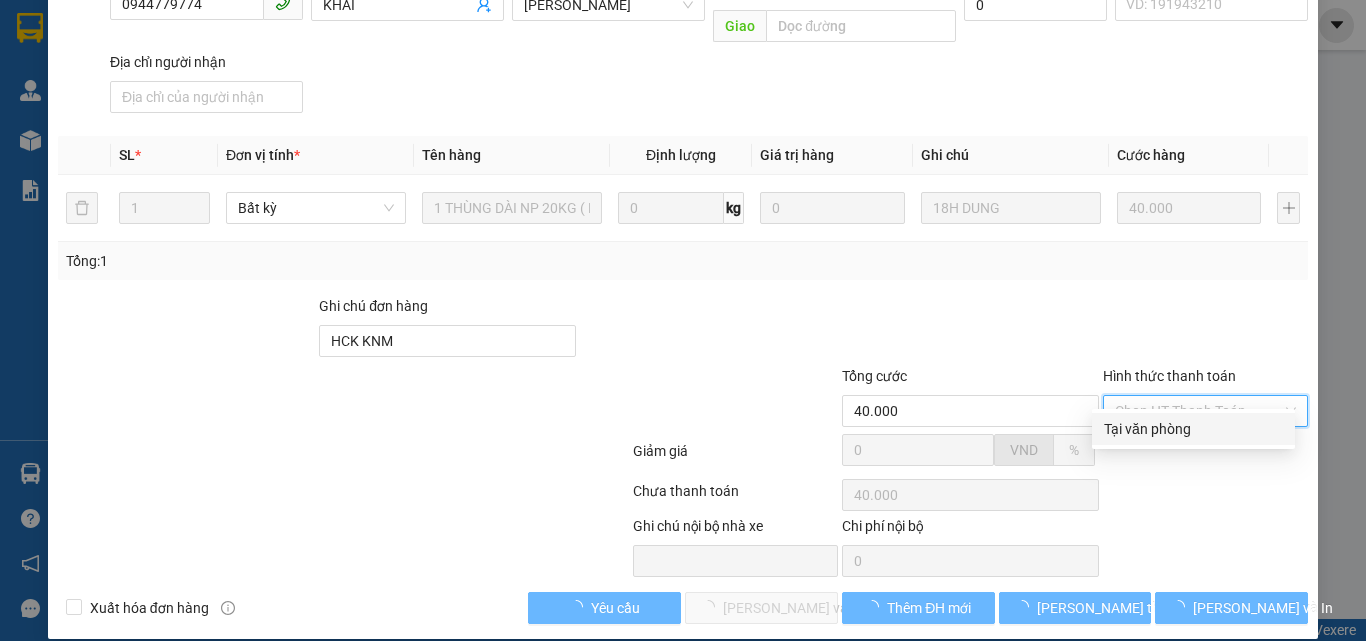 click on "Hình thức thanh toán Chọn HT Thanh Toán" at bounding box center (1205, 400) 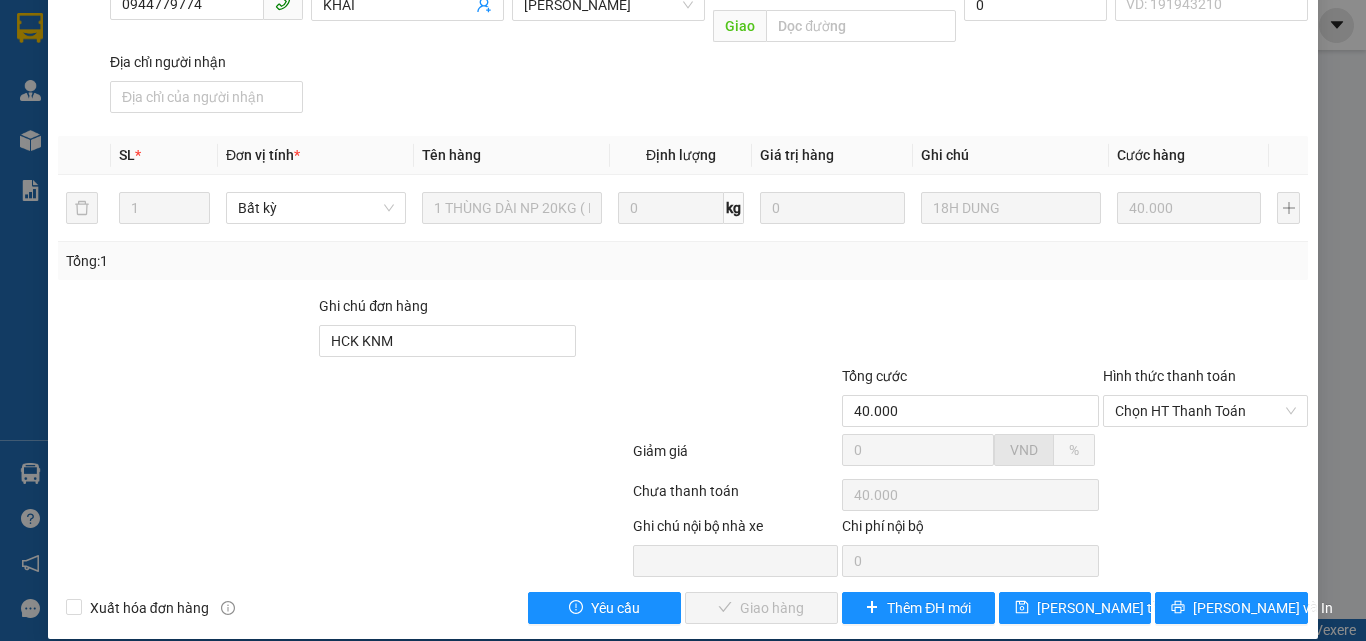 drag, startPoint x: 1121, startPoint y: 396, endPoint x: 1147, endPoint y: 441, distance: 51.971146 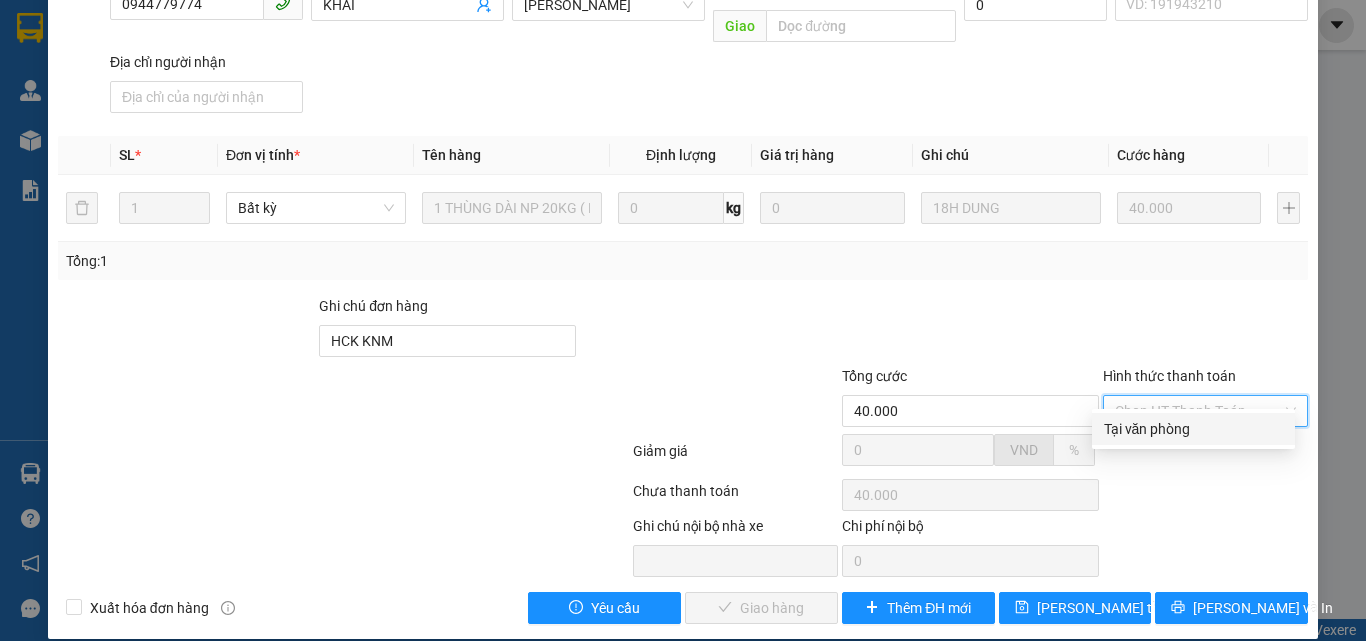 click on "Tại văn phòng" at bounding box center [1193, 429] 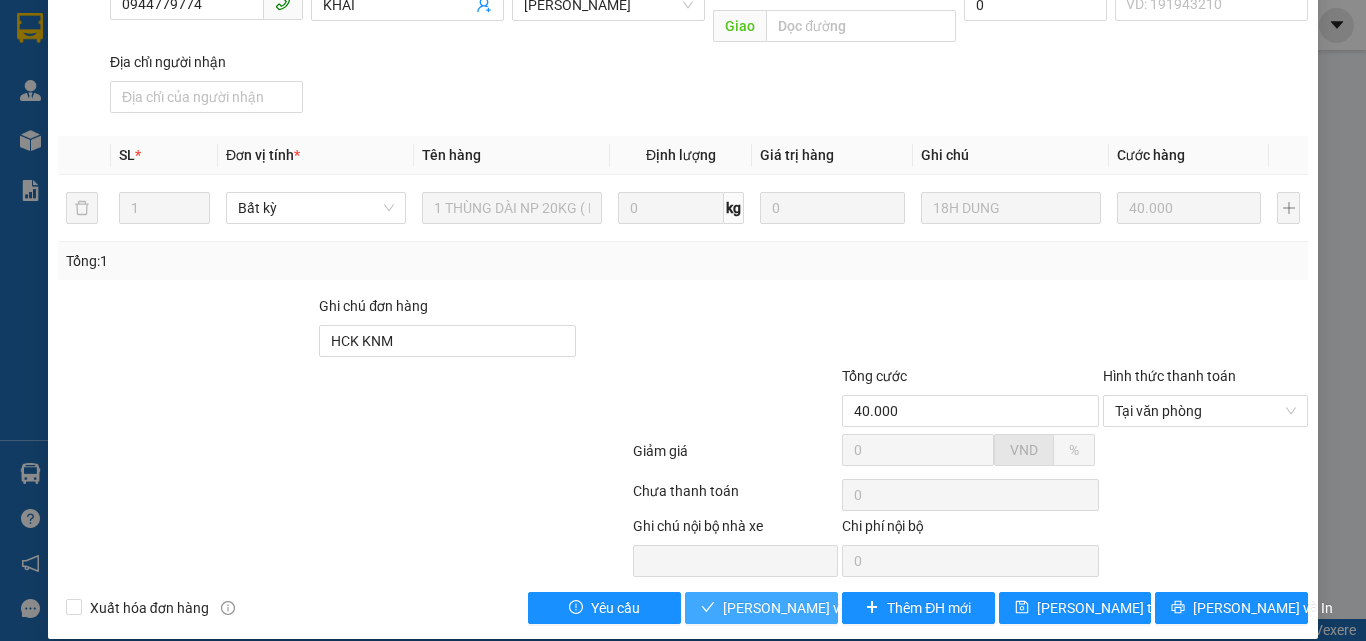 click on "[PERSON_NAME] và Giao hàng" at bounding box center [819, 608] 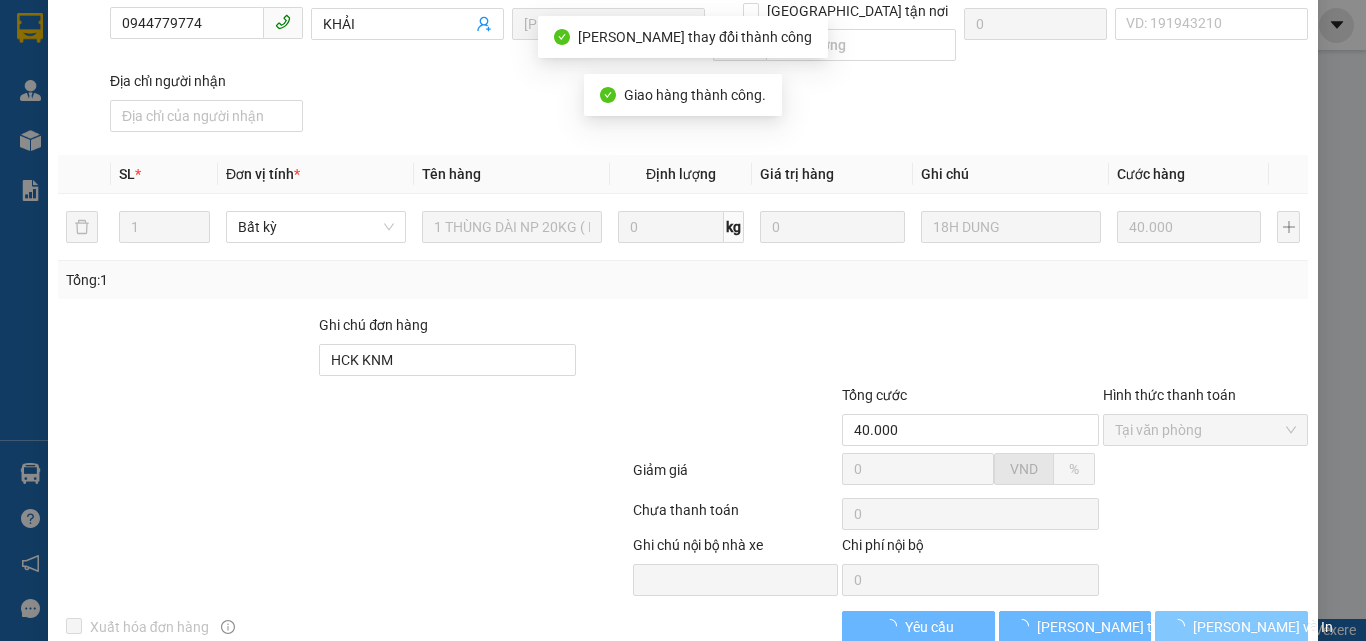 scroll, scrollTop: 297, scrollLeft: 0, axis: vertical 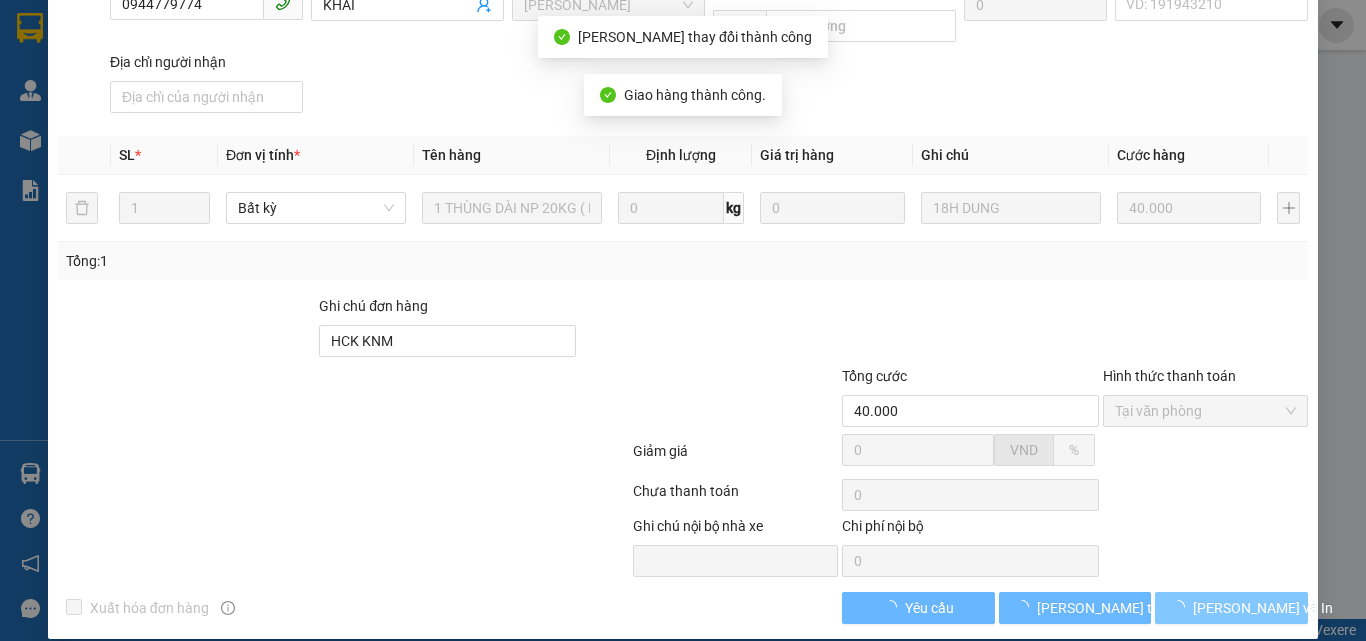 click on "[PERSON_NAME] và In" at bounding box center [1263, 608] 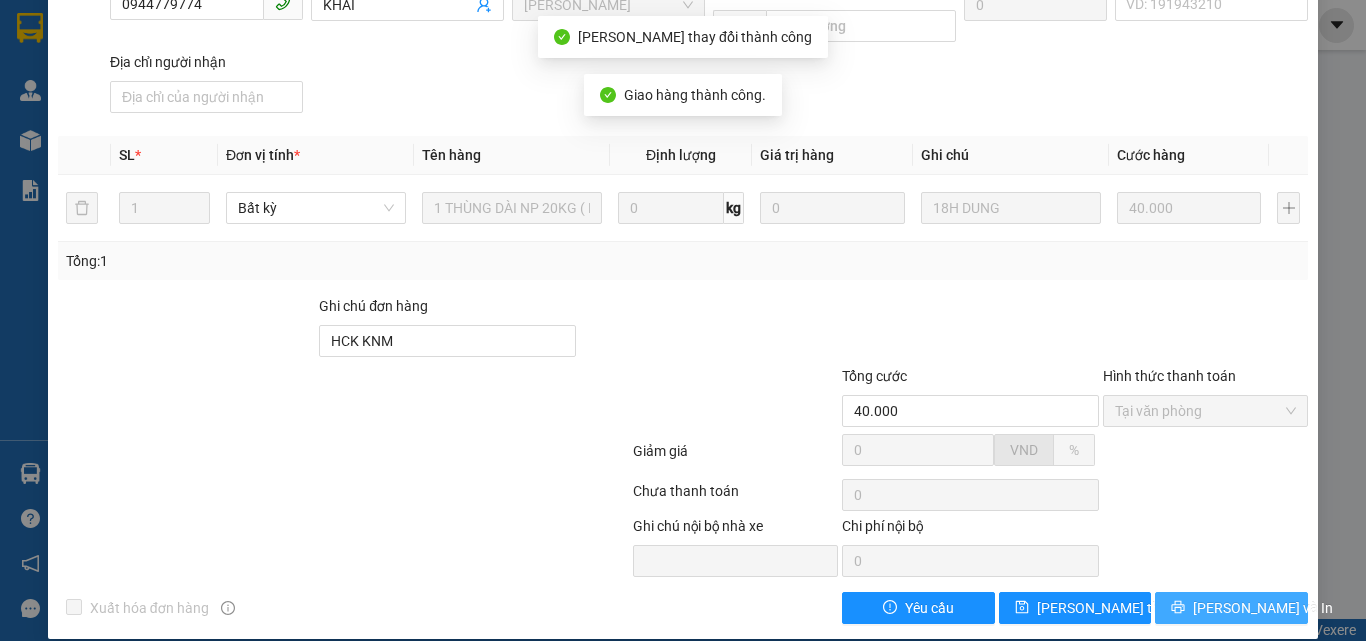 click 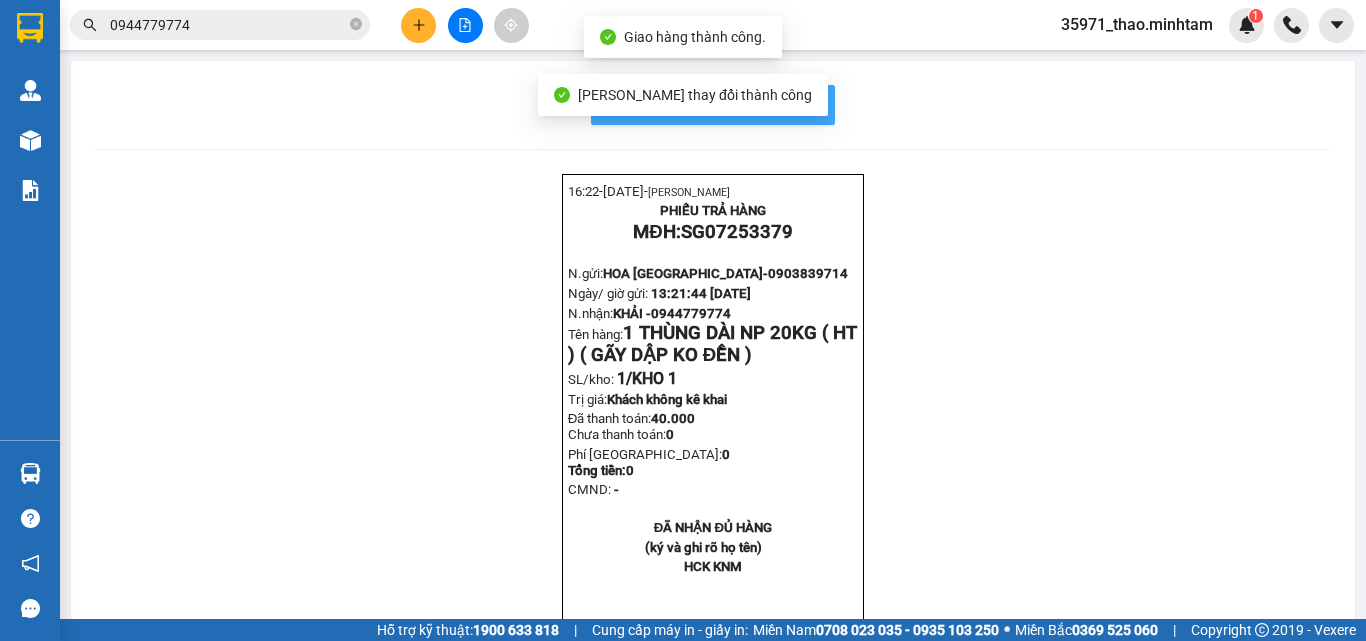 click on "In mẫu biên lai tự cấu hình" at bounding box center [713, 105] 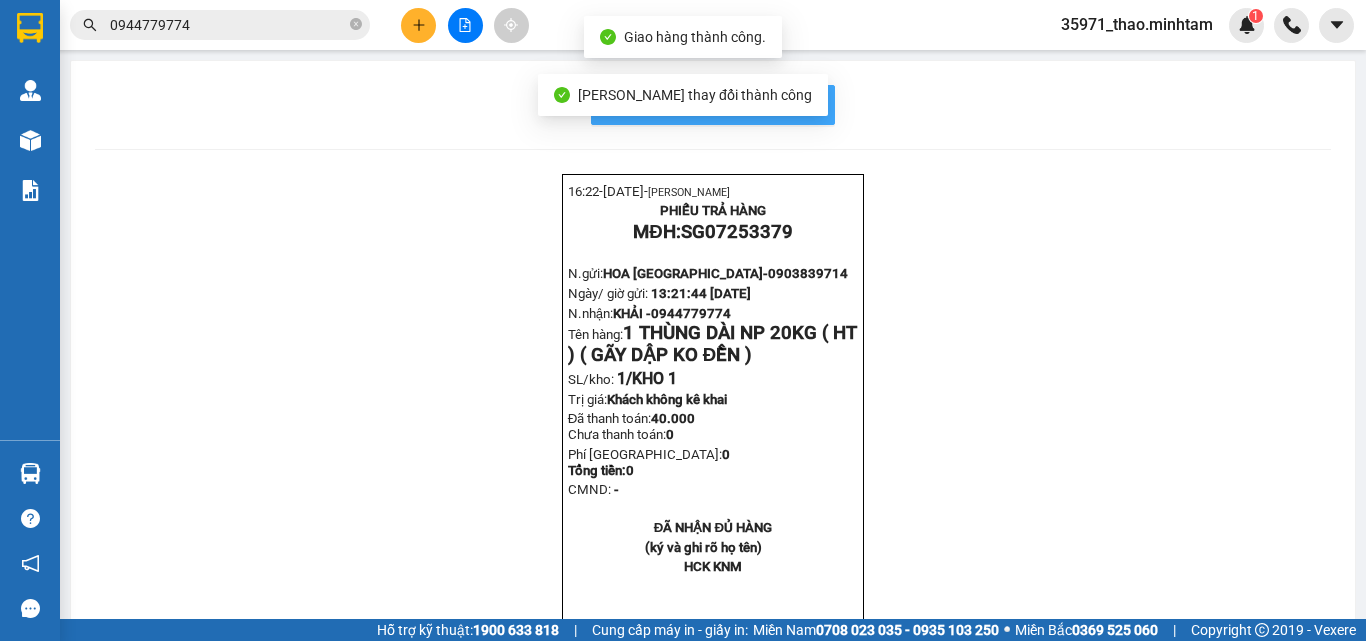 scroll, scrollTop: 0, scrollLeft: 0, axis: both 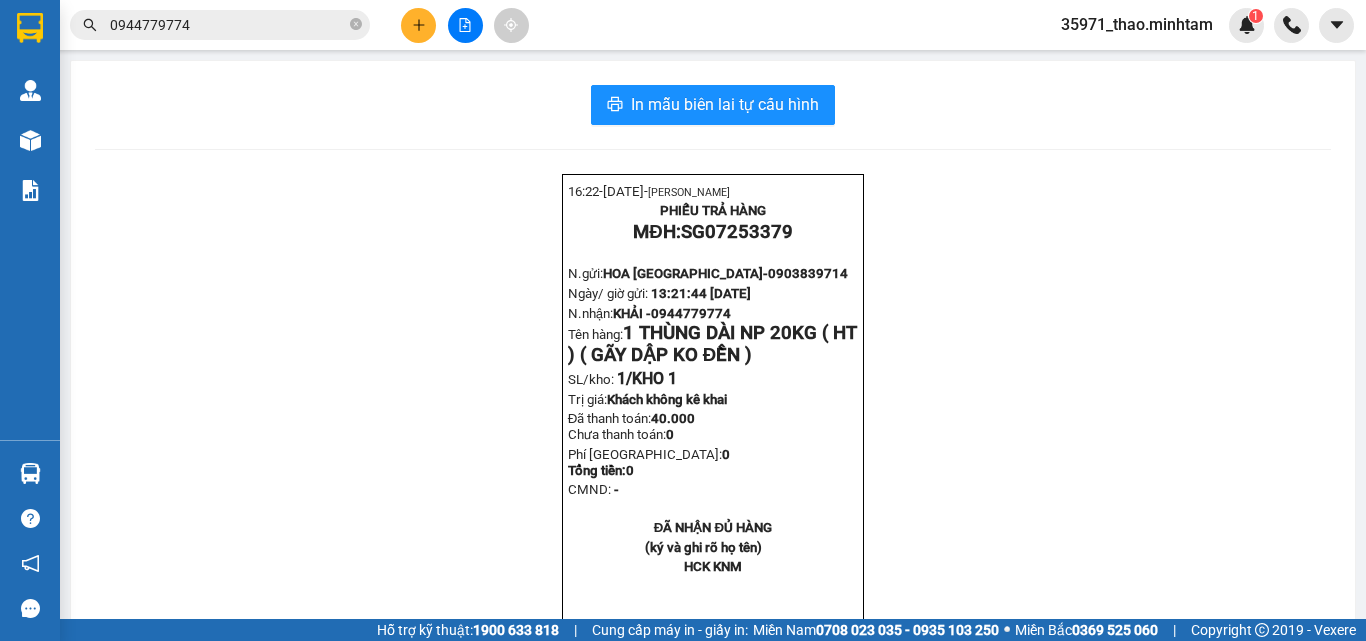 click on "0944779774" at bounding box center [228, 25] 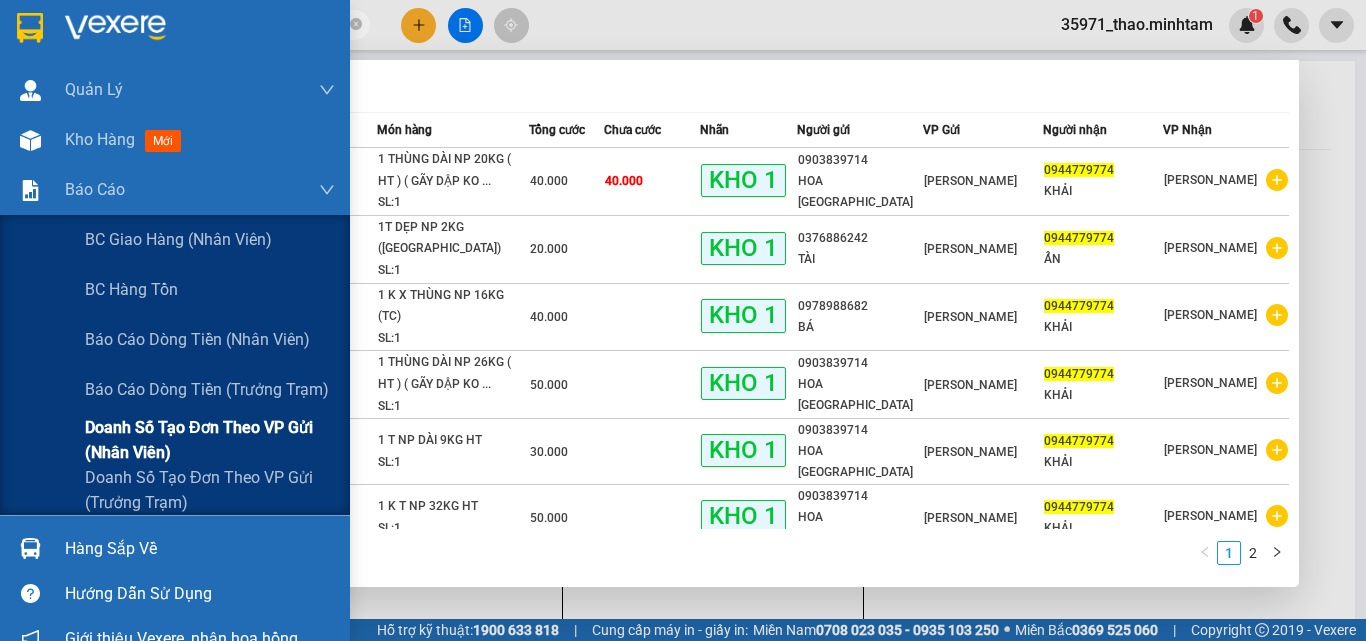 click on "Doanh số tạo đơn theo VP gửi (nhân viên)" at bounding box center [210, 440] 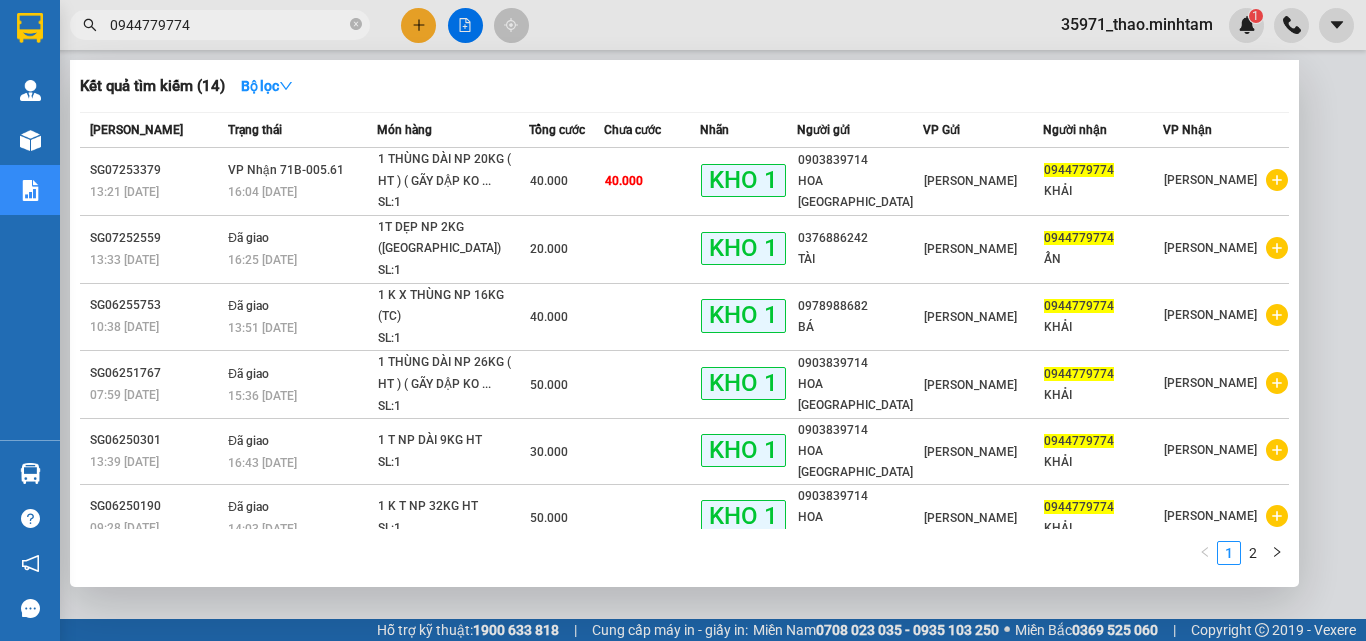 click at bounding box center (683, 320) 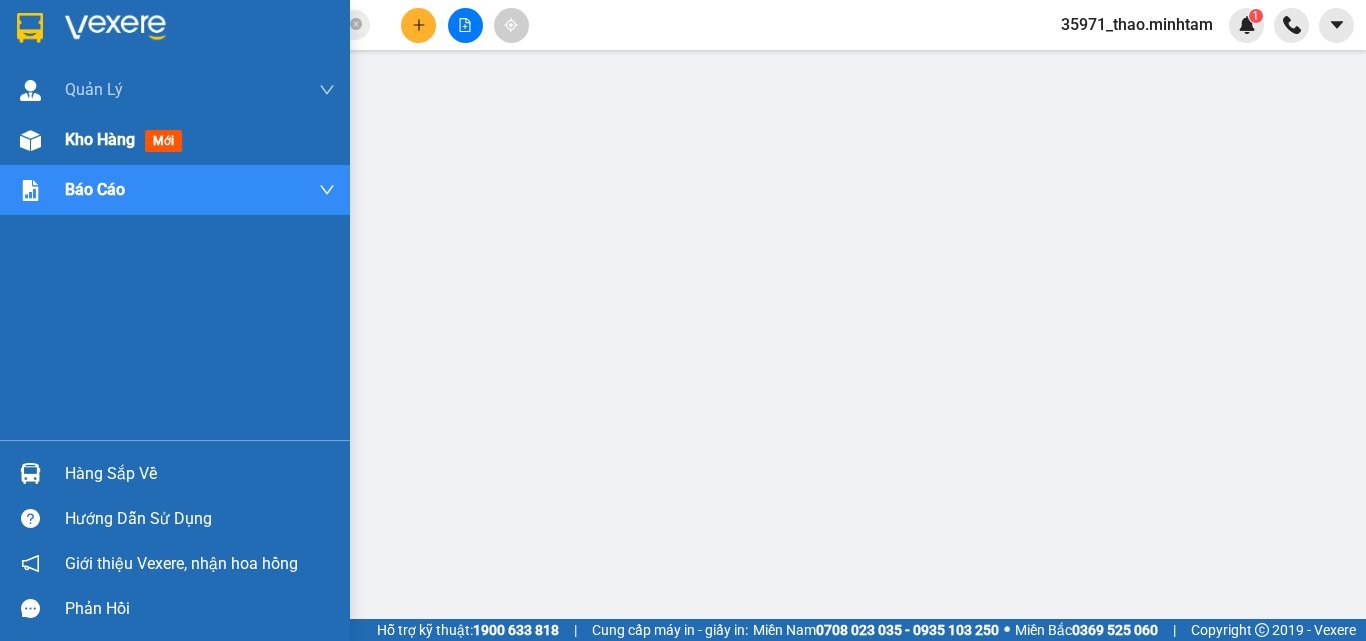 click on "Kho hàng" at bounding box center (100, 139) 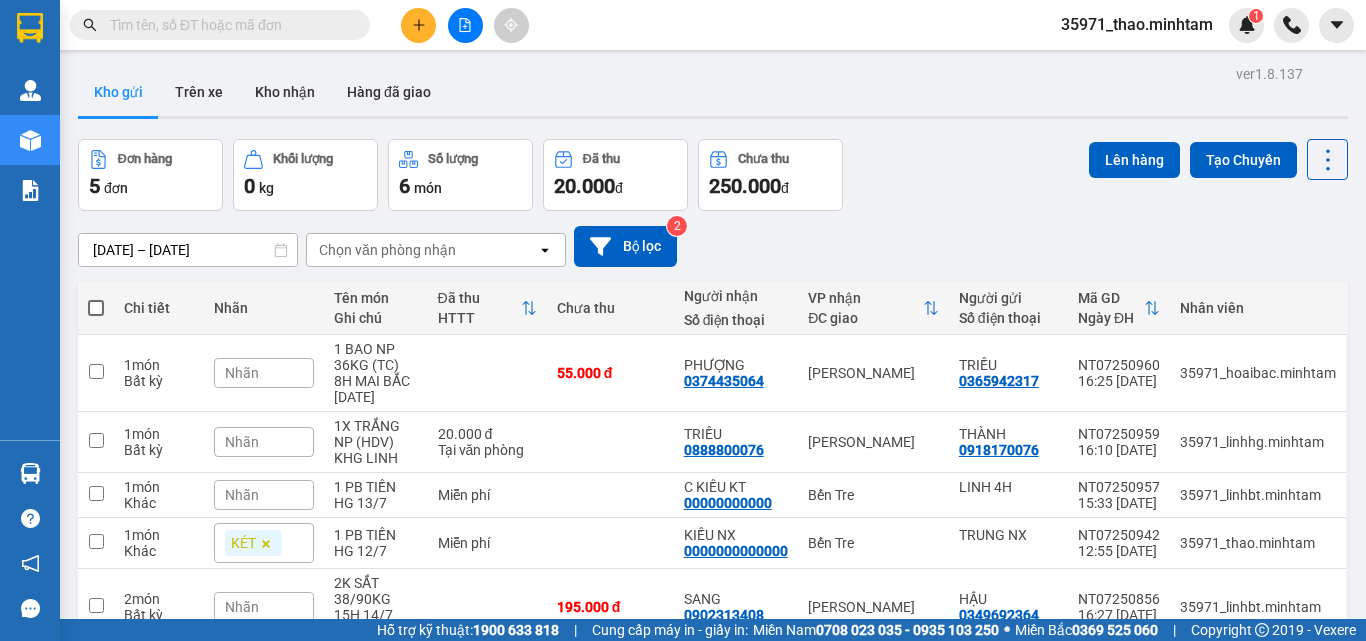 scroll, scrollTop: 0, scrollLeft: 0, axis: both 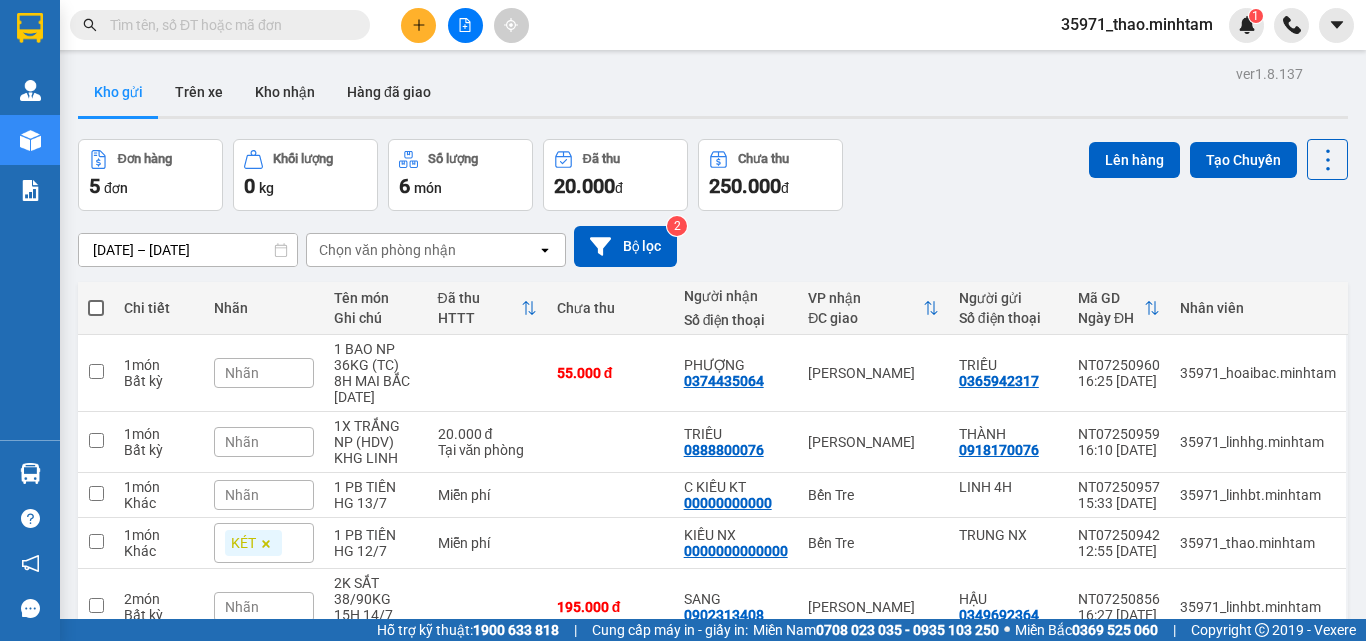 click at bounding box center (228, 25) 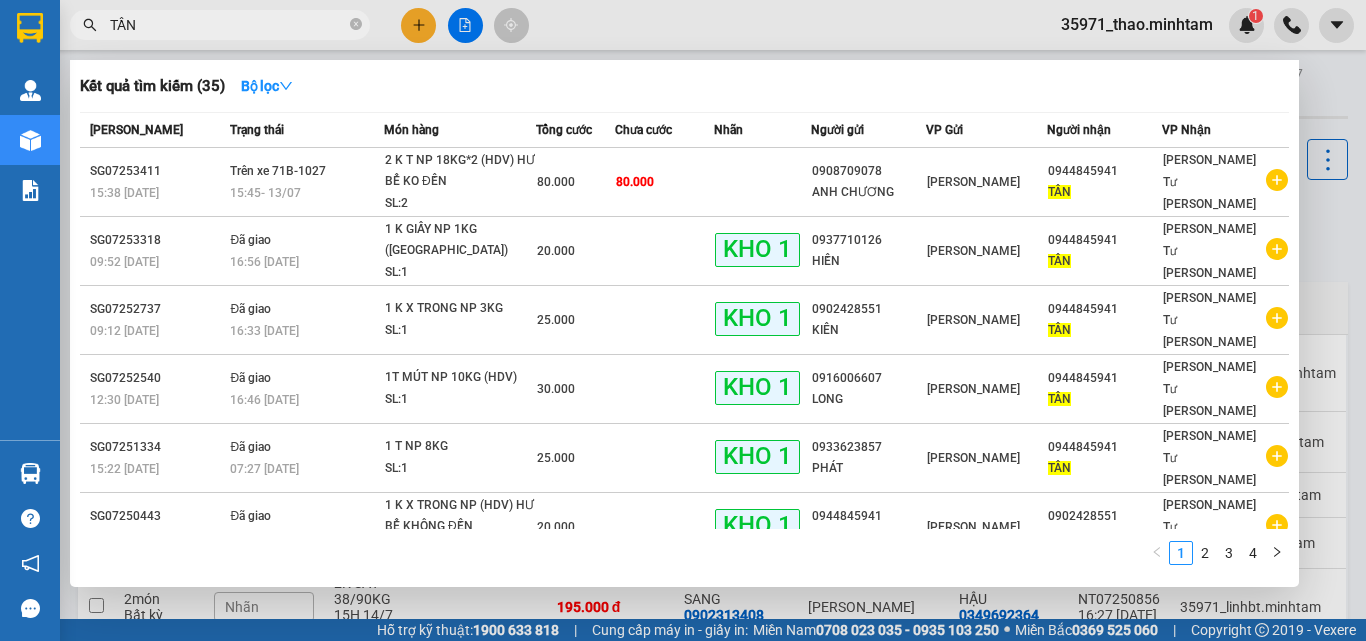 click on "TẦN" at bounding box center [228, 25] 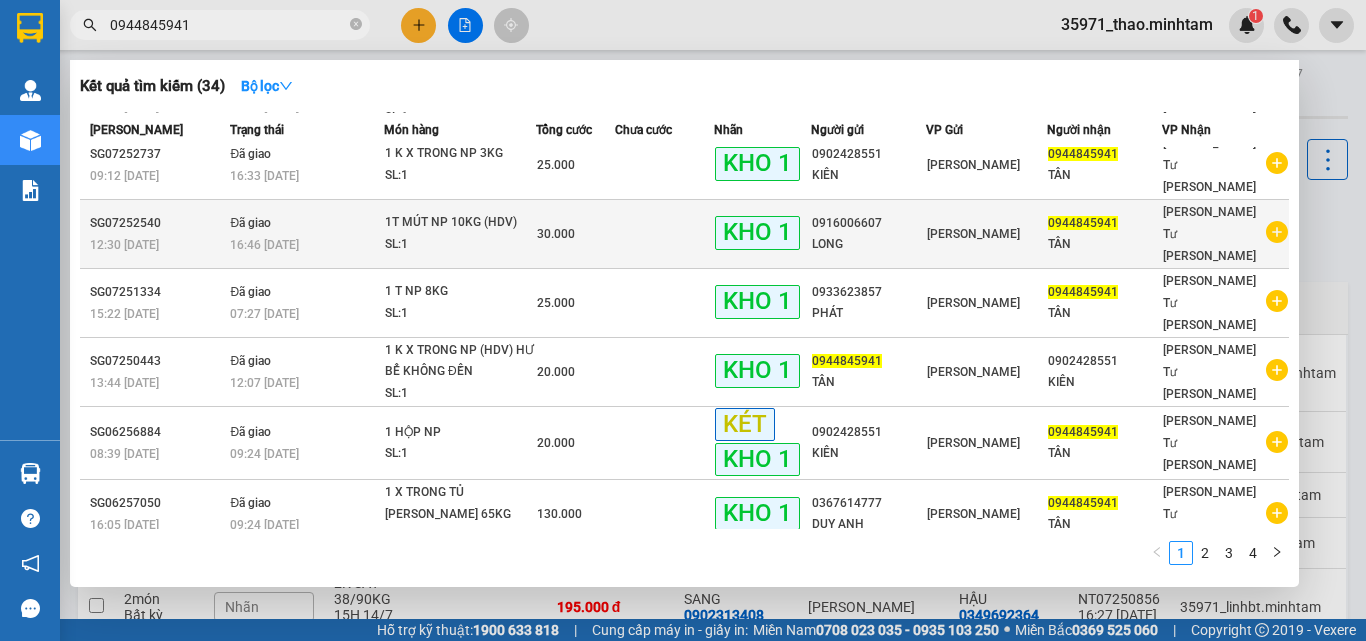 scroll, scrollTop: 0, scrollLeft: 0, axis: both 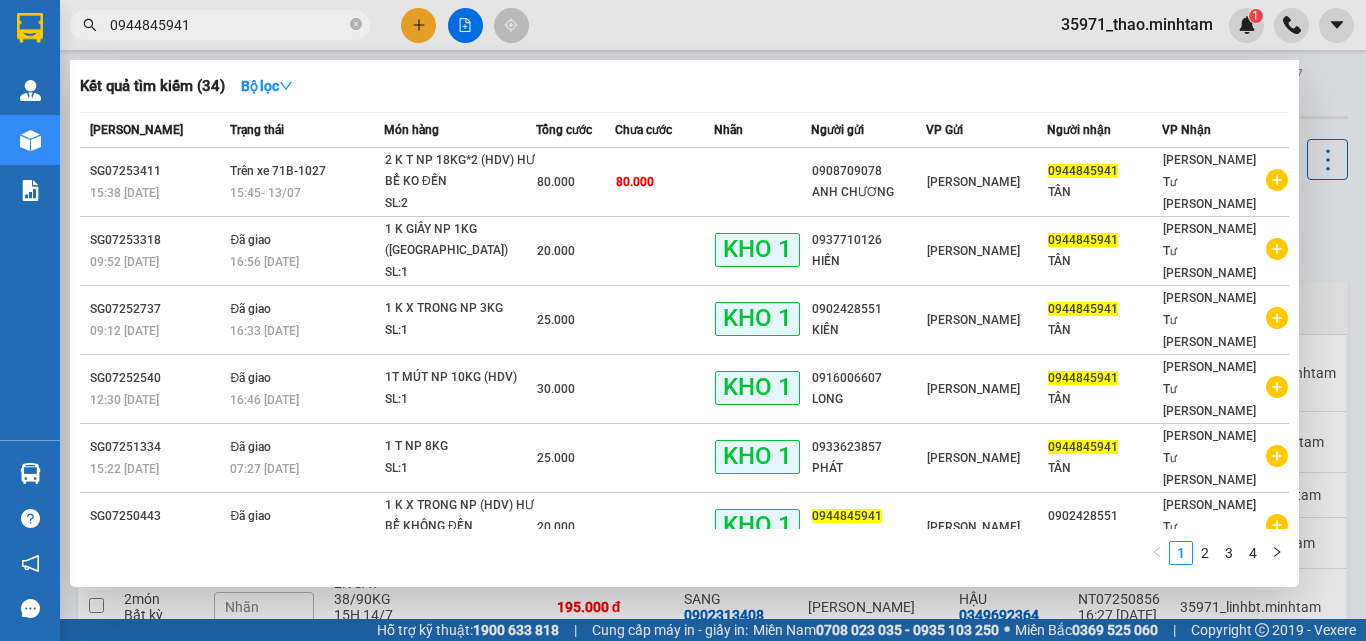 type on "0944845941" 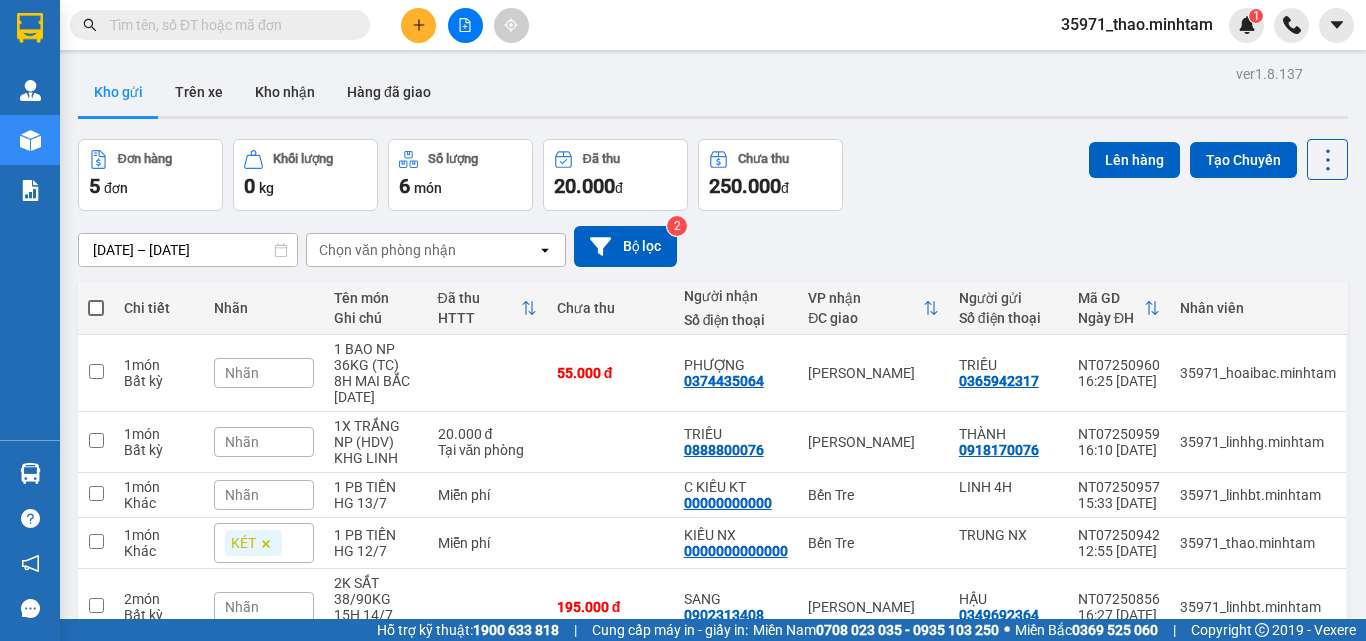 scroll, scrollTop: 0, scrollLeft: 0, axis: both 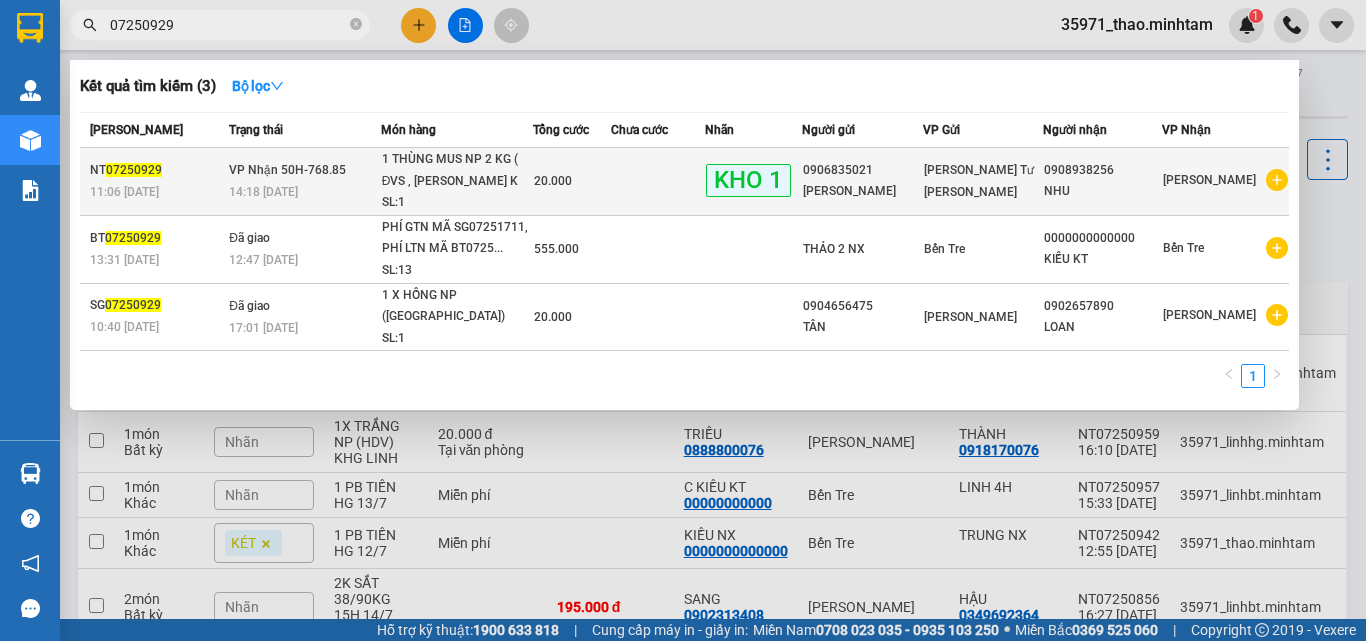 type on "07250929" 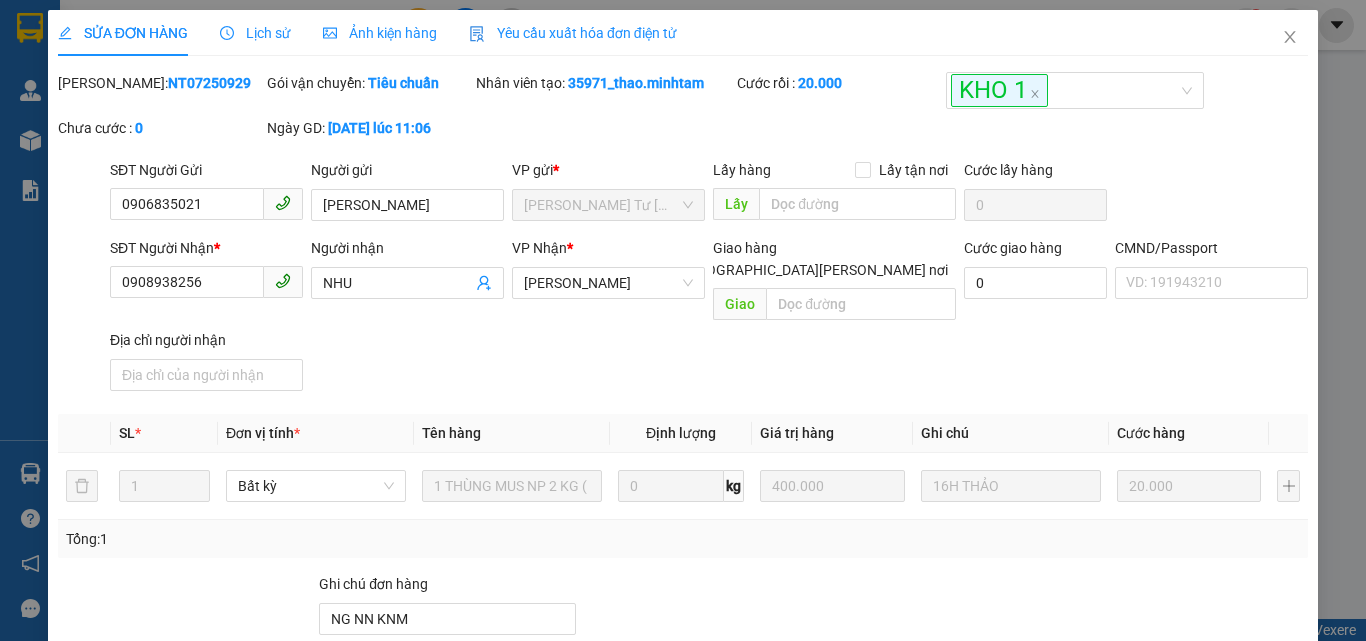 type on "0906835021" 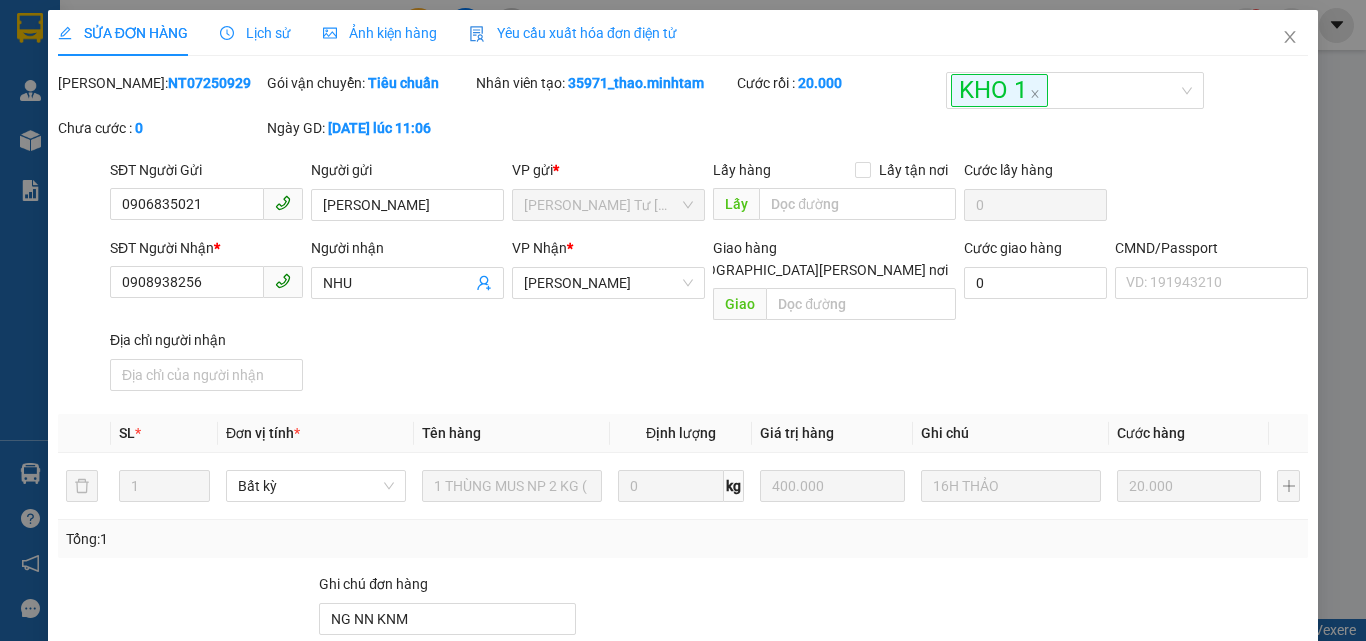 type on "[PERSON_NAME]" 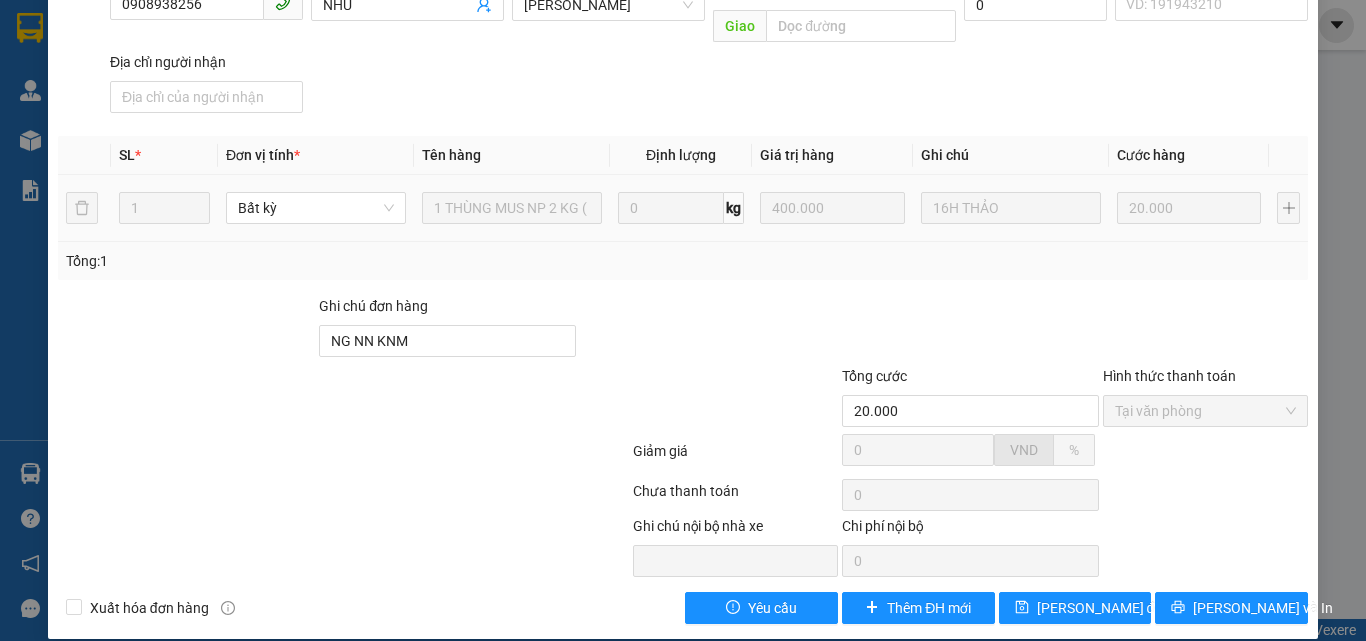 scroll, scrollTop: 11, scrollLeft: 0, axis: vertical 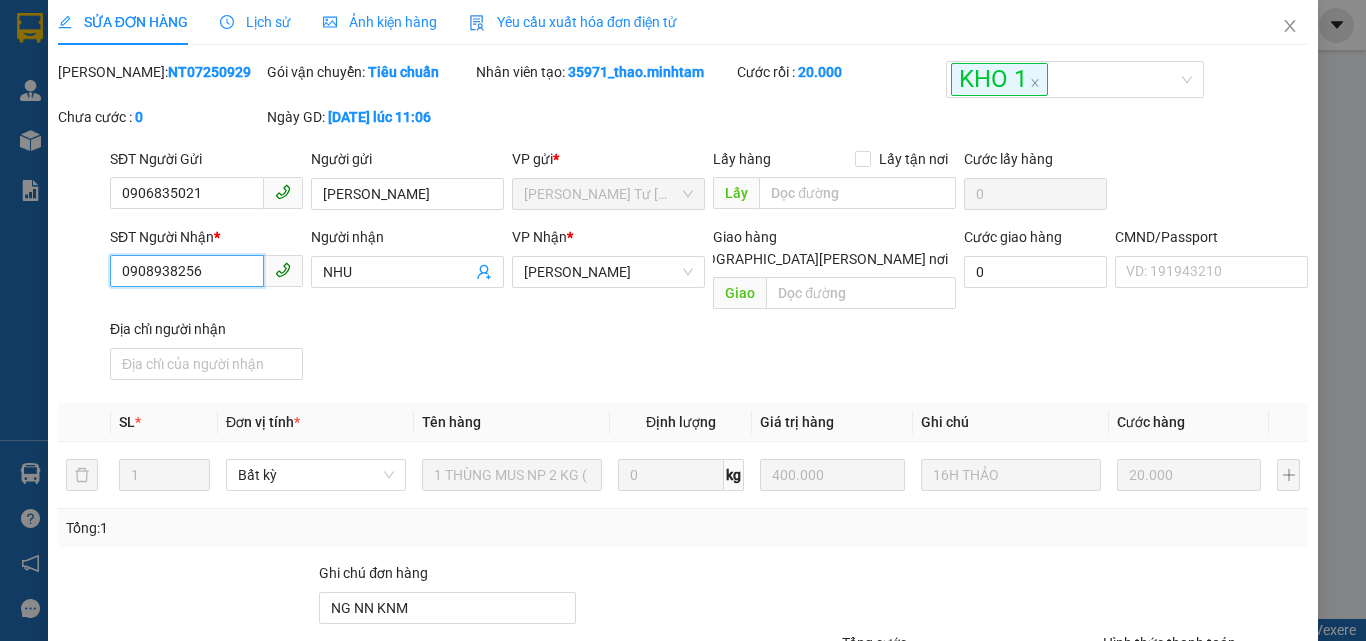 click on "0908938256" at bounding box center [187, 271] 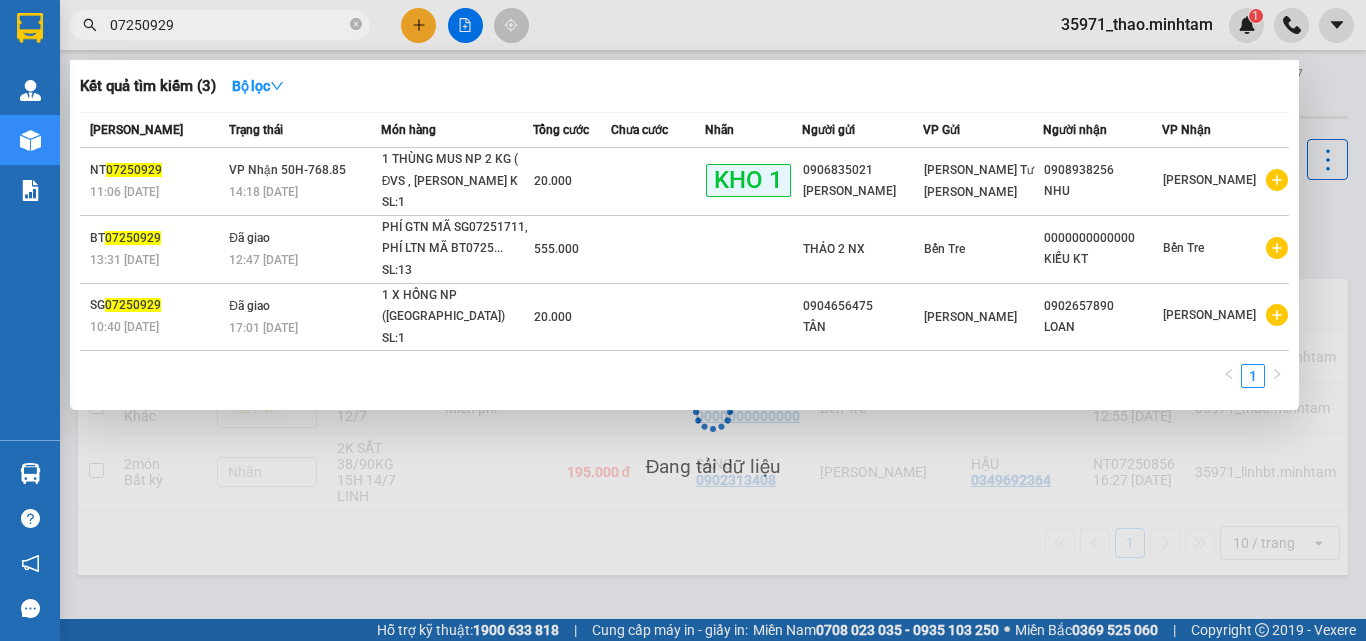click on "07250929" at bounding box center (228, 25) 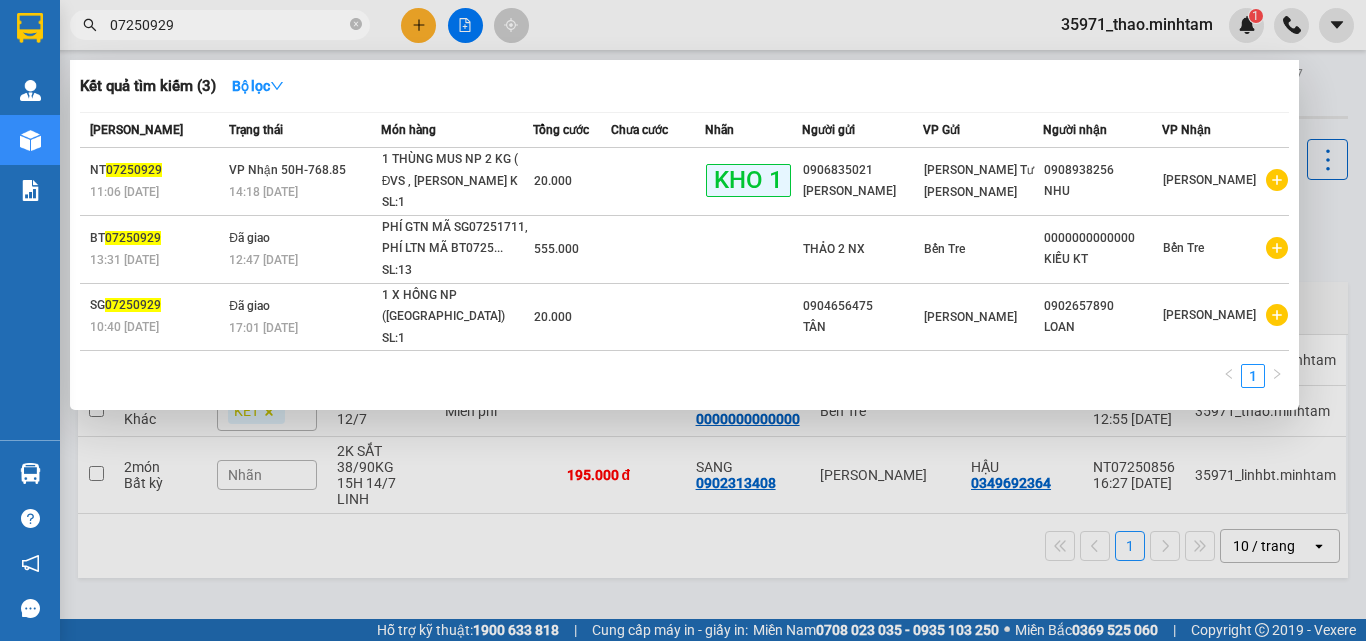 click at bounding box center (683, 320) 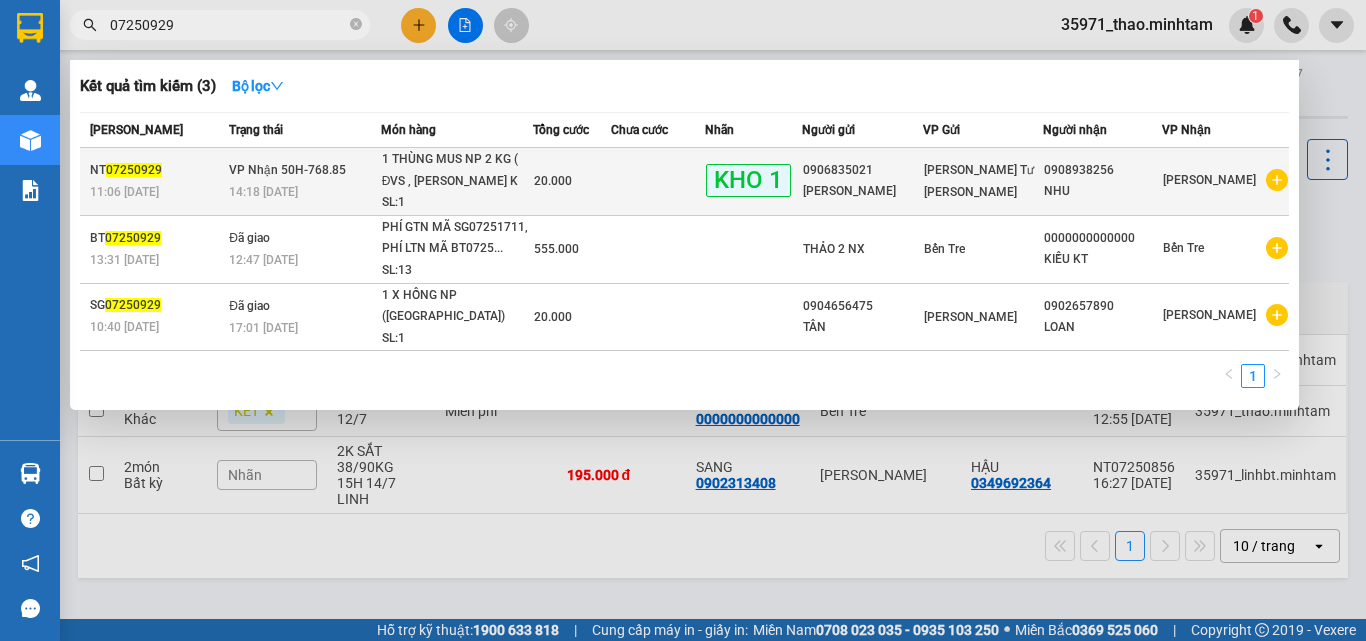 click on "VP Nhận   50H-768.85" at bounding box center (287, 169) 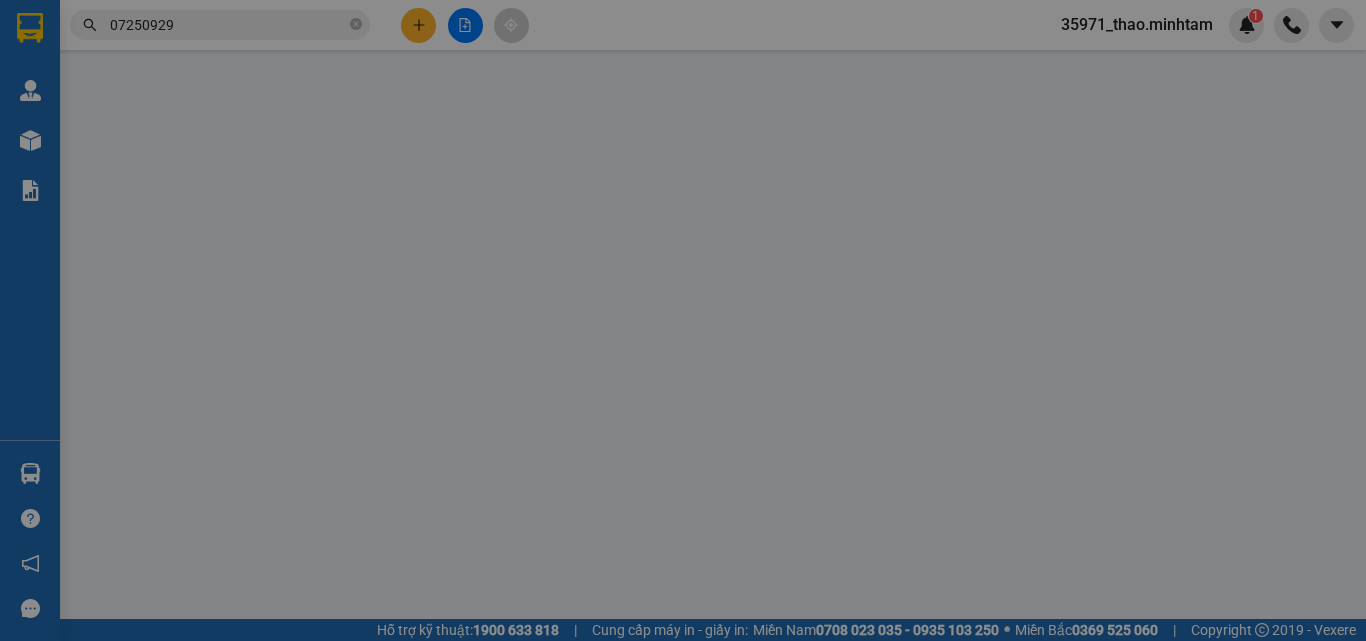 type on "0906835021" 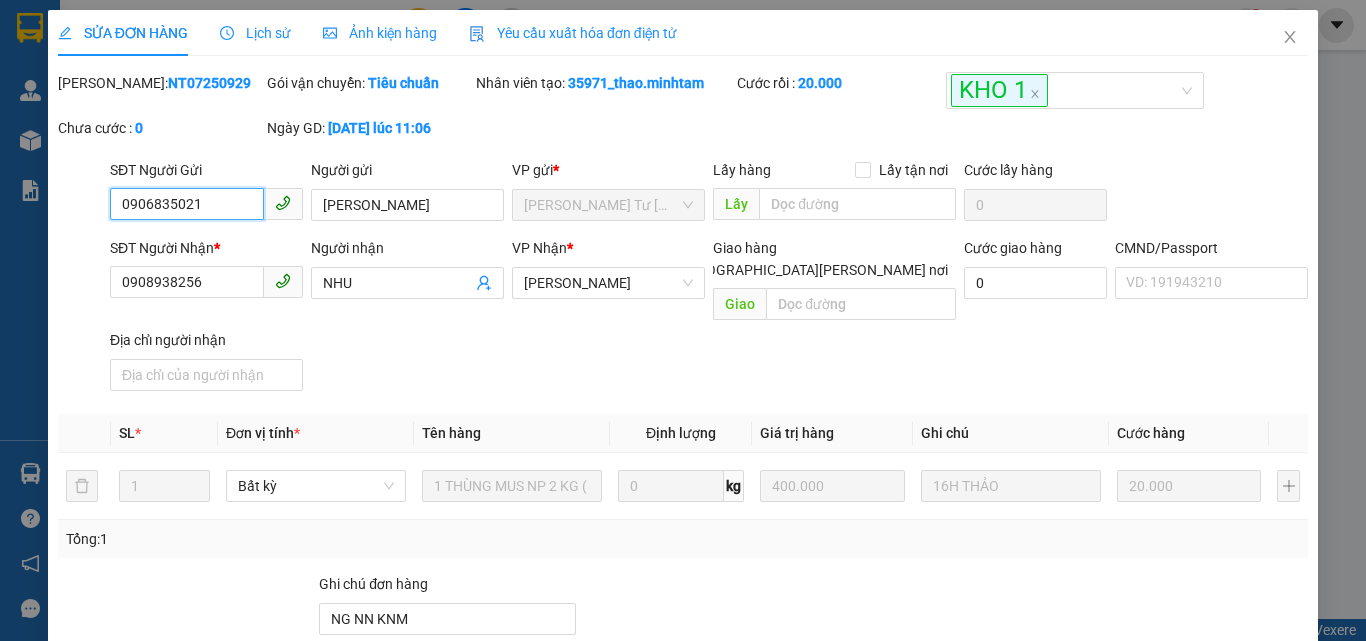 click on "0906835021" at bounding box center (187, 204) 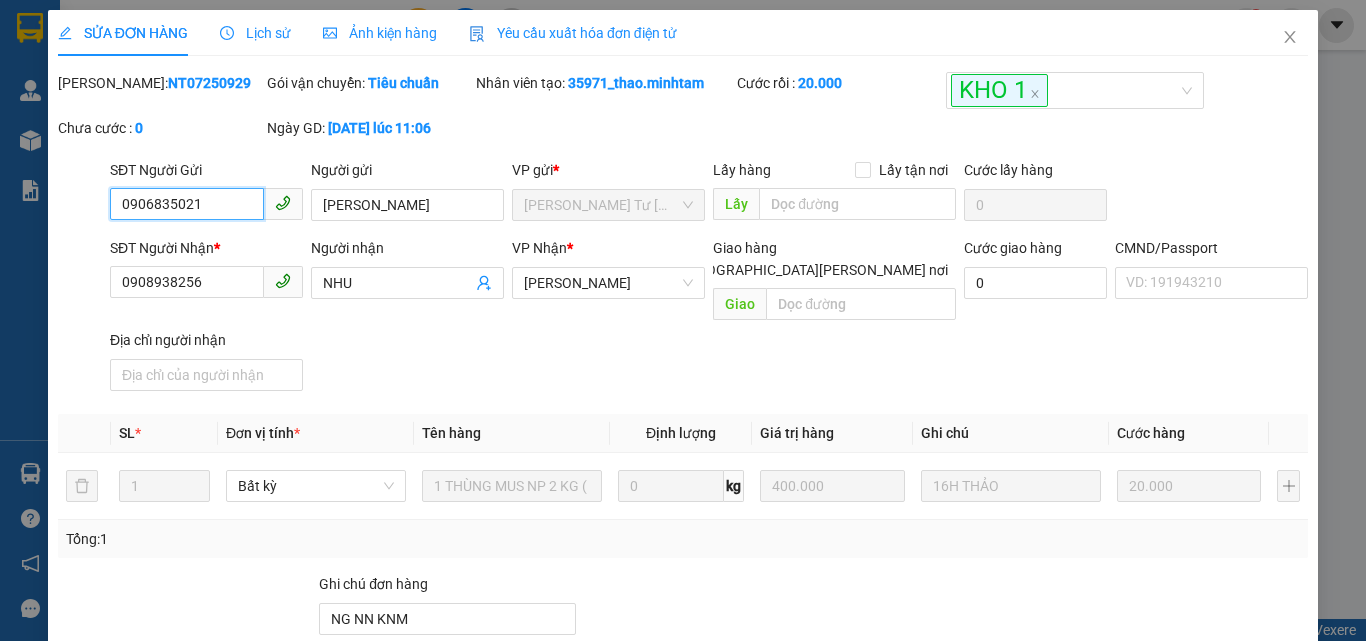 click on "0906835021" at bounding box center (187, 204) 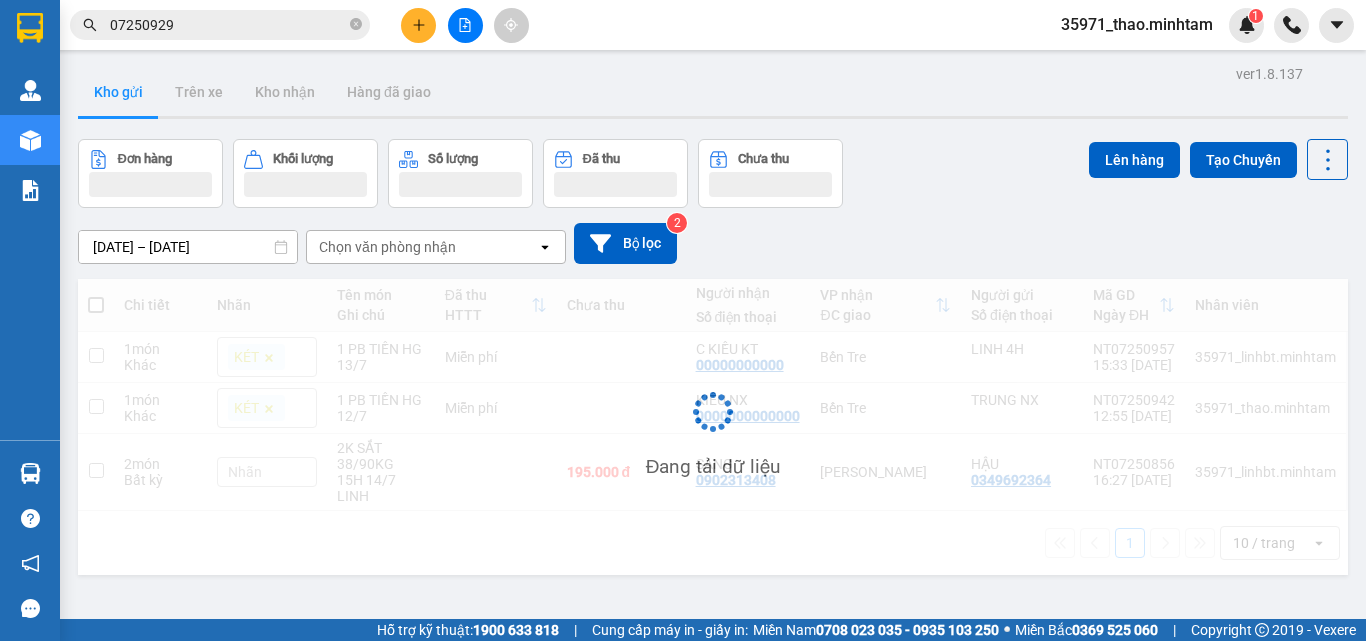 click on "07250929" at bounding box center [228, 25] 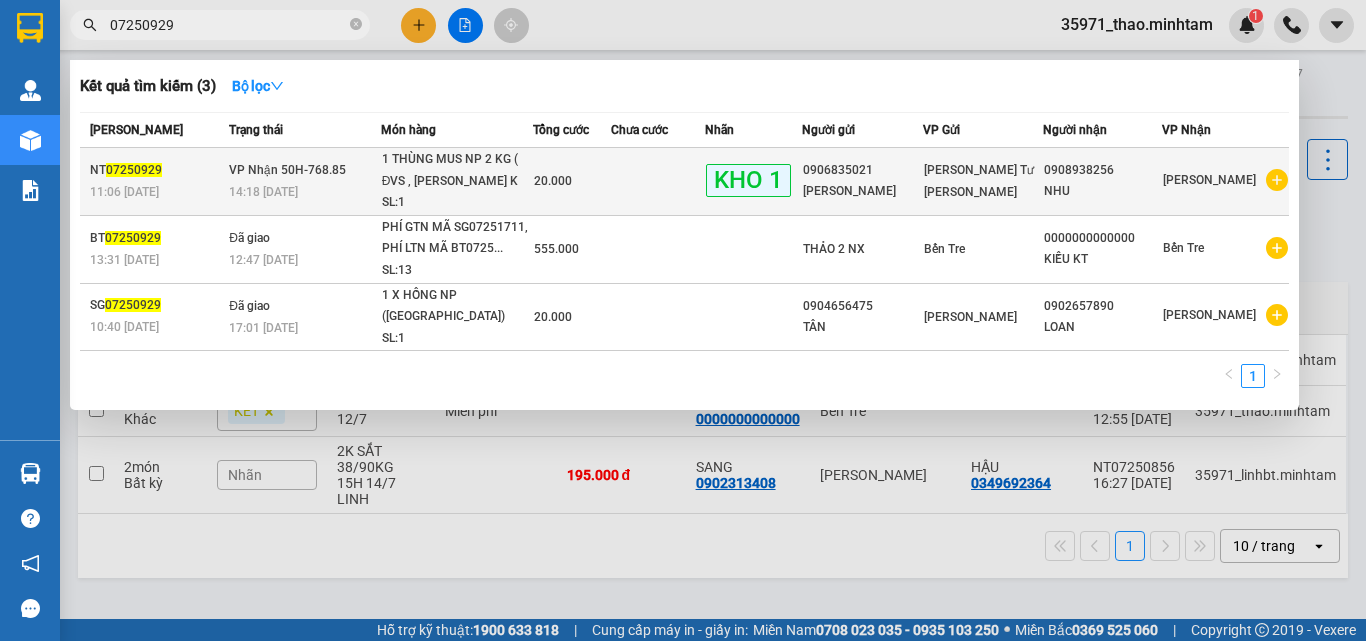 click on "VP Nhận   50H-768.85 14:18 - 13/07" at bounding box center [302, 182] 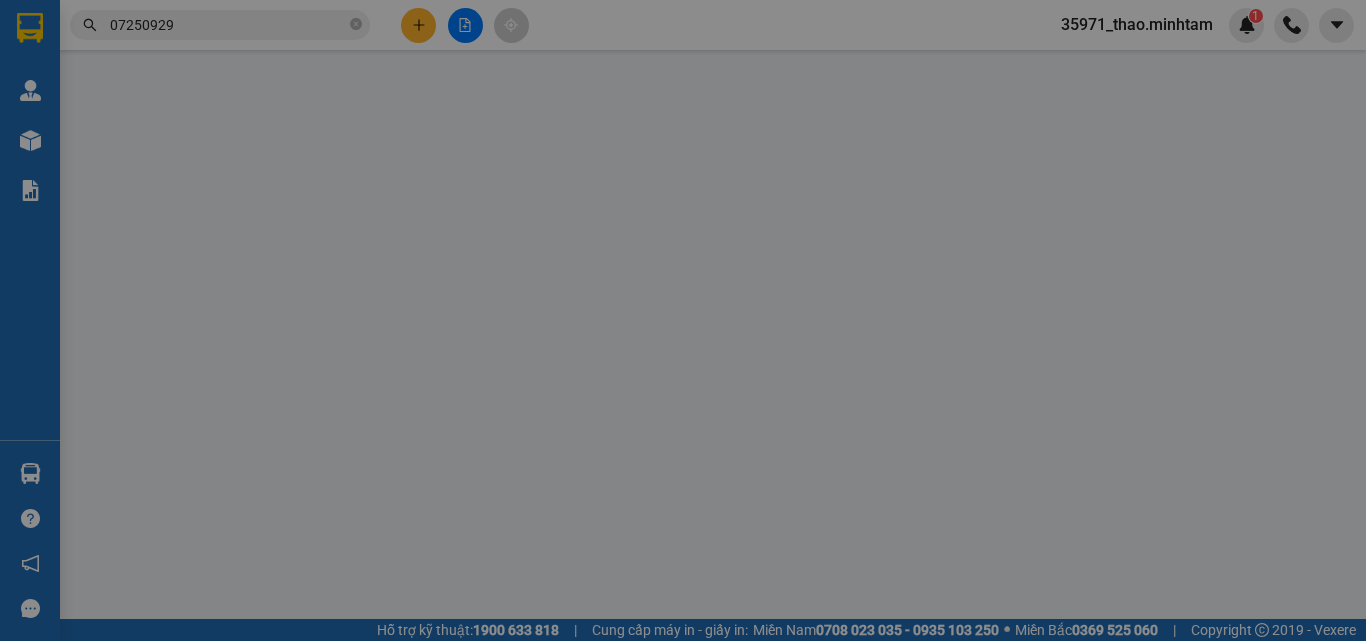 type on "0906835021" 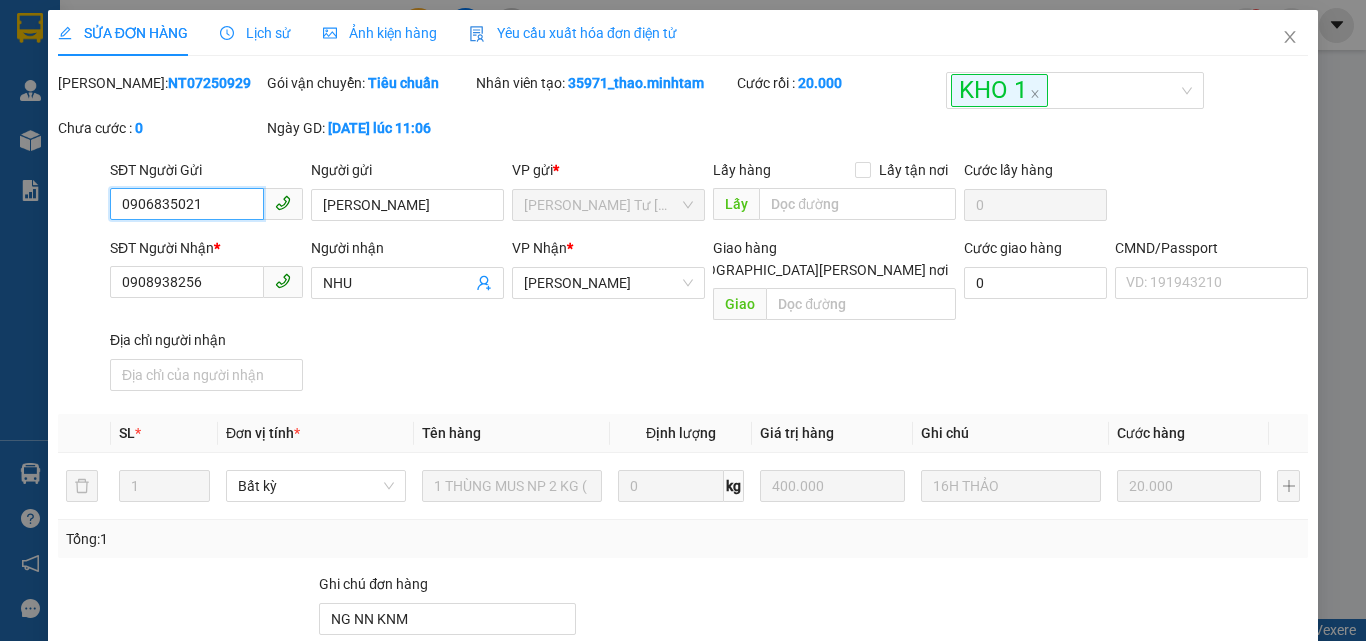 scroll, scrollTop: 278, scrollLeft: 0, axis: vertical 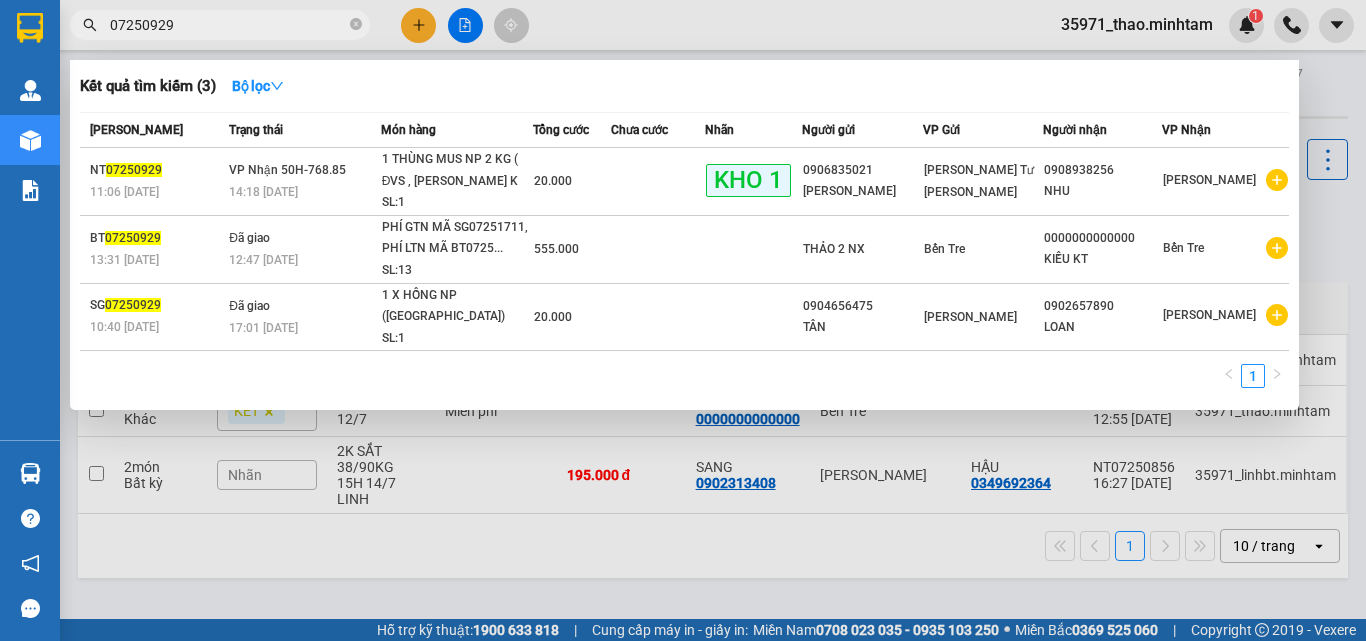 click on "07250929" at bounding box center [228, 25] 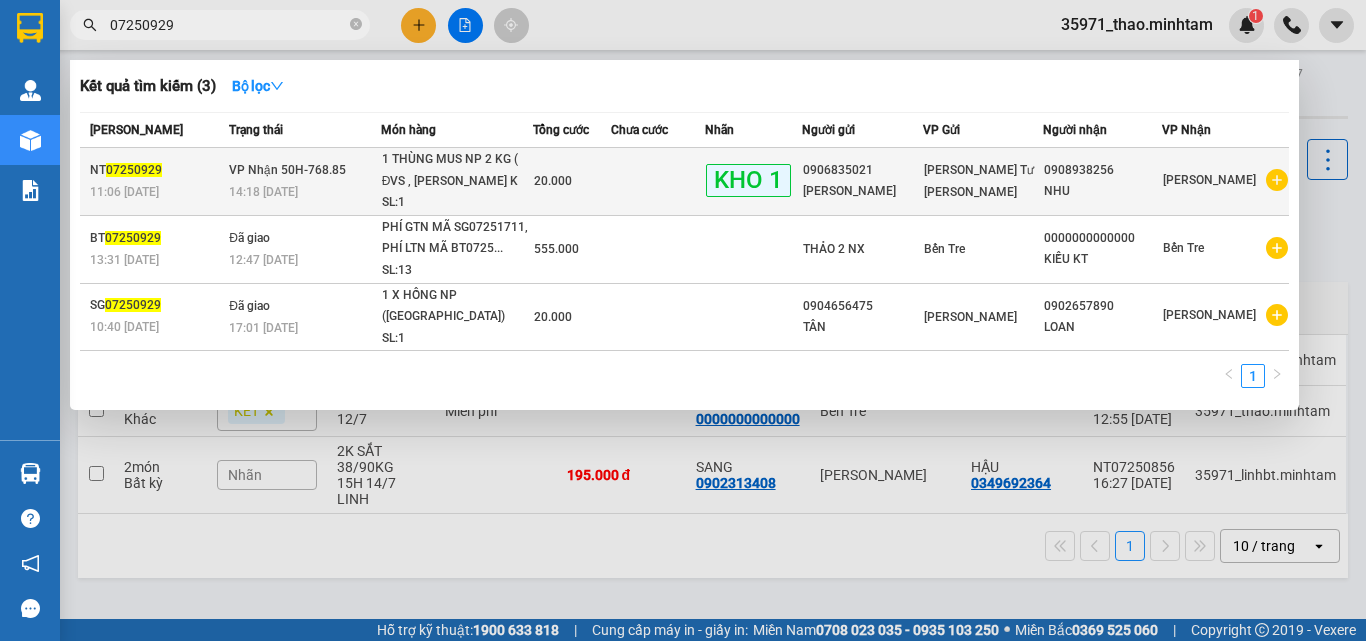 click on "20.000" at bounding box center (572, 181) 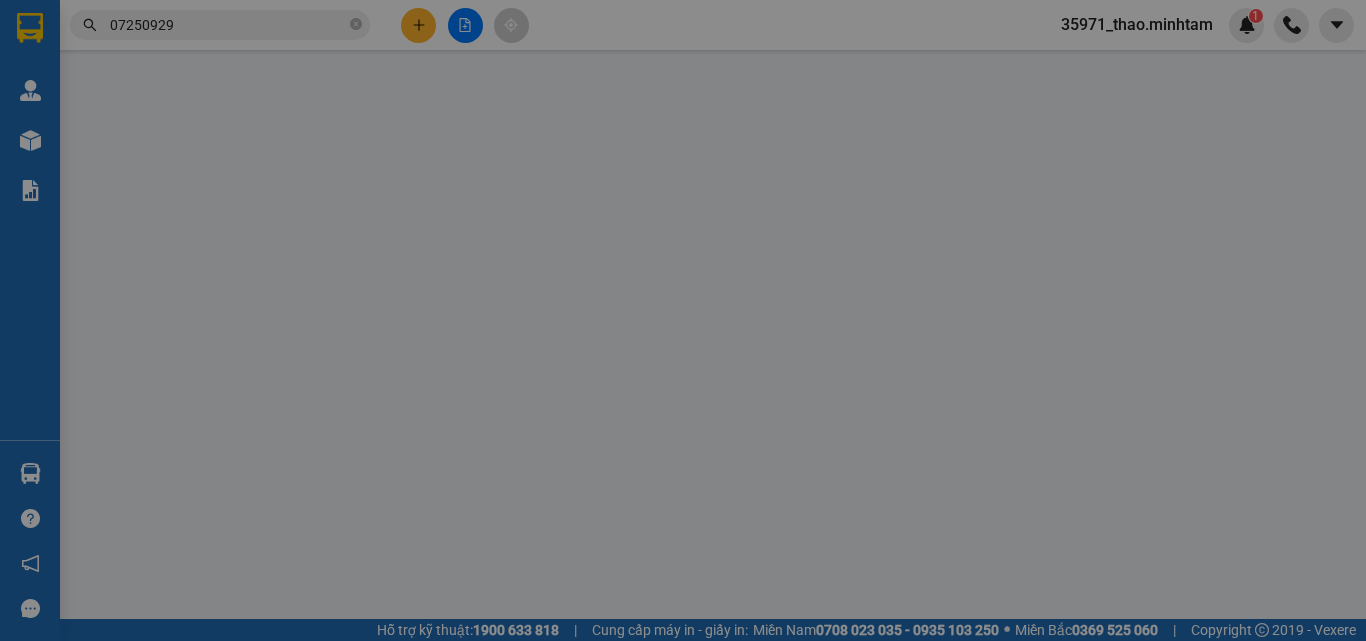 type on "0906835021" 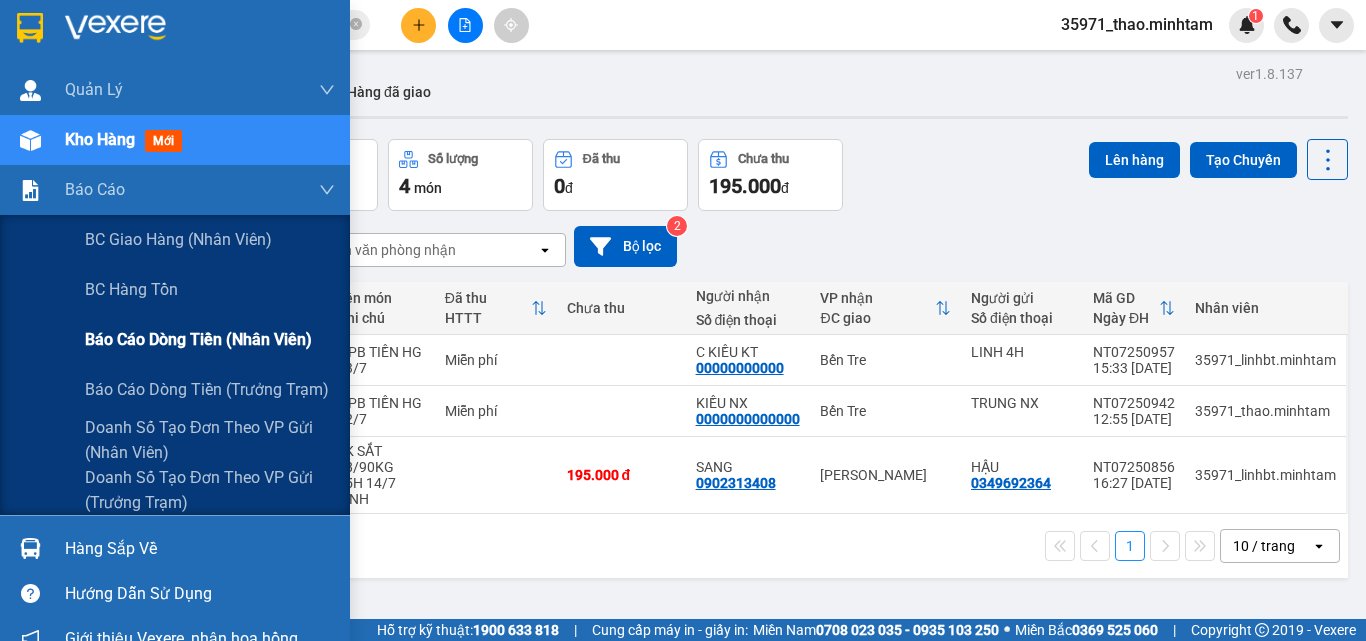 click on "Báo cáo dòng tiền (nhân viên)" at bounding box center [198, 339] 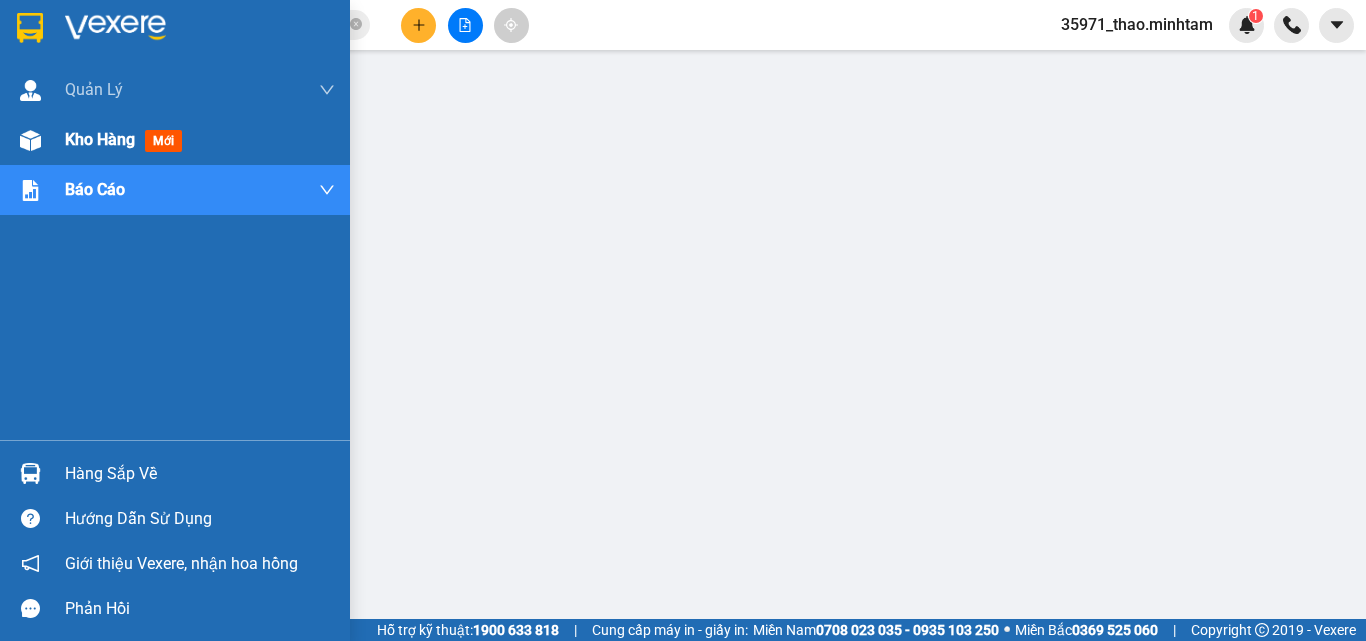 click on "Kho hàng" at bounding box center (100, 139) 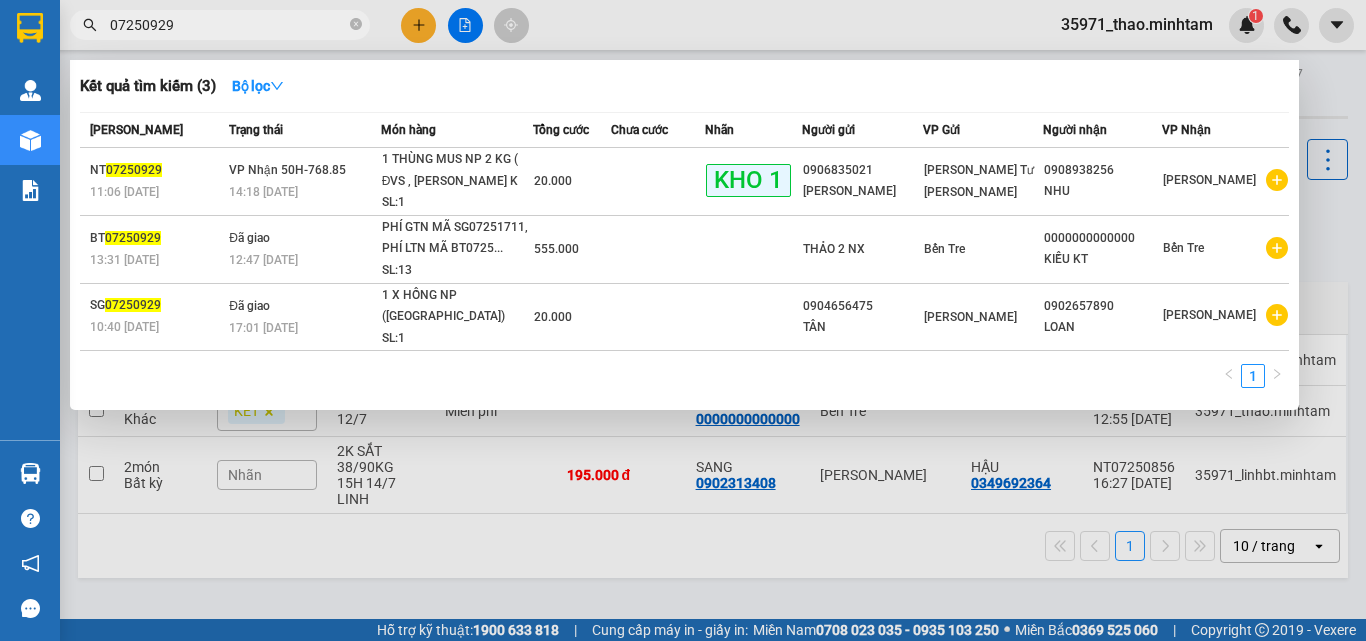 click on "07250929" at bounding box center (228, 25) 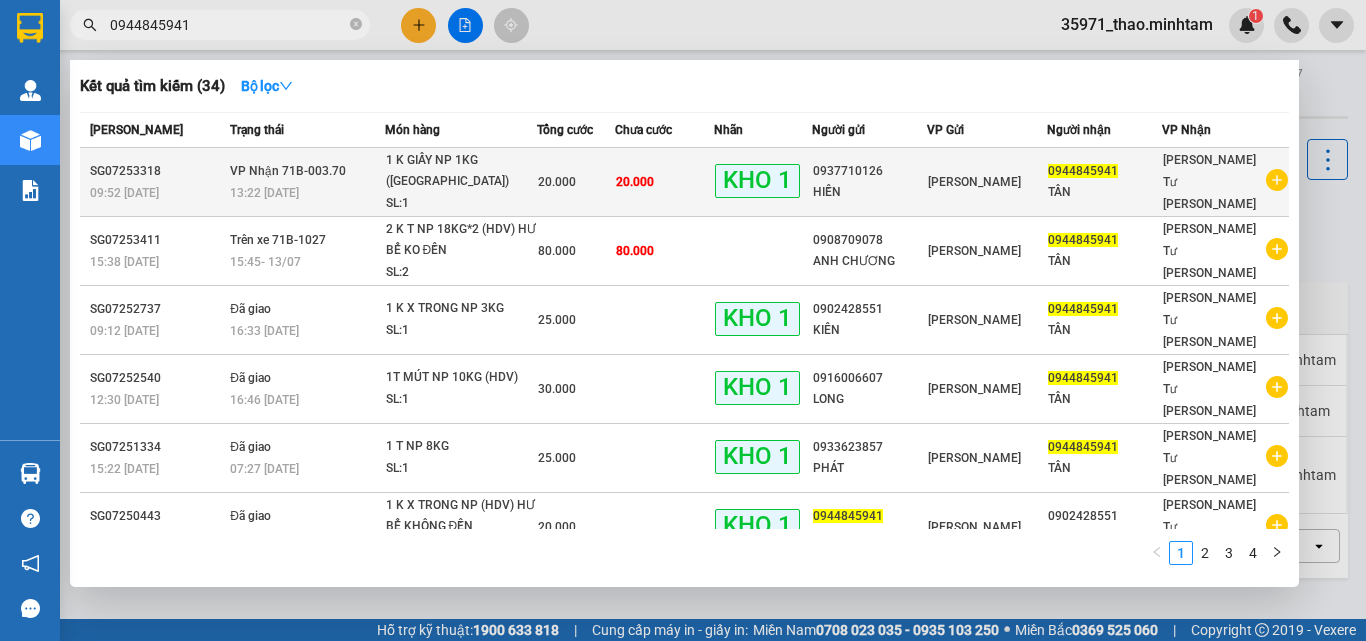 type on "0944845941" 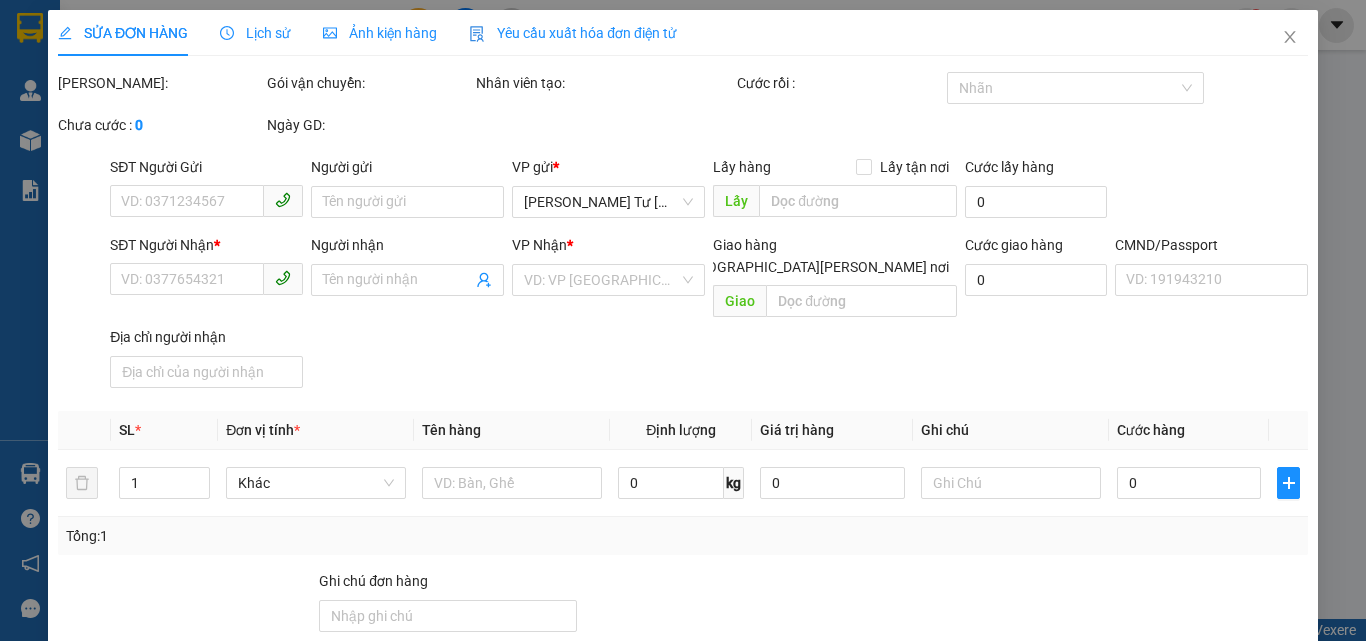 type on "0937710126" 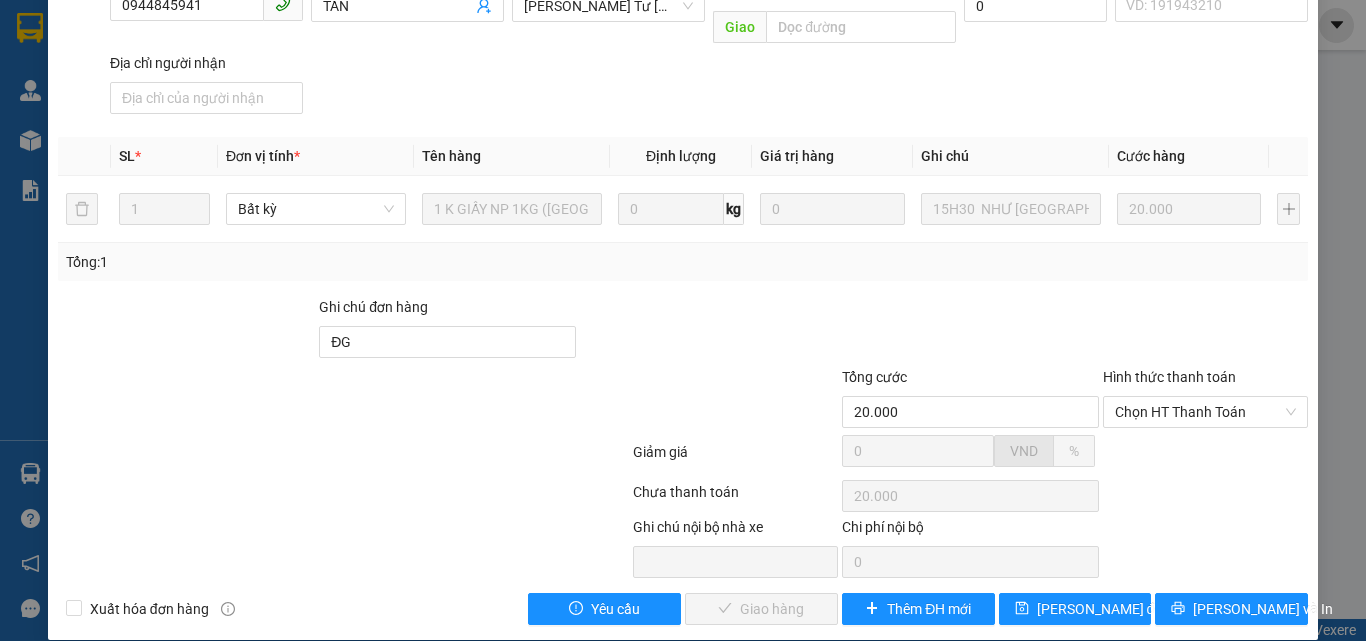 scroll, scrollTop: 278, scrollLeft: 0, axis: vertical 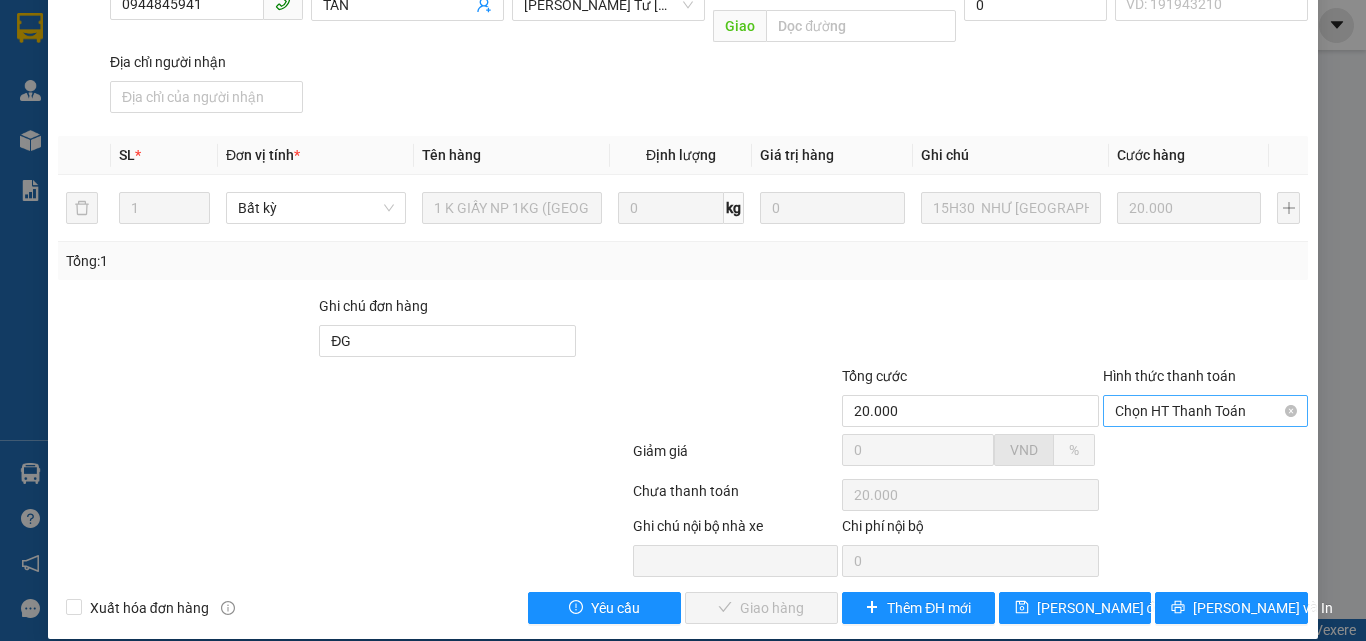 click on "Chọn HT Thanh Toán" at bounding box center [1205, 411] 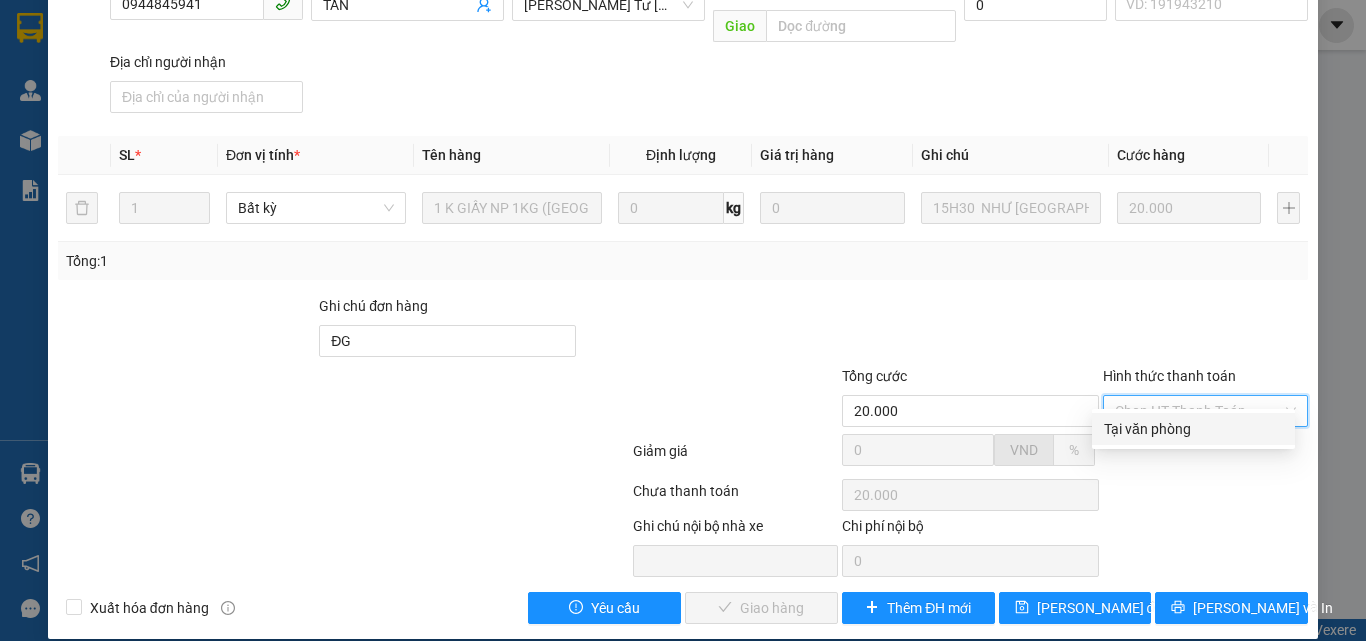 click on "Tại văn phòng" at bounding box center (1193, 429) 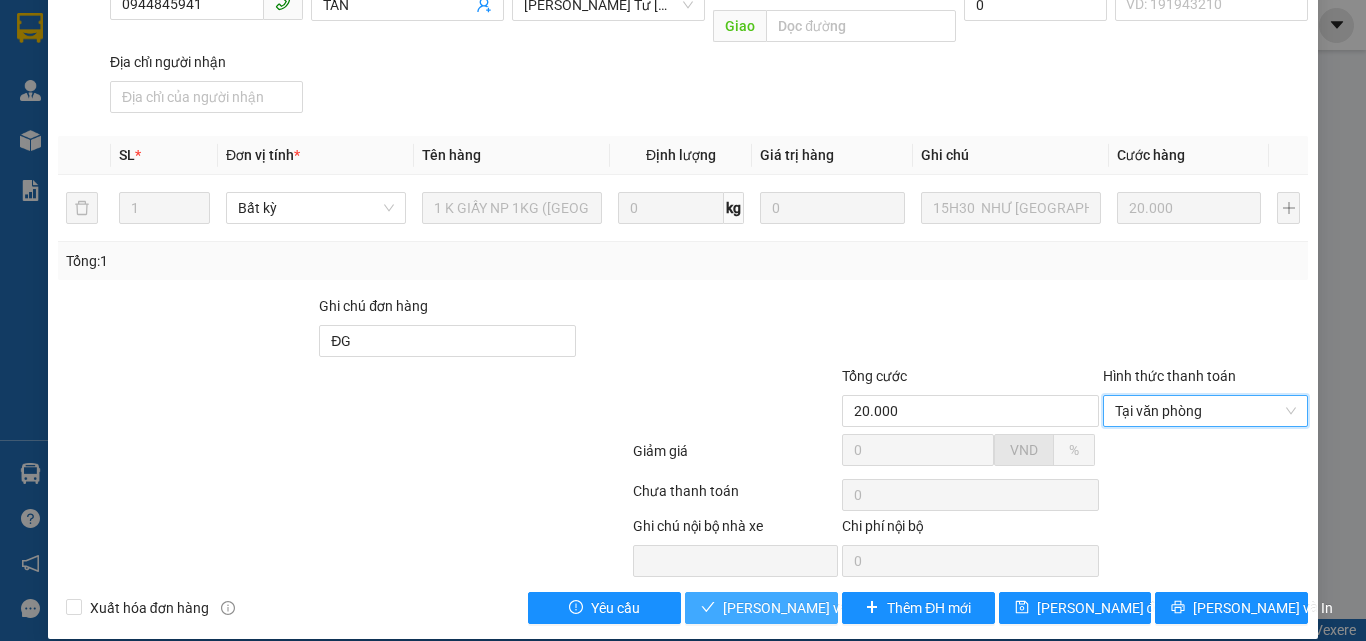 click on "[PERSON_NAME] và Giao hàng" at bounding box center [858, 608] 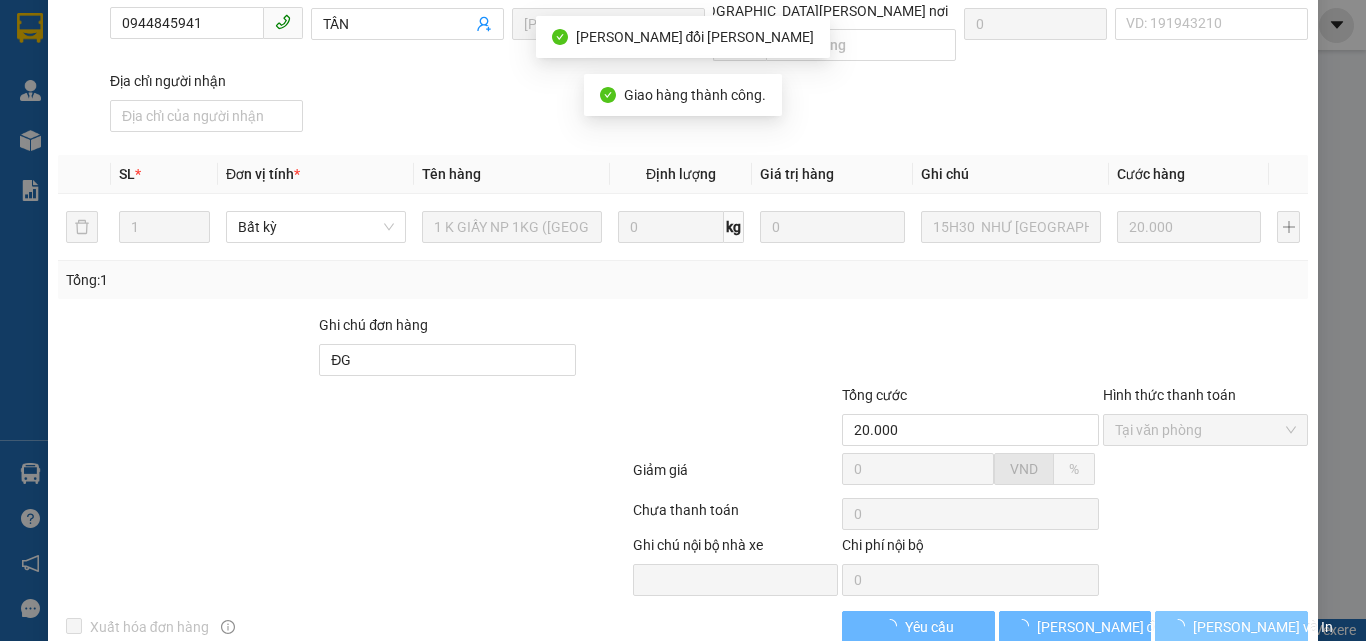 scroll, scrollTop: 297, scrollLeft: 0, axis: vertical 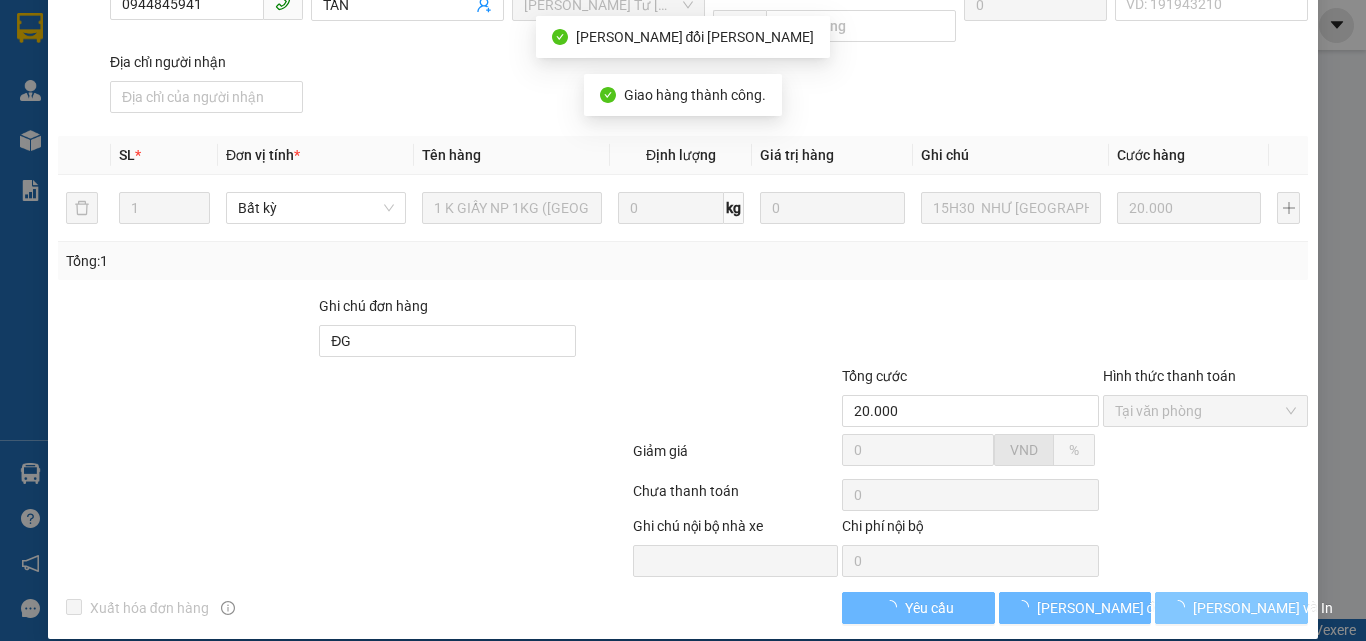 click on "[PERSON_NAME] và In" at bounding box center (1263, 608) 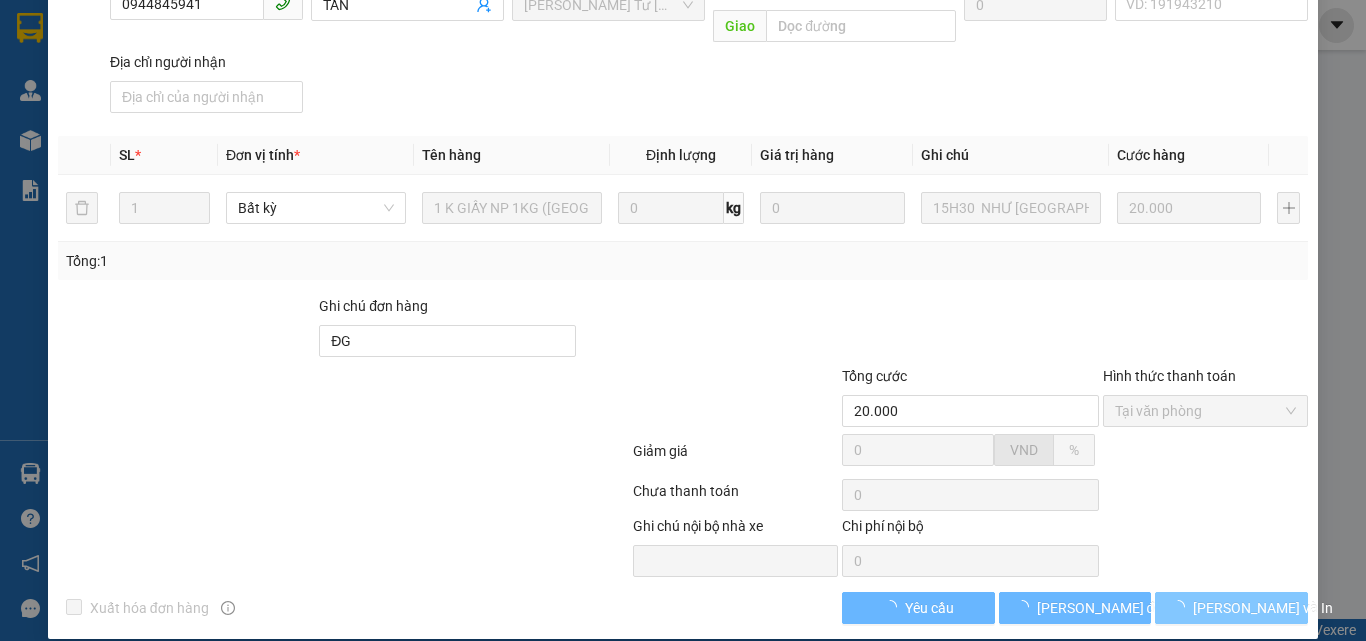 click on "[PERSON_NAME] và In" at bounding box center [1263, 608] 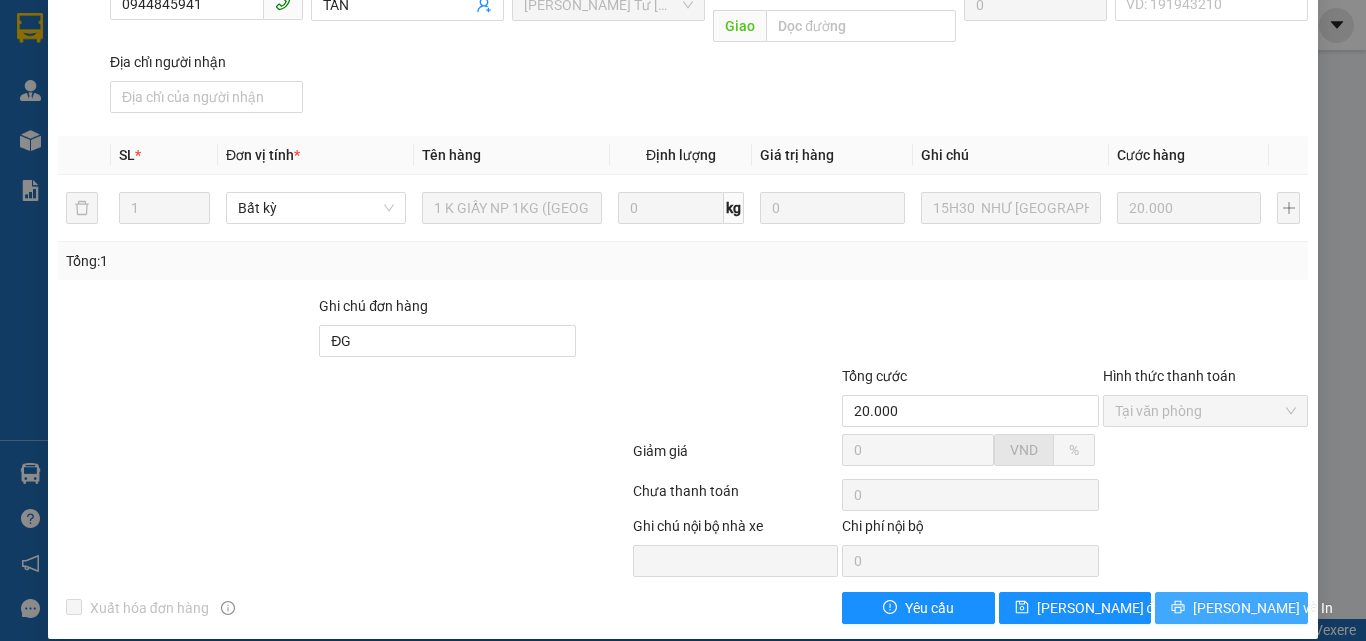 click on "Lưu và In" at bounding box center (1263, 608) 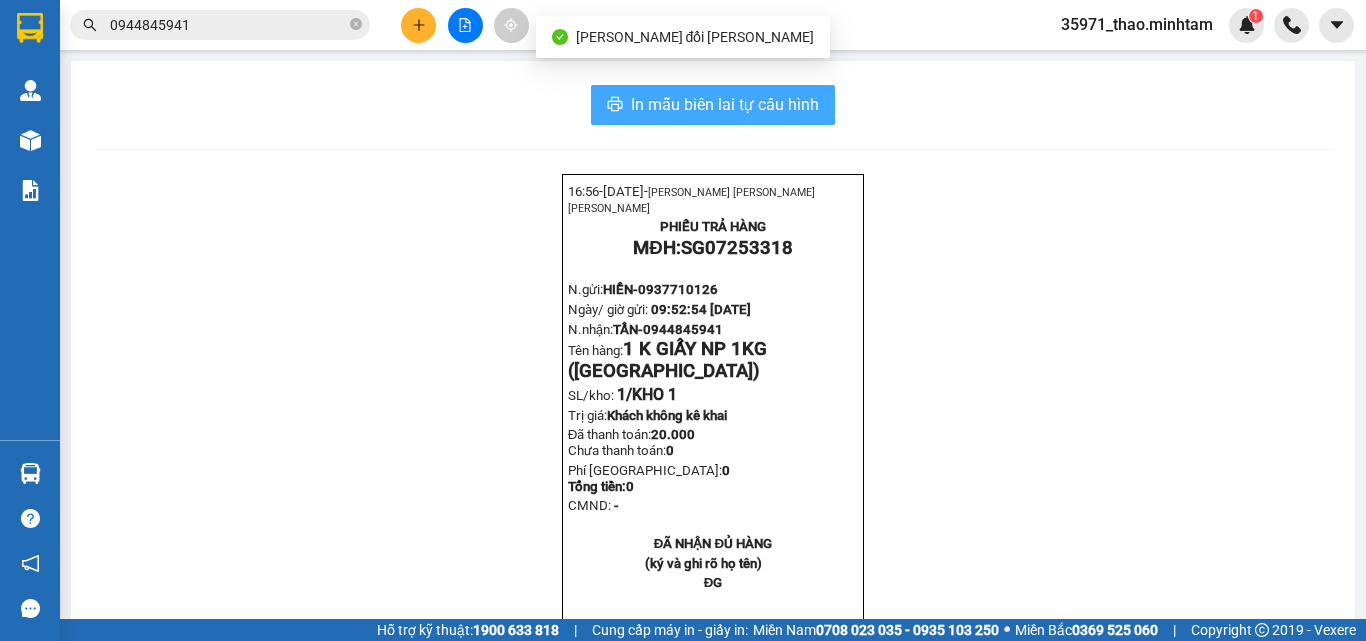 click on "In mẫu biên lai tự cấu hình" at bounding box center (725, 104) 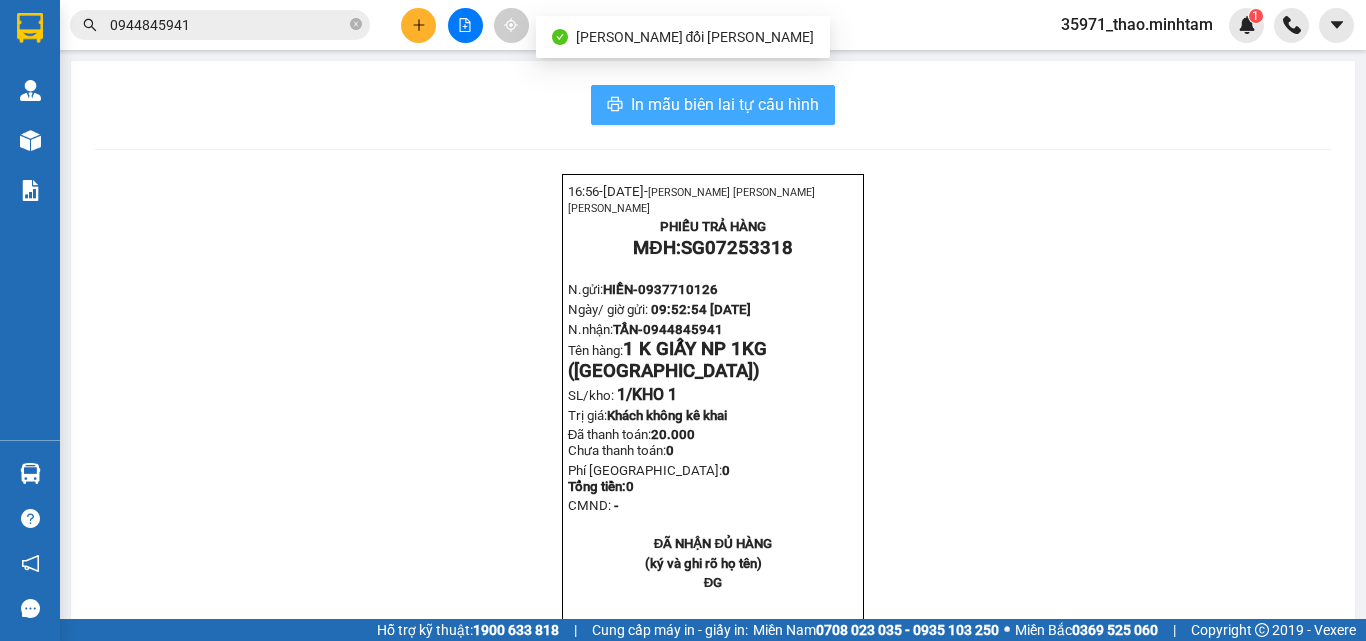 scroll, scrollTop: 0, scrollLeft: 0, axis: both 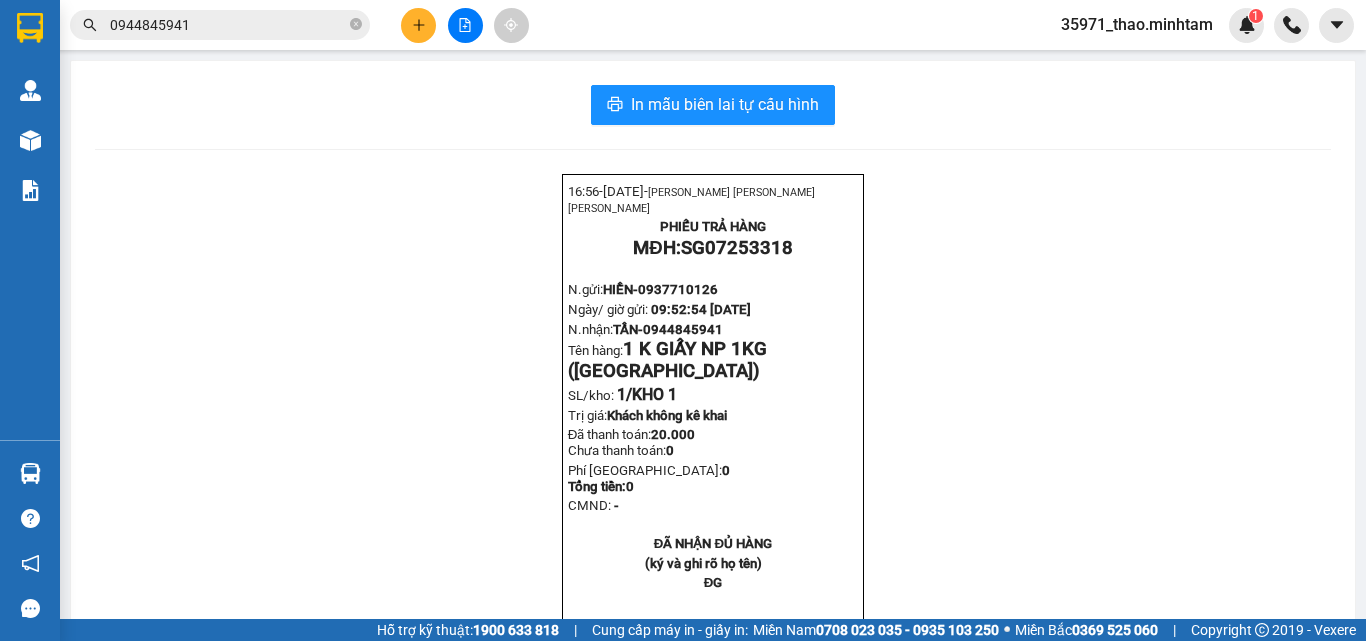 click on "0944845941" at bounding box center (228, 25) 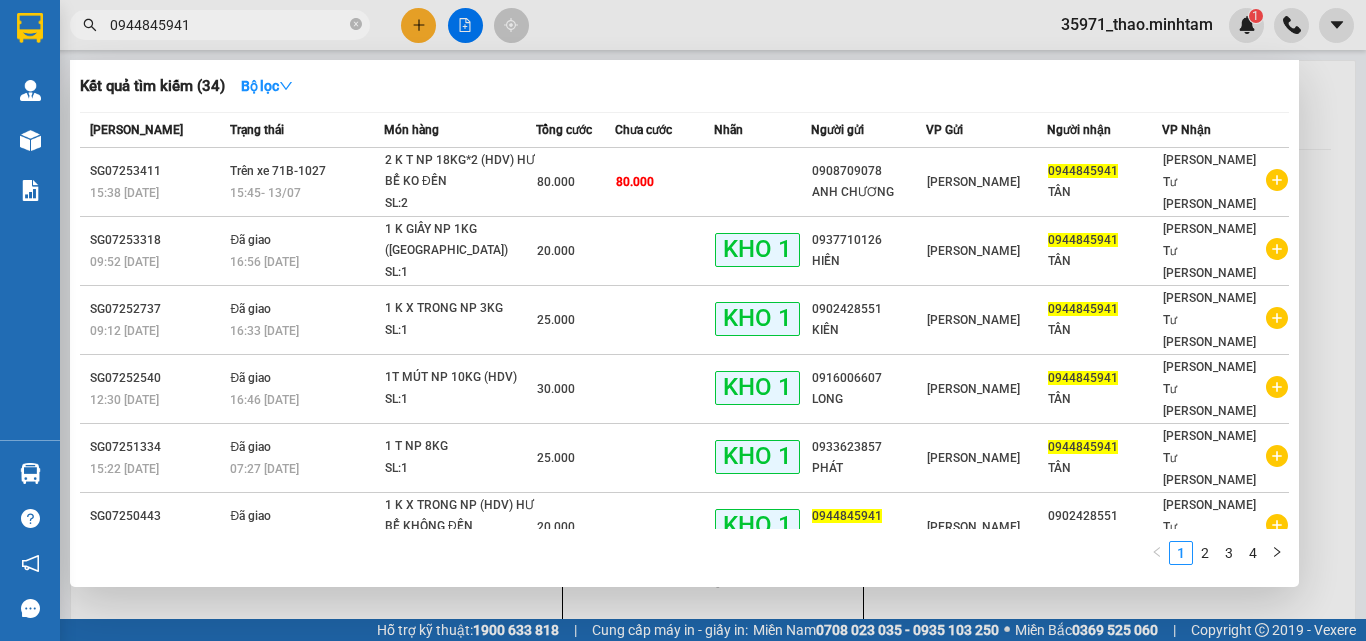 drag, startPoint x: 211, startPoint y: 18, endPoint x: 86, endPoint y: 26, distance: 125.25574 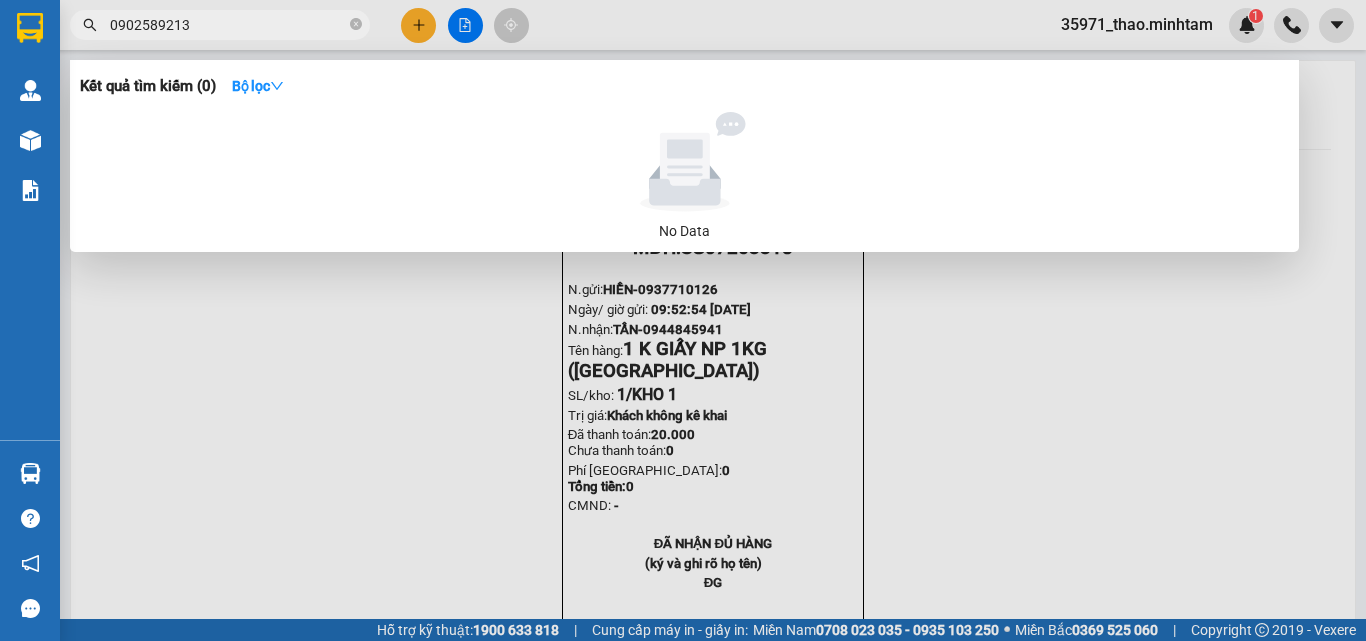 type on "0902589213" 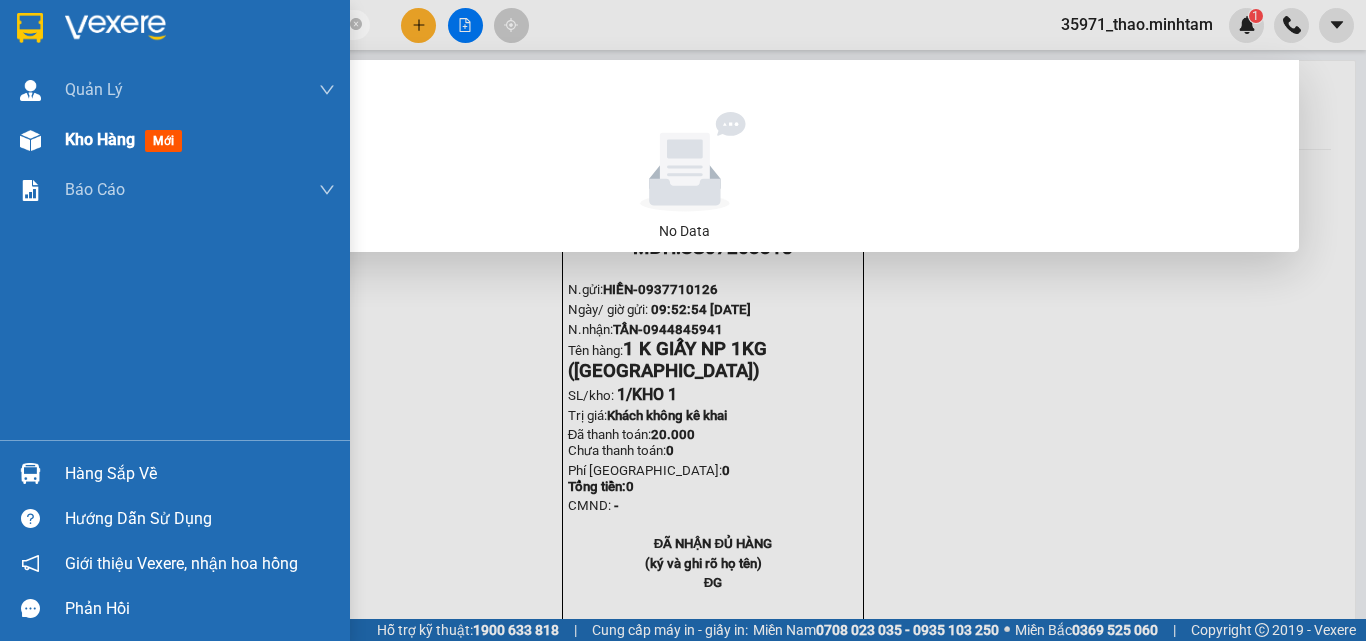 click on "Kho hàng" at bounding box center (100, 139) 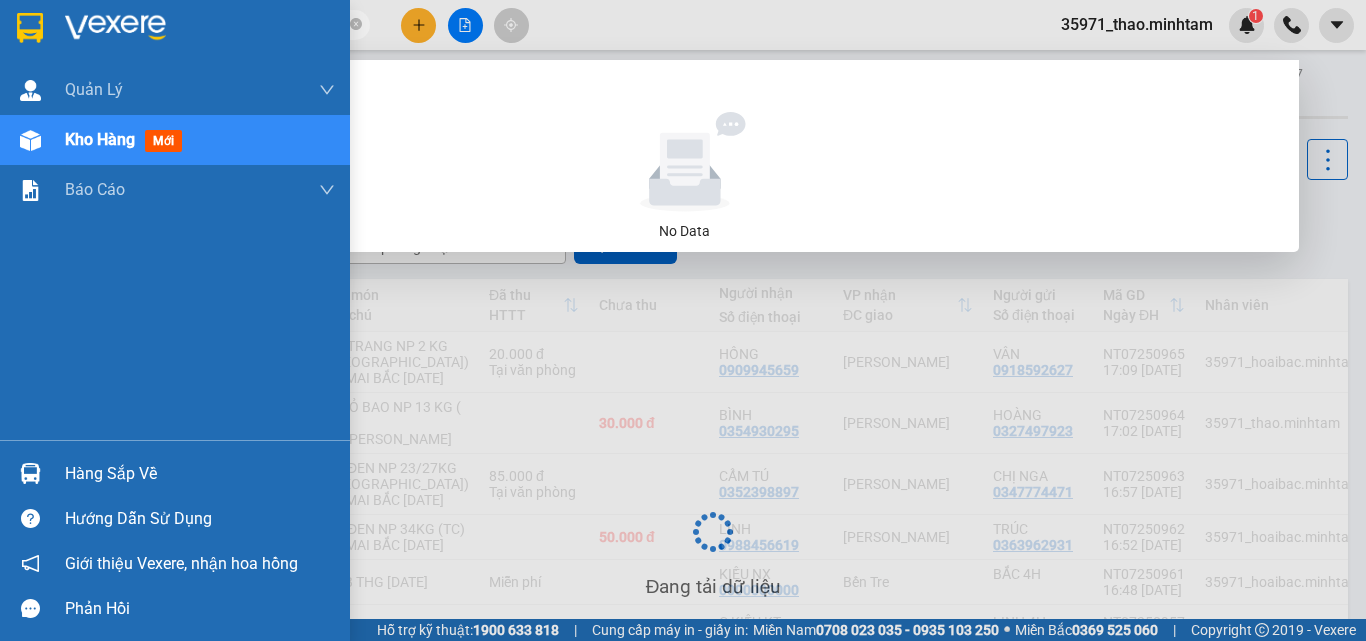 click on "Hàng sắp về" at bounding box center [200, 474] 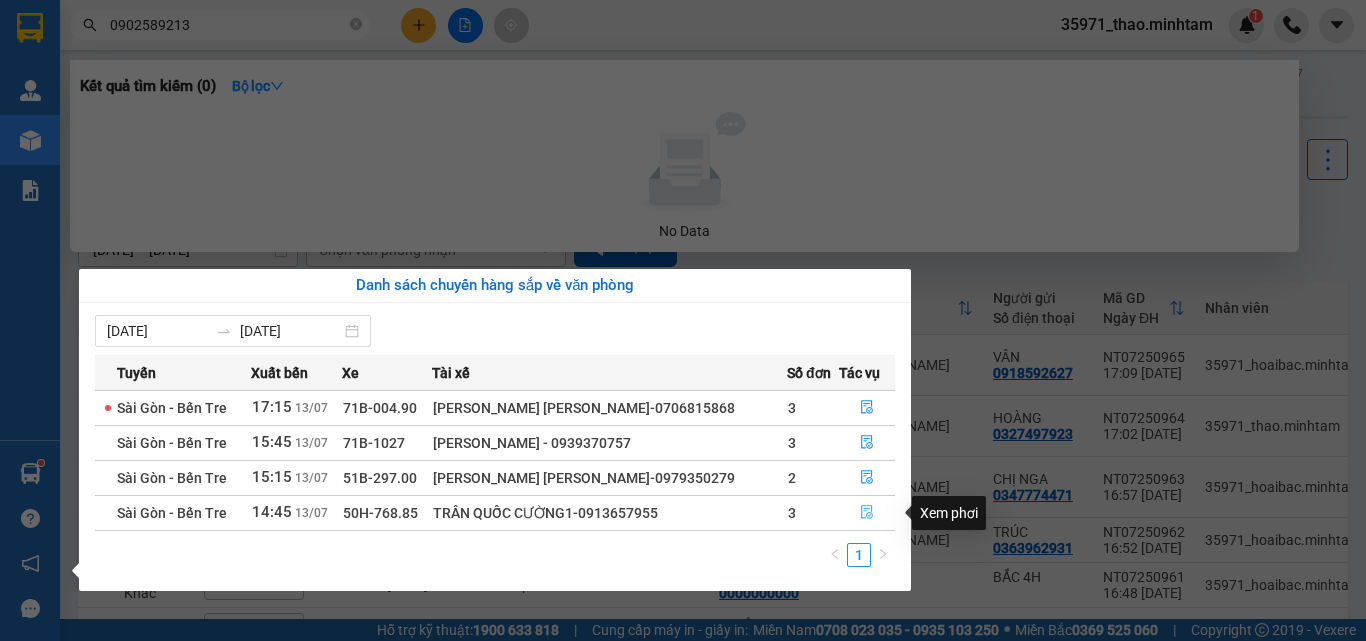 click 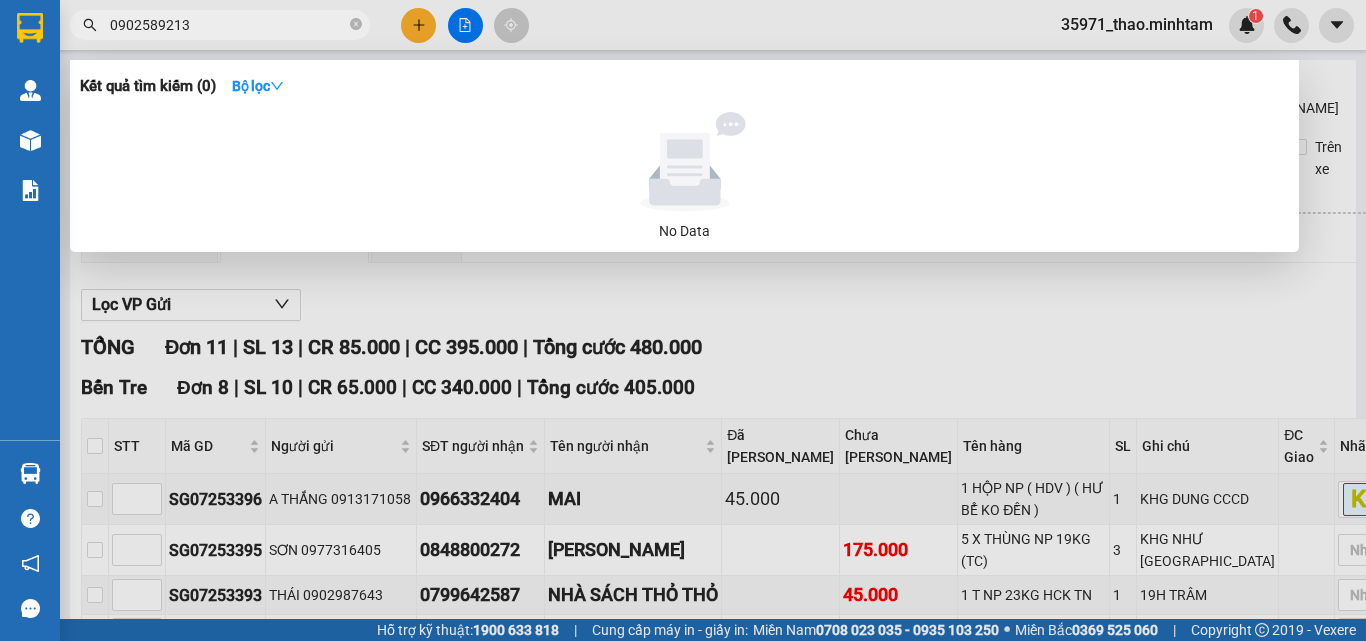 click at bounding box center [683, 320] 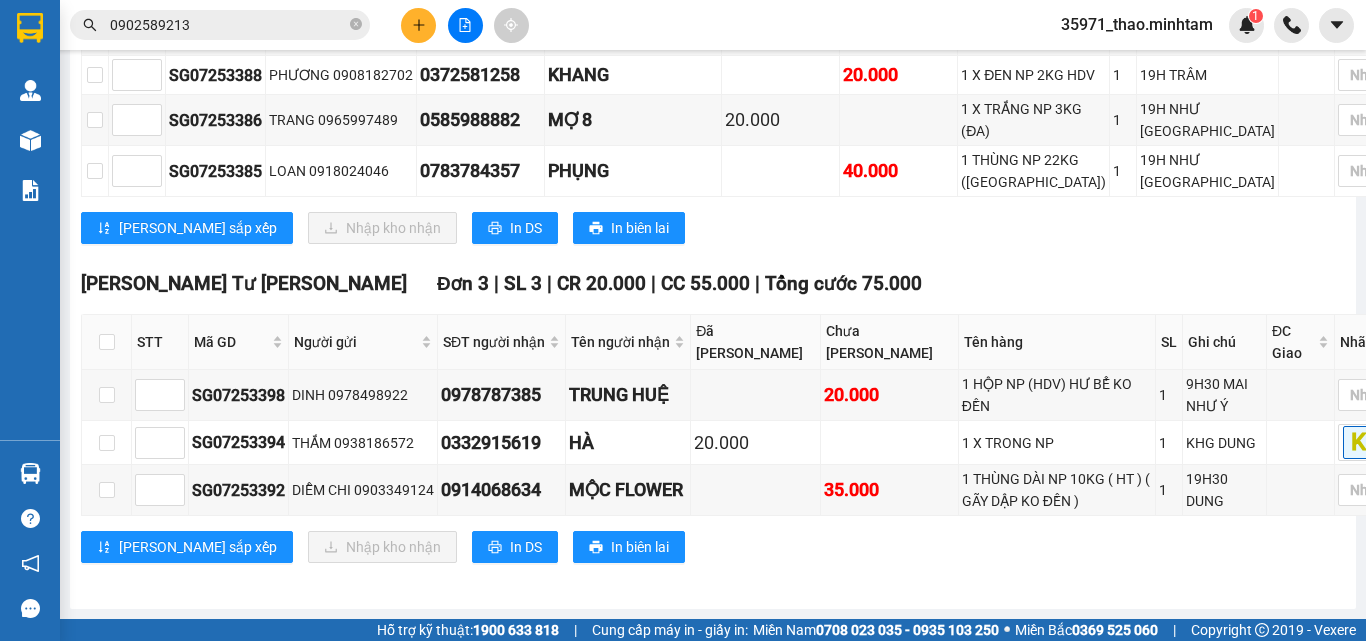 scroll, scrollTop: 773, scrollLeft: 0, axis: vertical 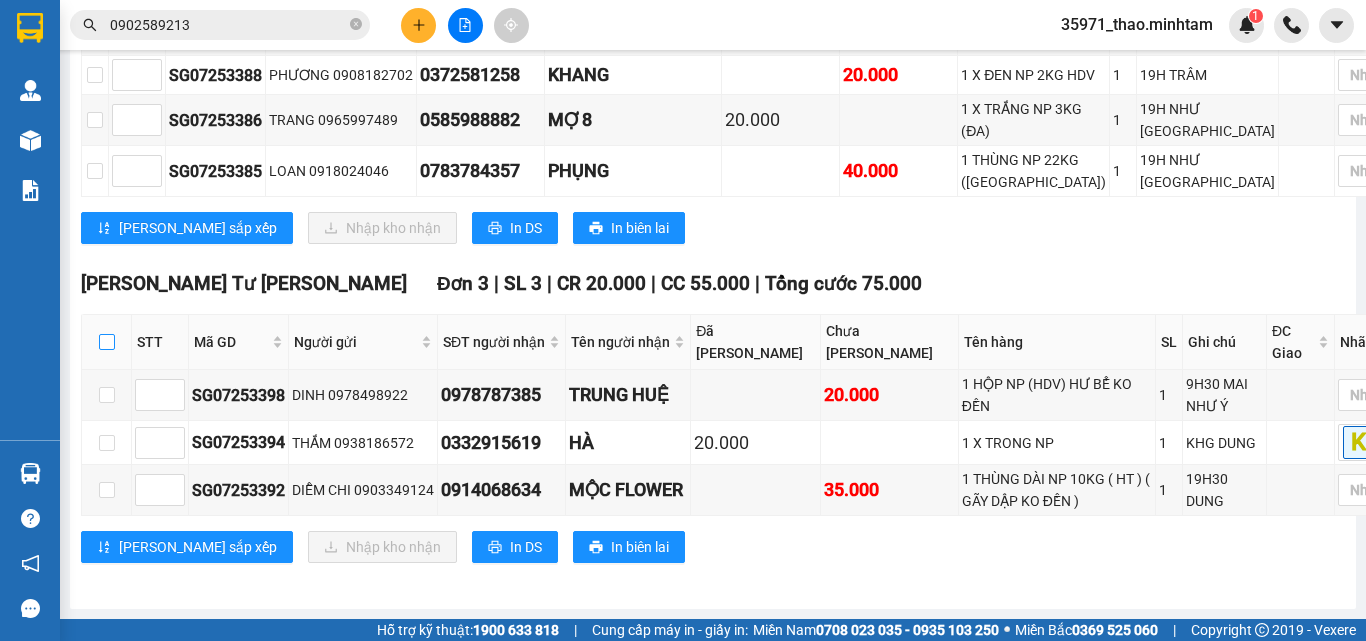 click at bounding box center [107, 342] 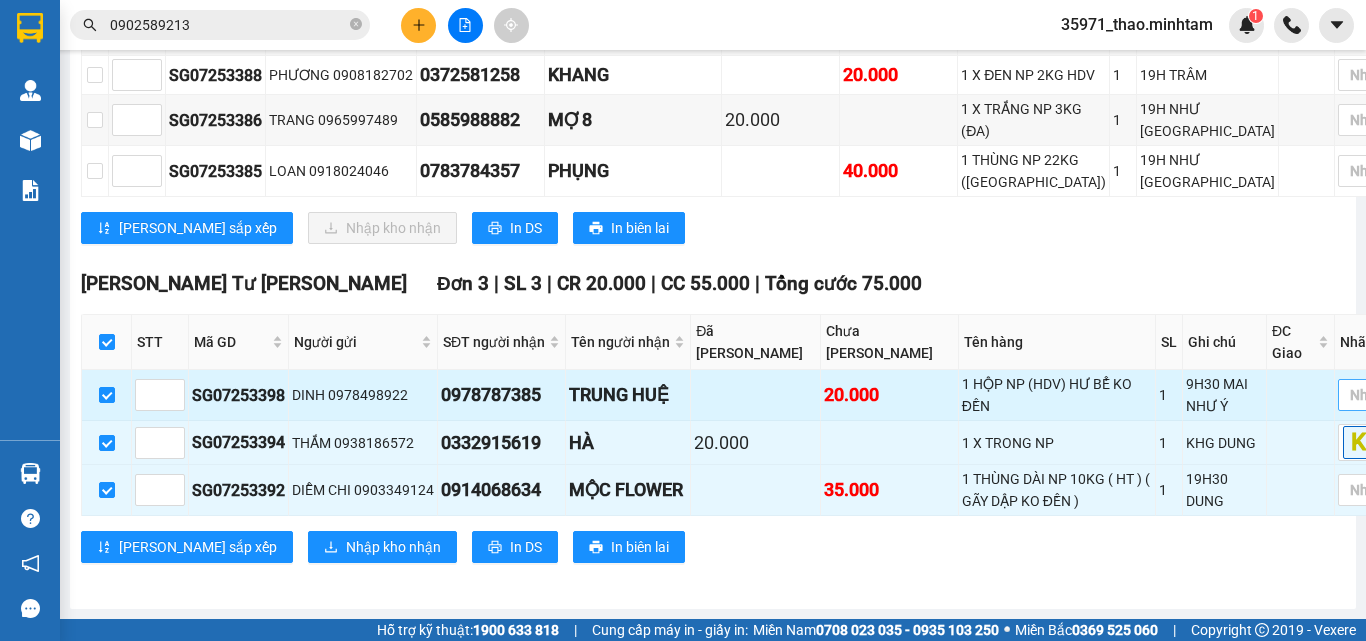 click at bounding box center [1385, 395] 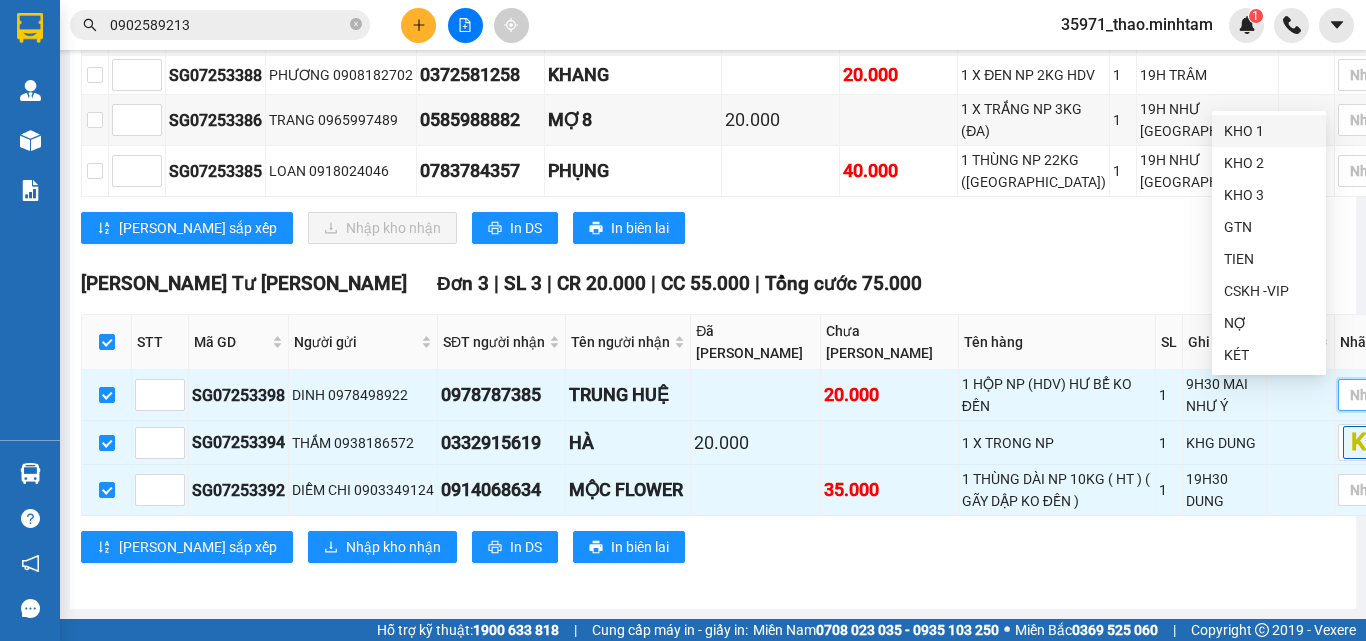 click on "KHO 1" at bounding box center (1269, 131) 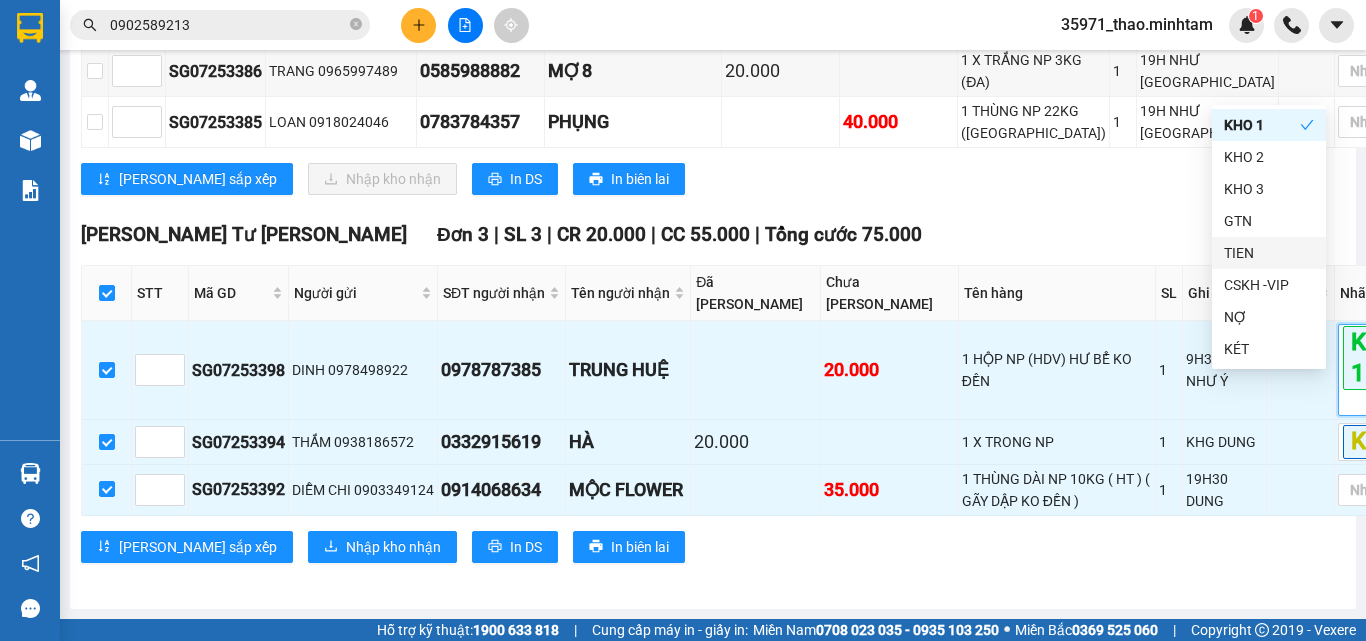 click on "TỔNG Đơn   11 | SL   13 | CR   85.000 | CC   395.000 | Tổng cước   480.000 Bến Tre Đơn   8 | SL   10 | CR   65.000 | CC   340.000 | Tổng cước   405.000 STT Mã GD Người gửi SĐT người nhận Tên người nhận Đã Thanh Toán Chưa Thanh Toán Tên hàng SL Ghi chú ĐC Giao Nhãn Ký nhận                             SG07253396 A THẮNG 0913171058 0966332404 MAI 45.000 1 HỘP NP ( HDV ) ( HƯ BỂ KO ĐỀN ) 1 KHG DUNG CCCD KÉT   SG07253395 SƠN 0977316405 0848800272 HUỲNH HÂN 175.000 5 X THÙNG NP 19KG (TC) 3 KHG NHƯ Ý   Nhãn SG07253393 THÁI  0902987643 0799642587 NHÀ SÁCH THỎ THỎ 45.000 1 T NP 23KG HCK TN  1 19H TRÂM    Nhãn SG07253391 CẢM 0933360052 0329193183 HUY 20.000 1 K KEO NP 3KG HDV  1 19H TRÂM    Nhãn SG07253389 VÂN  0983069378 0963887763 KHƯƠNG 40.000 1 T DÀI NP 15KG HT (HƯ DẬP KO ĐỀN)  1 19H TRÂM    Nhãn SG07253388 PHƯƠNG 0908182702 0372581258 KHANG 20.000 1 X ĐEN NP 2KG HDV  1 19H TRÂM    Nhãn MỢ 8" at bounding box center [768, 111] 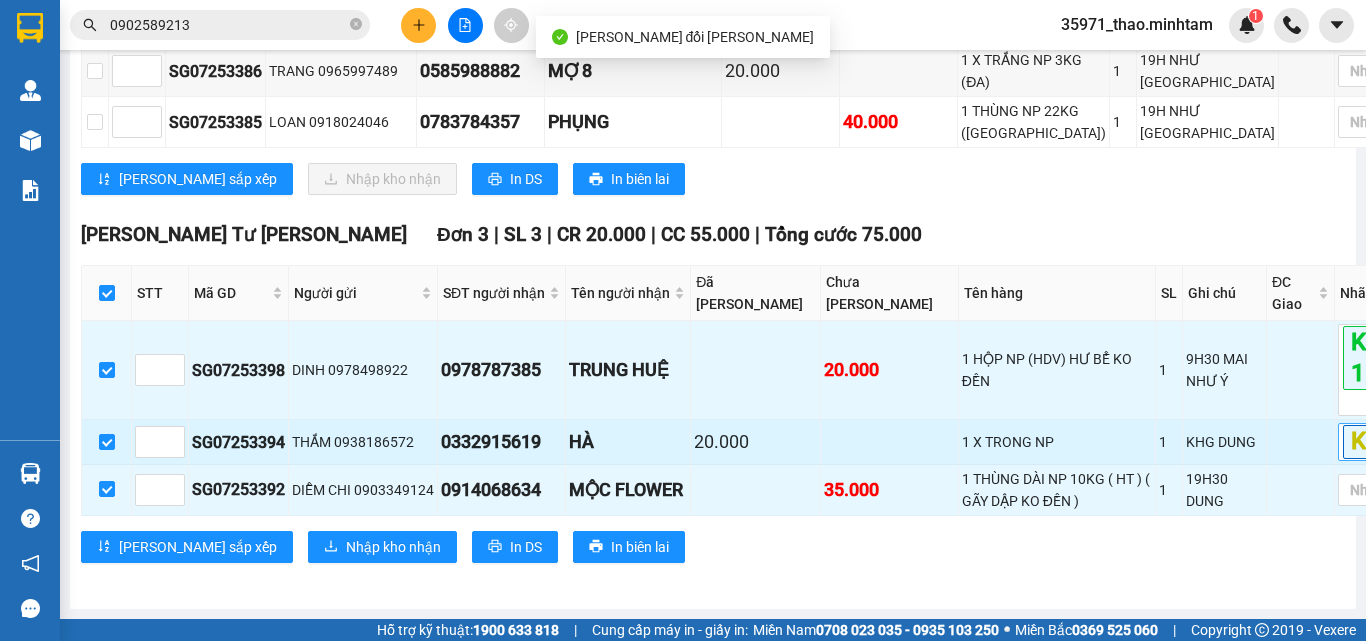click on "KÉT" at bounding box center (1395, 441) 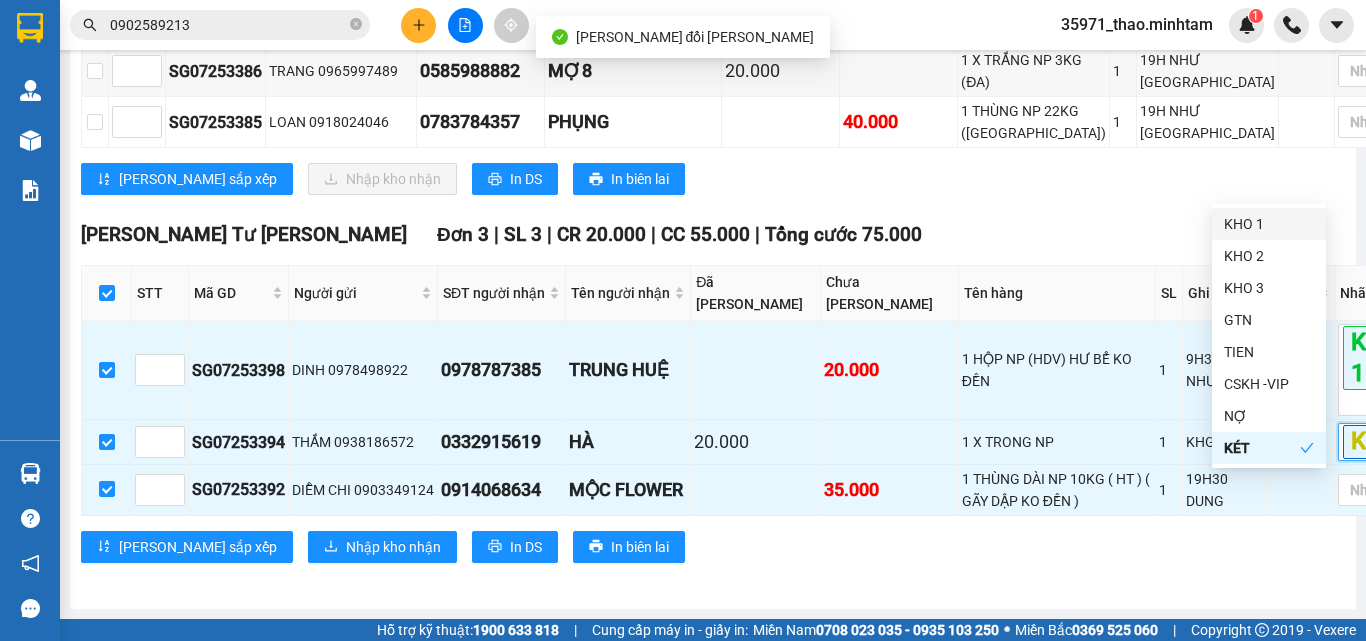 click on "KHO 1" at bounding box center (1269, 224) 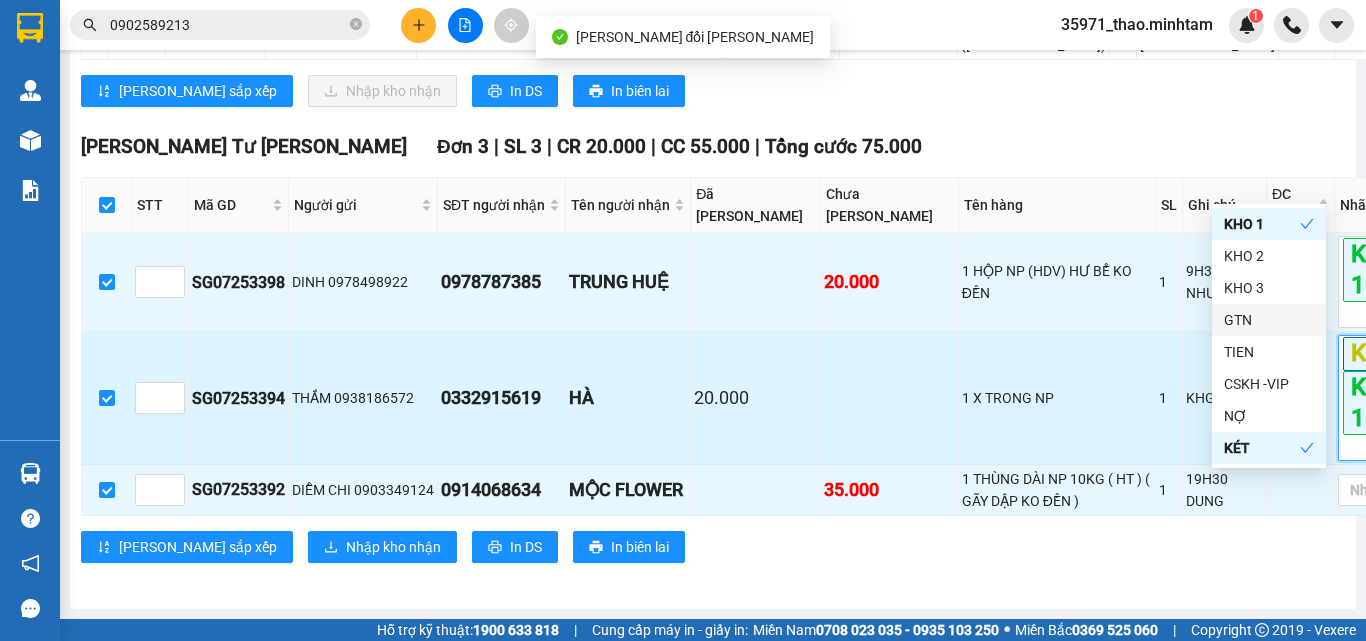 scroll, scrollTop: 910, scrollLeft: 0, axis: vertical 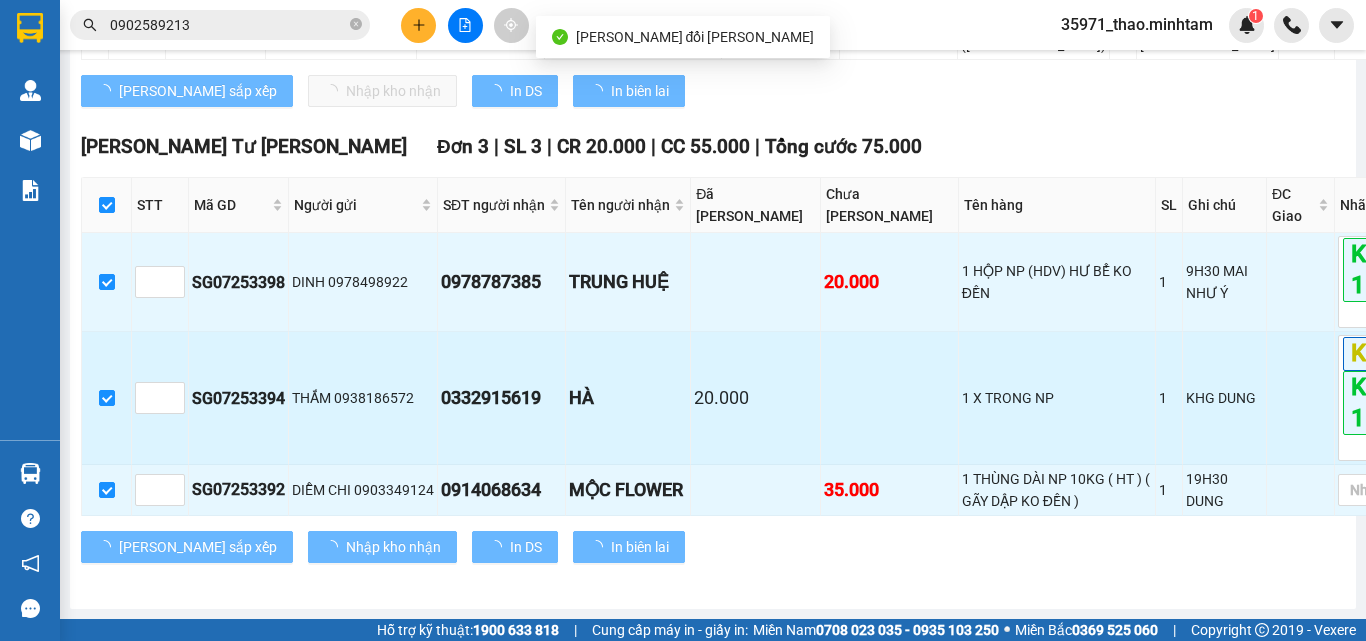 click at bounding box center [1301, 398] 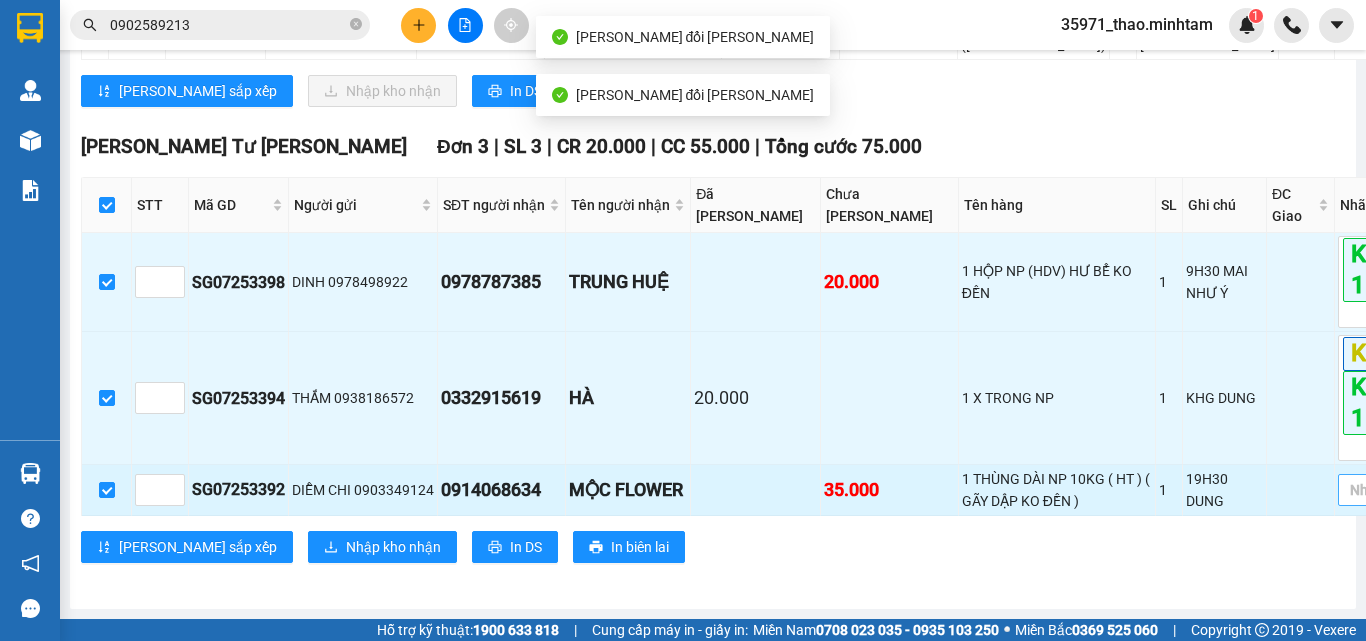 click on "Nhãn" at bounding box center (1395, 490) 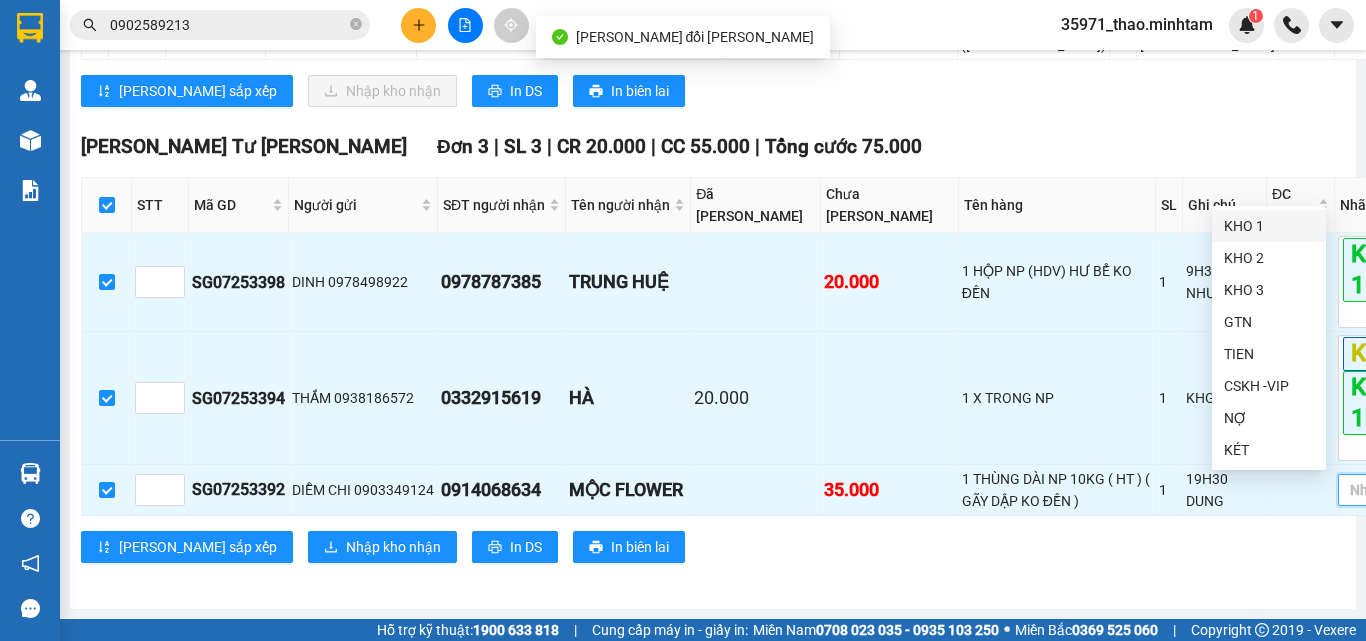 click on "KHO 1" at bounding box center [1269, 226] 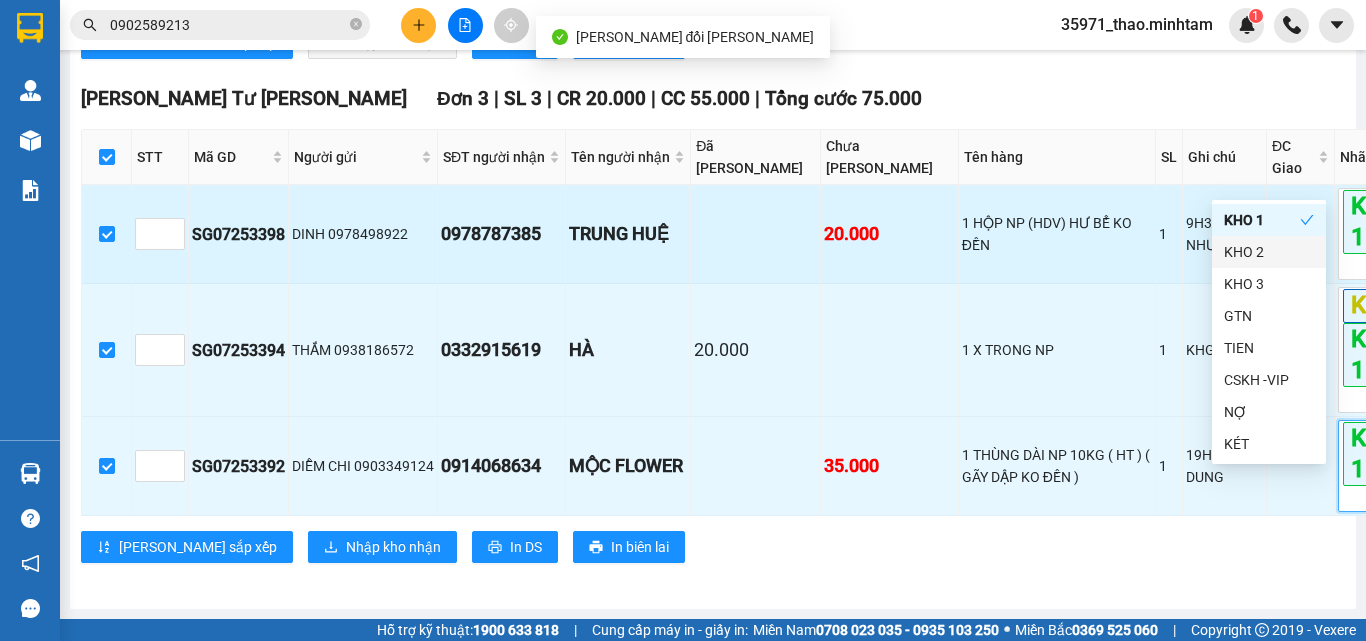 click on "9H30 MAI NHƯ Ý" at bounding box center [1225, 234] 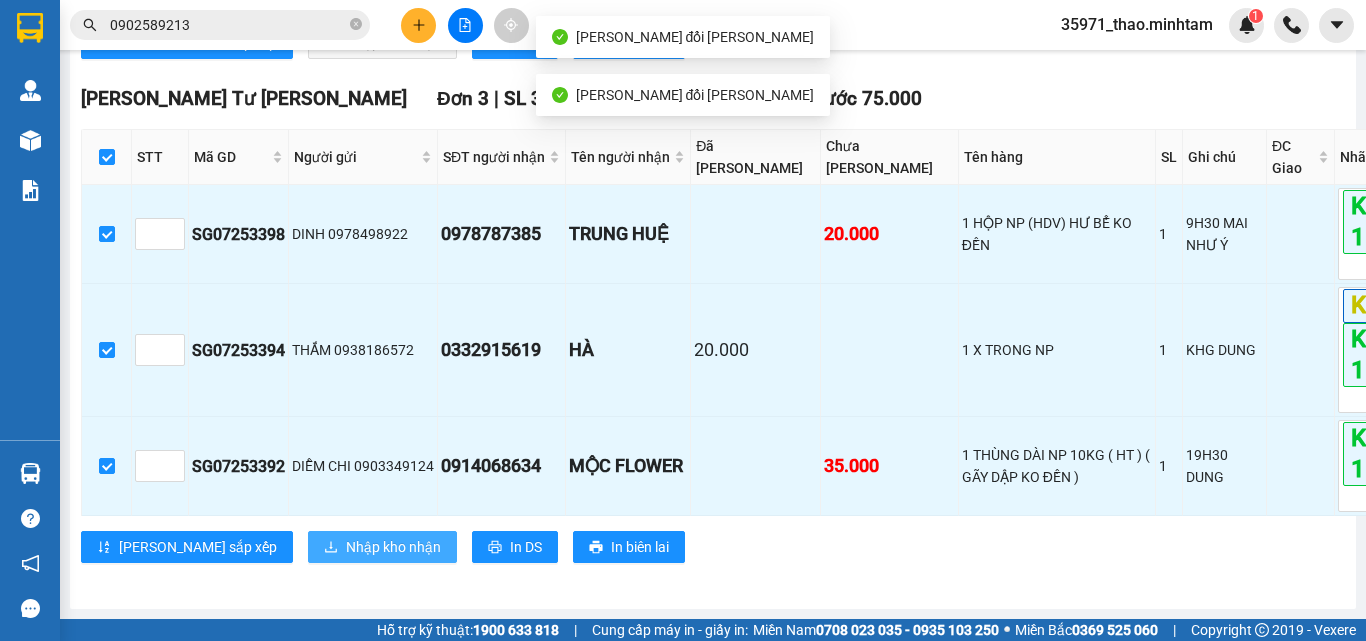 click on "Nhập kho nhận" at bounding box center [393, 547] 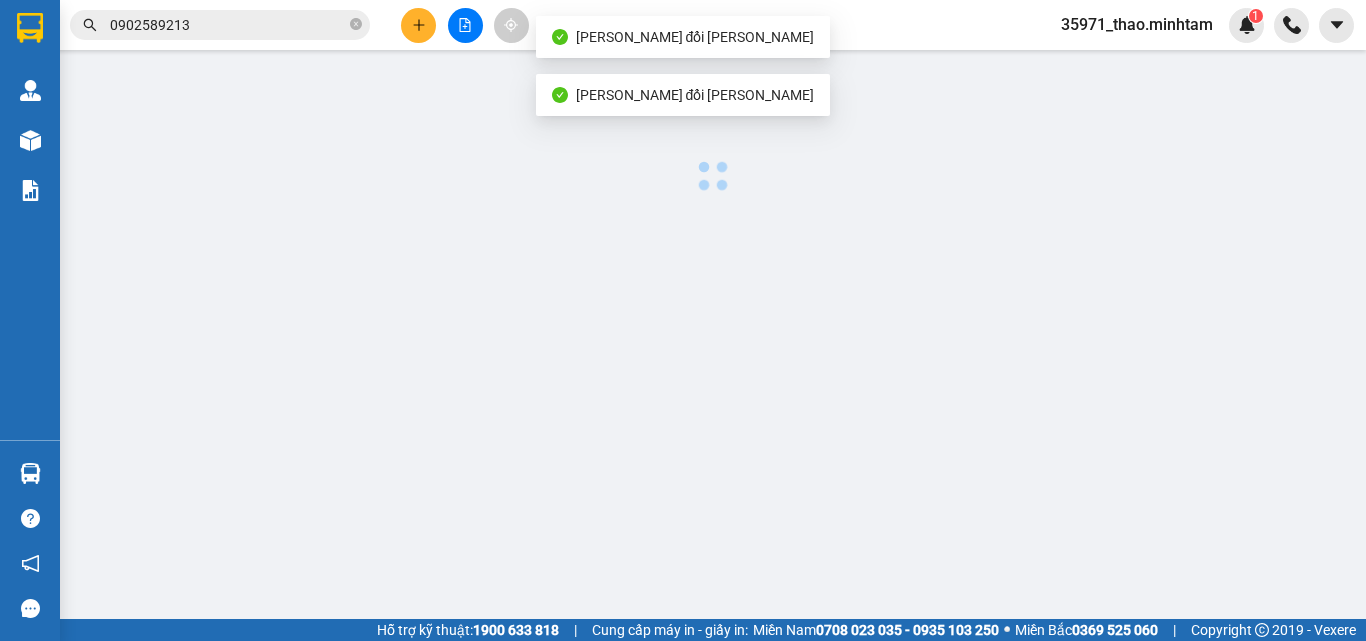 scroll, scrollTop: 0, scrollLeft: 0, axis: both 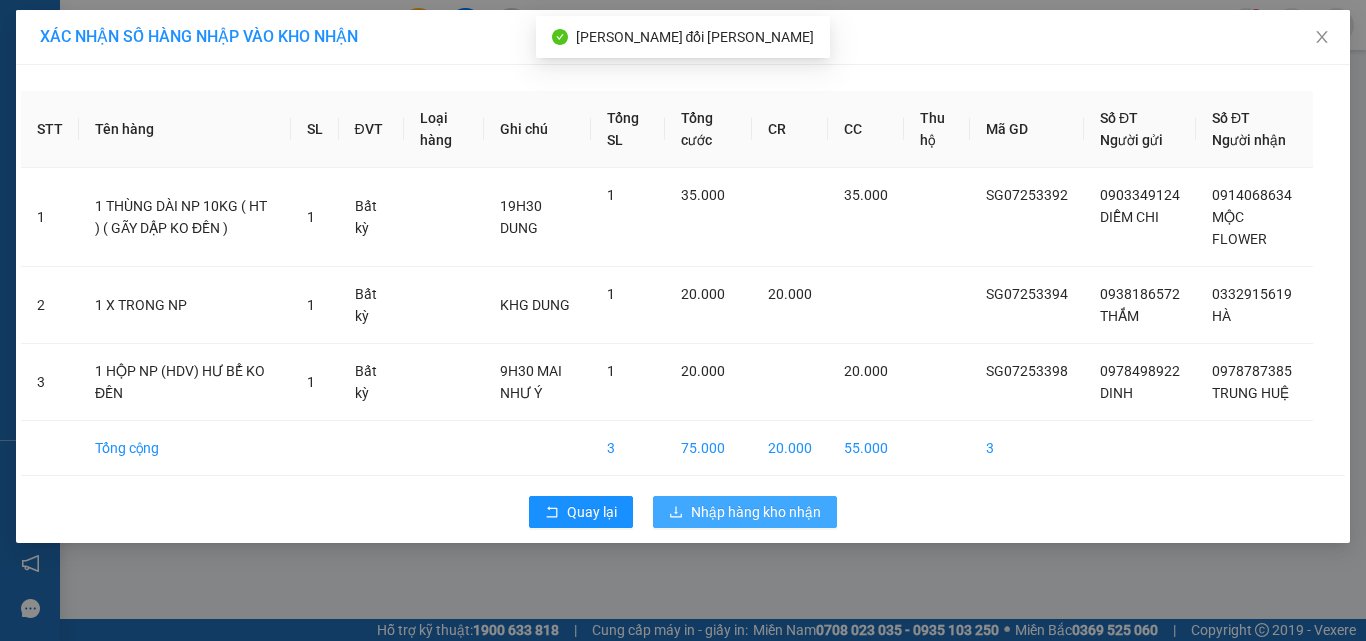 click on "Nhập hàng kho nhận" at bounding box center (745, 512) 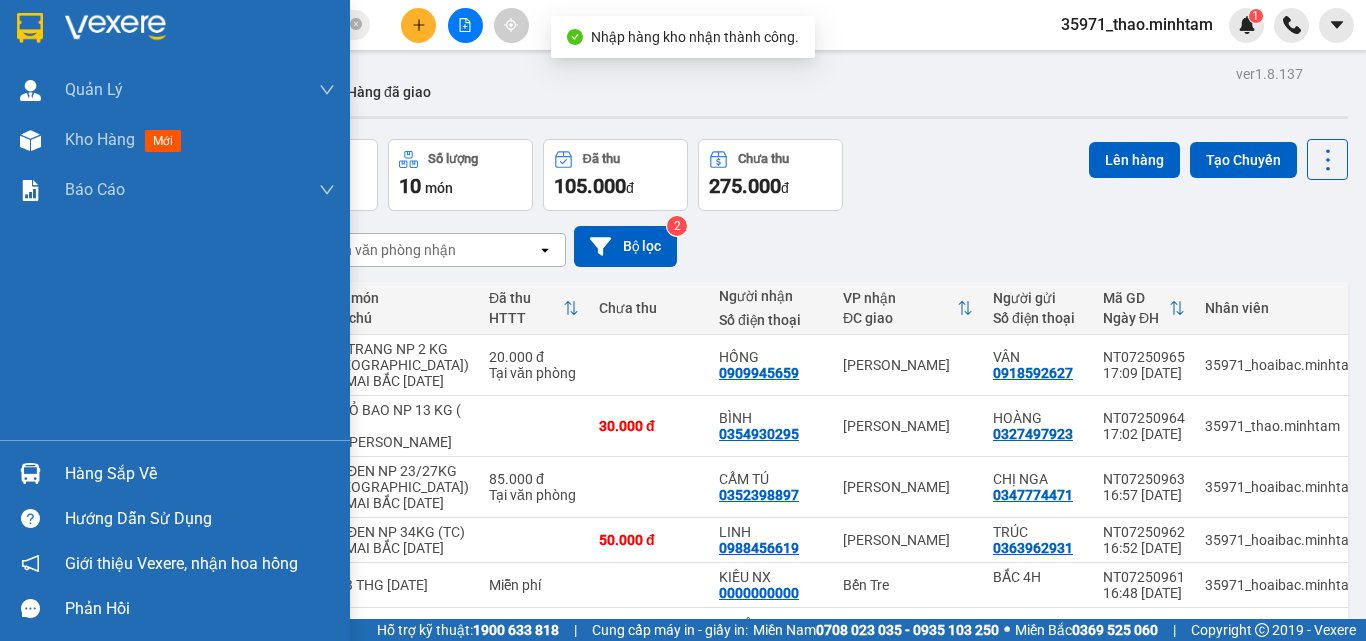 click on "Hàng sắp về" at bounding box center [200, 474] 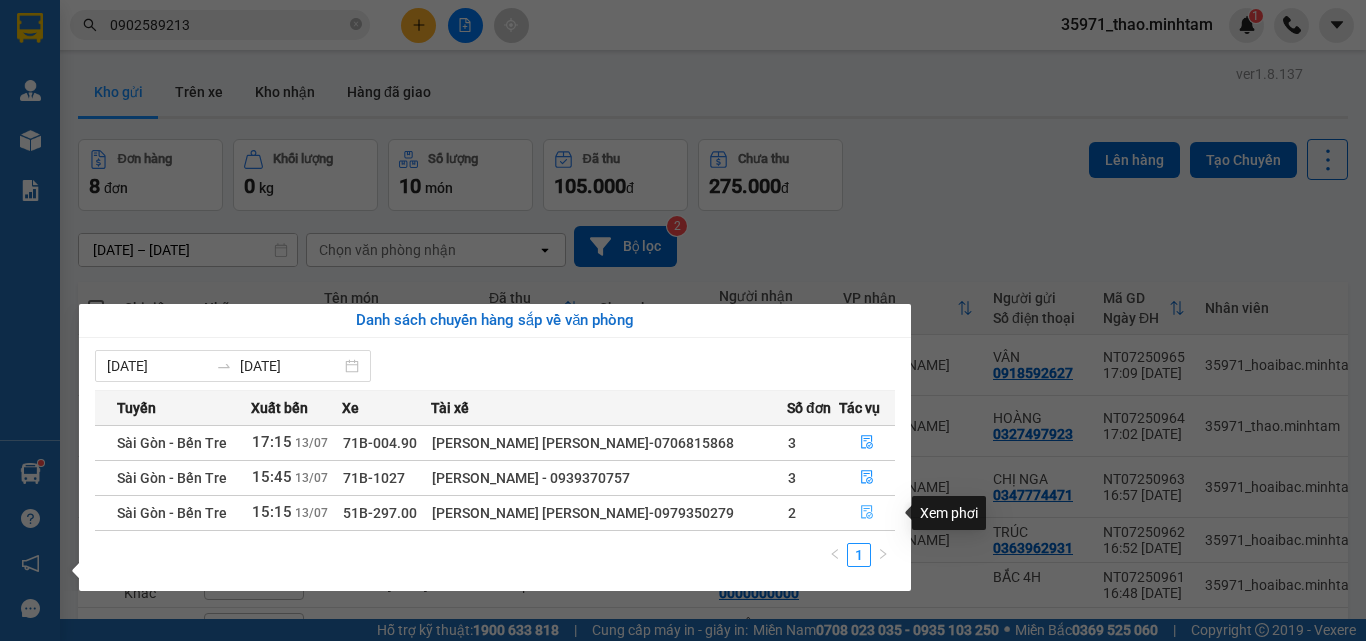 click 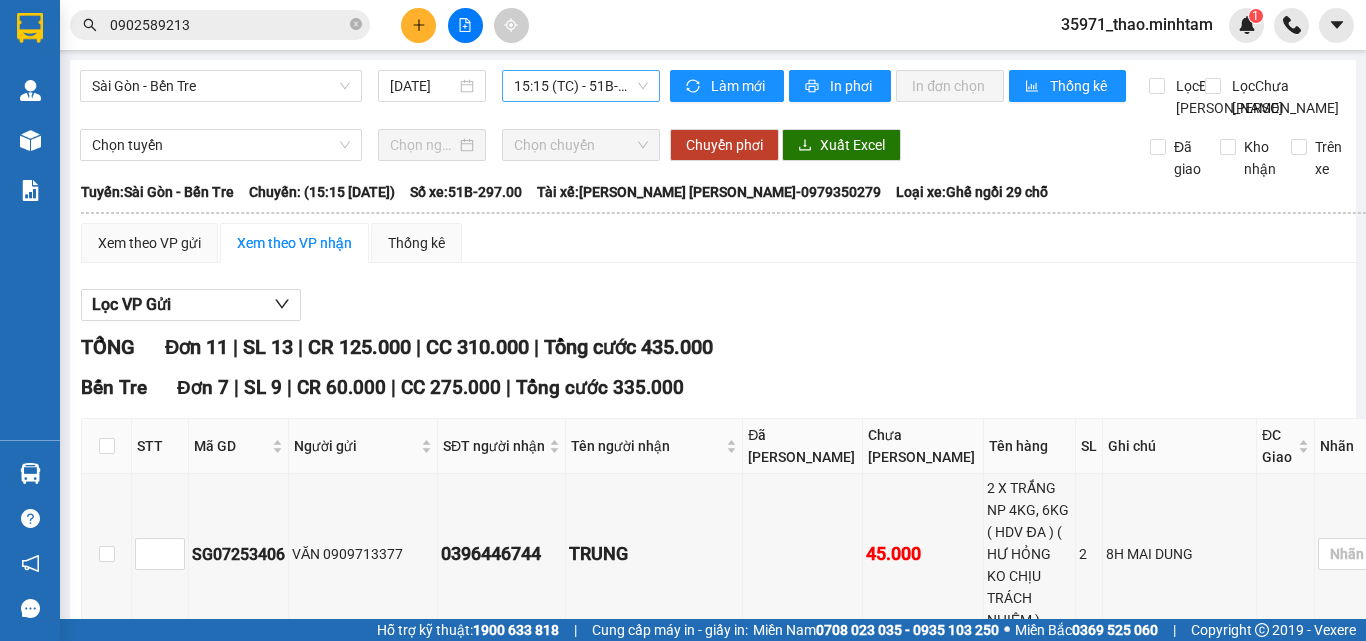 click on "15:15   (TC)   - 51B-297.00" at bounding box center (581, 86) 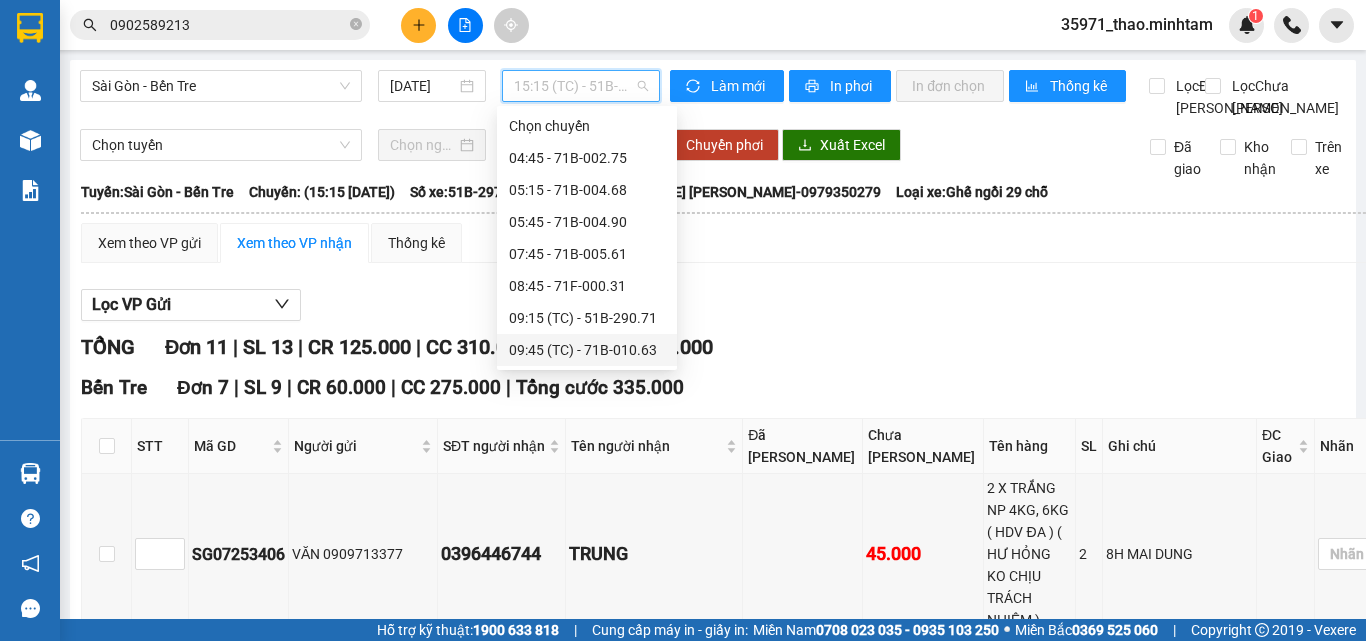 scroll, scrollTop: 224, scrollLeft: 0, axis: vertical 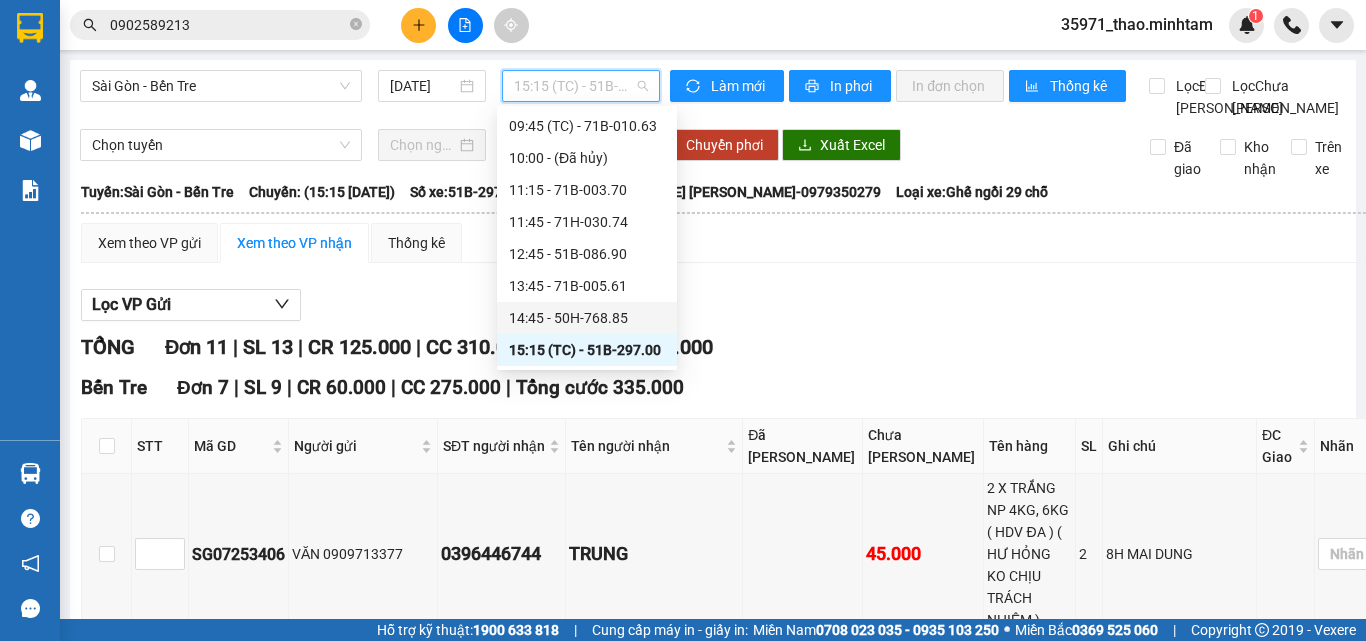 click on "14:45     - 50H-768.85" at bounding box center (587, 318) 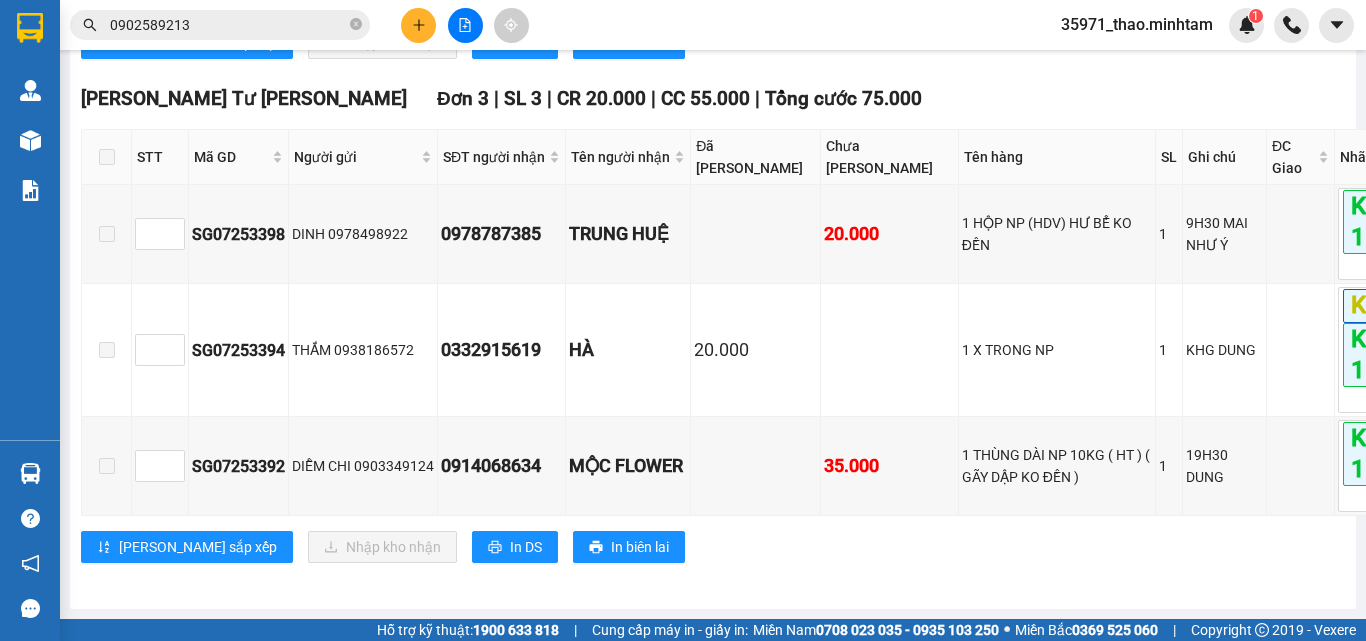 scroll, scrollTop: 958, scrollLeft: 0, axis: vertical 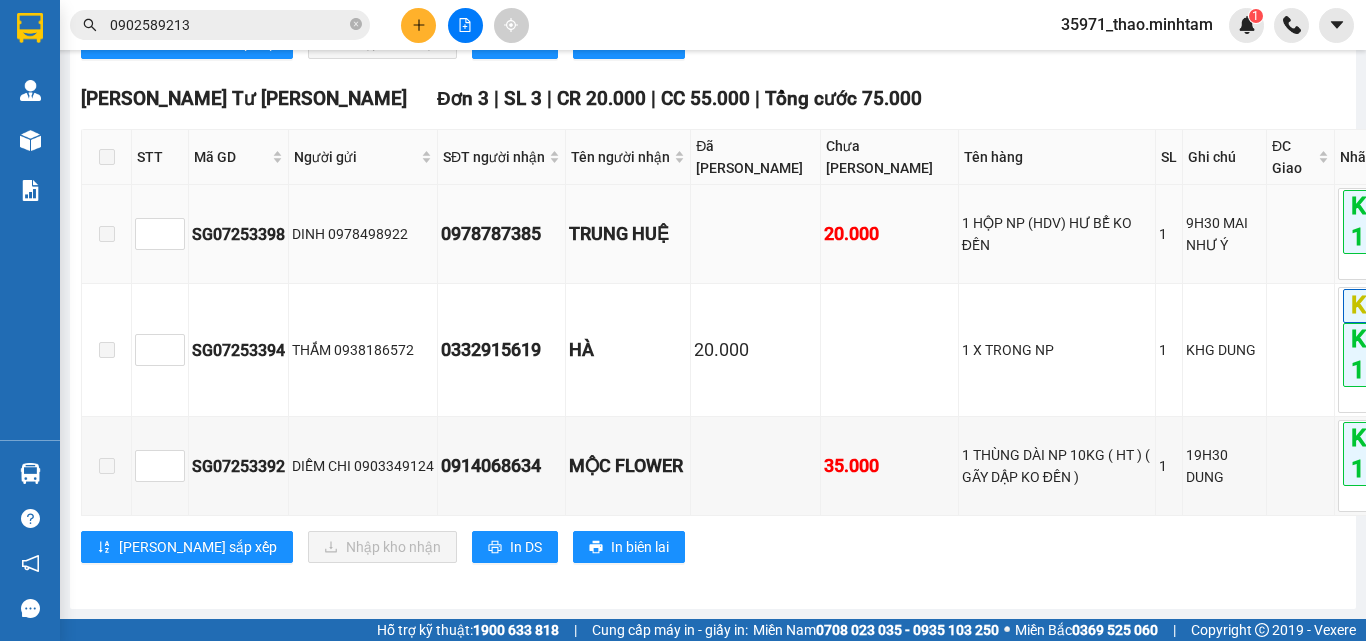 click on "0978787385" at bounding box center (501, 234) 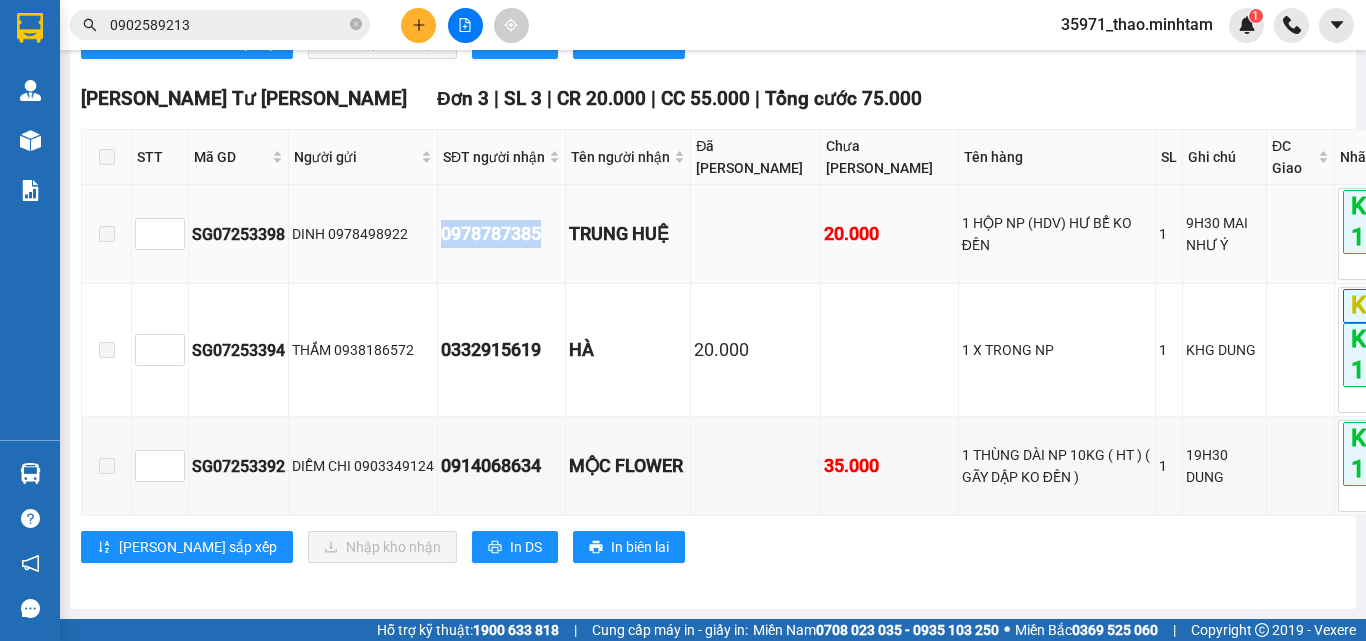click on "0978787385" at bounding box center (501, 234) 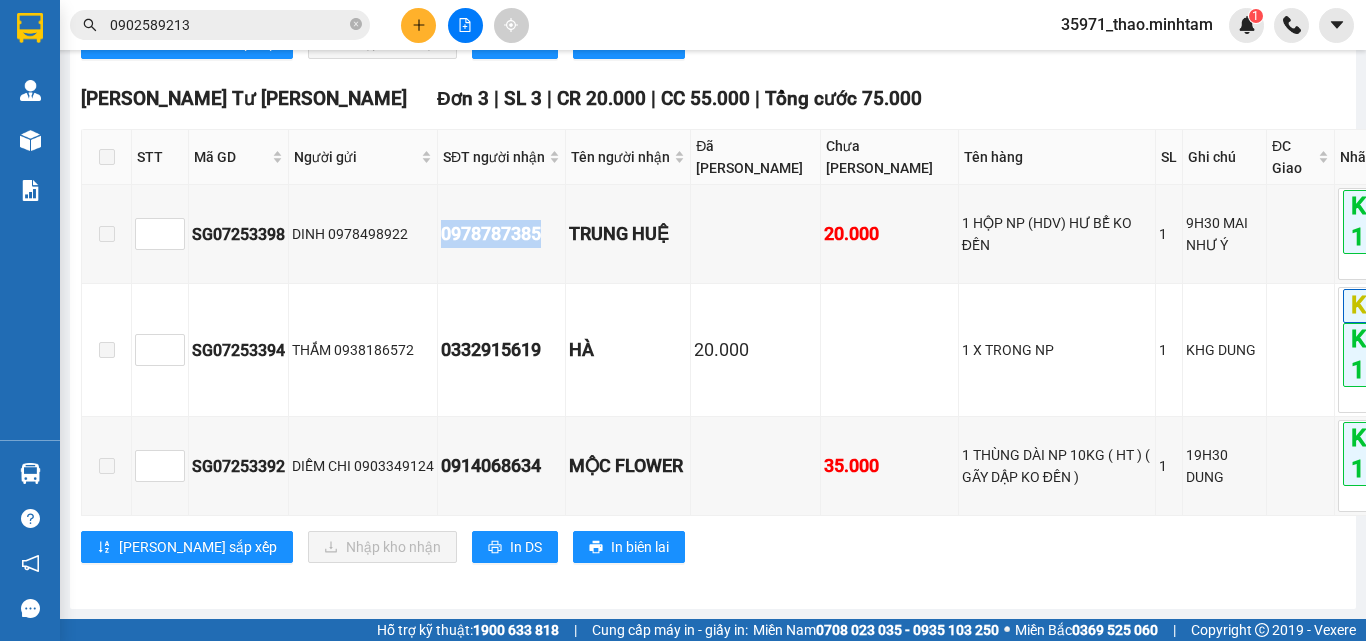 copy on "0978787385" 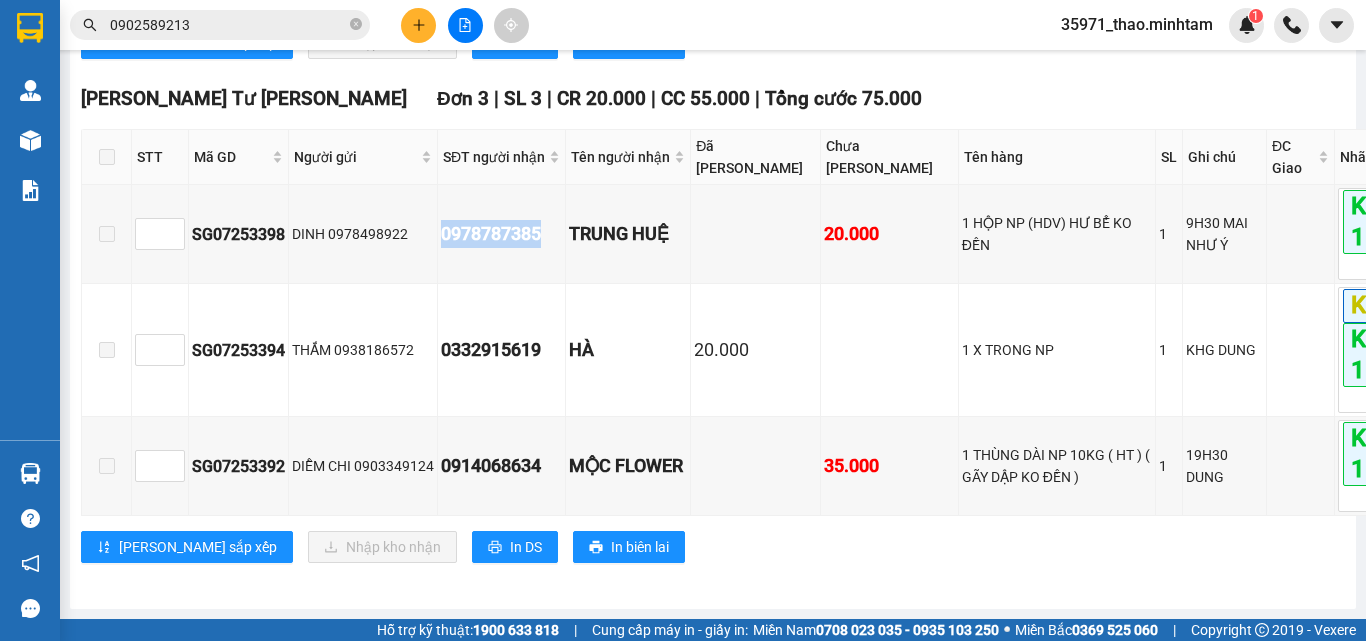 copy on "0978787385" 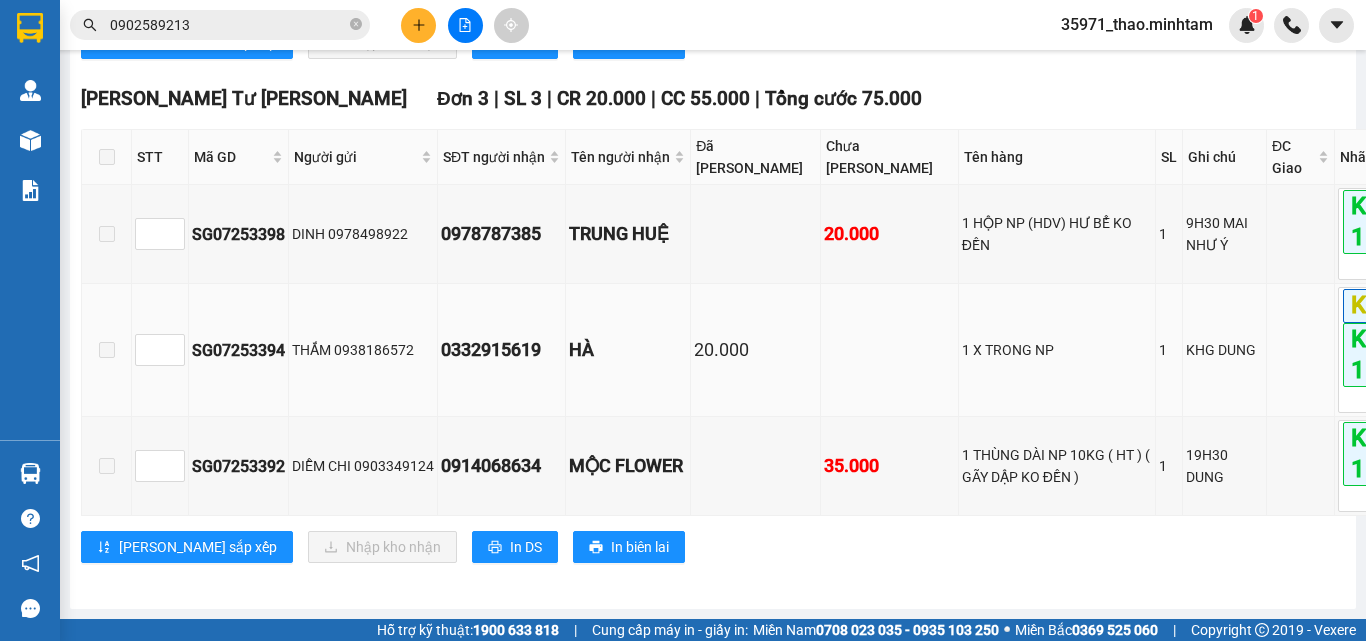 click on "0332915619" at bounding box center [501, 350] 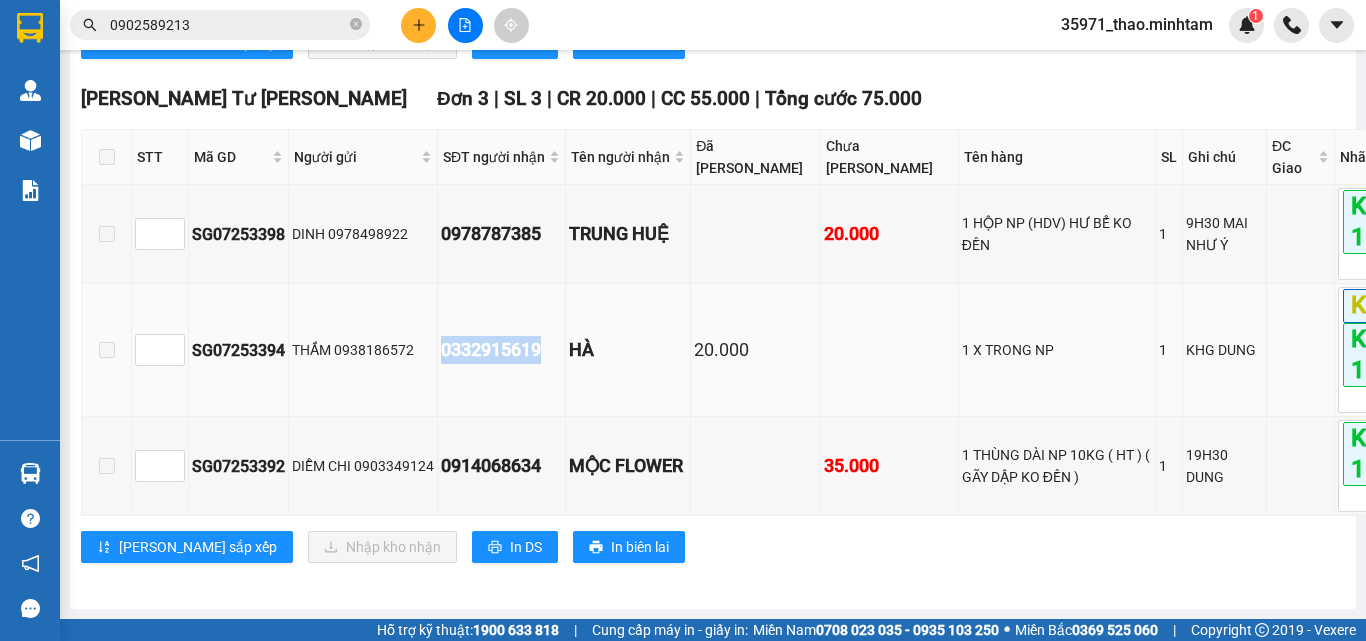 click on "0332915619" at bounding box center [501, 350] 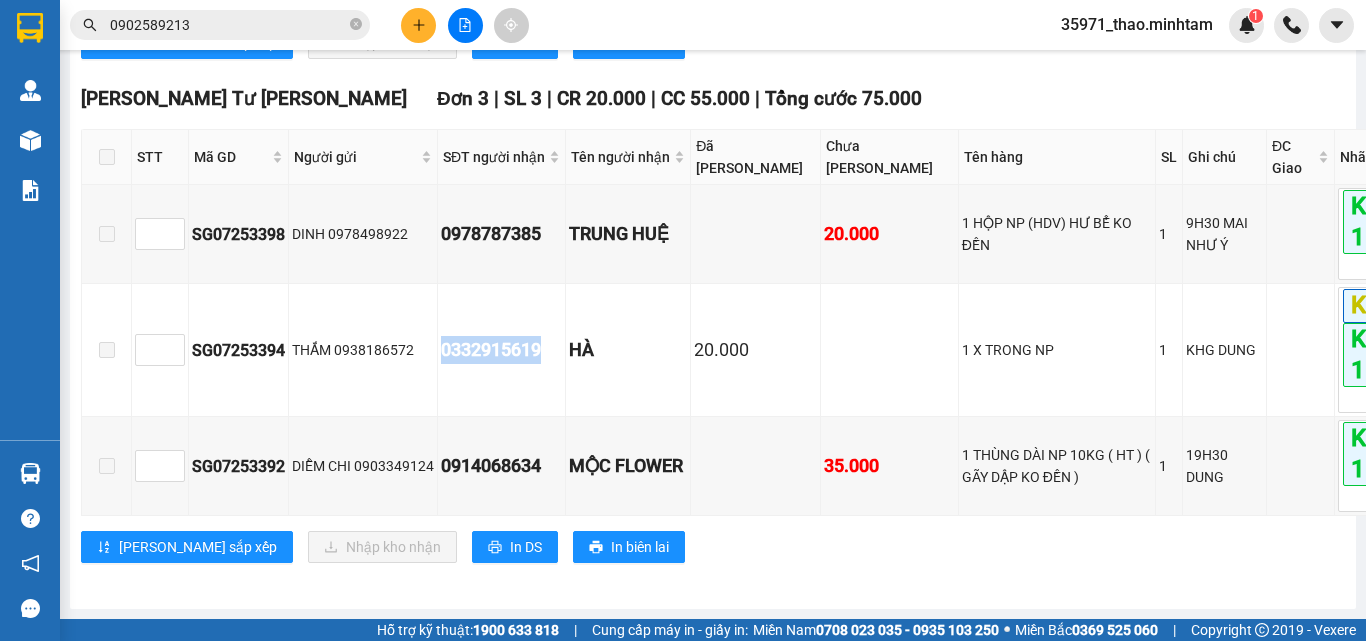 copy on "0332915619" 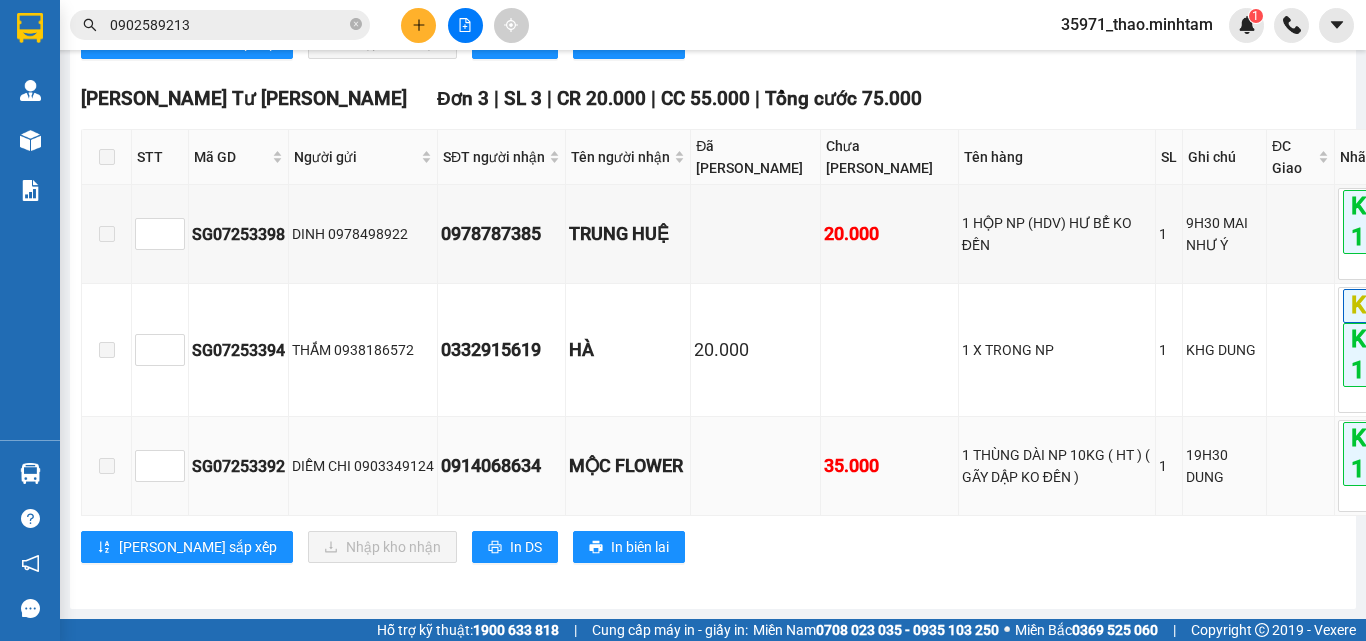 click on "0914068634" at bounding box center [501, 466] 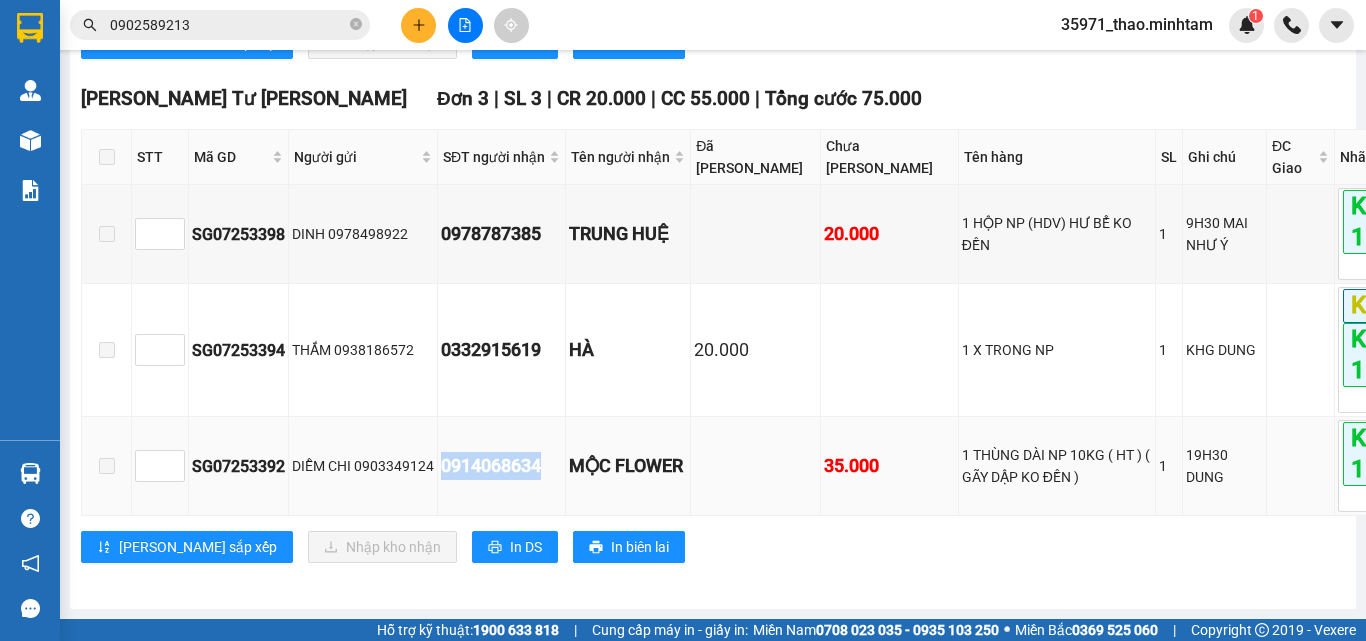 click on "0914068634" at bounding box center [501, 466] 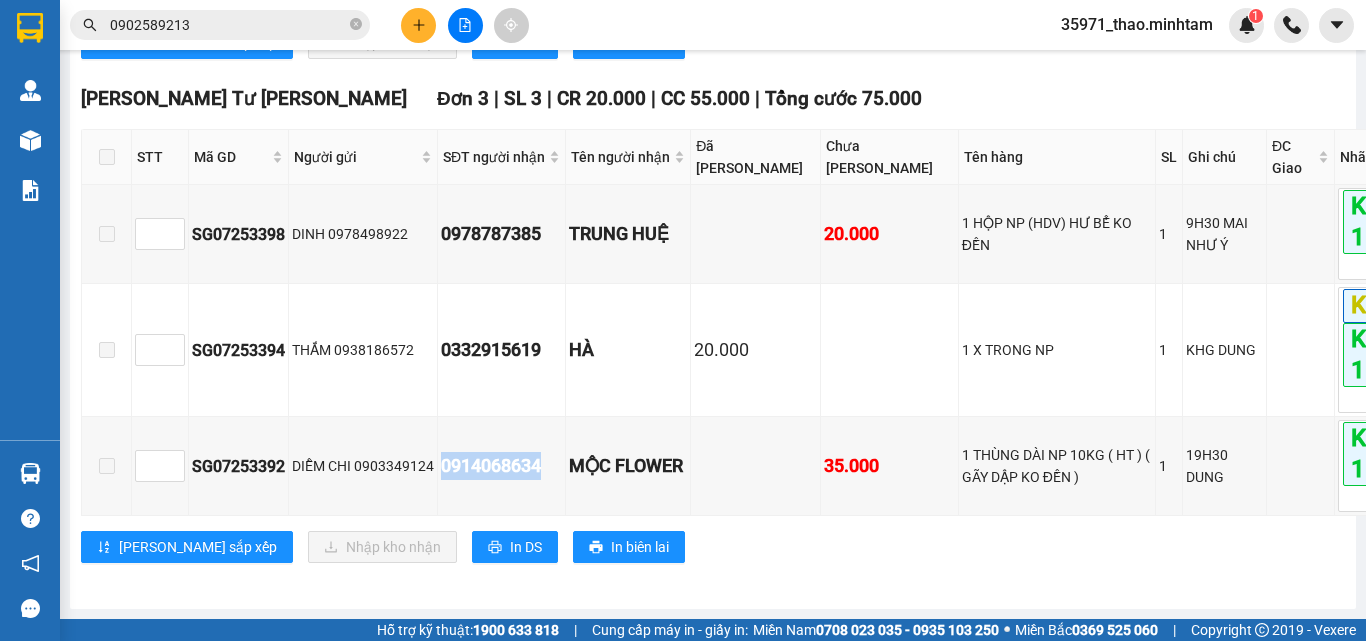 copy on "0914068634" 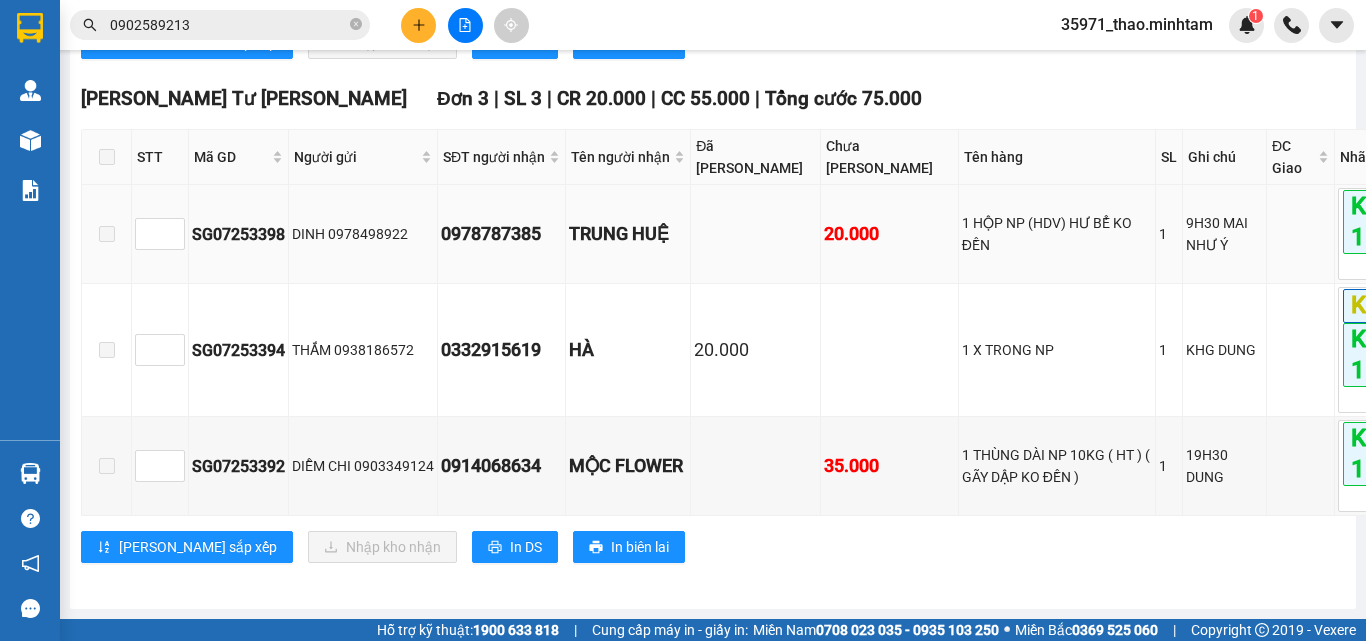 click on "TRUNG HUỆ" at bounding box center [628, 234] 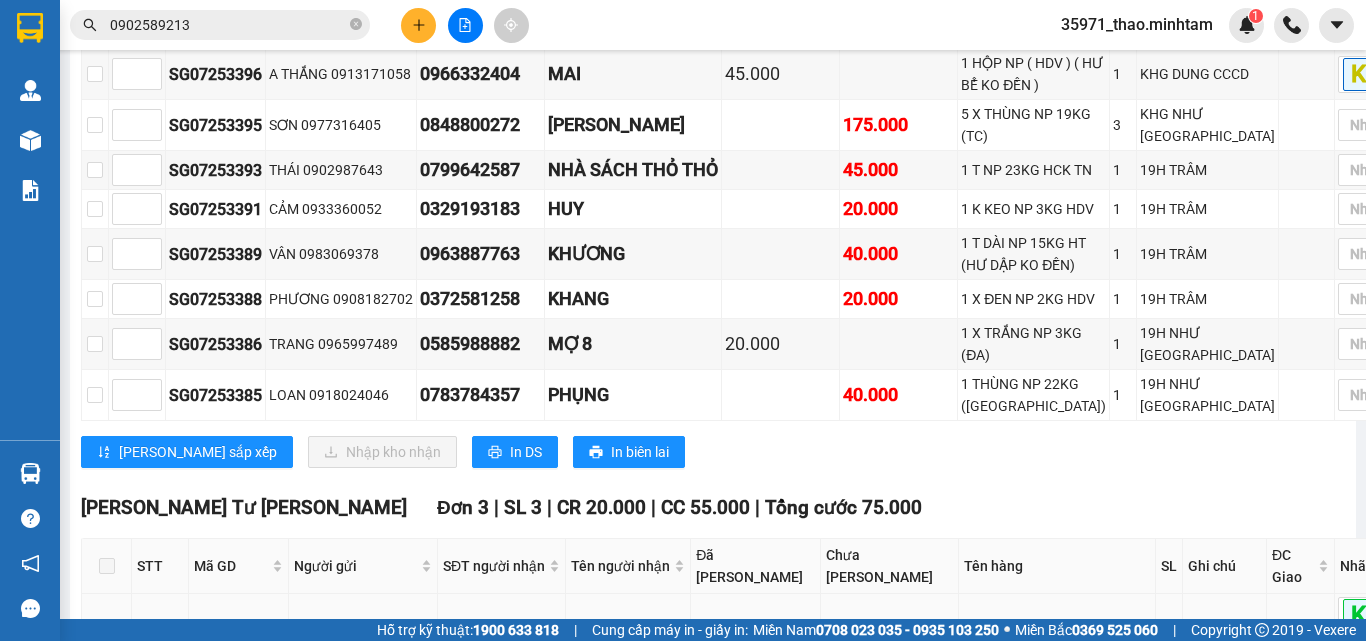 scroll, scrollTop: 0, scrollLeft: 0, axis: both 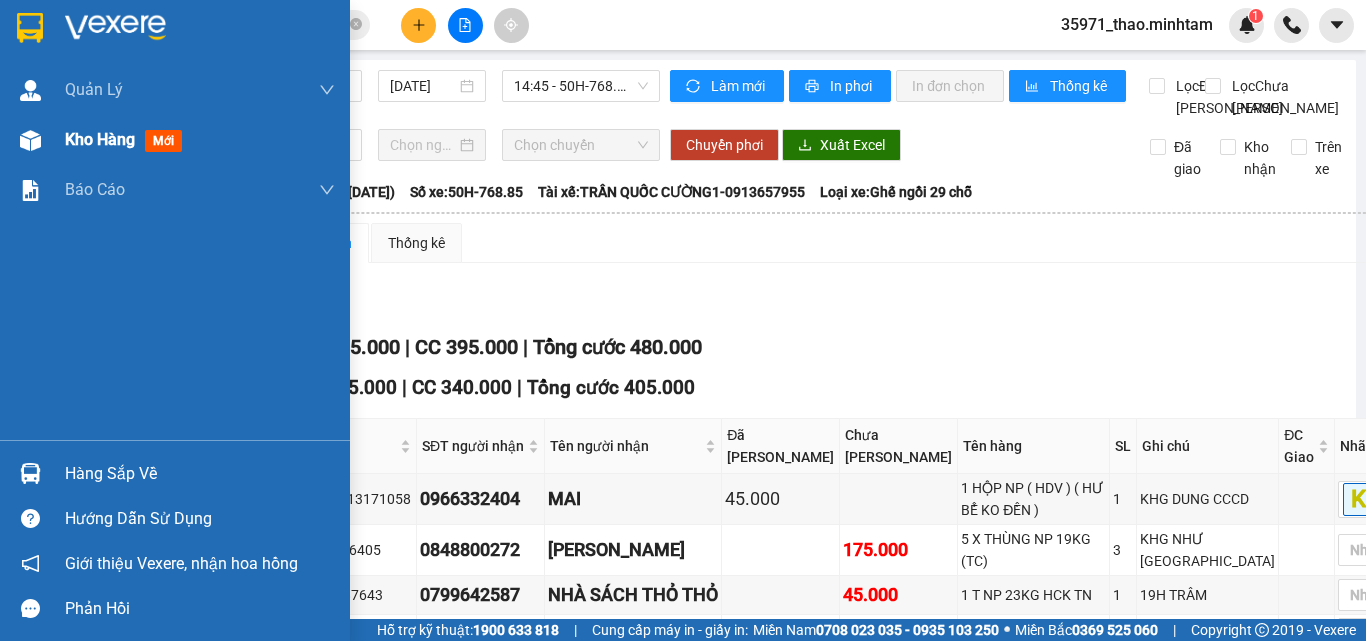 click on "Kho hàng" at bounding box center (100, 139) 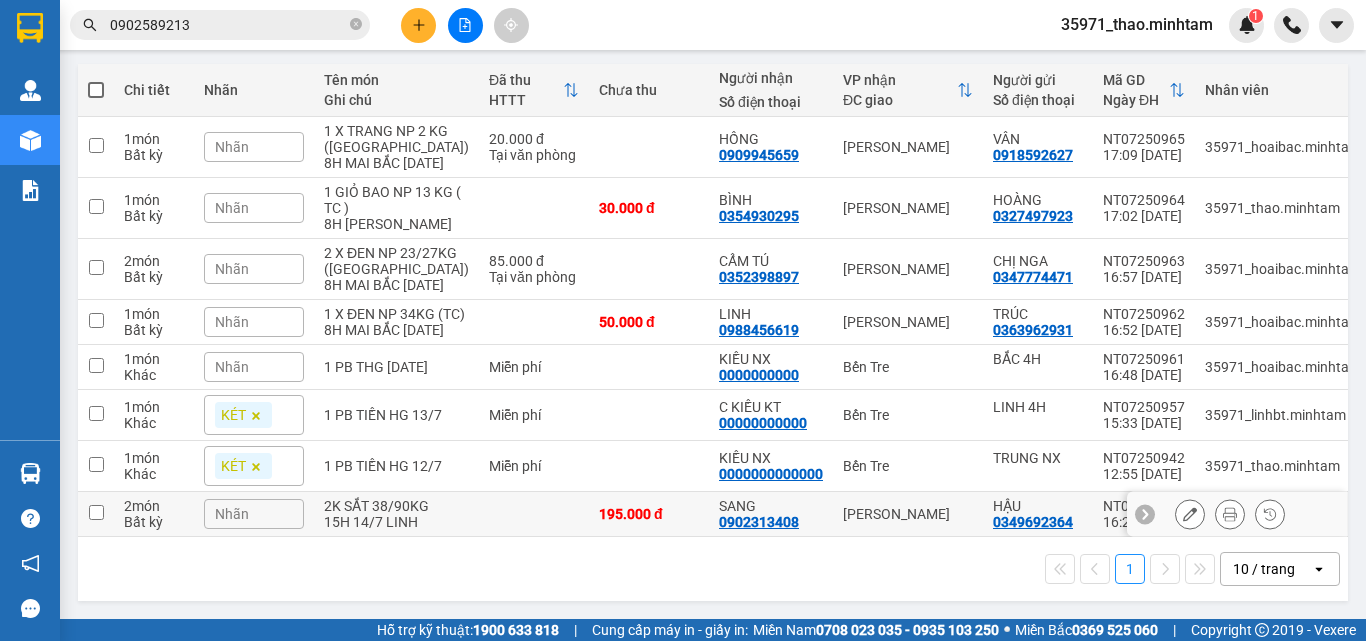 scroll, scrollTop: 213, scrollLeft: 0, axis: vertical 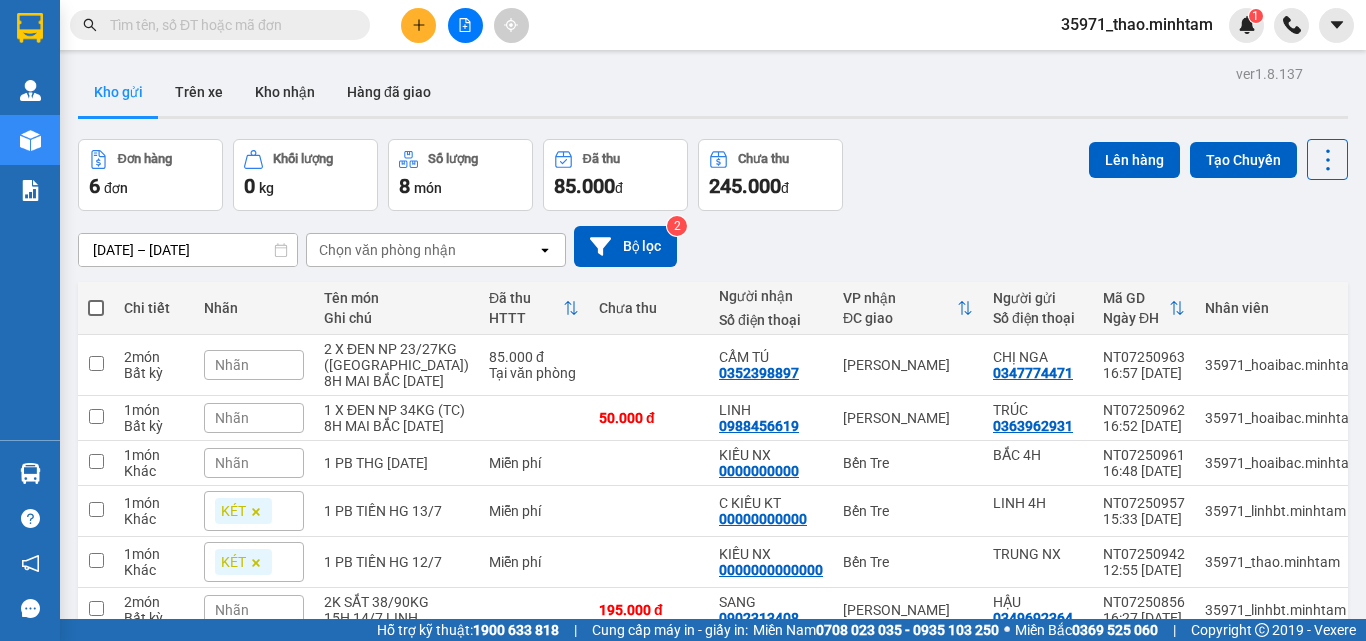 click 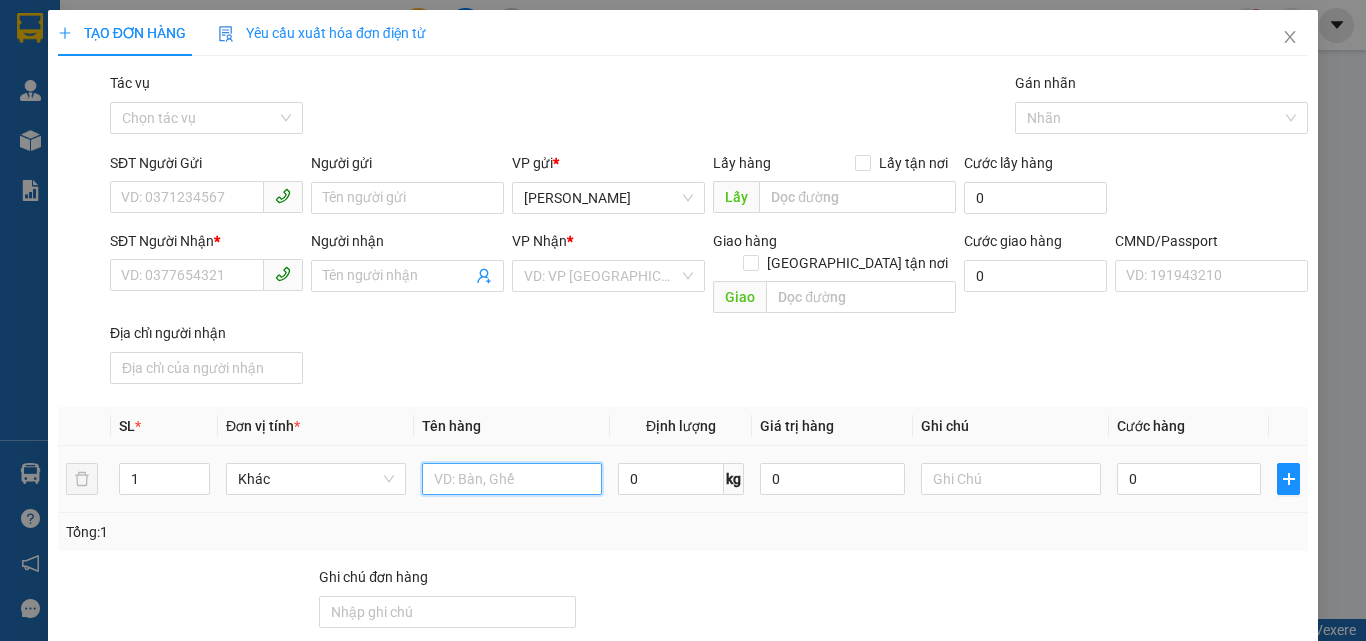 click at bounding box center (512, 479) 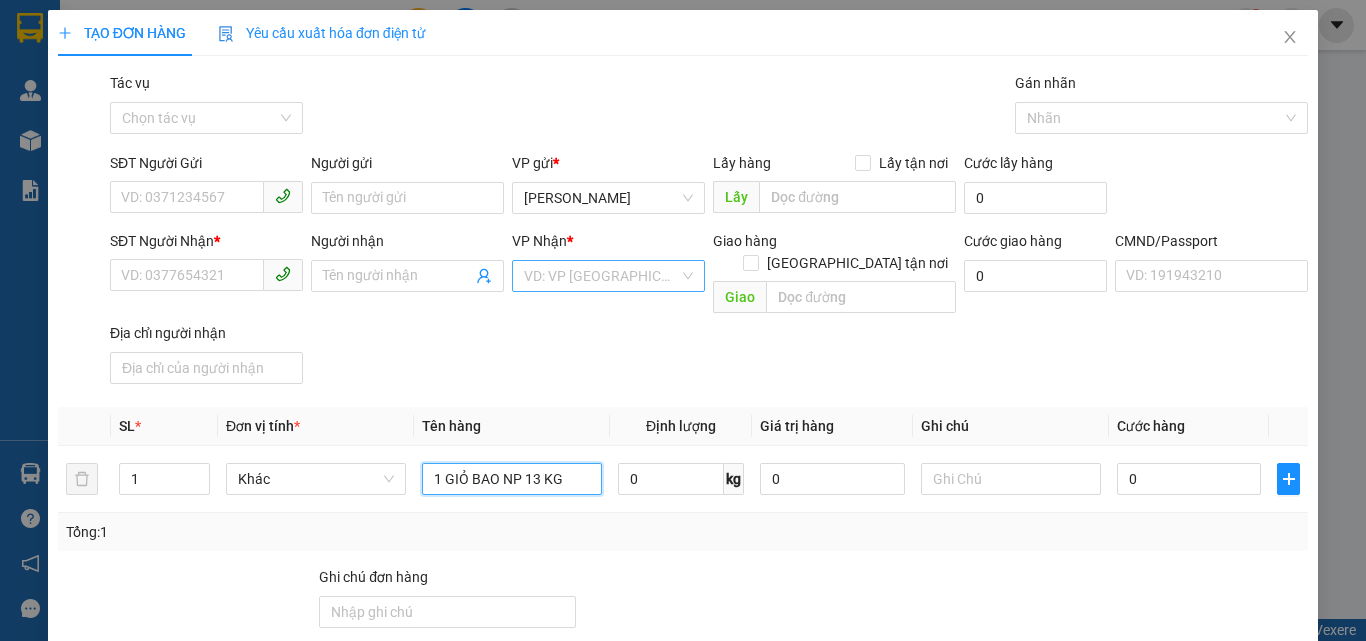 type on "1 GIỎ BAO NP 13 KG" 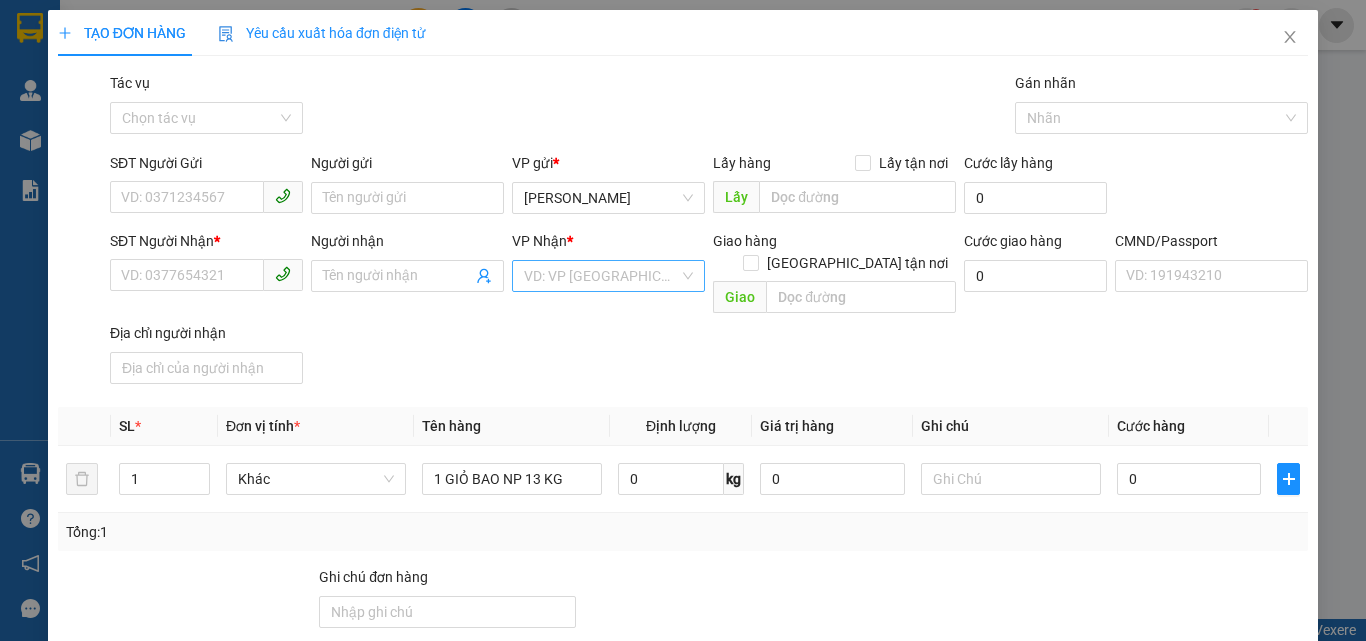click at bounding box center (601, 276) 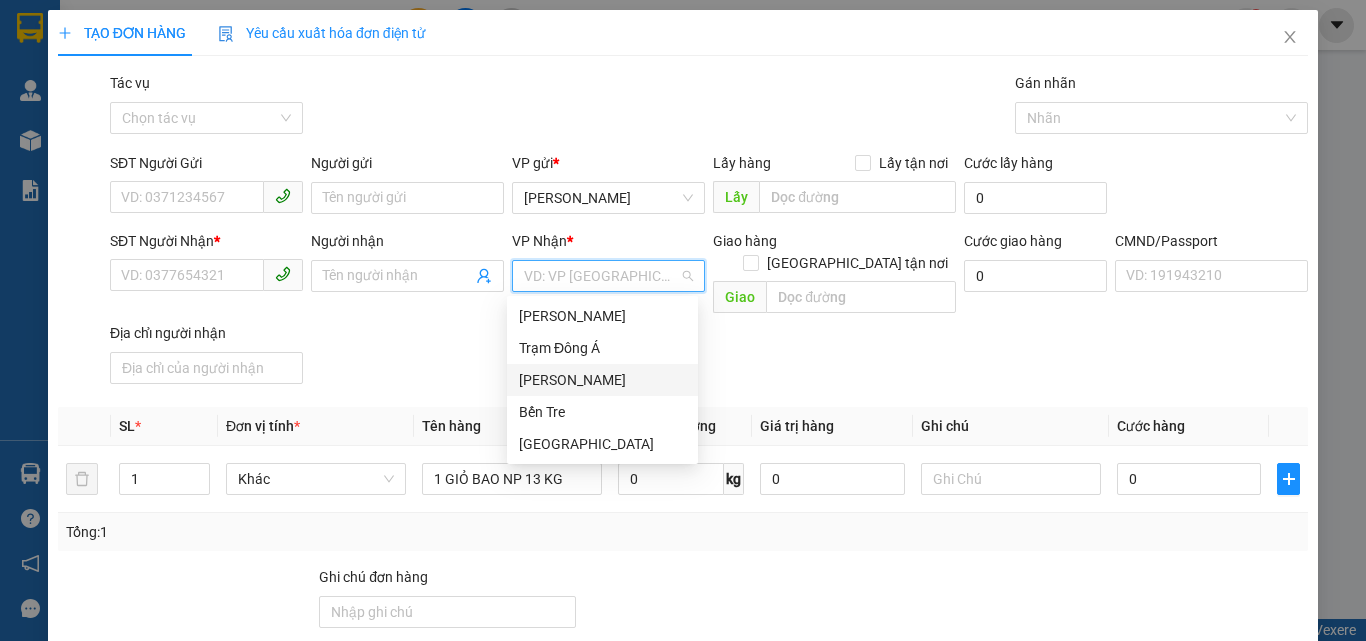 click on "[PERSON_NAME]" at bounding box center [602, 380] 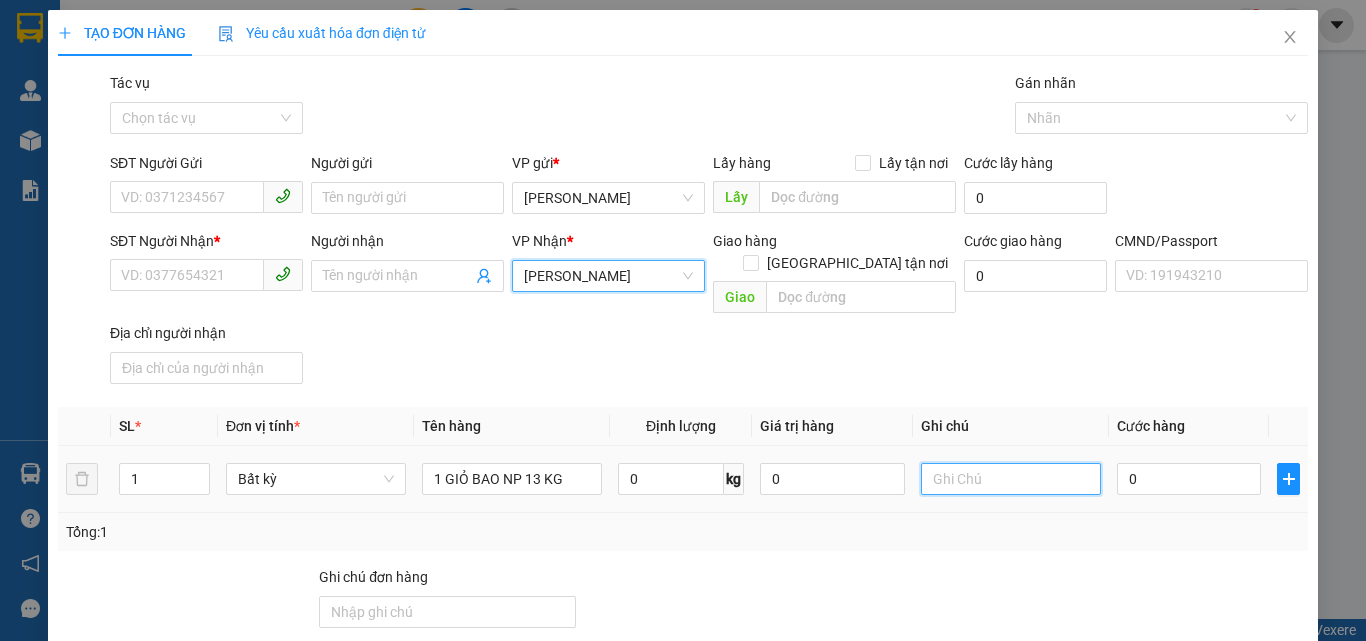 click at bounding box center (1011, 479) 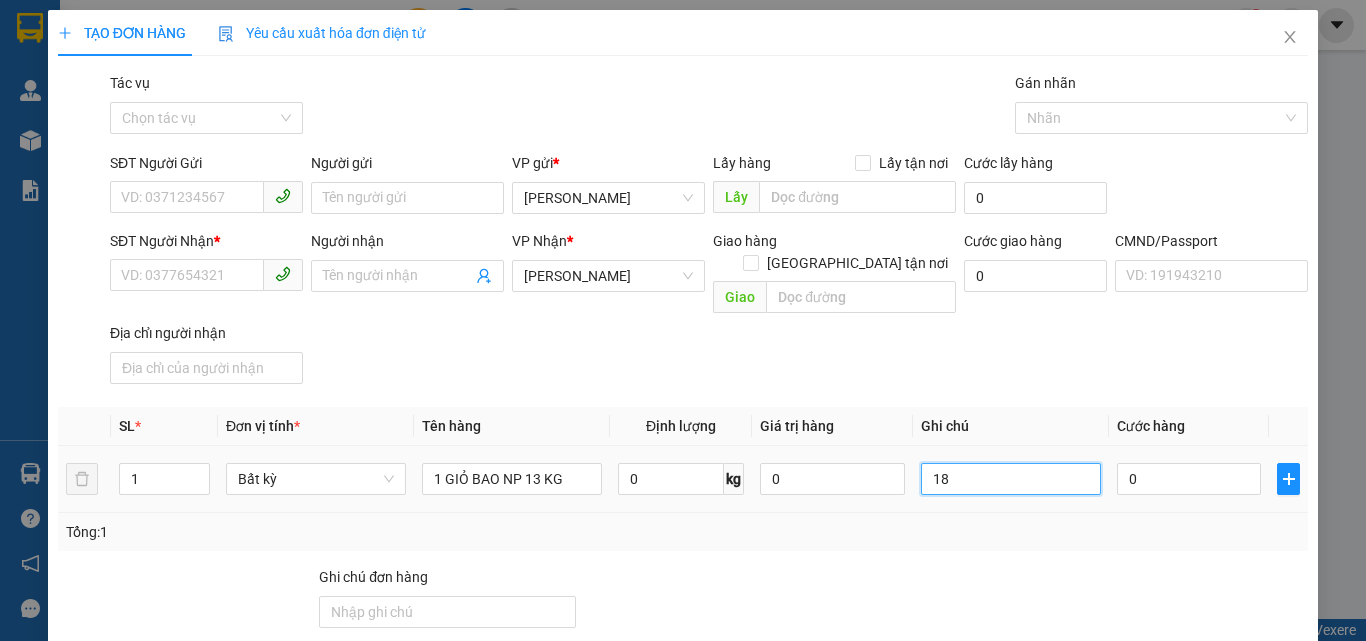 type on "1" 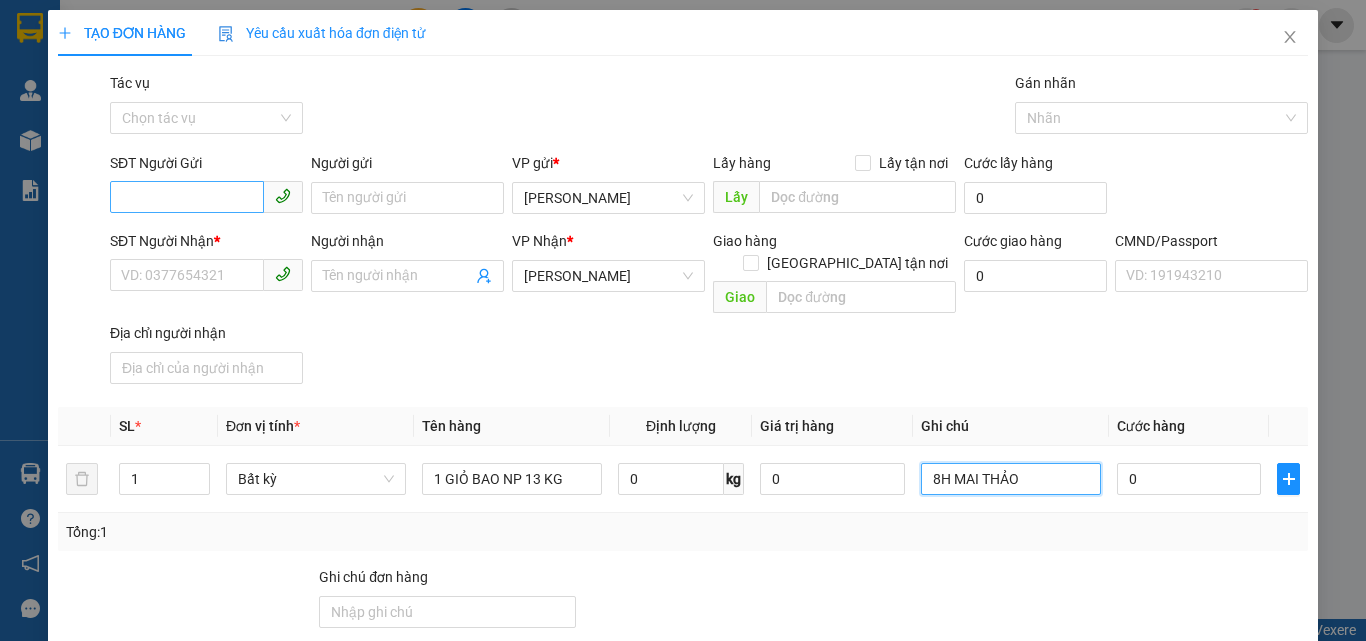 type on "8H MAI THẢO" 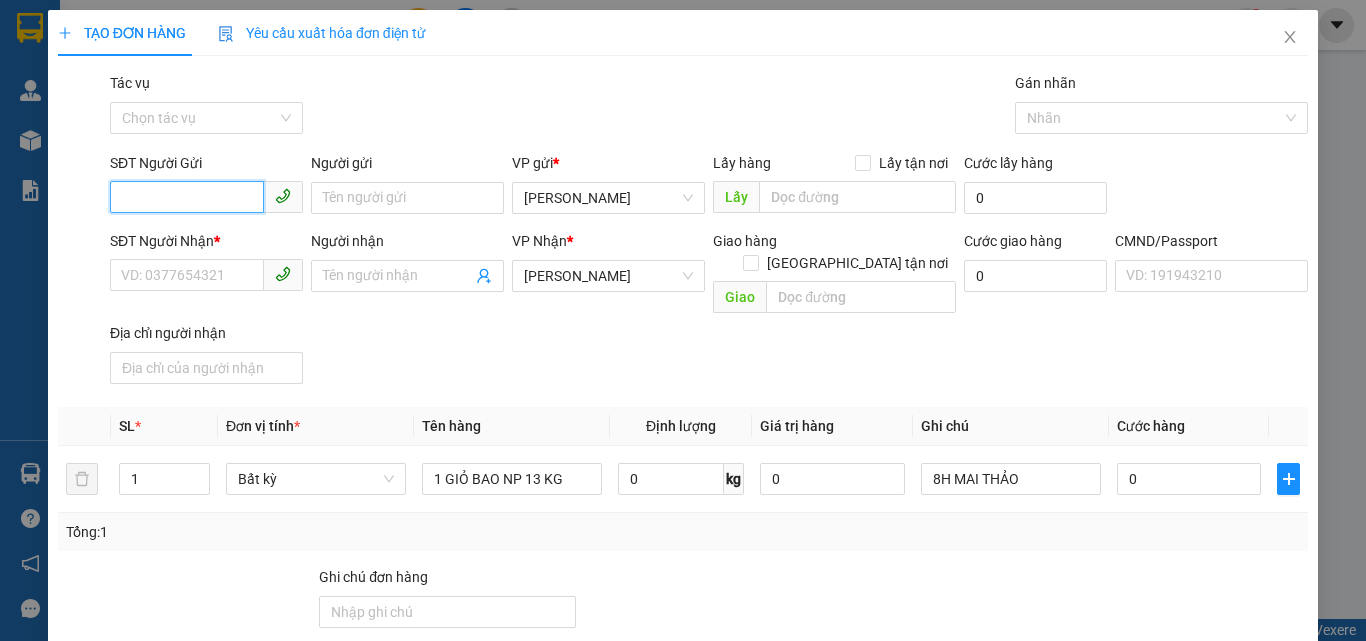 click on "SĐT Người Gửi" at bounding box center [187, 197] 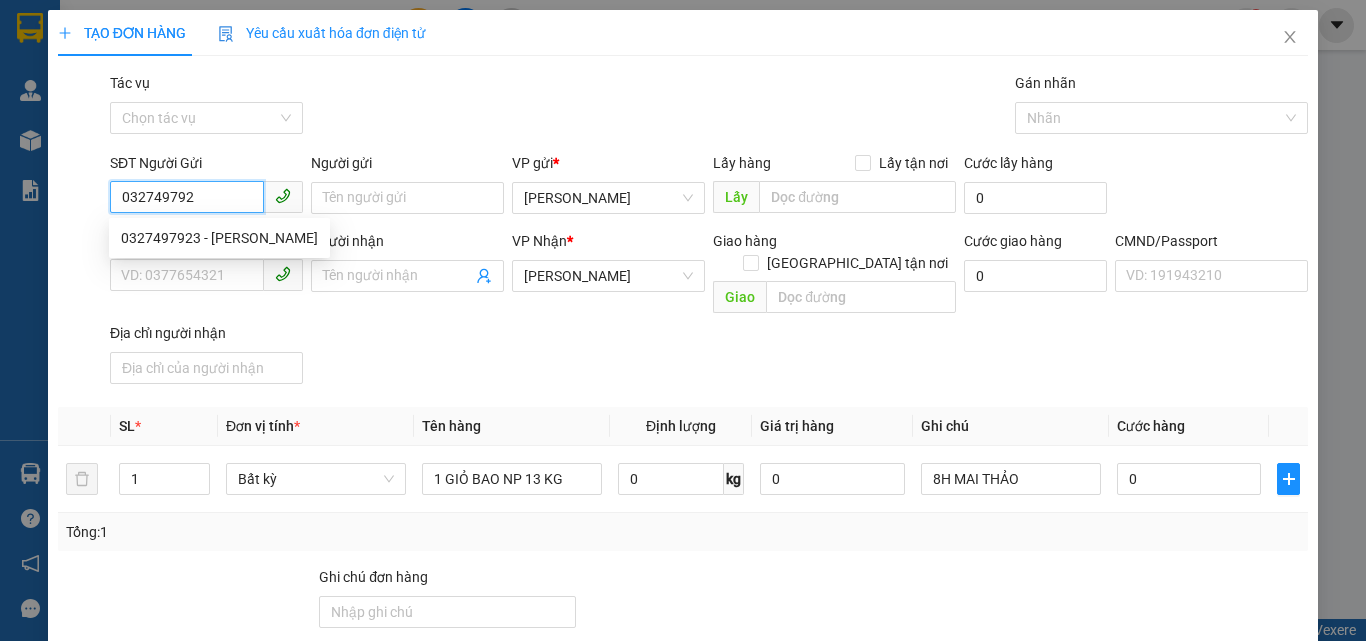 type on "0327497923" 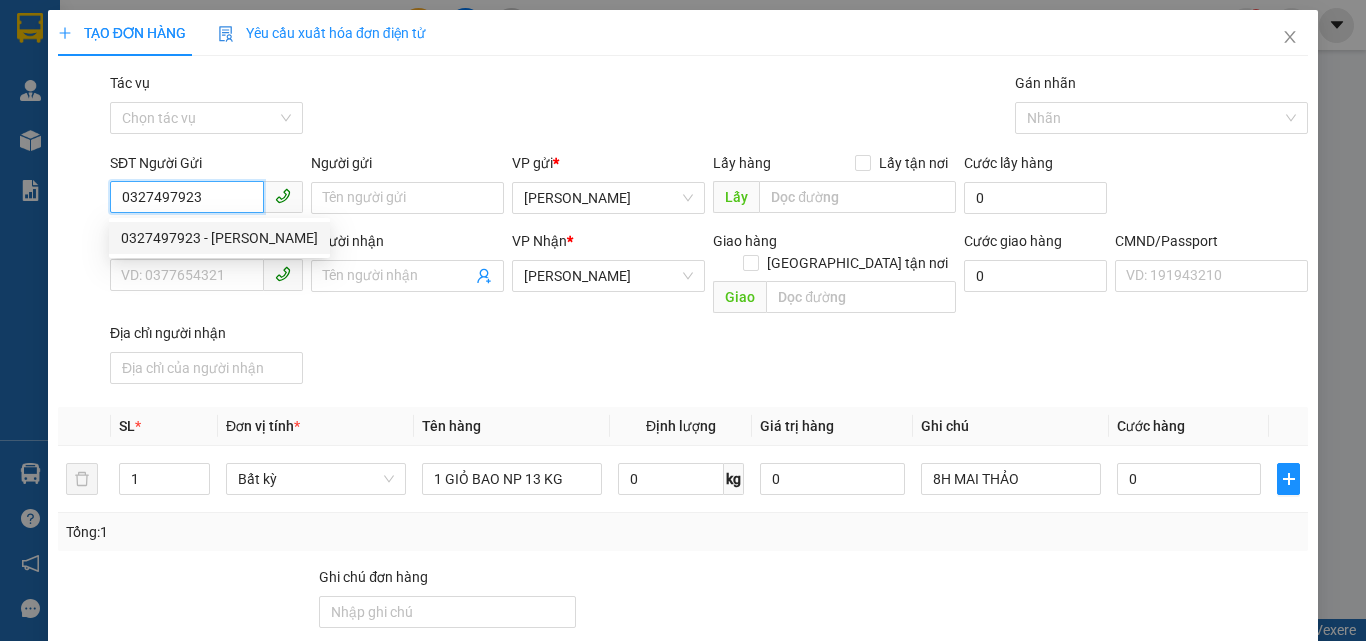 click on "0327497923 - [PERSON_NAME]" at bounding box center [219, 238] 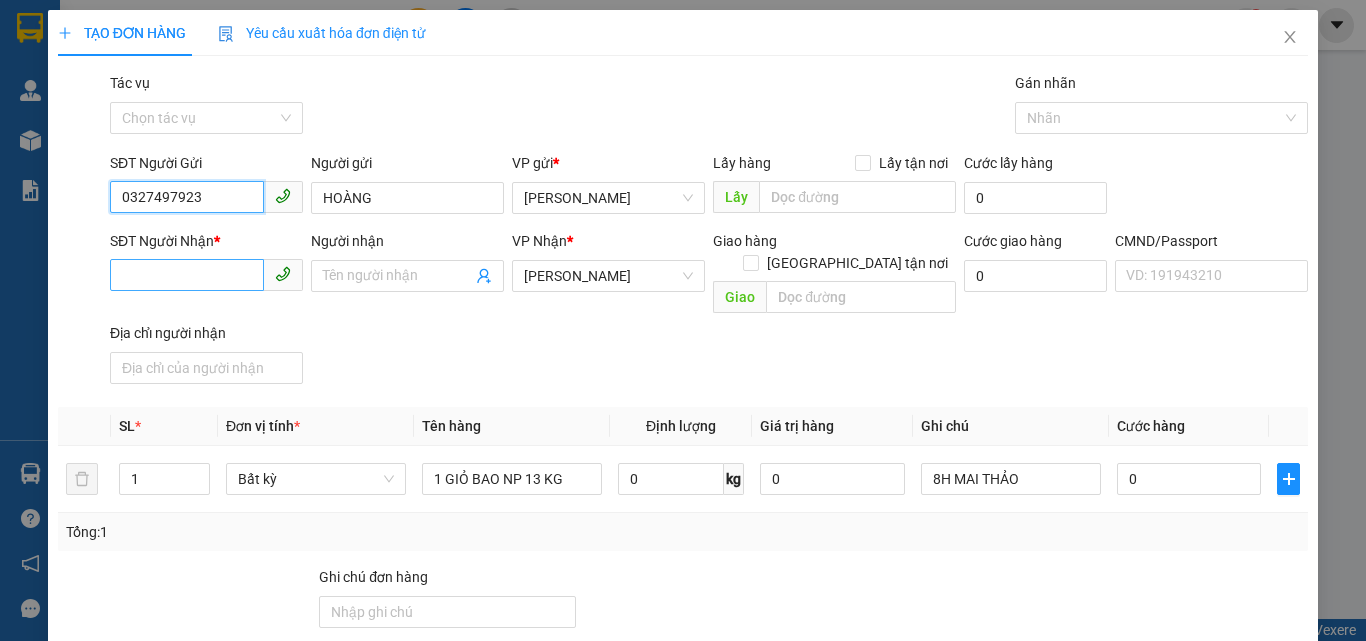 type on "0327497923" 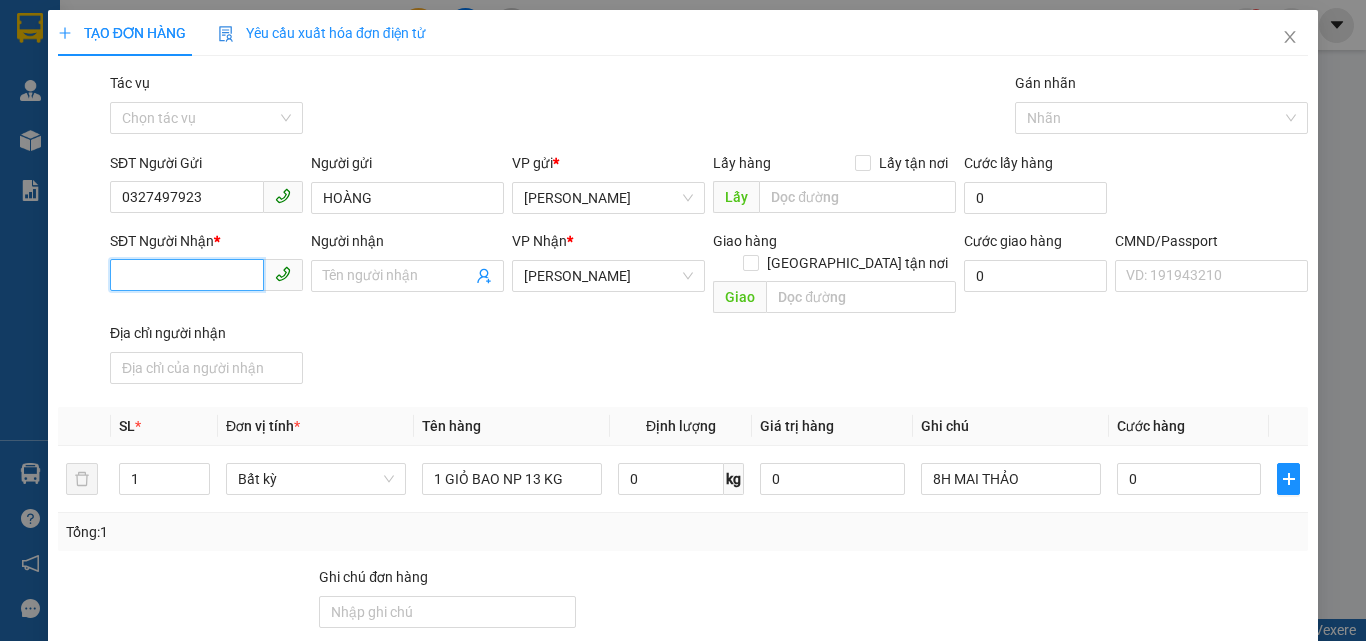 click on "SĐT Người Nhận  *" at bounding box center [187, 275] 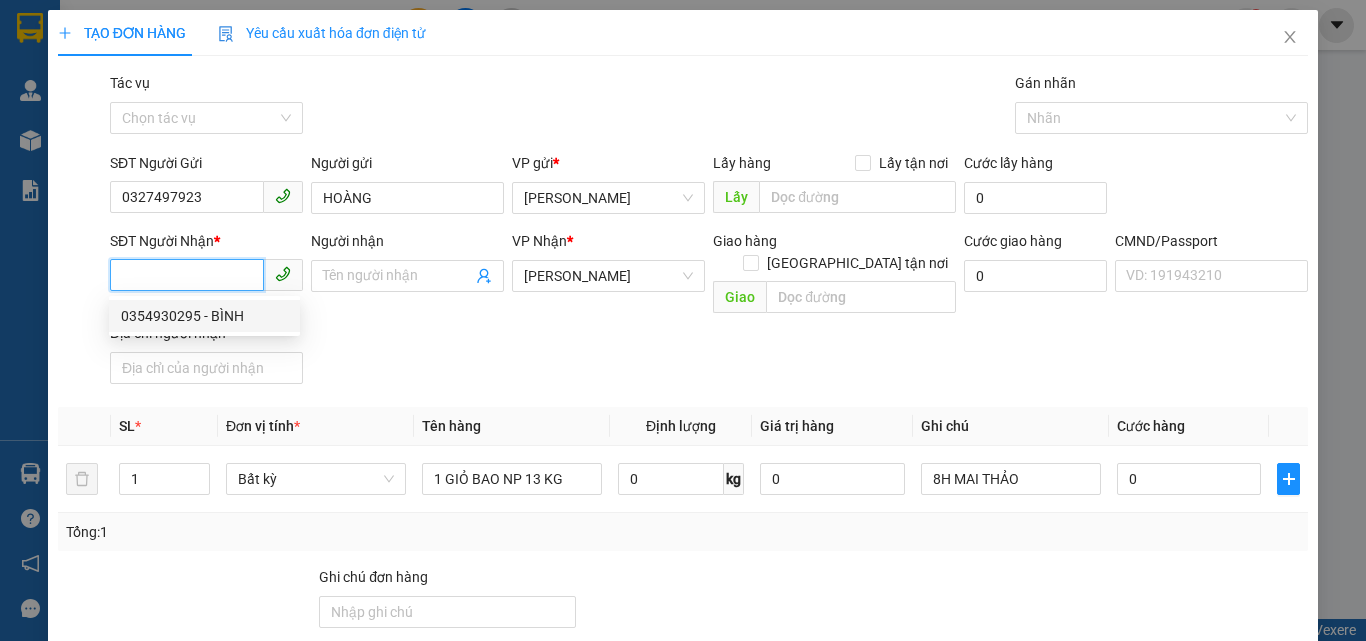 click on "0354930295 - BÌNH" at bounding box center (204, 316) 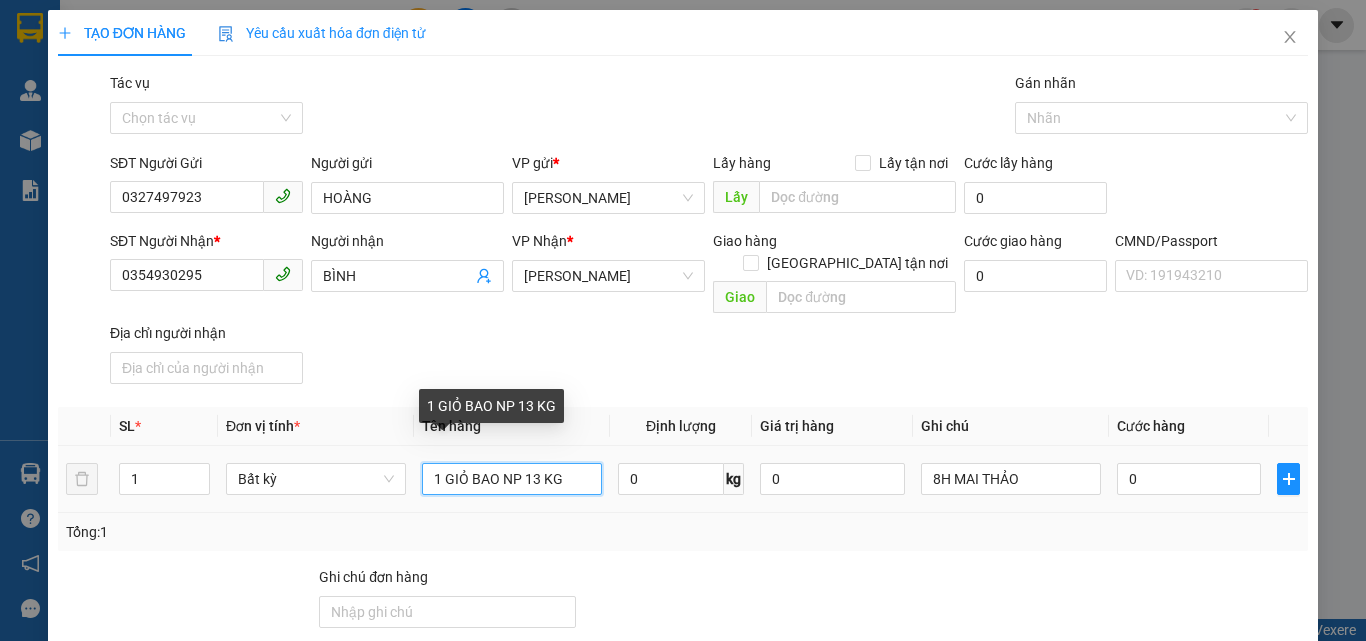 click on "1 GIỎ BAO NP 13 KG" at bounding box center [512, 479] 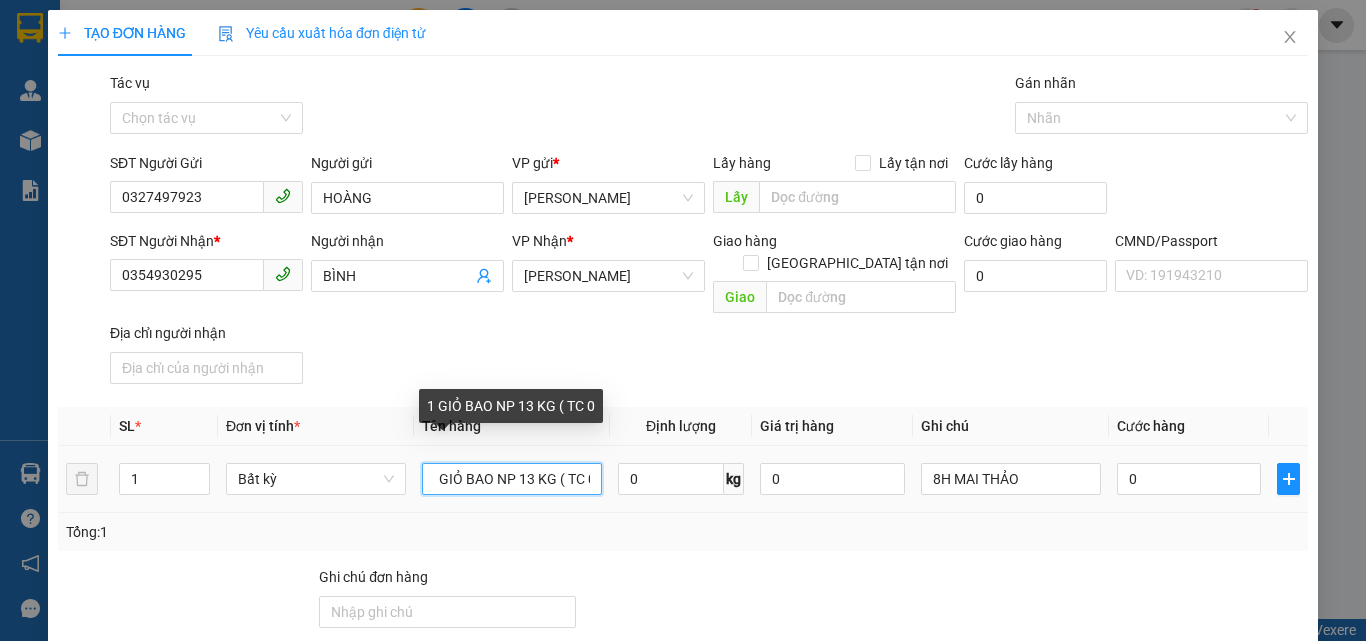 scroll, scrollTop: 0, scrollLeft: 13, axis: horizontal 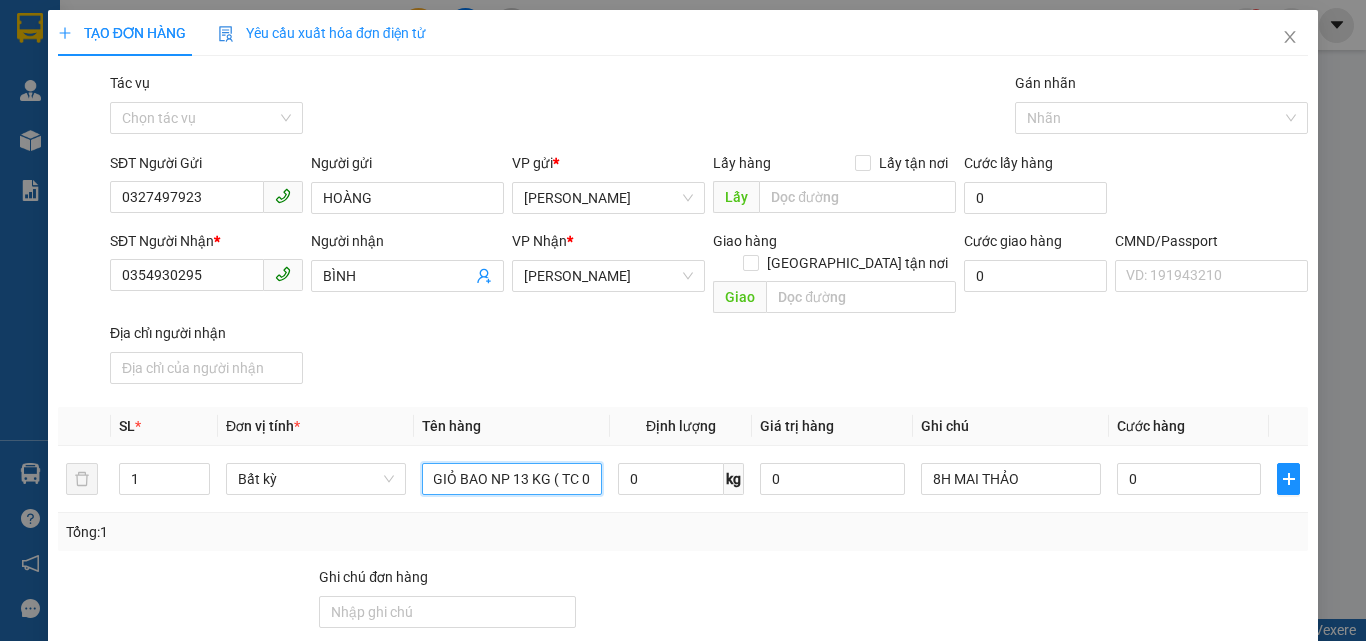 type on "1 GIỎ BAO NP 13 KG ( TC 0" 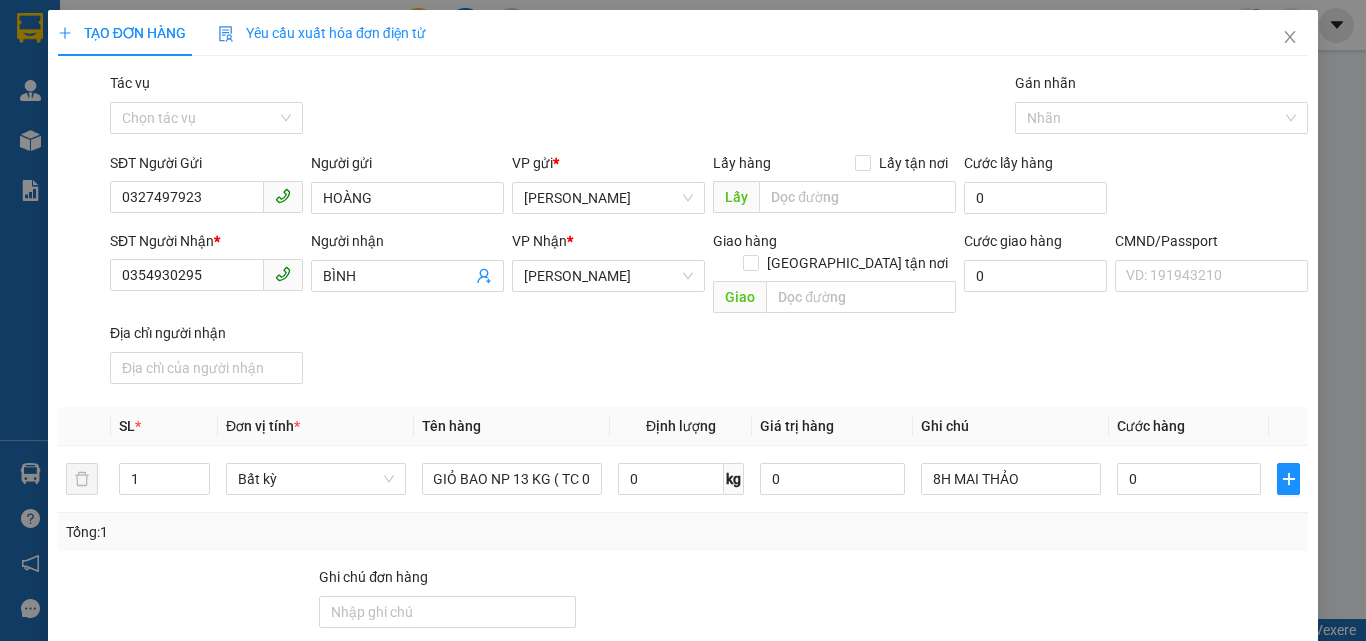click on "Tổng:  1" at bounding box center [683, 532] 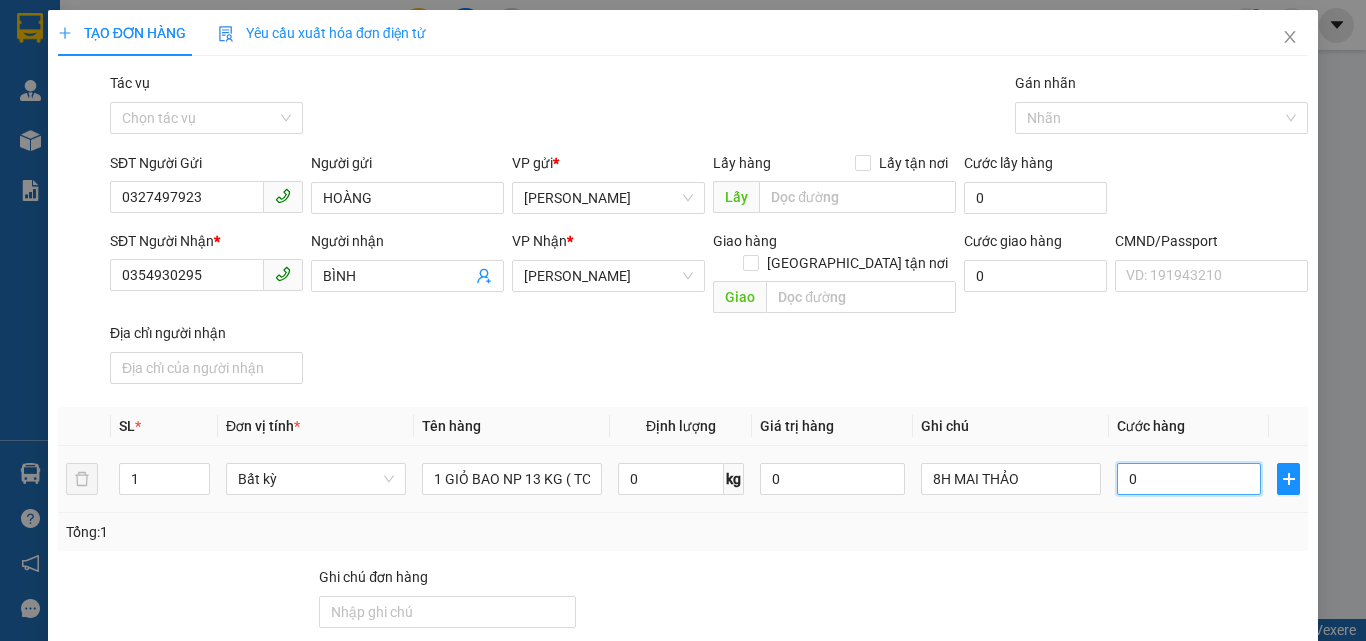 click on "0" at bounding box center [1189, 479] 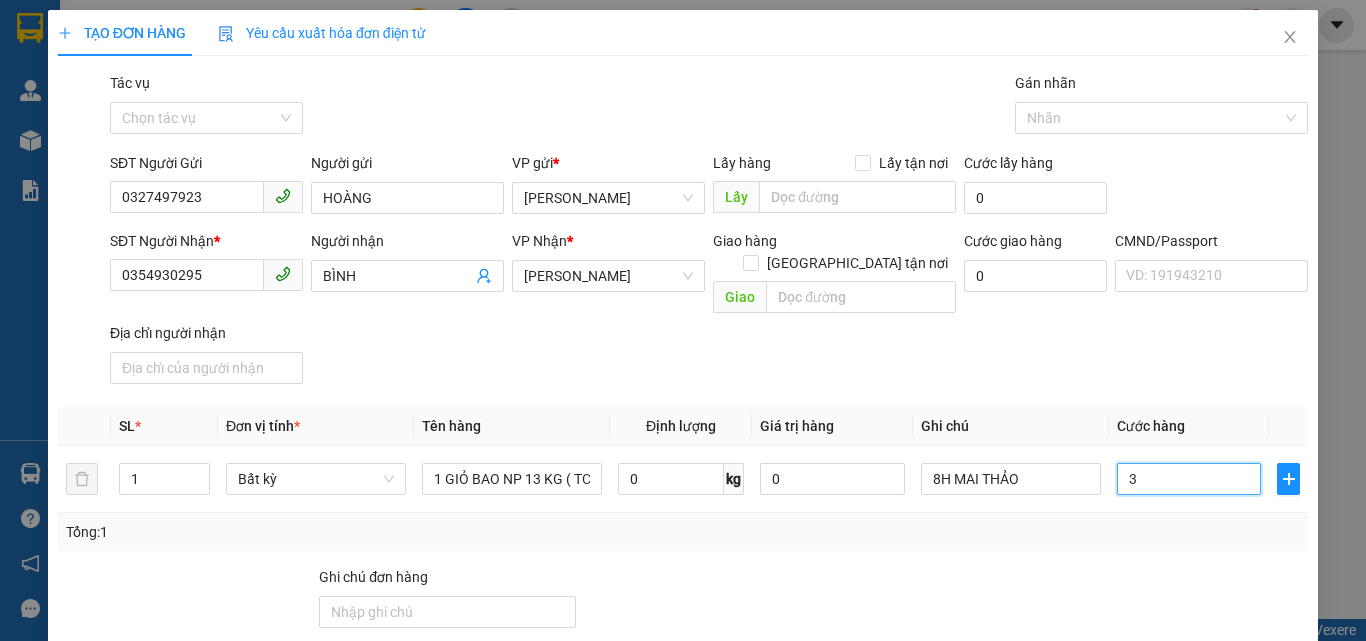 type on "30" 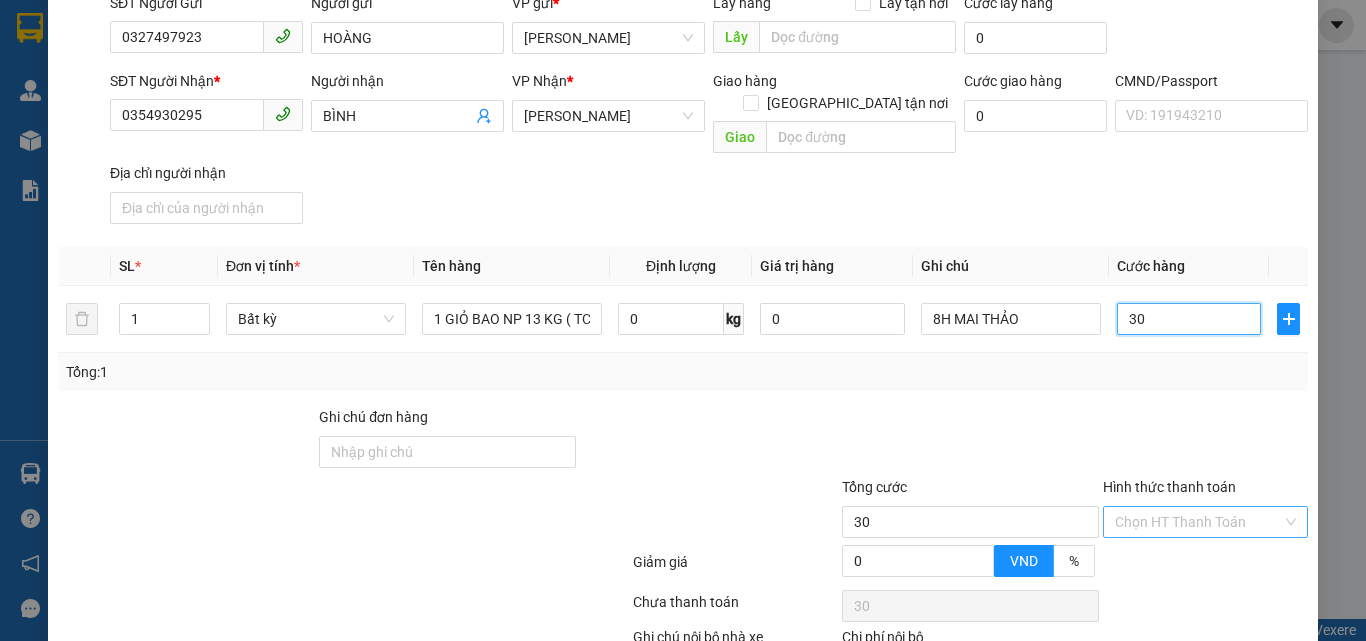 scroll, scrollTop: 271, scrollLeft: 0, axis: vertical 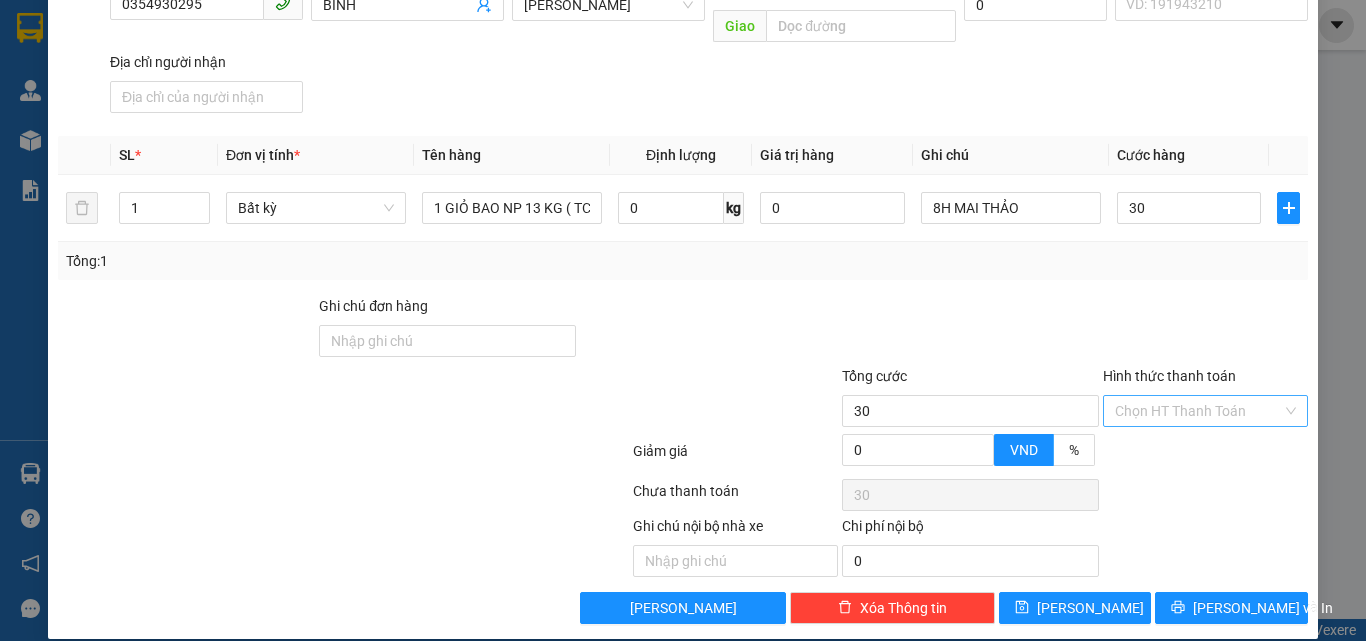 type on "30.000" 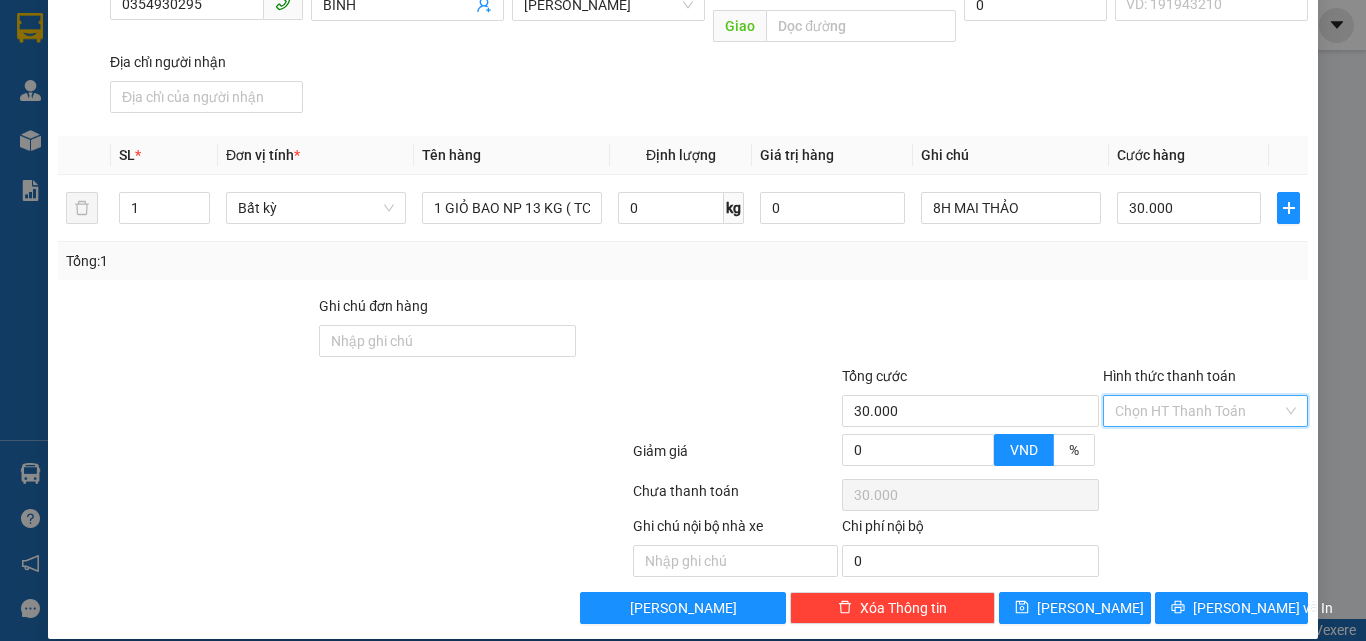 drag, startPoint x: 1166, startPoint y: 388, endPoint x: 1182, endPoint y: 438, distance: 52.49762 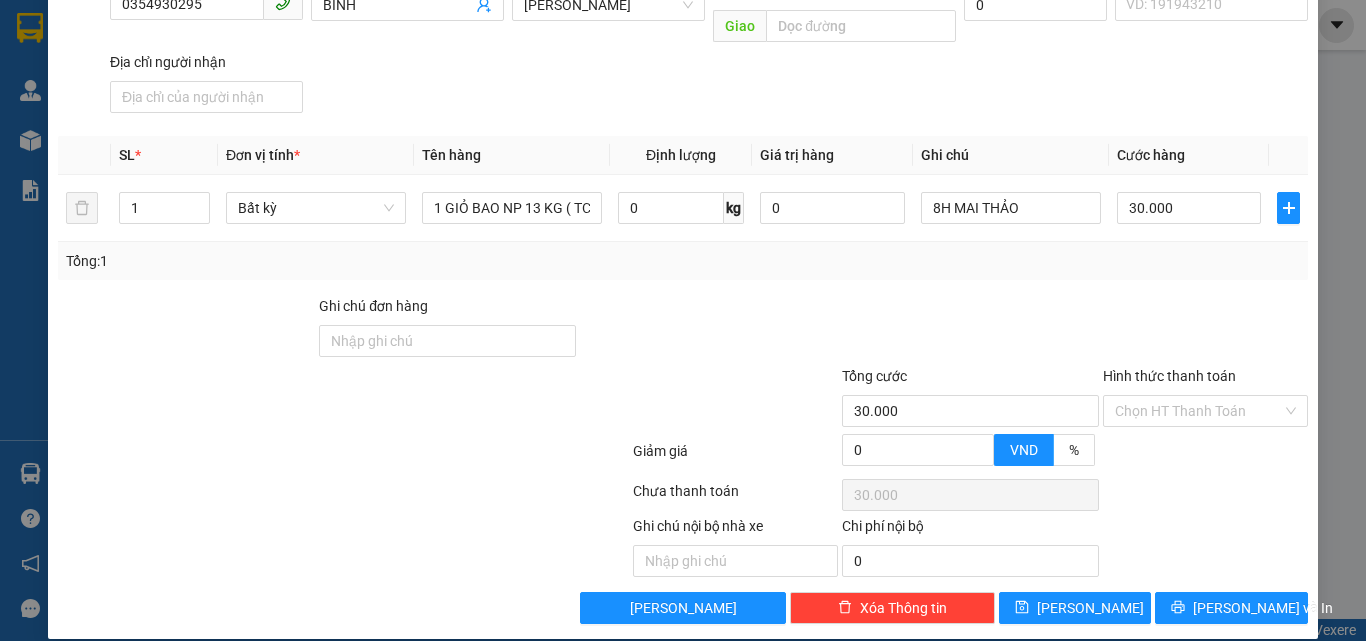click at bounding box center [970, 330] 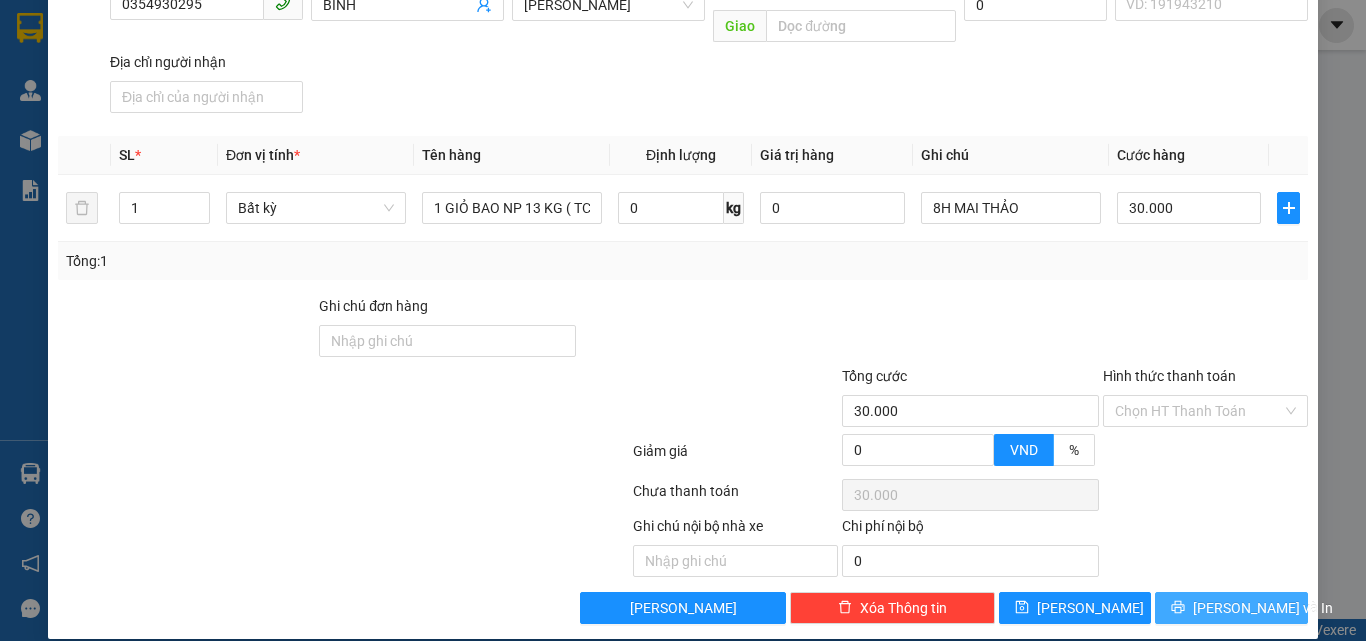 click on "[PERSON_NAME] và In" at bounding box center (1263, 608) 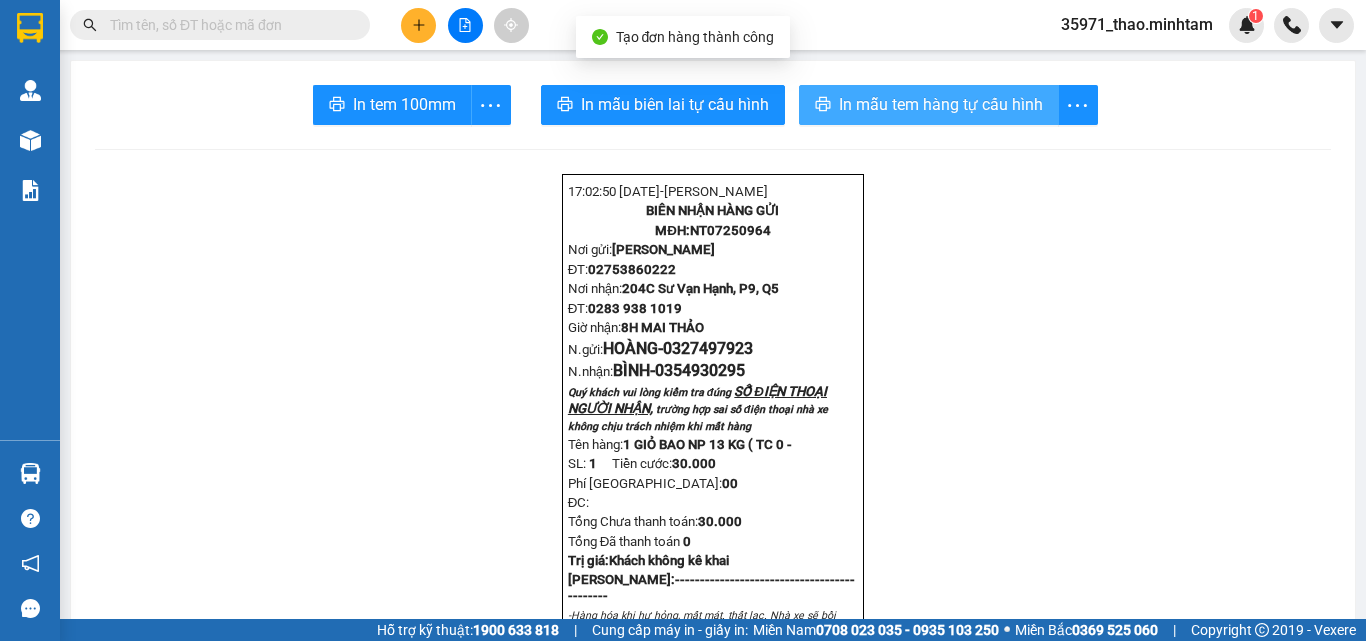 drag, startPoint x: 856, startPoint y: 97, endPoint x: 854, endPoint y: 109, distance: 12.165525 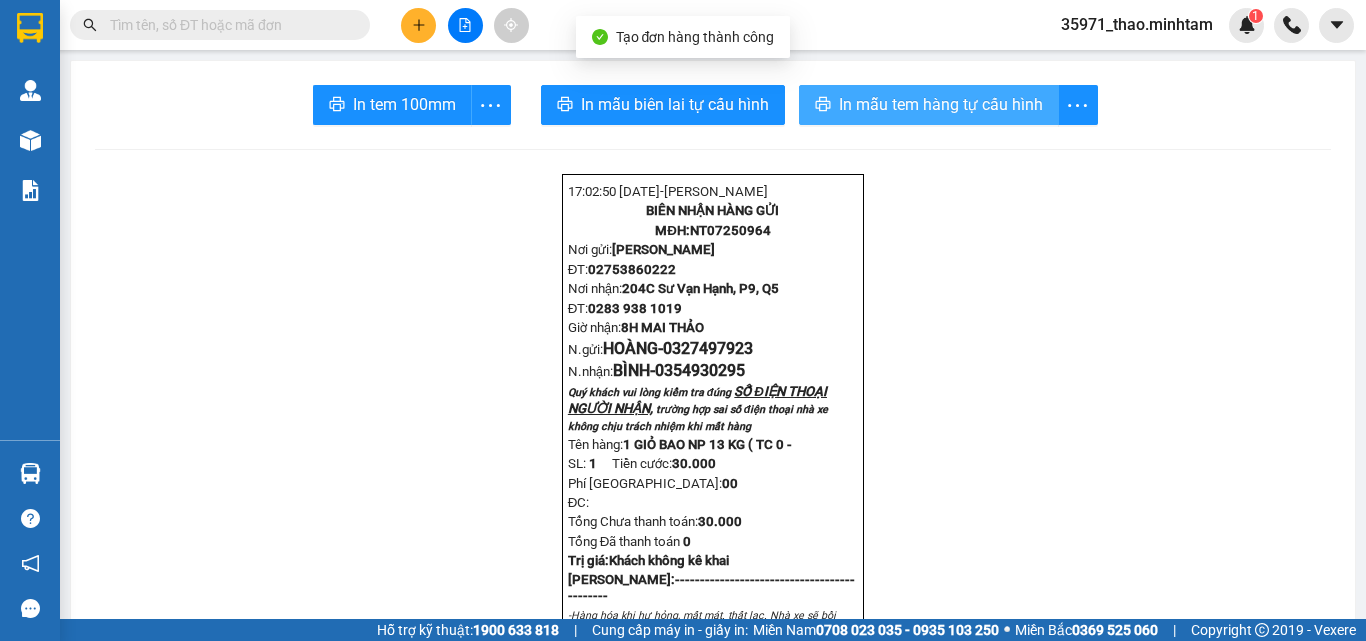 scroll, scrollTop: 0, scrollLeft: 0, axis: both 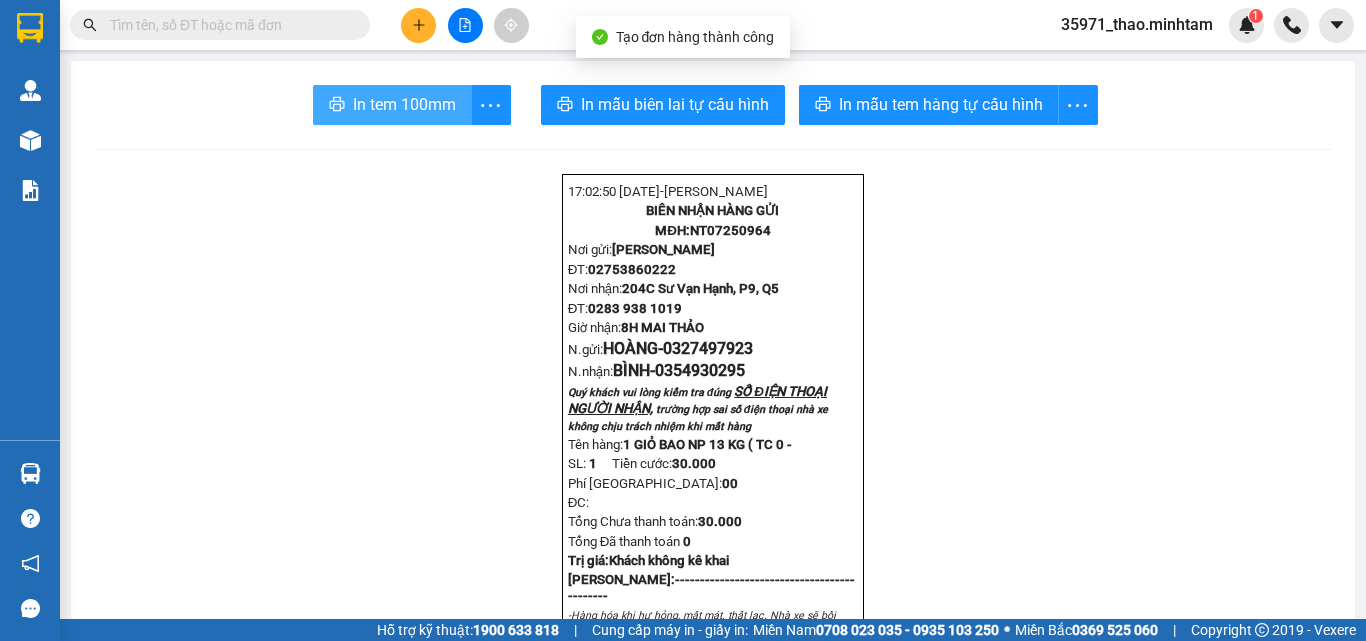click on "In tem 100mm" at bounding box center [404, 104] 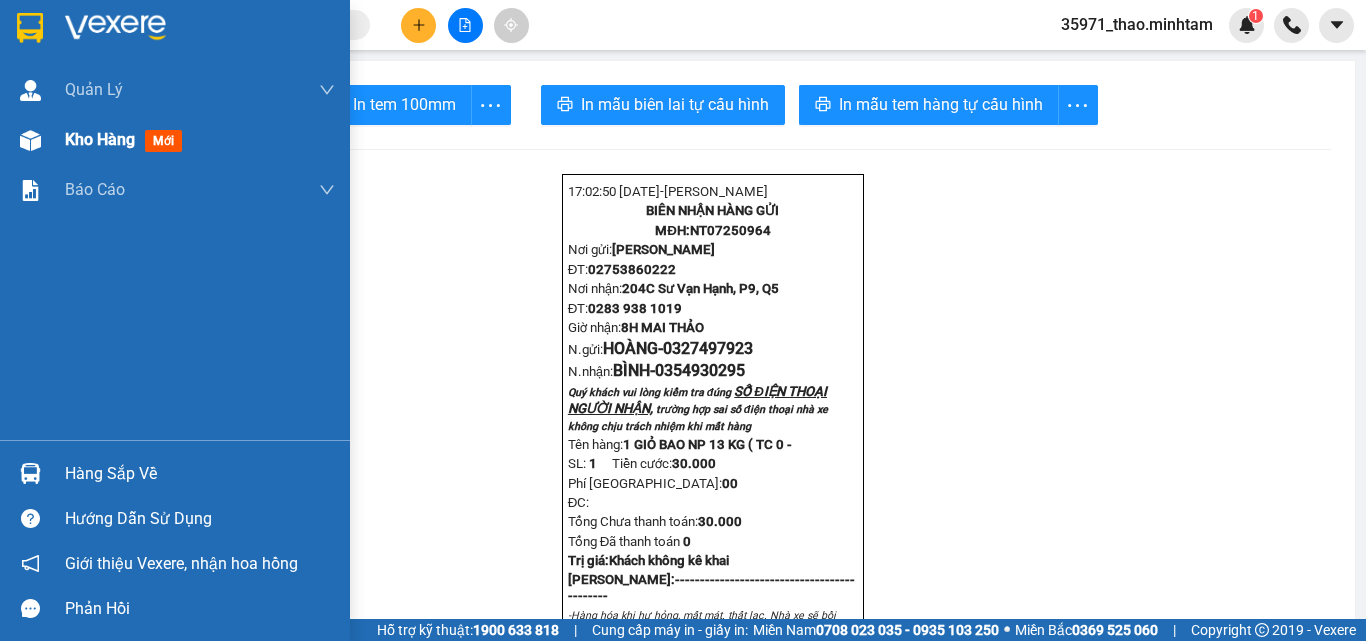 click on "Kho hàng" at bounding box center (100, 139) 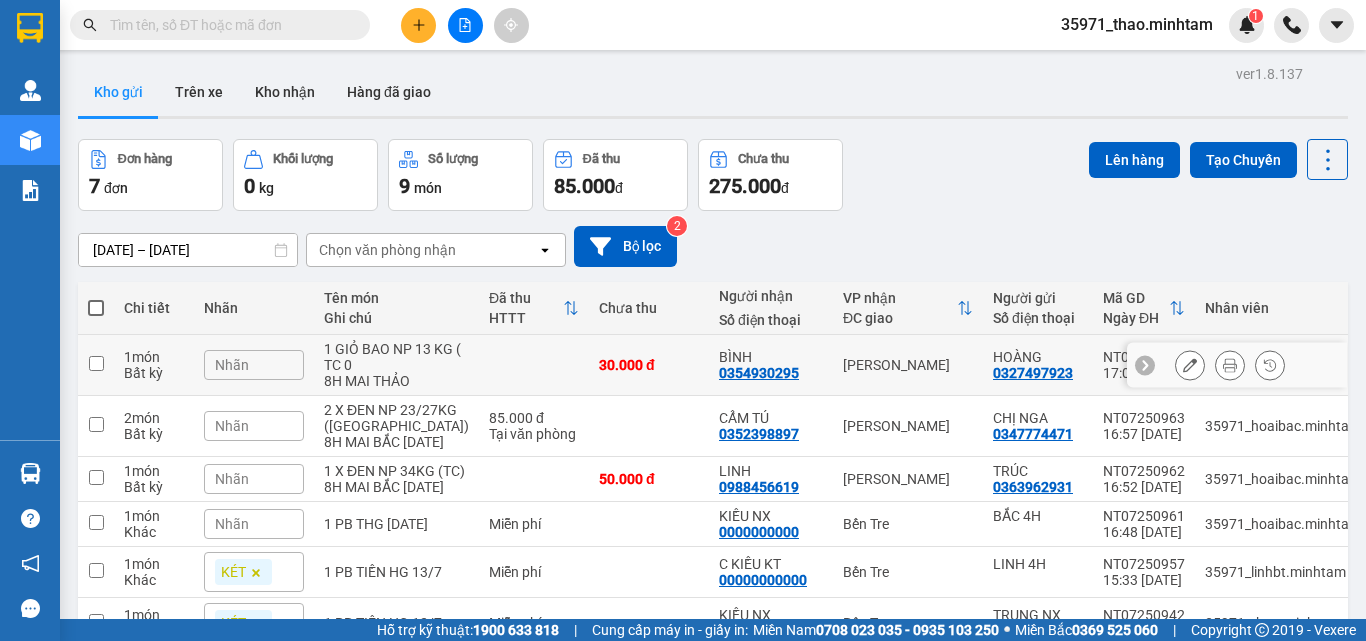 click 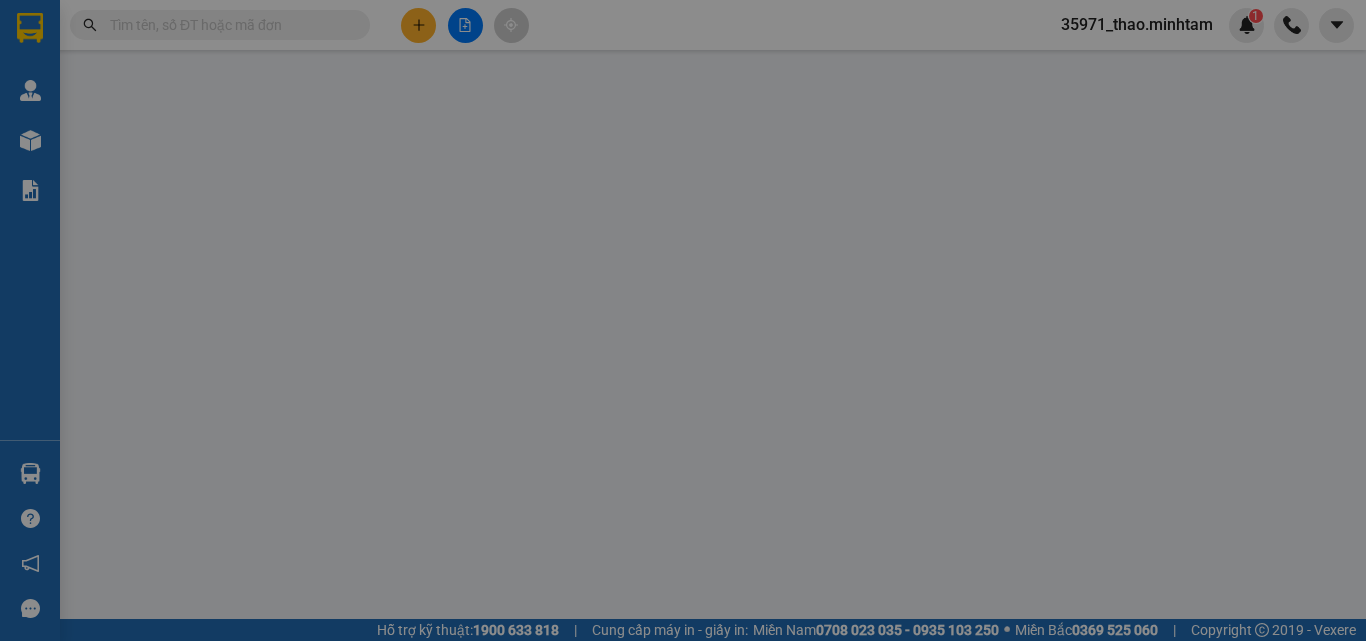 type on "0327497923" 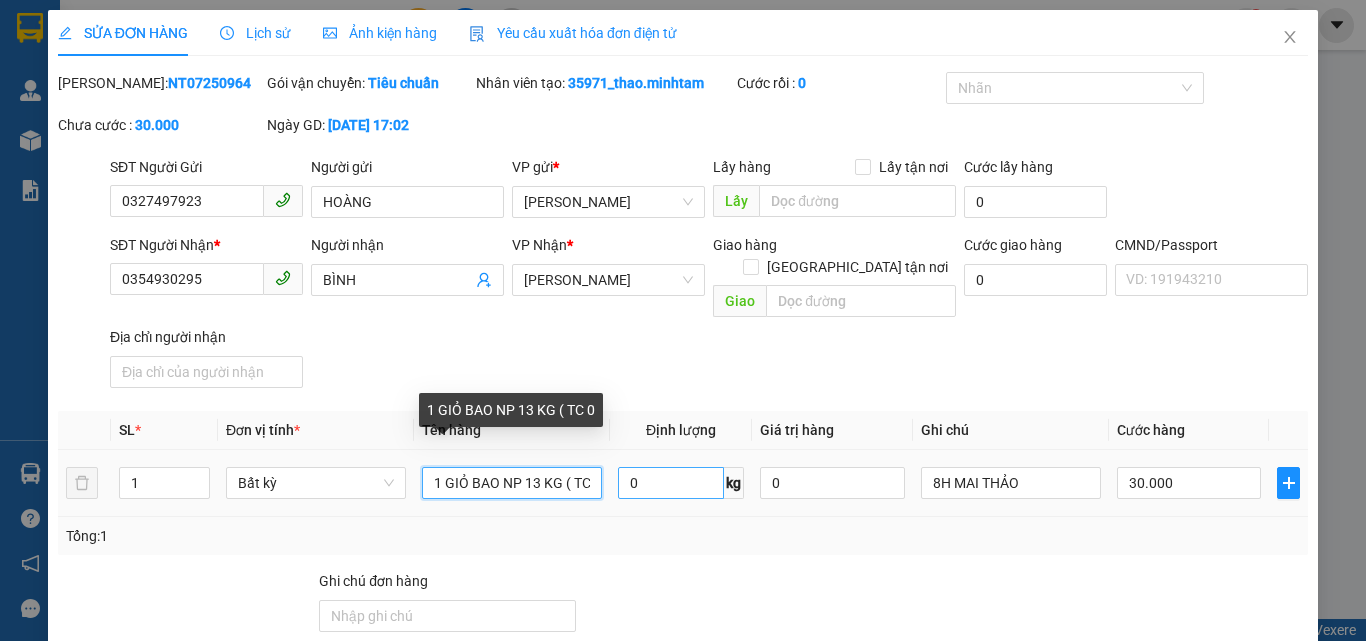drag, startPoint x: 543, startPoint y: 452, endPoint x: 651, endPoint y: 464, distance: 108.66462 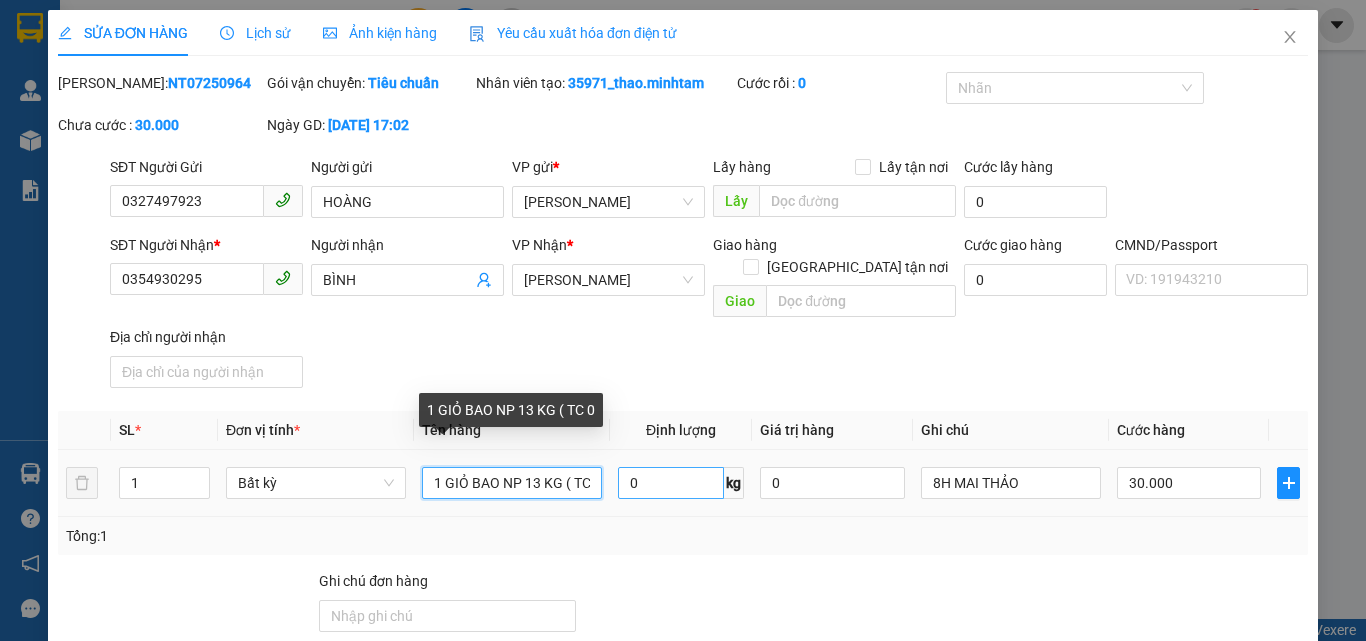 click on "1 Bất kỳ 1 GIỎ BAO NP 13 KG ( TC 0 0 kg 0 8H MAI THẢO 30.000" at bounding box center (683, 483) 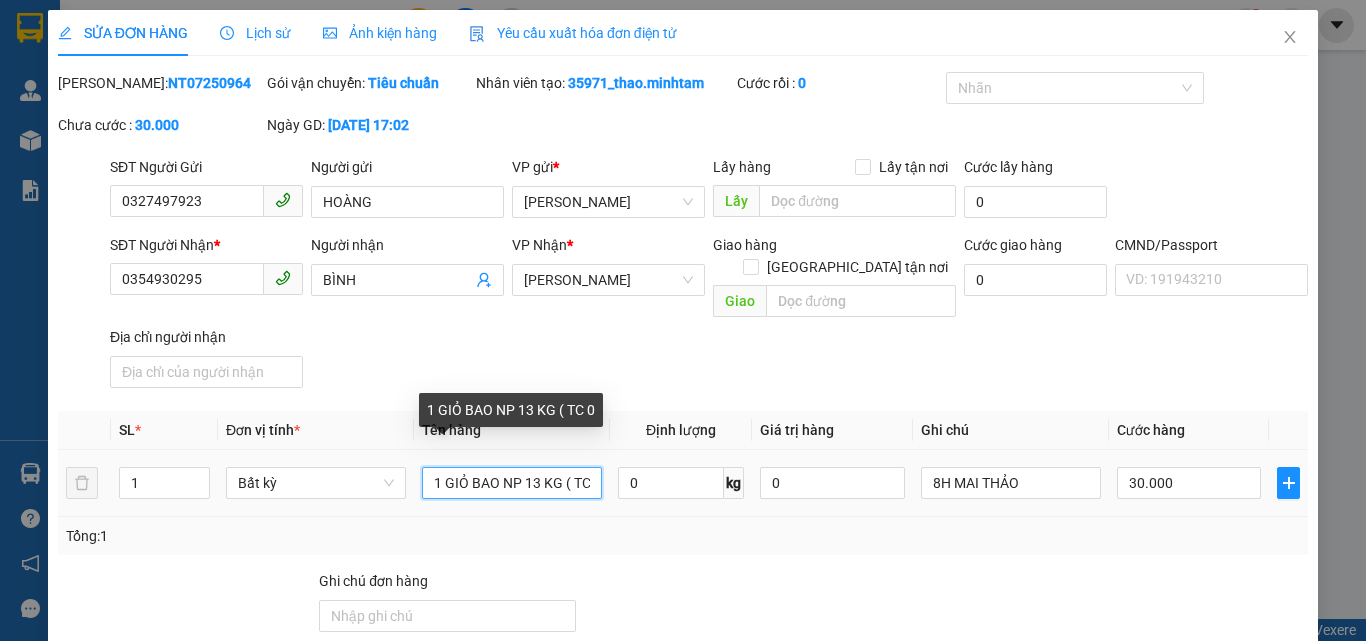 click on "1 GIỎ BAO NP 13 KG ( TC 0" at bounding box center (512, 483) 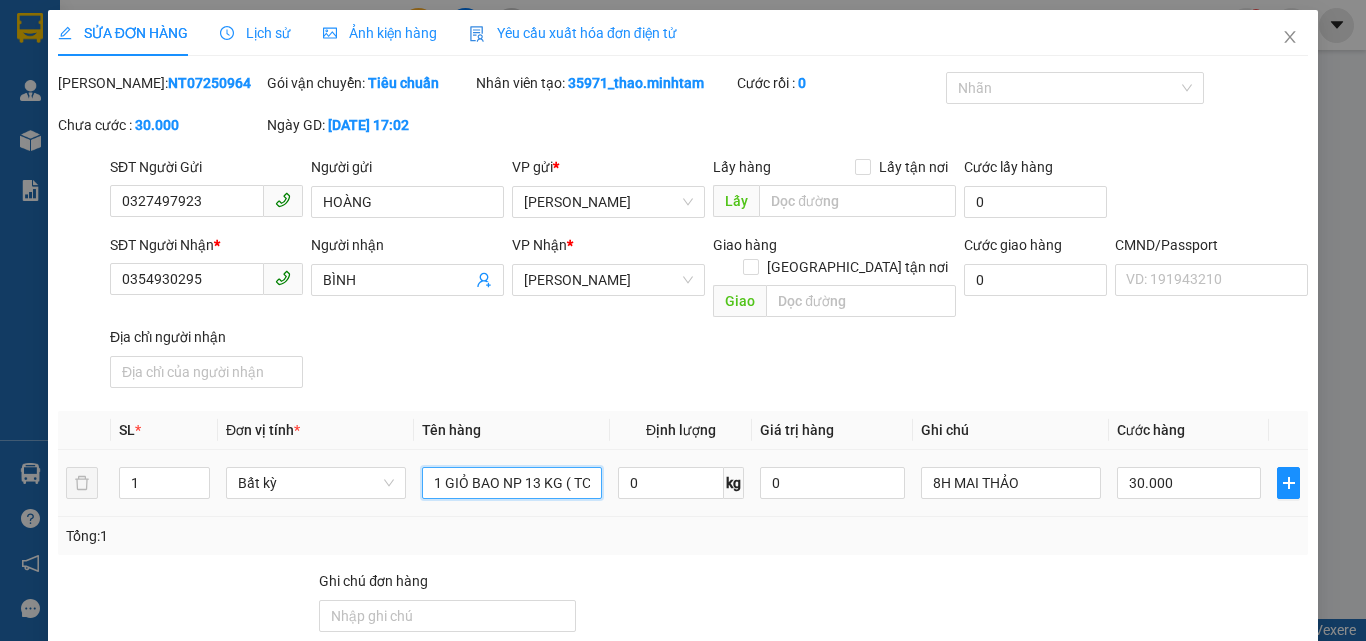 type on "1 GIỎ BAO NP 13 KG ( TC )" 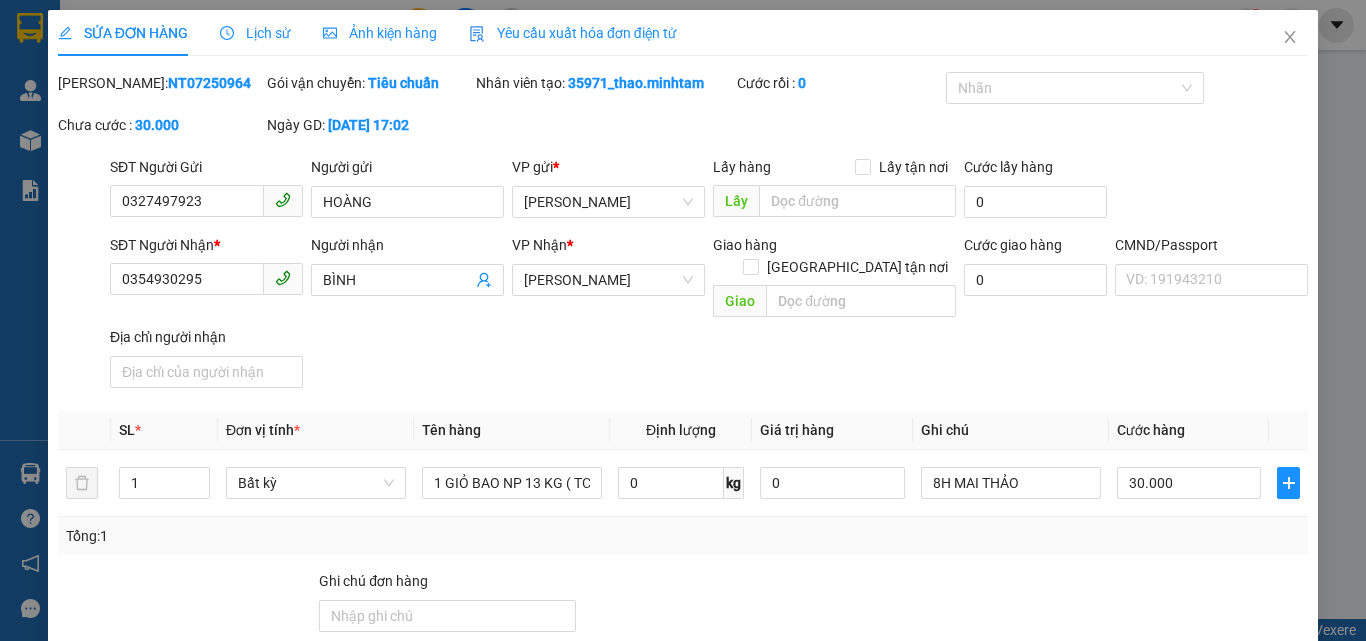 click on "[PERSON_NAME] thay đổi" at bounding box center [1117, 883] 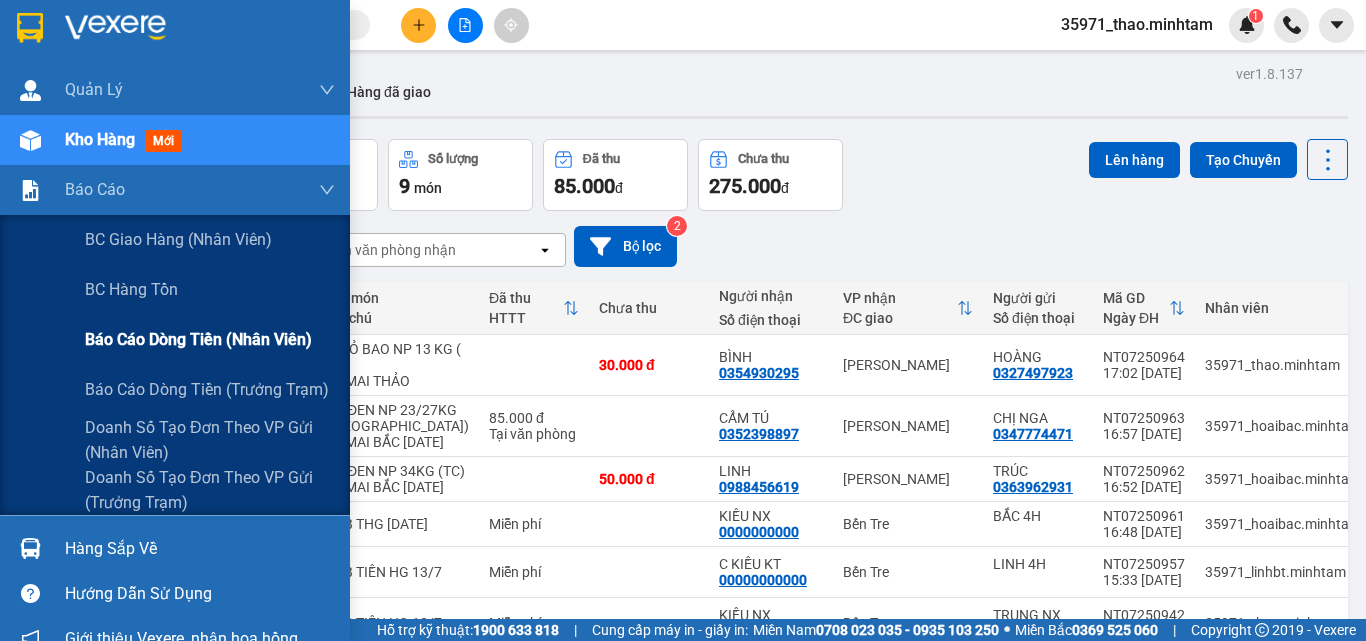 click on "Báo cáo dòng tiền (nhân viên)" at bounding box center [198, 339] 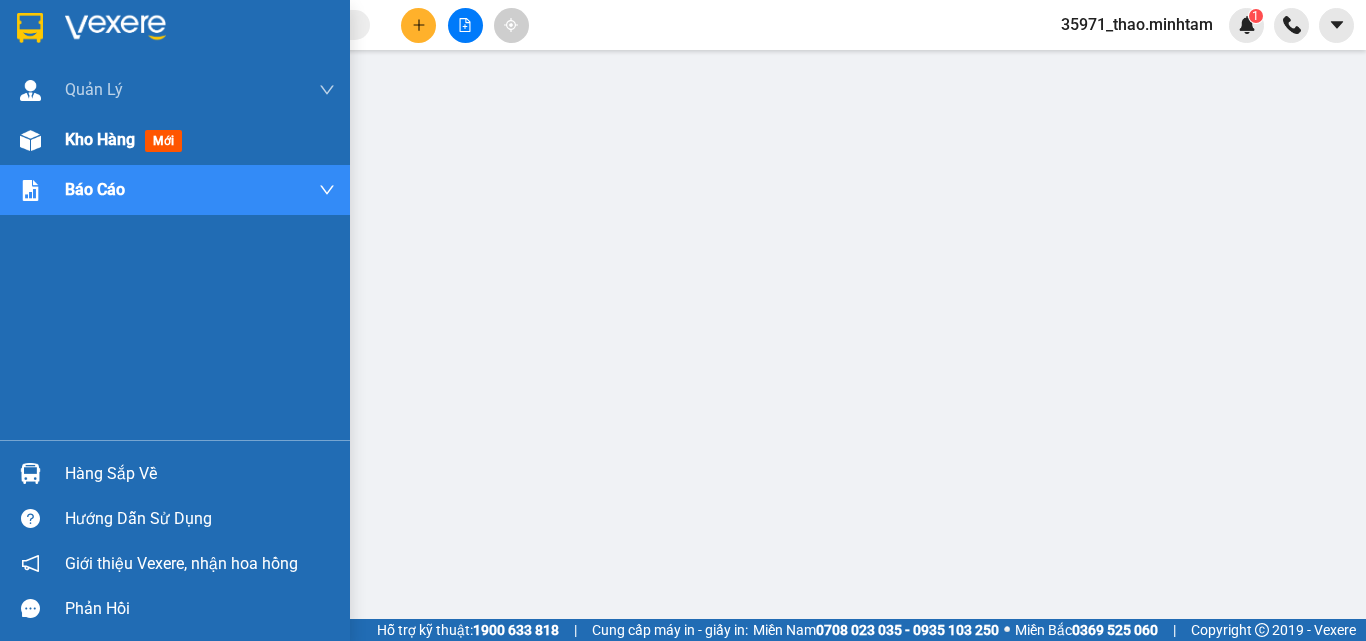 click on "Kho hàng" at bounding box center [100, 139] 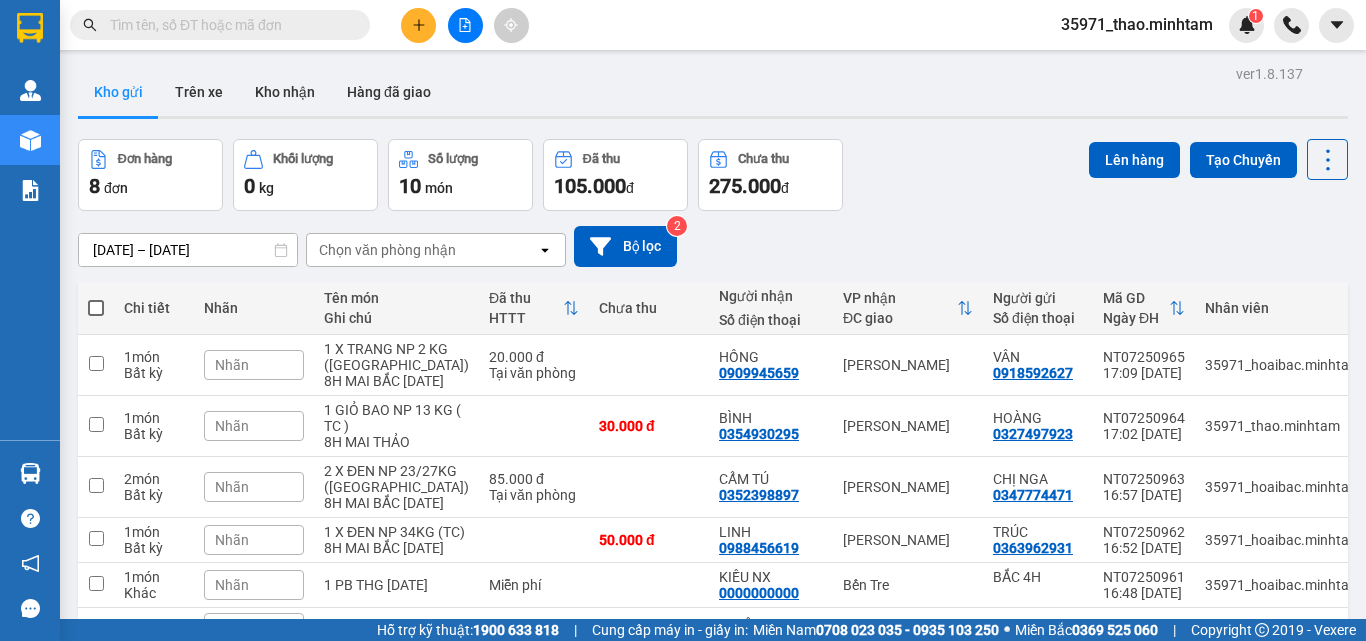 click at bounding box center [228, 25] 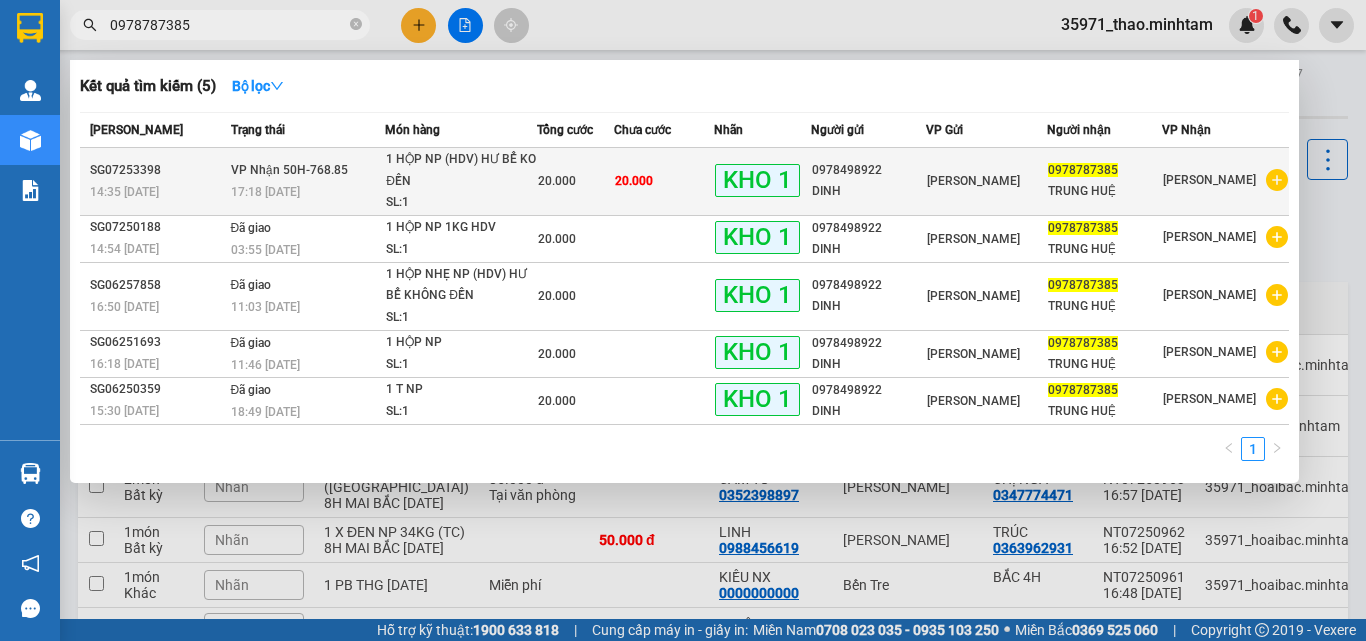click on "VP Nhận   50H-768.85" at bounding box center (289, 170) 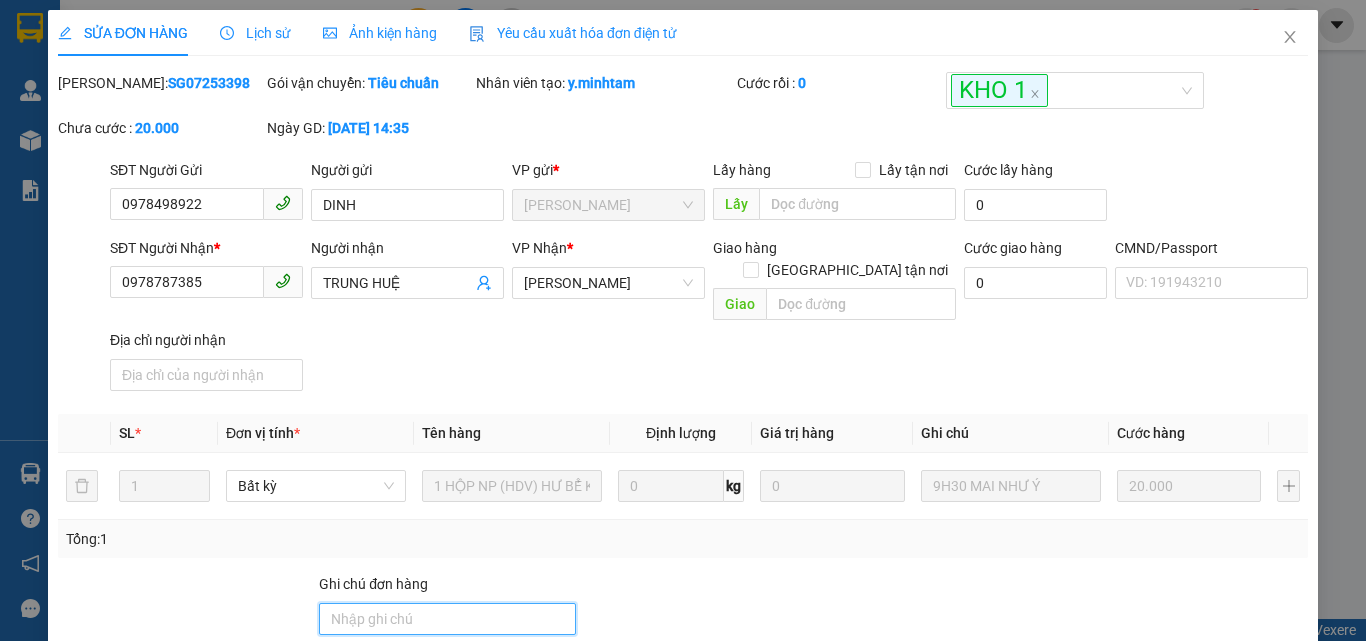 click on "Ghi chú đơn hàng" at bounding box center (447, 619) 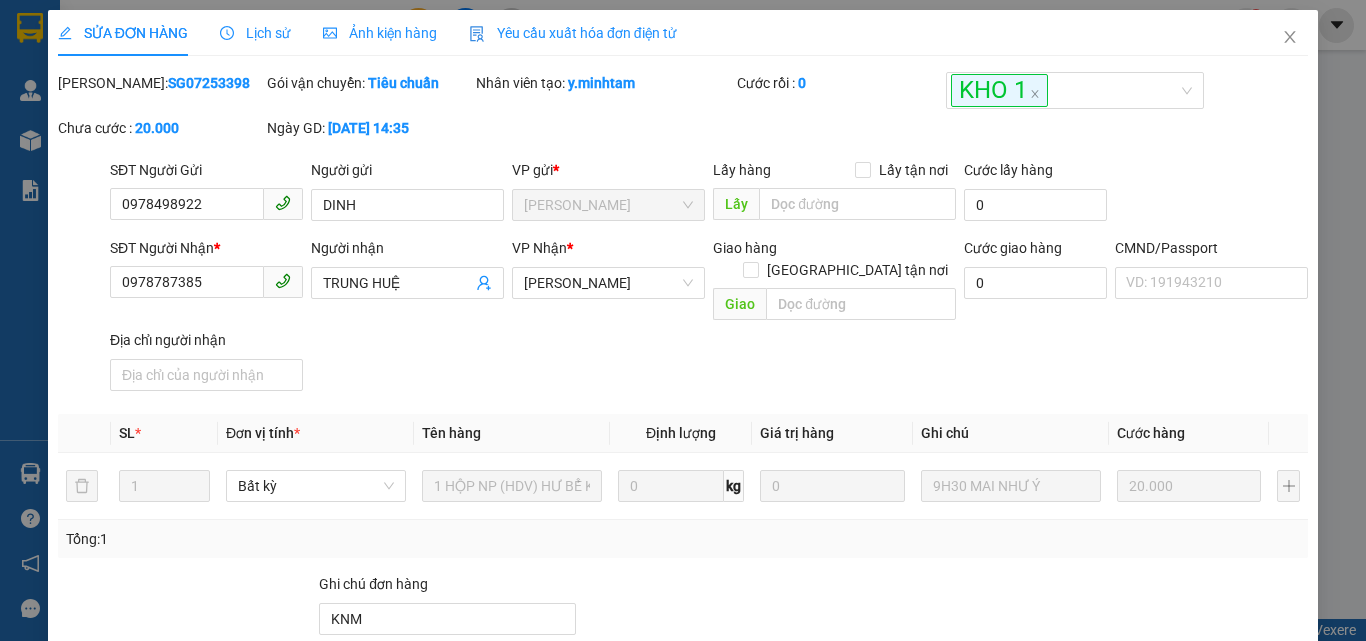 click on "[PERSON_NAME] thay đổi" at bounding box center (1117, 886) 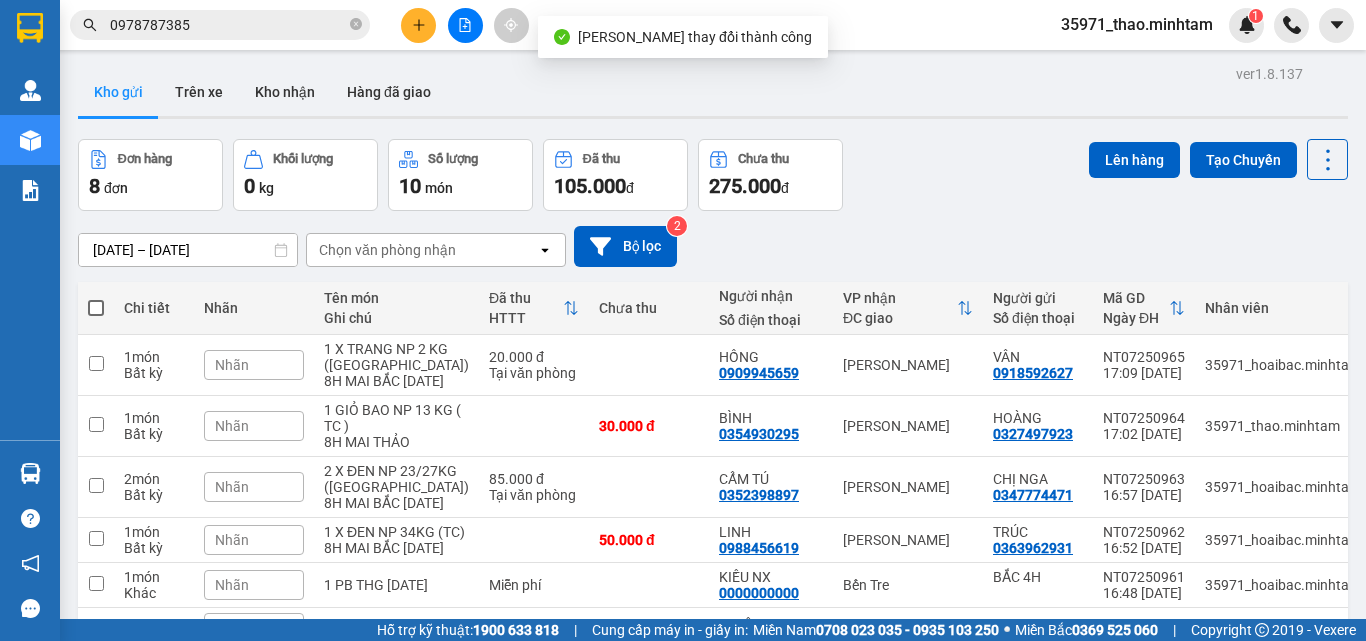 click on "0978787385" at bounding box center [228, 25] 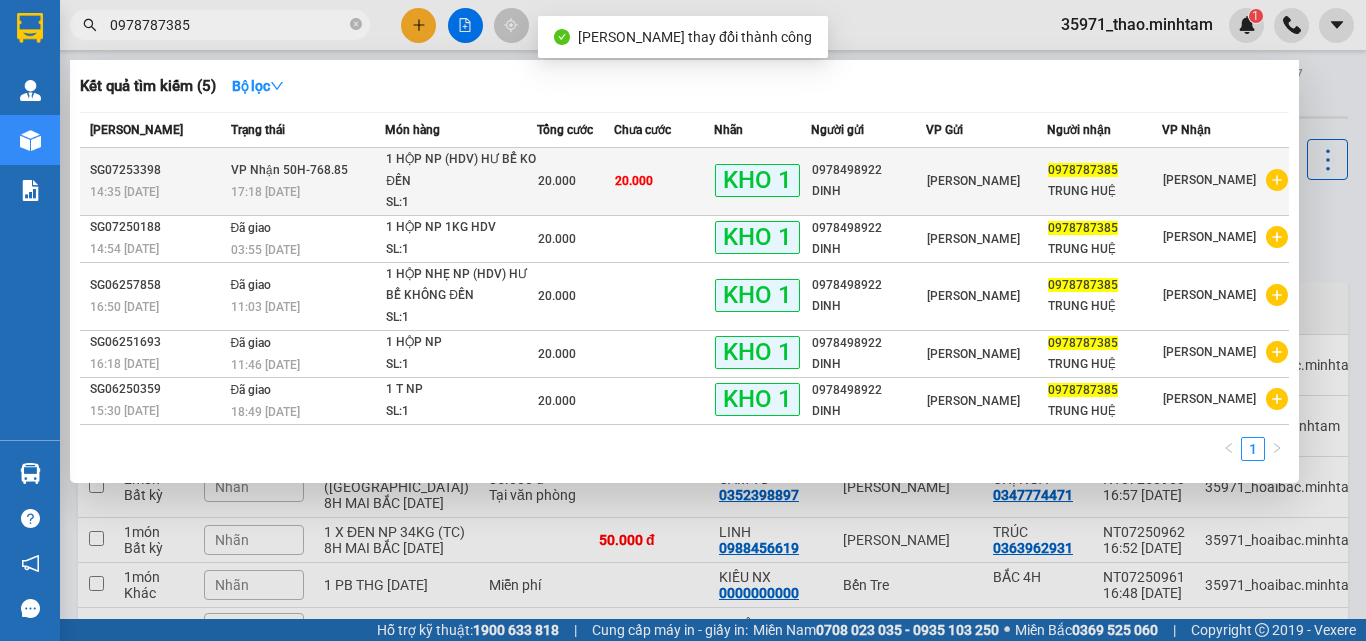click on "VP Nhận   50H-768.85 17:18 [DATE]" at bounding box center [306, 182] 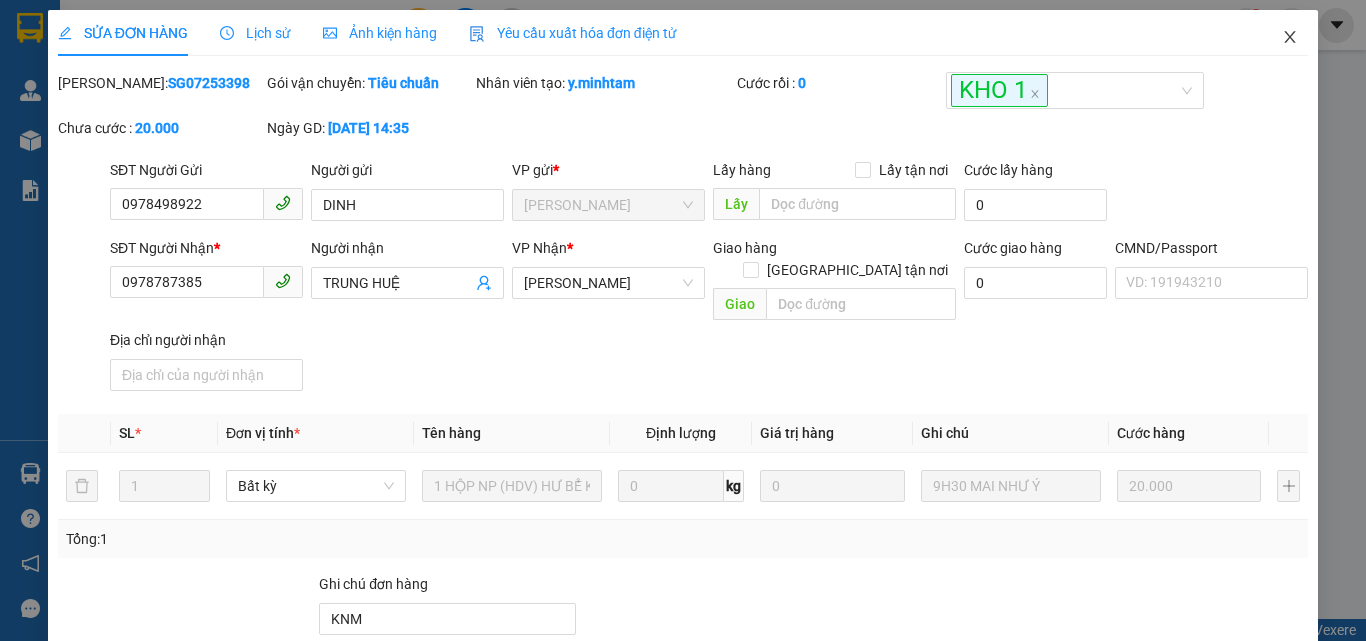 click 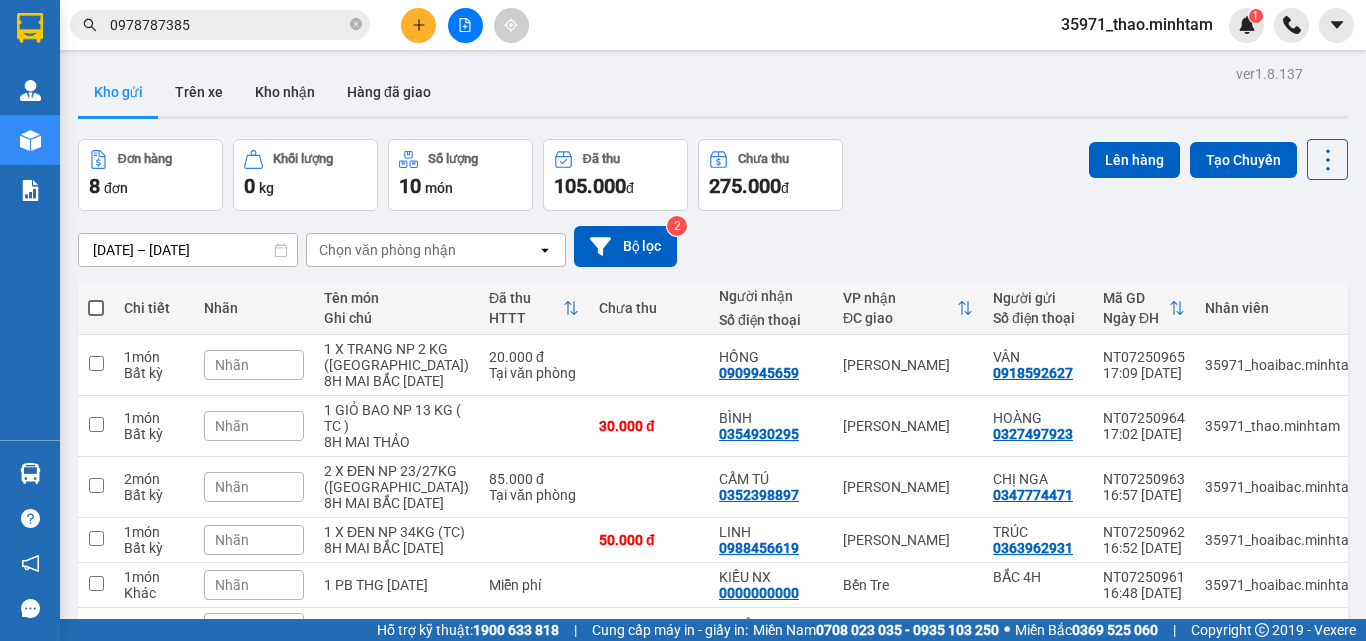 click on "0978787385" at bounding box center [228, 25] 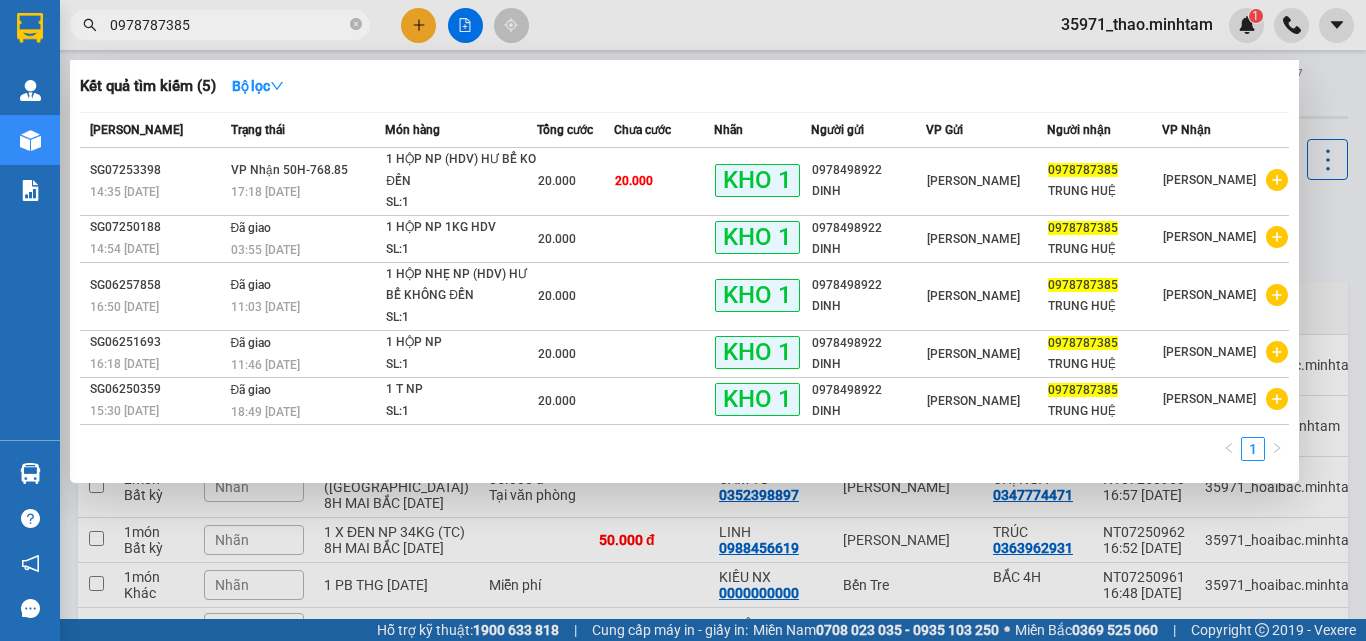 click at bounding box center [683, 320] 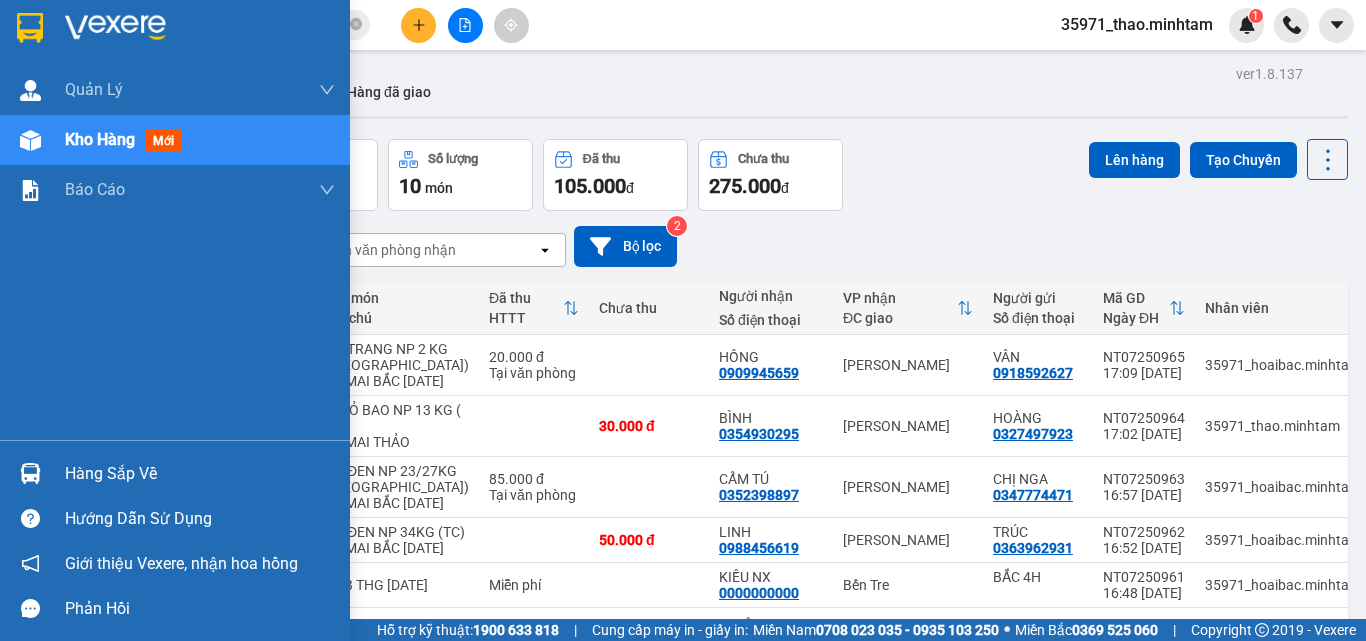 click on "Hàng sắp về" at bounding box center (200, 474) 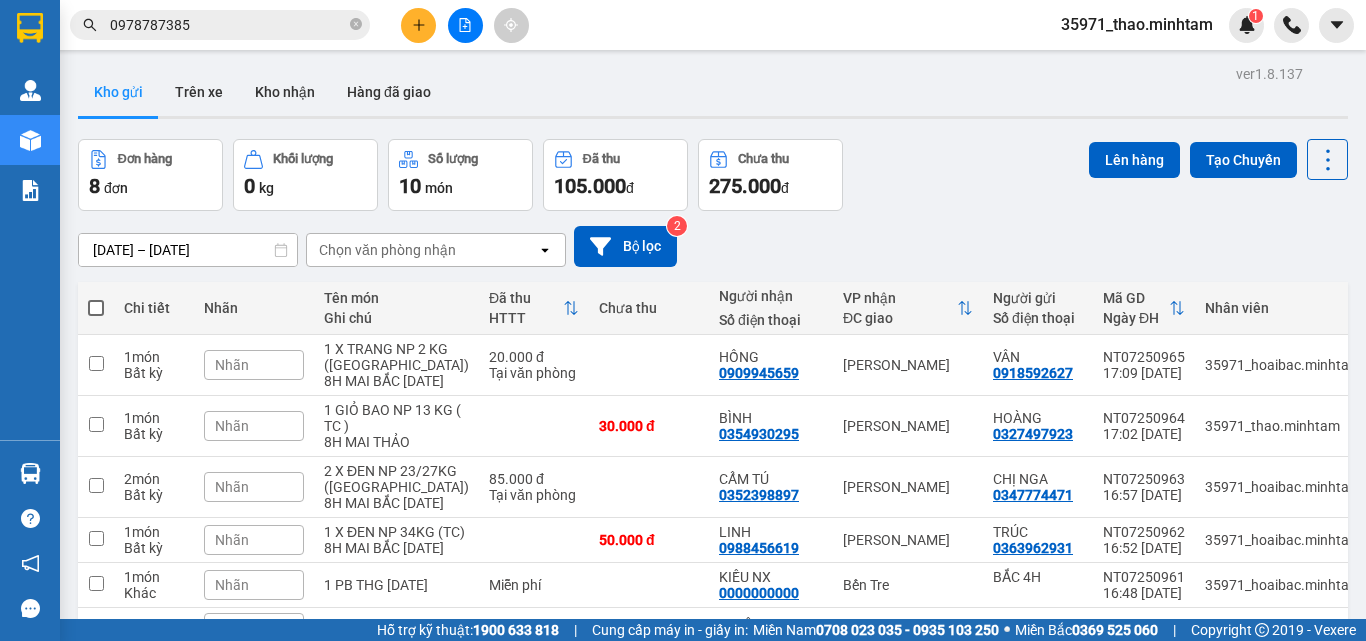click on "Kết quả tìm kiếm ( 5 )  Bộ lọc  Mã ĐH Trạng thái Món hàng Tổng cước Chưa cước Nhãn Người gửi VP Gửi Người nhận VP Nhận SG07253398 14:35 [DATE] VP Nhận   50H-768.85 17:18 [DATE] 1 HỘP NP (HDV) HƯ BỂ KO ĐỀN SL:  1 20.000 20.000 KHO 1 0978498922 [GEOGRAPHIC_DATA] 0978787385 TRUNG HUỆ Ngã Tư Huyện SG07250188 14:54 [DATE] Đã giao   03:55 [DATE] 1 HỘP NP 1KG HDV SL:  1 20.000 KHO 1 0978498922 [GEOGRAPHIC_DATA] 0978787385 TRUNG HUỆ Ngã Tư Huyện SG06257858 16:50 [DATE] Đã giao   11:03 [DATE] 1 HỘP NHẸ NP (HDV) HƯ BỂ KHÔNG ĐỀN SL:  1 20.000 KHO 1 0978498922 [GEOGRAPHIC_DATA] 0978787385 TRUNG [PERSON_NAME] SG06251693 16:18 [DATE] Đã giao   11:46 [DATE] 1 HỘP NP SL:  1 20.000 KHO 1 0978498922 [GEOGRAPHIC_DATA] 0978787385 TRUNG HUỆ Ngã [PERSON_NAME] SG06250359 15:30 [DATE] Đã giao   18:49 [DATE] 1 T NP SL:  1 20.000 KHO 1 0978498922 [GEOGRAPHIC_DATA] 0978787385 TRUNG [PERSON_NAME] 1 1" at bounding box center [683, 320] 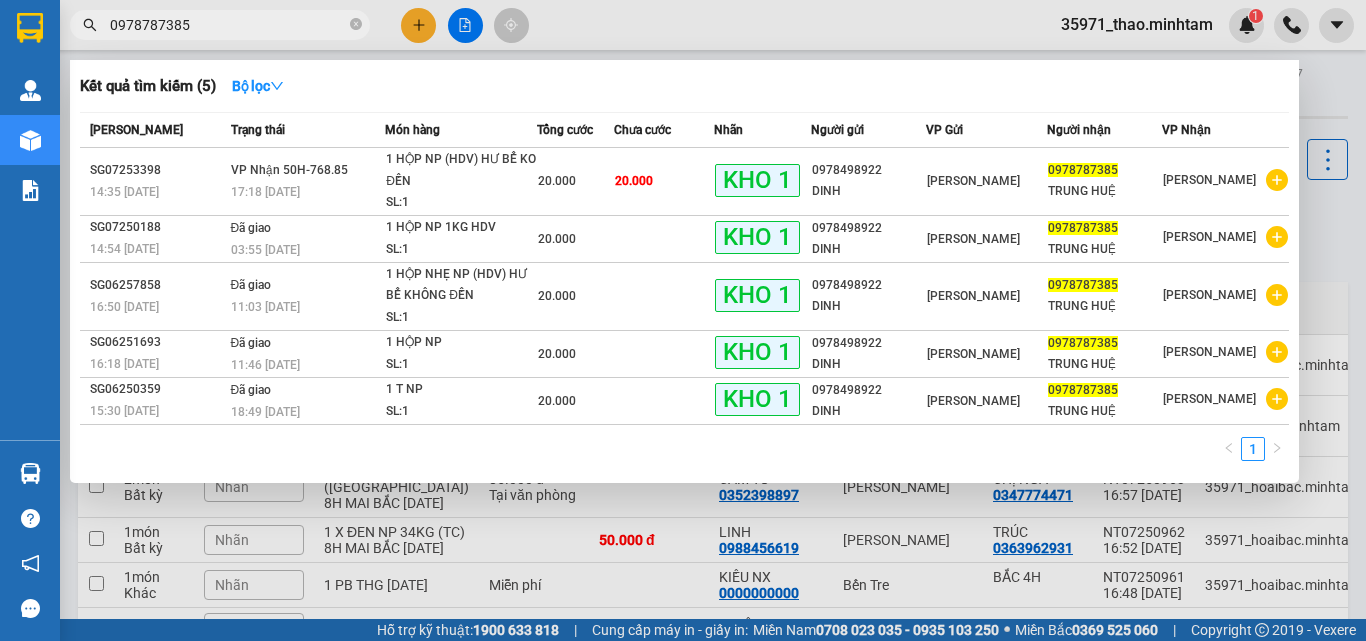 click on "0978787385" at bounding box center (228, 25) 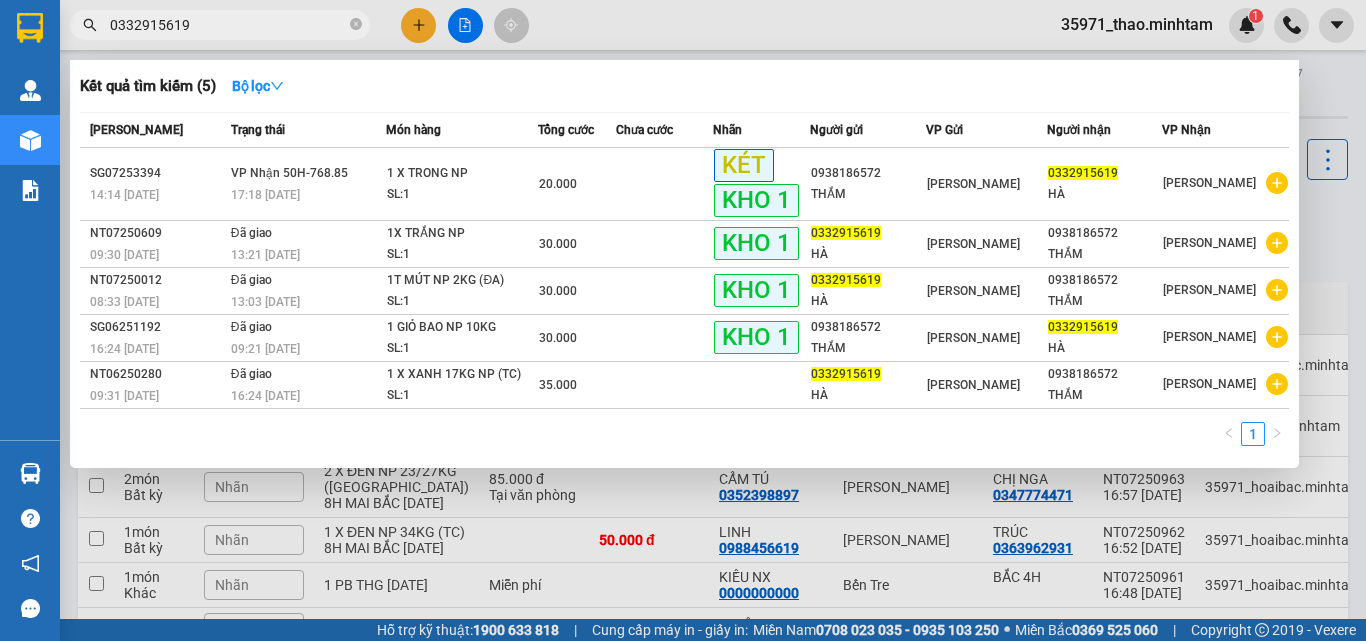 type on "0332915619" 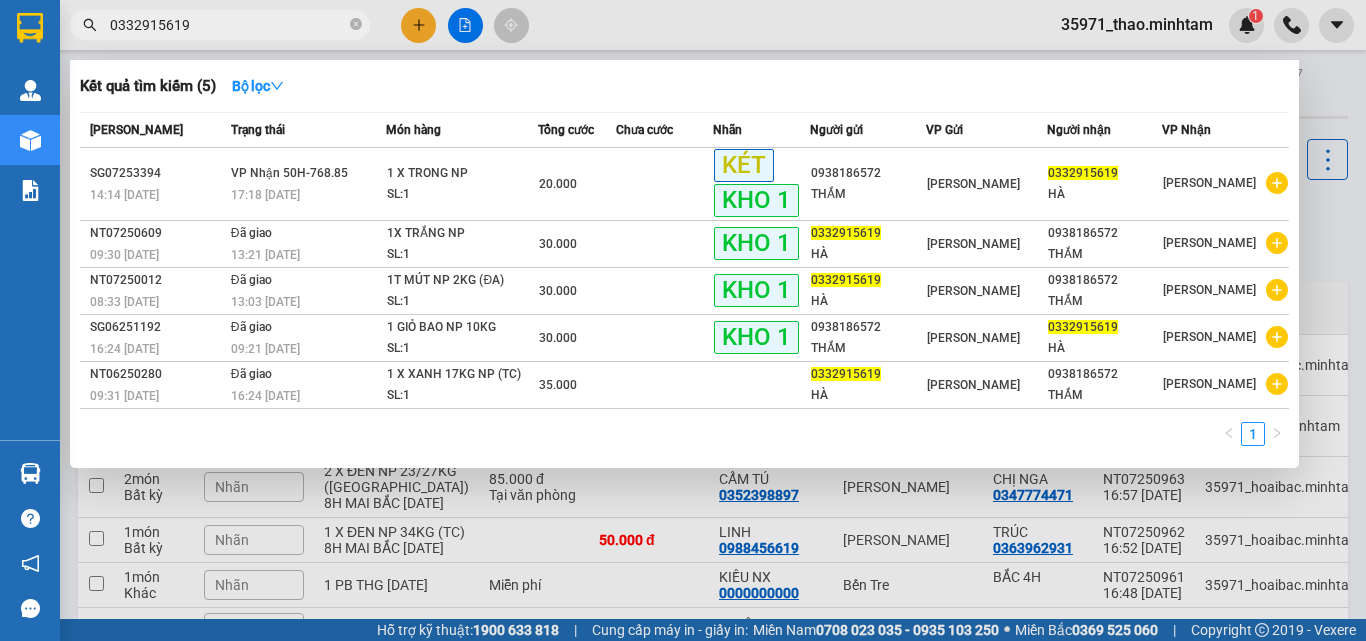 click on "0332915619" at bounding box center (228, 25) 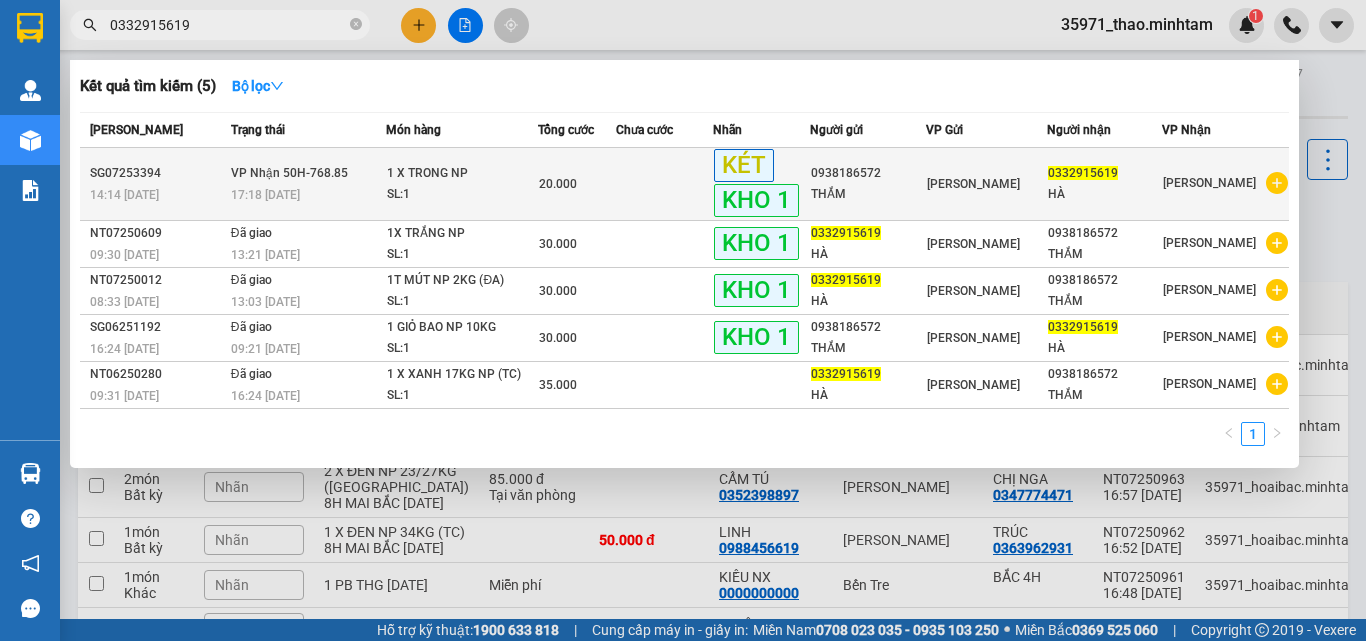 click on "SG07253394" at bounding box center [157, 173] 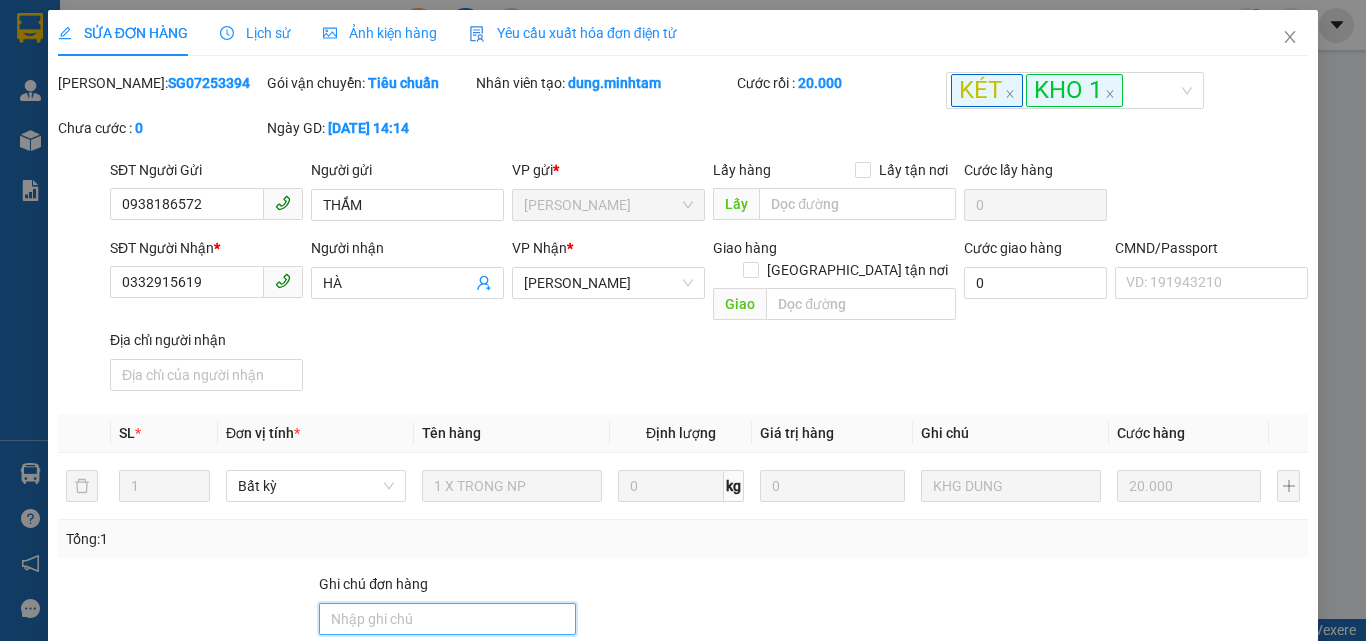 click on "Ghi chú đơn hàng" at bounding box center (447, 619) 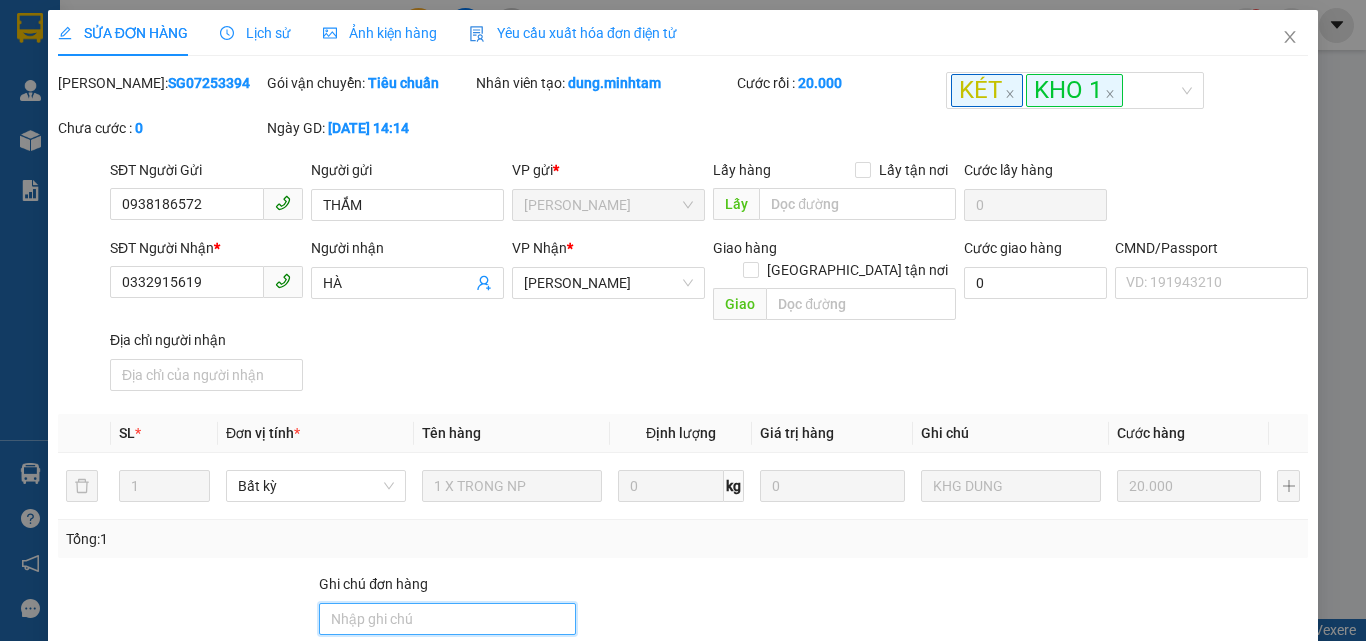 type on "ĐG" 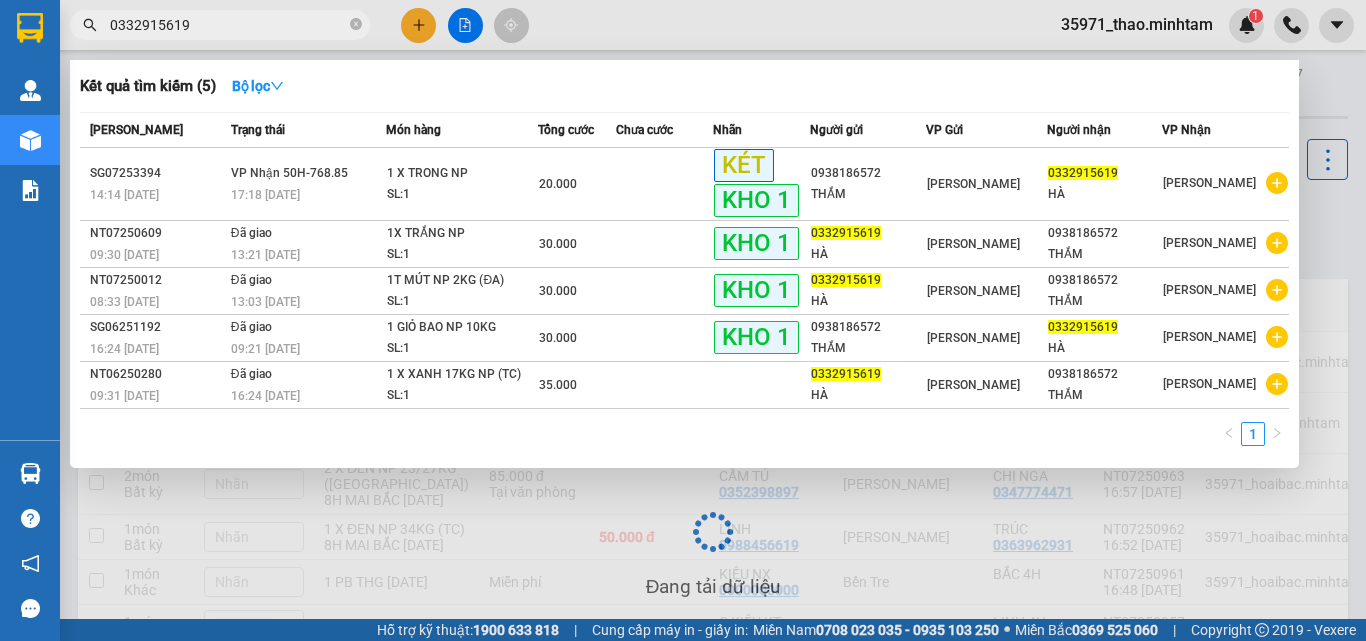 click on "0332915619" at bounding box center [228, 25] 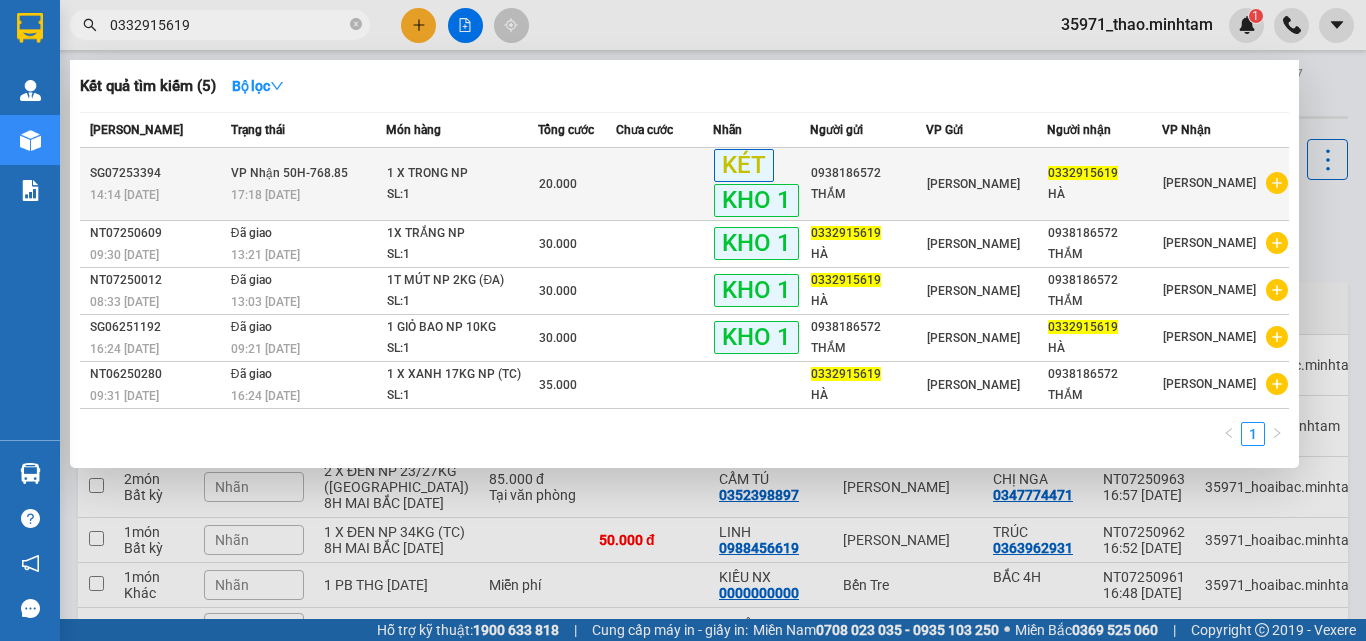 click on "VP Nhận   50H-768.85 17:18 - 13/07" at bounding box center (306, 184) 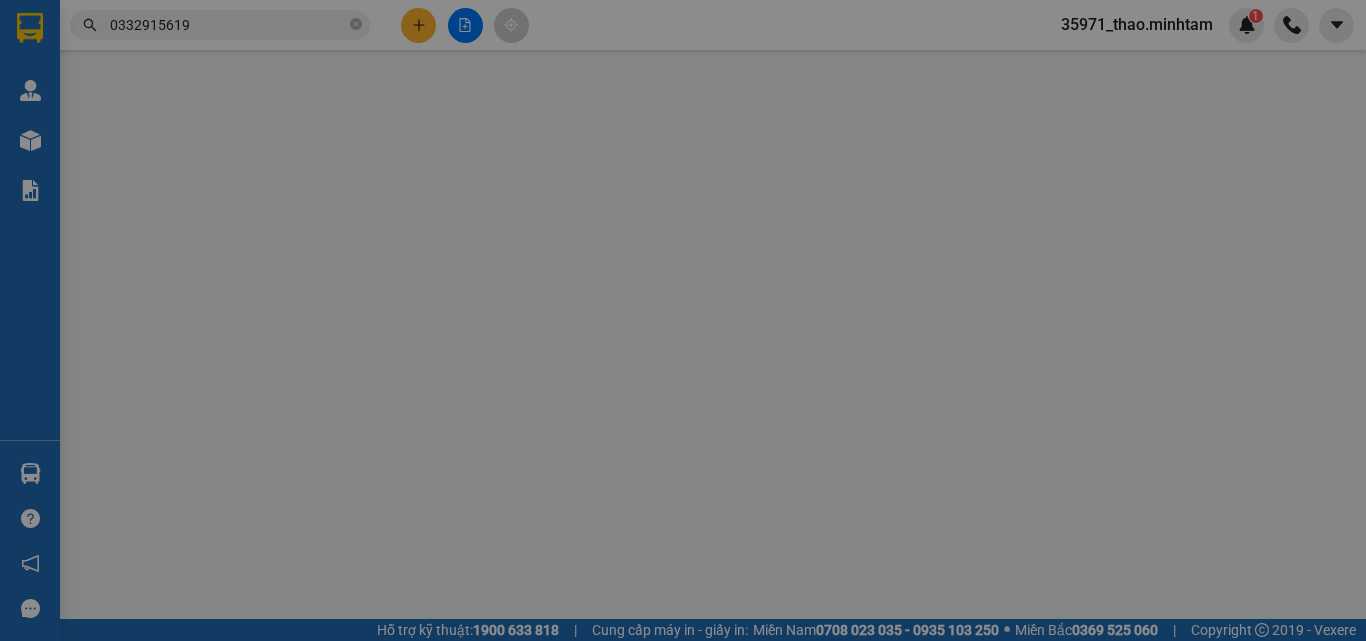 type on "0938186572" 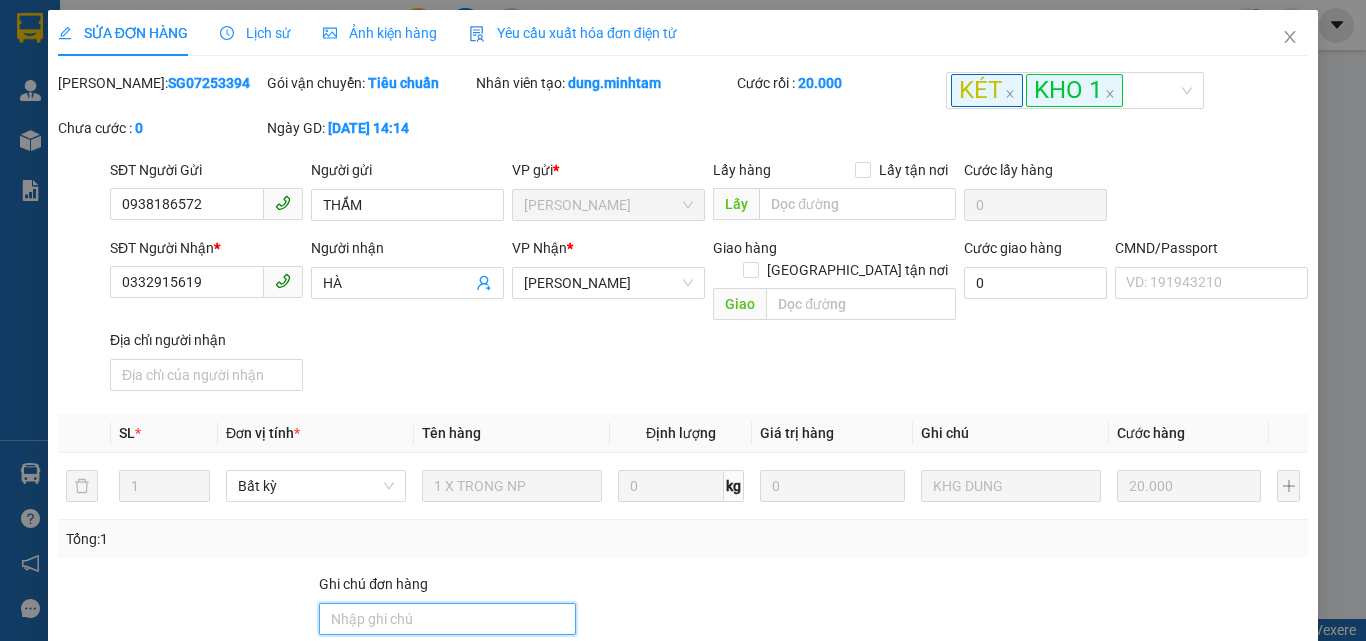 drag, startPoint x: 401, startPoint y: 326, endPoint x: 414, endPoint y: 346, distance: 23.853722 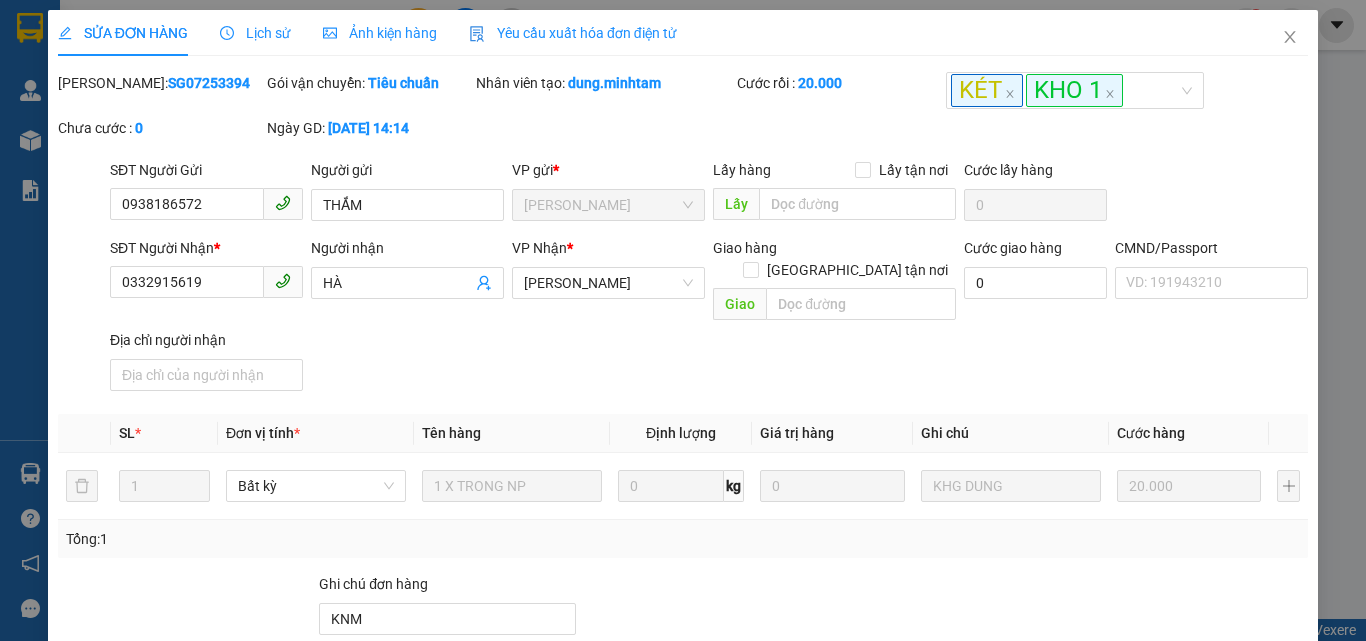 click on "Lưu thay đổi" at bounding box center (1117, 886) 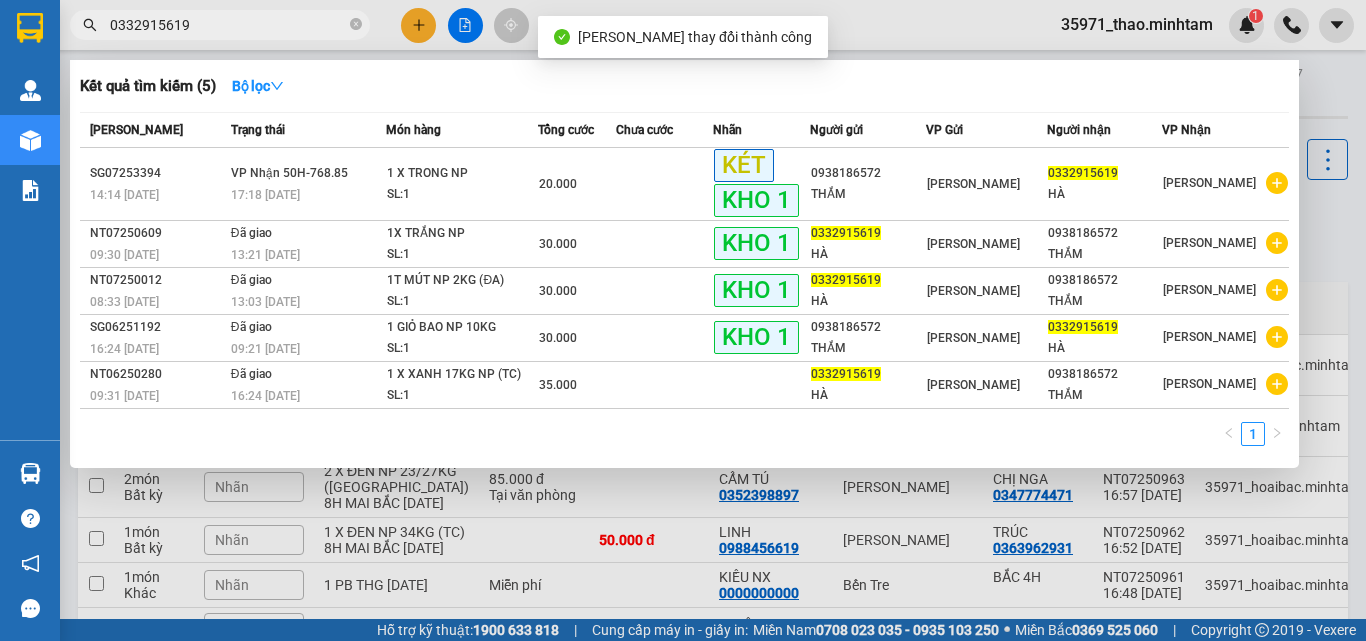click on "0332915619" at bounding box center [228, 25] 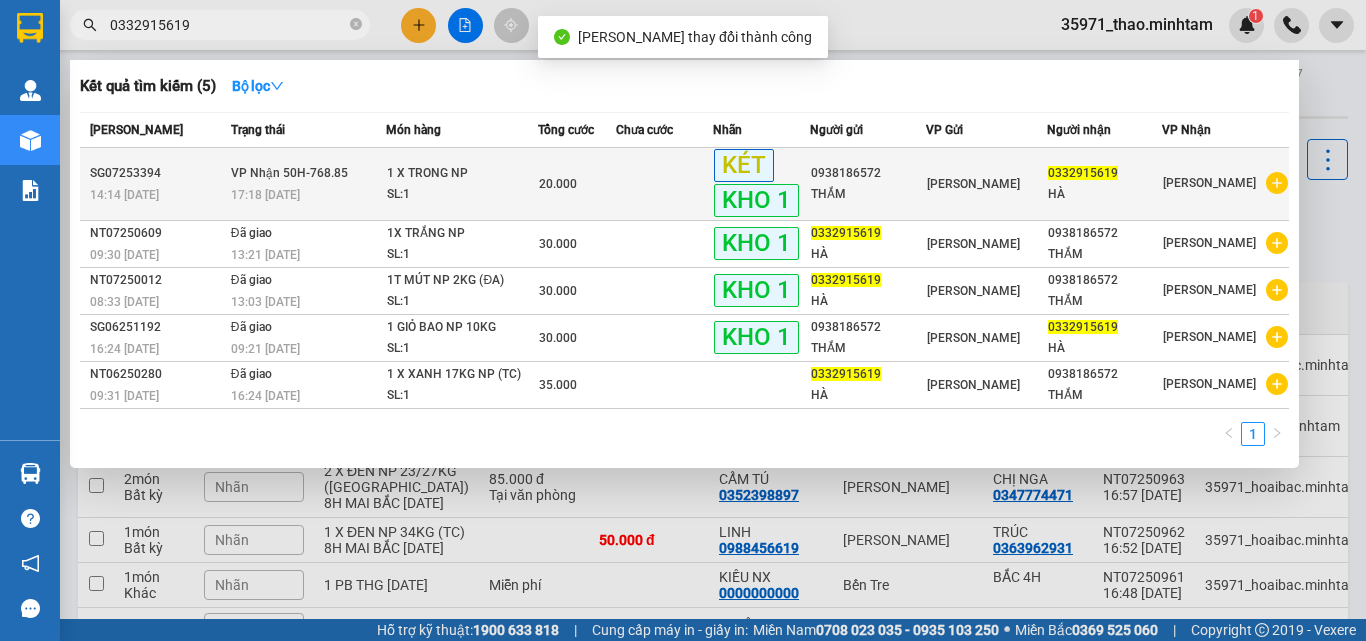 click on "SG07253394" at bounding box center (157, 173) 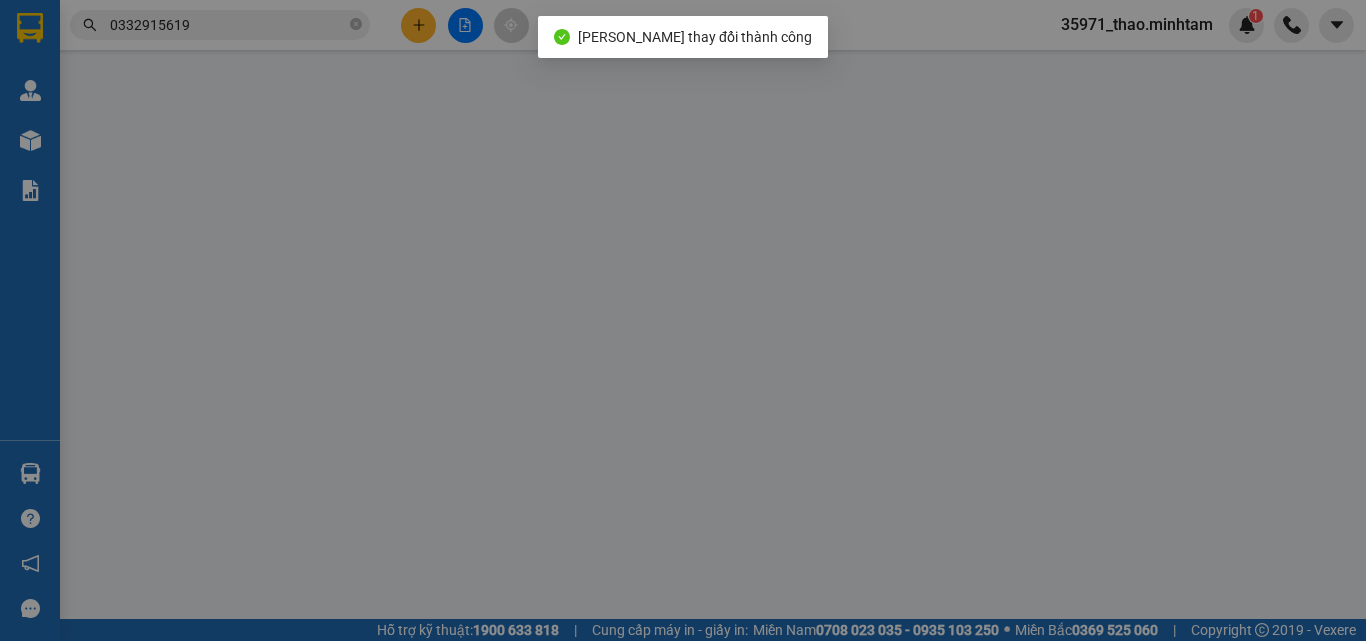 type on "0938186572" 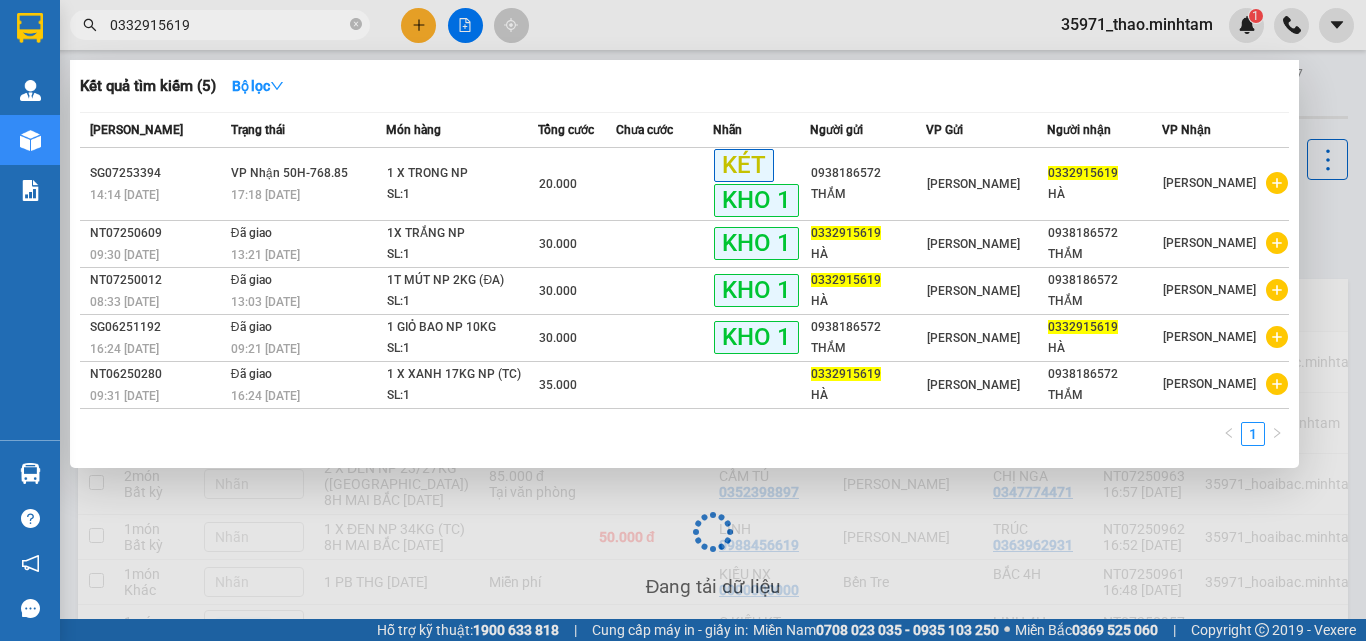 click on "0332915619" at bounding box center (228, 25) 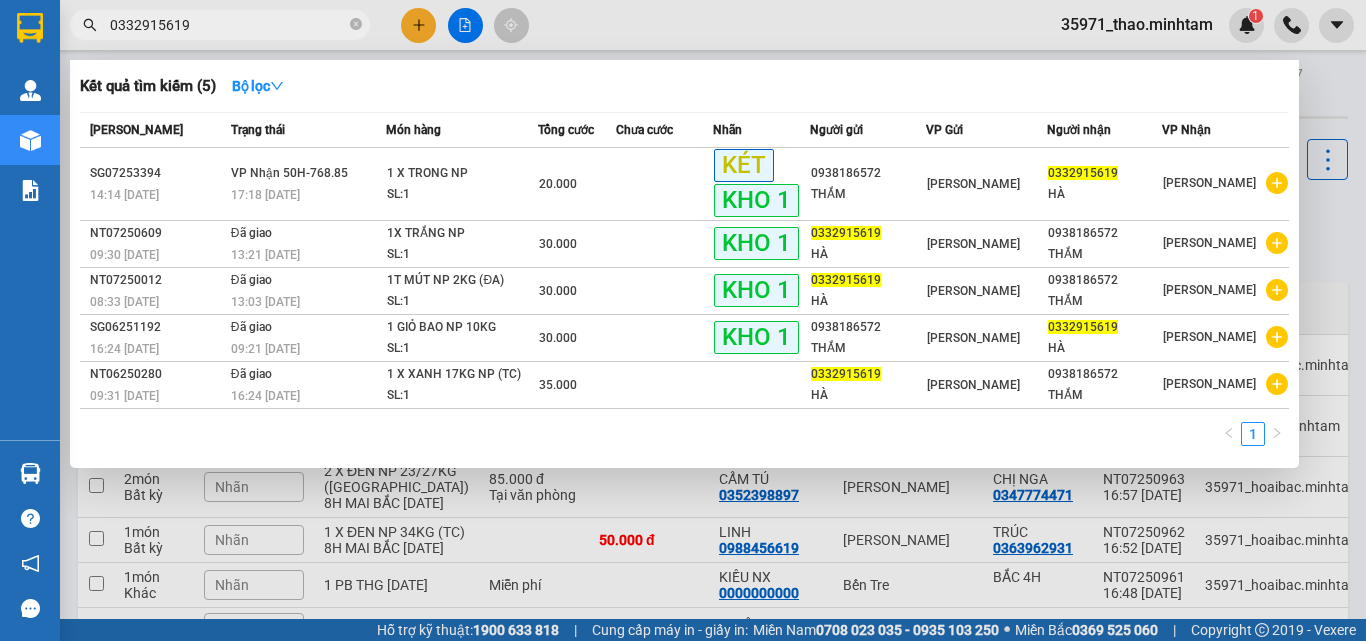 click on "0332915619" at bounding box center (228, 25) 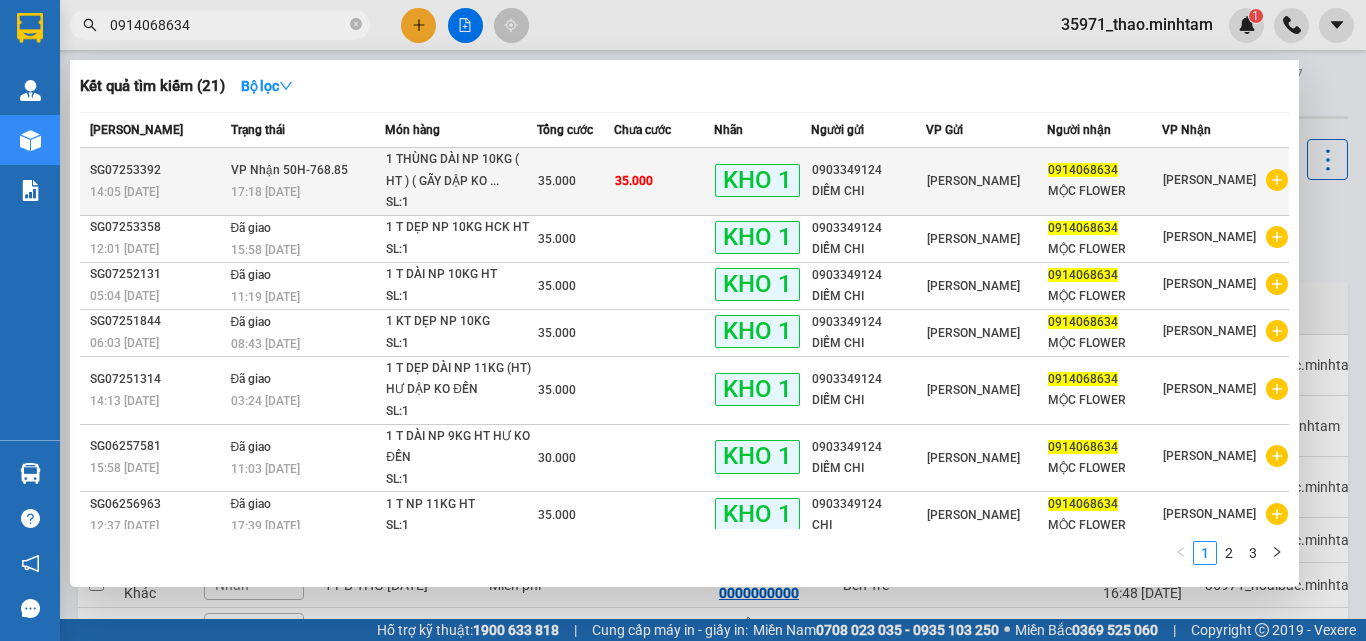 type on "0914068634" 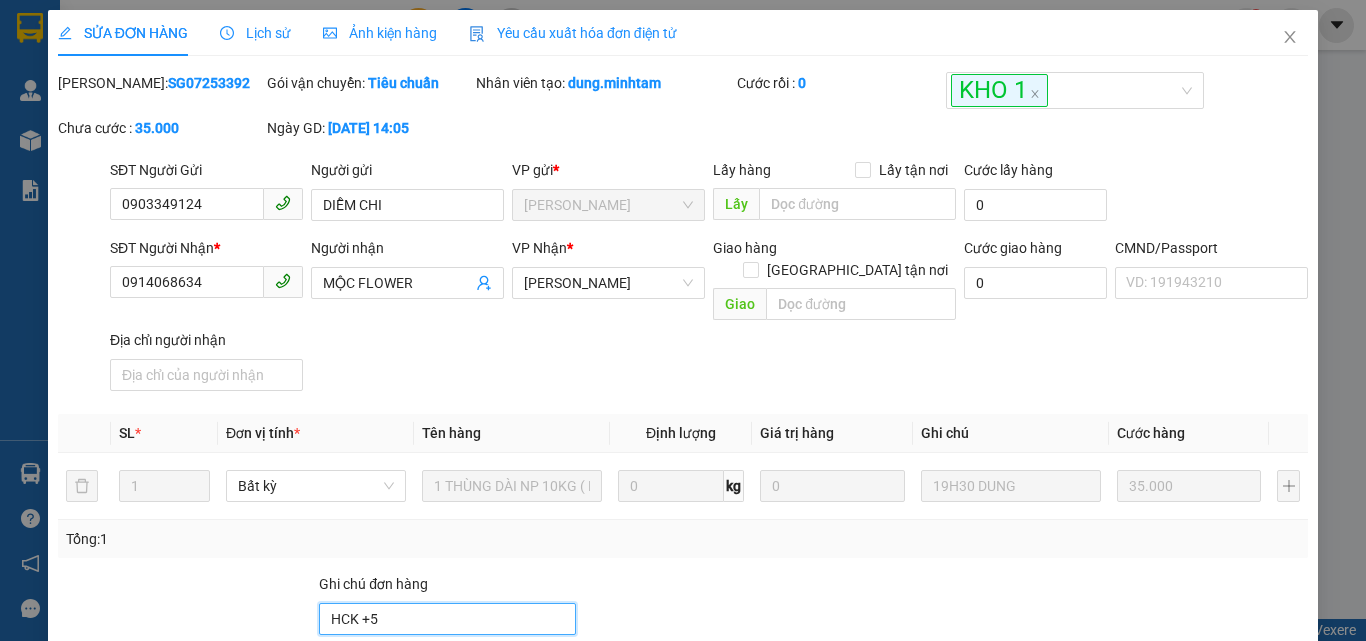 click on "HCK +5" at bounding box center [447, 619] 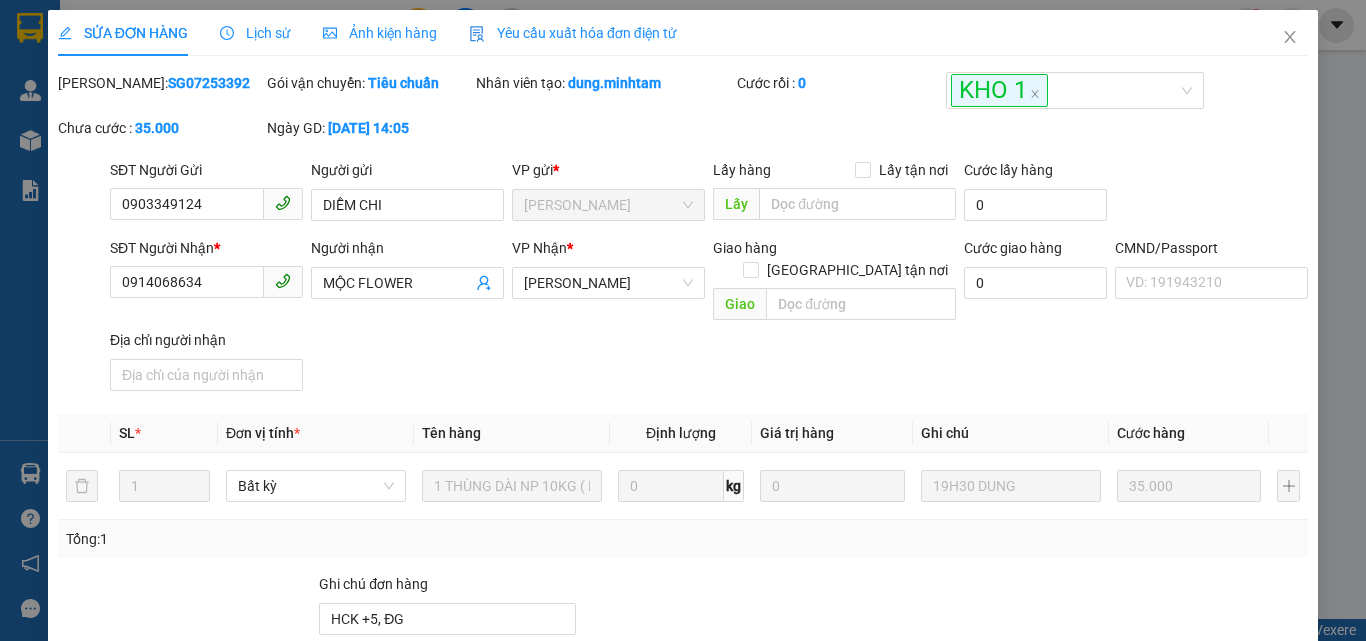 click at bounding box center (708, 608) 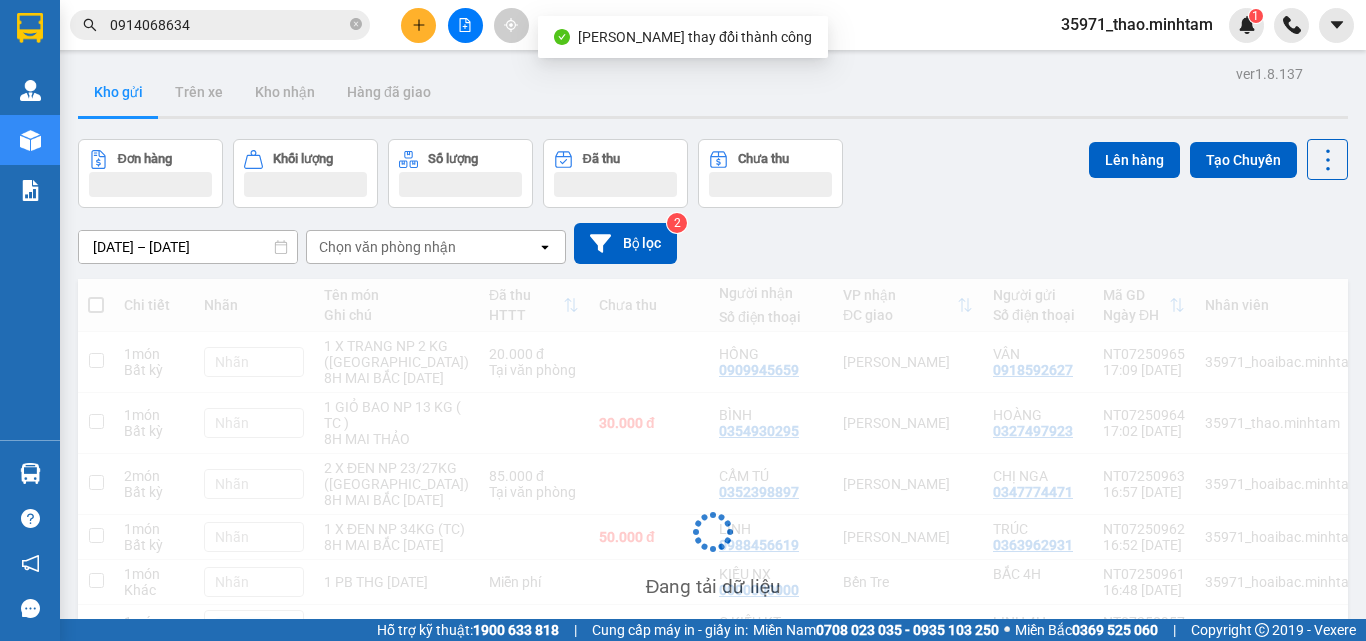 click on "0914068634" at bounding box center [228, 25] 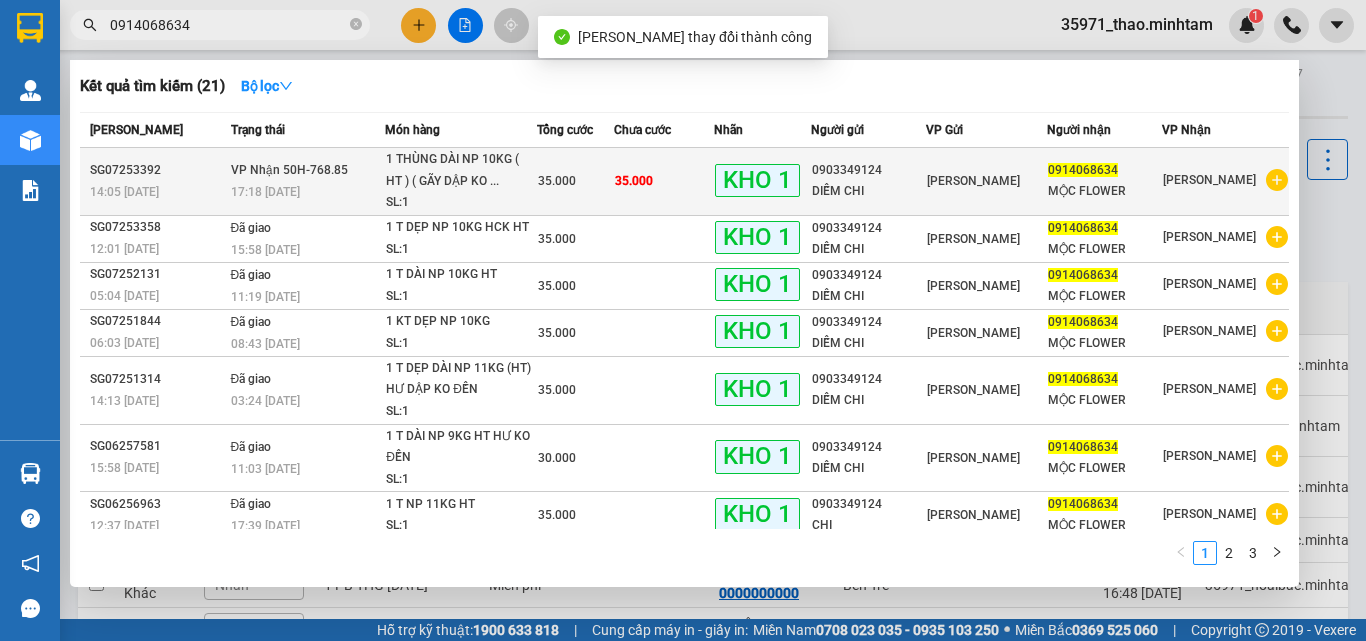 click on "VP Nhận   50H-768.85" at bounding box center [289, 170] 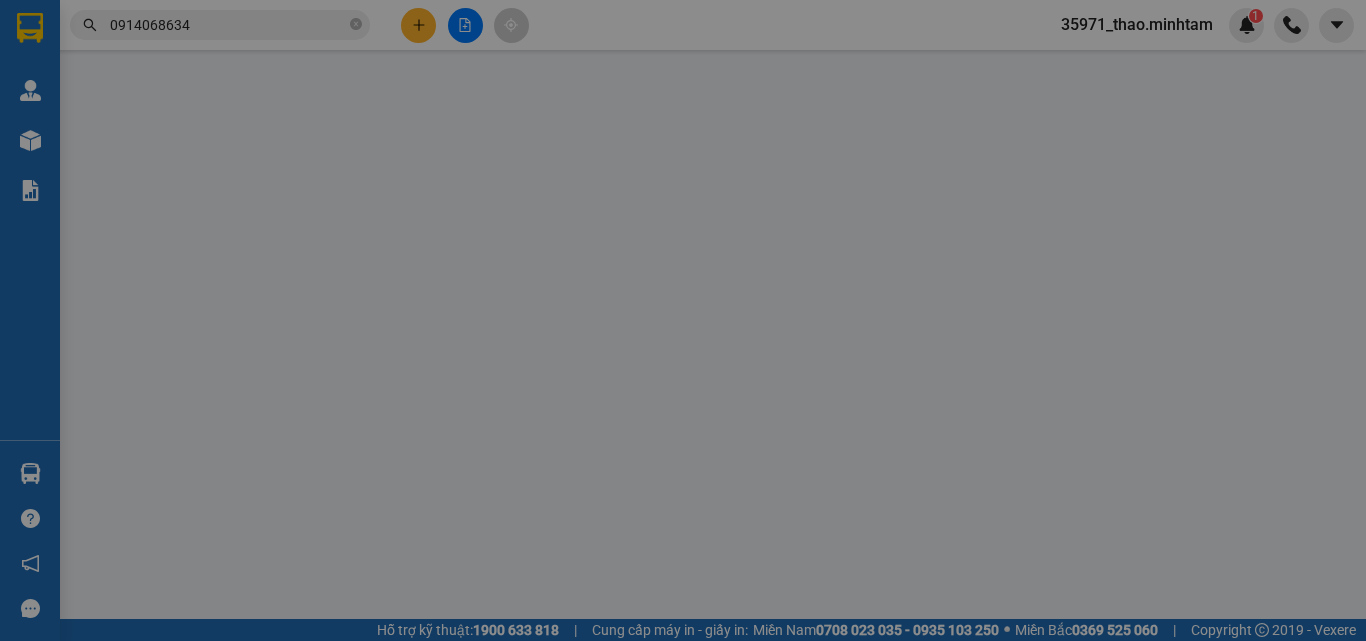 type on "0903349124" 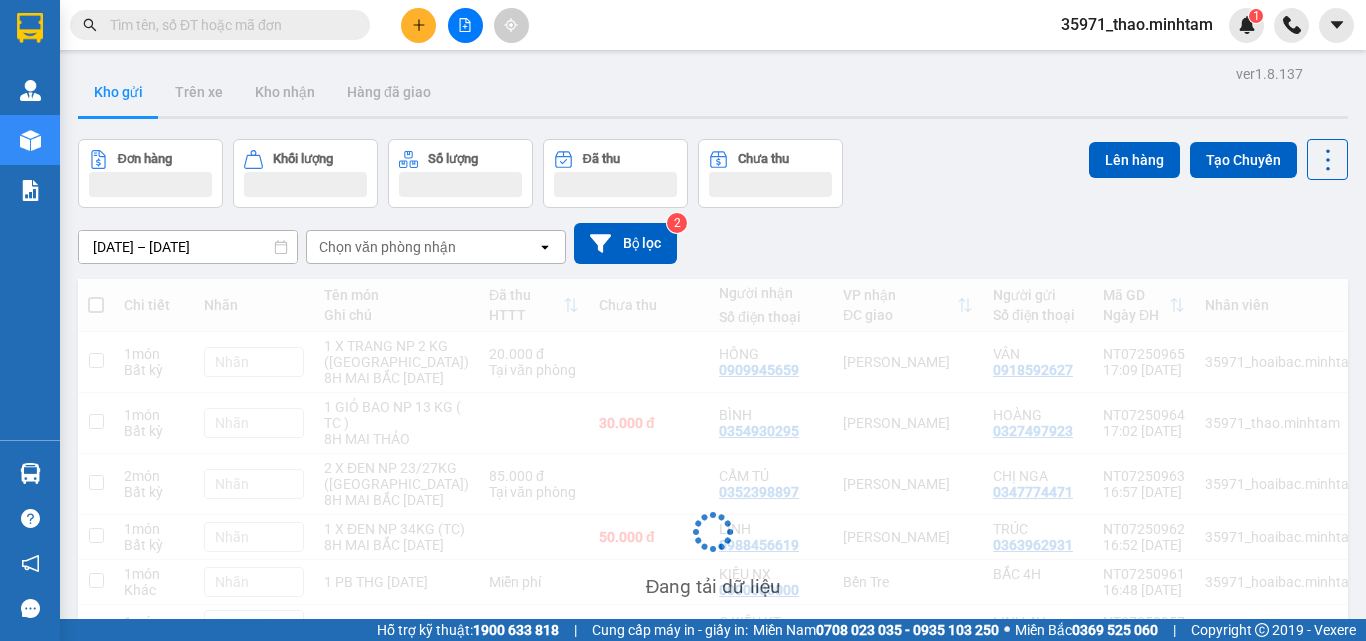 scroll, scrollTop: 0, scrollLeft: 0, axis: both 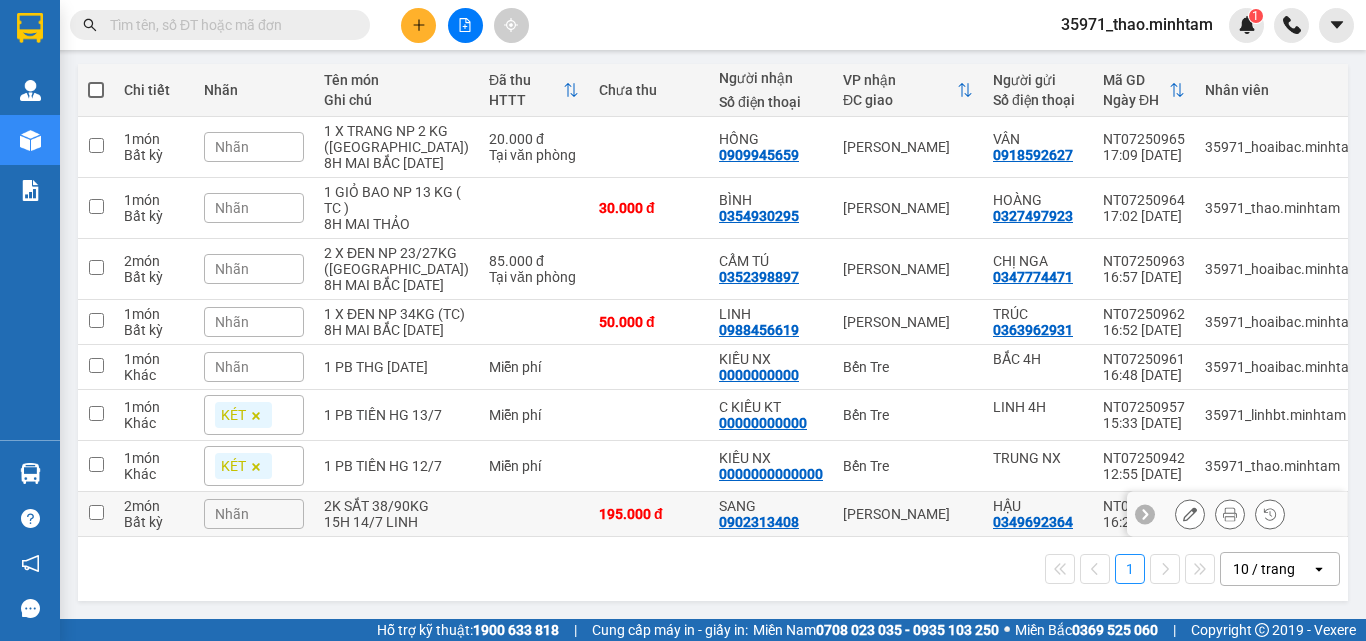 click on "2K SẮT 38/90KG 15H 14/7 LINH" at bounding box center (396, 514) 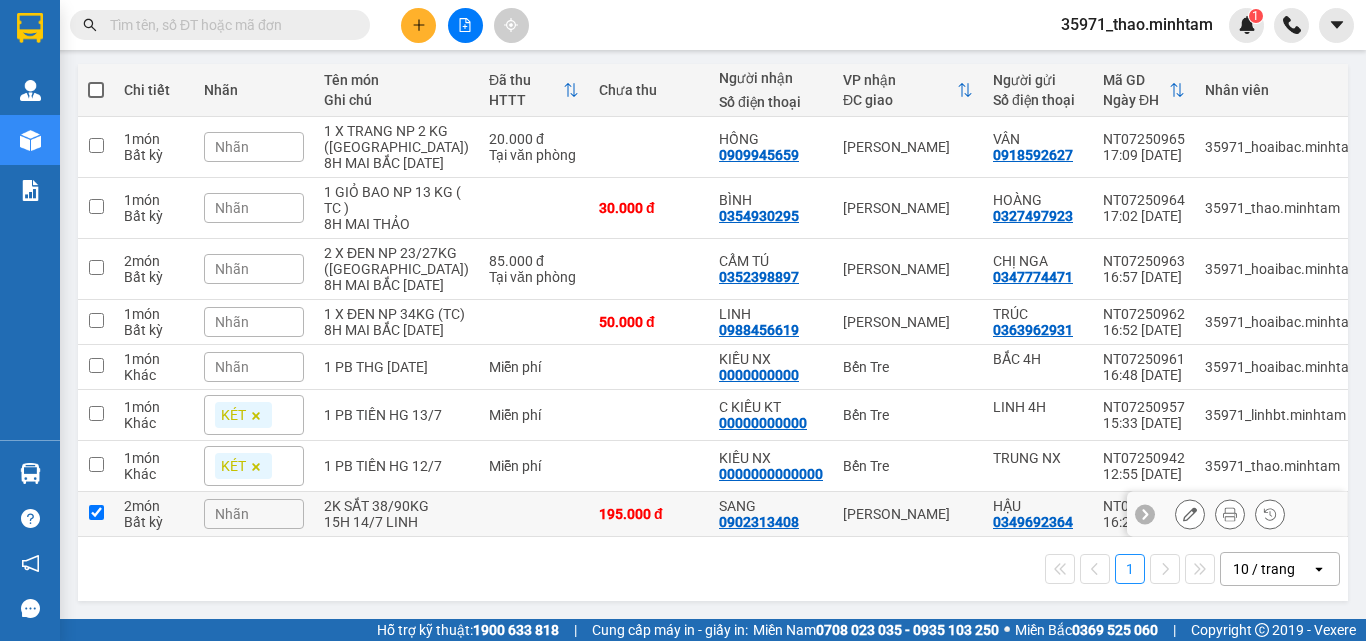 checkbox on "true" 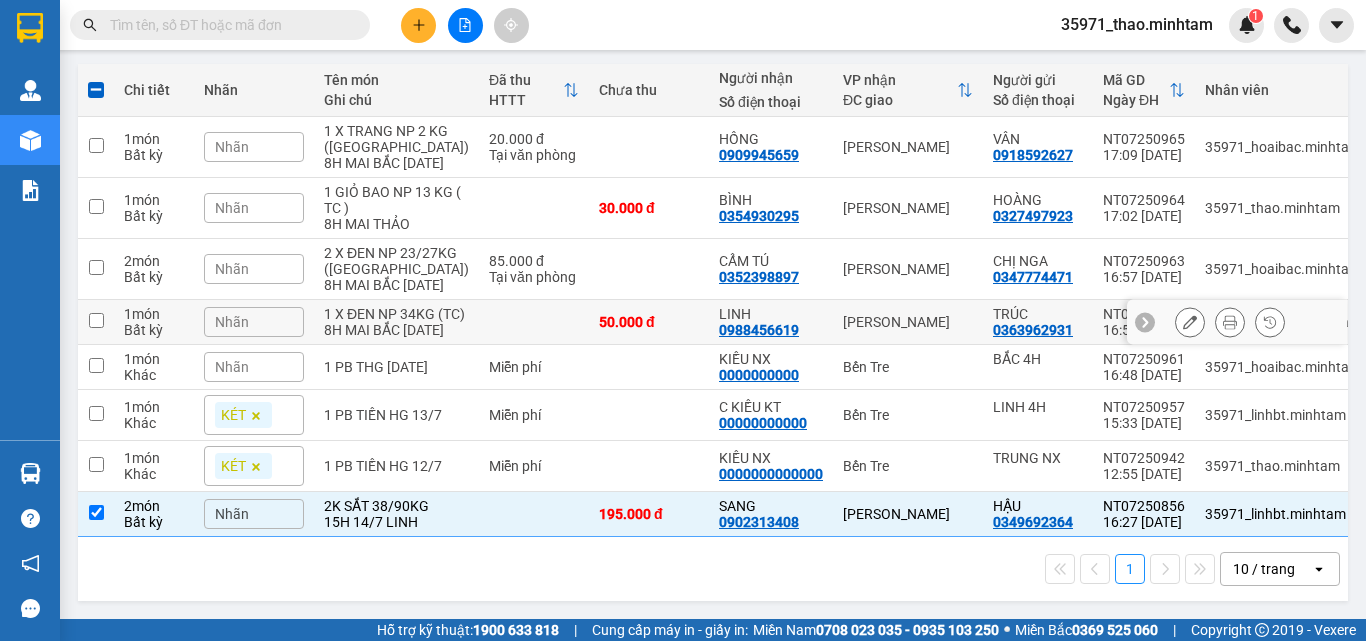 click at bounding box center [534, 322] 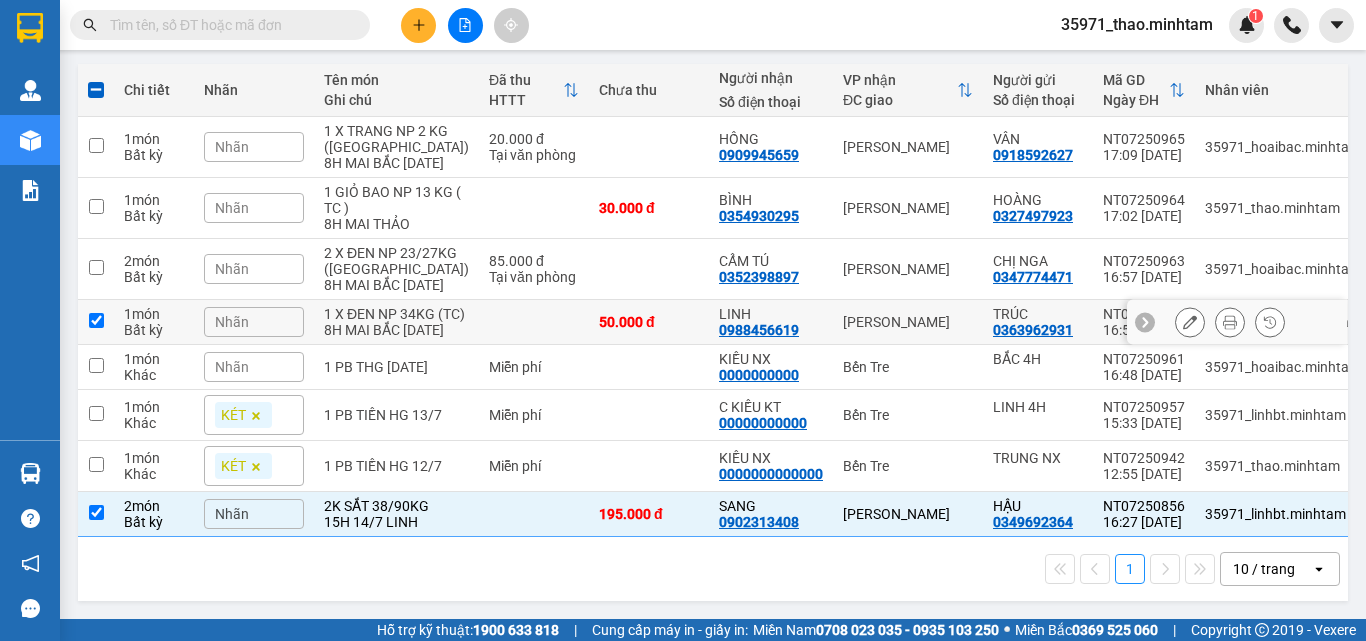 checkbox on "true" 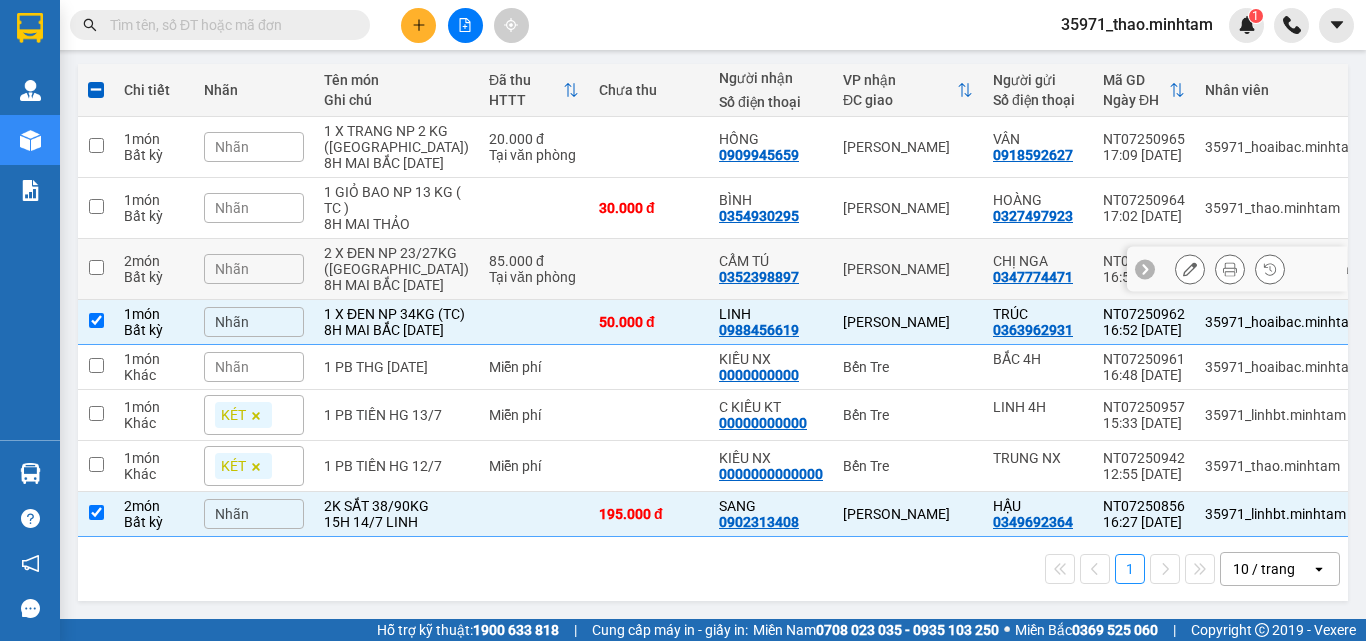 scroll, scrollTop: 213, scrollLeft: 0, axis: vertical 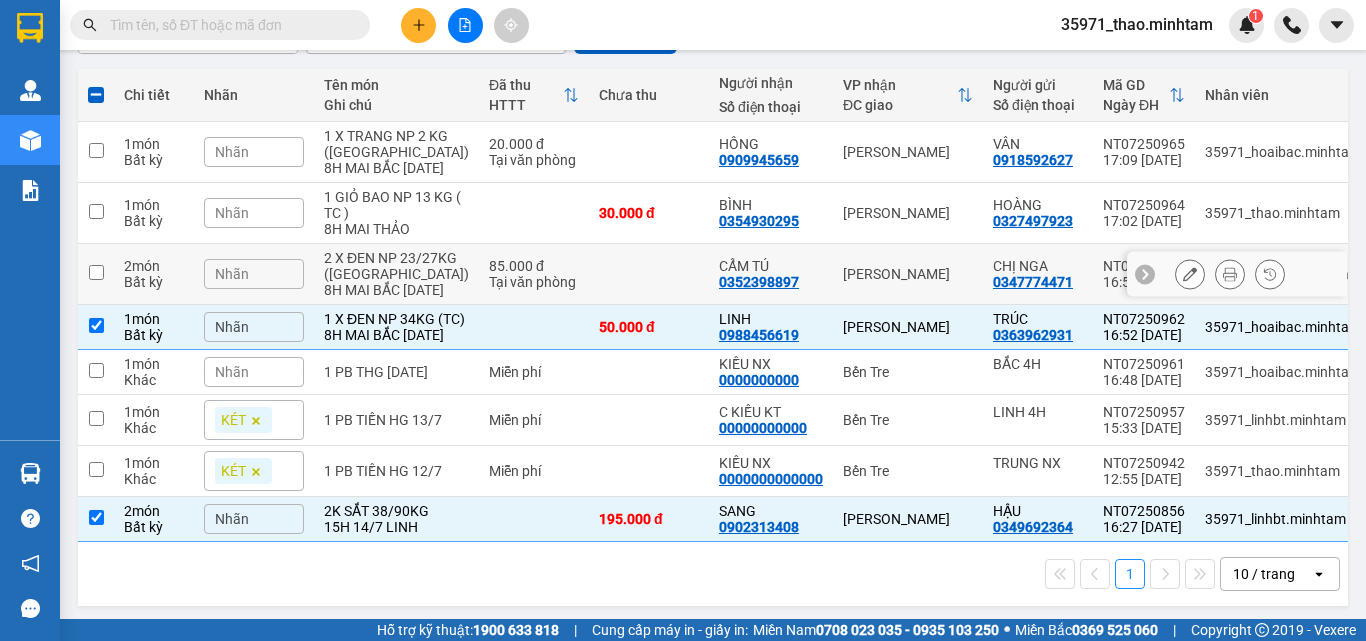 click on "Tại văn phòng" at bounding box center [534, 282] 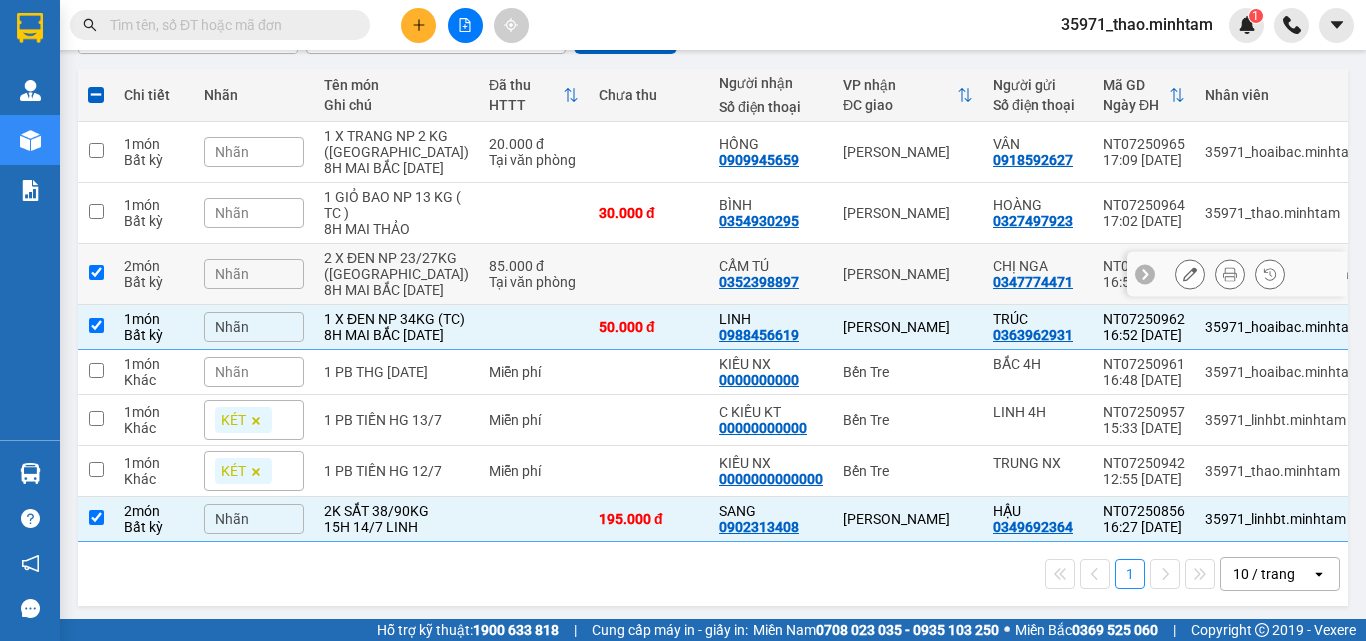 checkbox on "true" 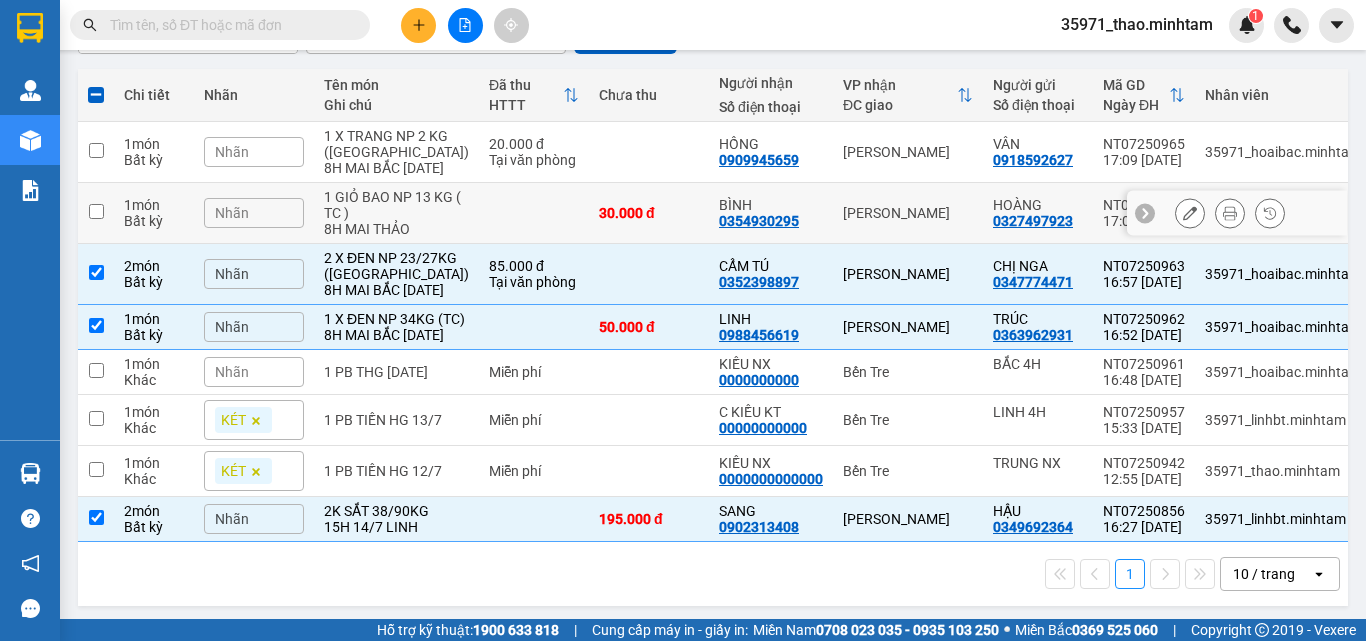click at bounding box center (534, 213) 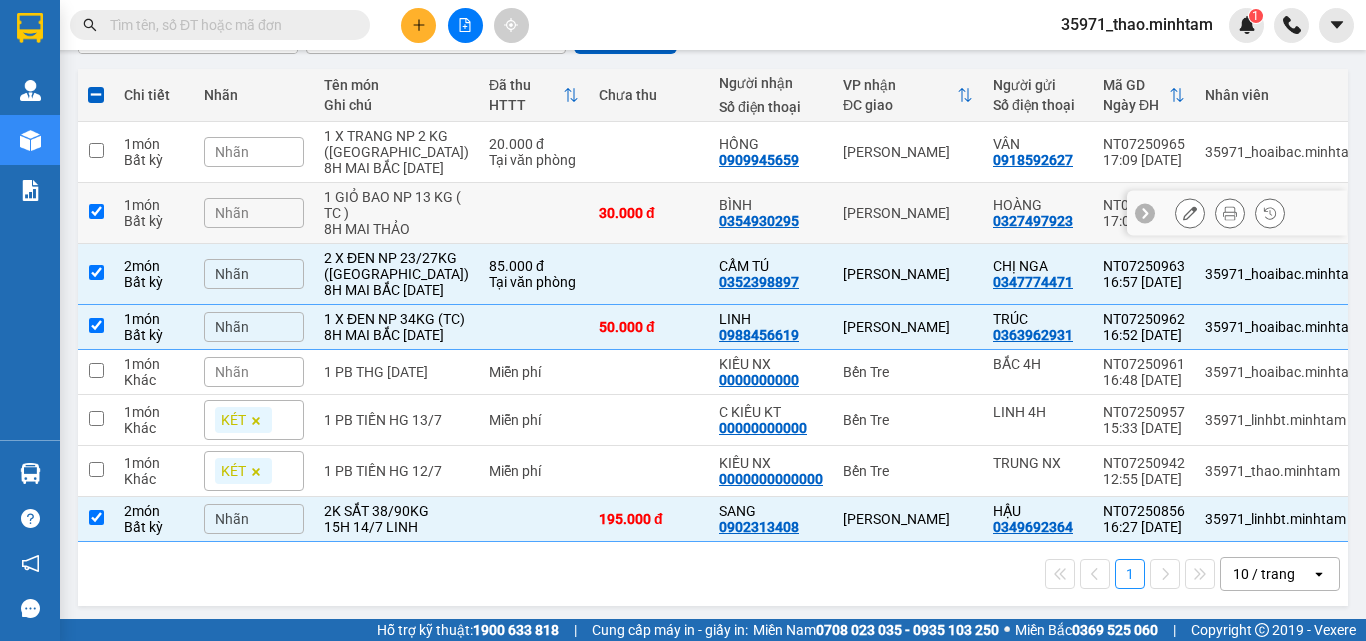 checkbox on "true" 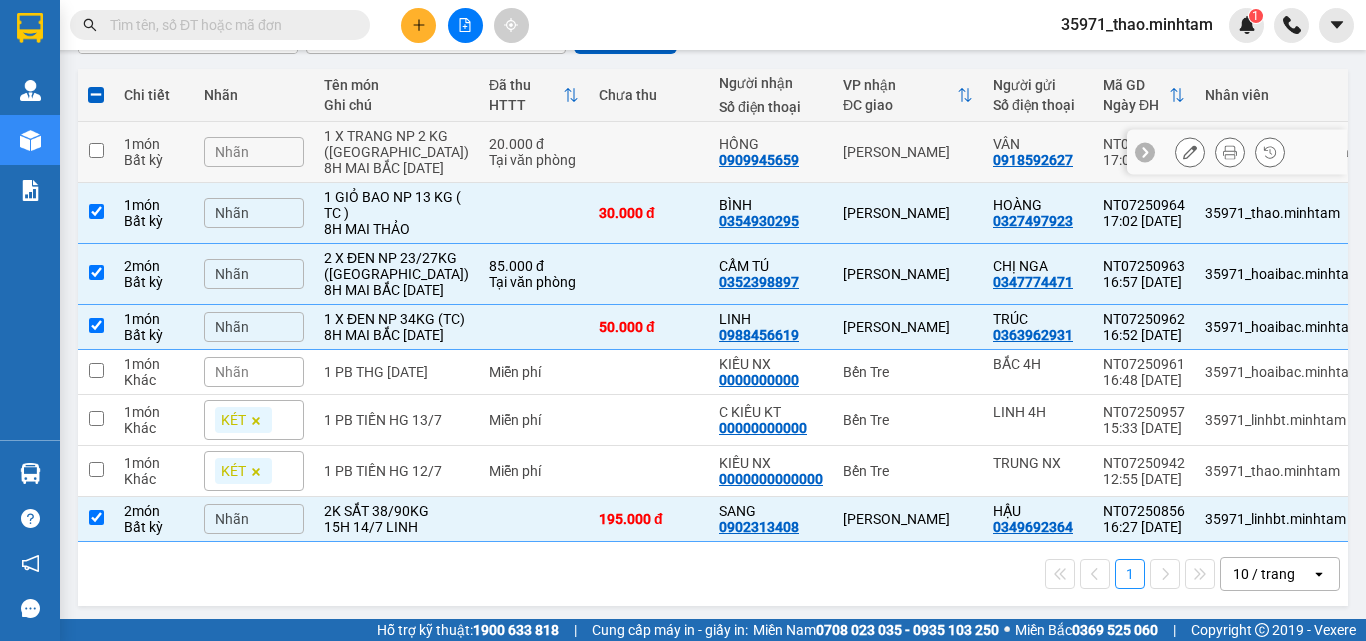 click on "Tại văn phòng" at bounding box center [534, 160] 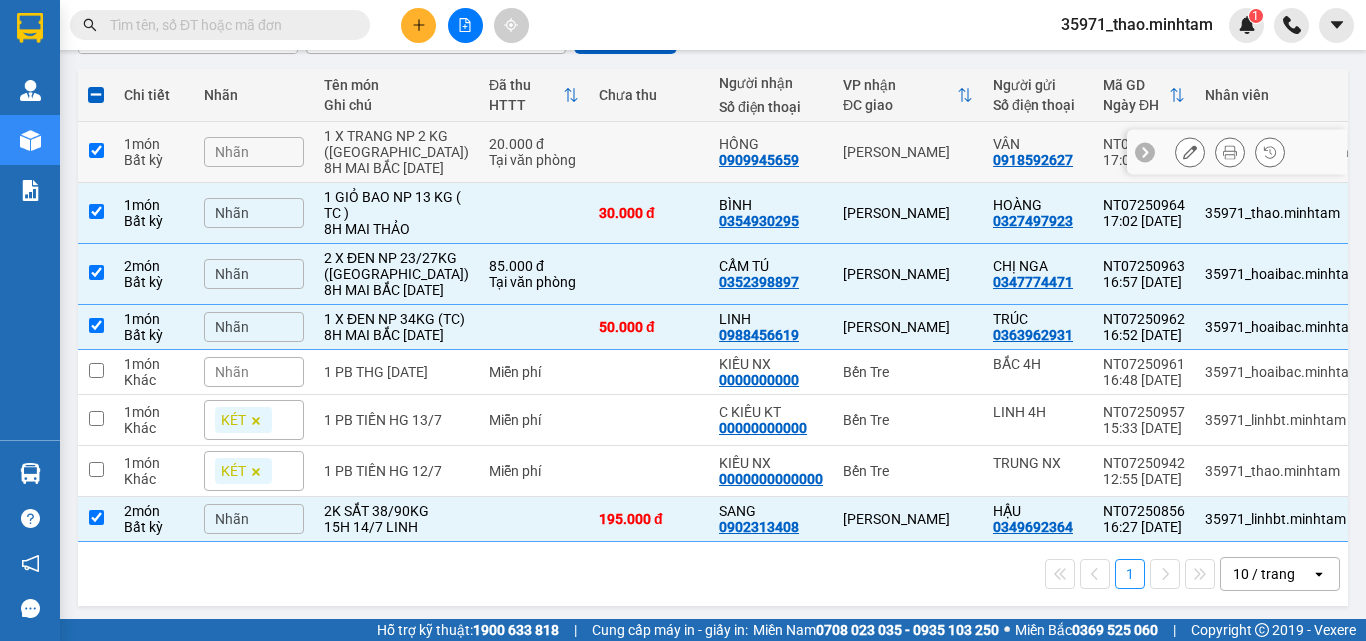 checkbox on "true" 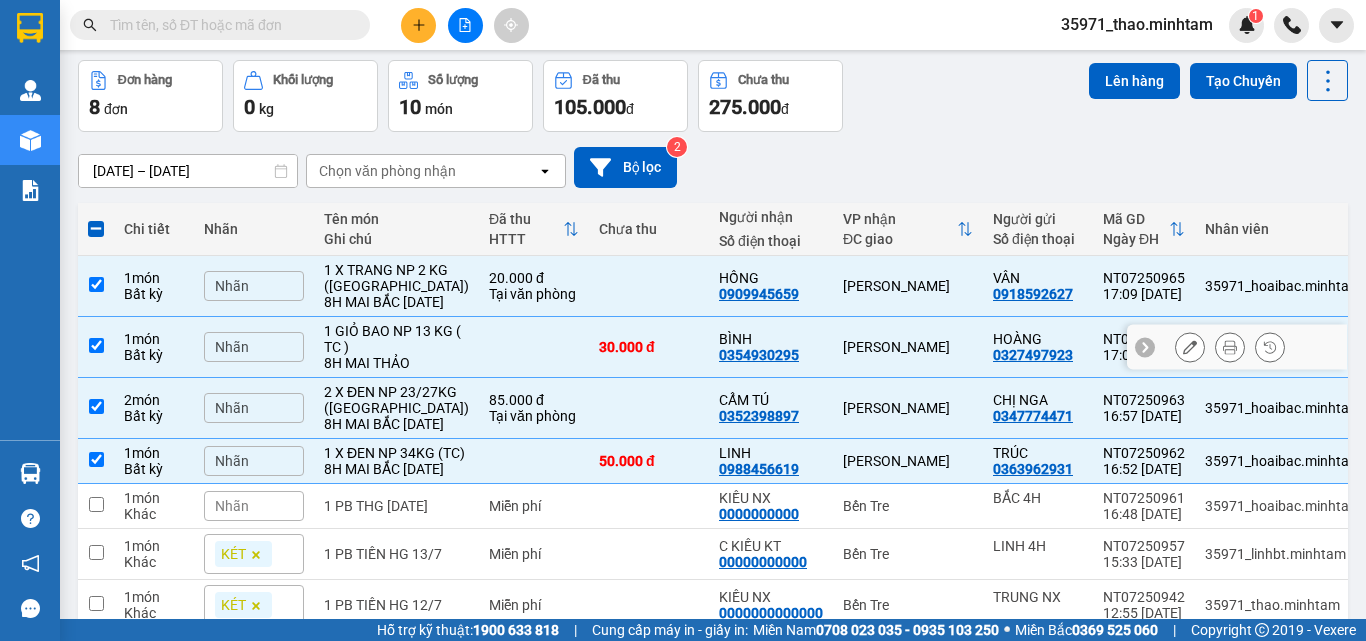 scroll, scrollTop: 0, scrollLeft: 0, axis: both 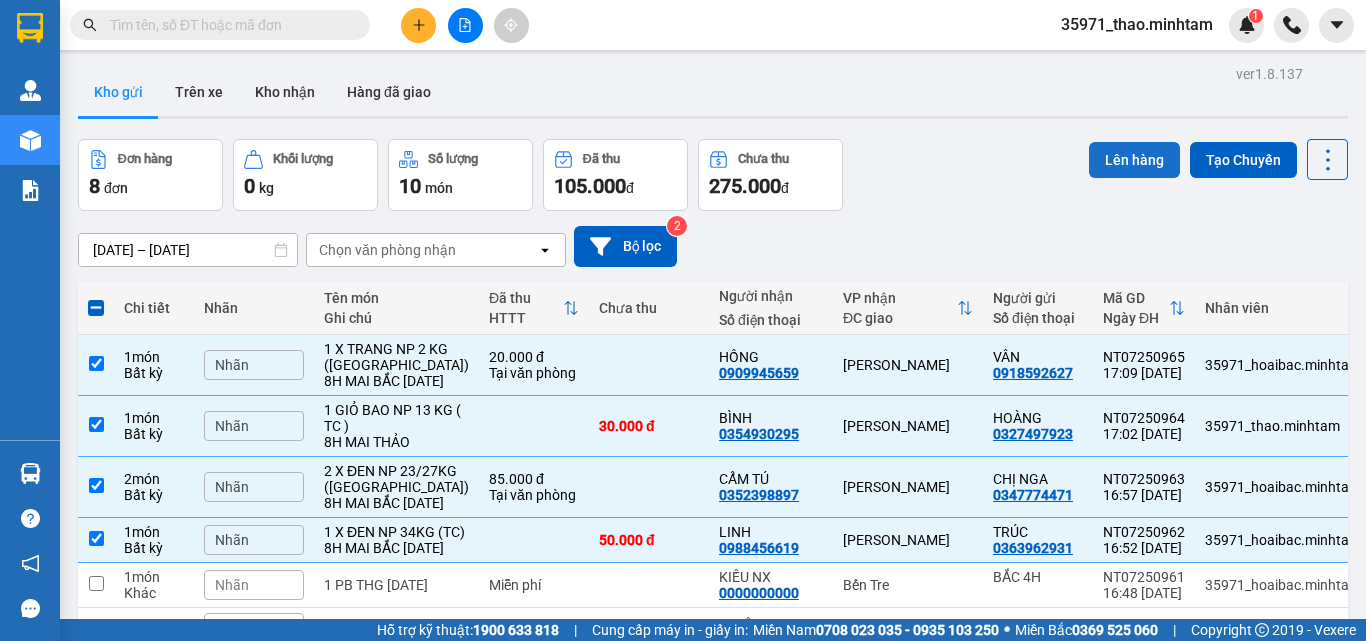click on "Lên hàng" at bounding box center [1134, 160] 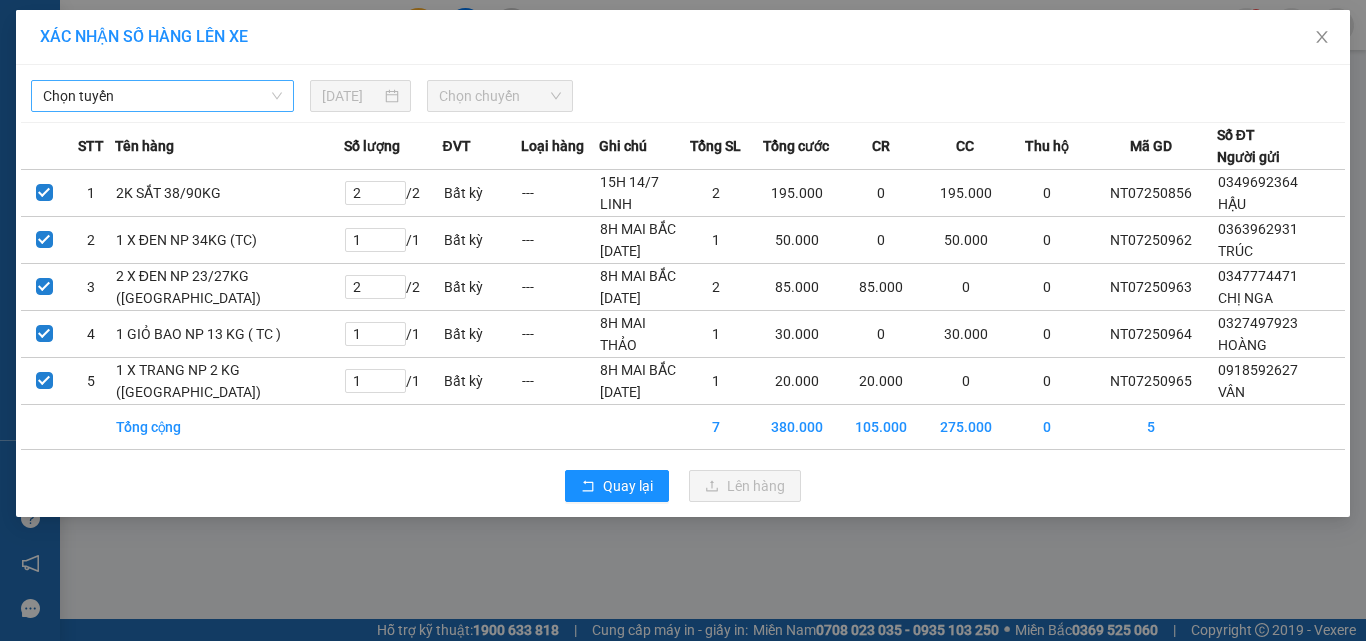 click on "Chọn tuyến" at bounding box center [162, 96] 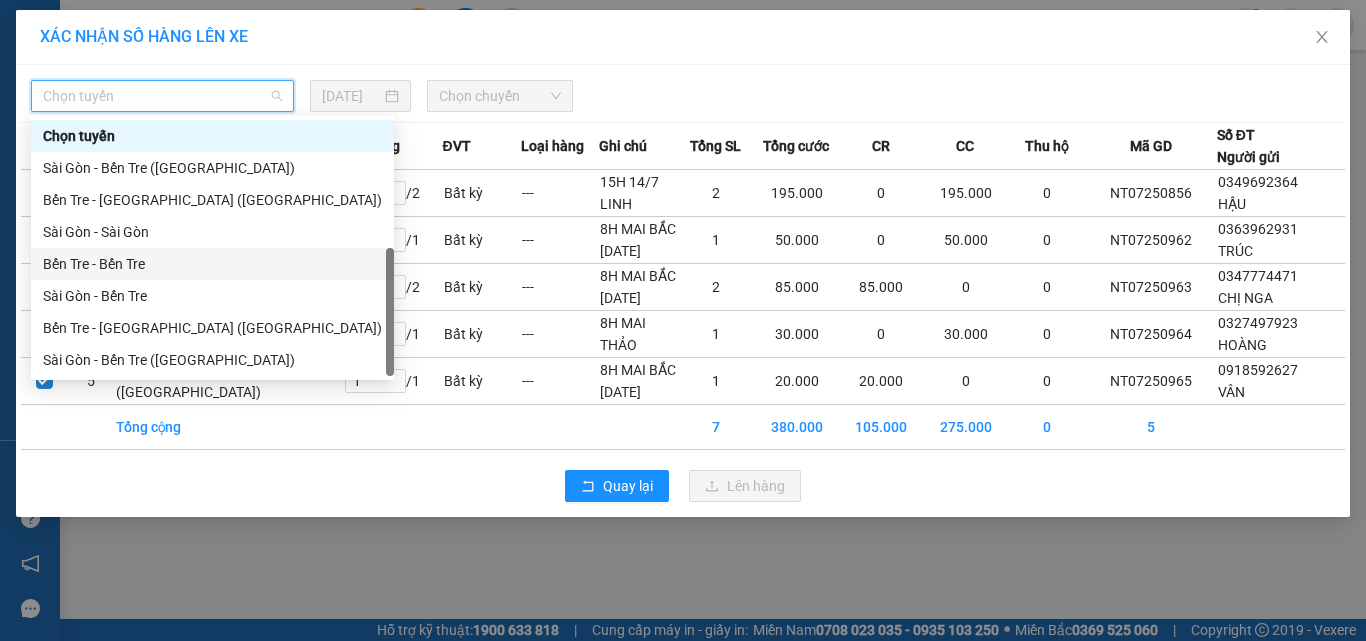 scroll, scrollTop: 32, scrollLeft: 0, axis: vertical 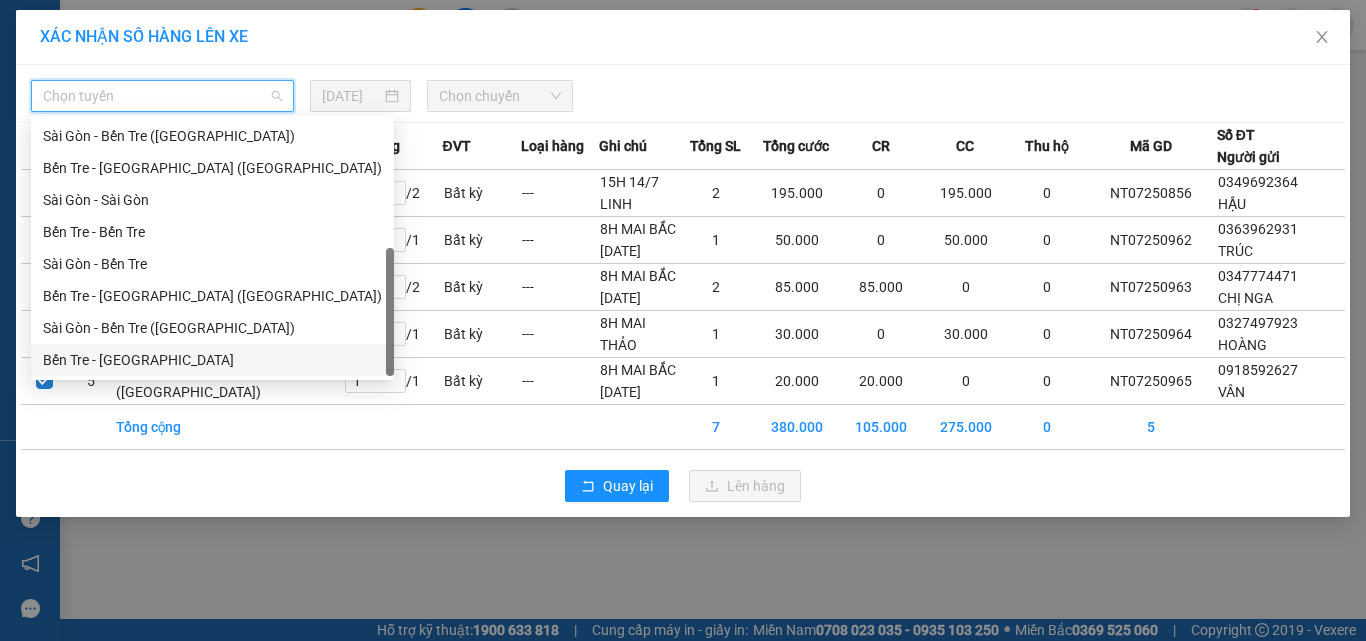 click on "Bến Tre - [GEOGRAPHIC_DATA]" at bounding box center (212, 360) 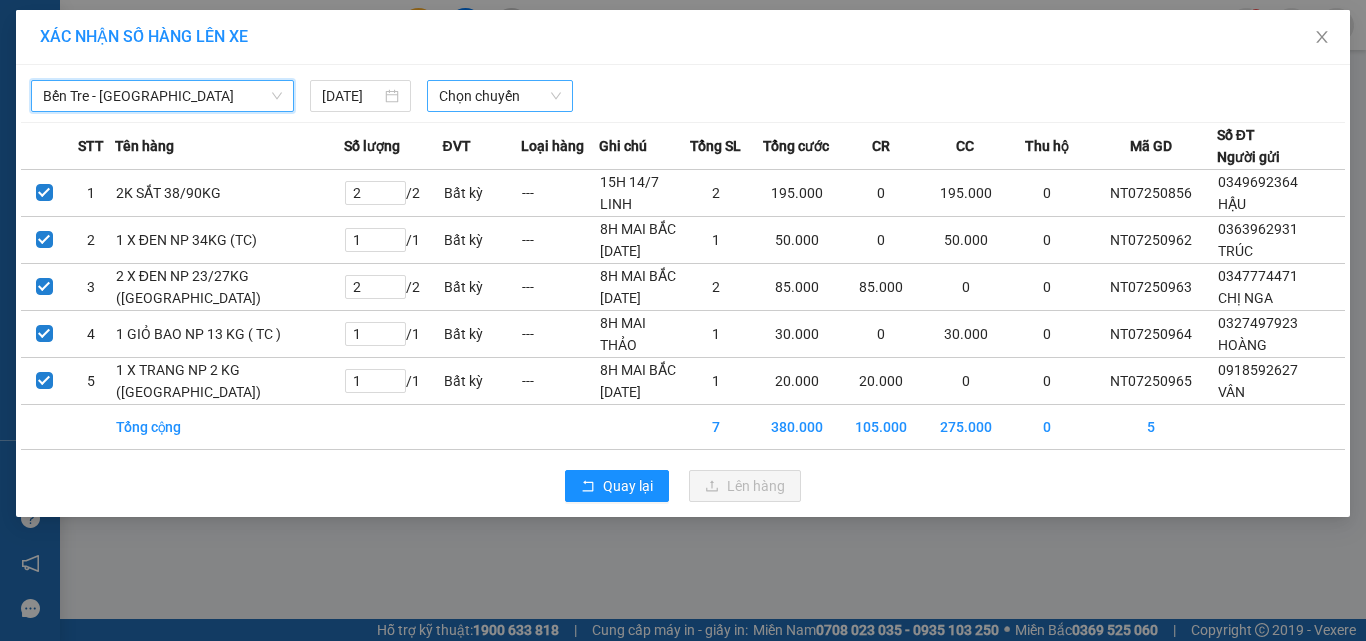 click on "Chọn chuyến" at bounding box center (500, 96) 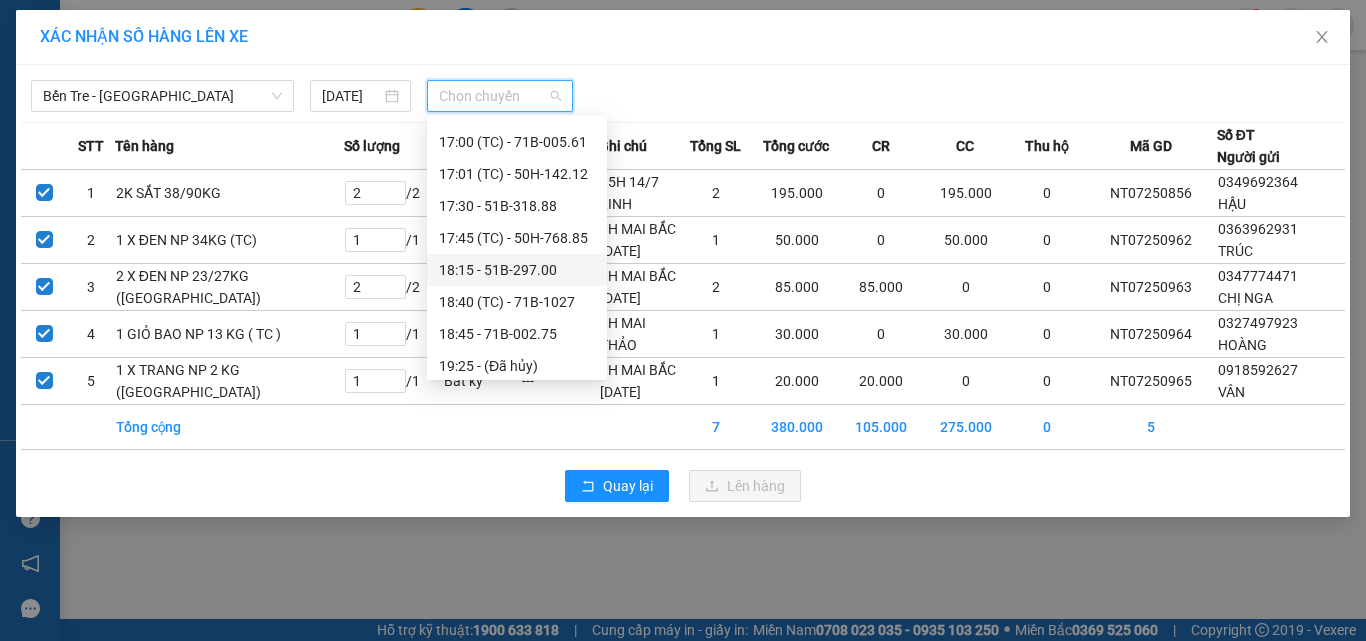 scroll, scrollTop: 832, scrollLeft: 0, axis: vertical 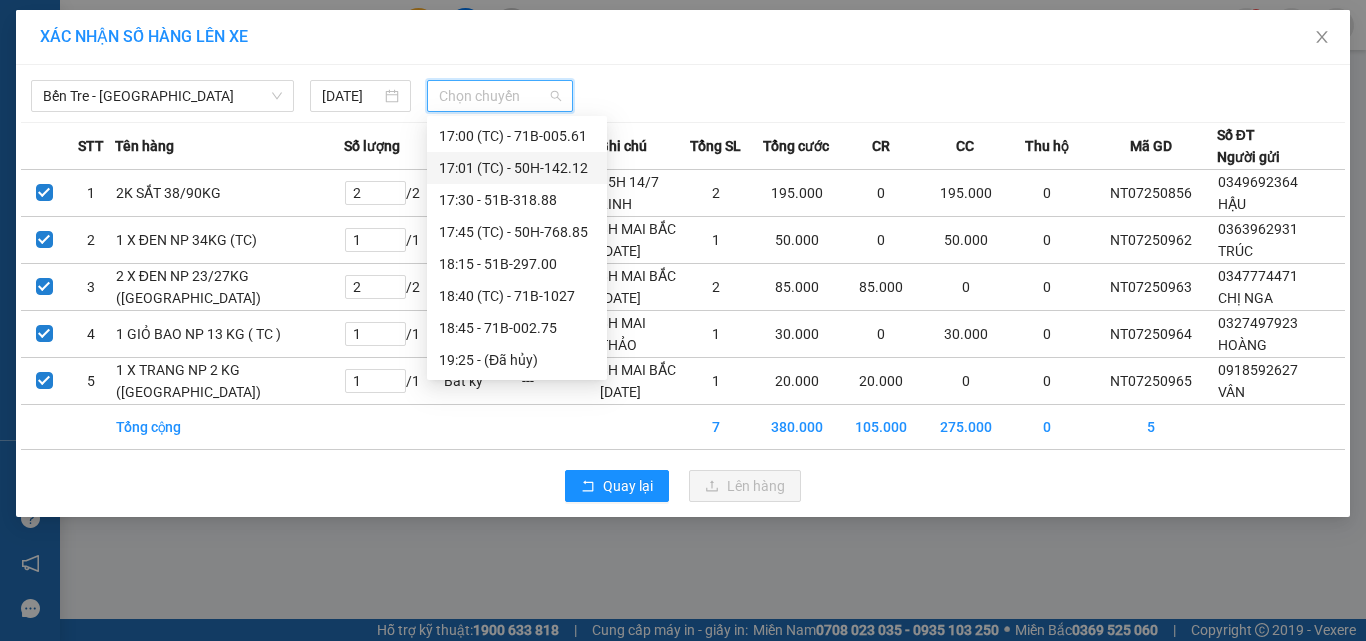 click on "17:01   (TC)   - 50H-142.12" at bounding box center (517, 168) 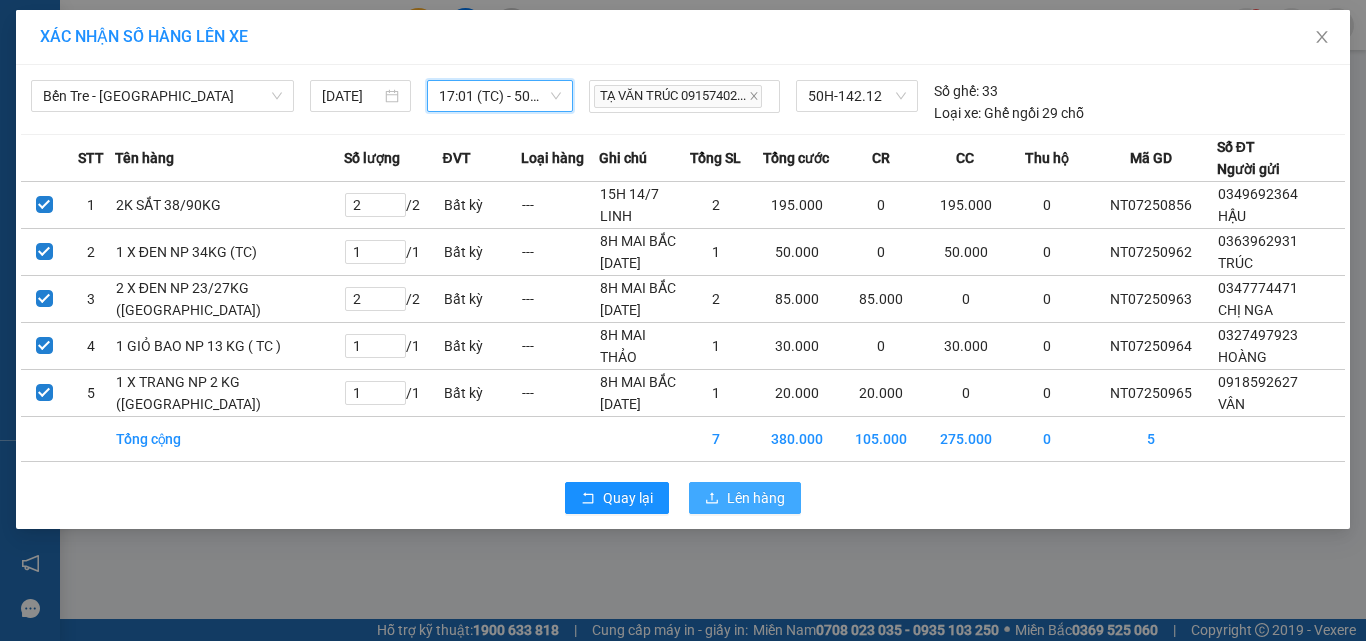 click on "Lên hàng" at bounding box center (756, 498) 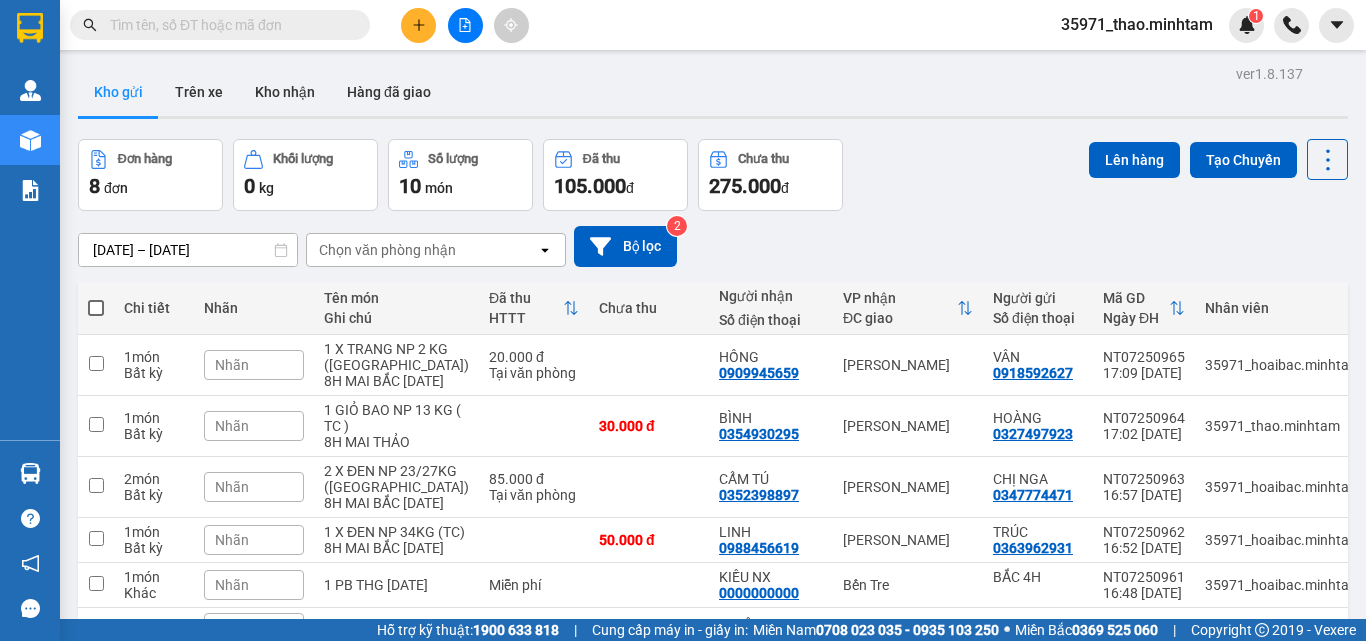 scroll, scrollTop: 0, scrollLeft: 0, axis: both 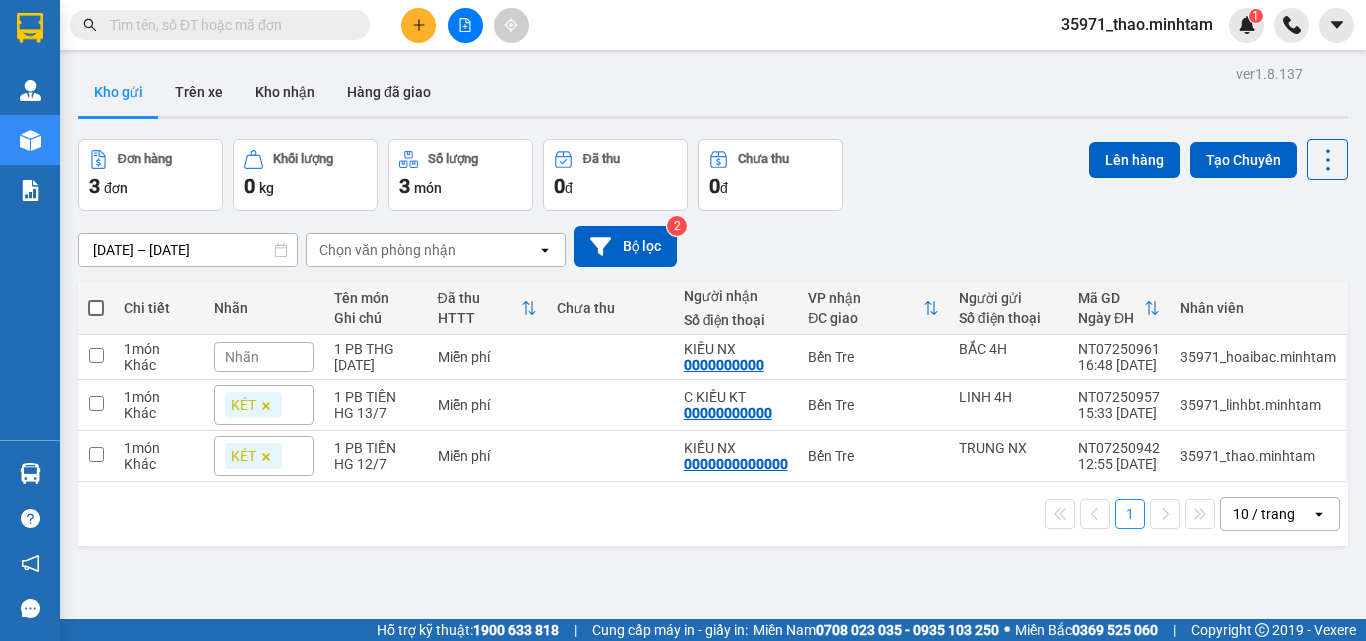 click at bounding box center (228, 25) 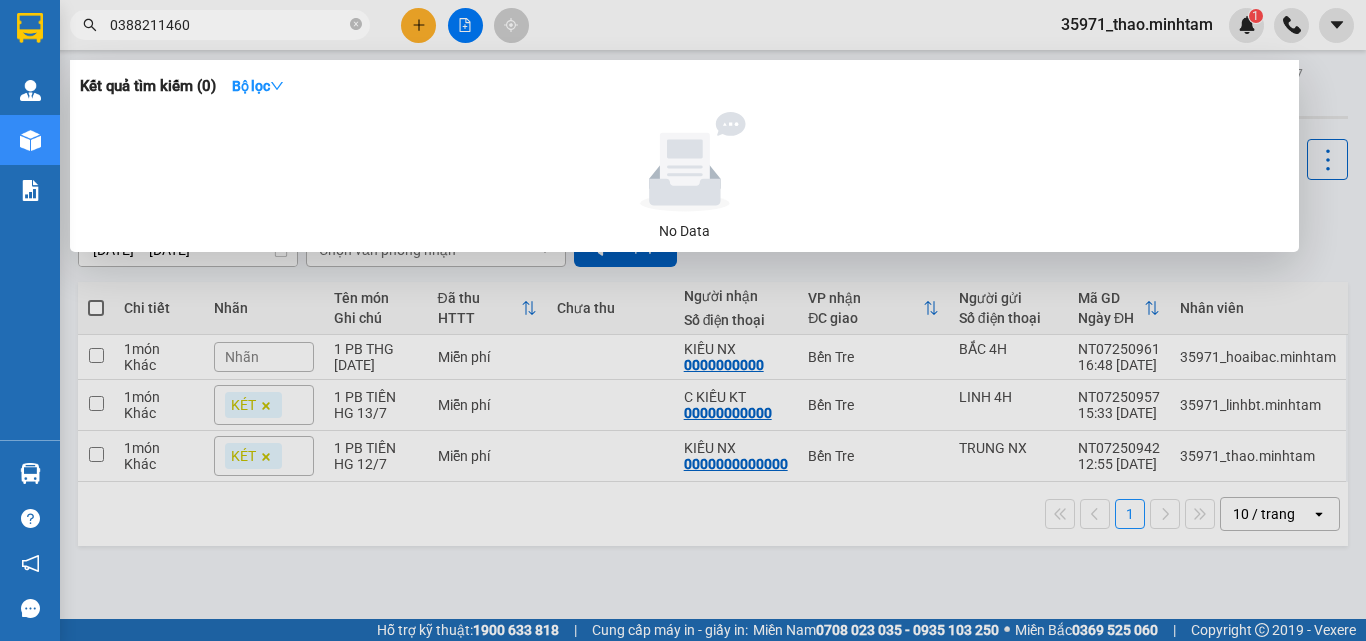 type on "0388211460" 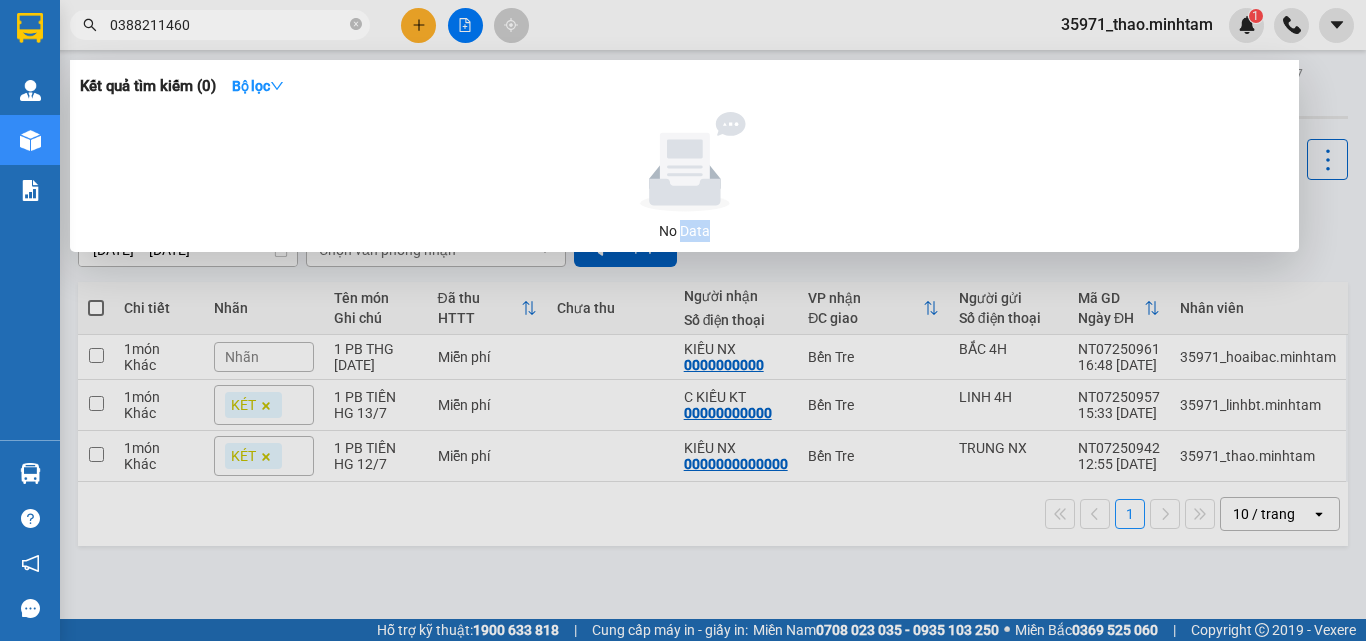 click on "0388211460" at bounding box center (220, 25) 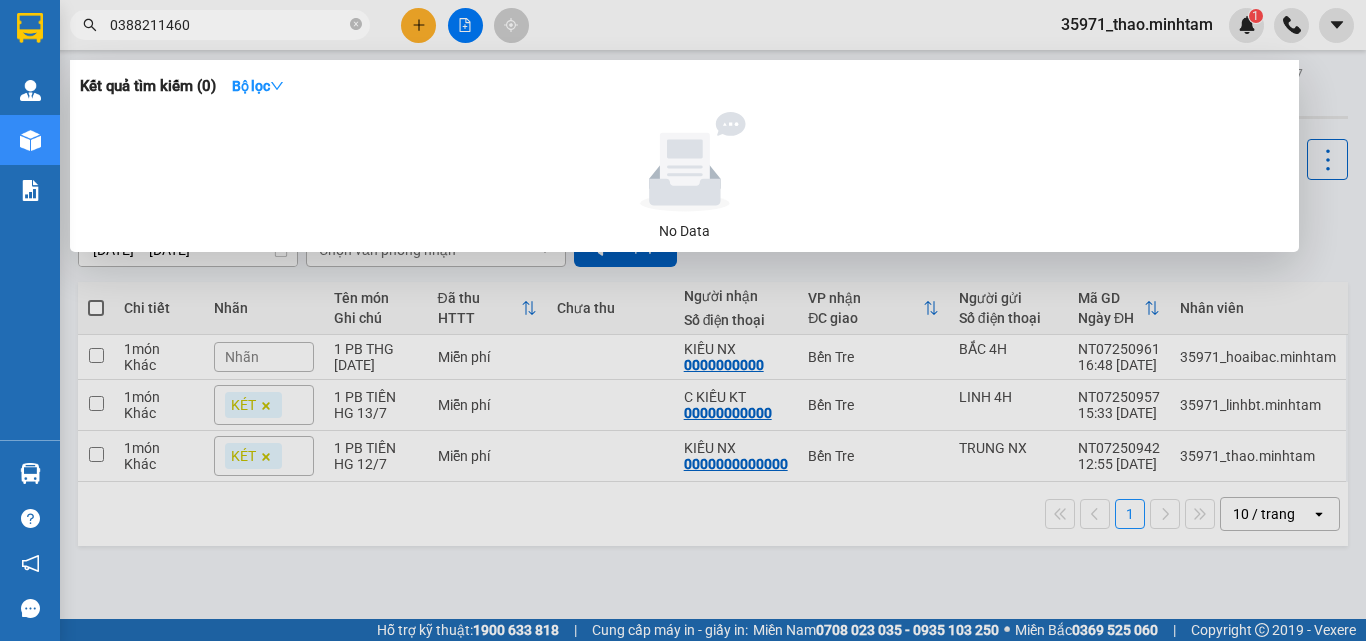 click on "0388211460" at bounding box center [228, 25] 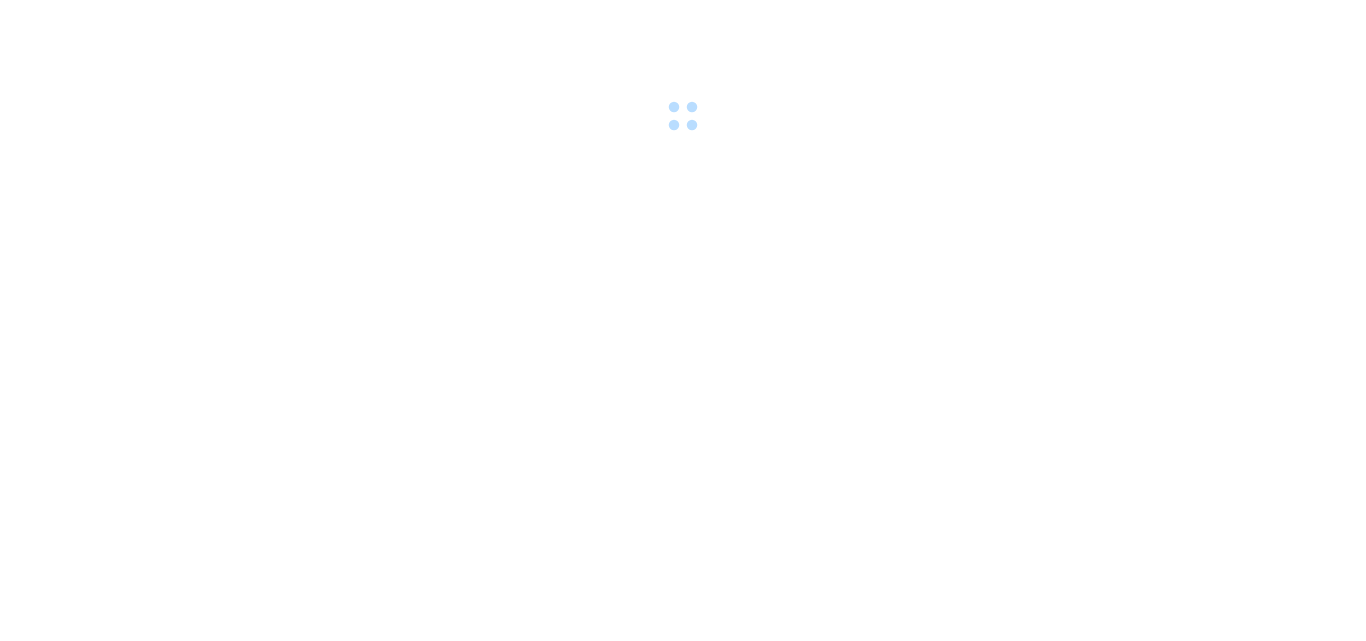 scroll, scrollTop: 0, scrollLeft: 0, axis: both 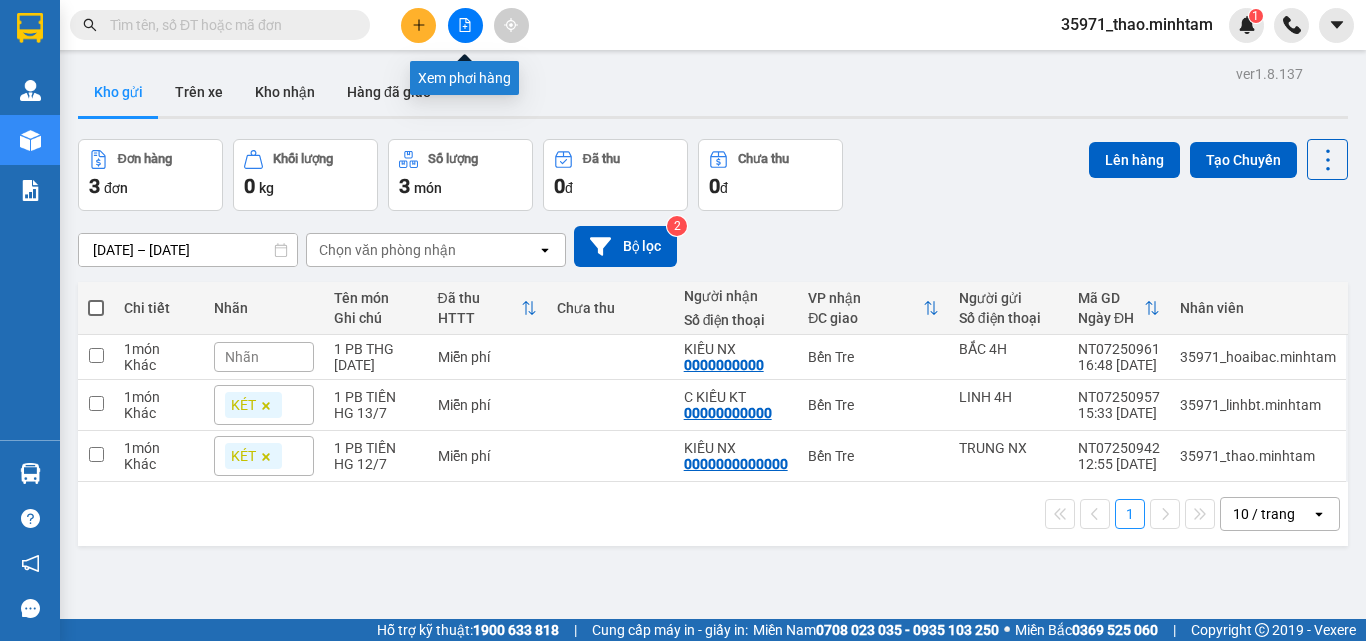 click 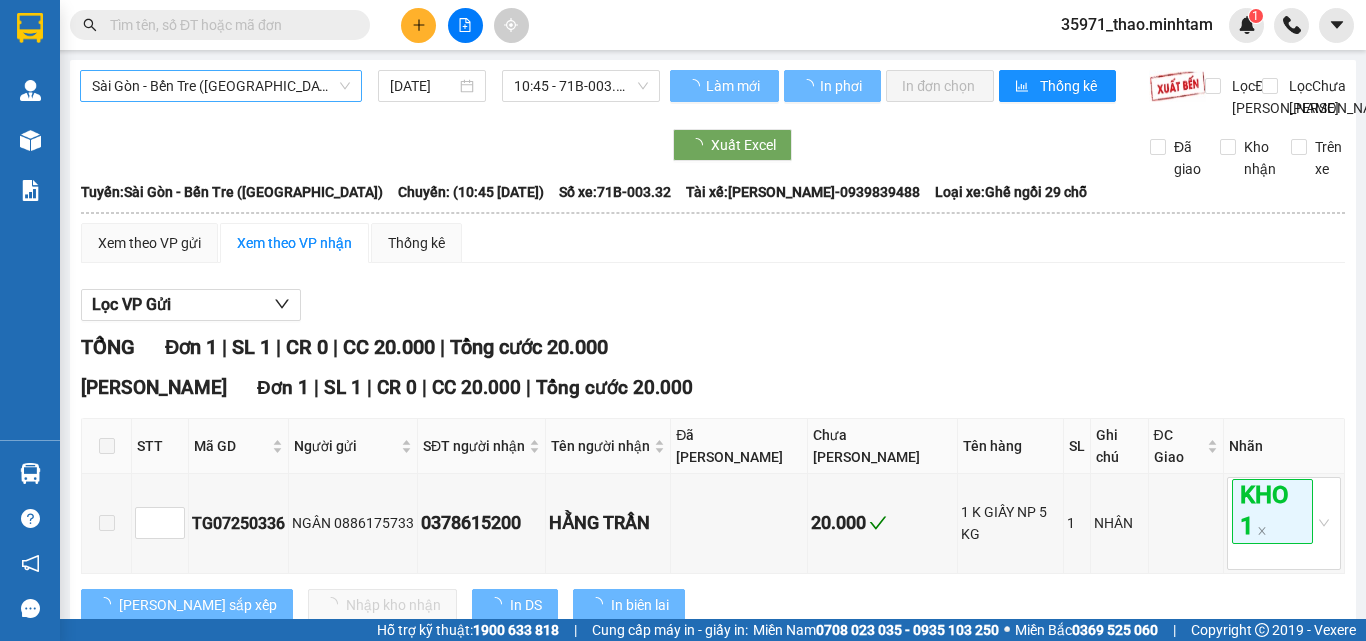 click on "Sài Gòn - Bến Tre ([GEOGRAPHIC_DATA])" at bounding box center [221, 86] 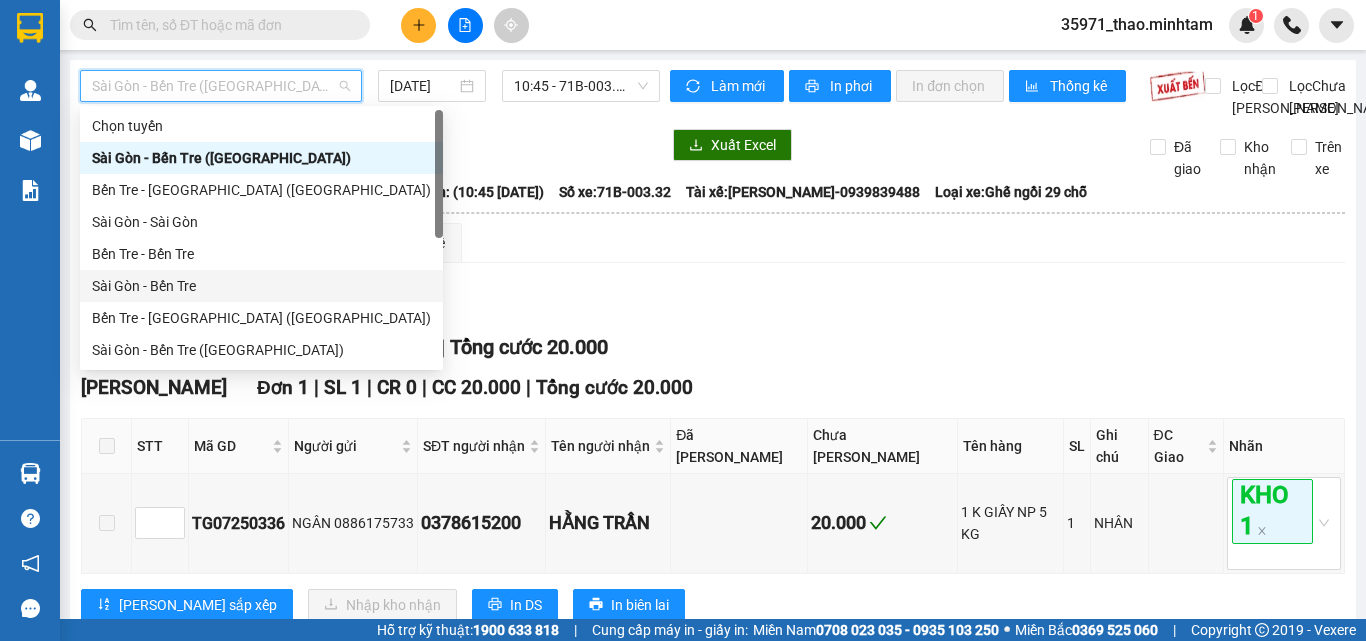 scroll, scrollTop: 32, scrollLeft: 0, axis: vertical 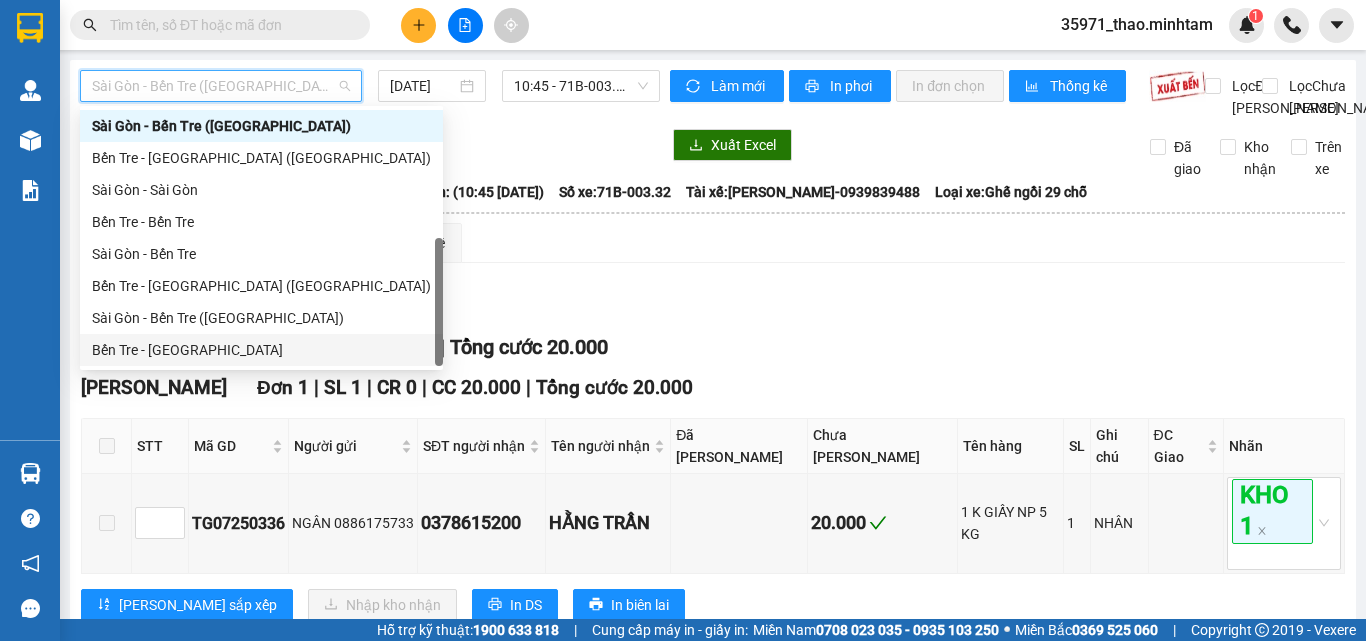 click on "Bến Tre - [GEOGRAPHIC_DATA]" at bounding box center (261, 350) 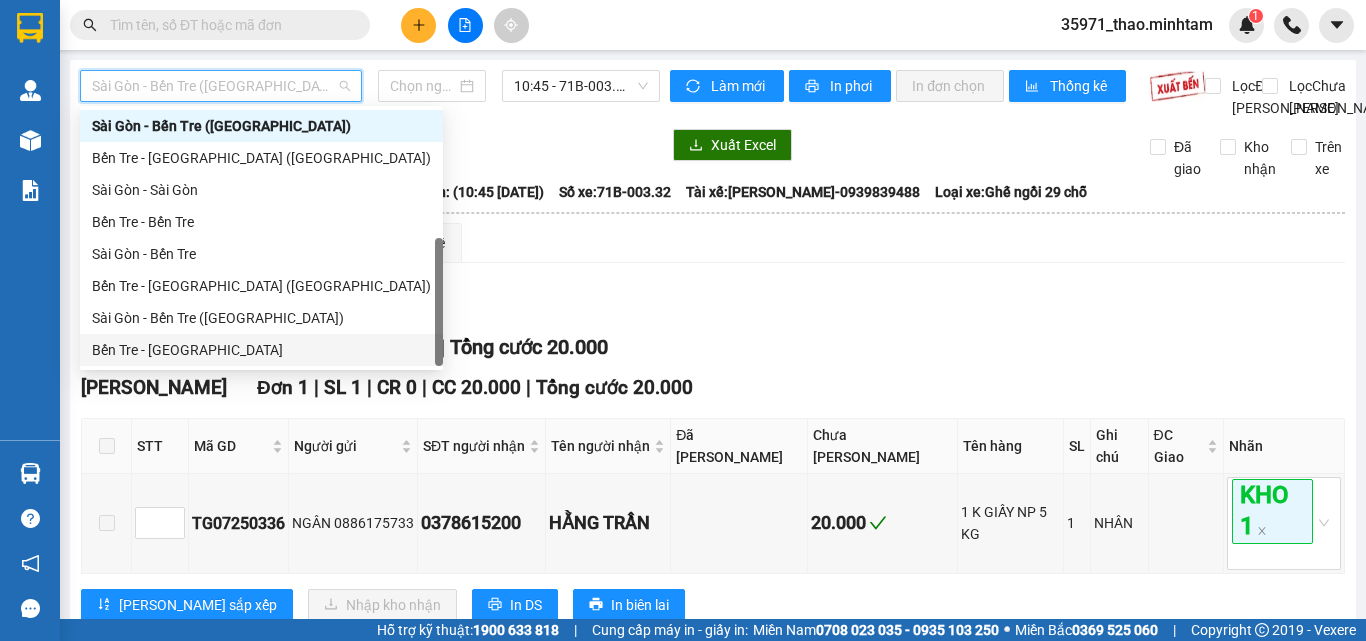 type on "[DATE]" 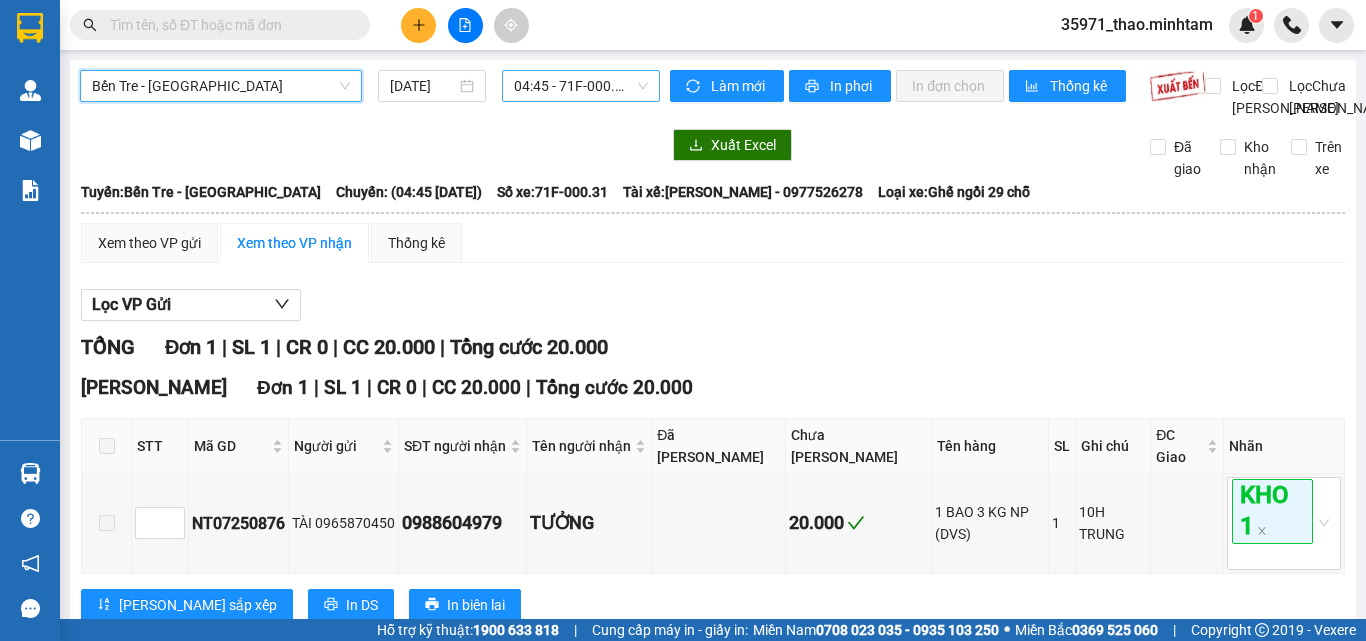 click on "04:45     - 71F-000.31" at bounding box center (581, 86) 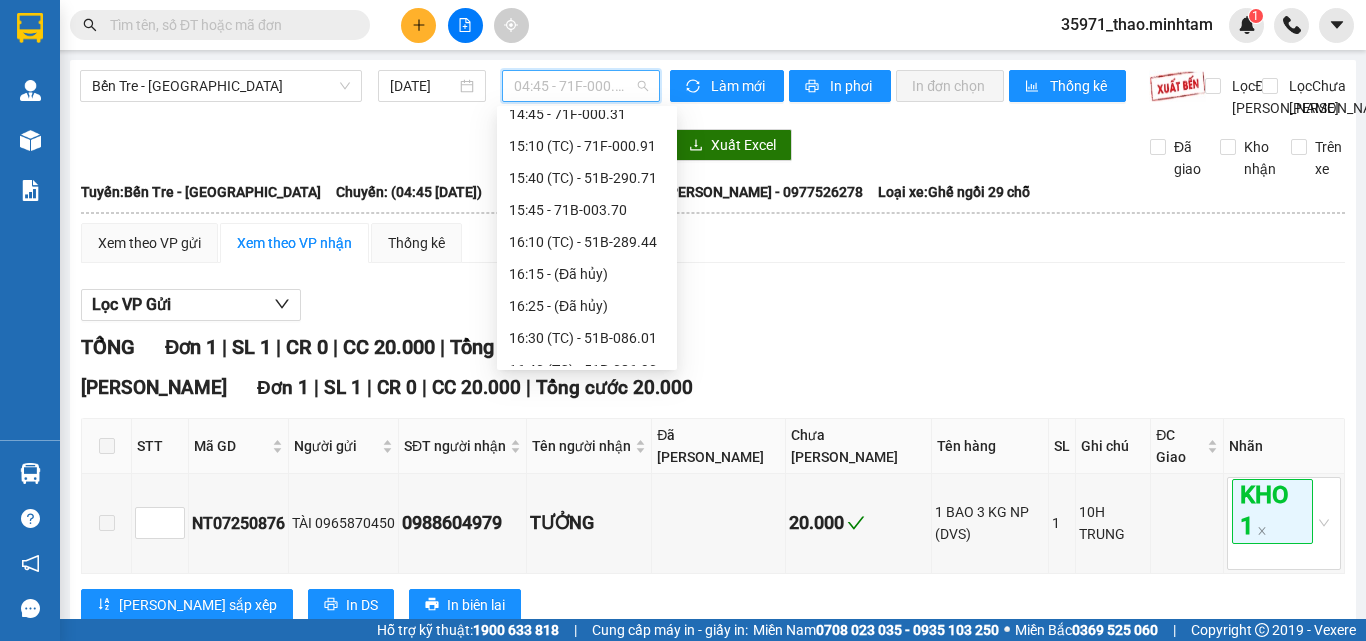 scroll, scrollTop: 832, scrollLeft: 0, axis: vertical 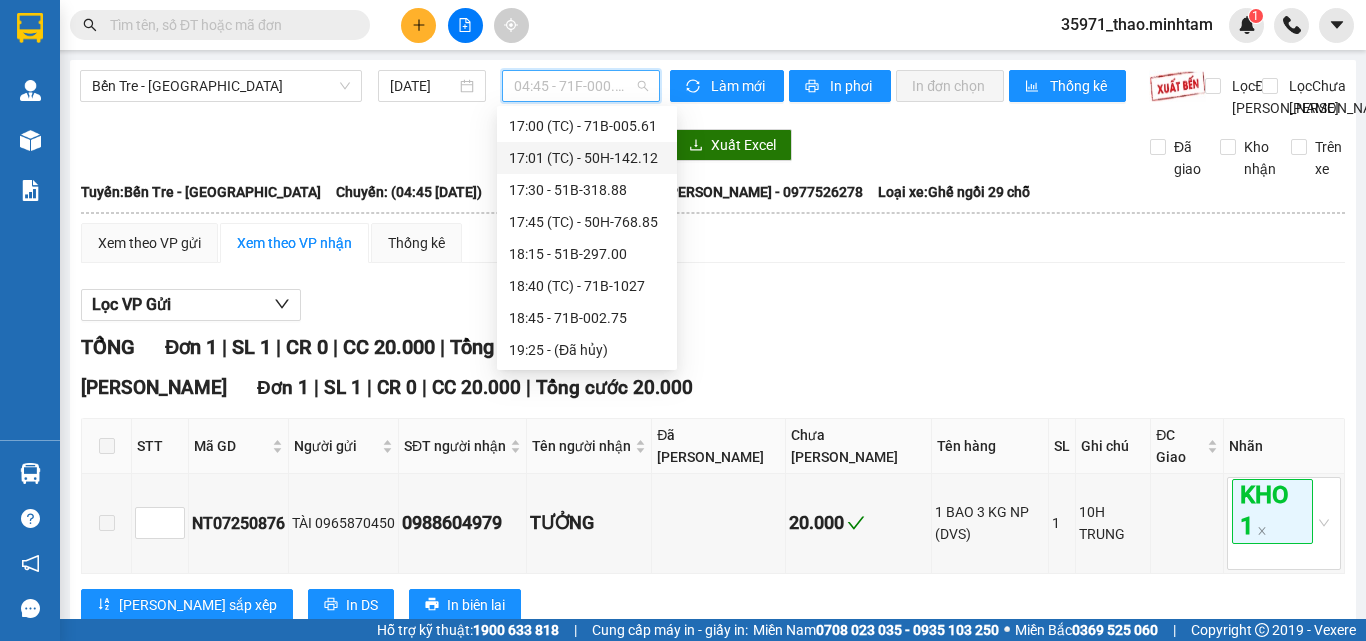 click on "17:01   (TC)   - 50H-142.12" at bounding box center (587, 158) 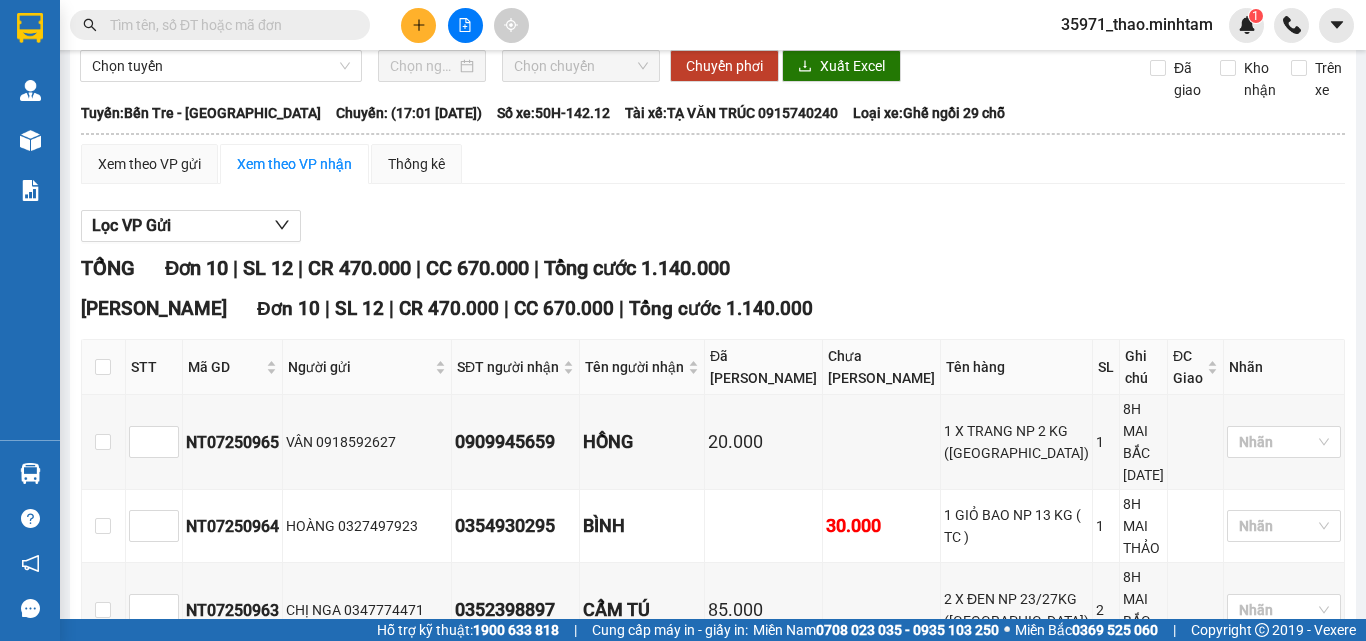 scroll, scrollTop: 0, scrollLeft: 0, axis: both 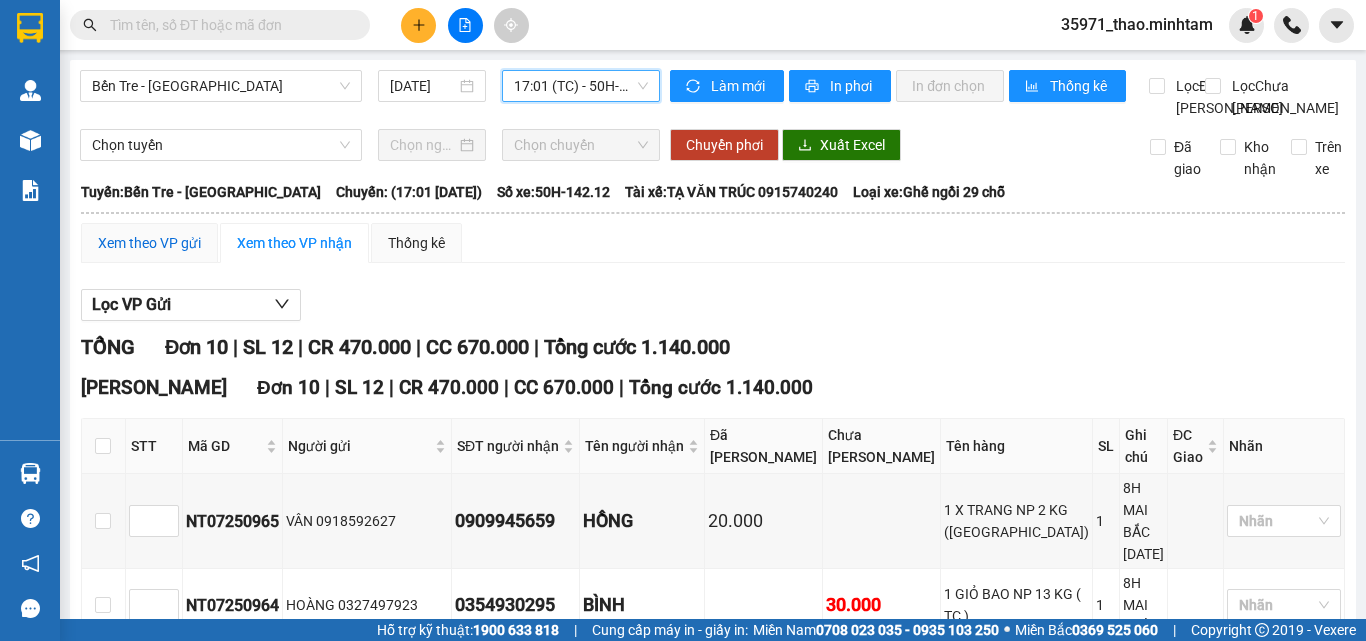 click on "Xem theo VP gửi" at bounding box center [149, 243] 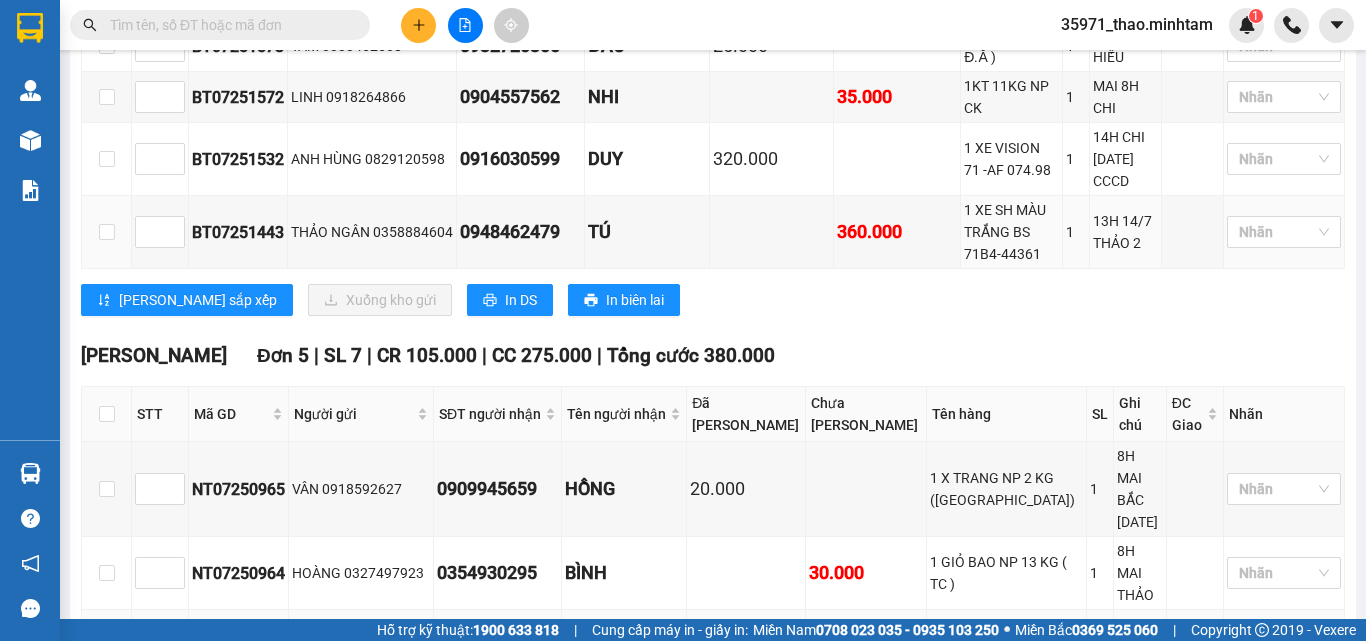 scroll, scrollTop: 681, scrollLeft: 0, axis: vertical 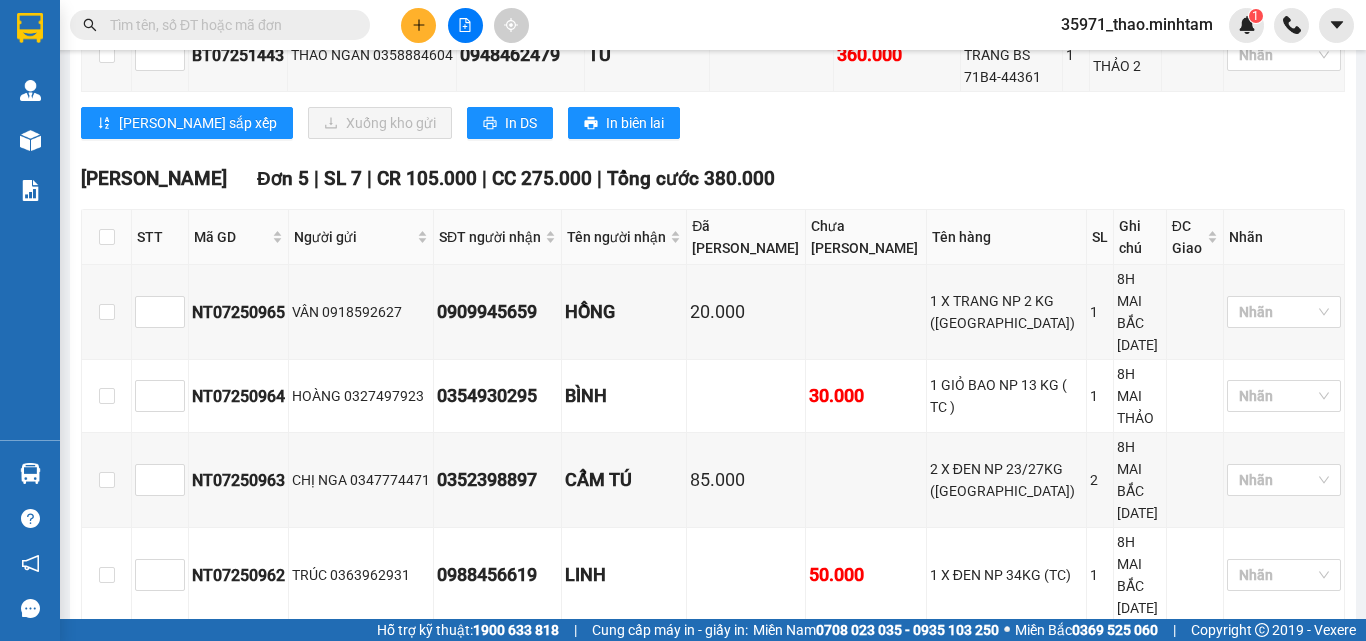 click on "In DS" at bounding box center [521, 727] 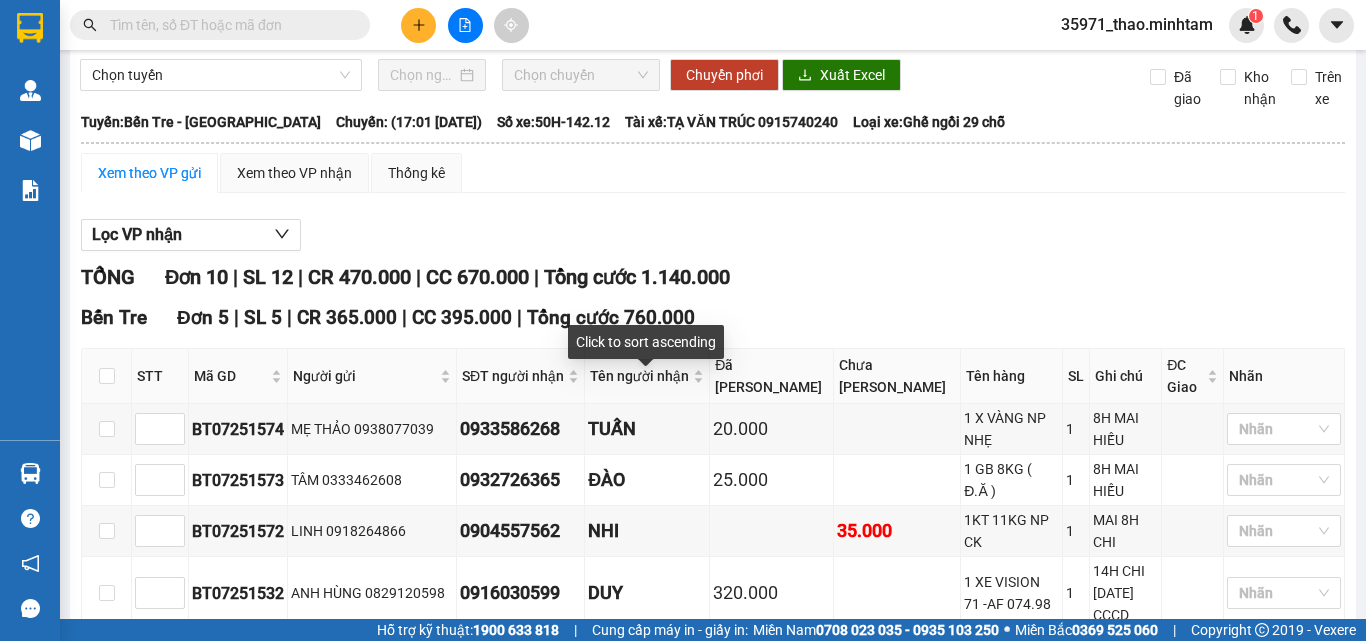 scroll, scrollTop: 0, scrollLeft: 0, axis: both 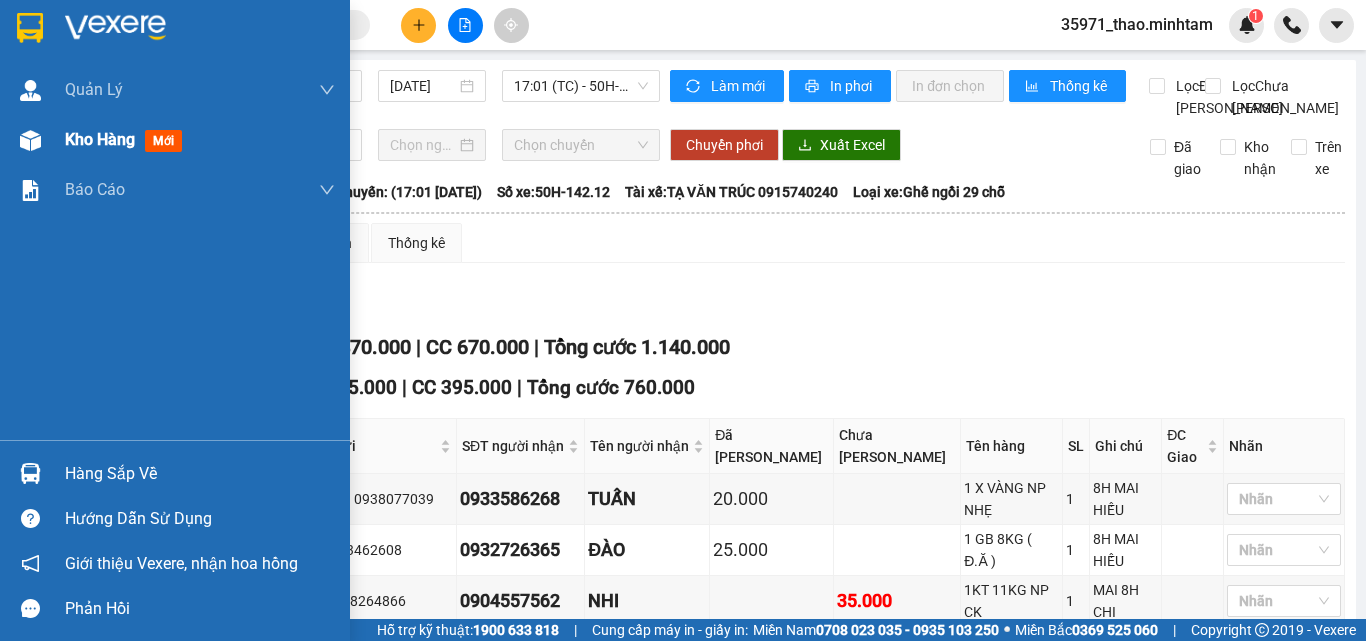 click on "Kho hàng mới" at bounding box center [200, 140] 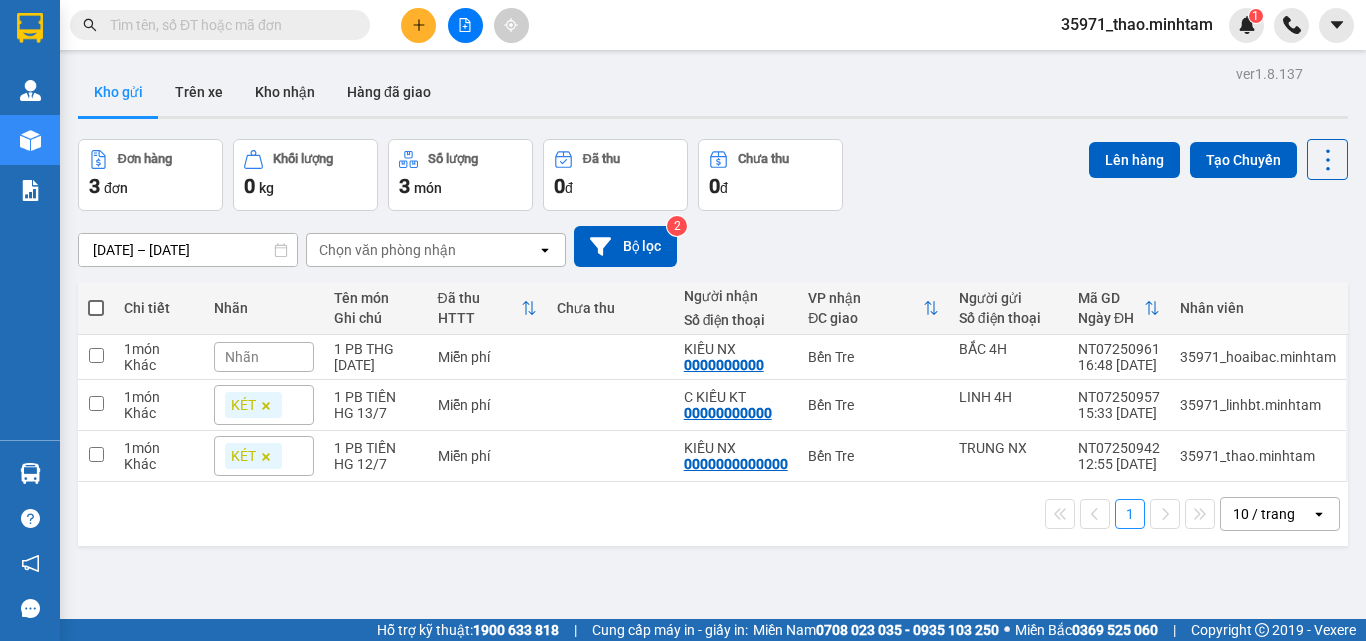 click at bounding box center (465, 25) 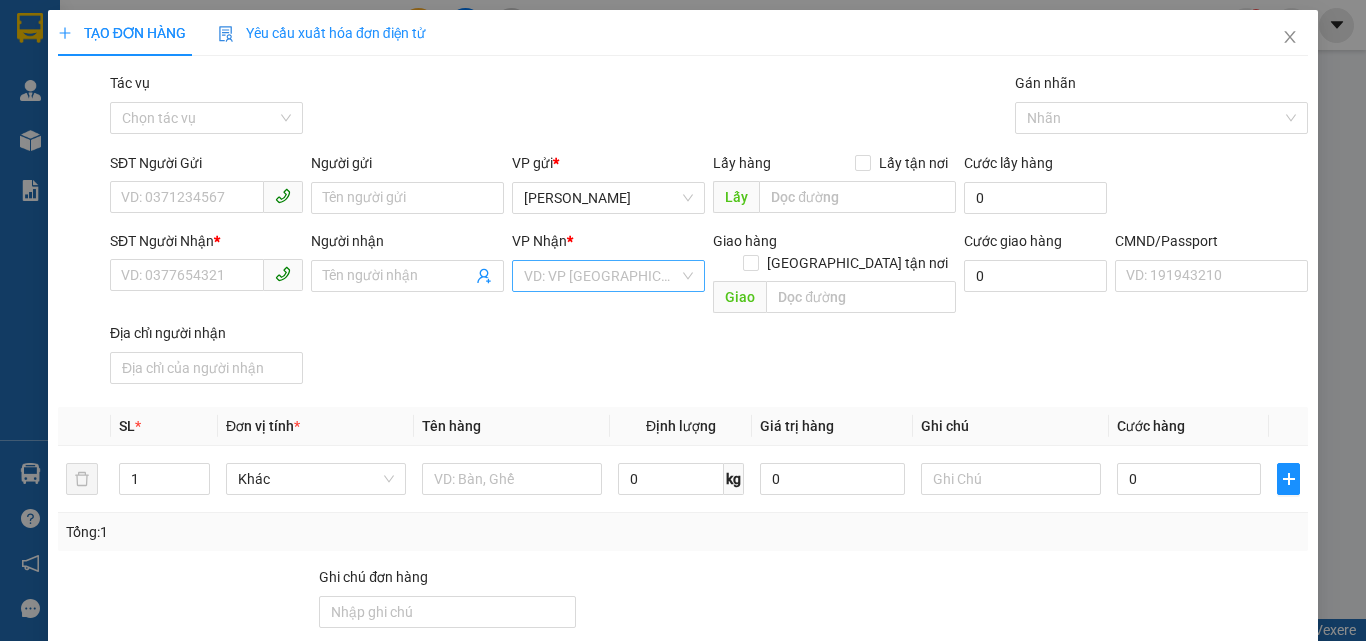 click at bounding box center (601, 276) 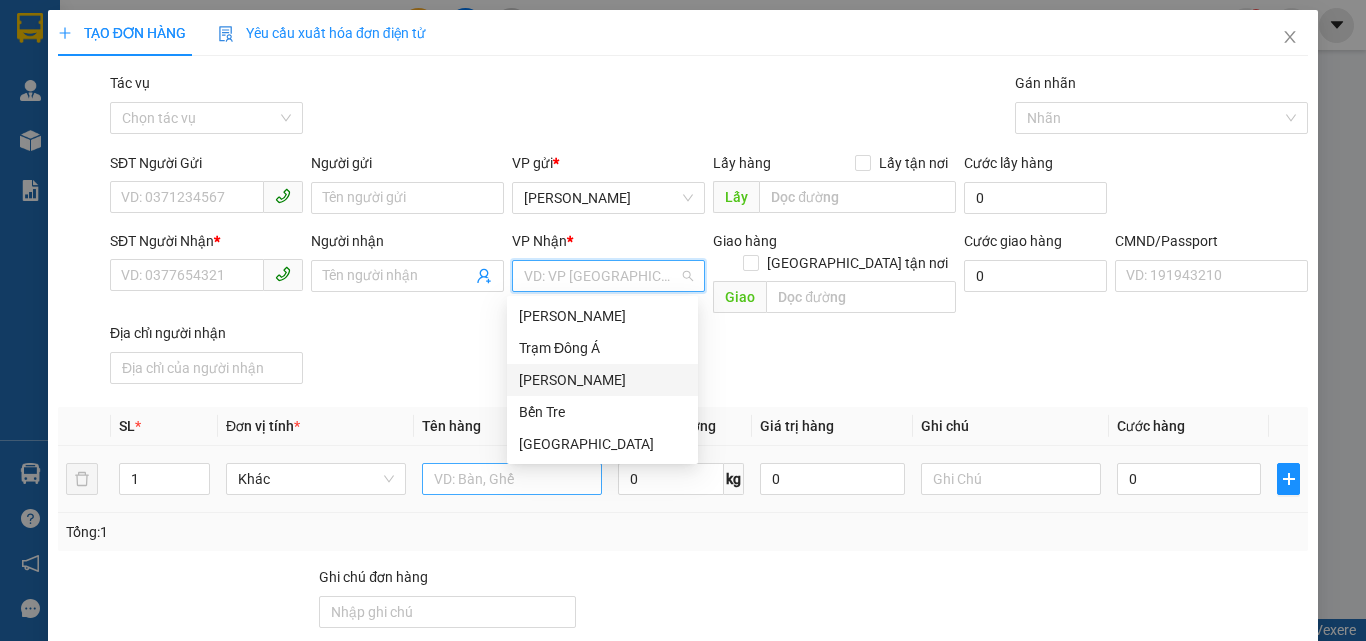 drag, startPoint x: 586, startPoint y: 383, endPoint x: 441, endPoint y: 441, distance: 156.16978 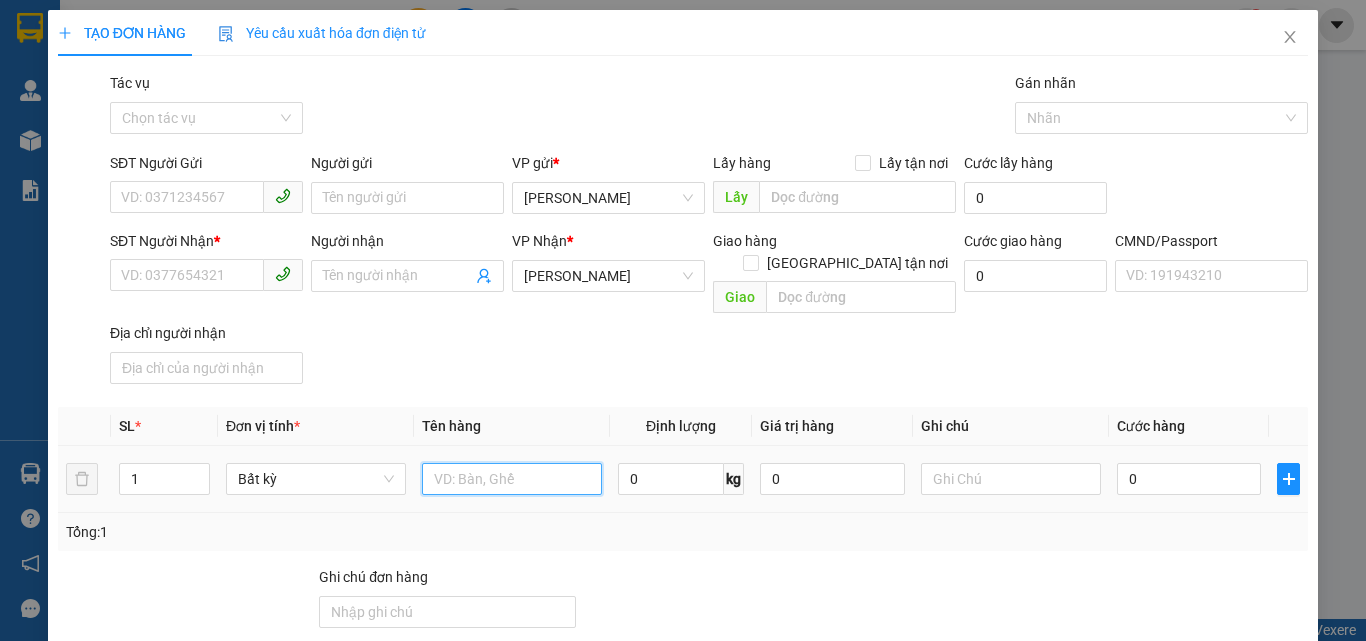 click at bounding box center (512, 479) 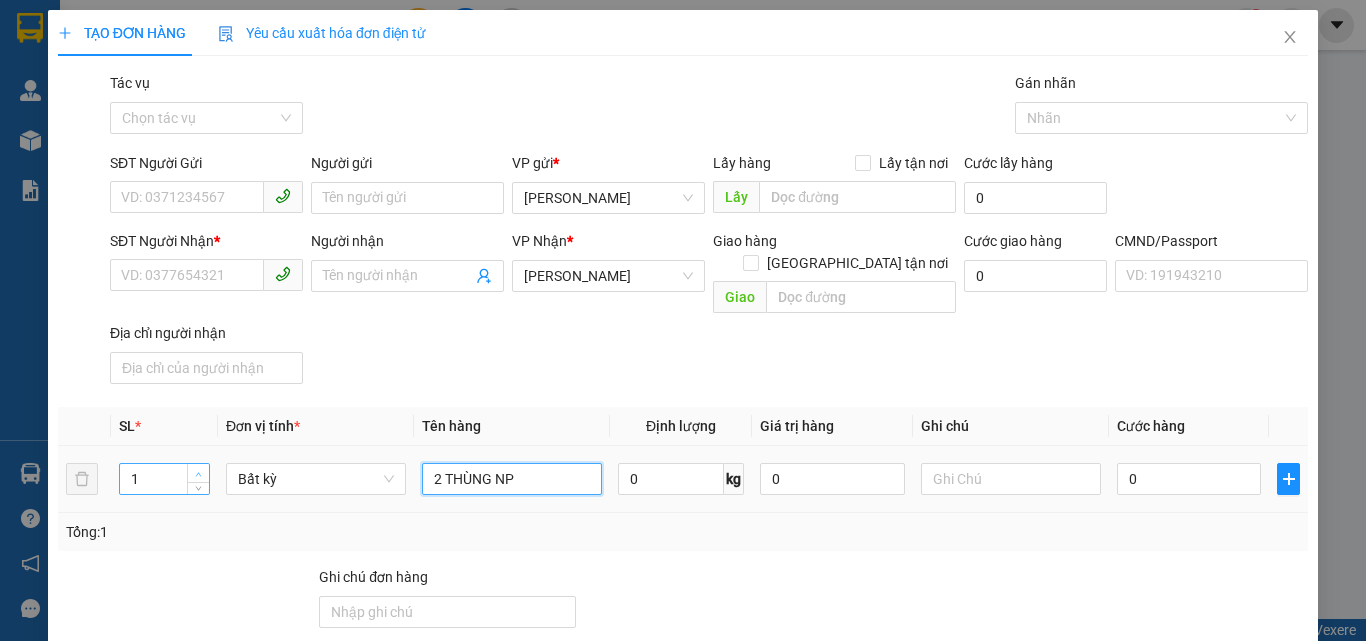 type on "2 THÙNG NP" 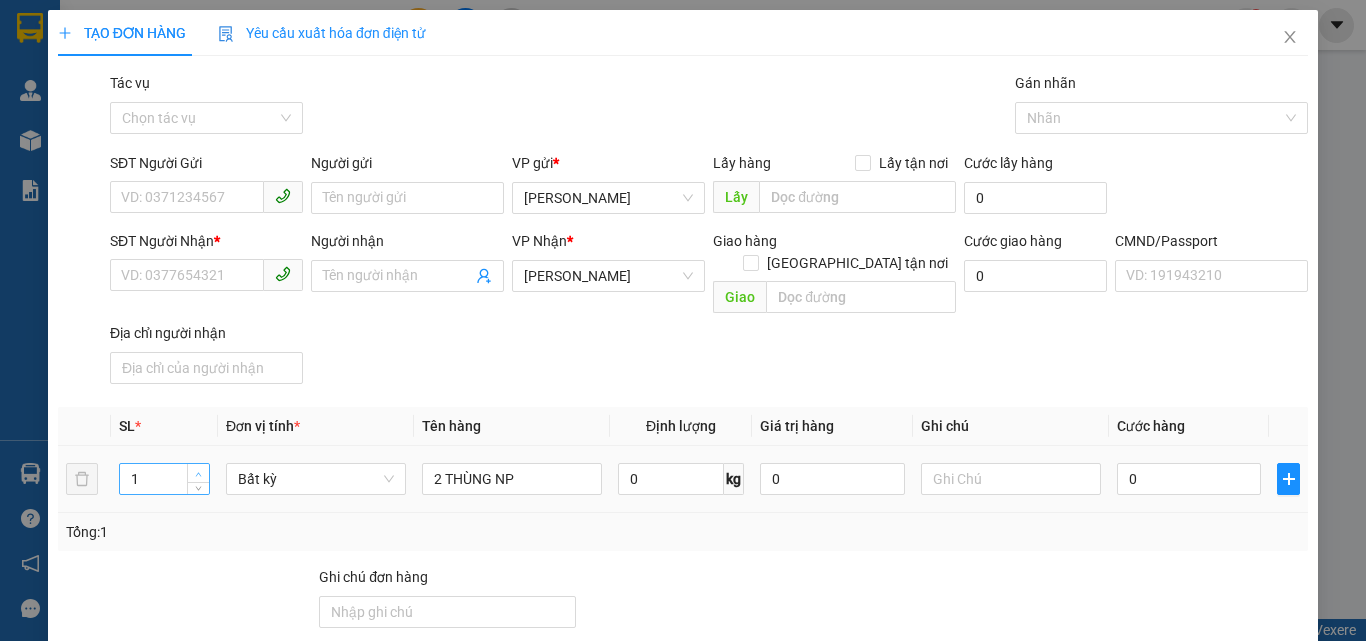 type on "2" 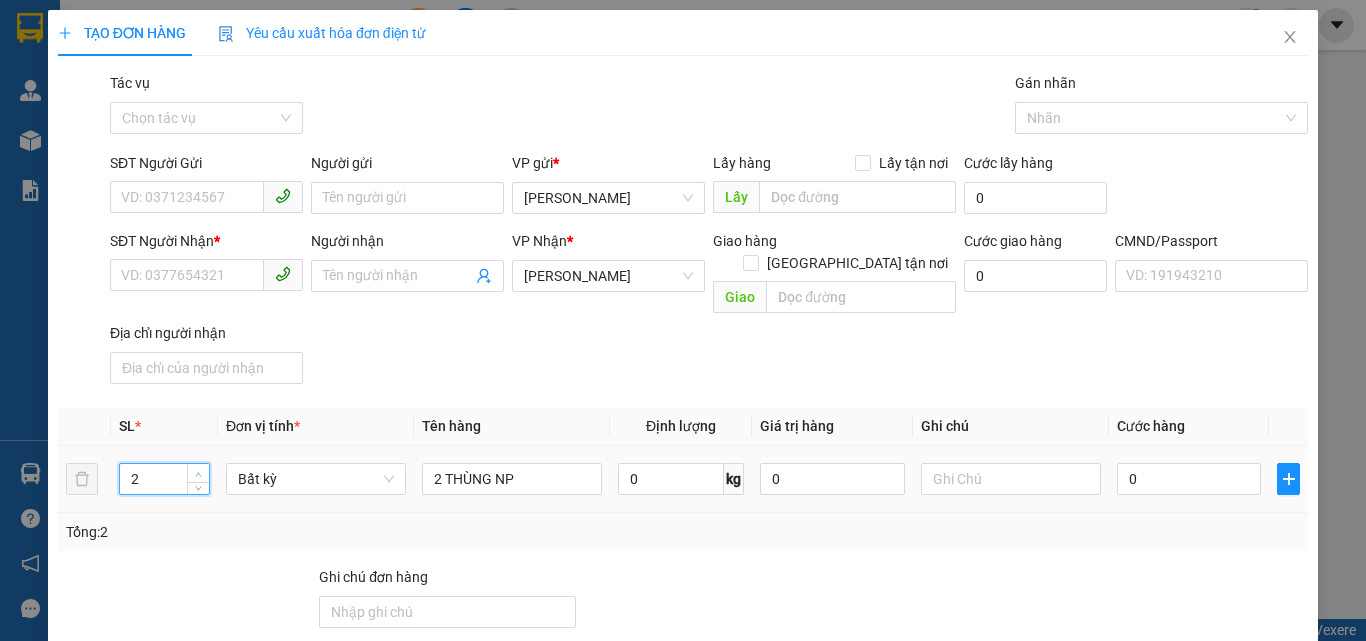 click at bounding box center [198, 473] 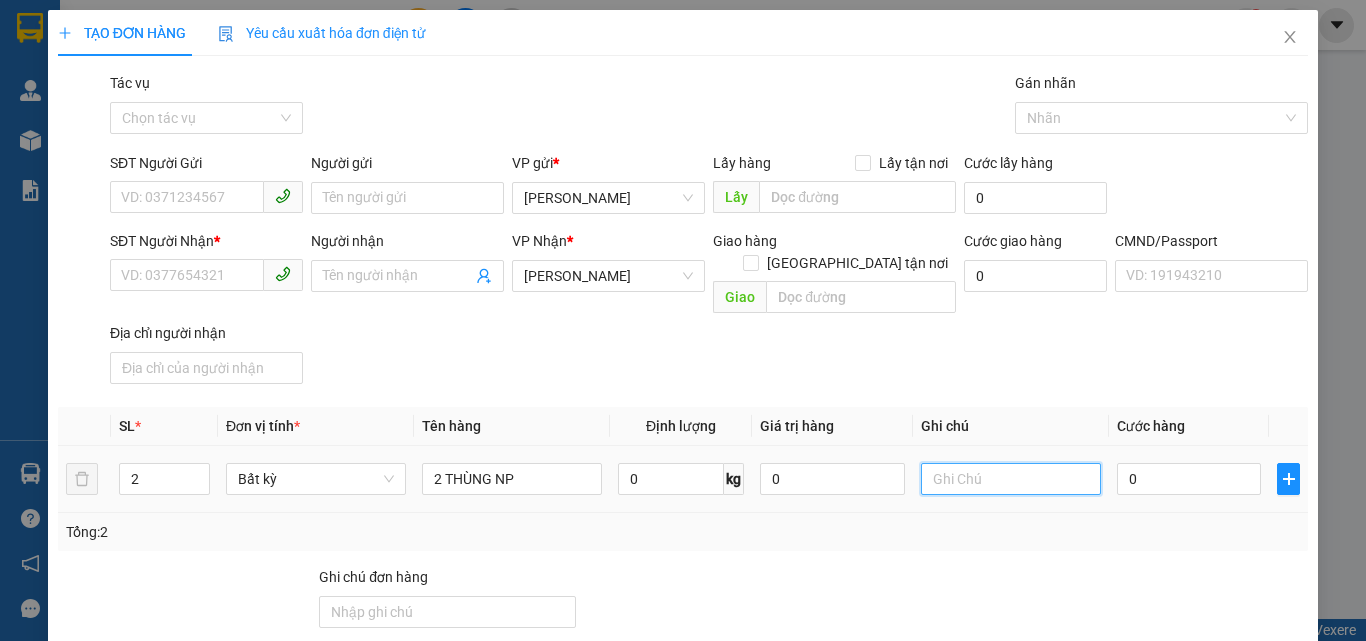 click at bounding box center (1011, 479) 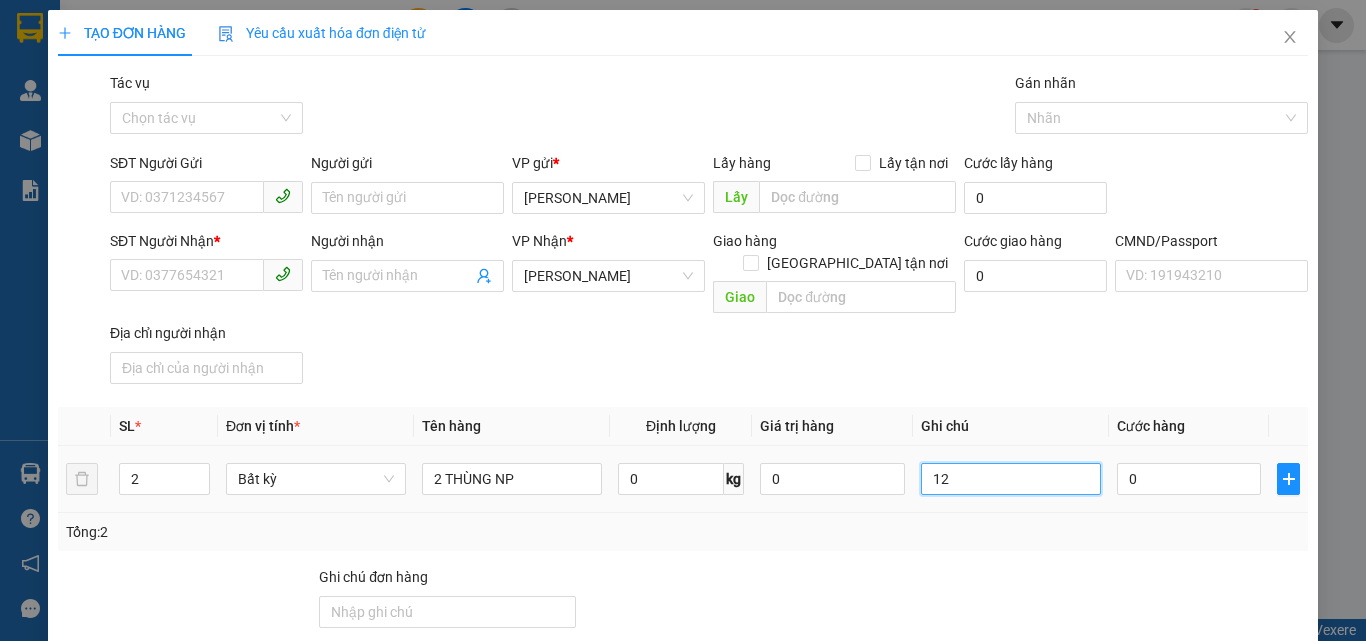 type on "1" 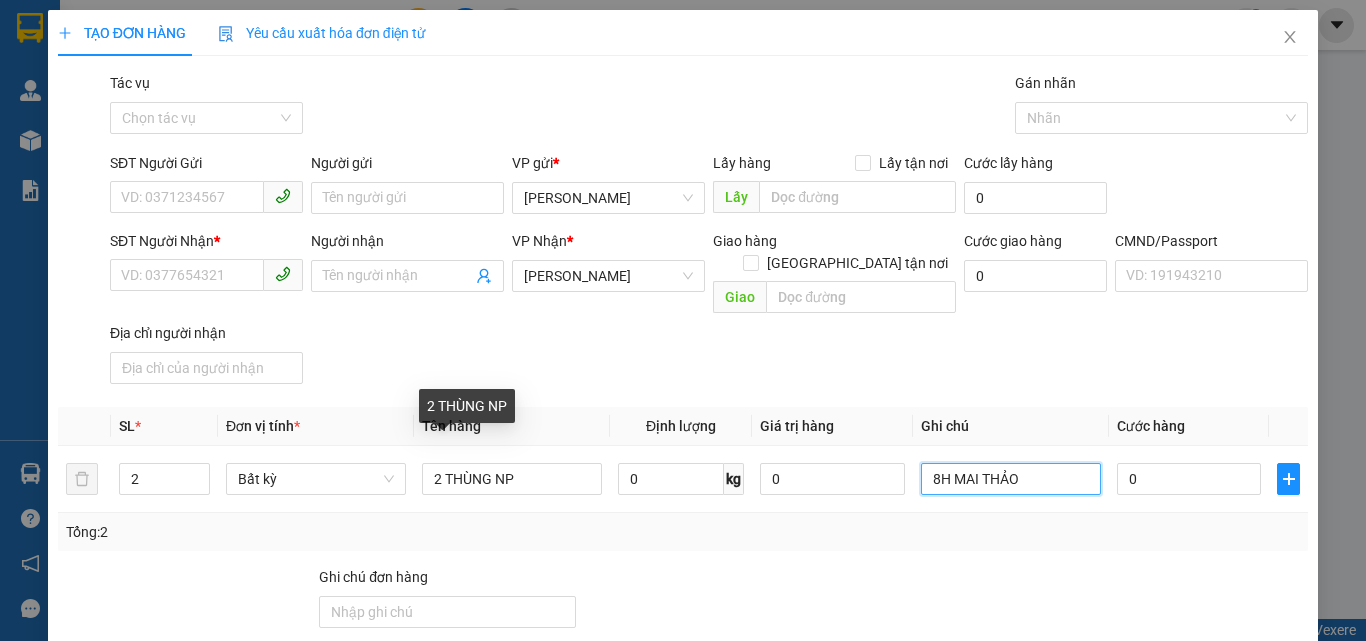 type on "8H MAI THẢO" 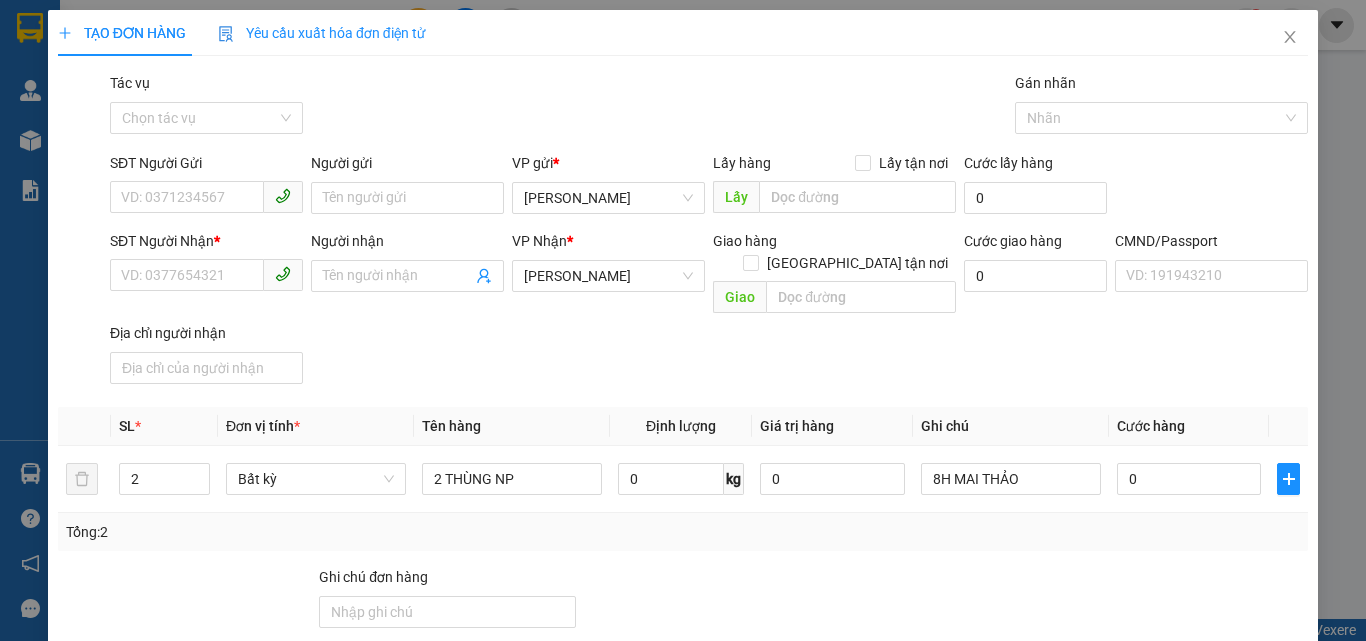 click on "SĐT Người Nhận  * VD: 0377654321 Người nhận Tên người nhận VP Nhận  * Hồ Chí Minh Giao hàng Giao tận nơi Giao Cước giao hàng 0 CMND/Passport VD: 191943210 Địa chỉ người nhận" at bounding box center (709, 311) 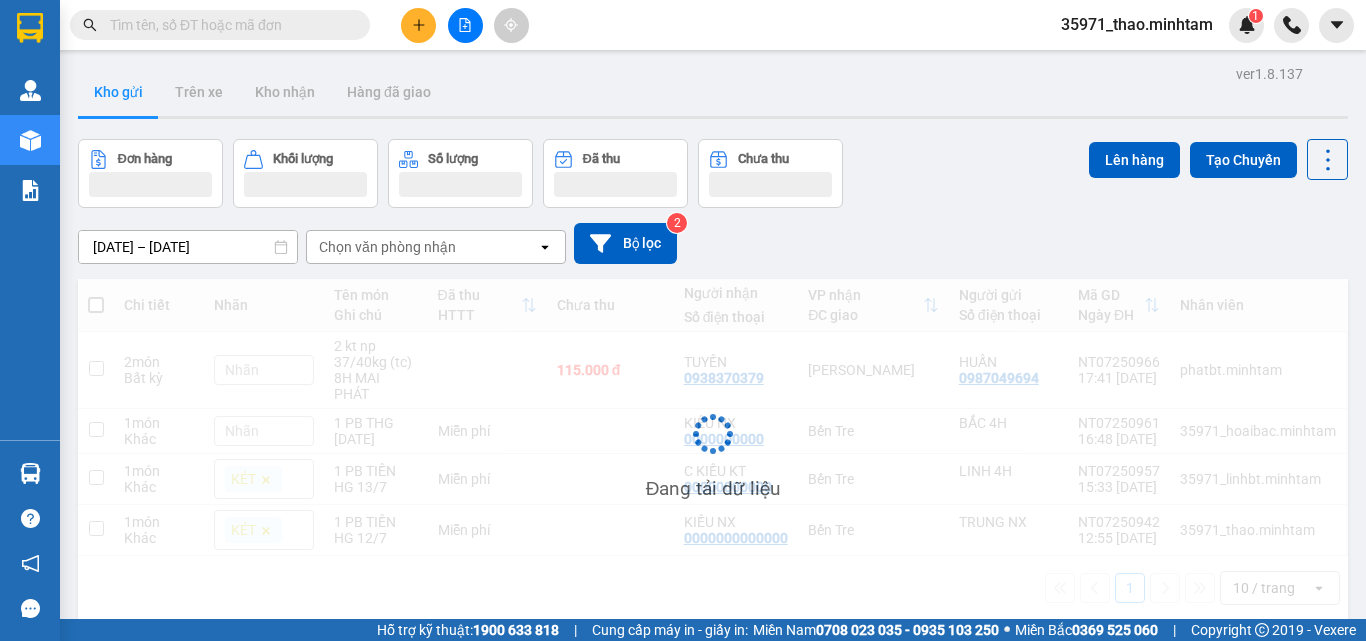 click at bounding box center [418, 25] 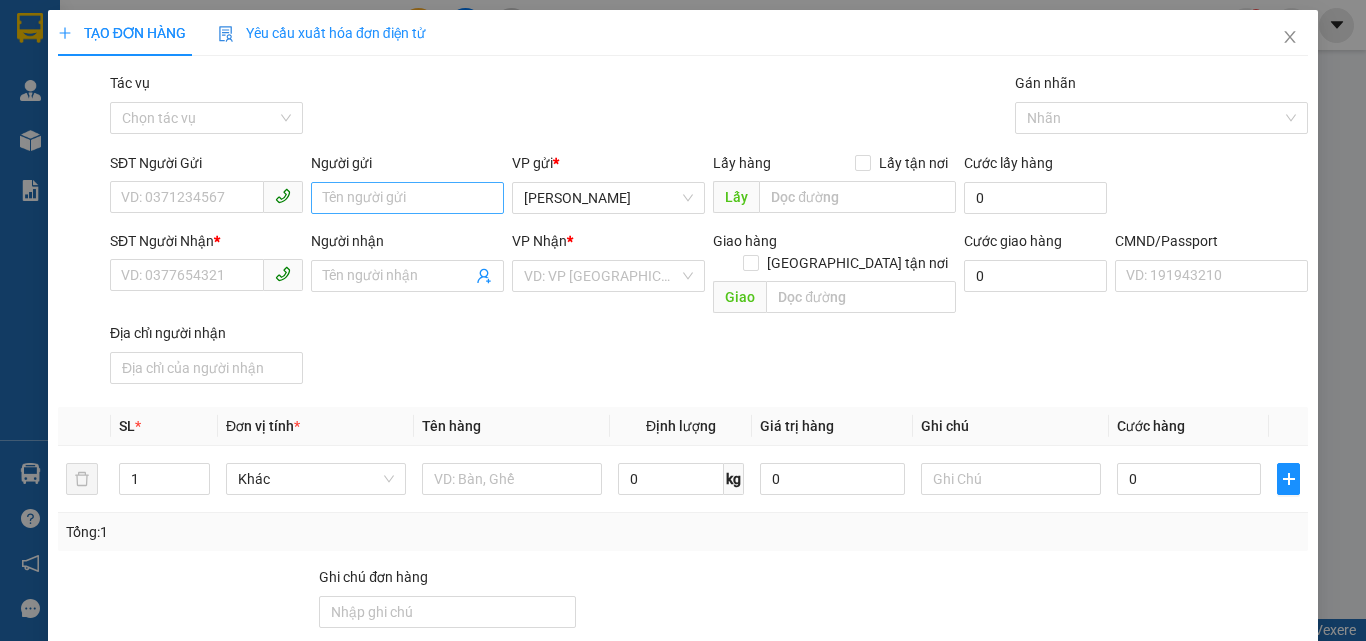 click on "Người gửi" at bounding box center (407, 167) 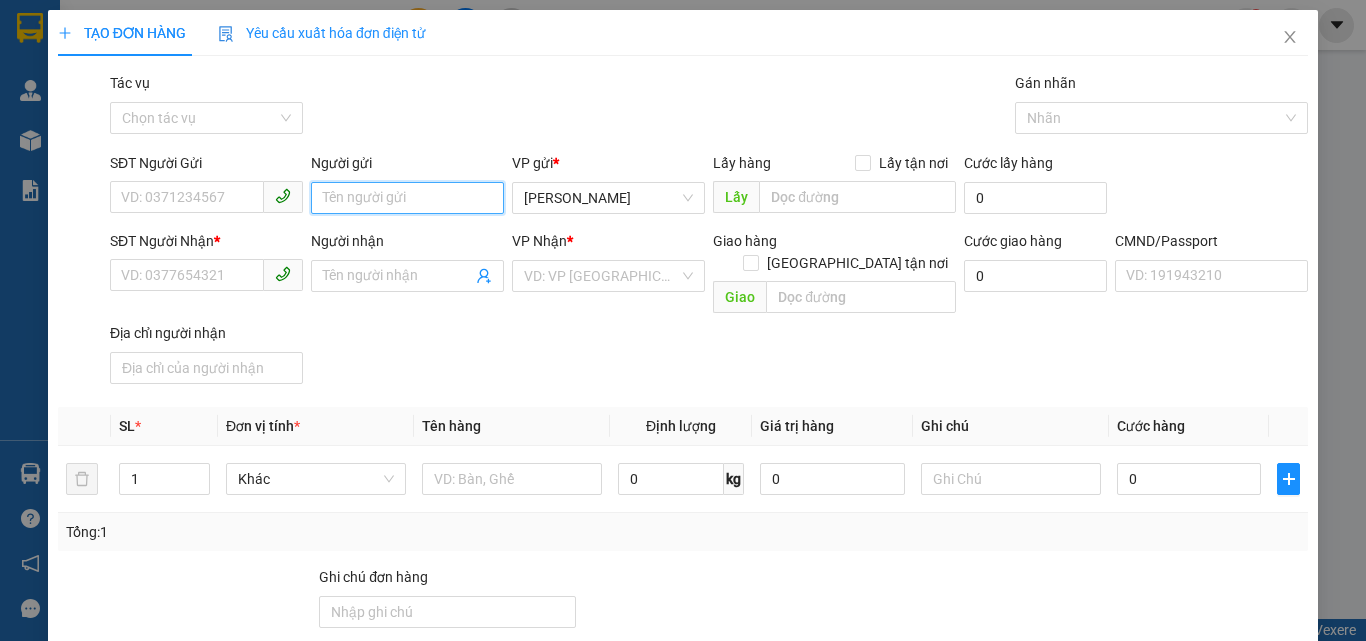 click on "Người gửi" at bounding box center (407, 198) 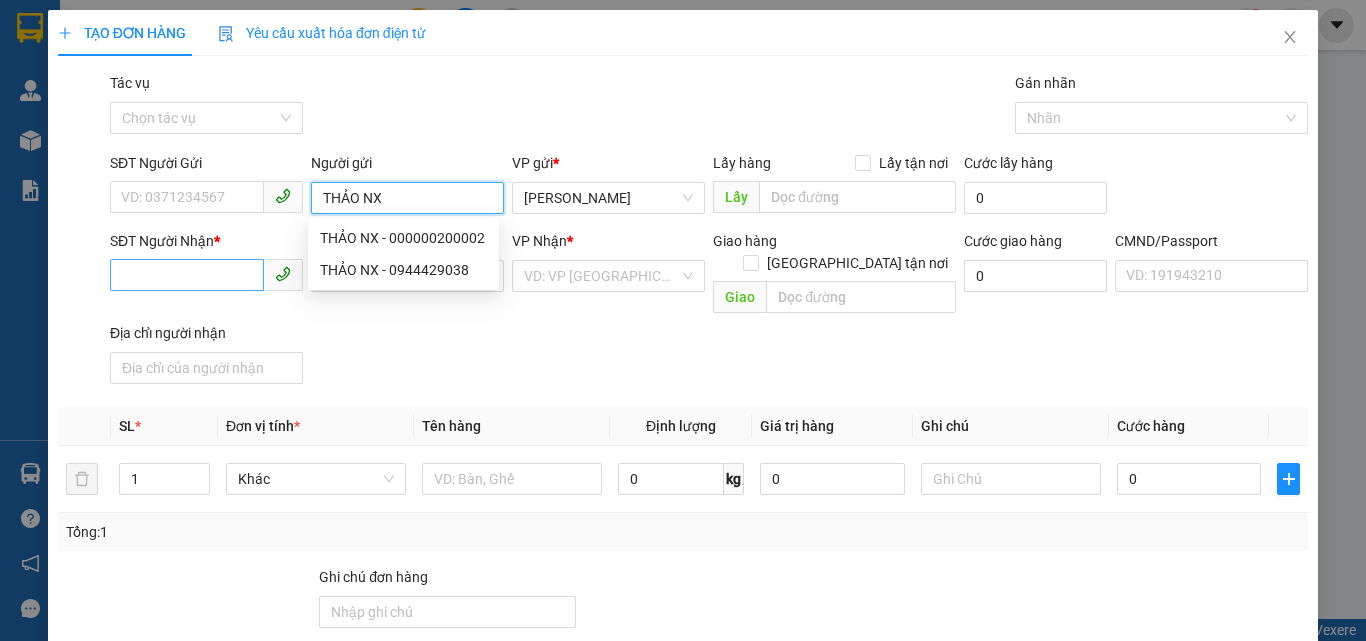 type on "THẢO NX" 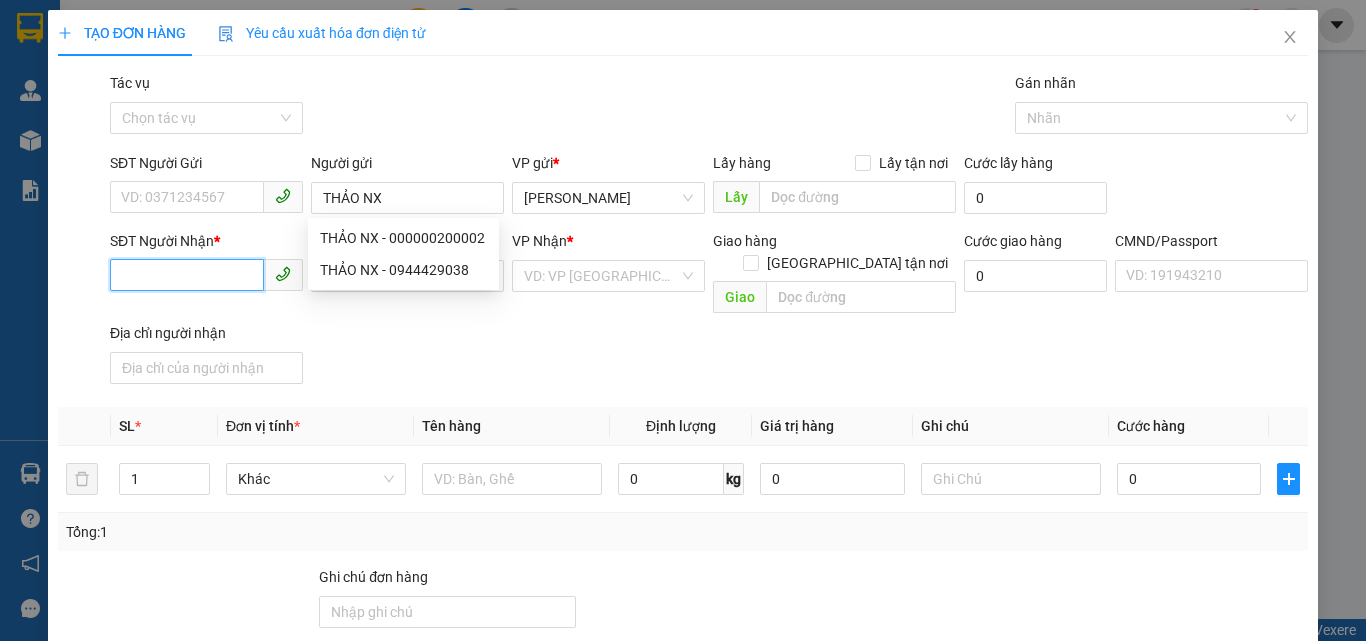 click on "SĐT Người Nhận  *" at bounding box center (187, 275) 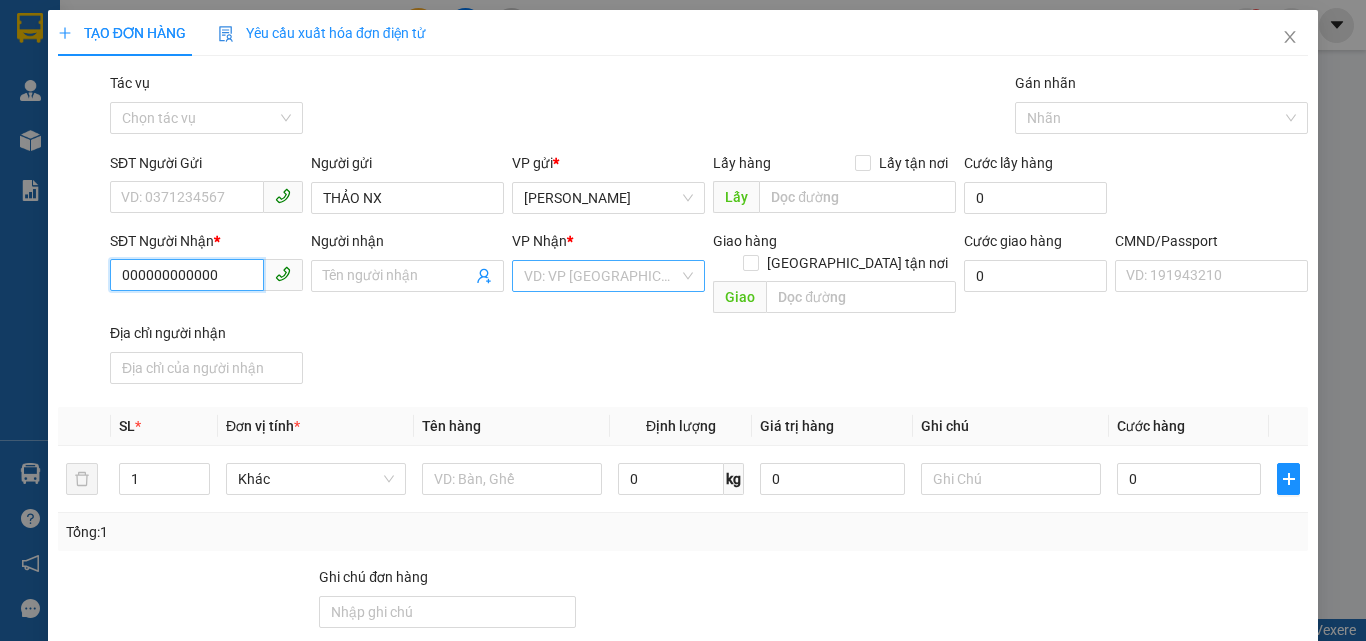 type on "000000000000" 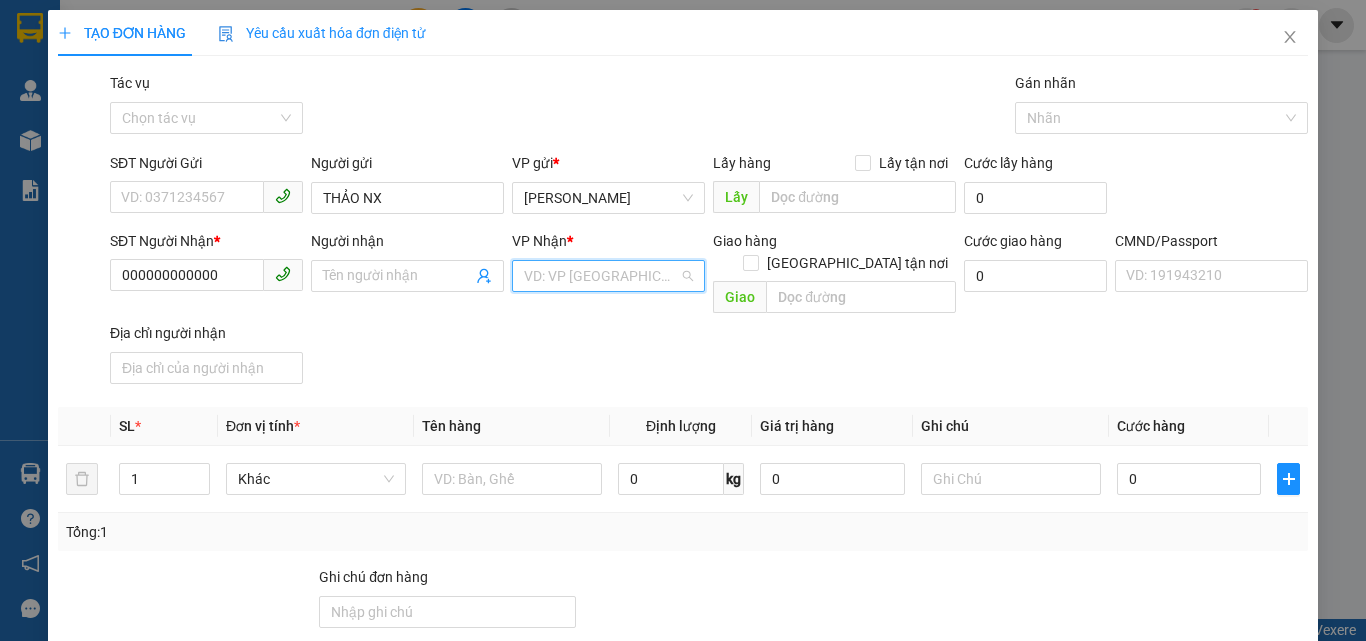 click at bounding box center (601, 276) 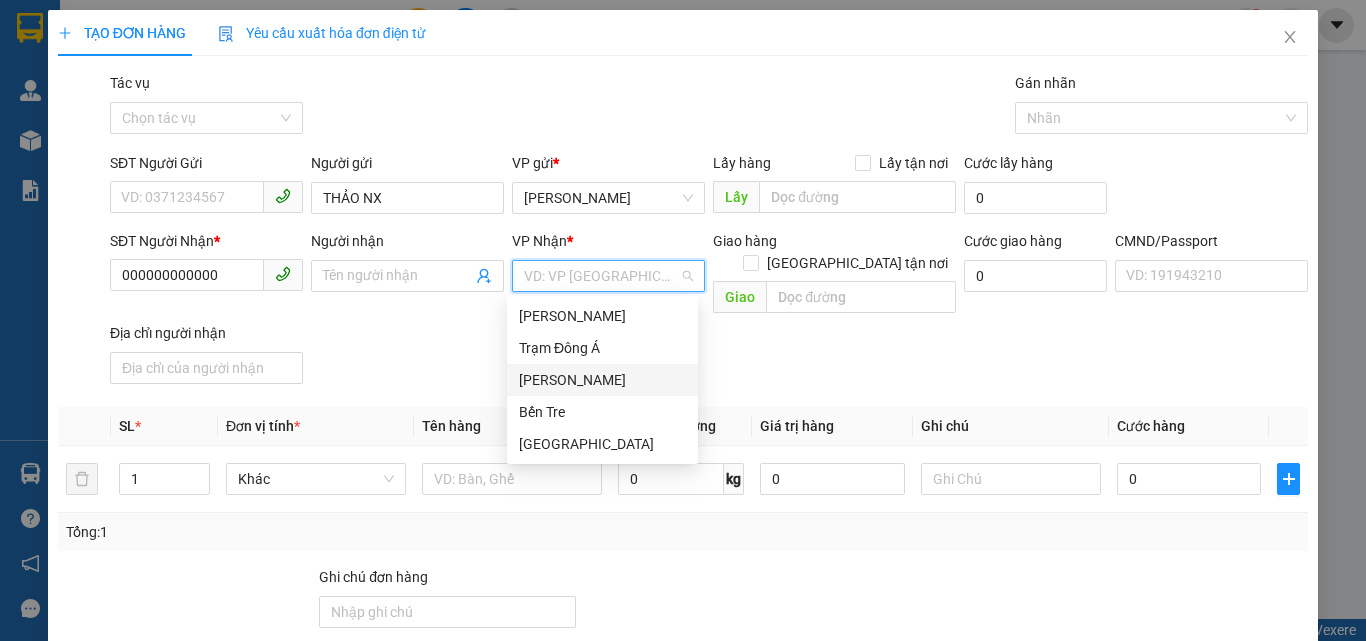 click on "Hồ Chí Minh" at bounding box center (602, 380) 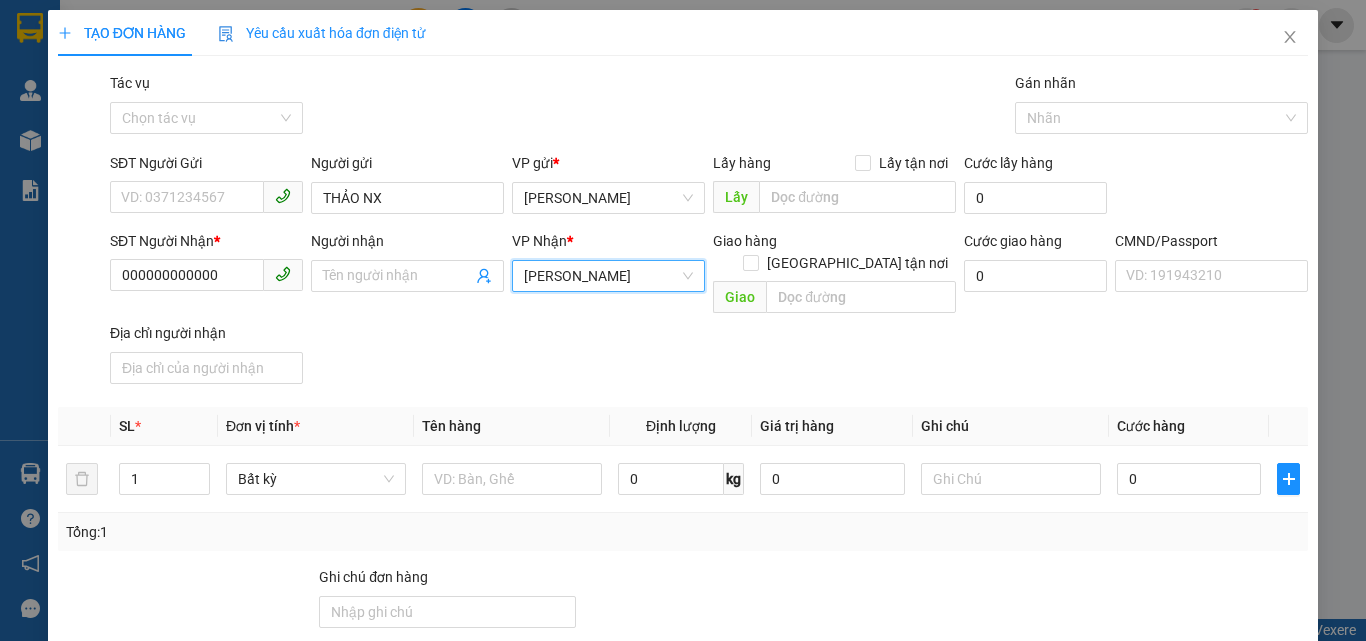 click on "Hồ Chí Minh" at bounding box center (608, 276) 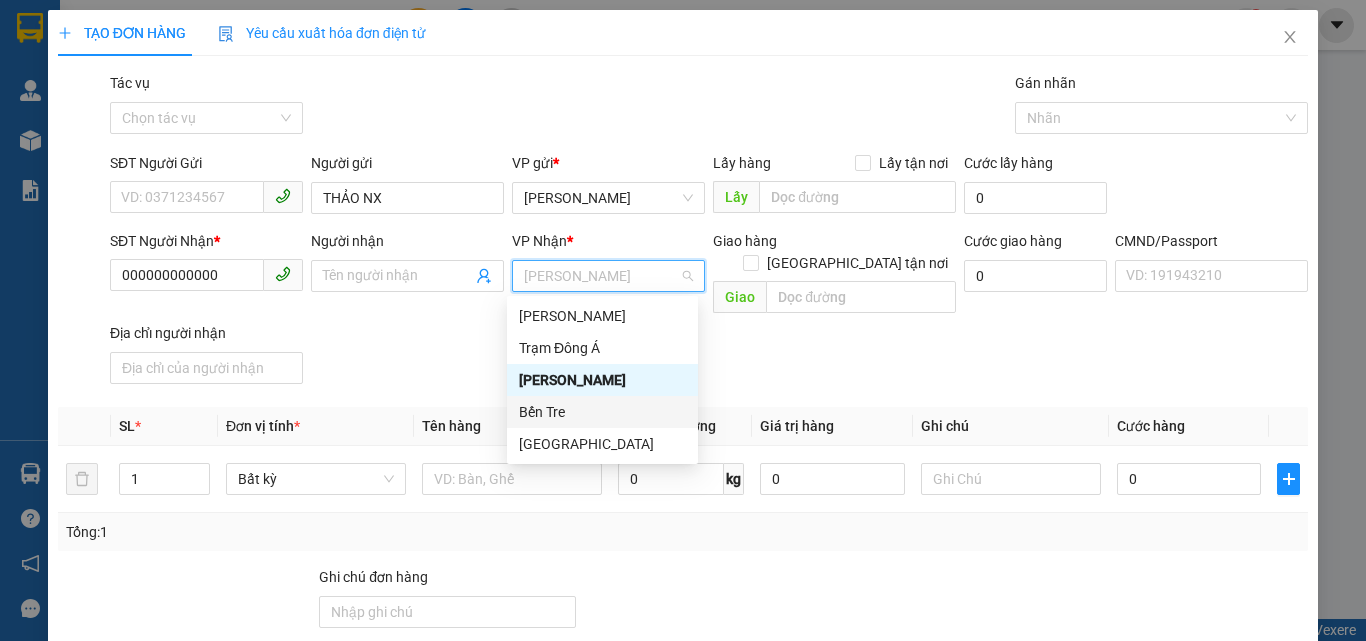 drag, startPoint x: 579, startPoint y: 419, endPoint x: 456, endPoint y: 319, distance: 158.52129 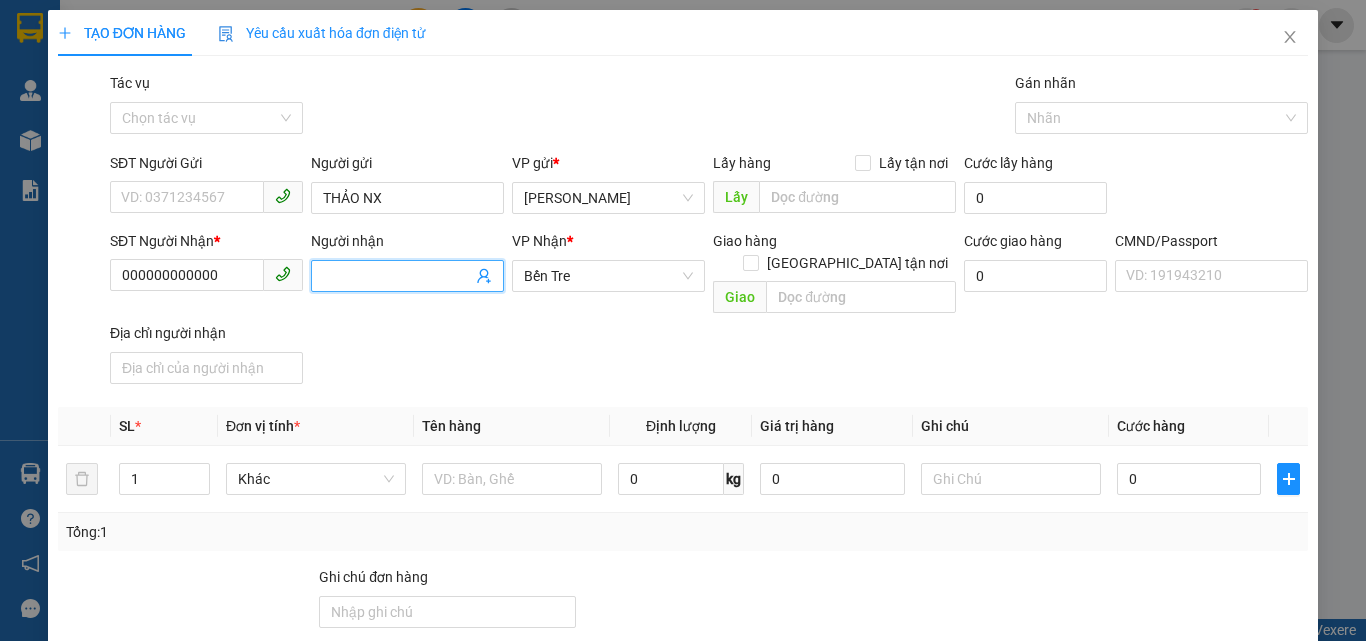 click on "Người nhận" at bounding box center [397, 276] 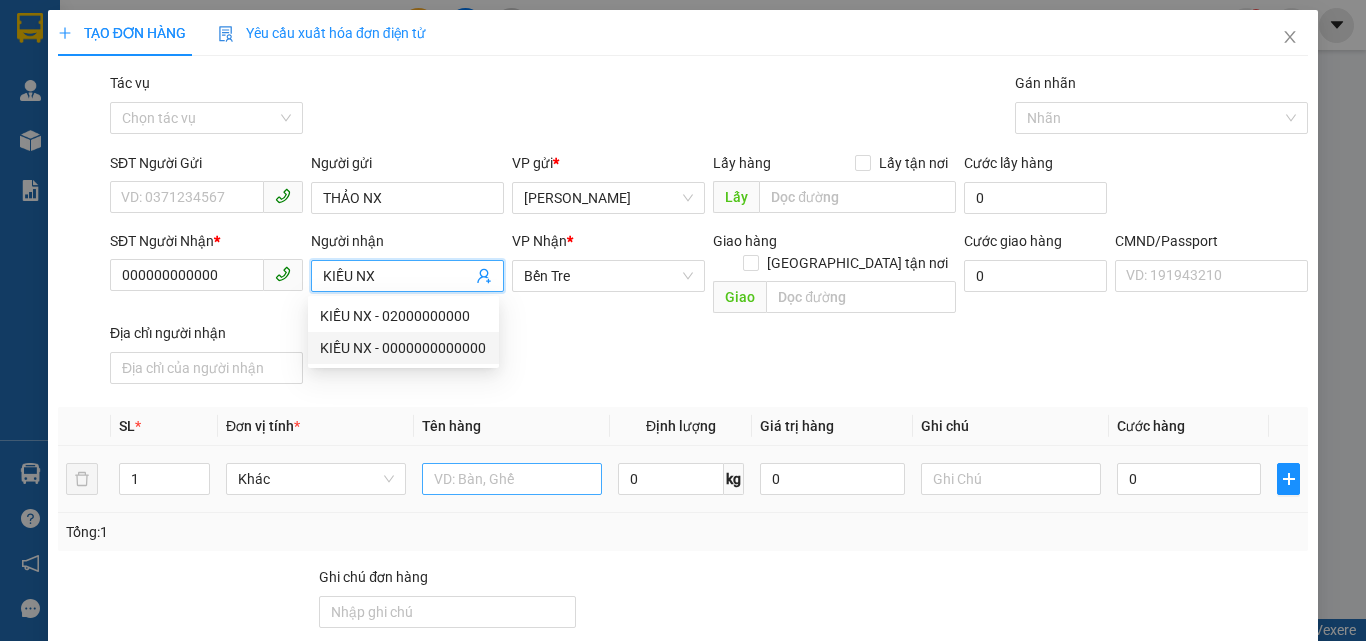 type on "KIỀU NX" 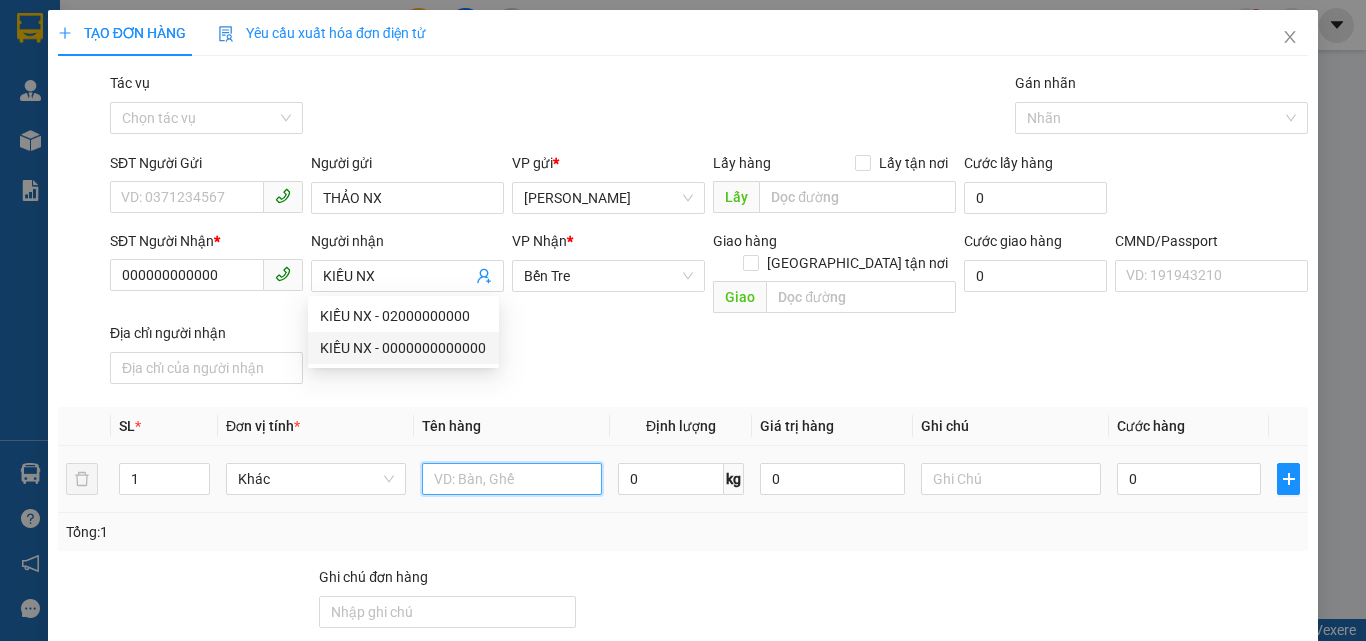 click at bounding box center (512, 479) 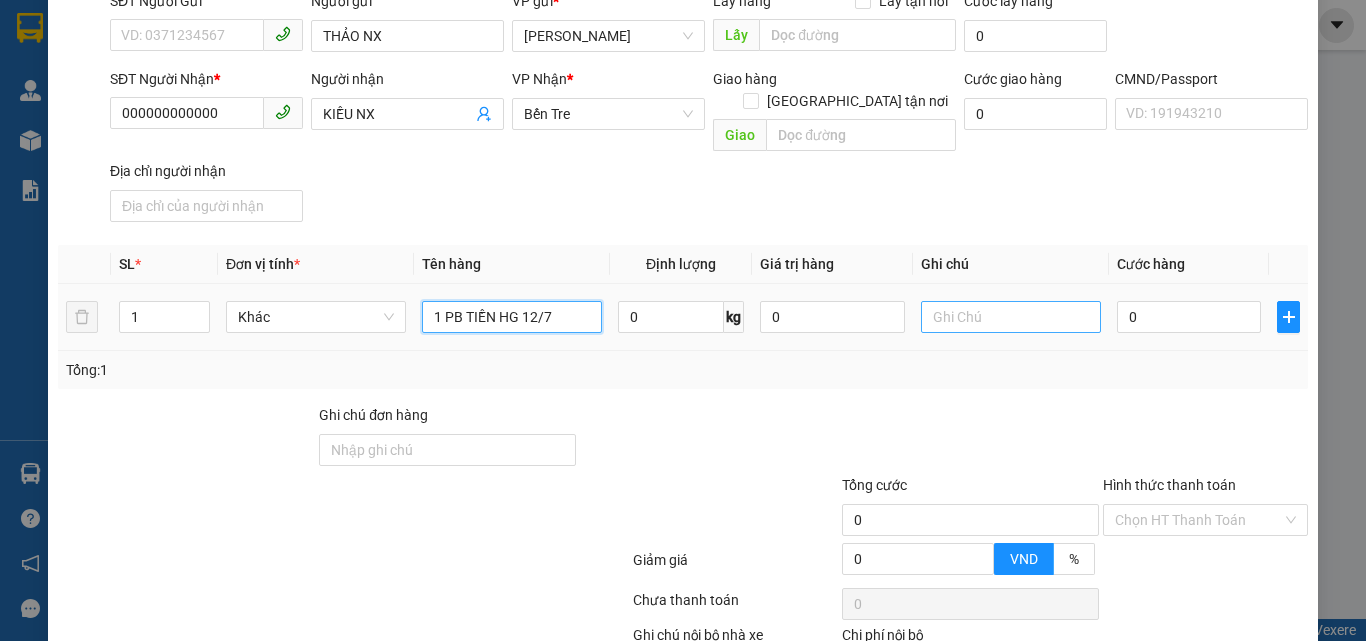 scroll, scrollTop: 267, scrollLeft: 0, axis: vertical 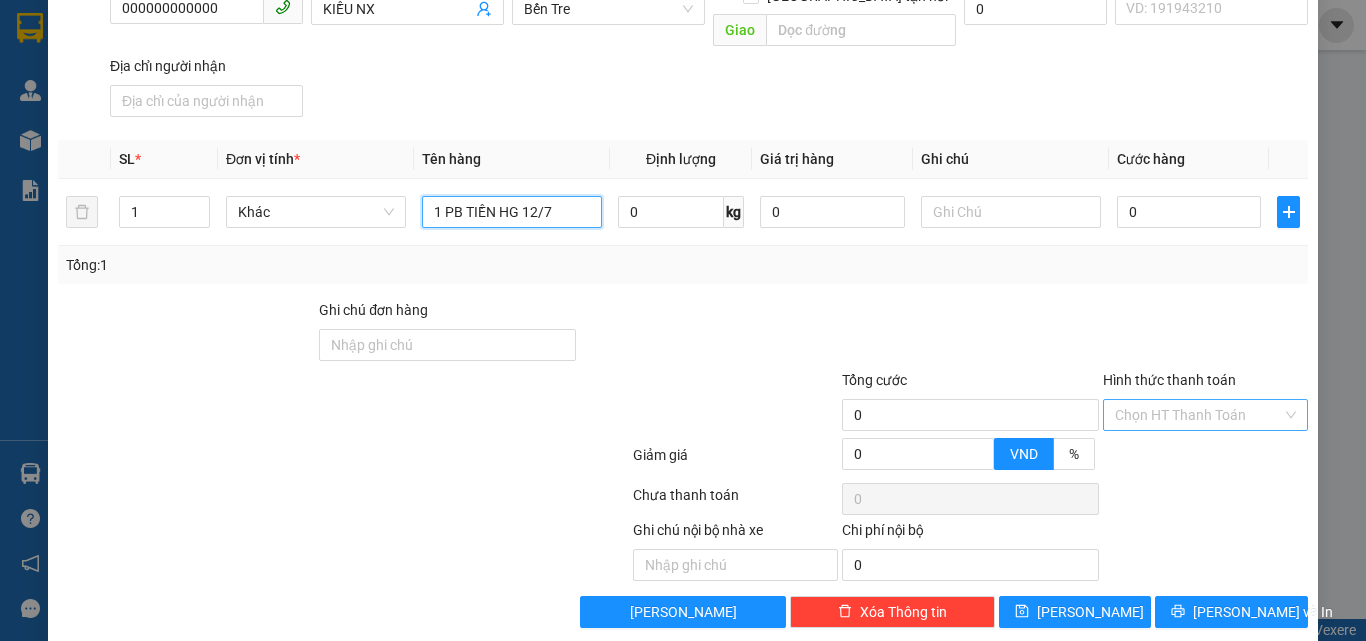 type on "1 PB TIỀN HG 12/7" 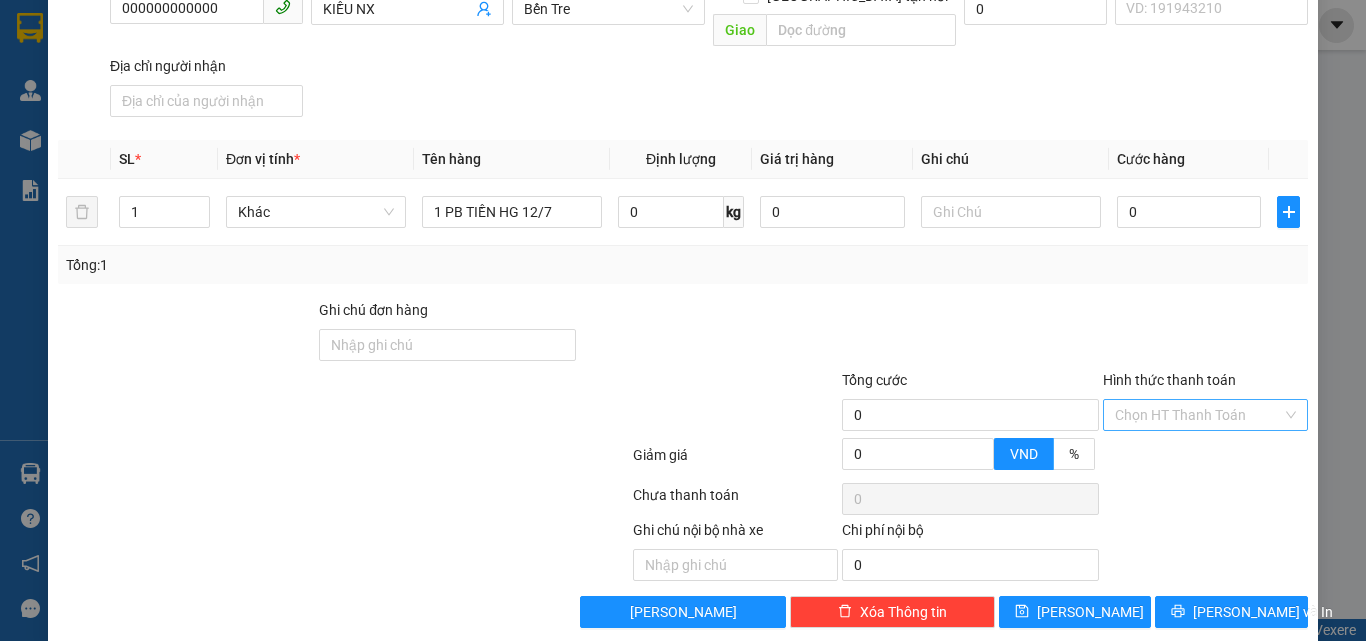 click on "Hình thức thanh toán" at bounding box center (1198, 415) 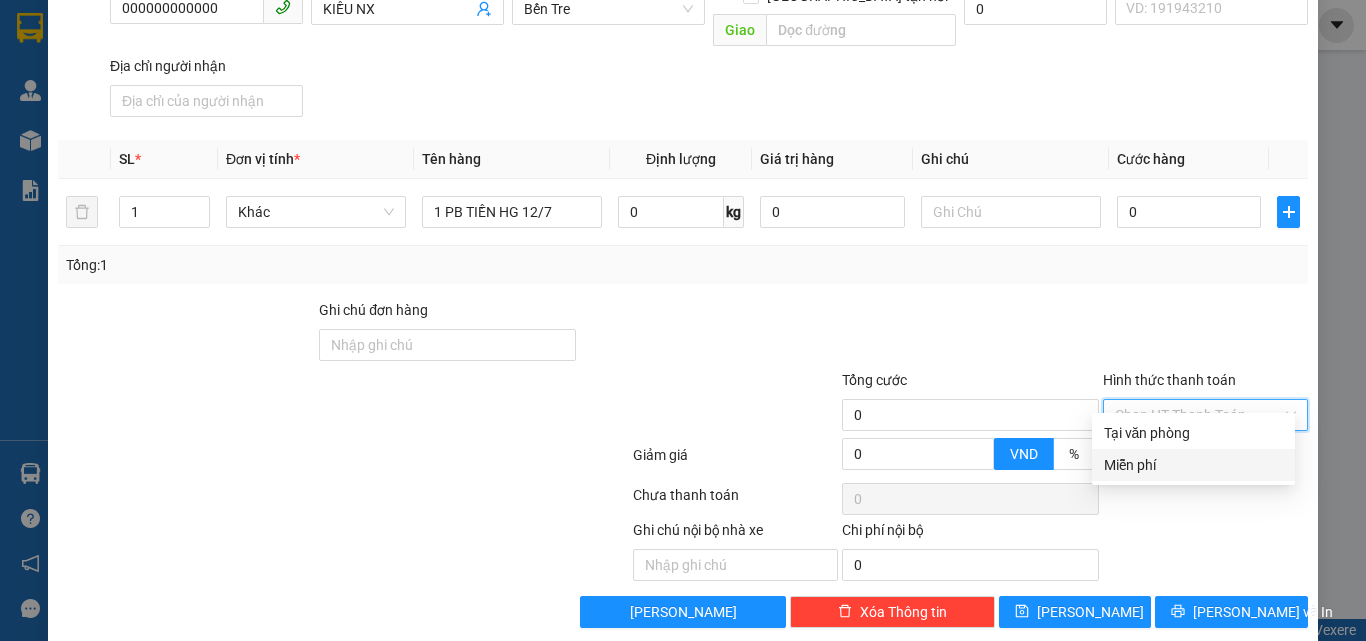 click on "Miễn phí" at bounding box center [1193, 465] 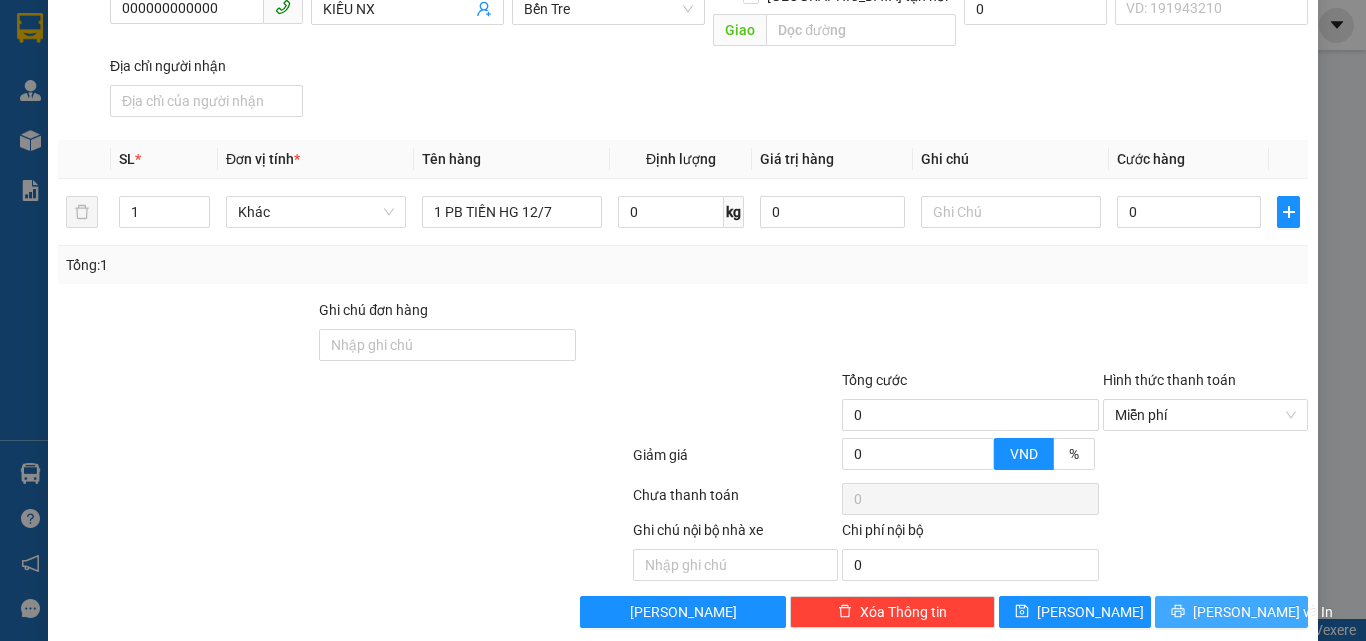 click on "Lưu và In" at bounding box center (1263, 612) 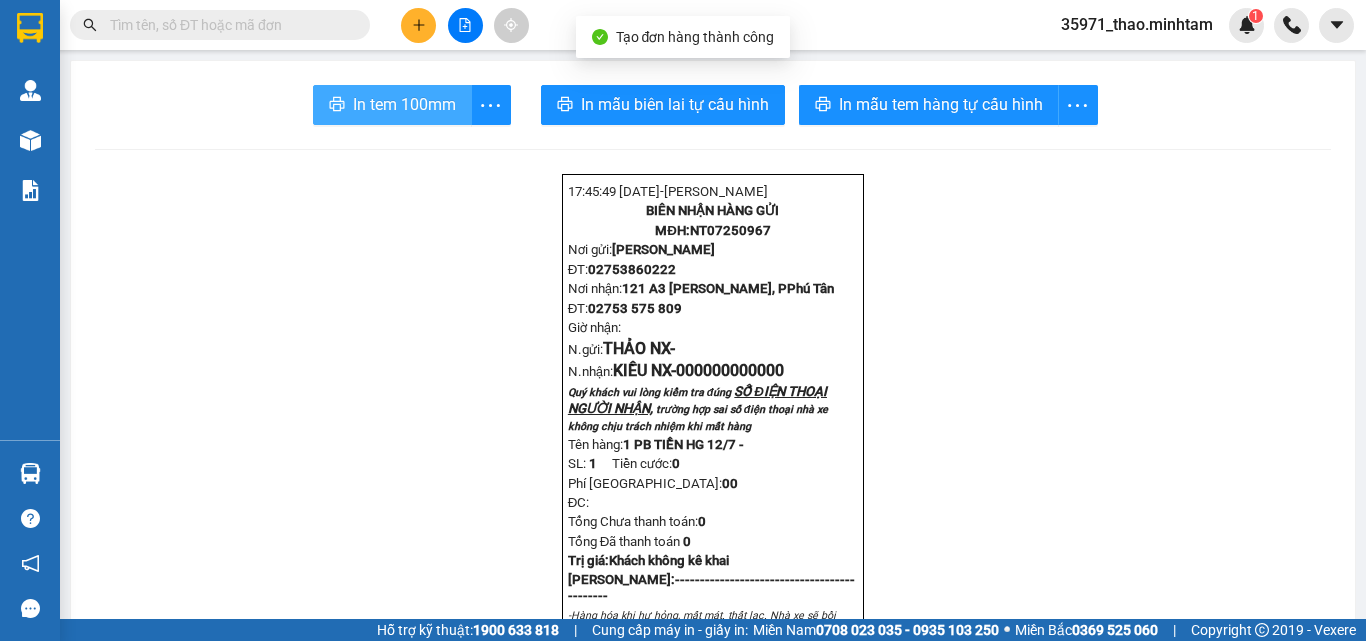click on "In tem 100mm" at bounding box center [404, 104] 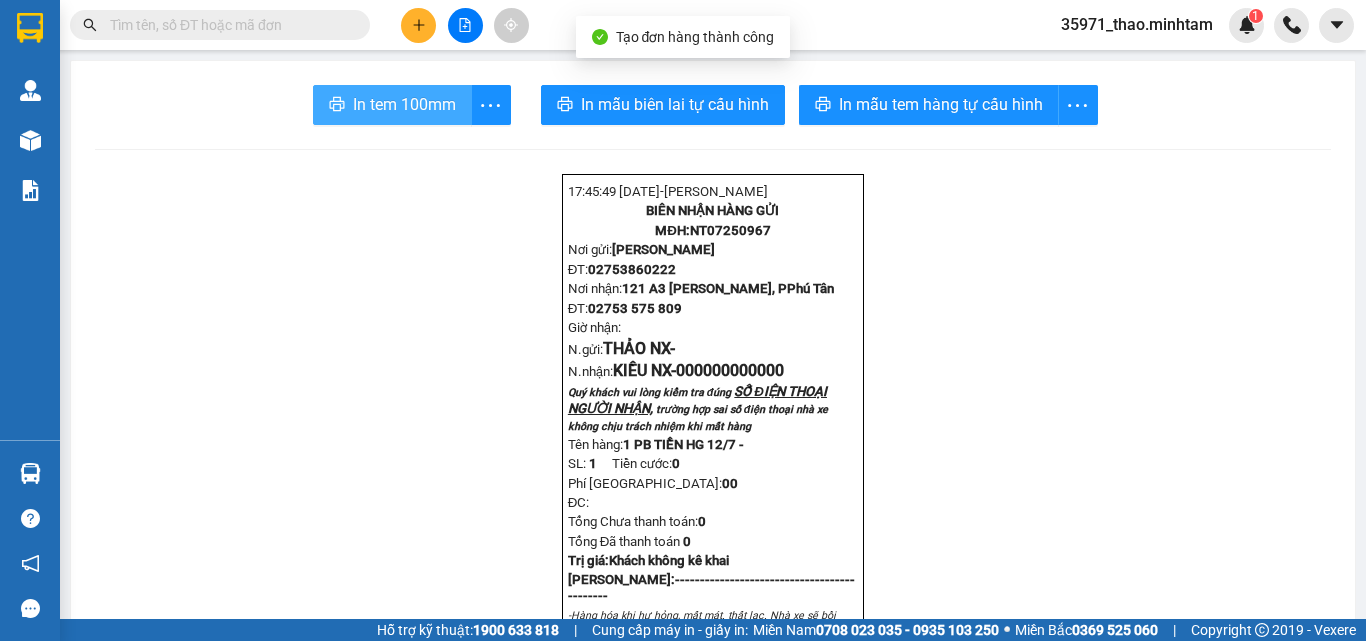 scroll, scrollTop: 0, scrollLeft: 0, axis: both 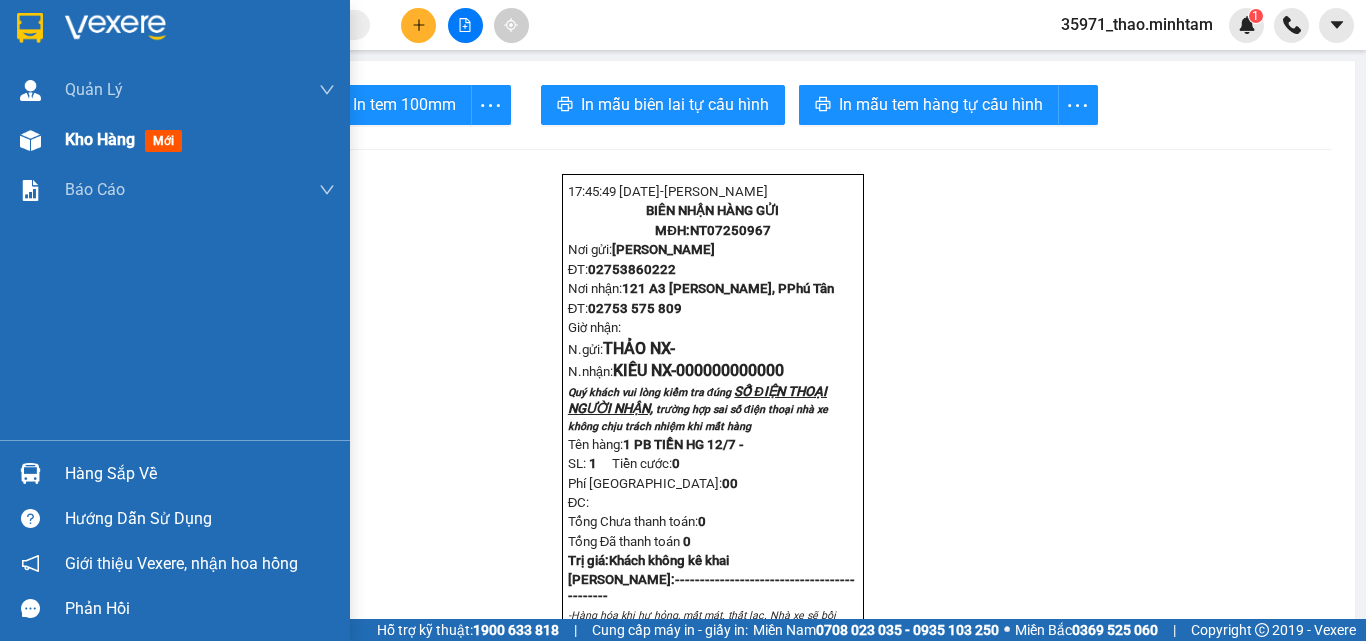 click on "Kho hàng" at bounding box center (100, 139) 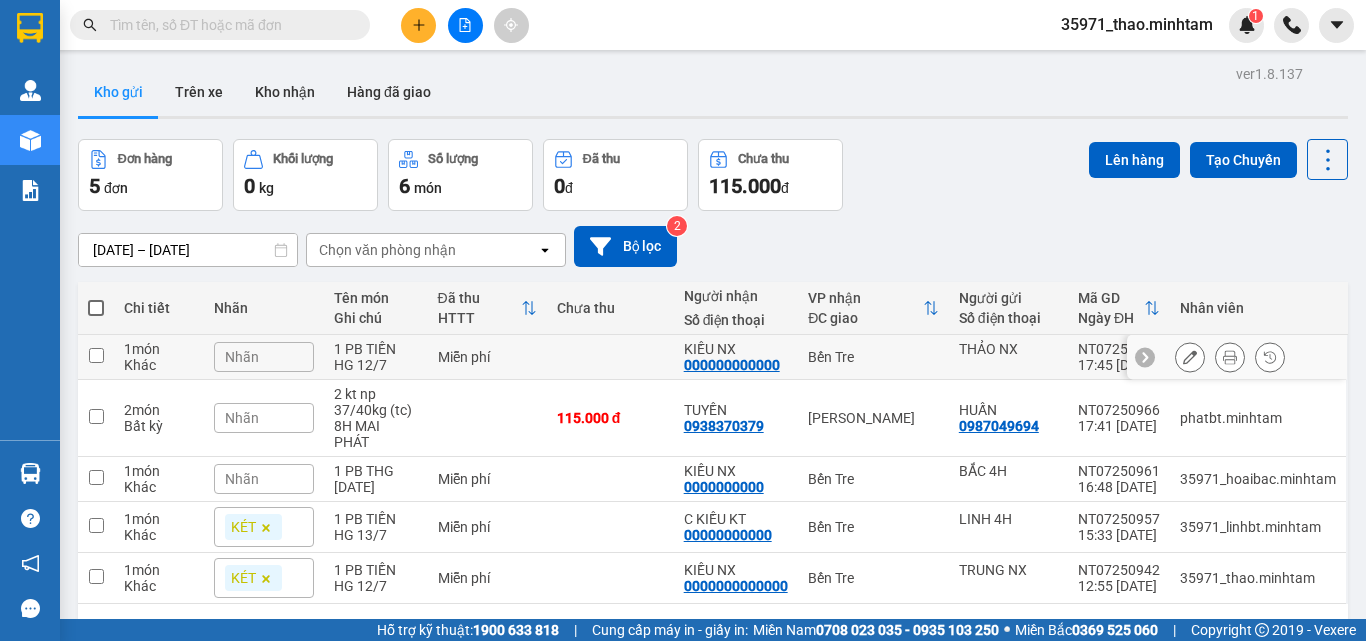 click on "Nhãn" at bounding box center (264, 357) 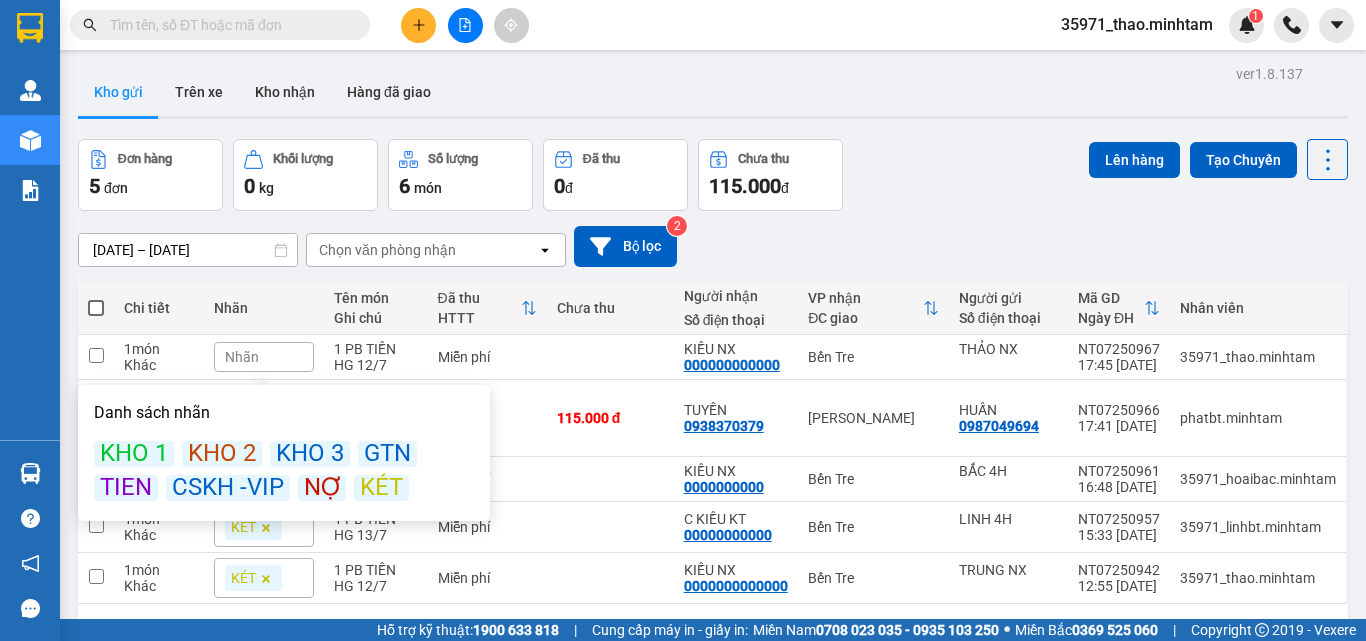 click on "KÉT" at bounding box center (381, 488) 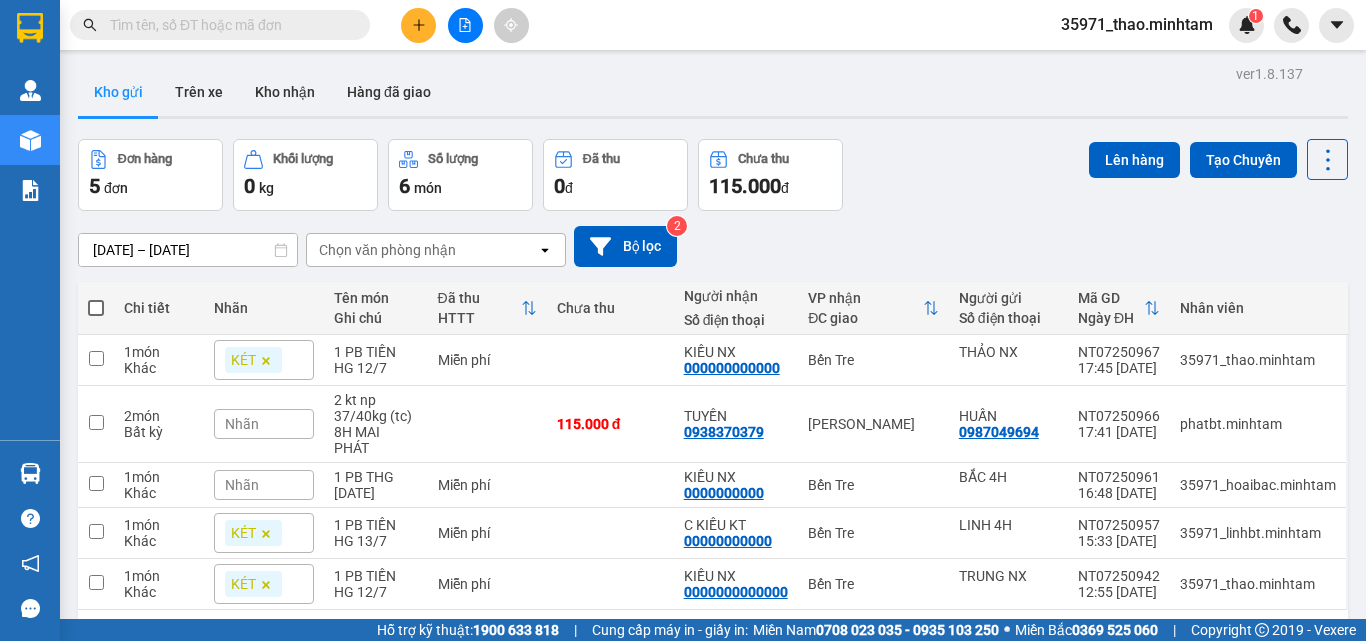 click on "Đơn hàng 5 đơn Khối lượng 0 kg Số lượng 6 món Đã thu 0  đ Chưa thu 115.000  đ Lên hàng Tạo Chuyến" at bounding box center [713, 175] 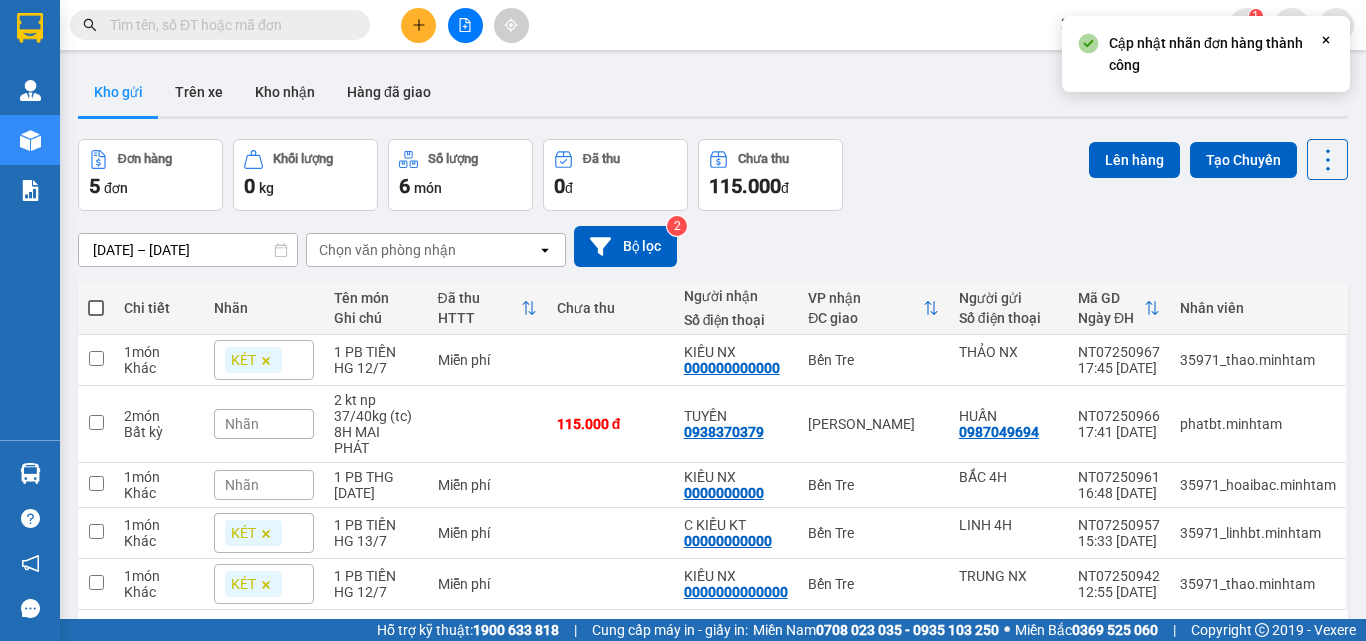 click on "Nhãn" at bounding box center [264, 485] 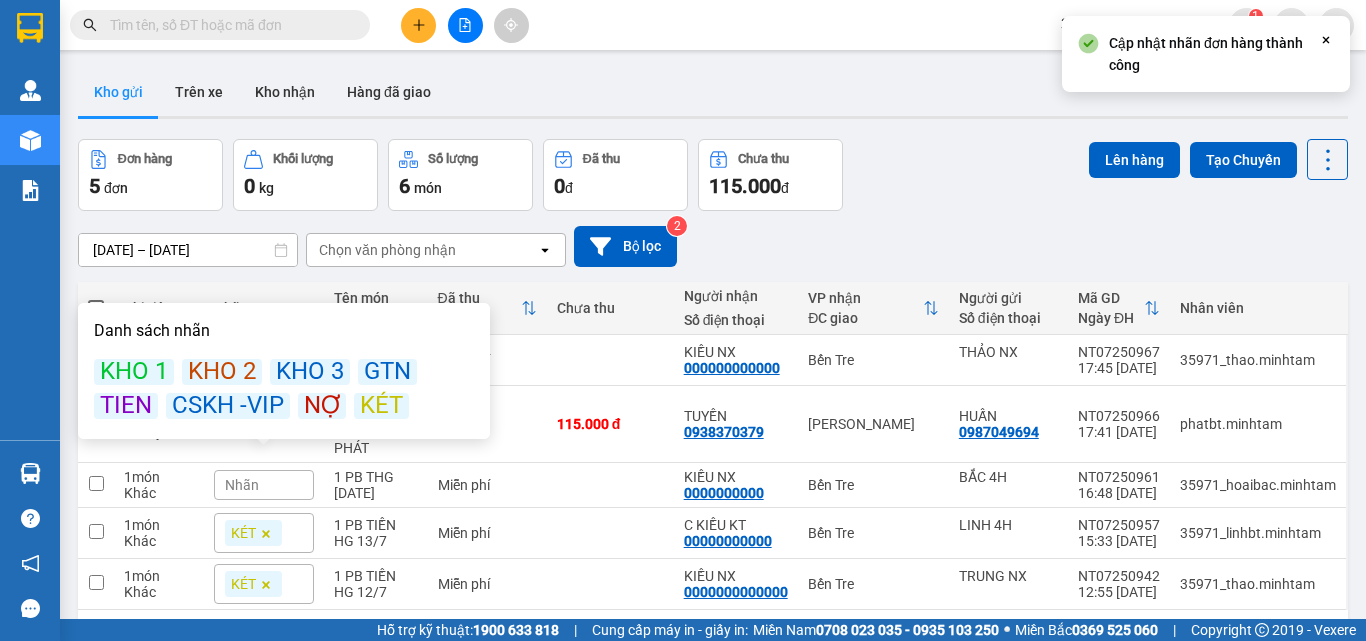 click on "KÉT" at bounding box center (381, 406) 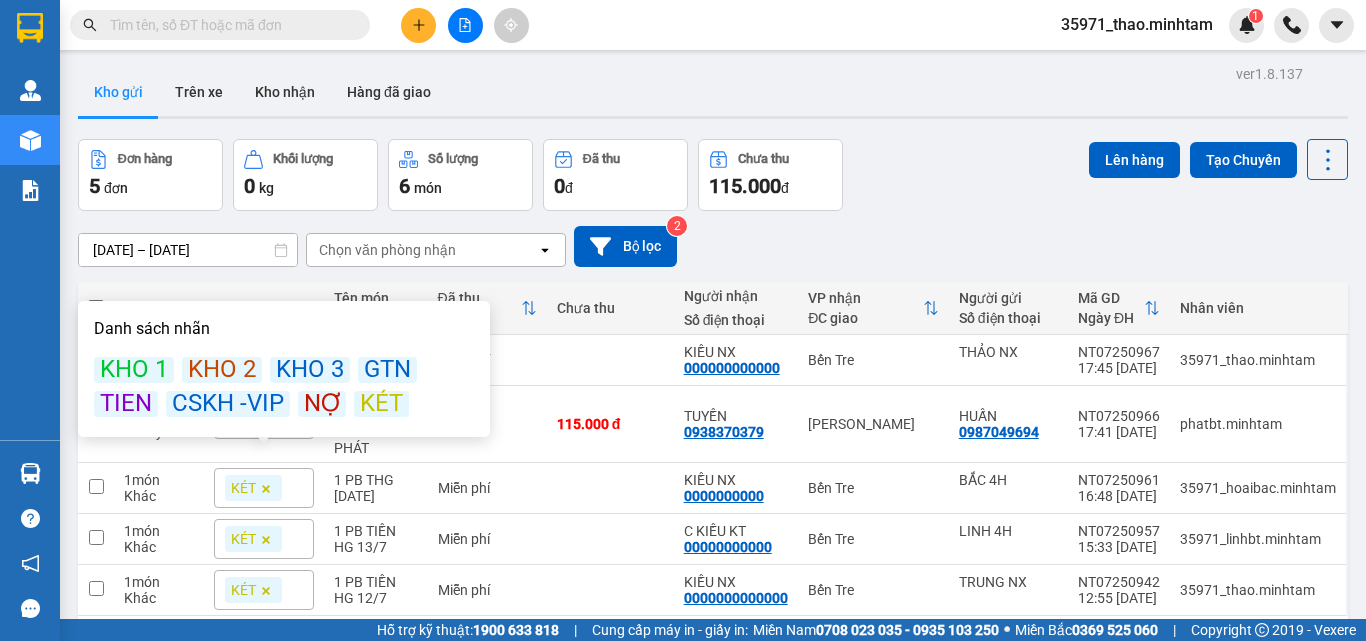 click on "Đơn hàng 5 đơn Khối lượng 0 kg Số lượng 6 món Đã thu 0  đ Chưa thu 115.000  đ Lên hàng Tạo Chuyến" at bounding box center [713, 175] 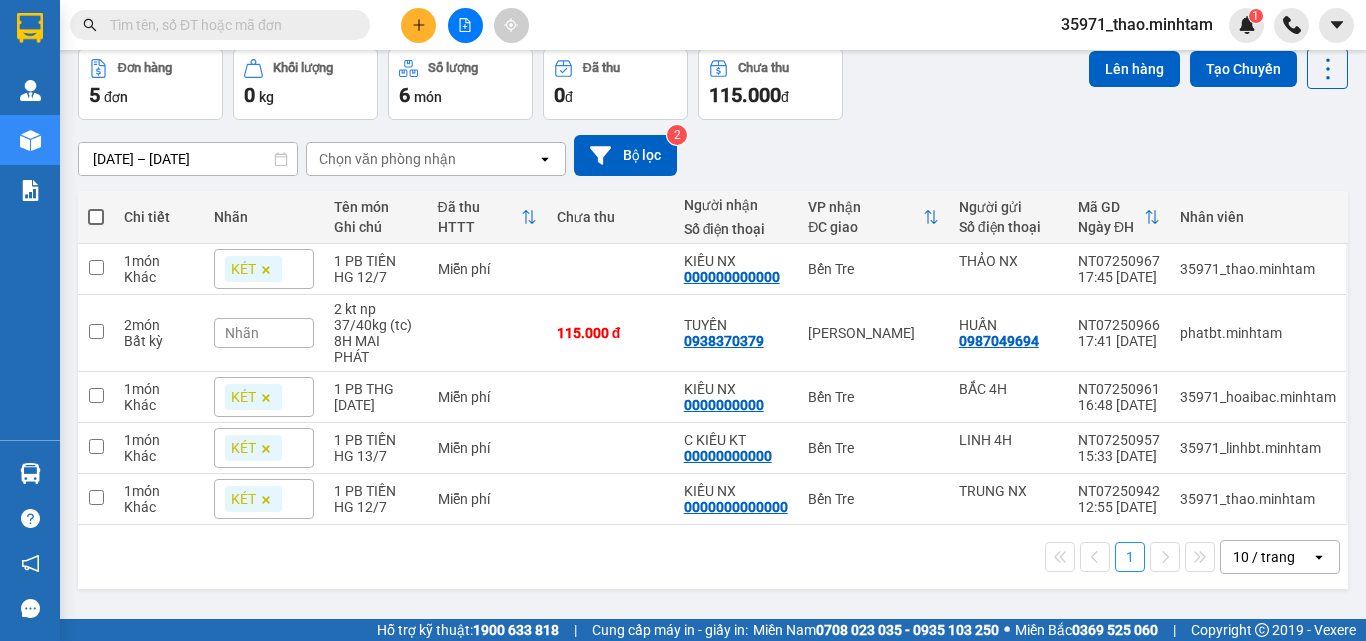 scroll, scrollTop: 92, scrollLeft: 0, axis: vertical 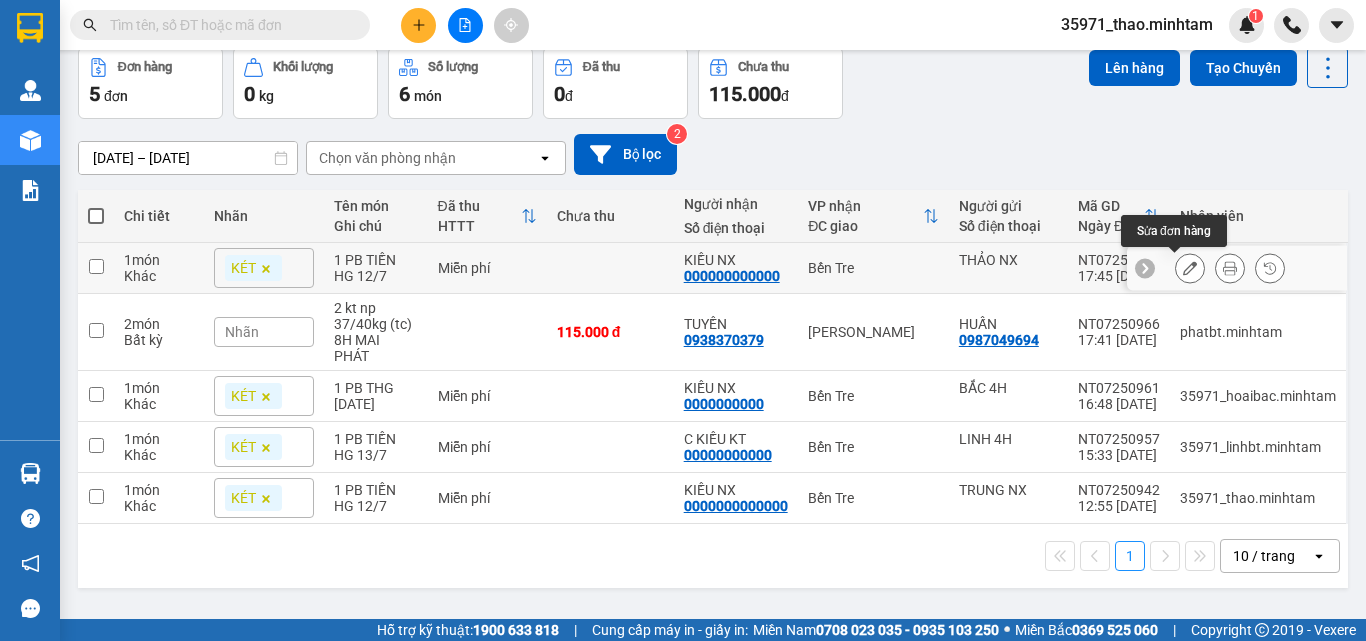click 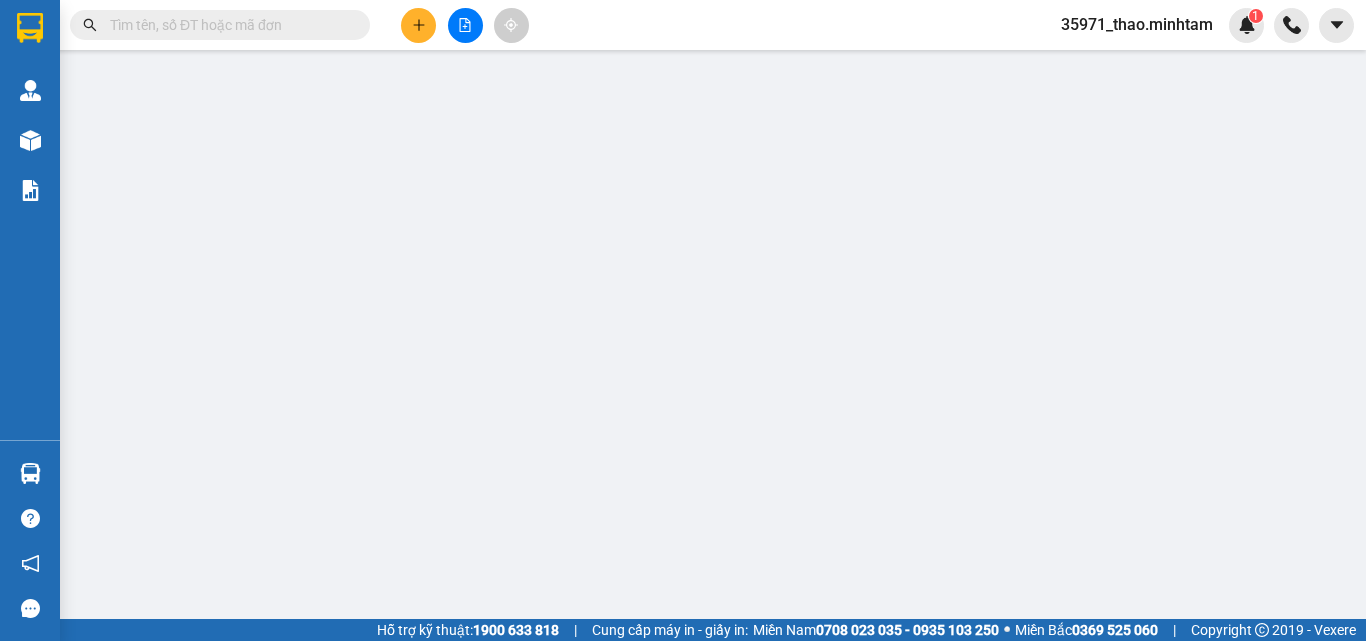 type on "THẢO NX" 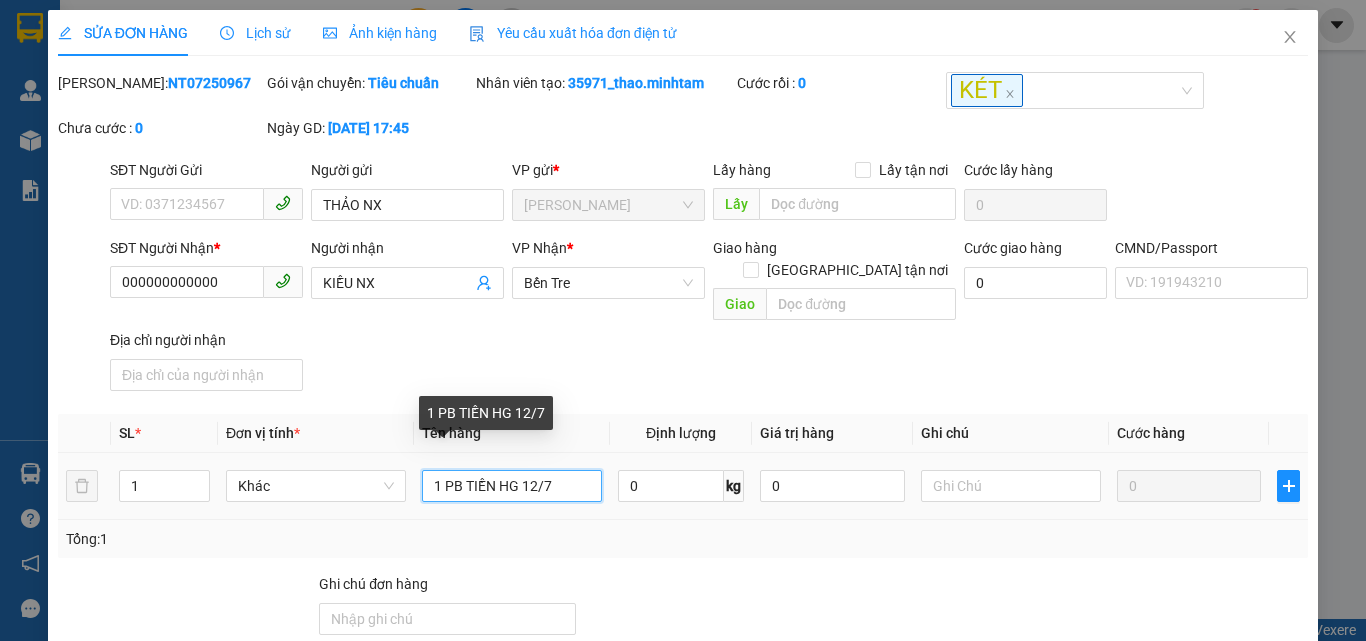 click on "1 PB TIỀN HG 12/7" at bounding box center (512, 486) 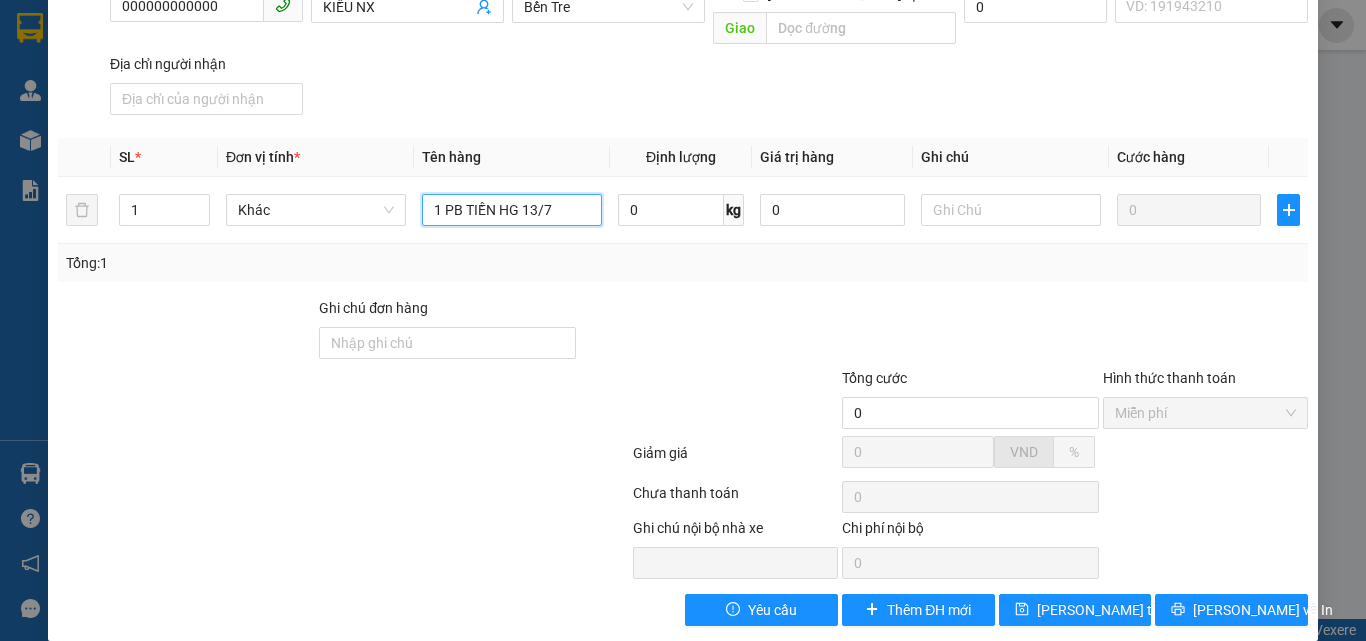 scroll, scrollTop: 278, scrollLeft: 0, axis: vertical 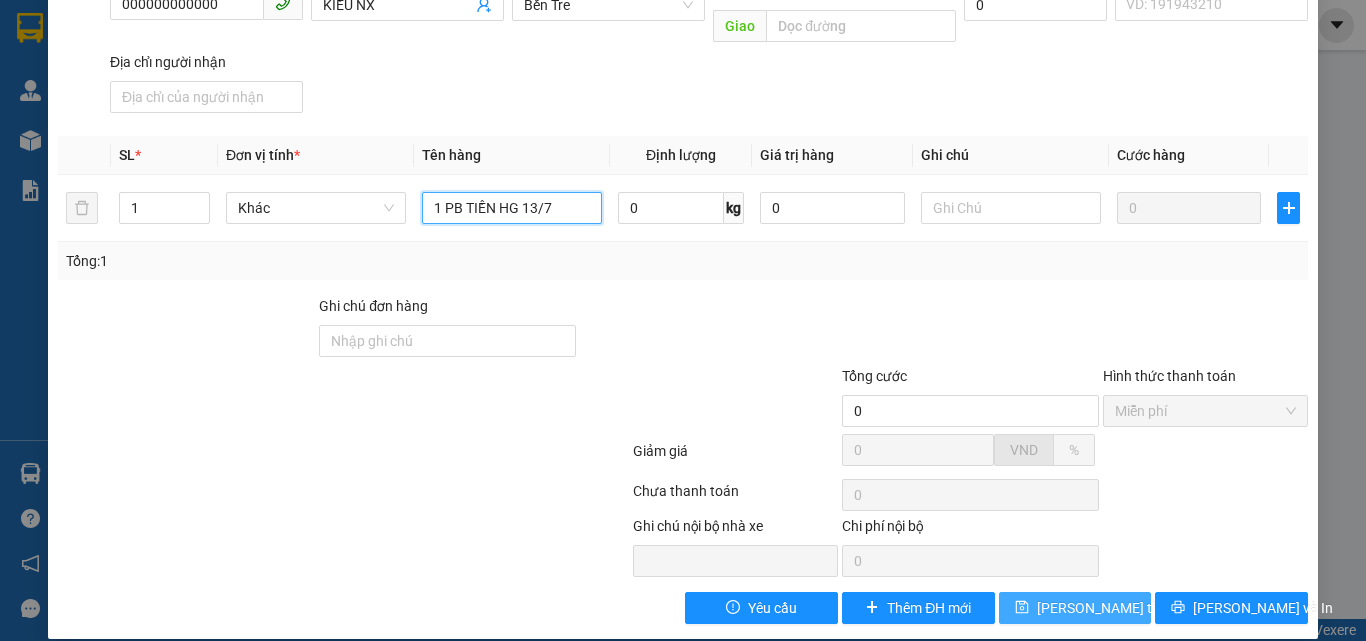 type on "1 PB TIỀN HG 13/7" 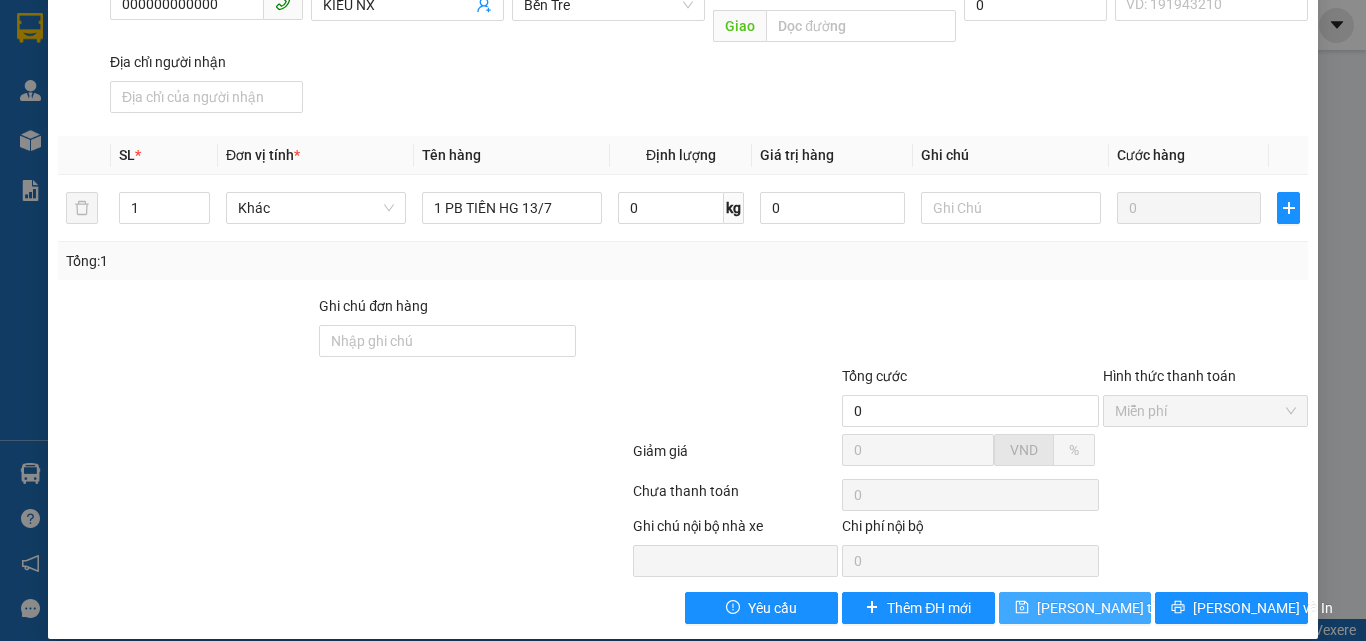click on "Lưu thay đổi" at bounding box center [1117, 608] 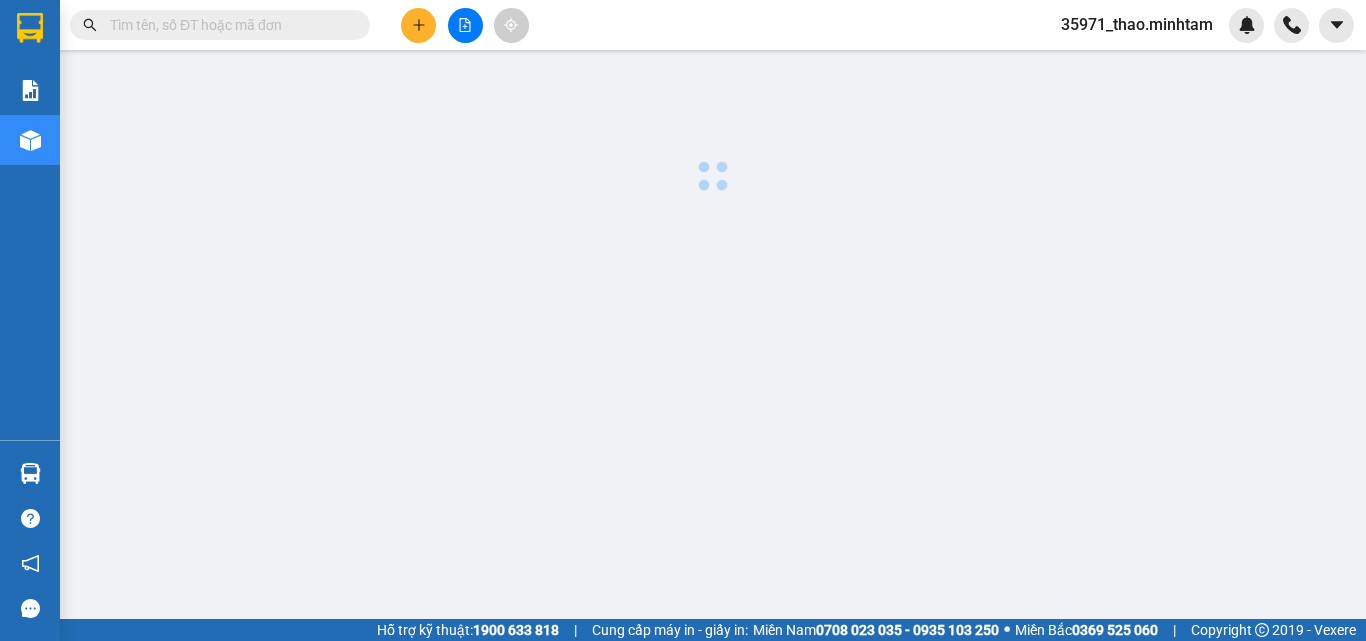 scroll, scrollTop: 0, scrollLeft: 0, axis: both 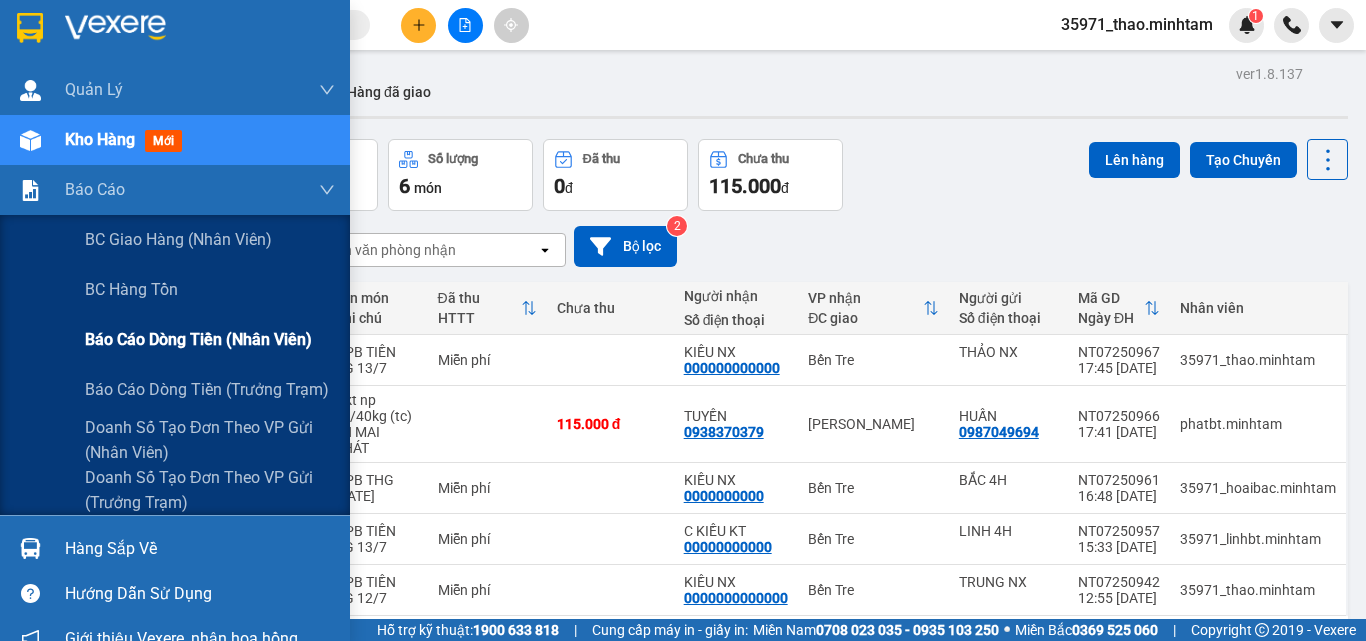 click on "Báo cáo dòng tiền (nhân viên)" at bounding box center [210, 340] 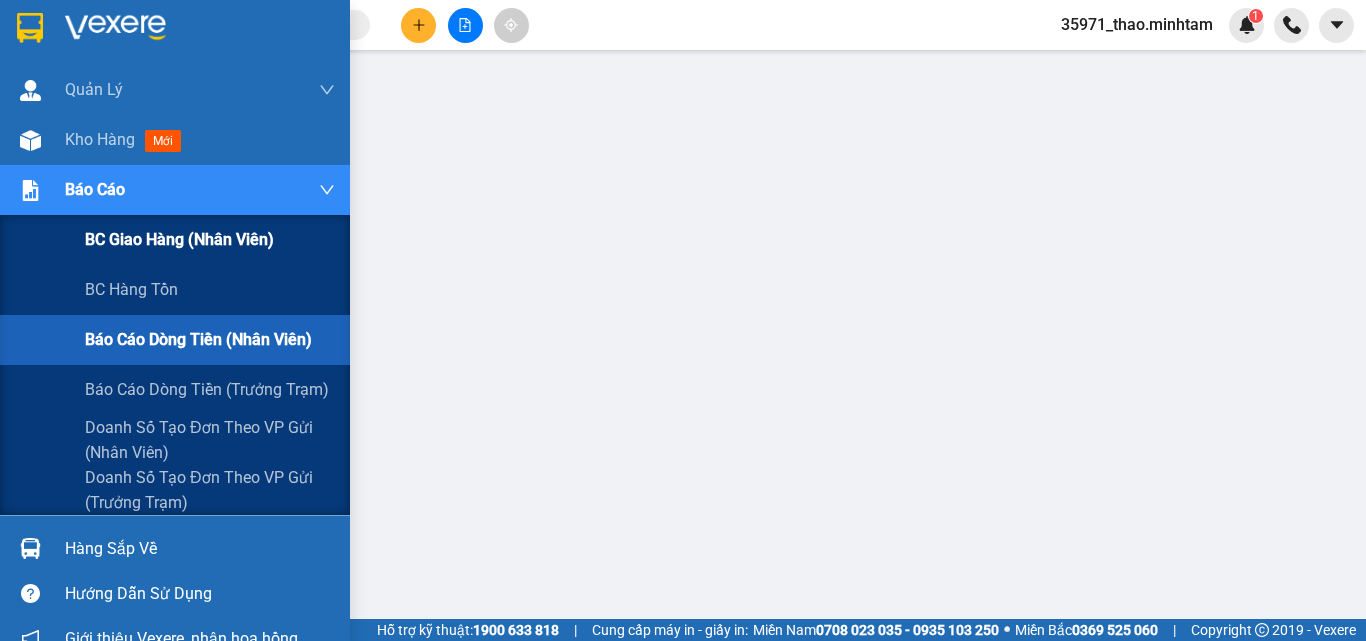click on "BC giao hàng (nhân viên)" at bounding box center [179, 239] 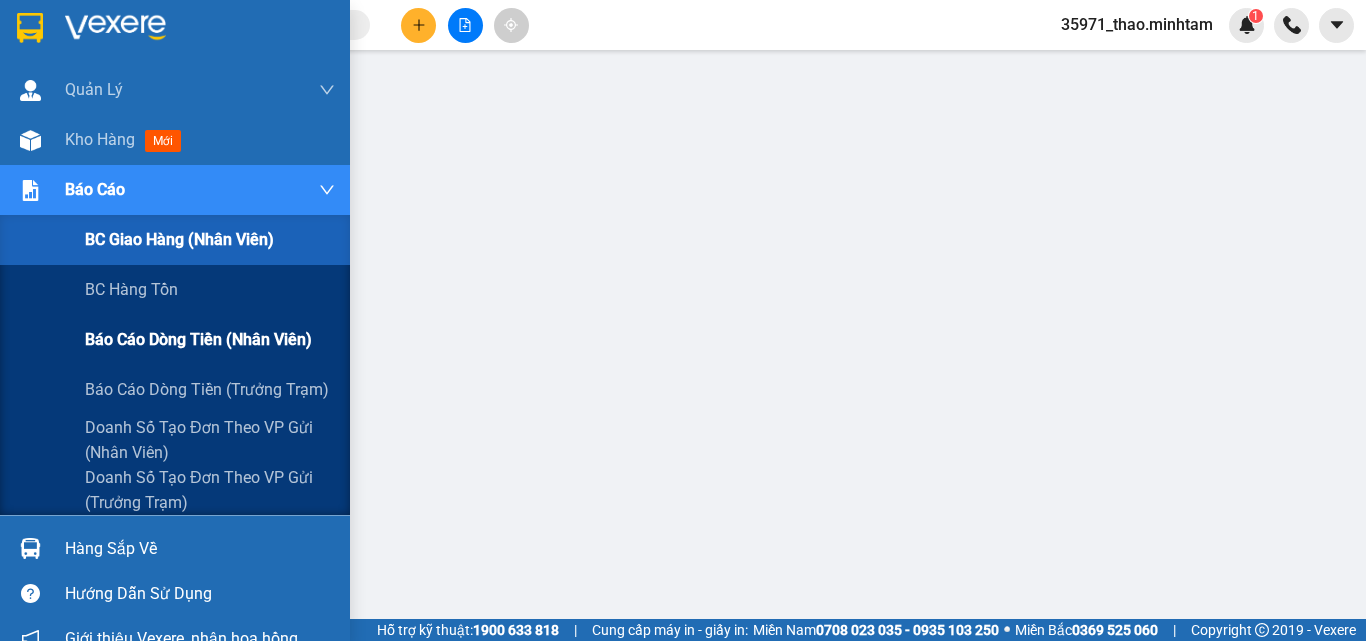 click on "Báo cáo dòng tiền (nhân viên)" at bounding box center (198, 339) 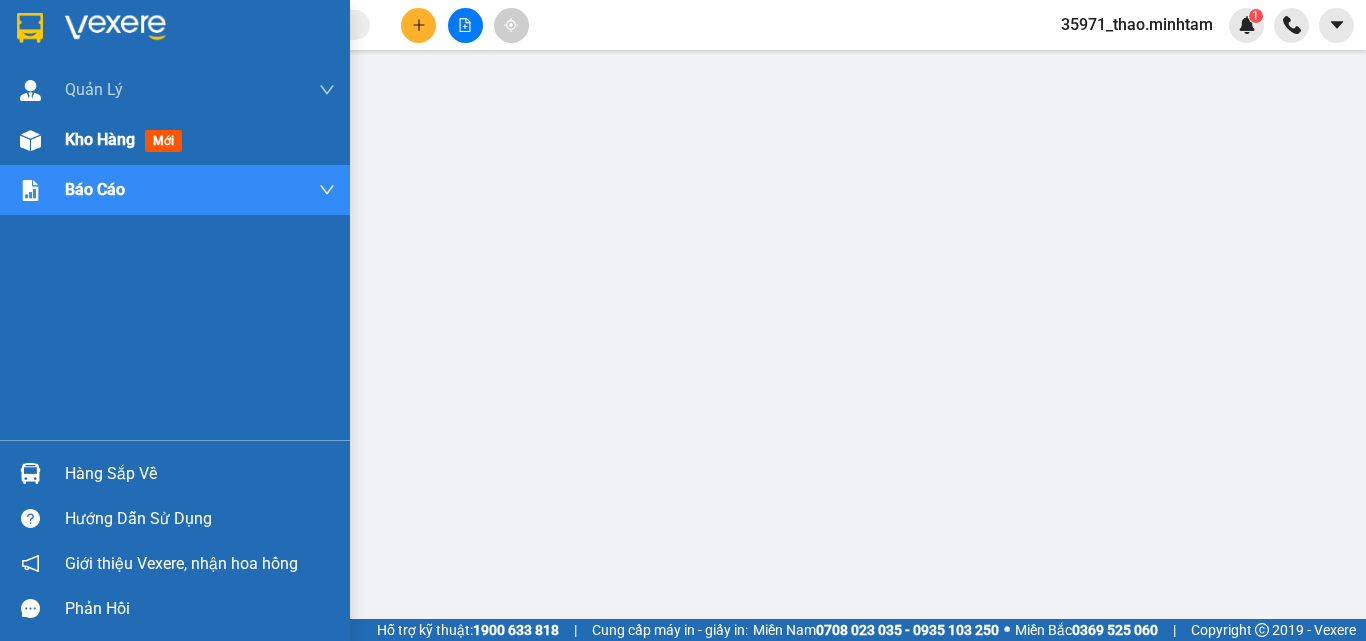 click on "Kho hàng" at bounding box center [100, 139] 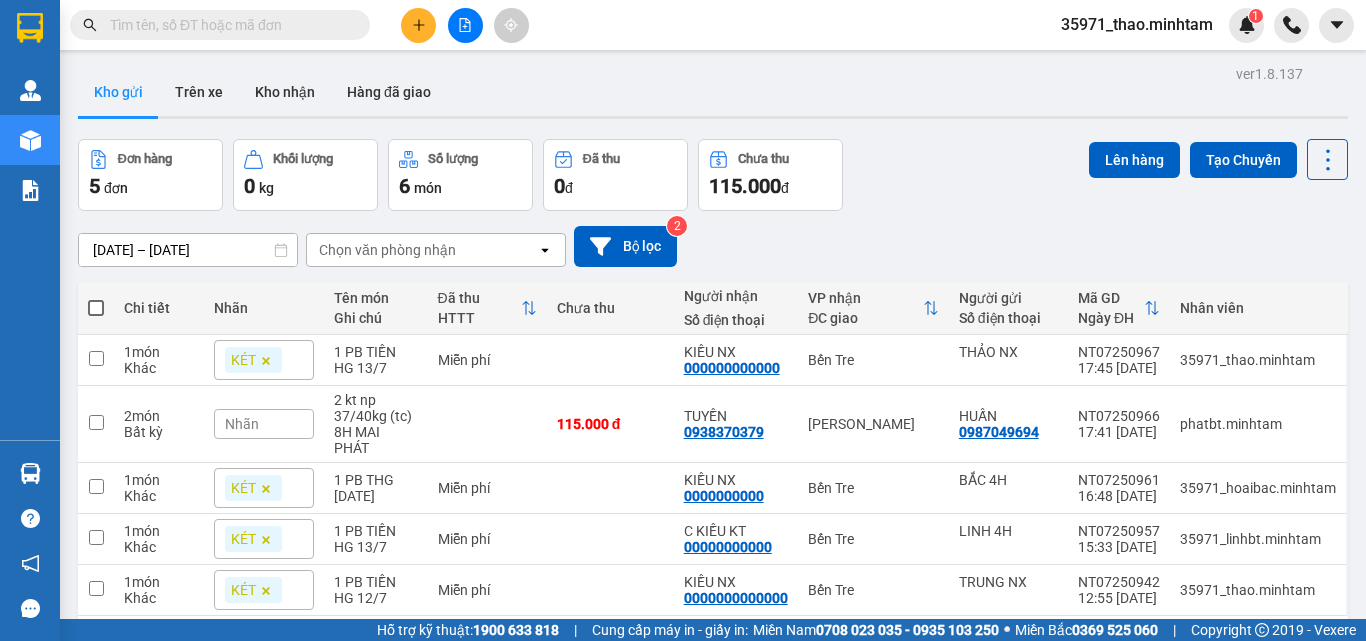 click on "Kết quả tìm kiếm ( 0 )  Bộ lọc  No Data 35971_thao.minhtam 1" at bounding box center [683, 25] 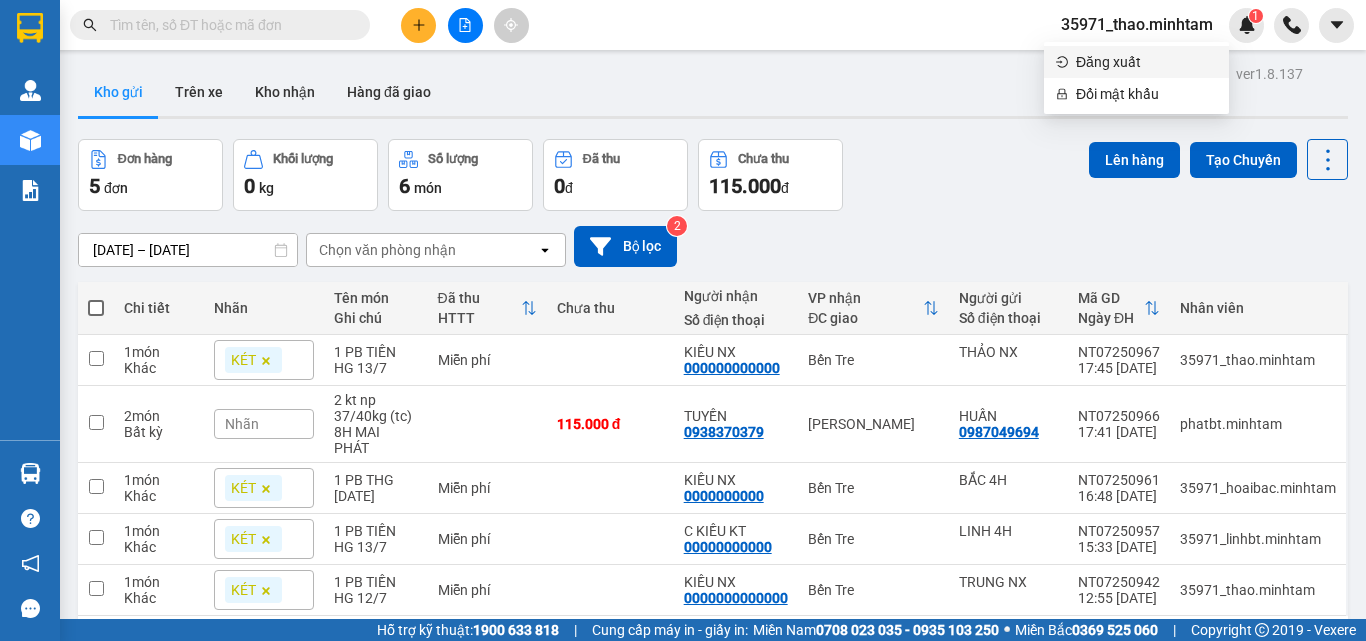 click on "Đăng xuất" at bounding box center [1136, 62] 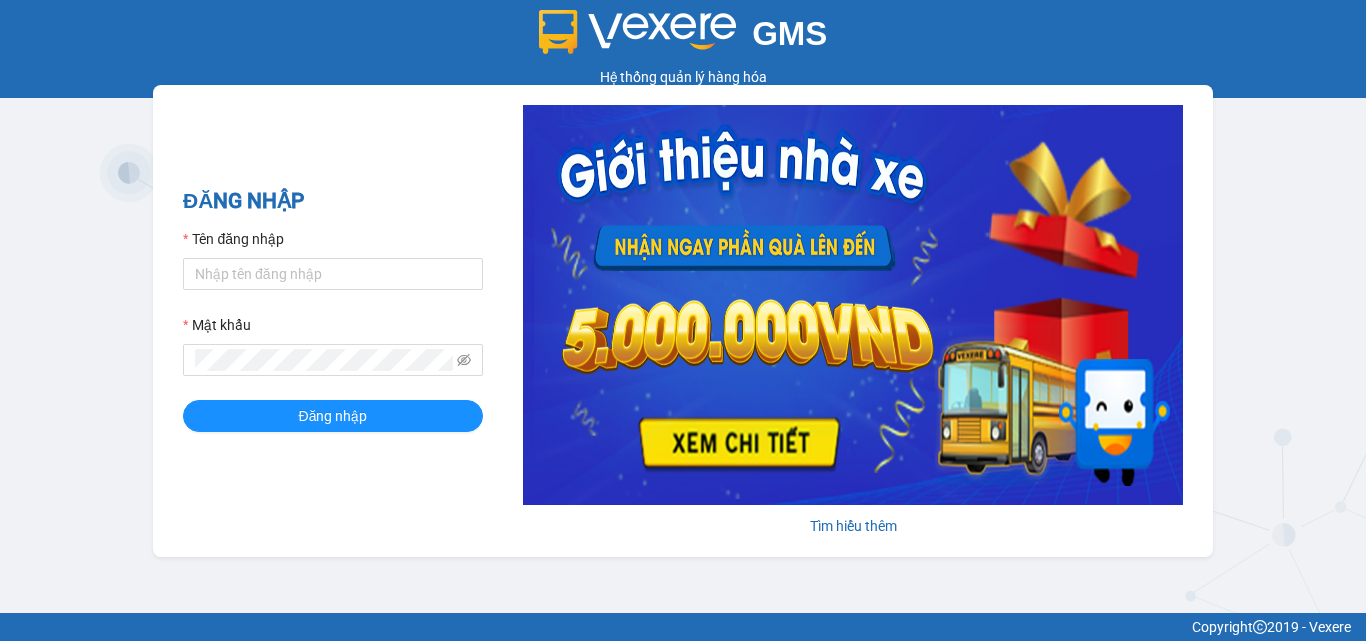scroll, scrollTop: 0, scrollLeft: 0, axis: both 